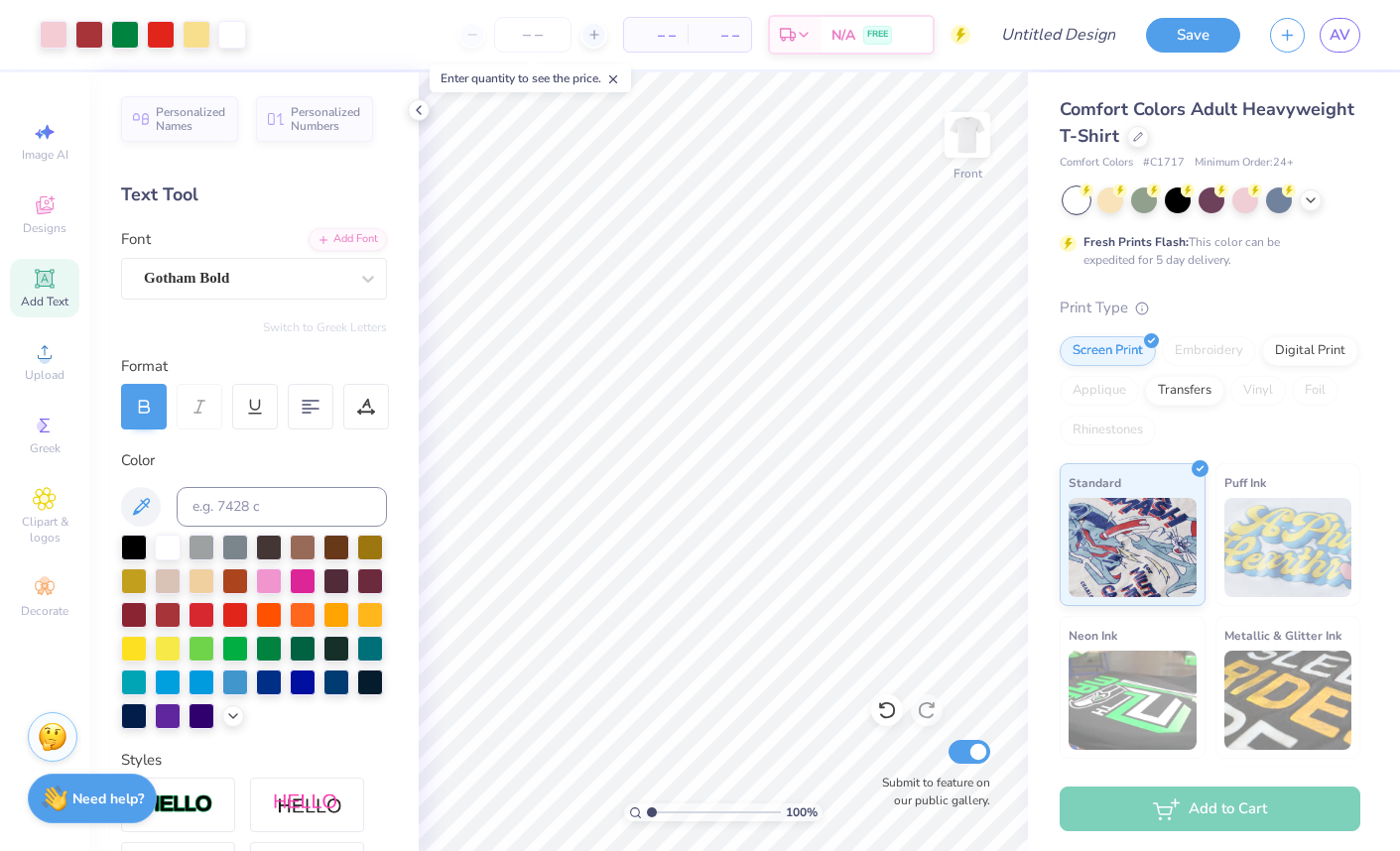 scroll, scrollTop: 0, scrollLeft: 0, axis: both 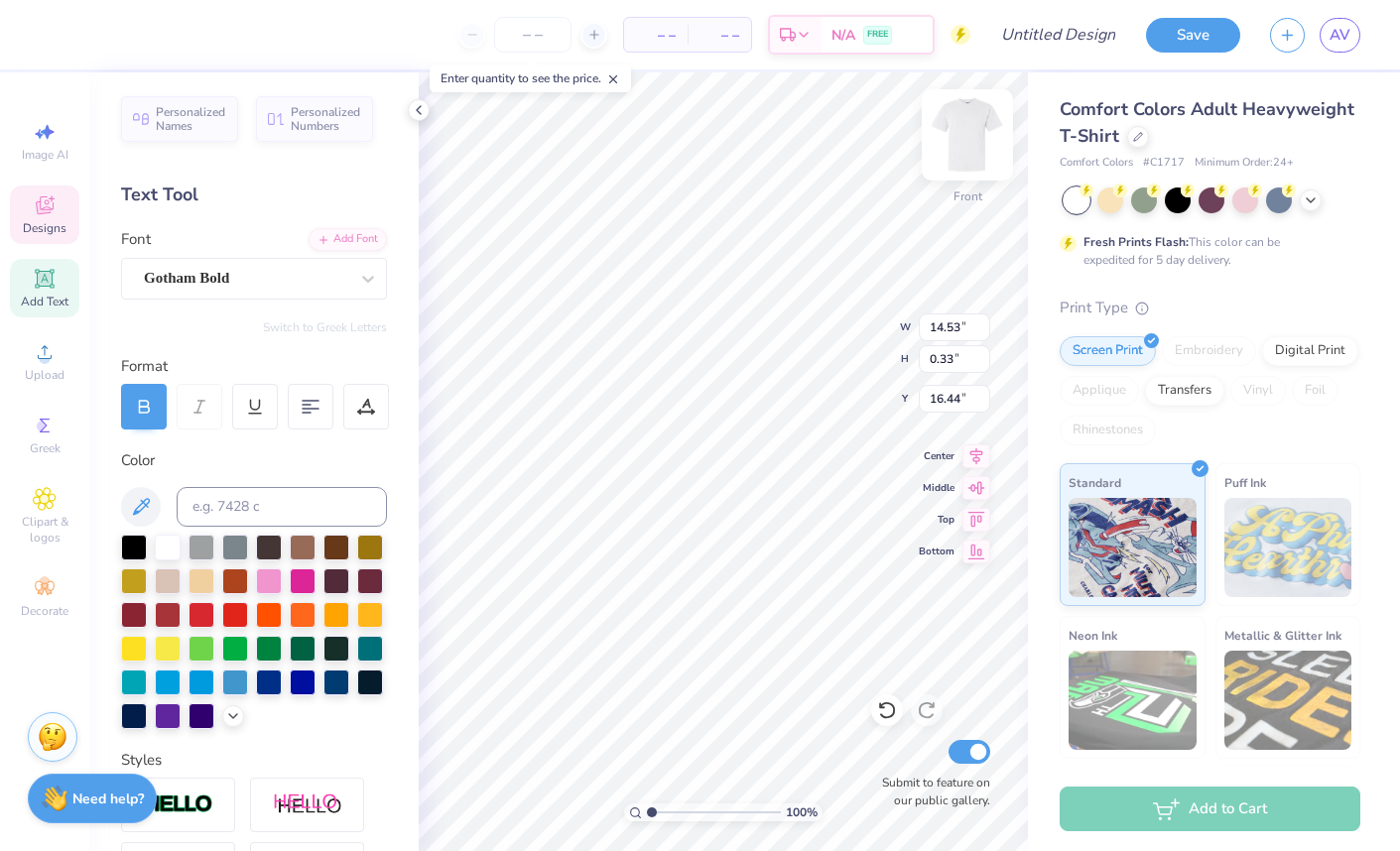 click at bounding box center (967, 135) 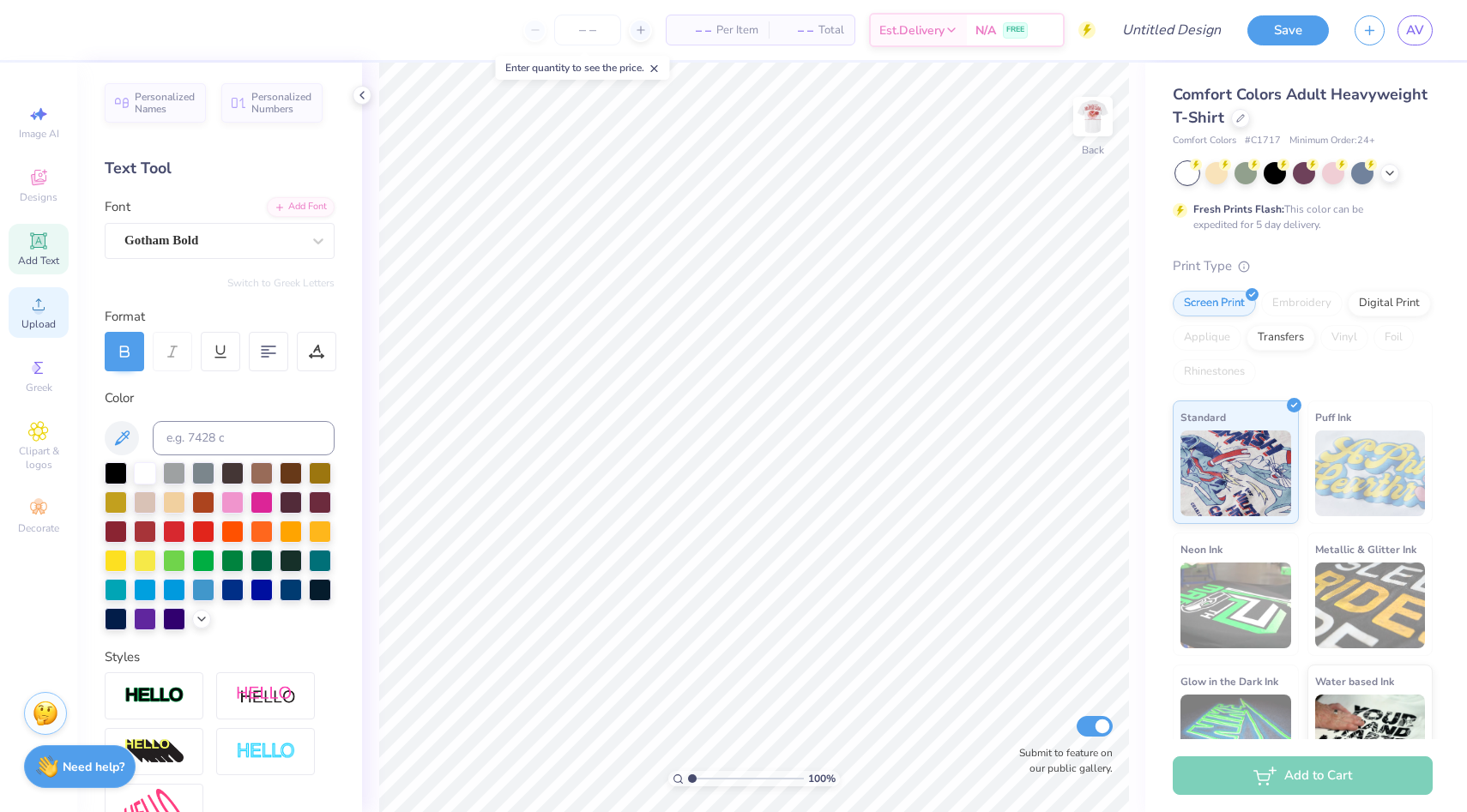 click on "Upload" at bounding box center [39, 312] 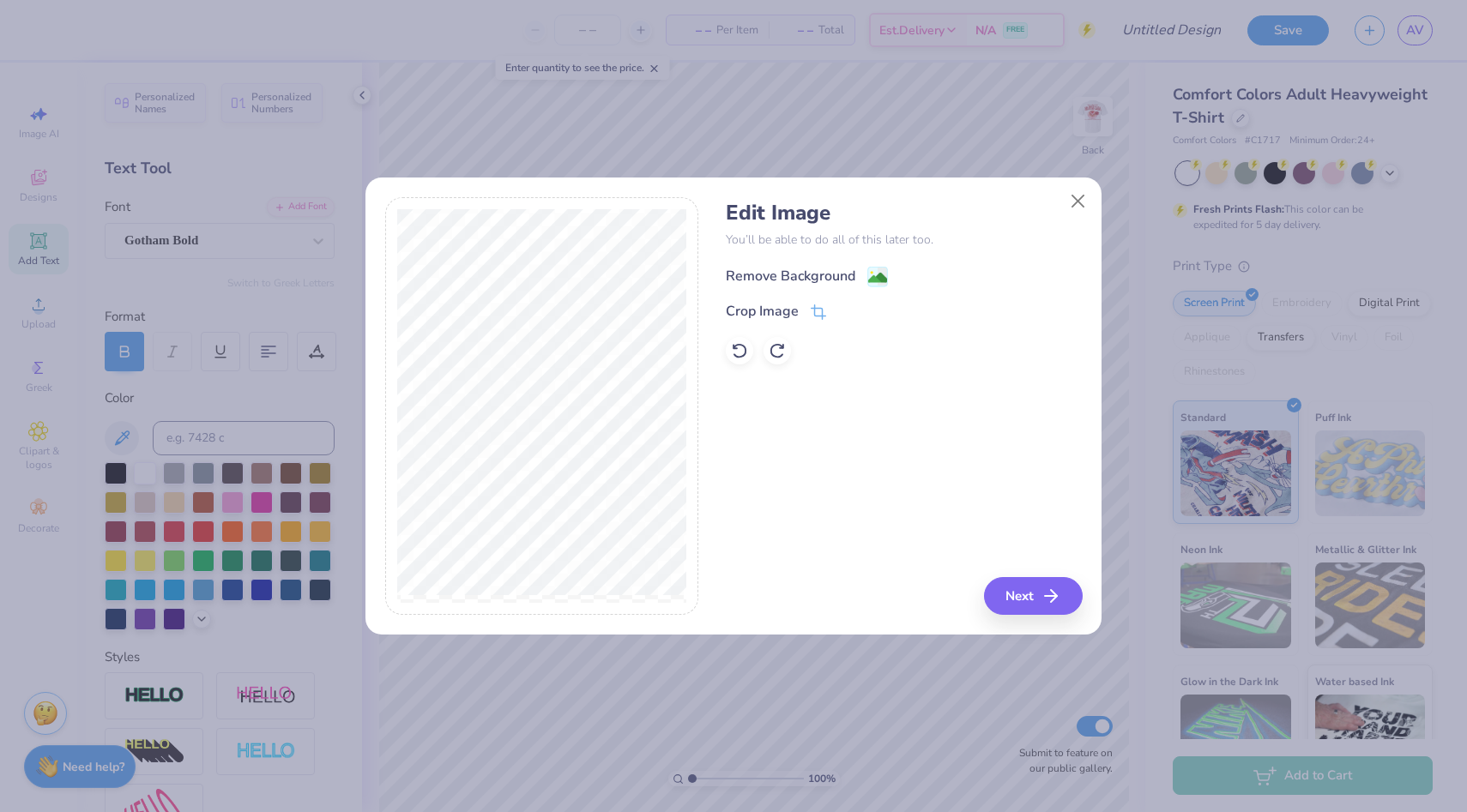 click on "Remove Background" at bounding box center [790, 276] 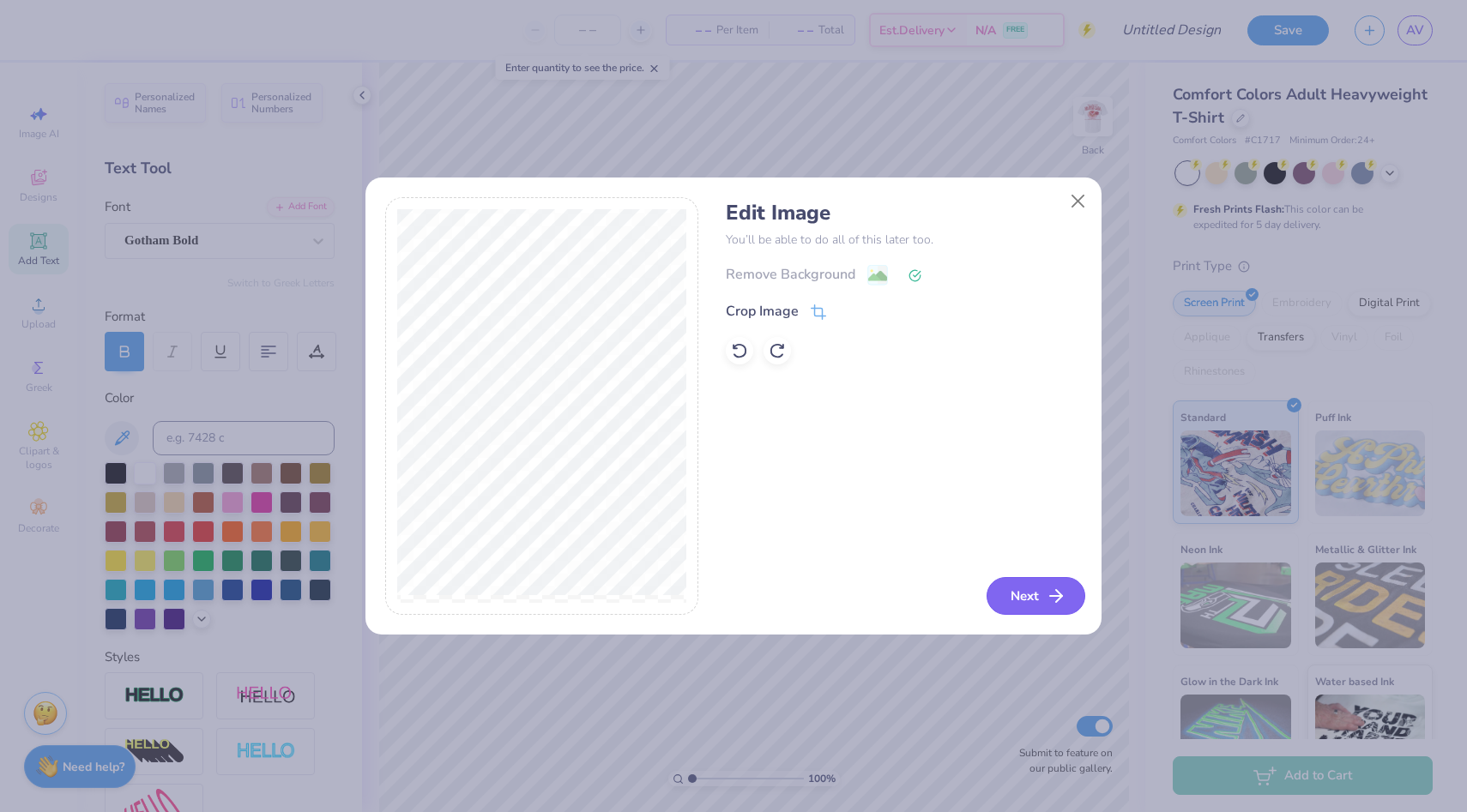 click on "Next" at bounding box center (1035, 596) 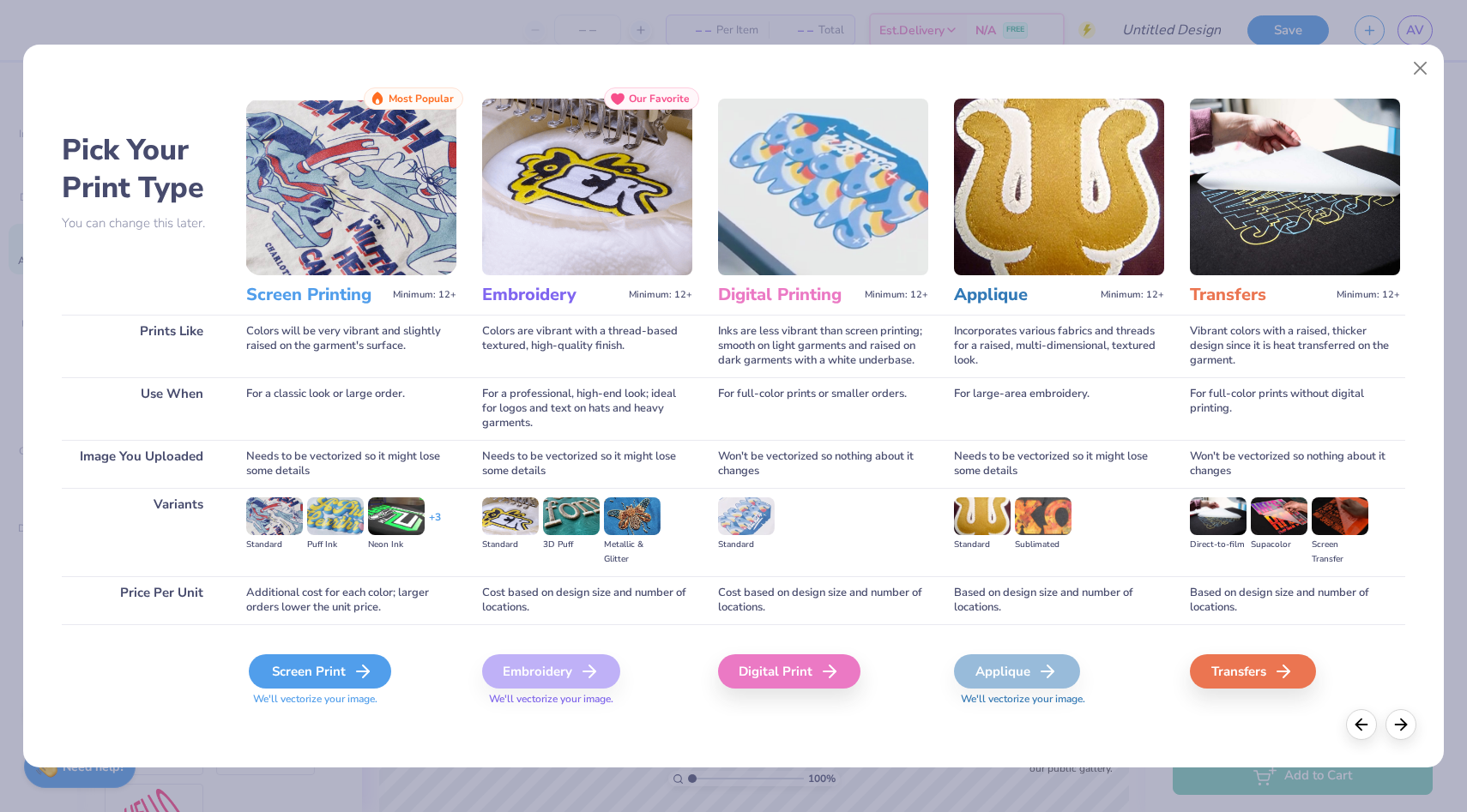 click on "Screen Print" at bounding box center [320, 671] 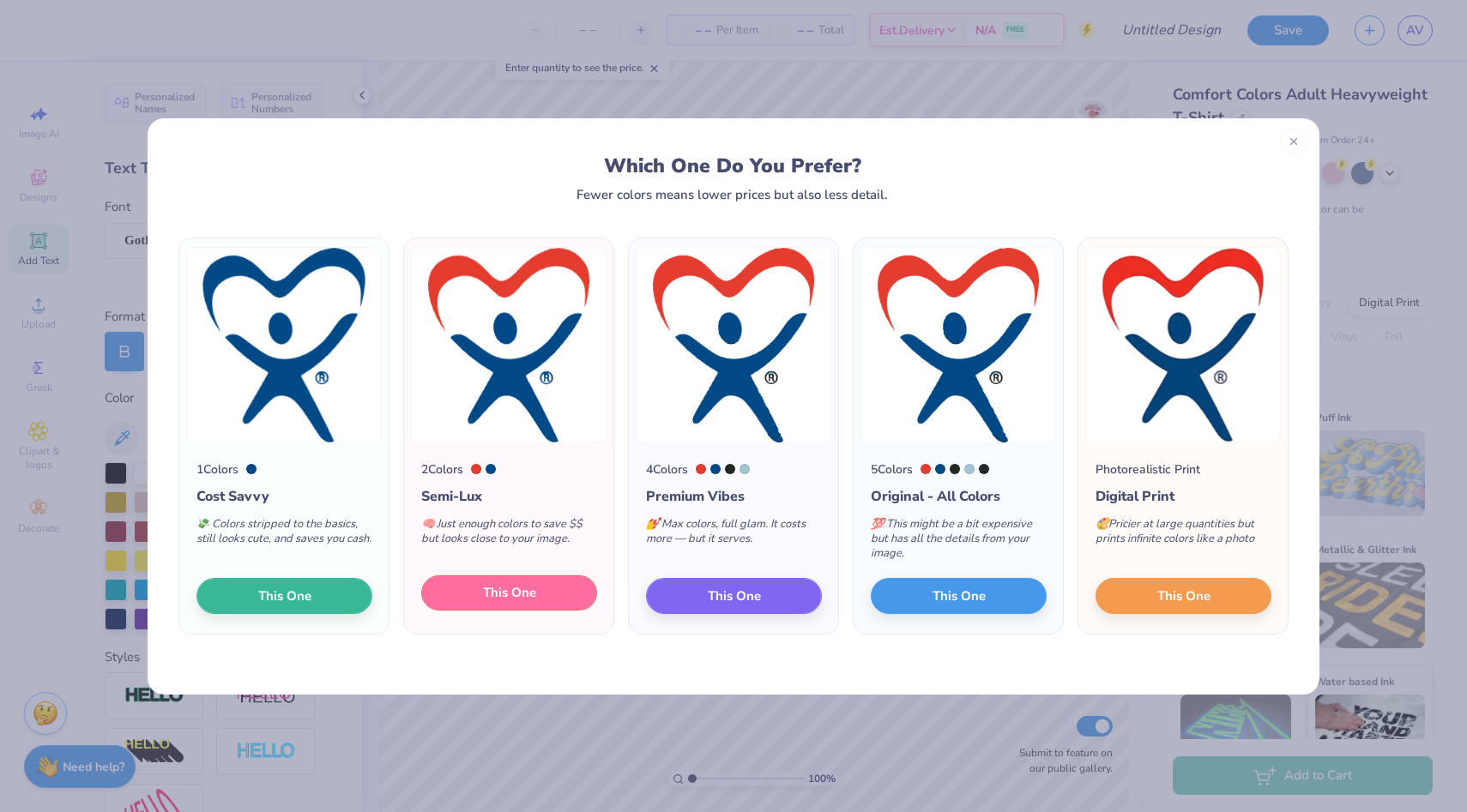 click on "This One" at bounding box center [509, 593] 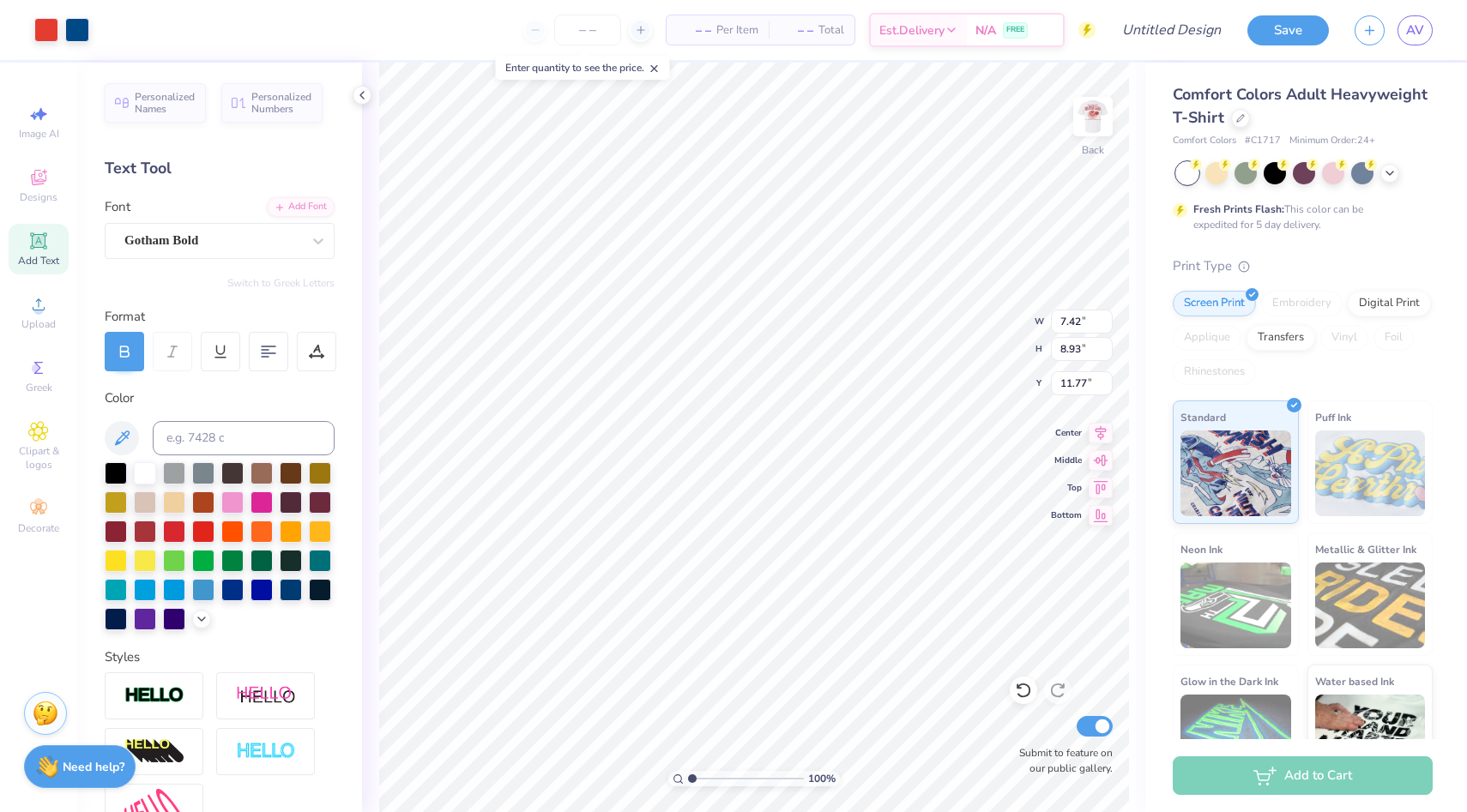 type on "11.51" 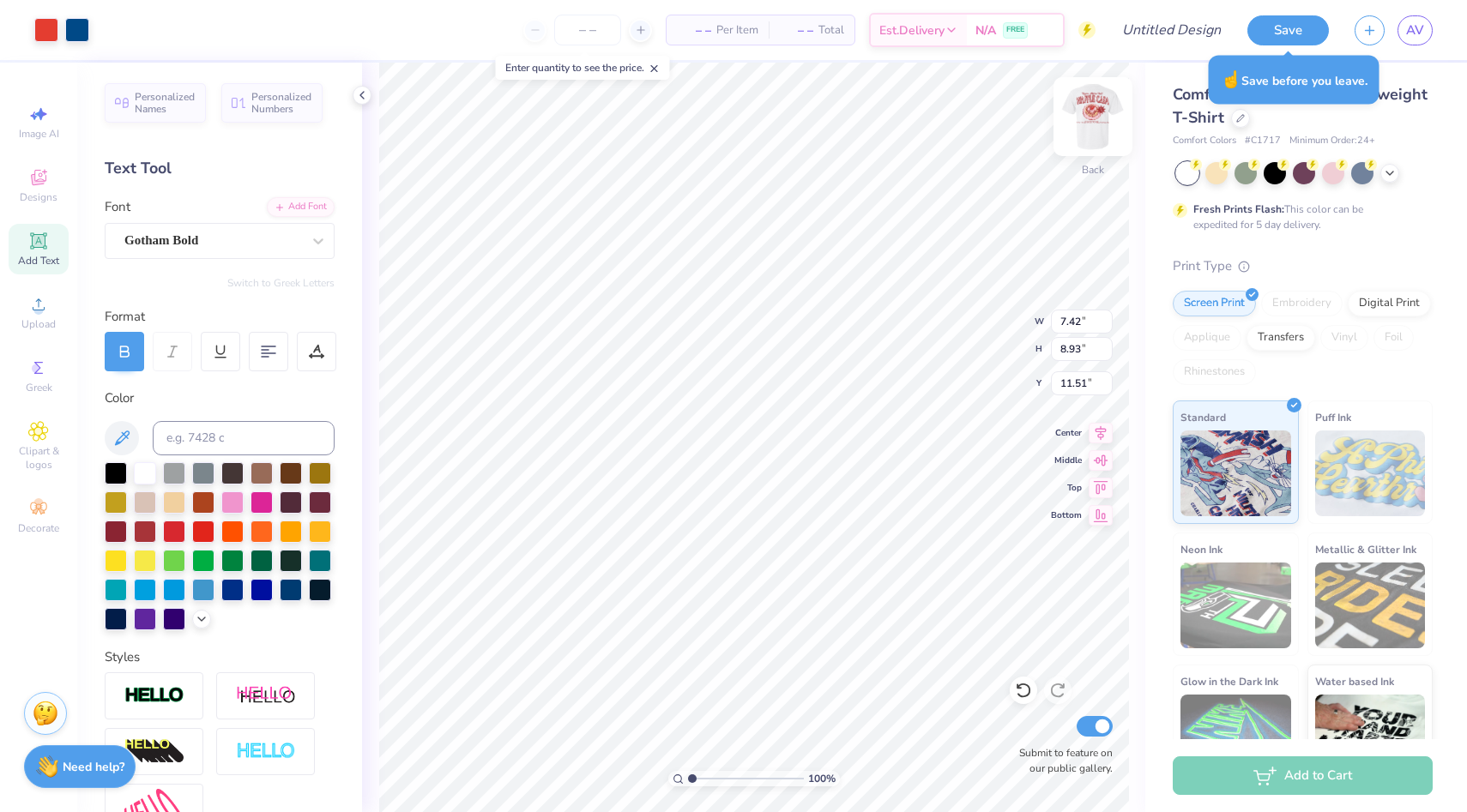 click at bounding box center (1093, 117) 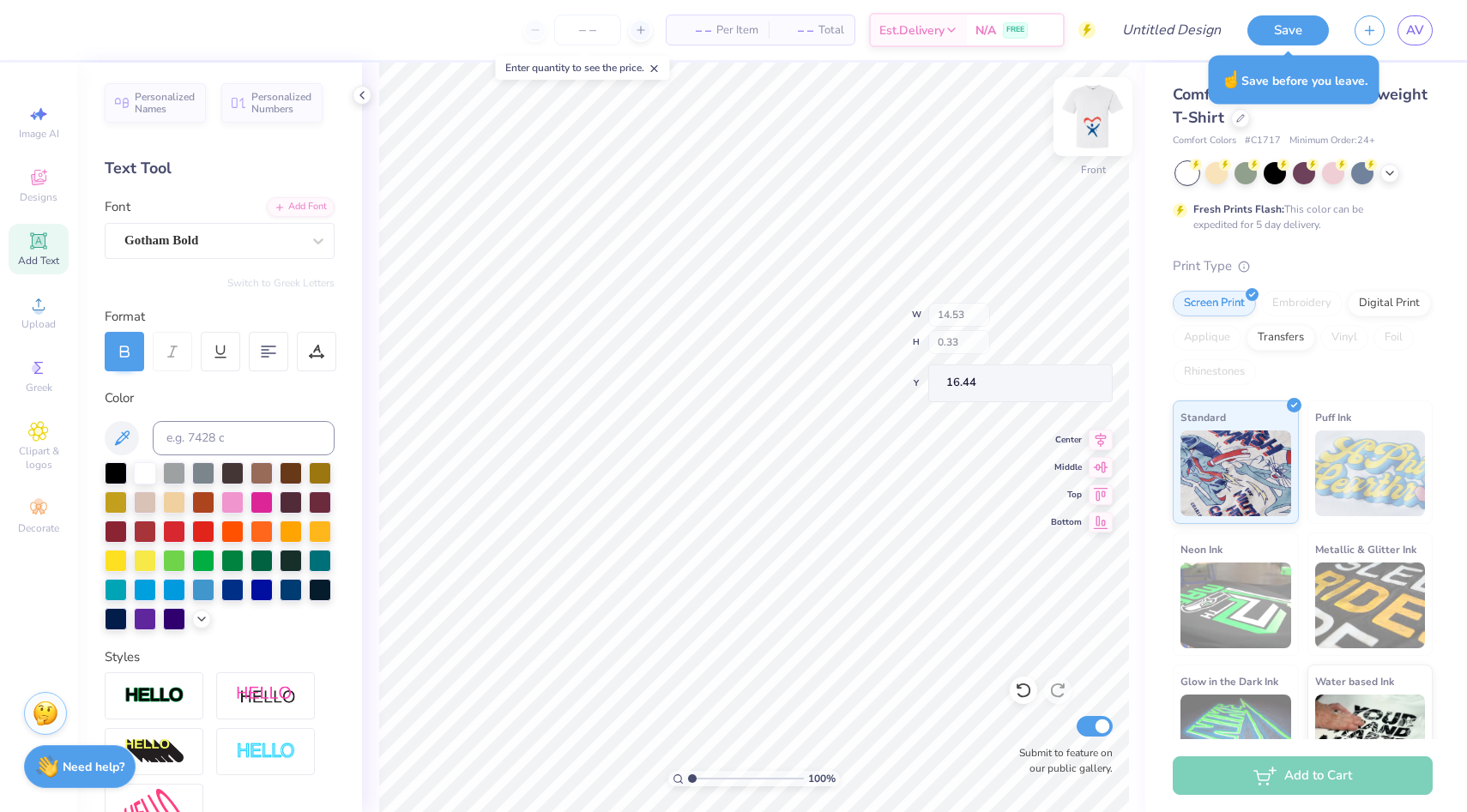 type on "17.52" 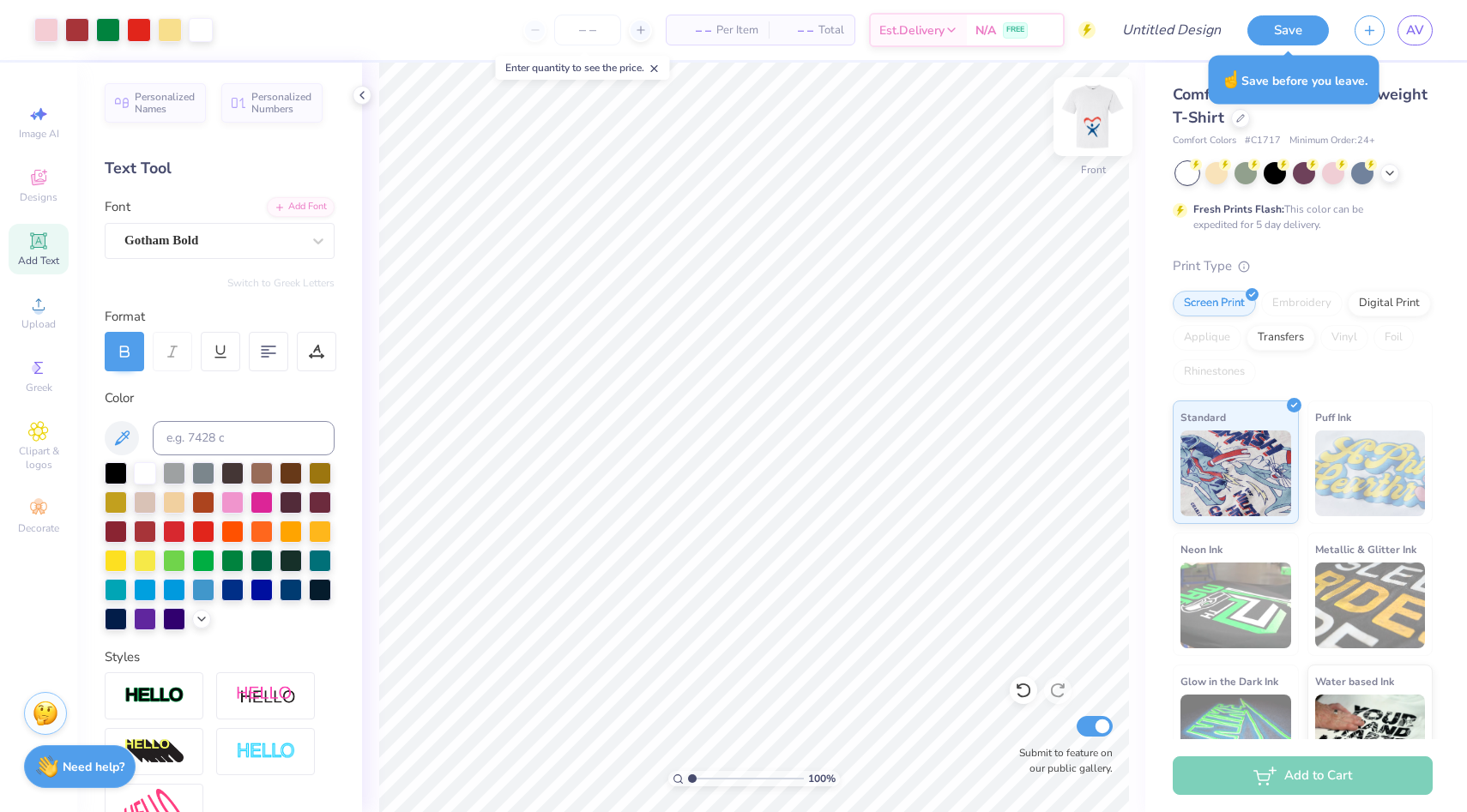 click at bounding box center (1093, 117) 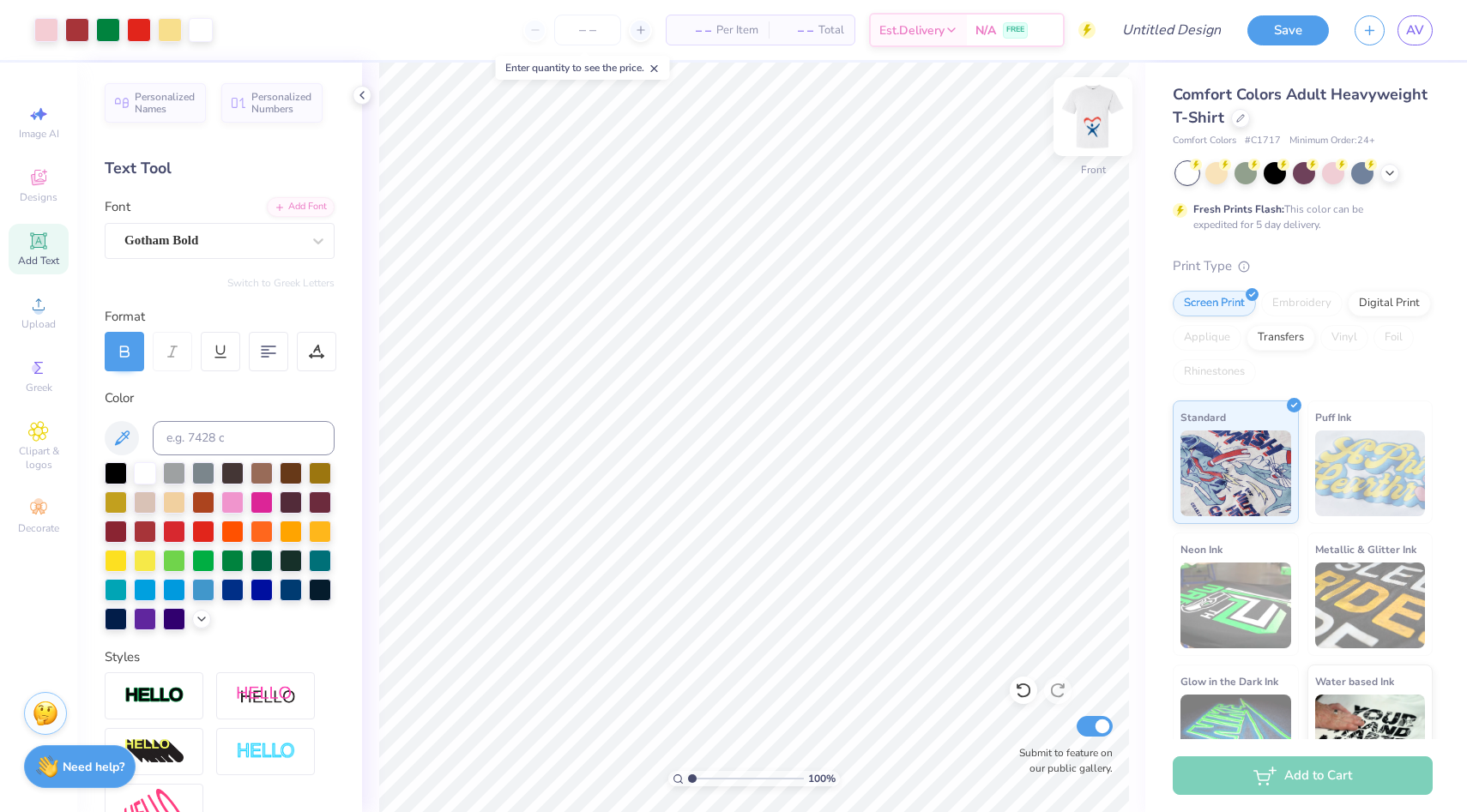 click at bounding box center (1093, 117) 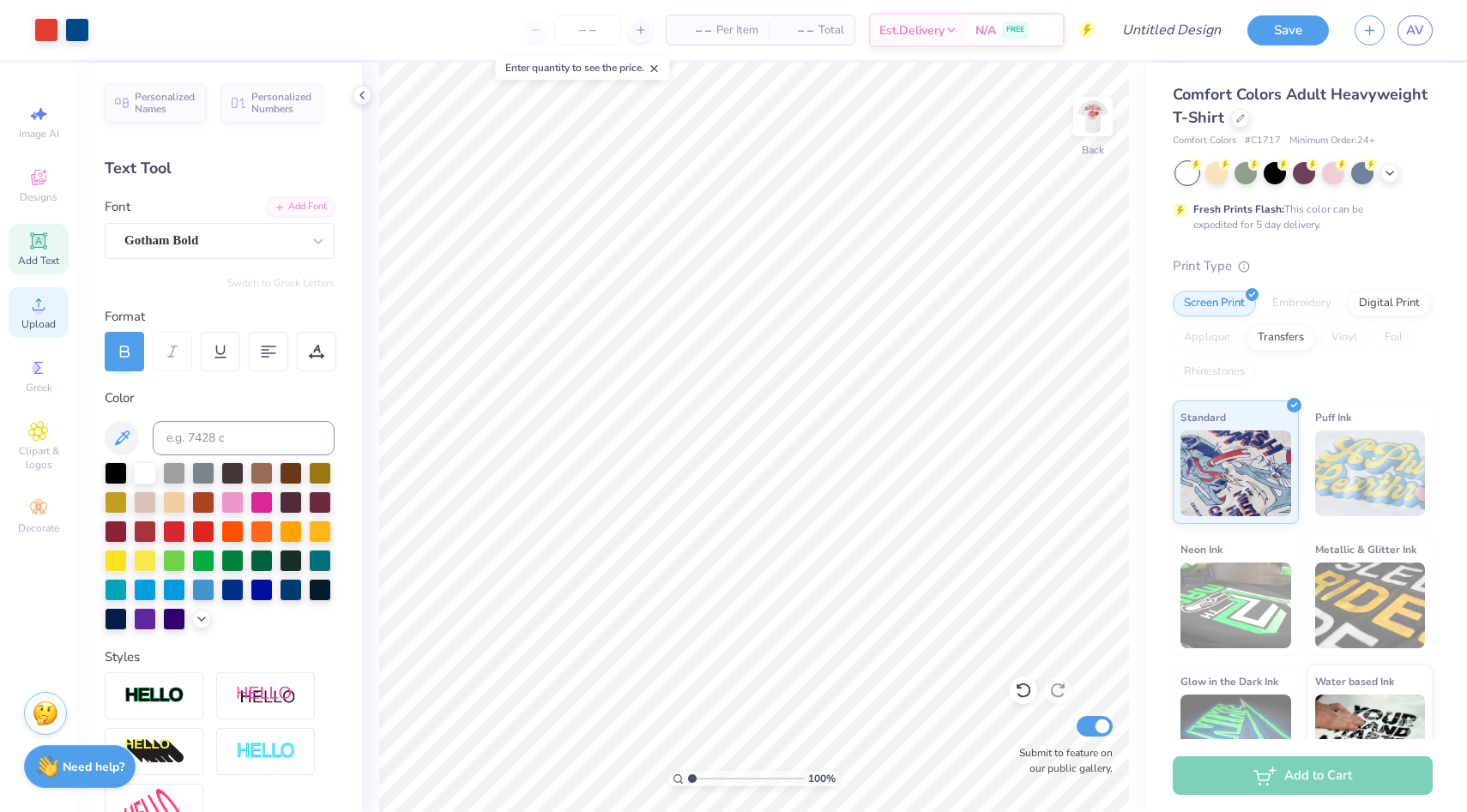 click 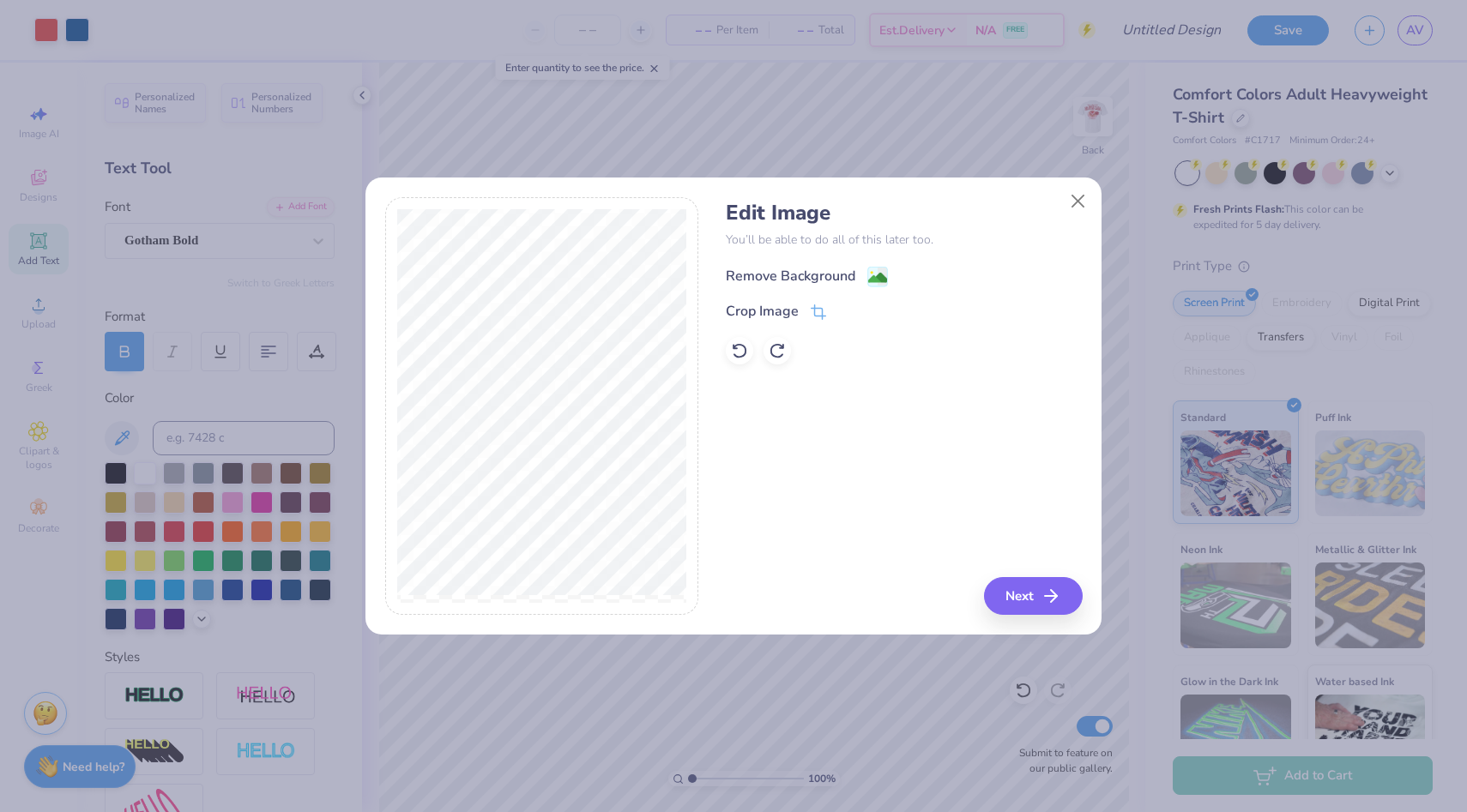 click on "Remove Background" at bounding box center [790, 276] 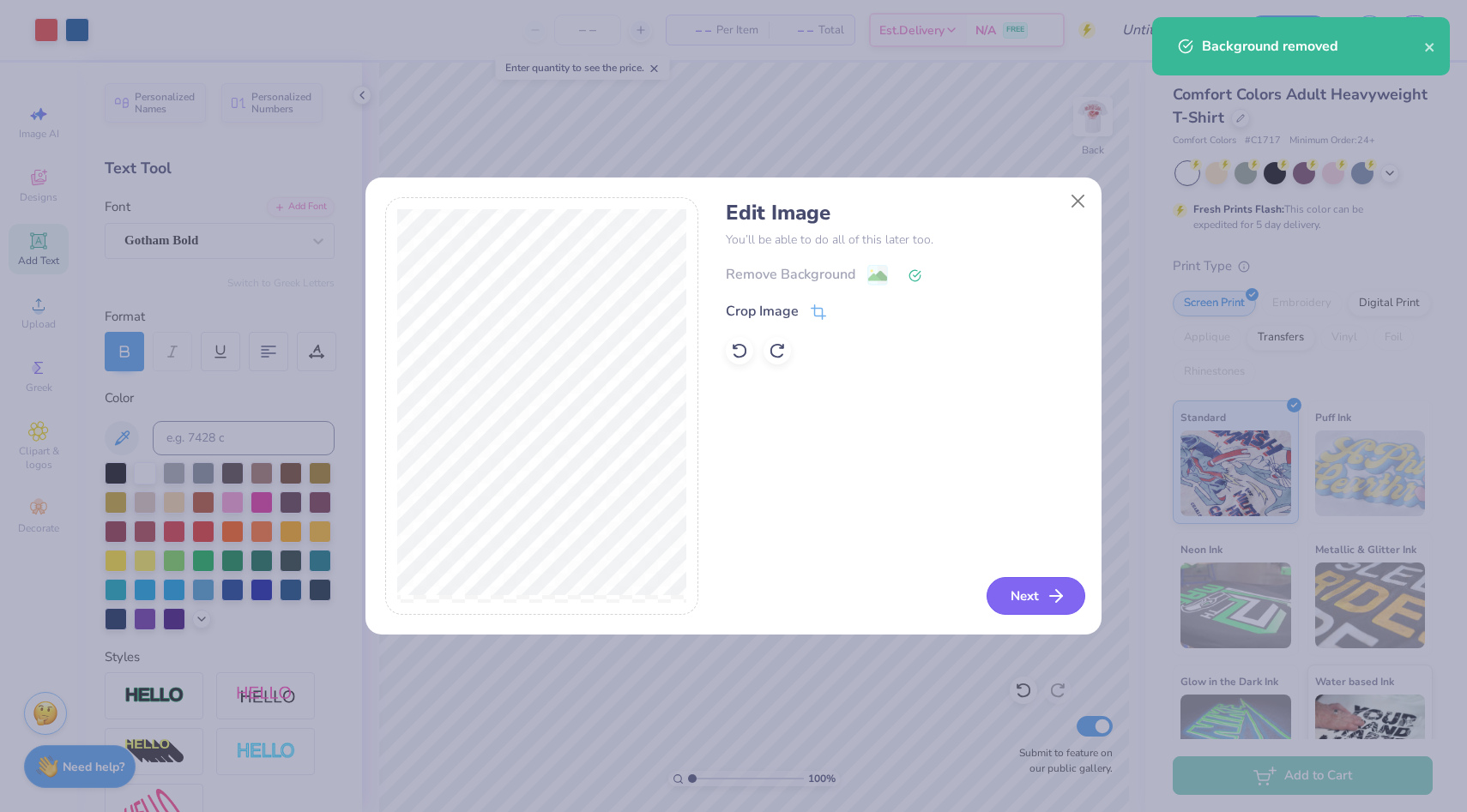 click on "Next" at bounding box center (1035, 596) 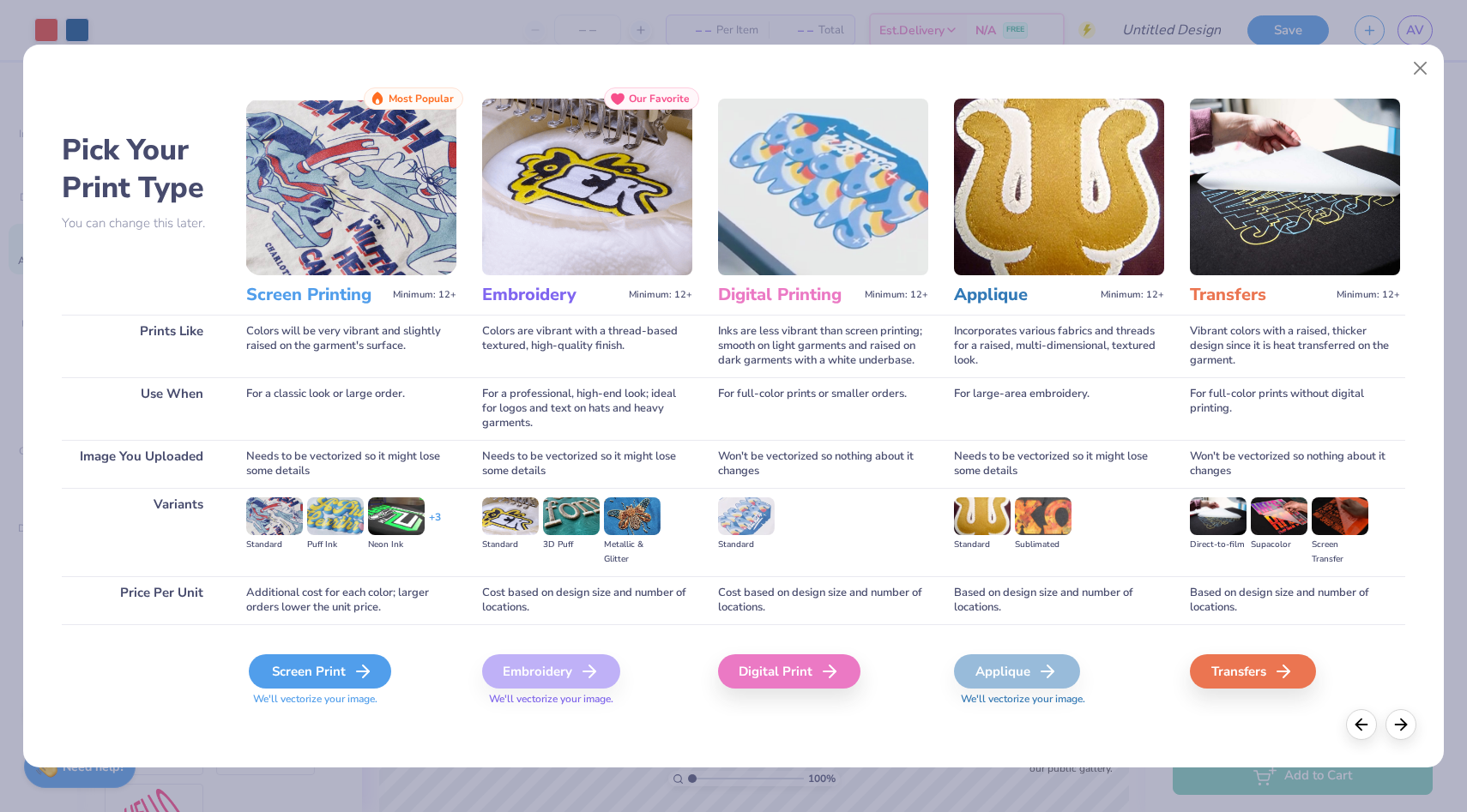 click on "Screen Print" at bounding box center [320, 671] 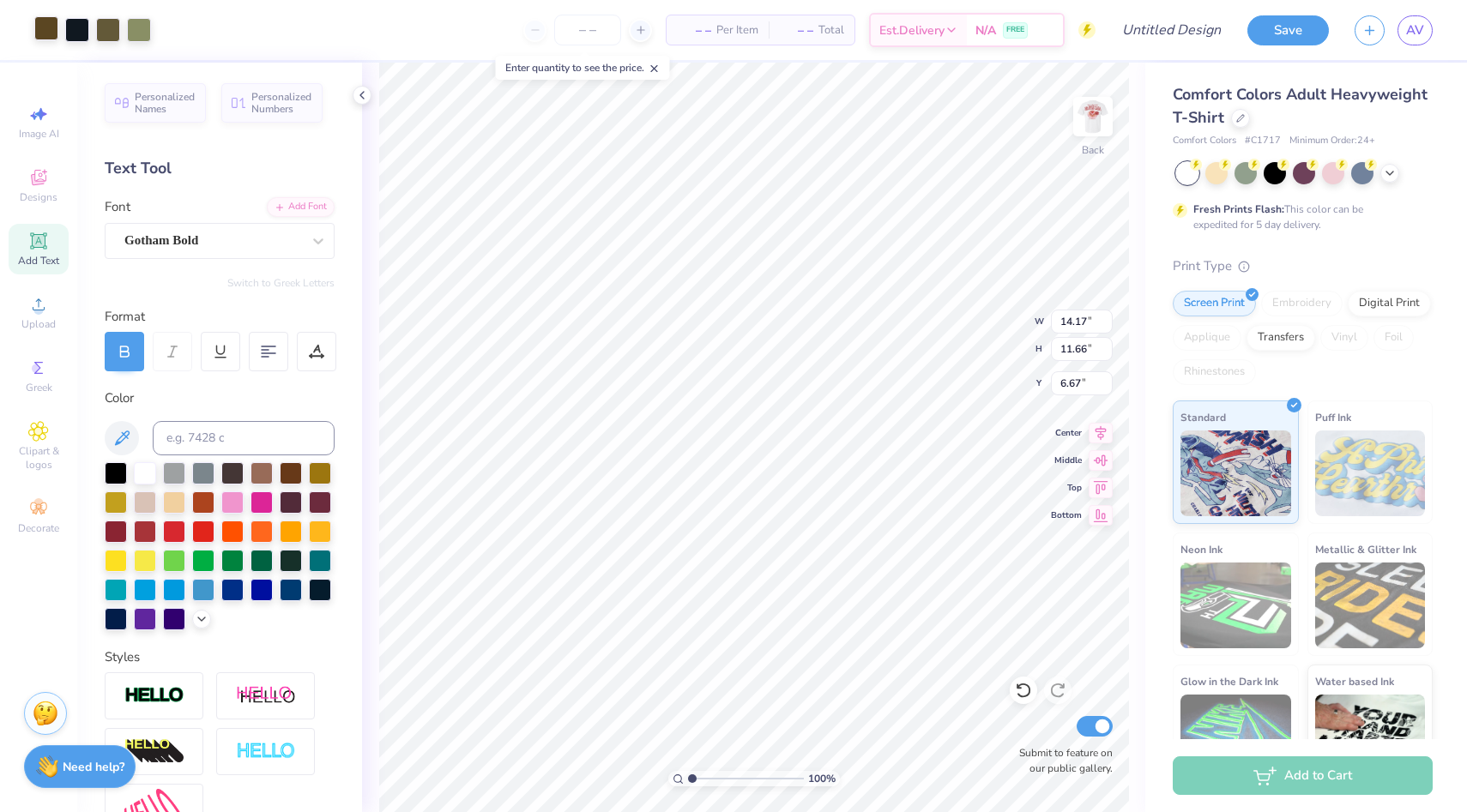 click at bounding box center (46, 28) 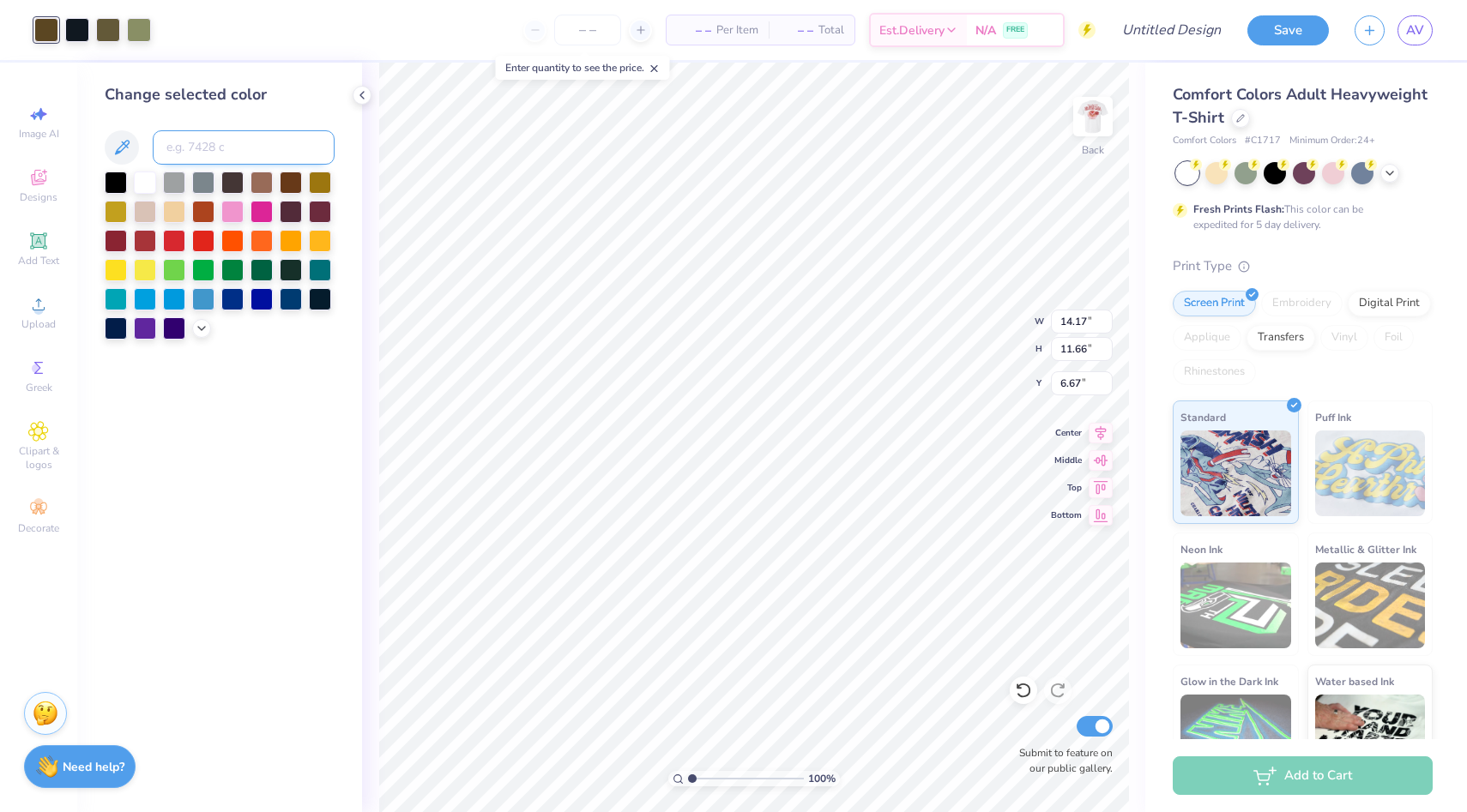 click at bounding box center [244, 147] 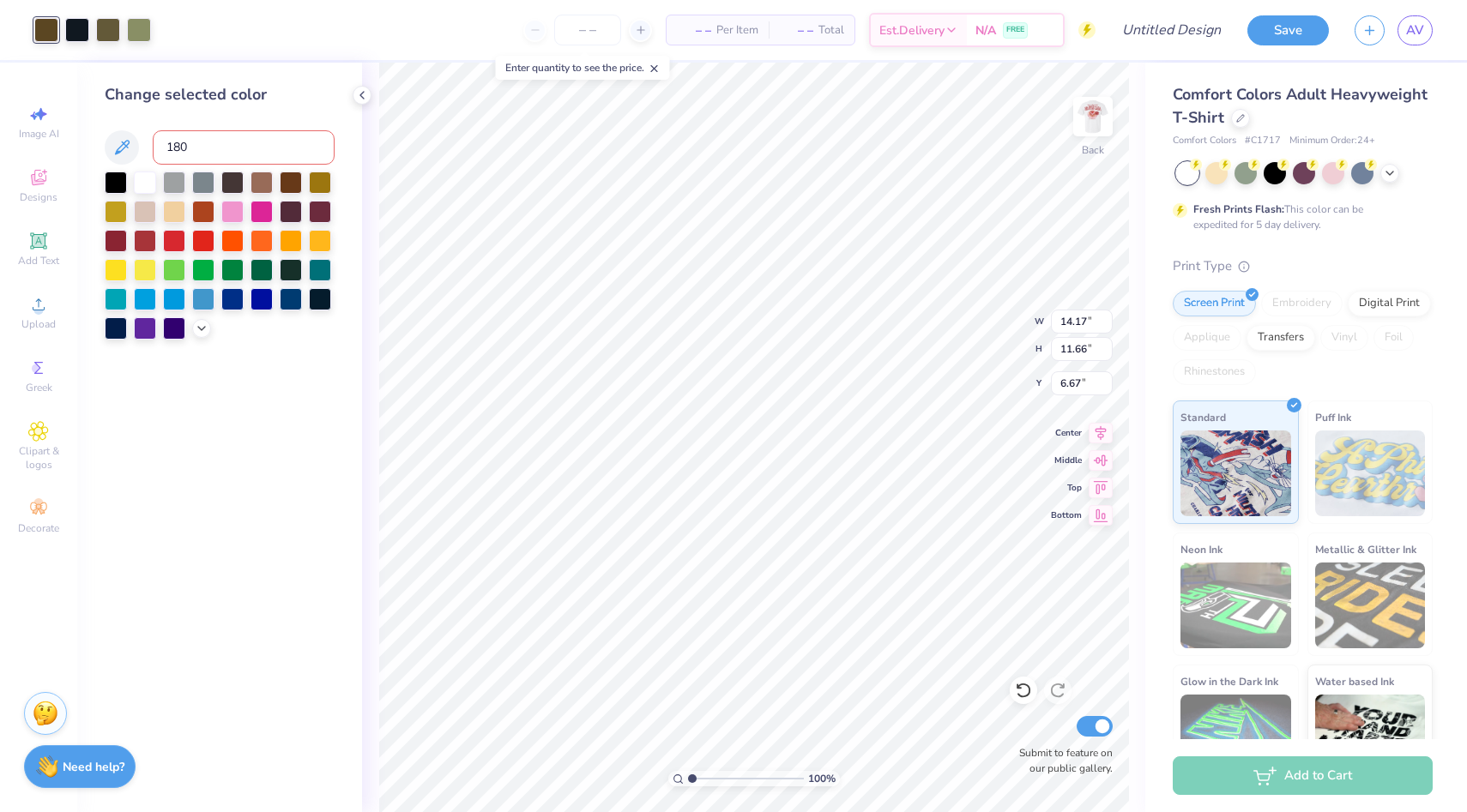 type on "1807" 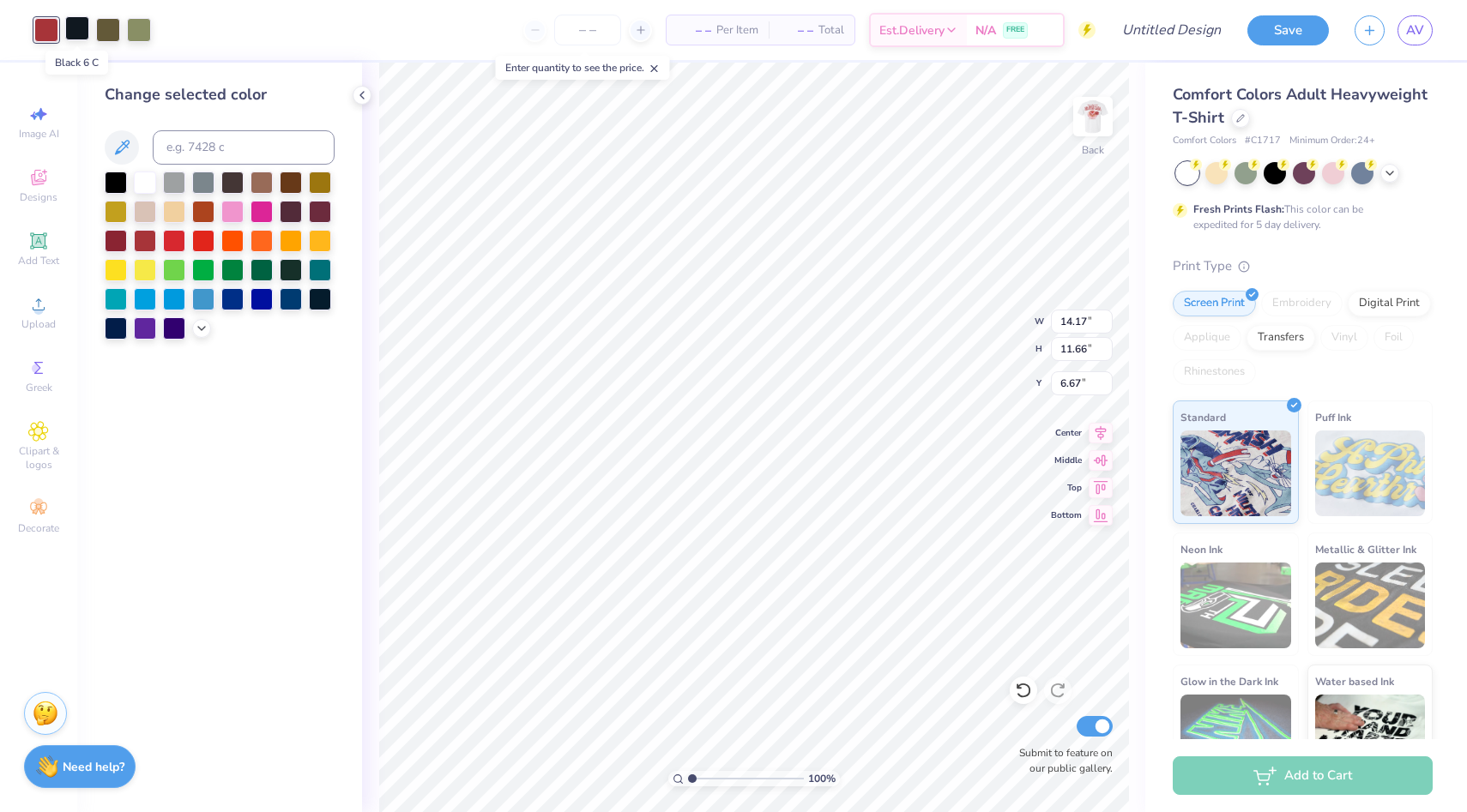 click at bounding box center [77, 28] 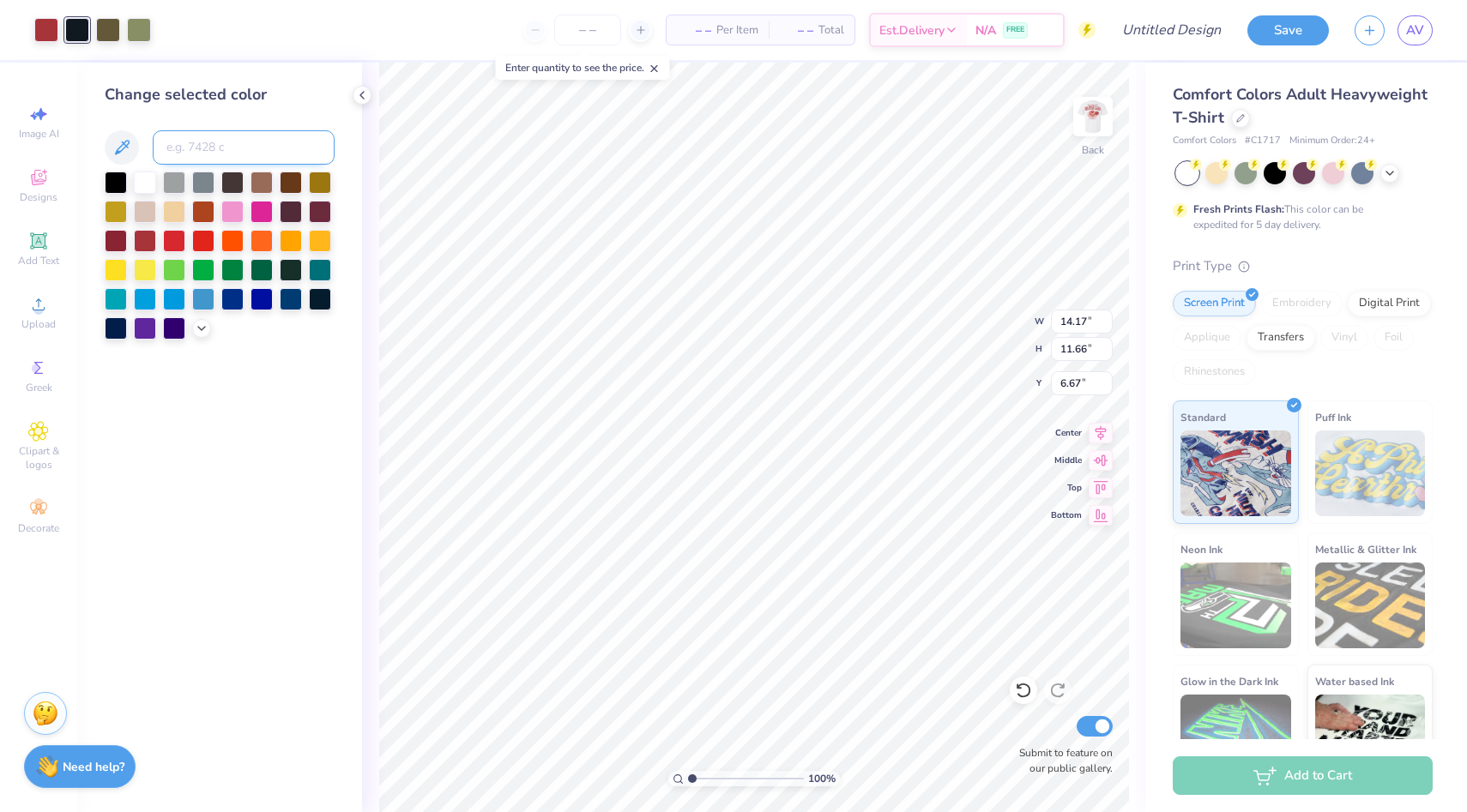 click at bounding box center (244, 147) 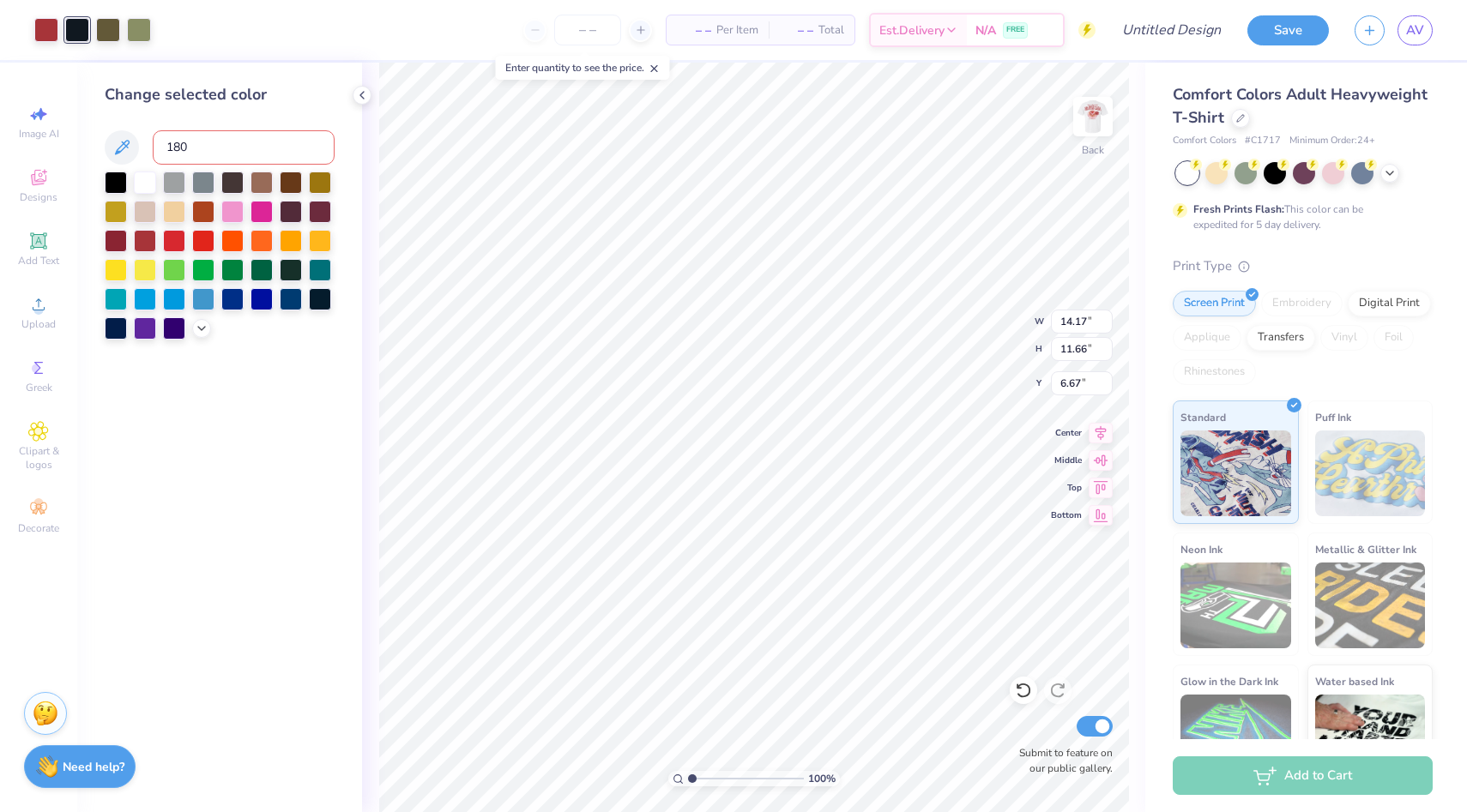 type on "1807" 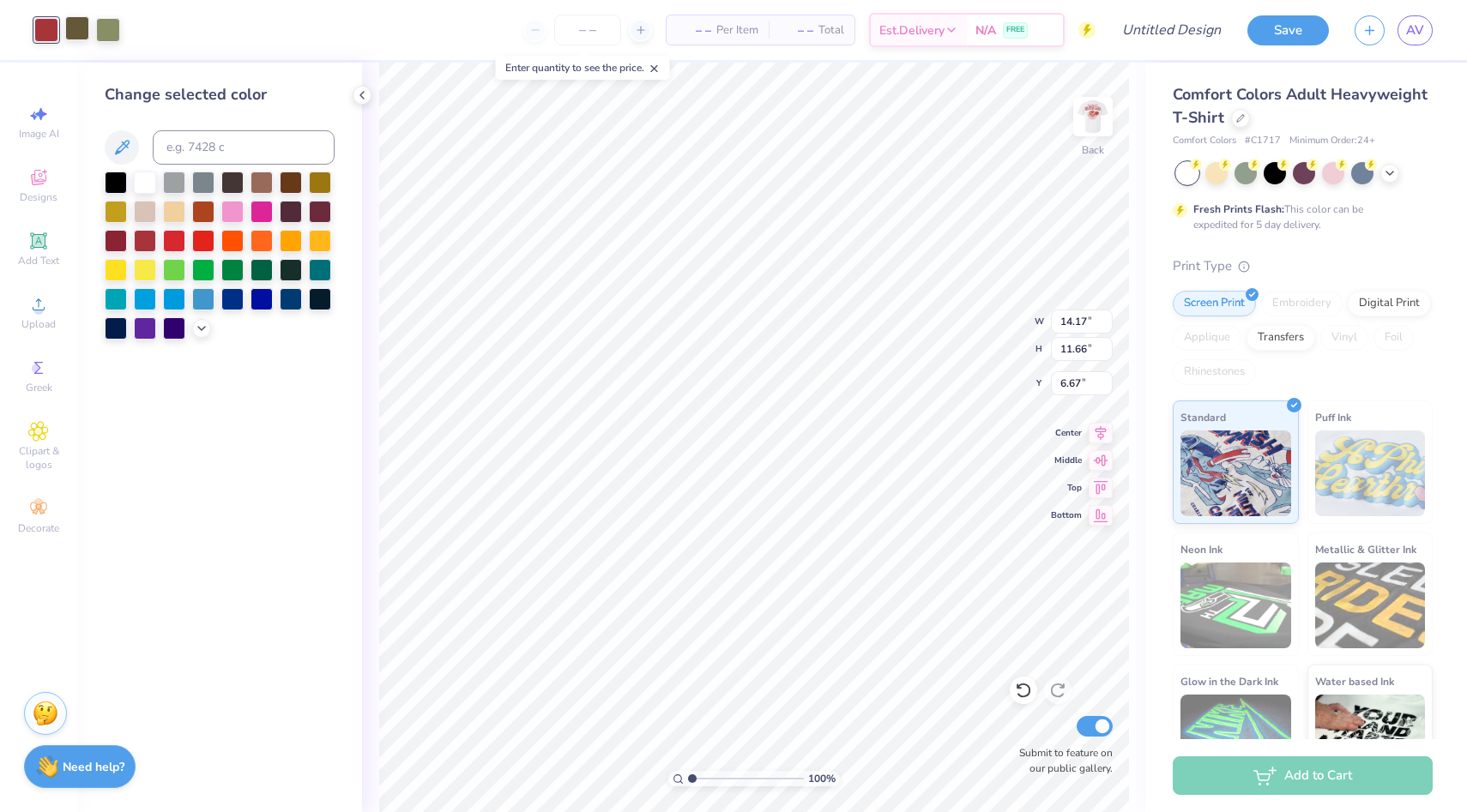 click at bounding box center (77, 28) 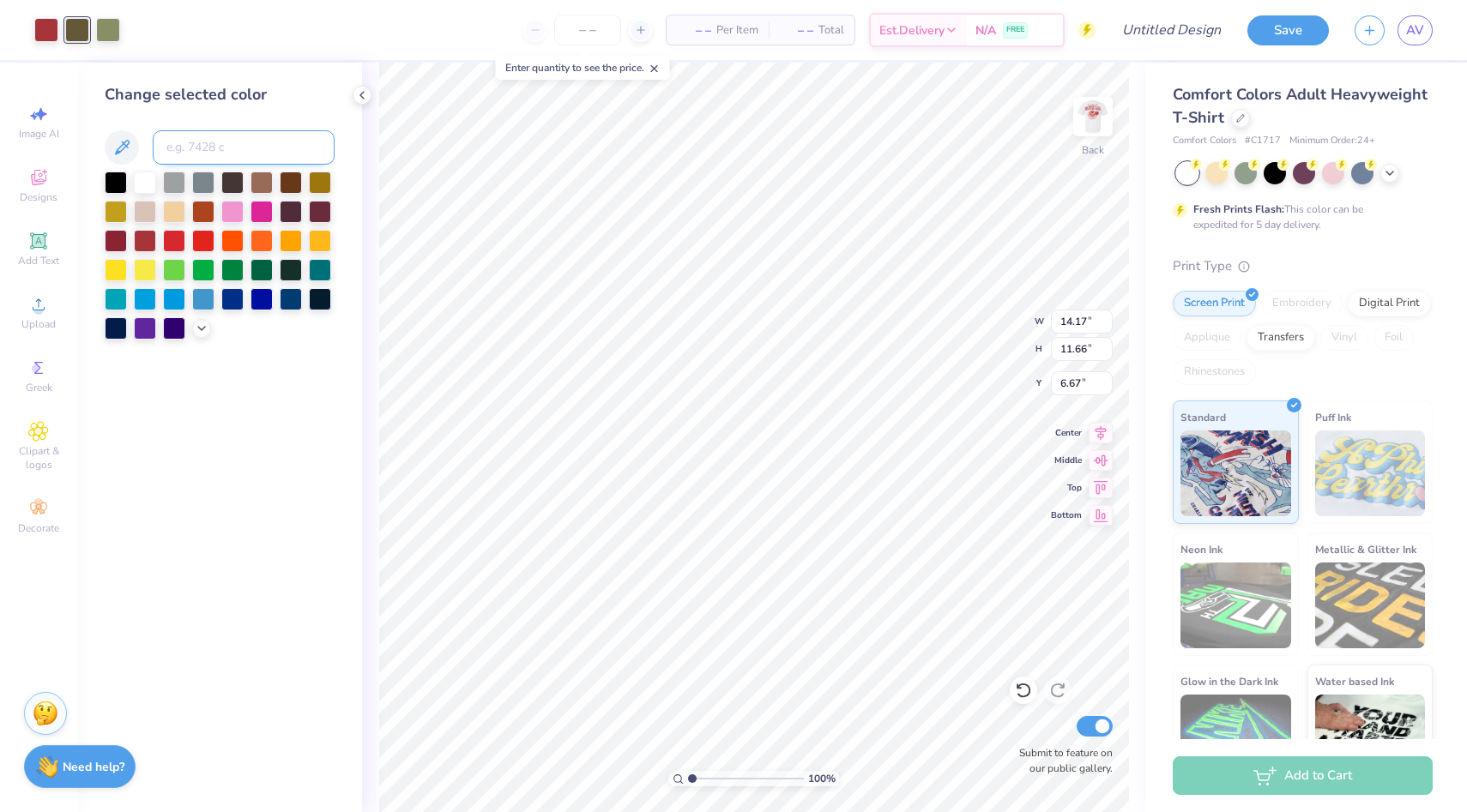 click at bounding box center [244, 147] 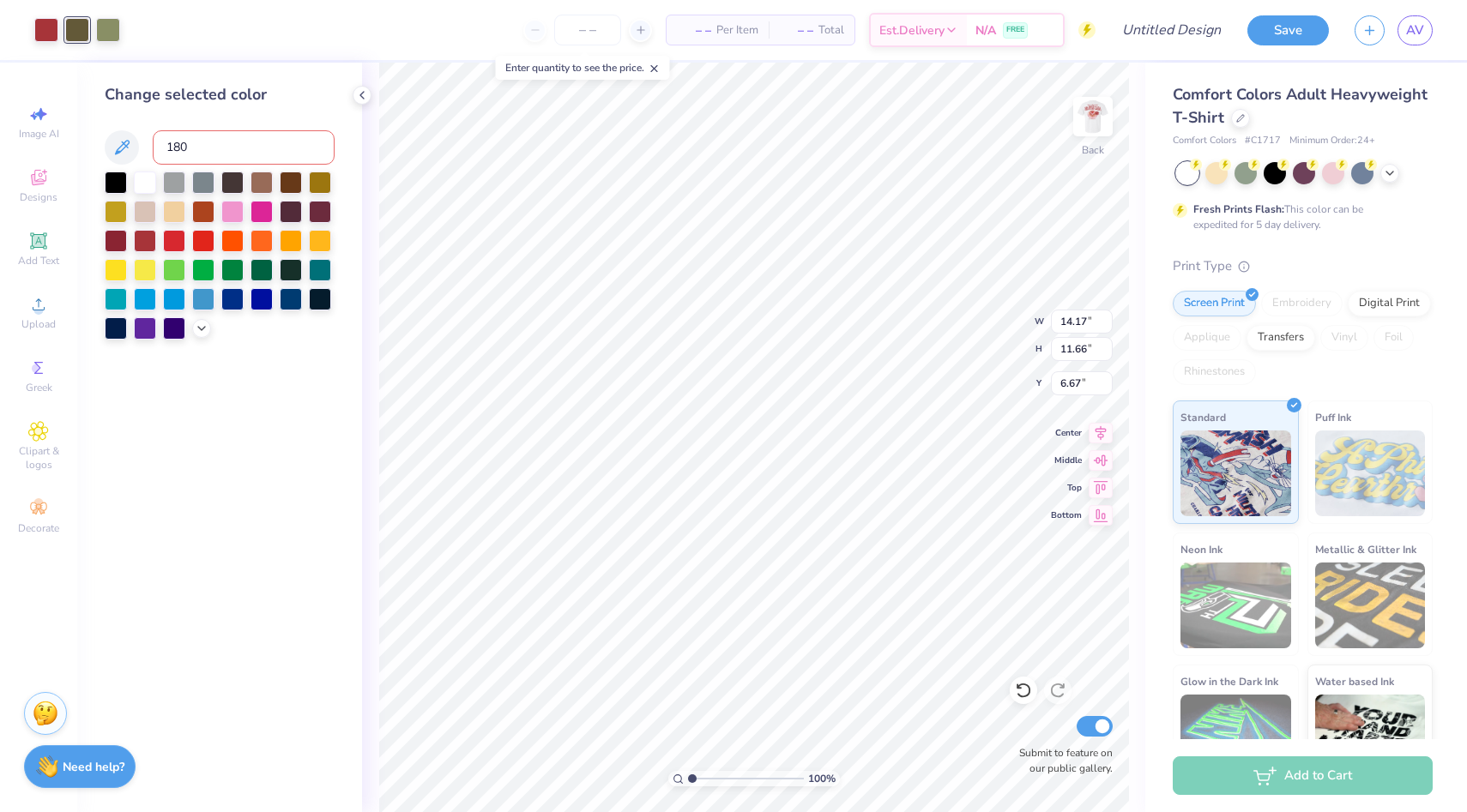 type on "1807" 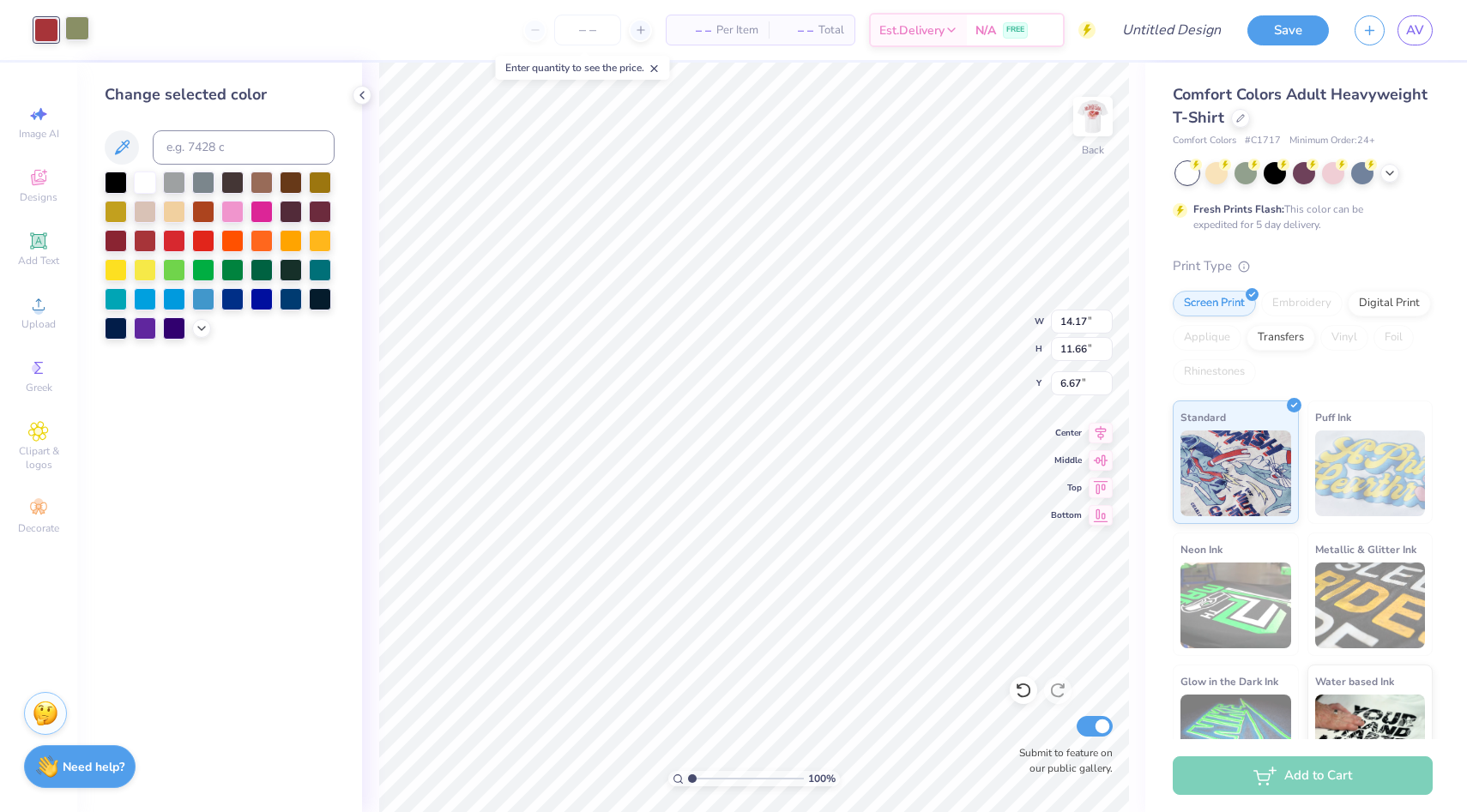 click at bounding box center (77, 28) 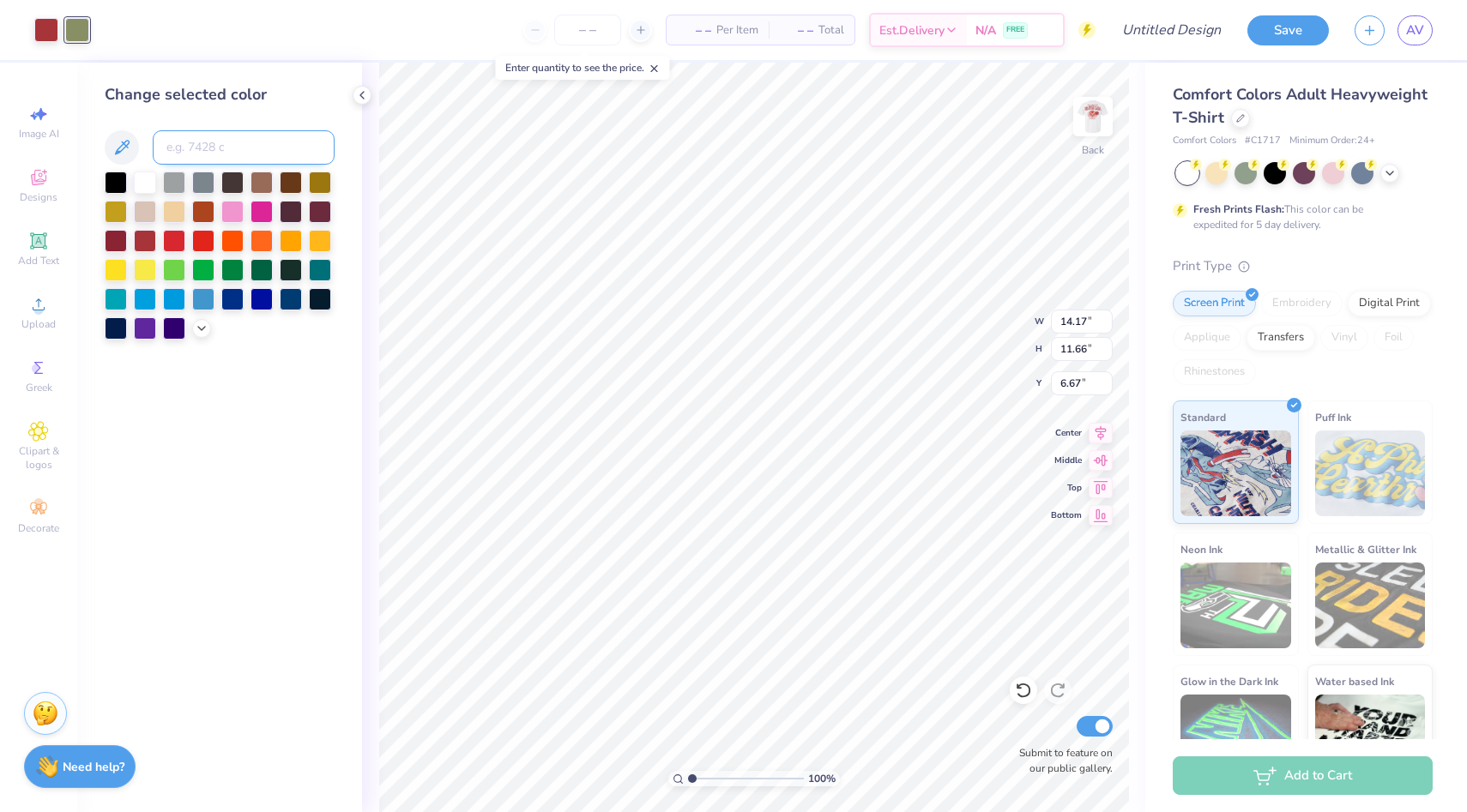 click at bounding box center (244, 147) 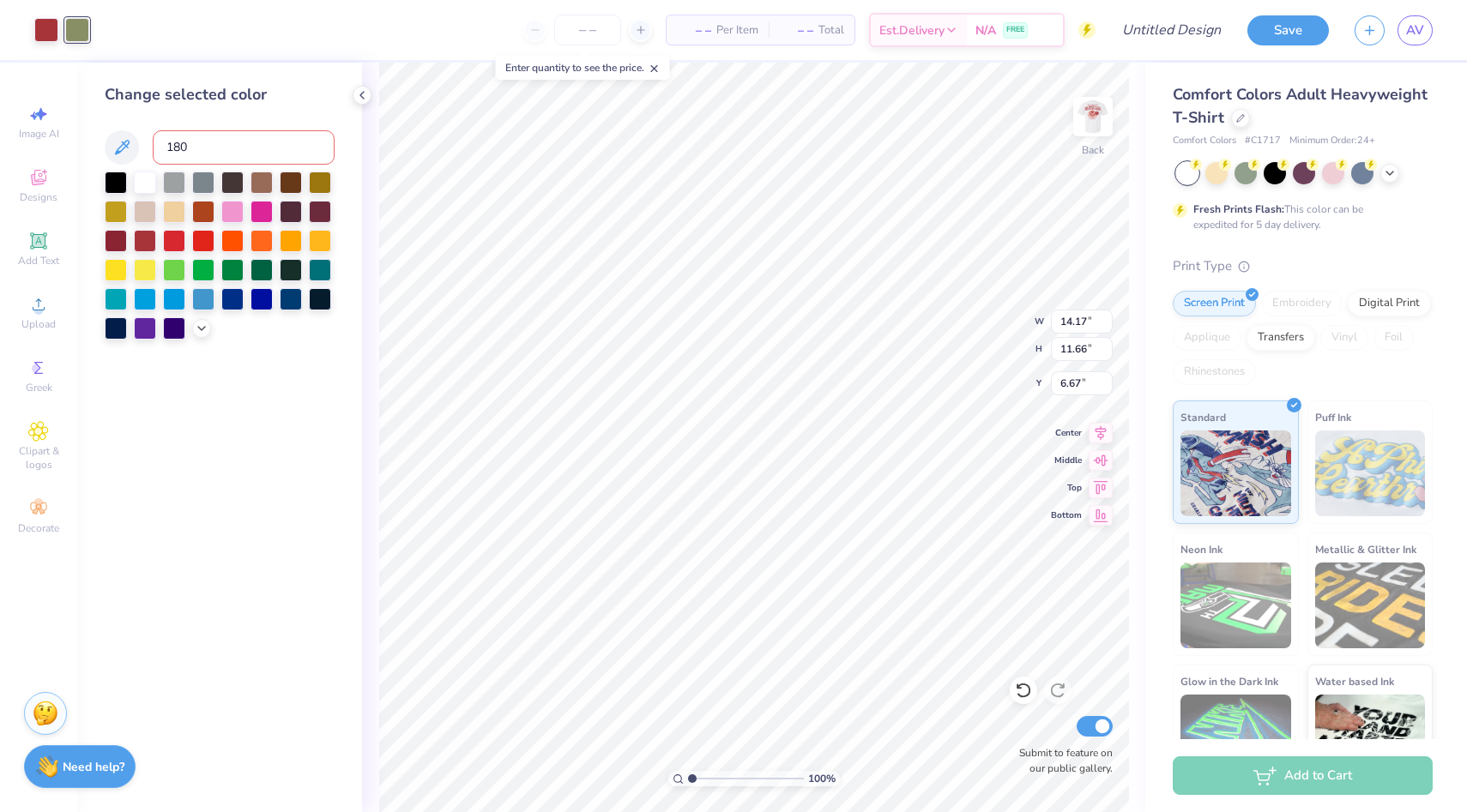 type on "1807" 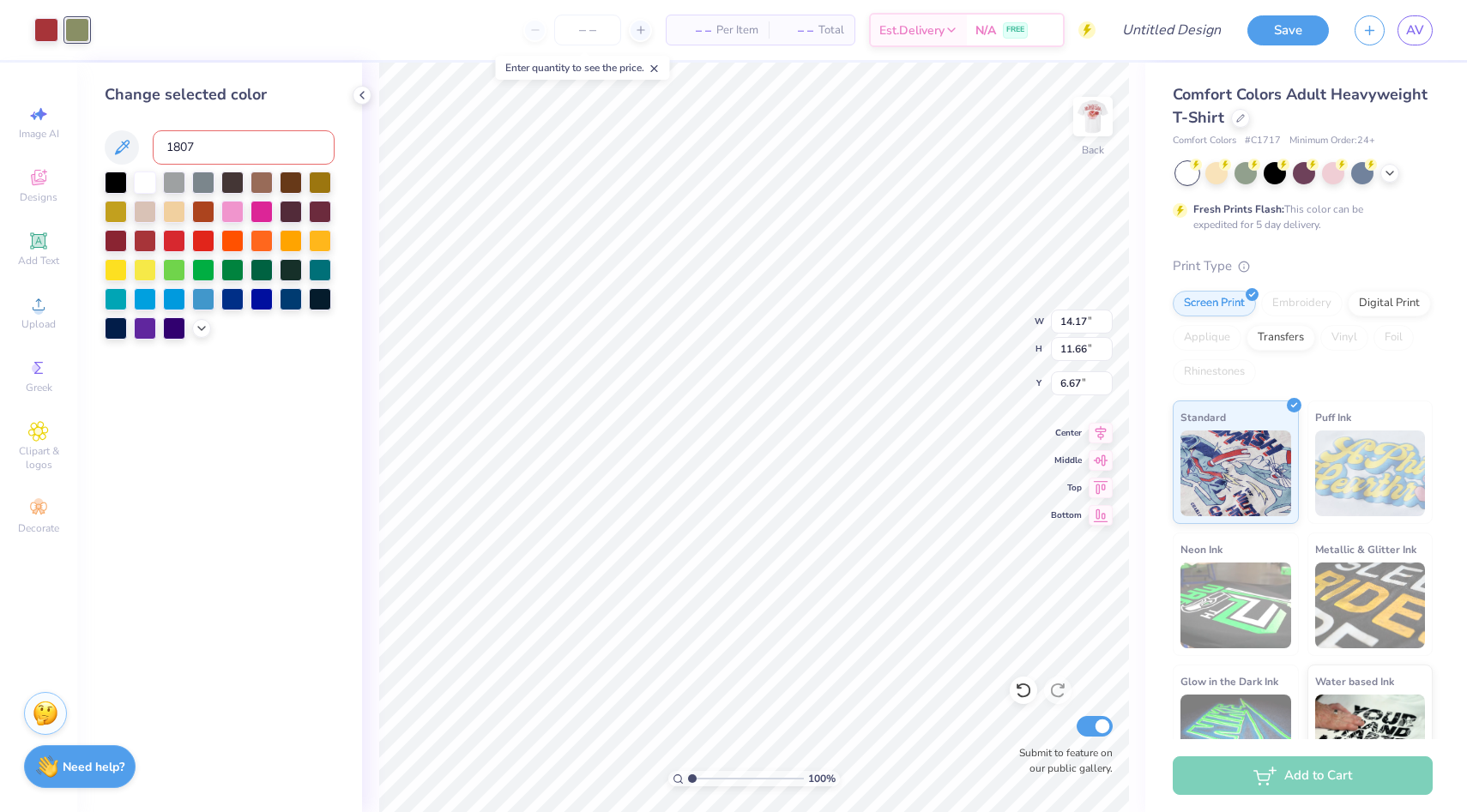 type 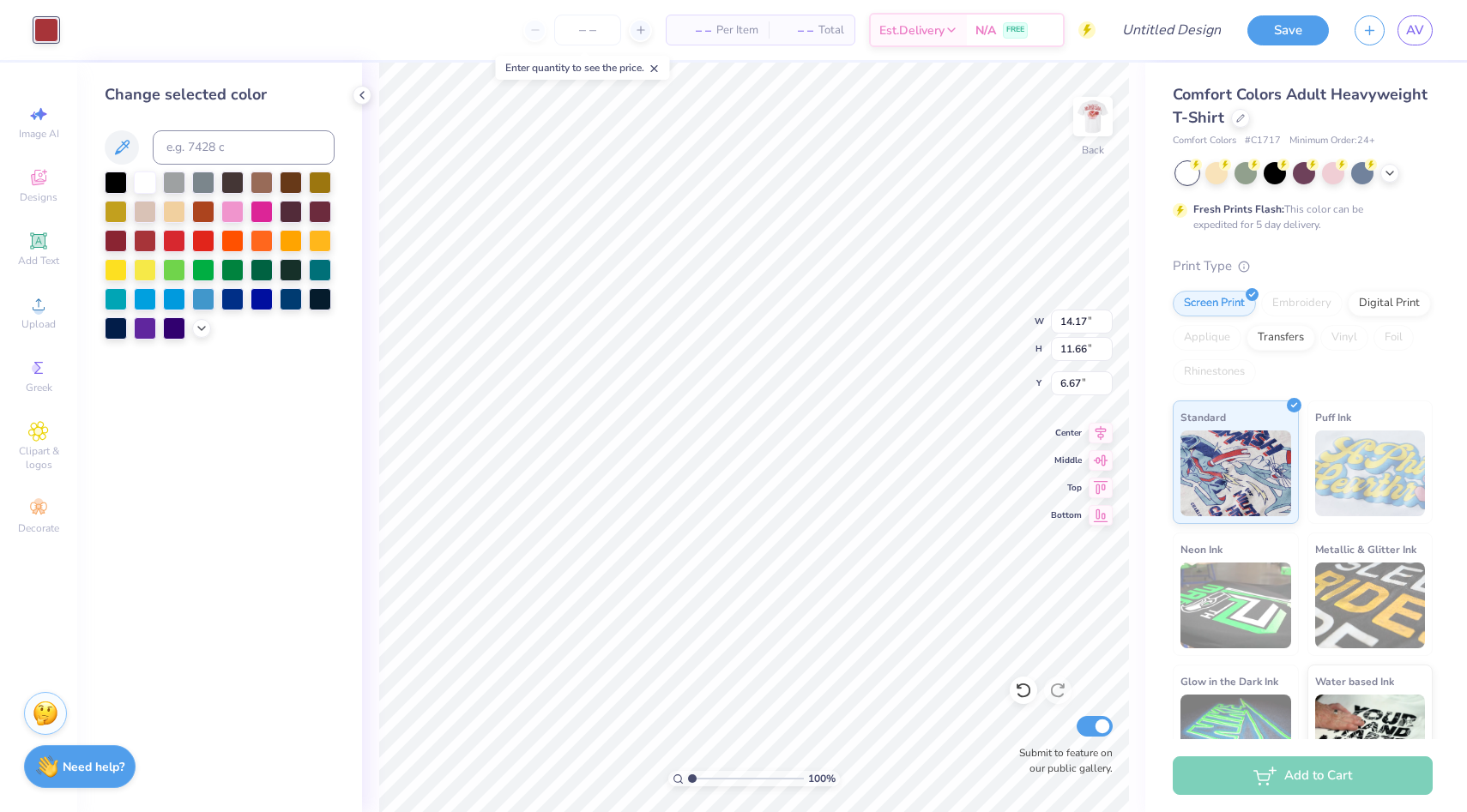 type on "5.05" 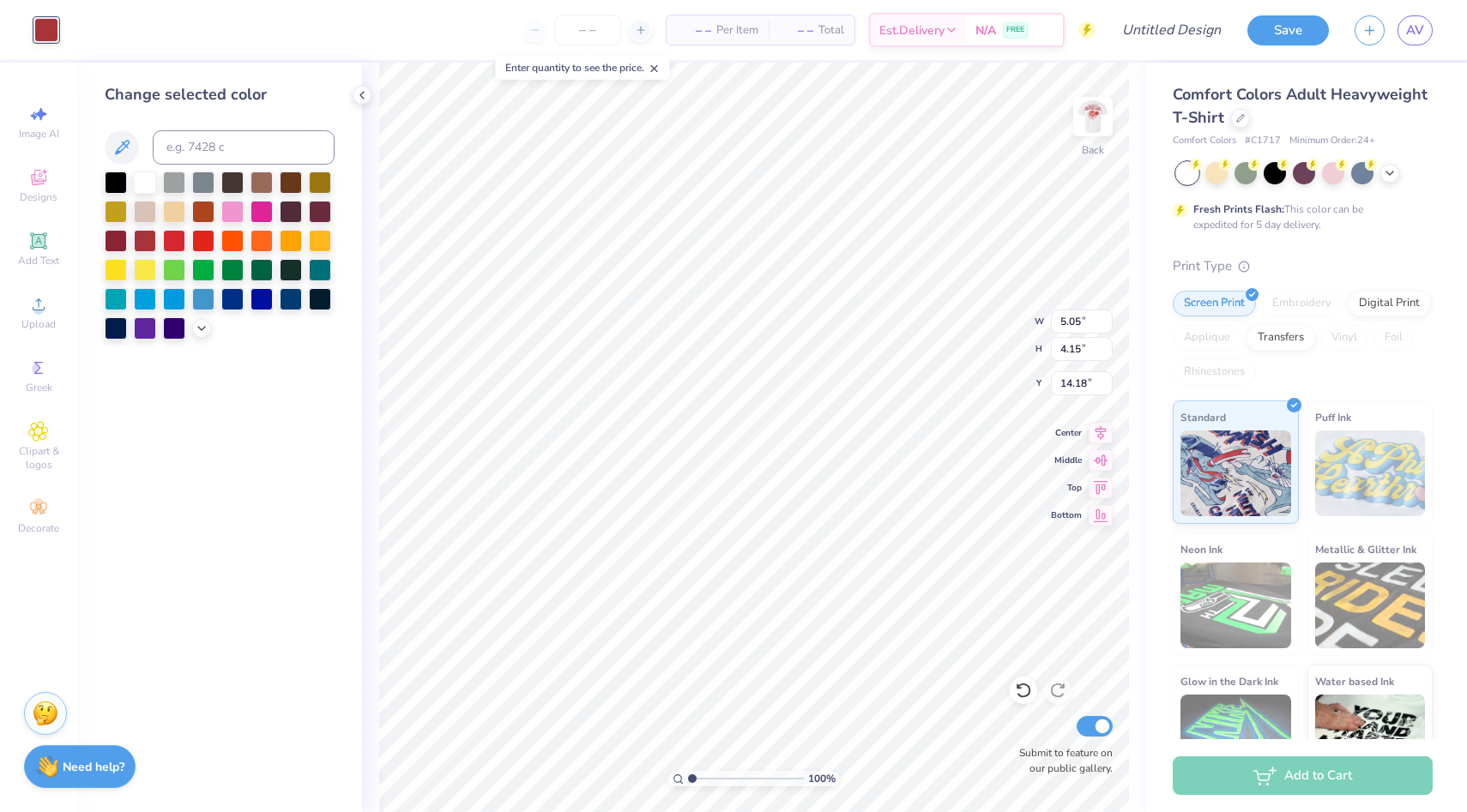 type on "4.47" 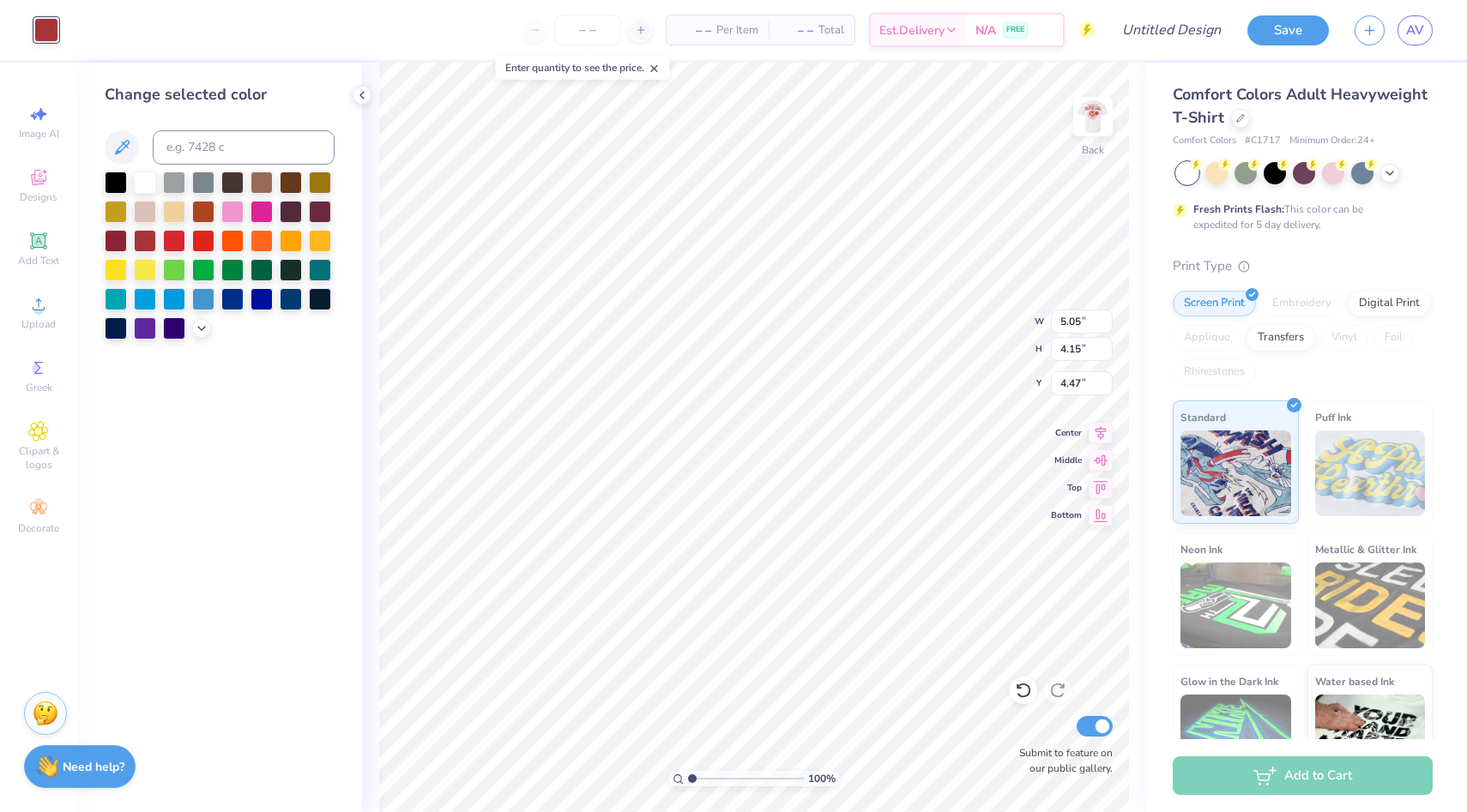 type on "7.42" 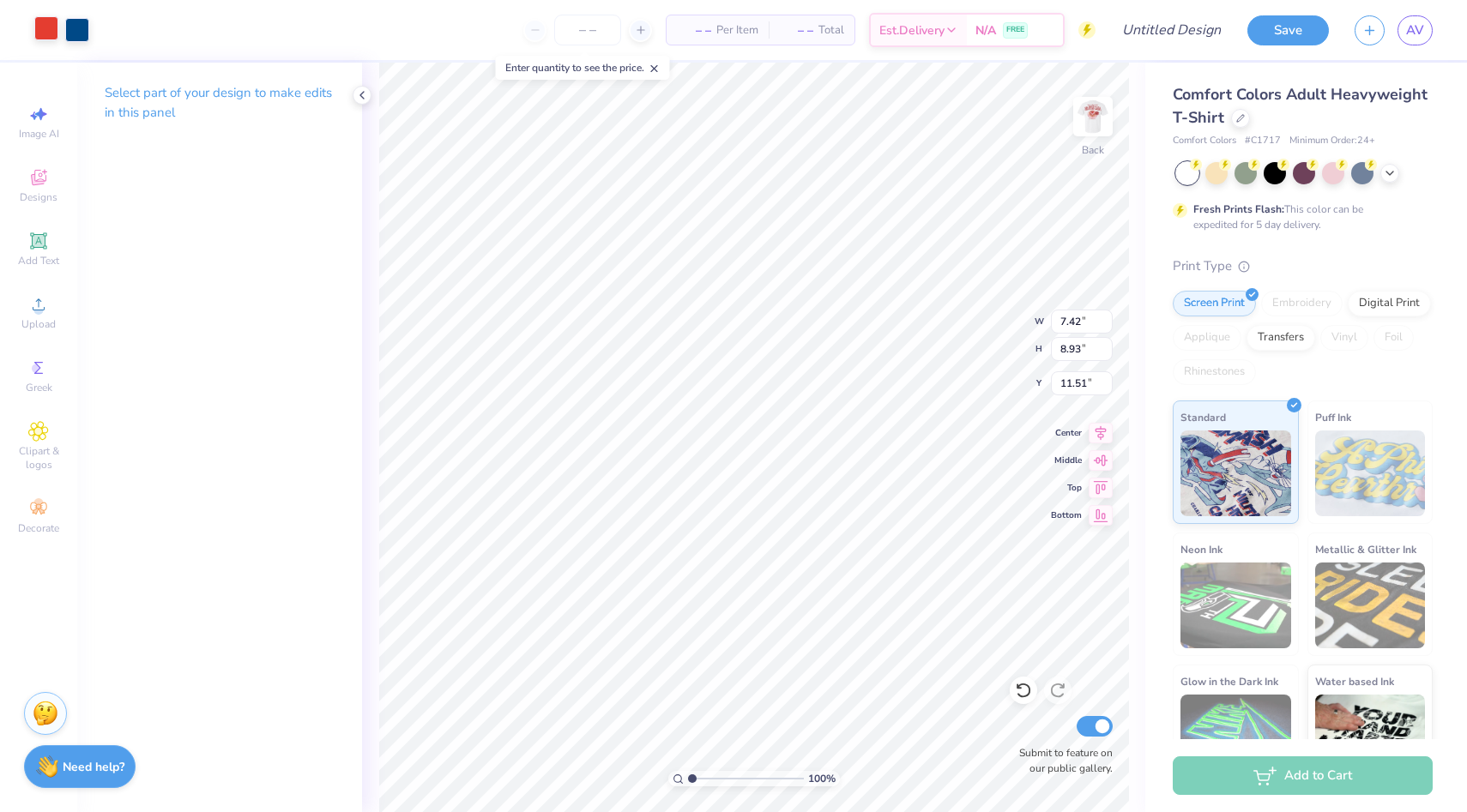 click at bounding box center (46, 28) 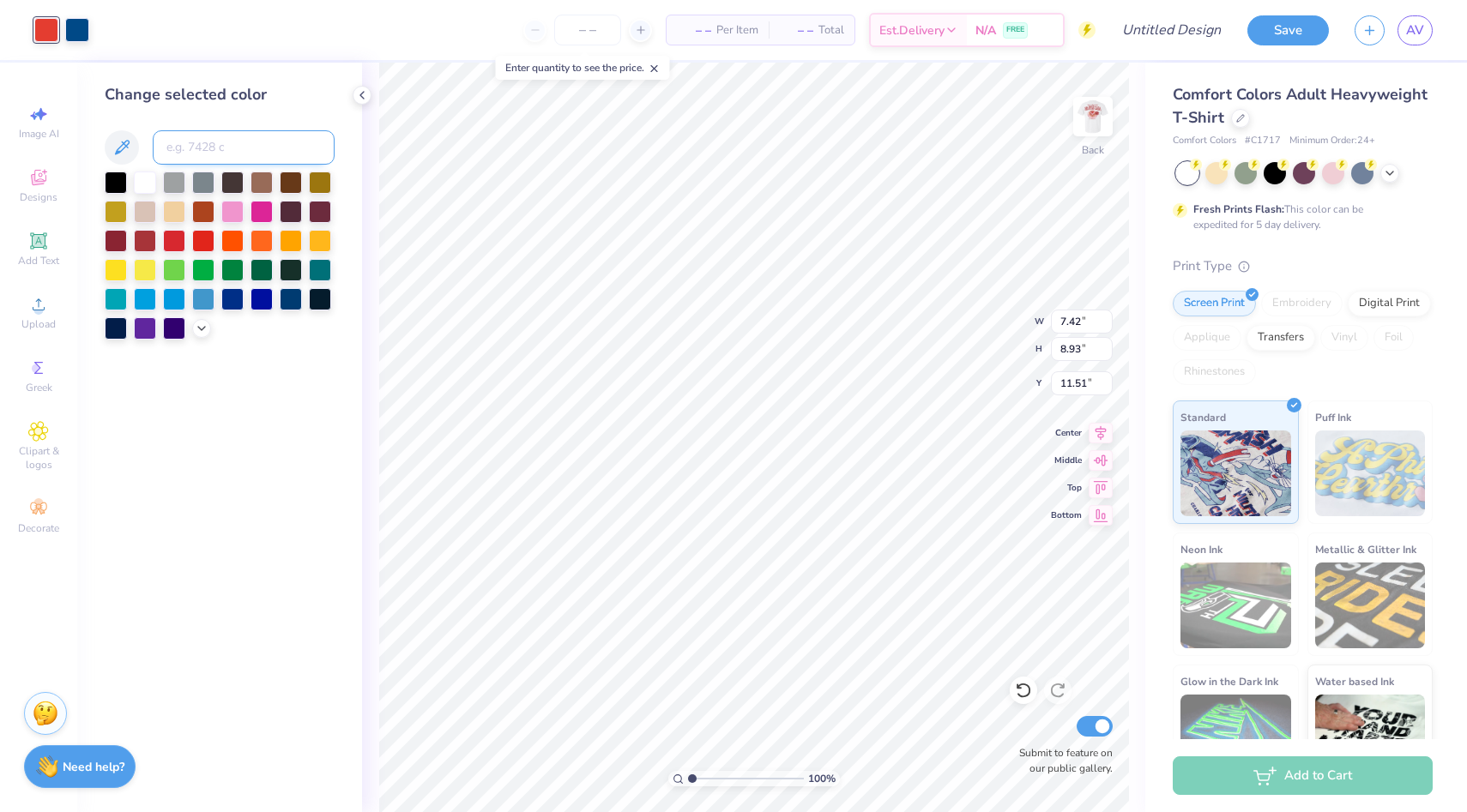 click at bounding box center [244, 147] 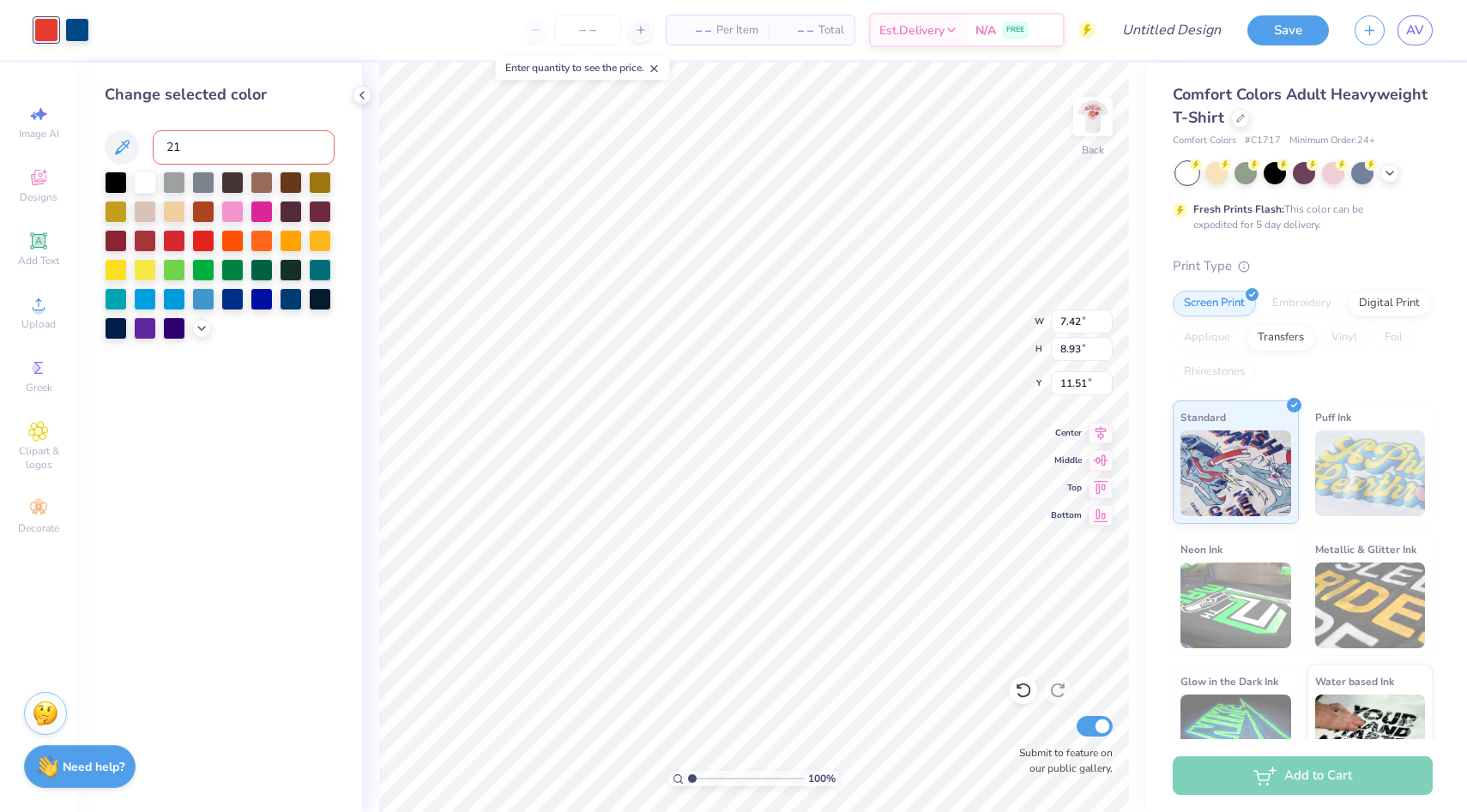 type on "211" 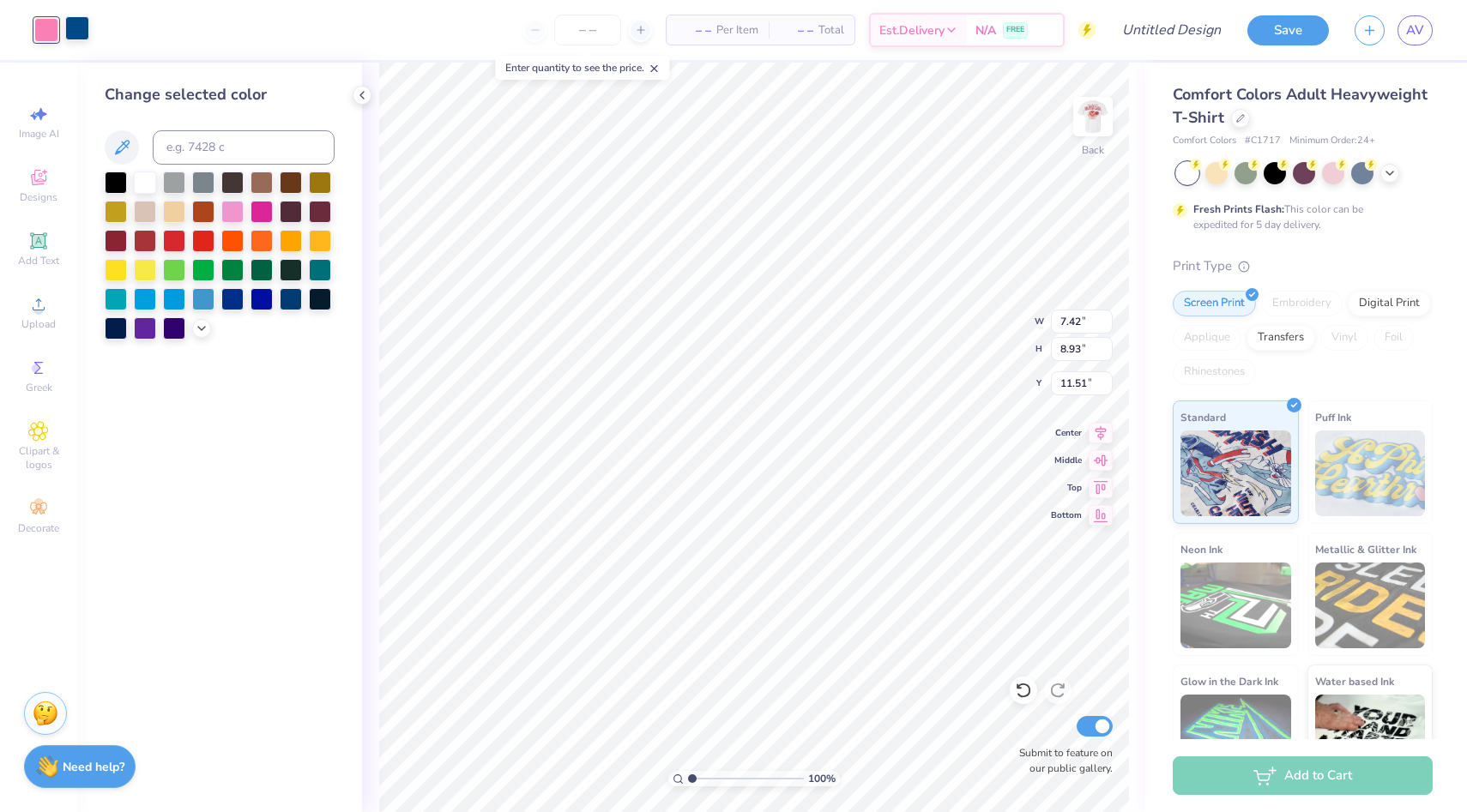 click at bounding box center [77, 28] 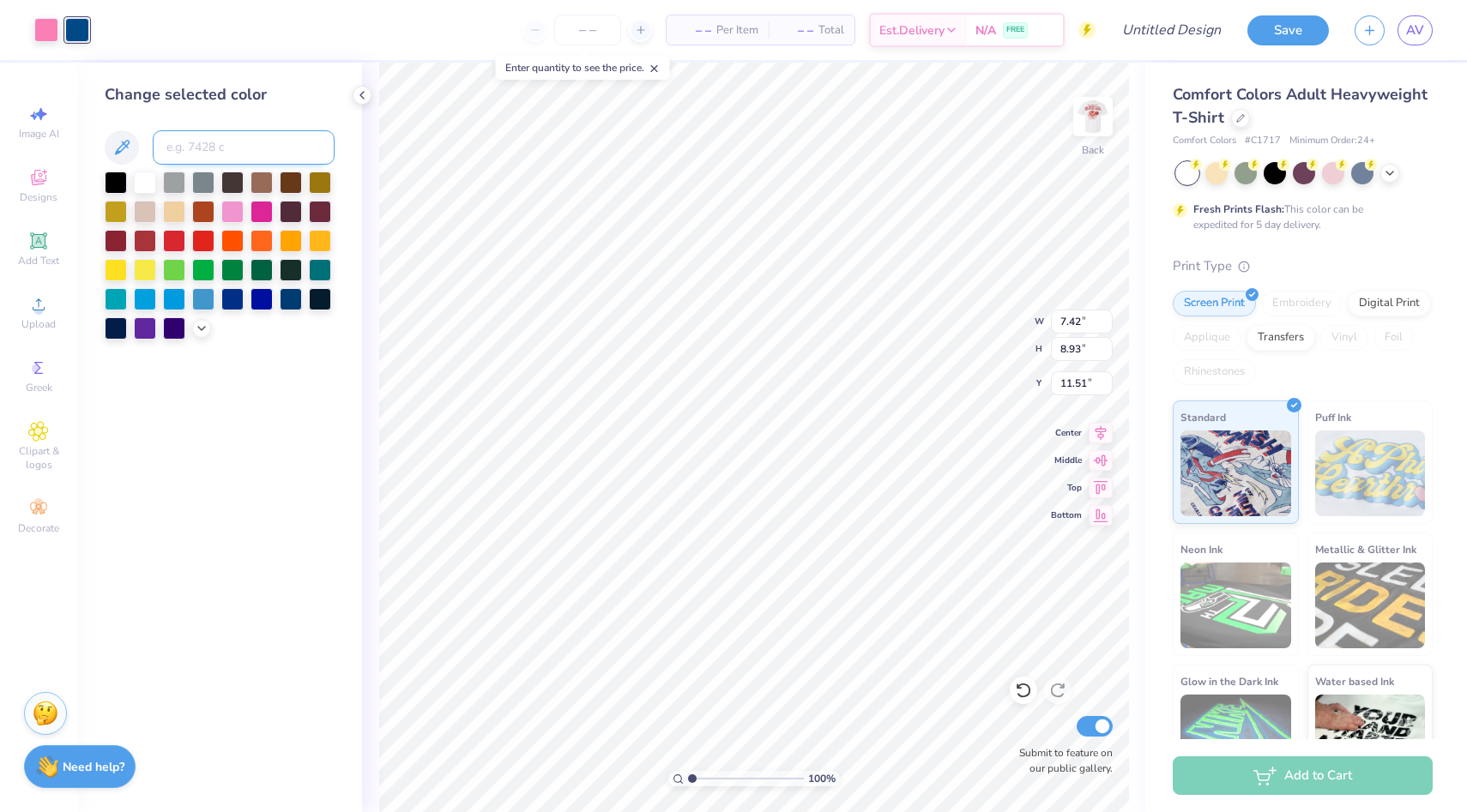 click at bounding box center [244, 147] 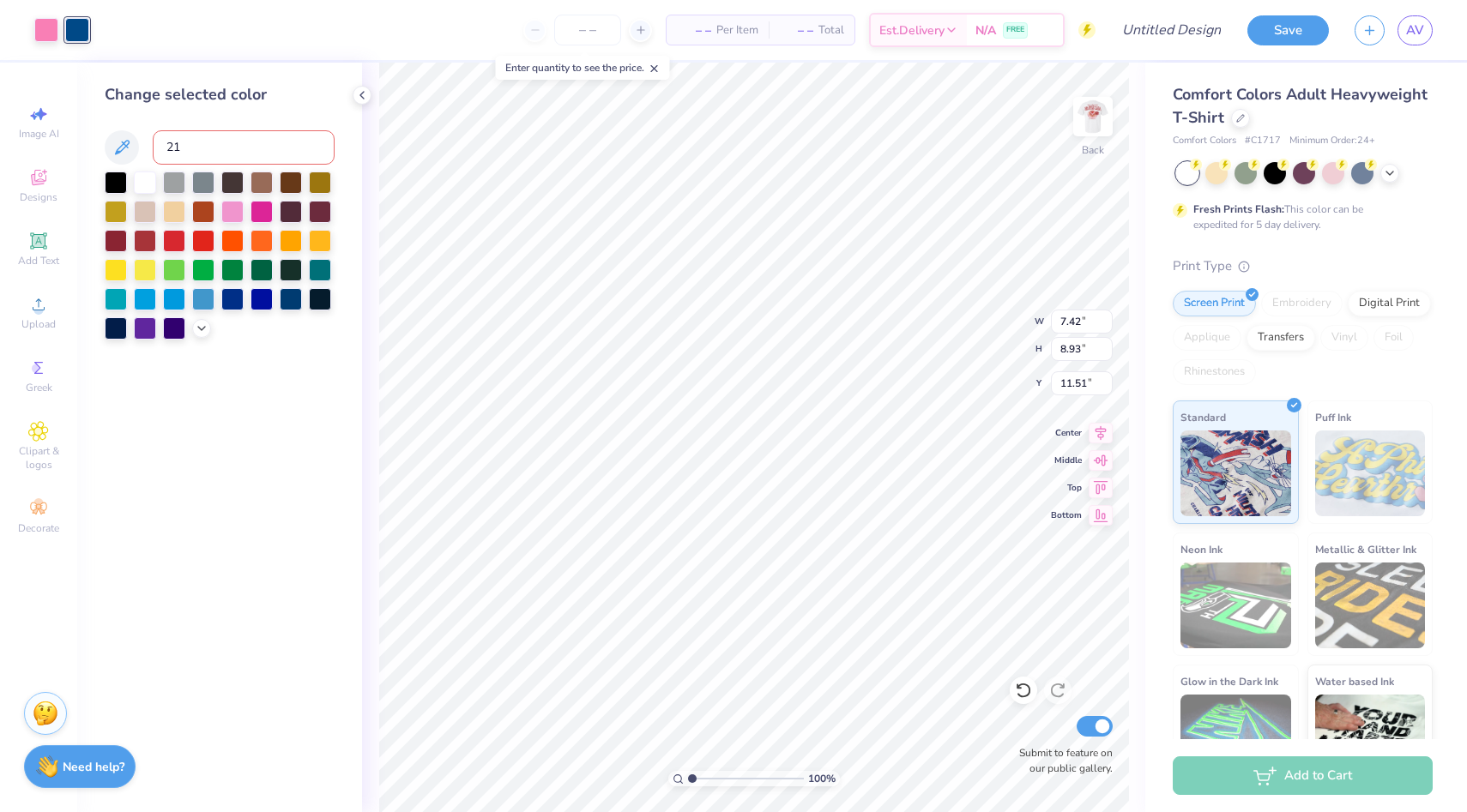 type on "211" 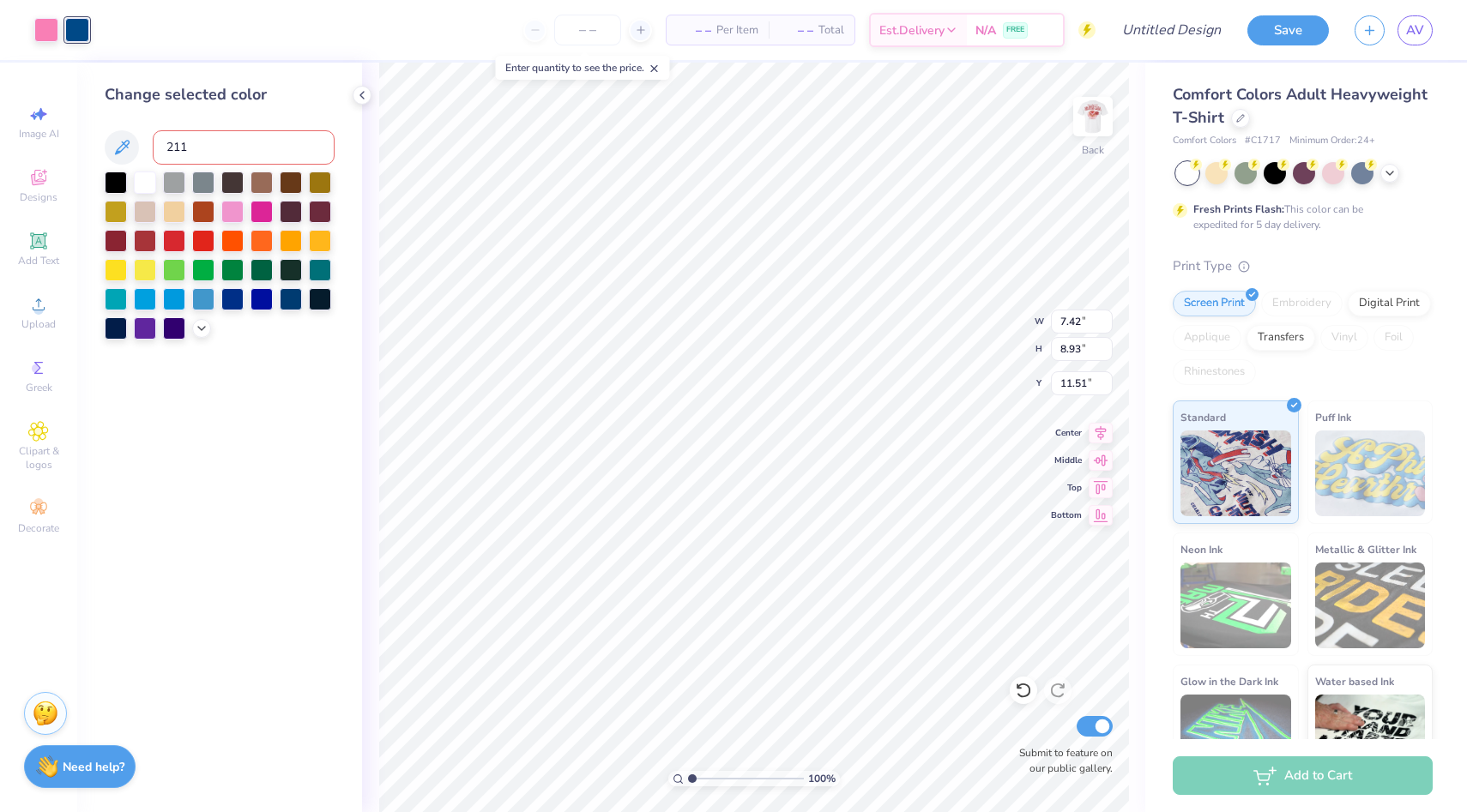 type 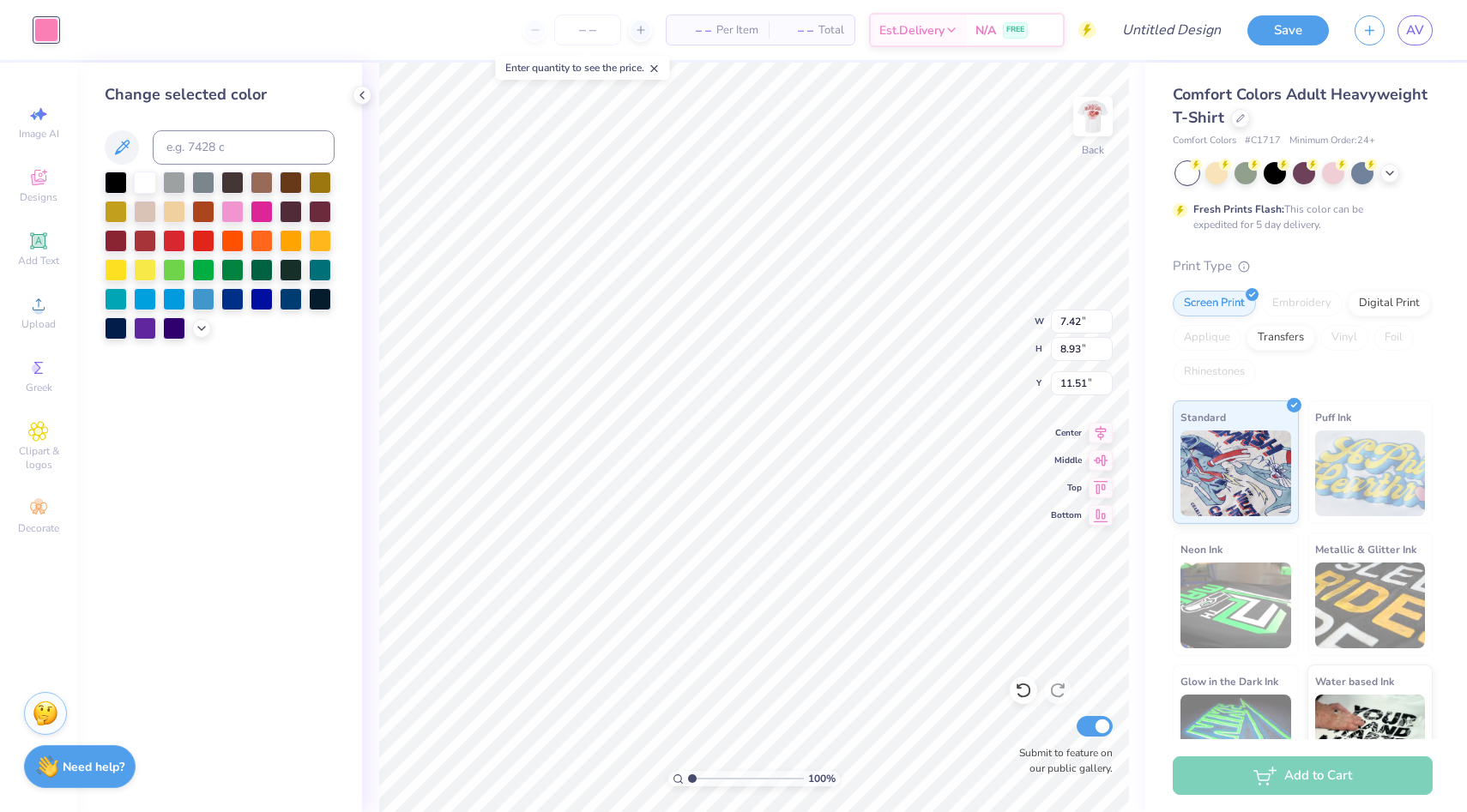 type on "3.38" 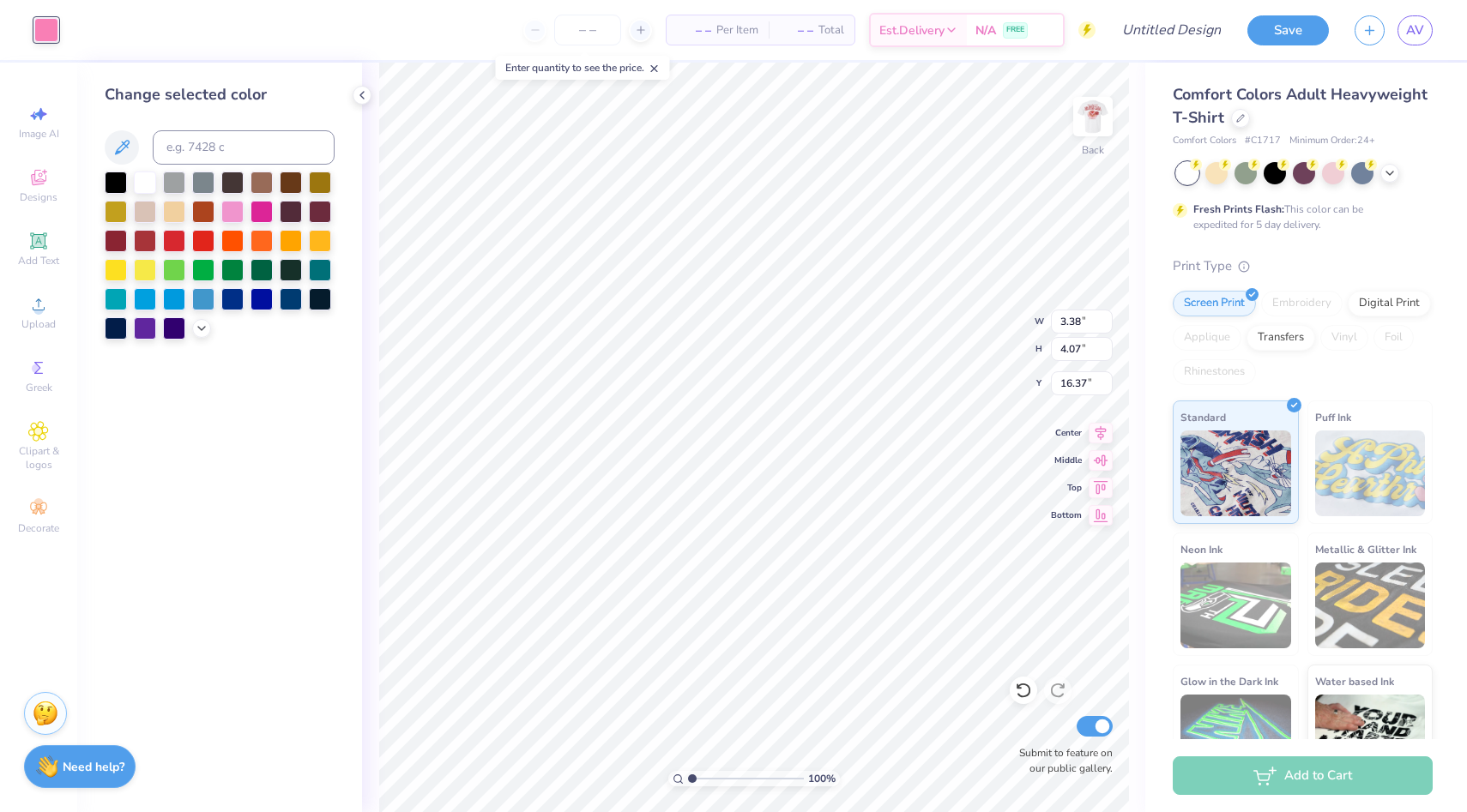 type on "9.03" 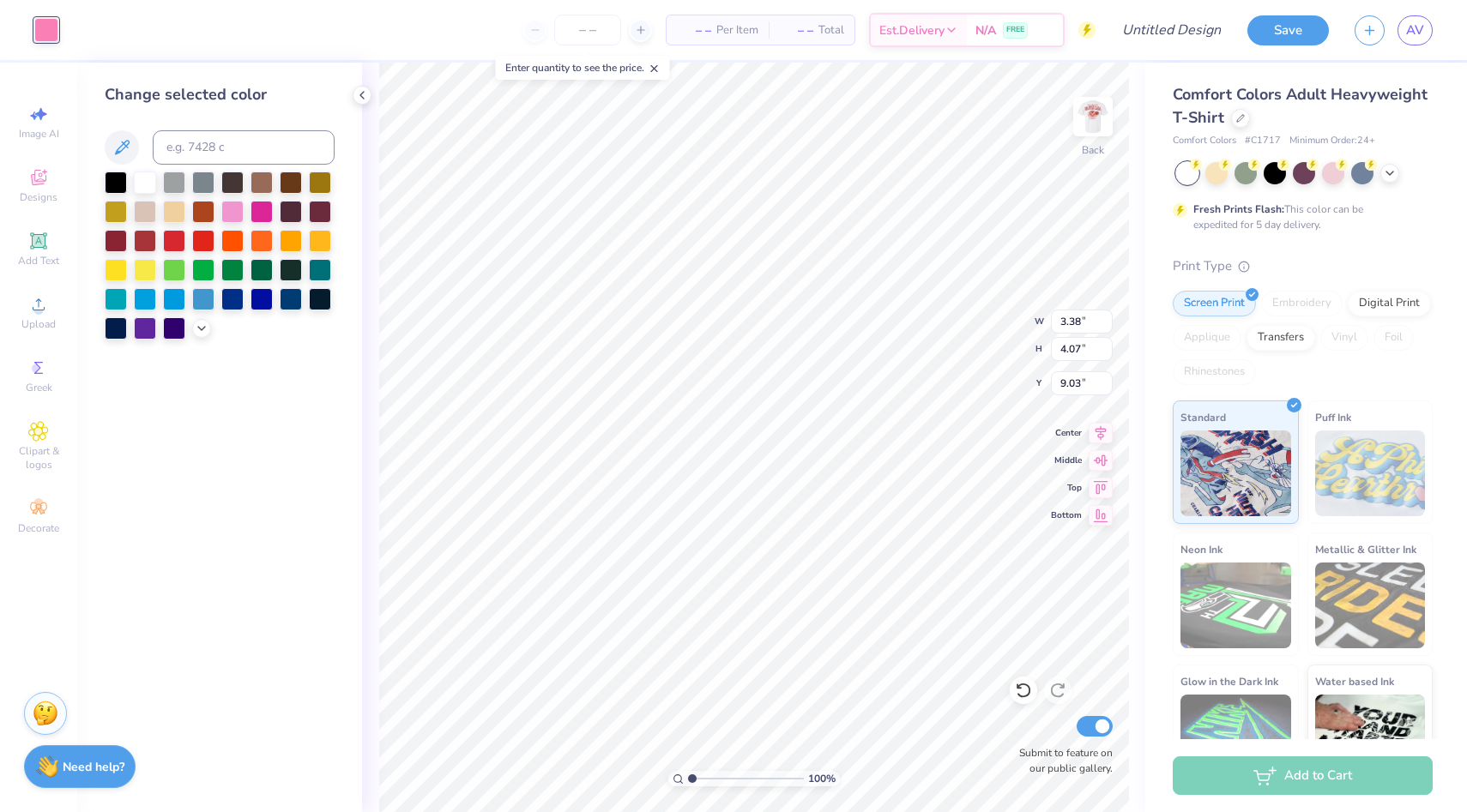 type on "2.94" 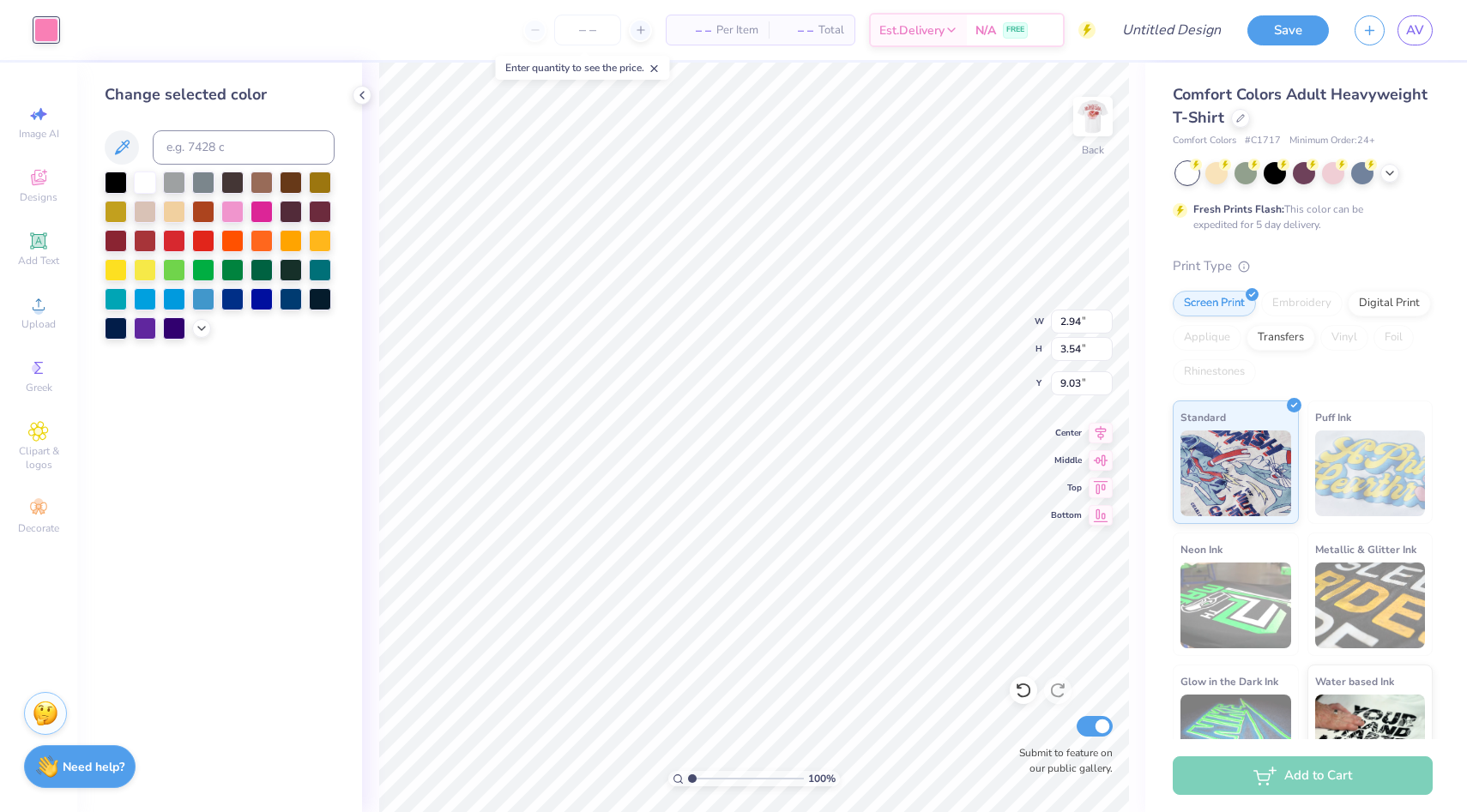 type on "8.96" 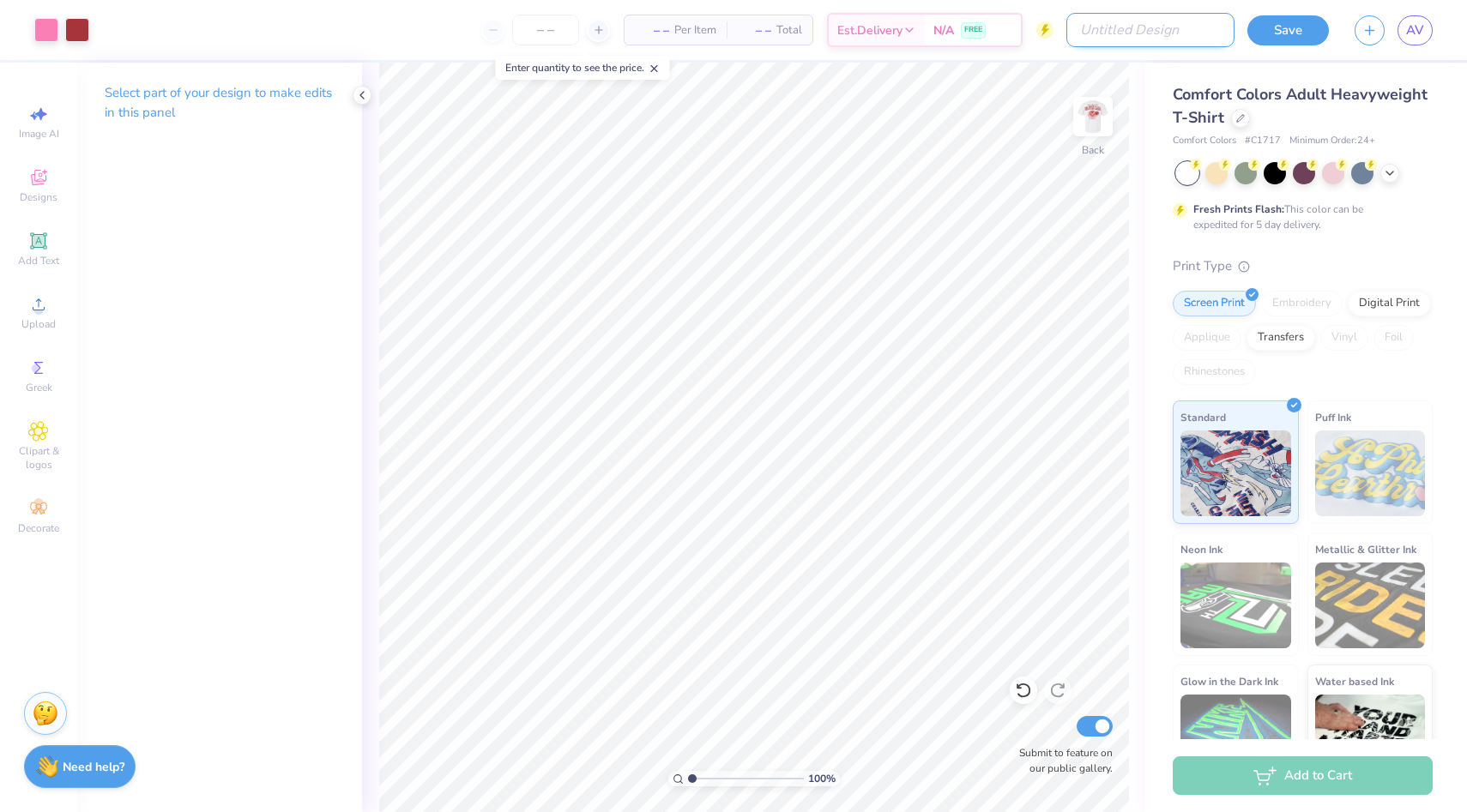 click on "Design Title" at bounding box center (1150, 30) 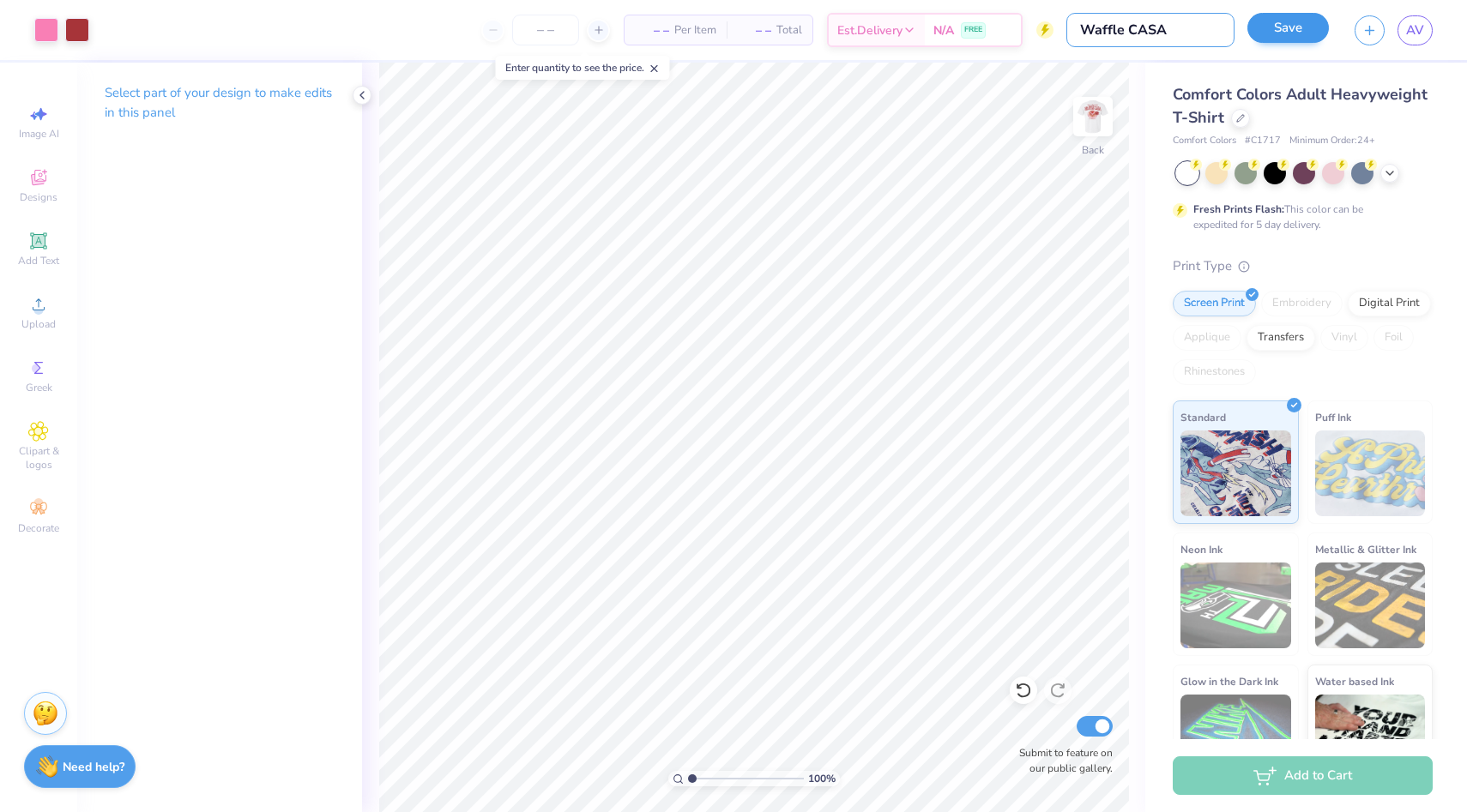 type on "Waffle CASA" 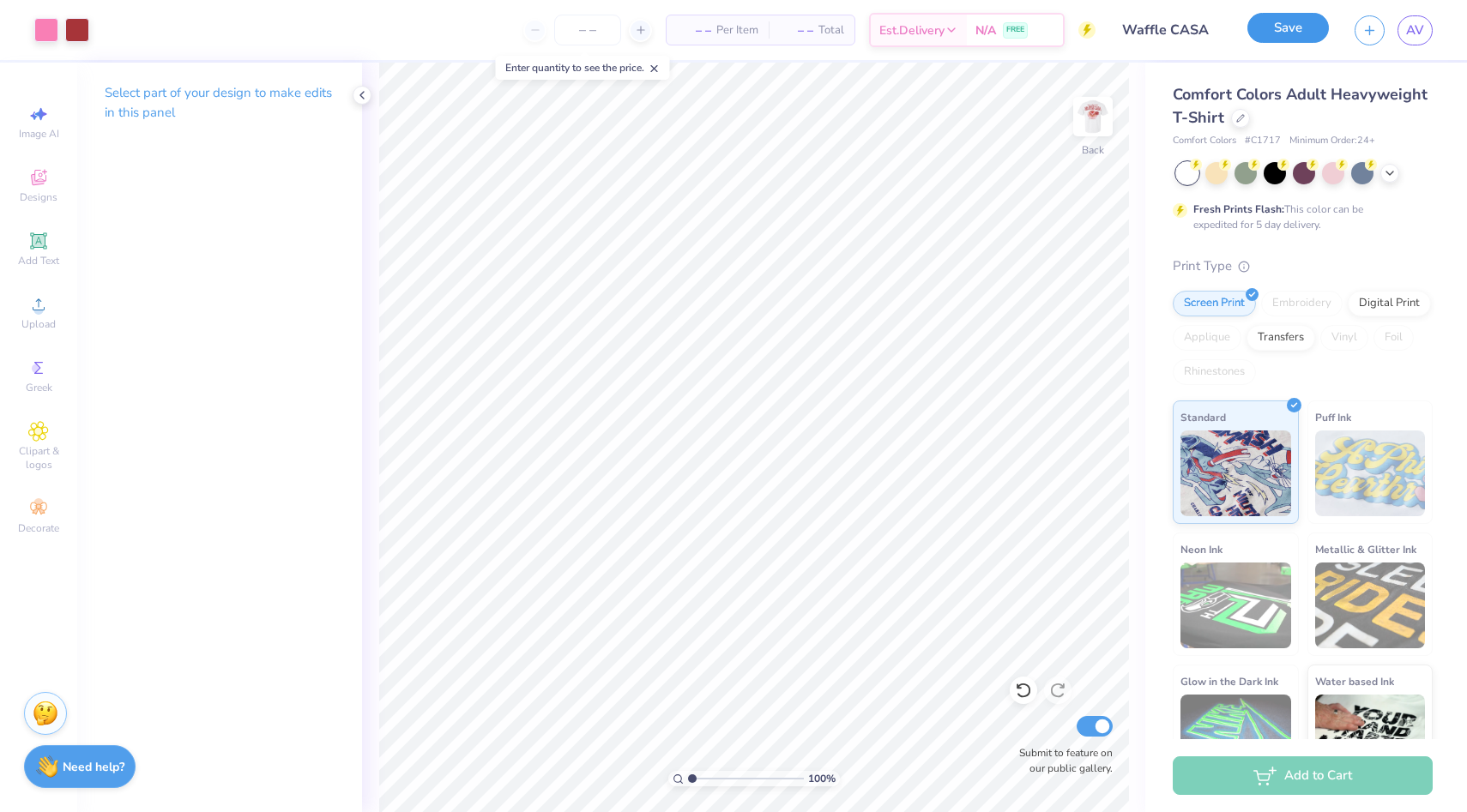 click on "Save" at bounding box center [1288, 27] 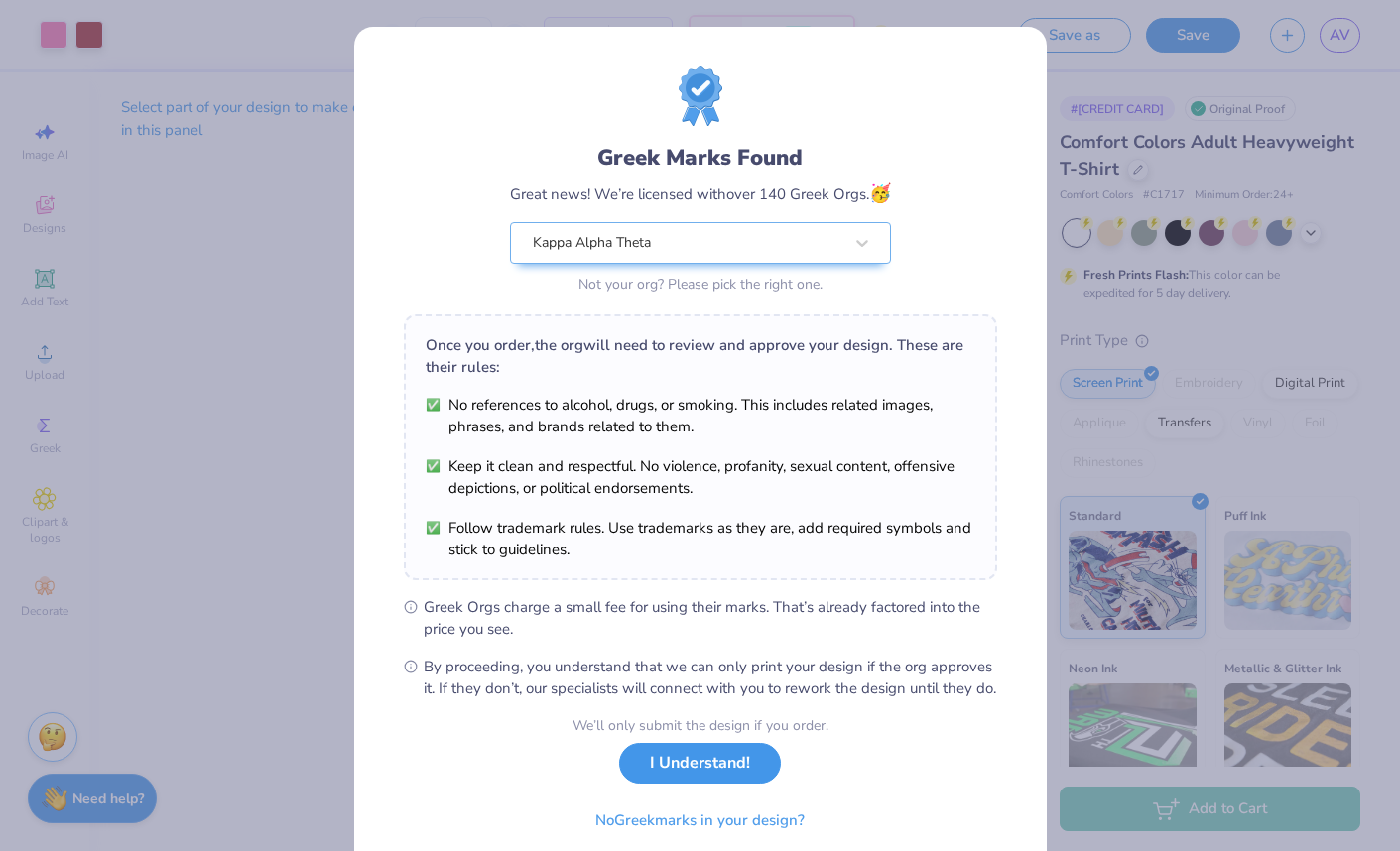click on "I Understand!" at bounding box center (700, 763) 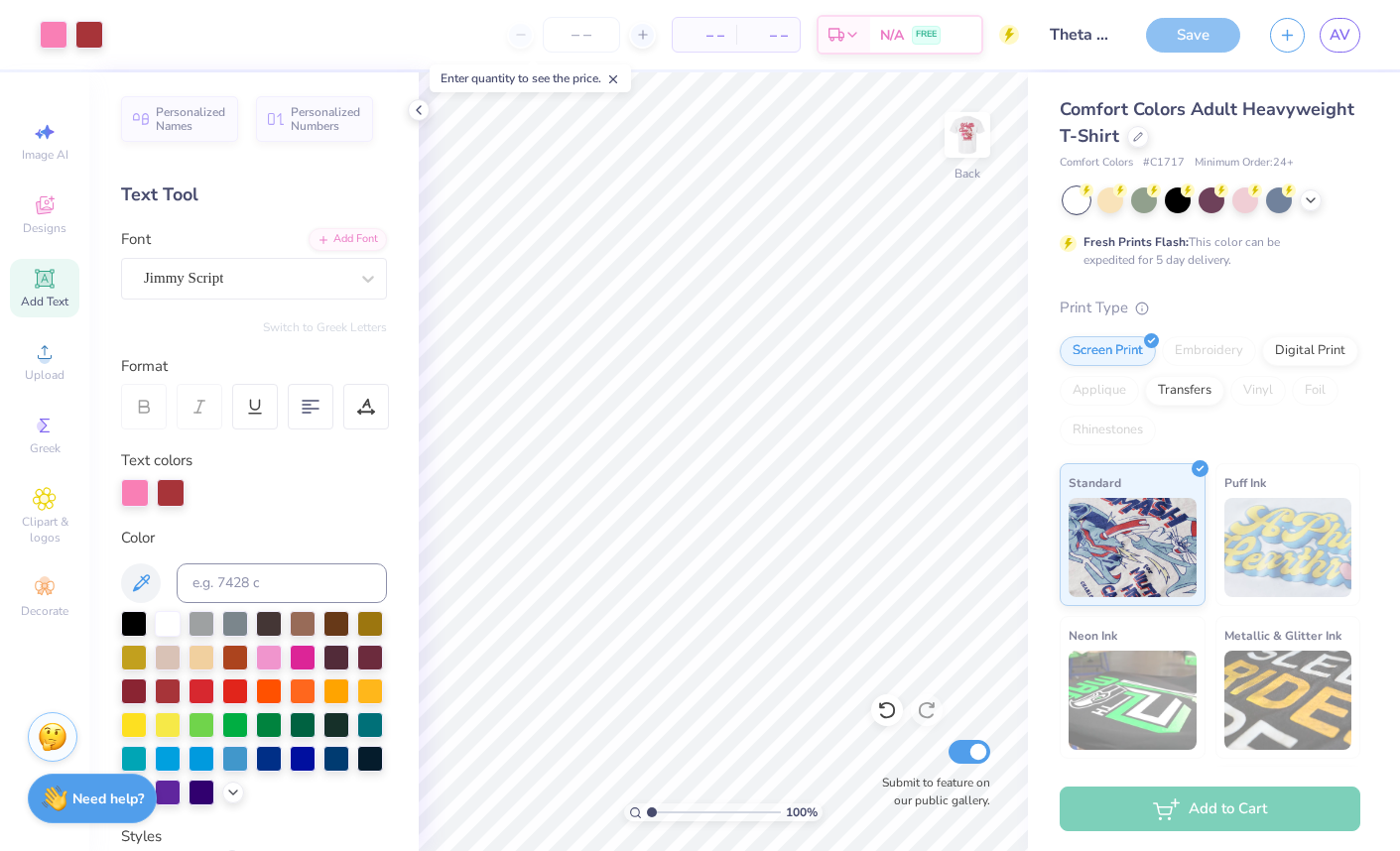 scroll, scrollTop: 0, scrollLeft: 0, axis: both 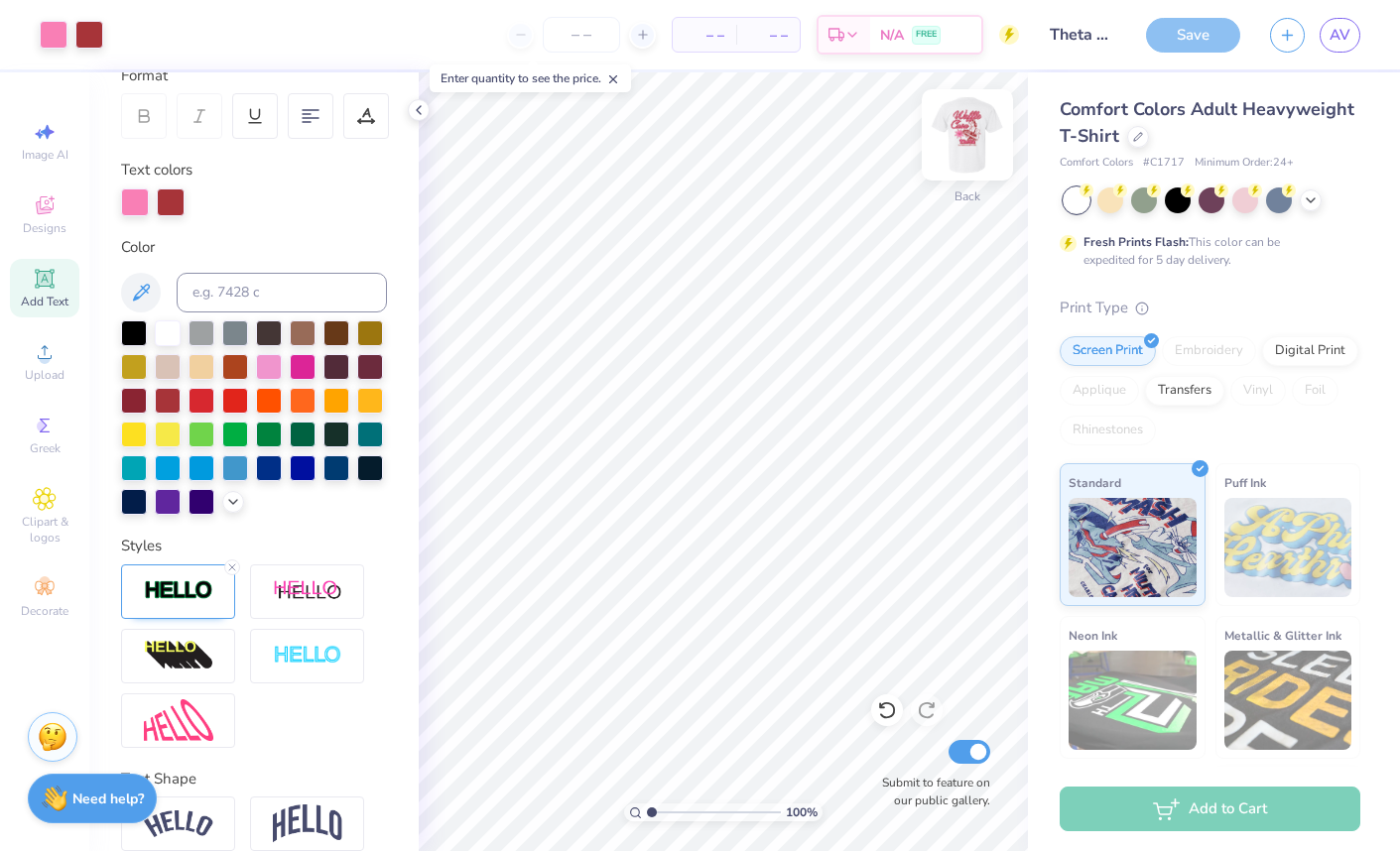 click at bounding box center (967, 135) 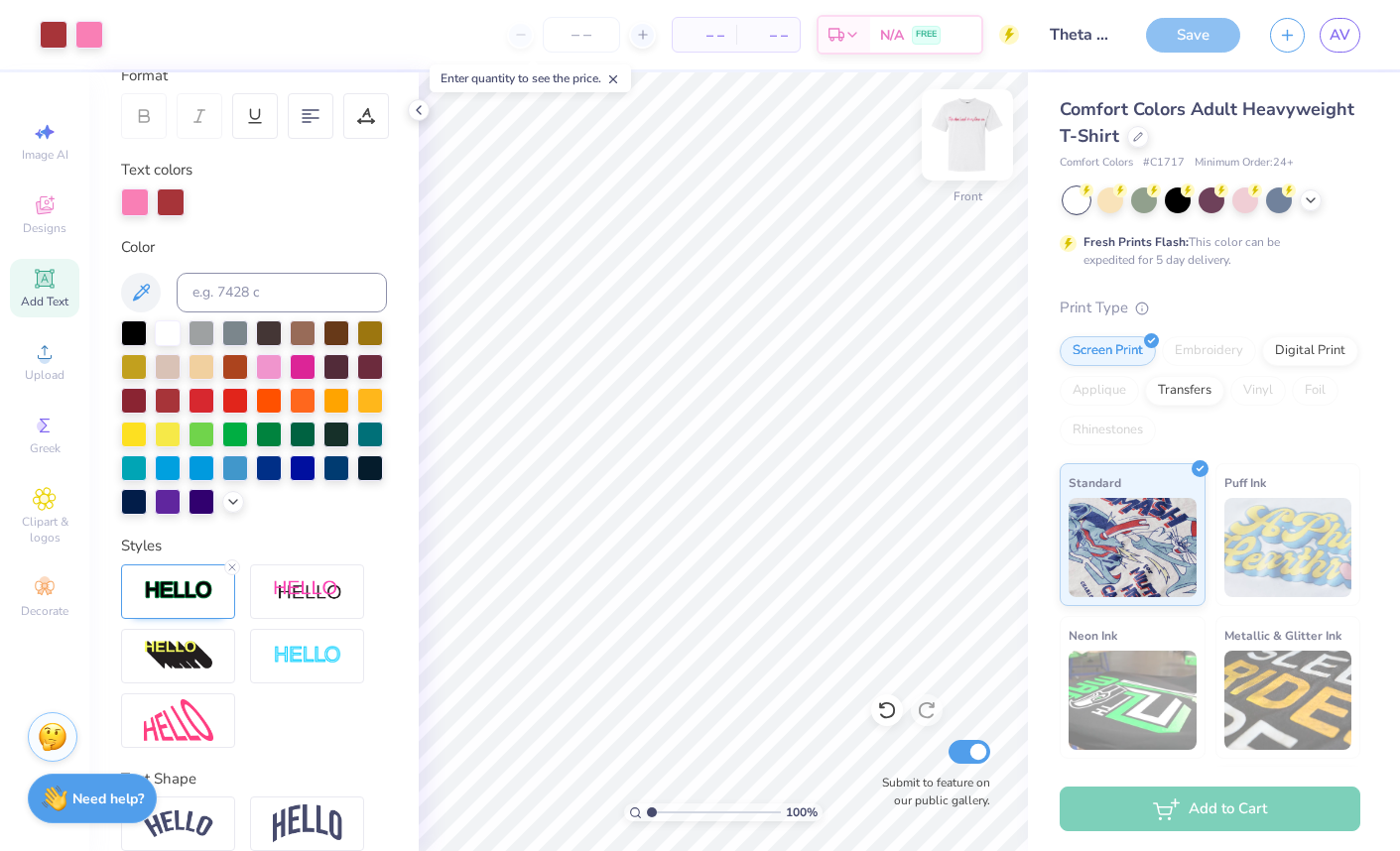 click at bounding box center (967, 135) 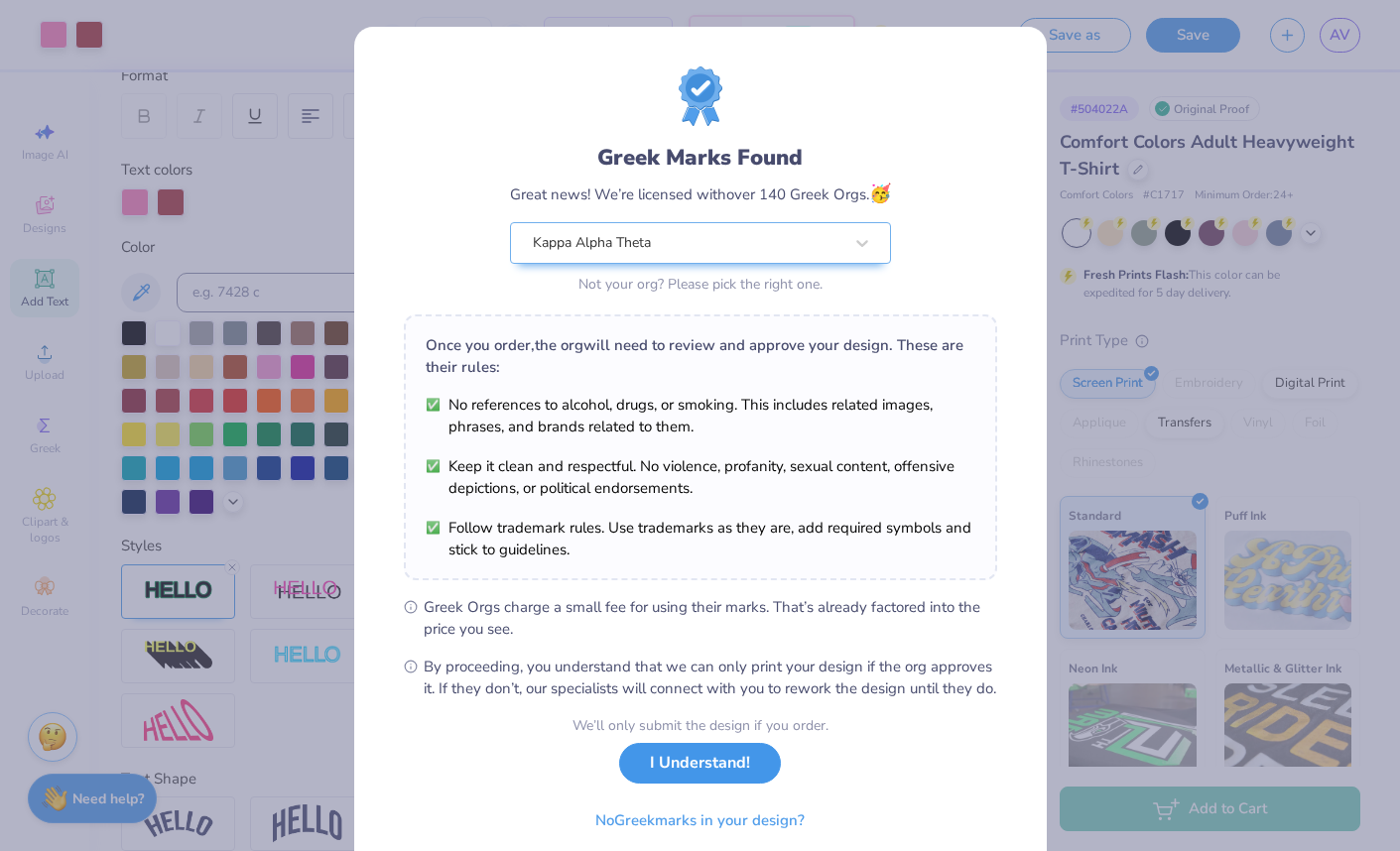 click on "I Understand!" at bounding box center (700, 763) 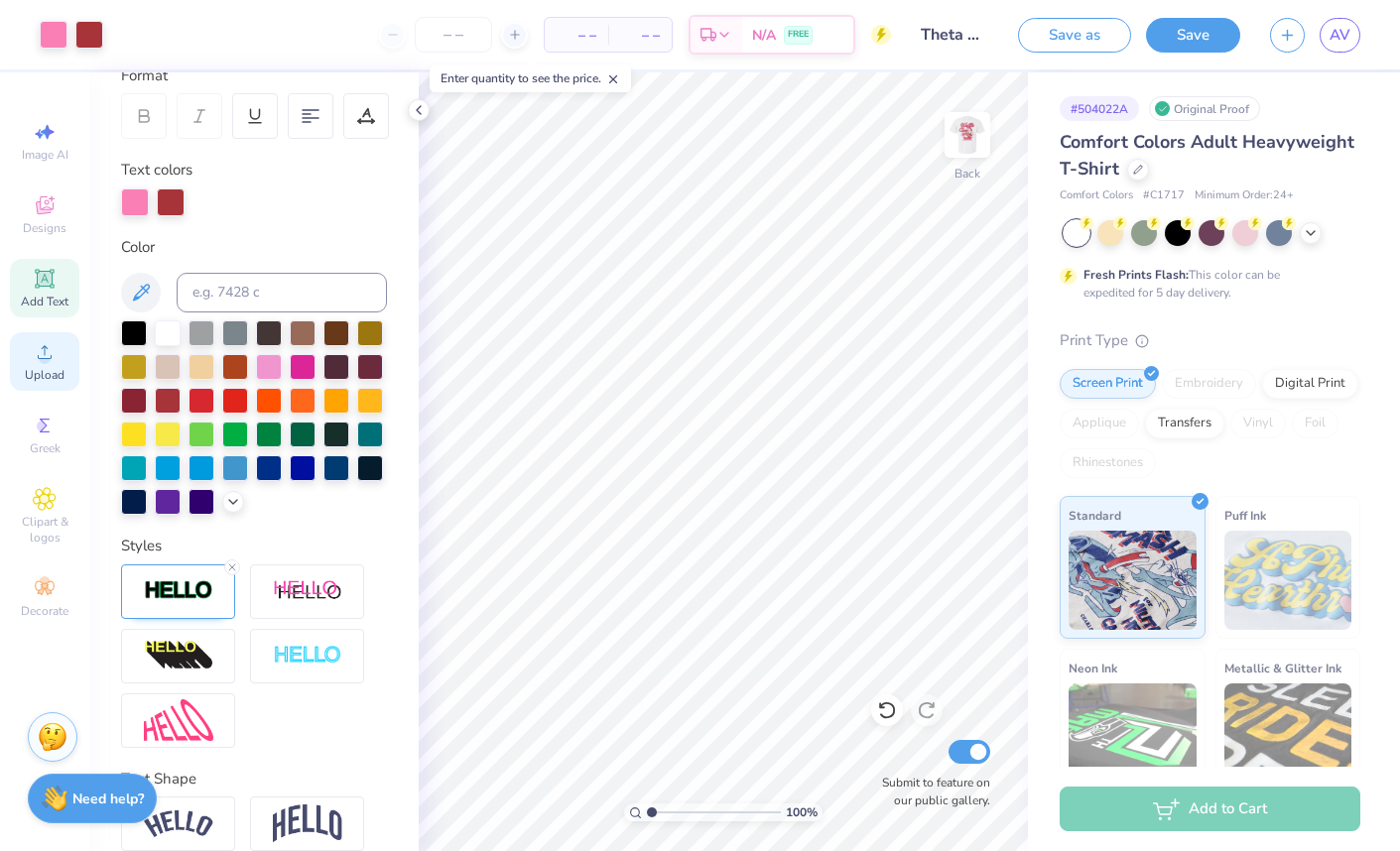 click on "Upload" at bounding box center (45, 375) 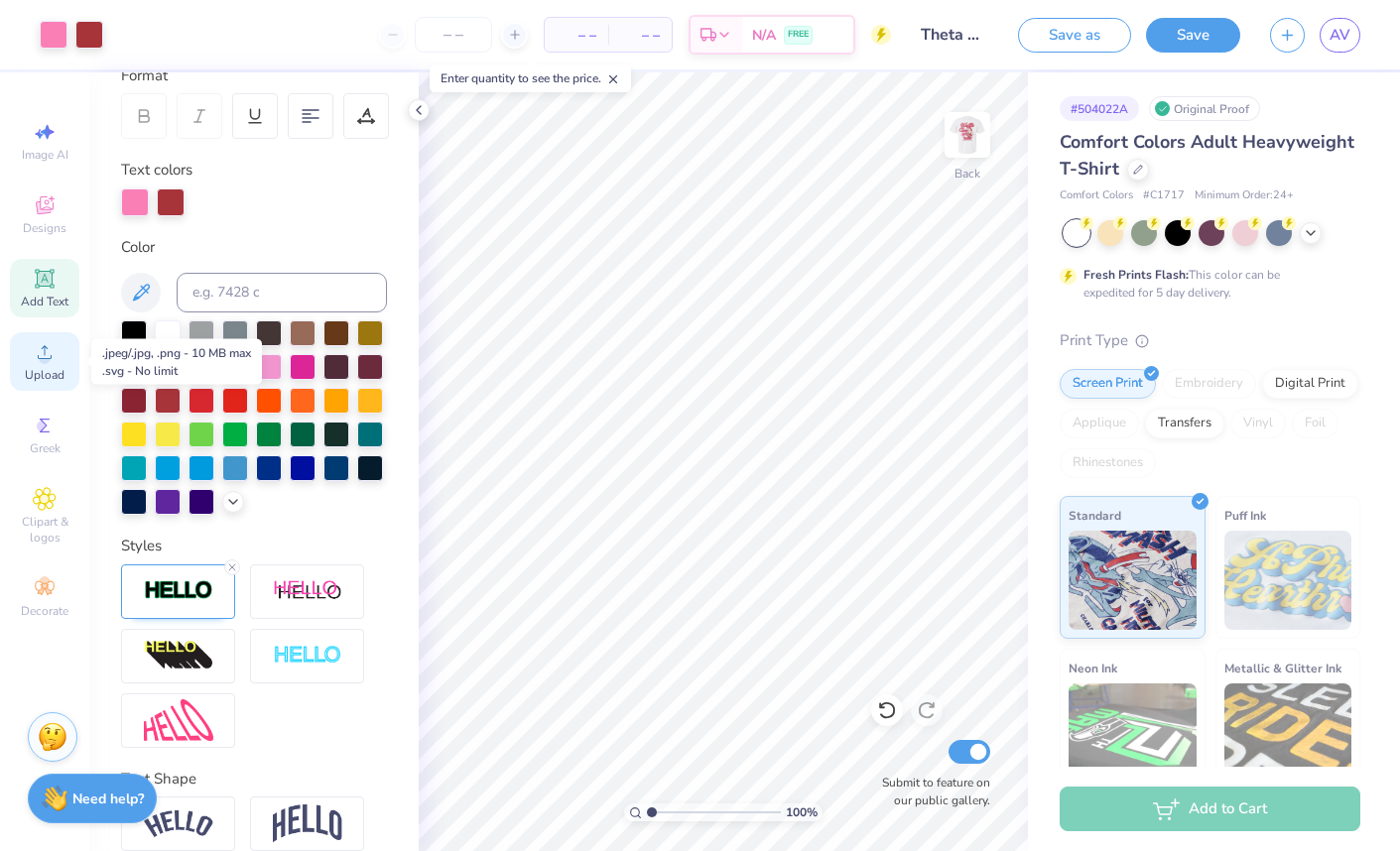click 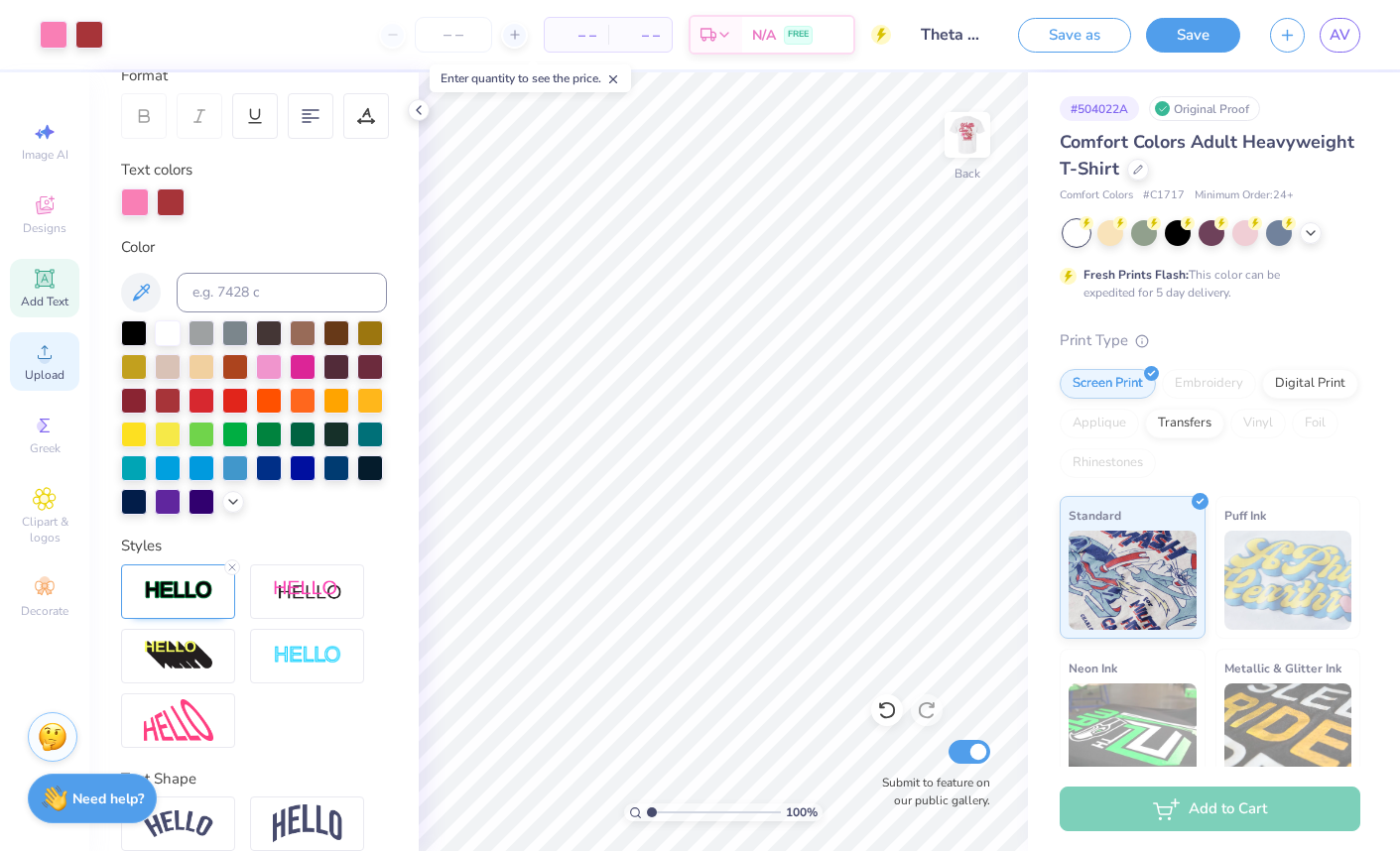 click 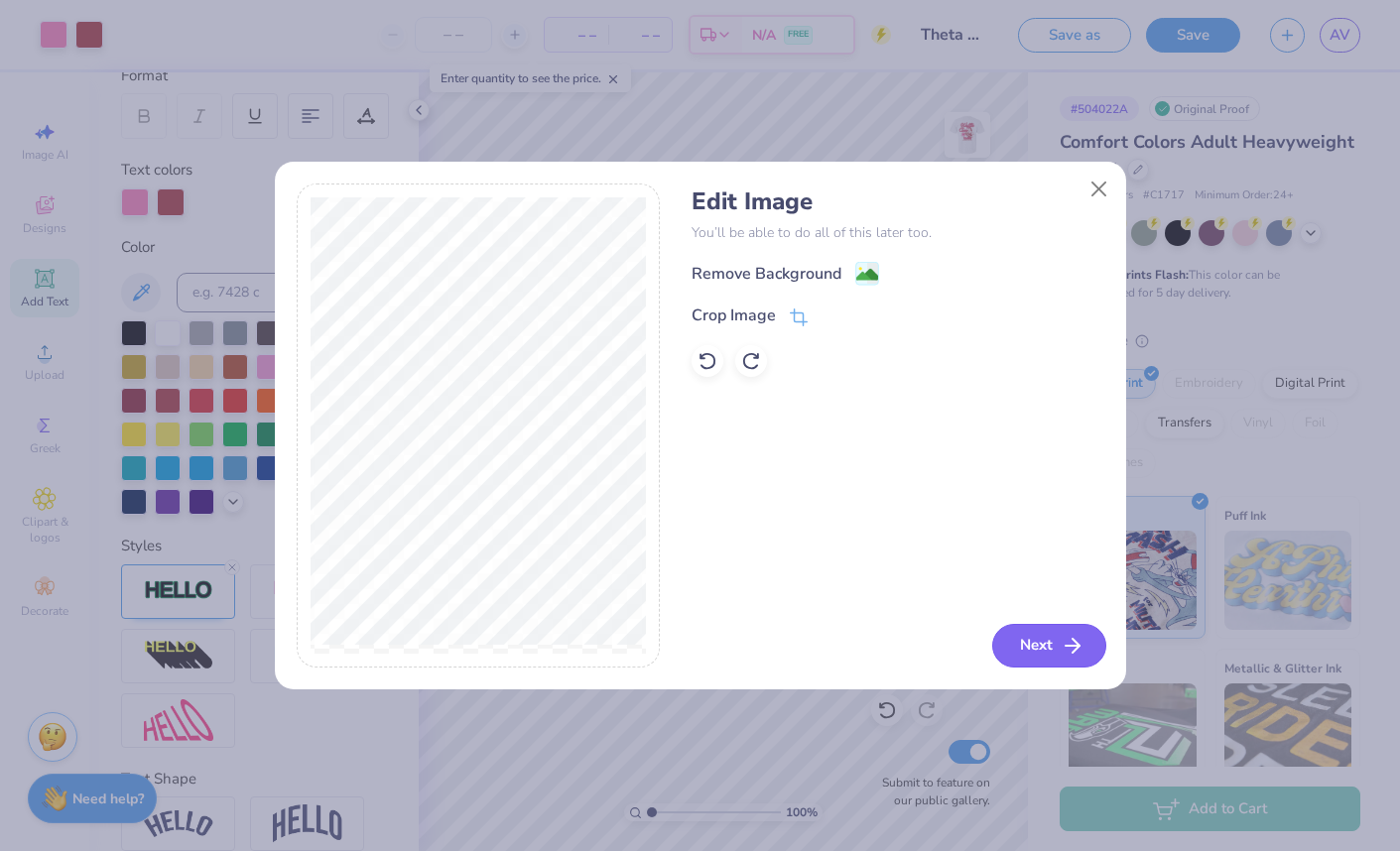 click on "Next" at bounding box center [1049, 646] 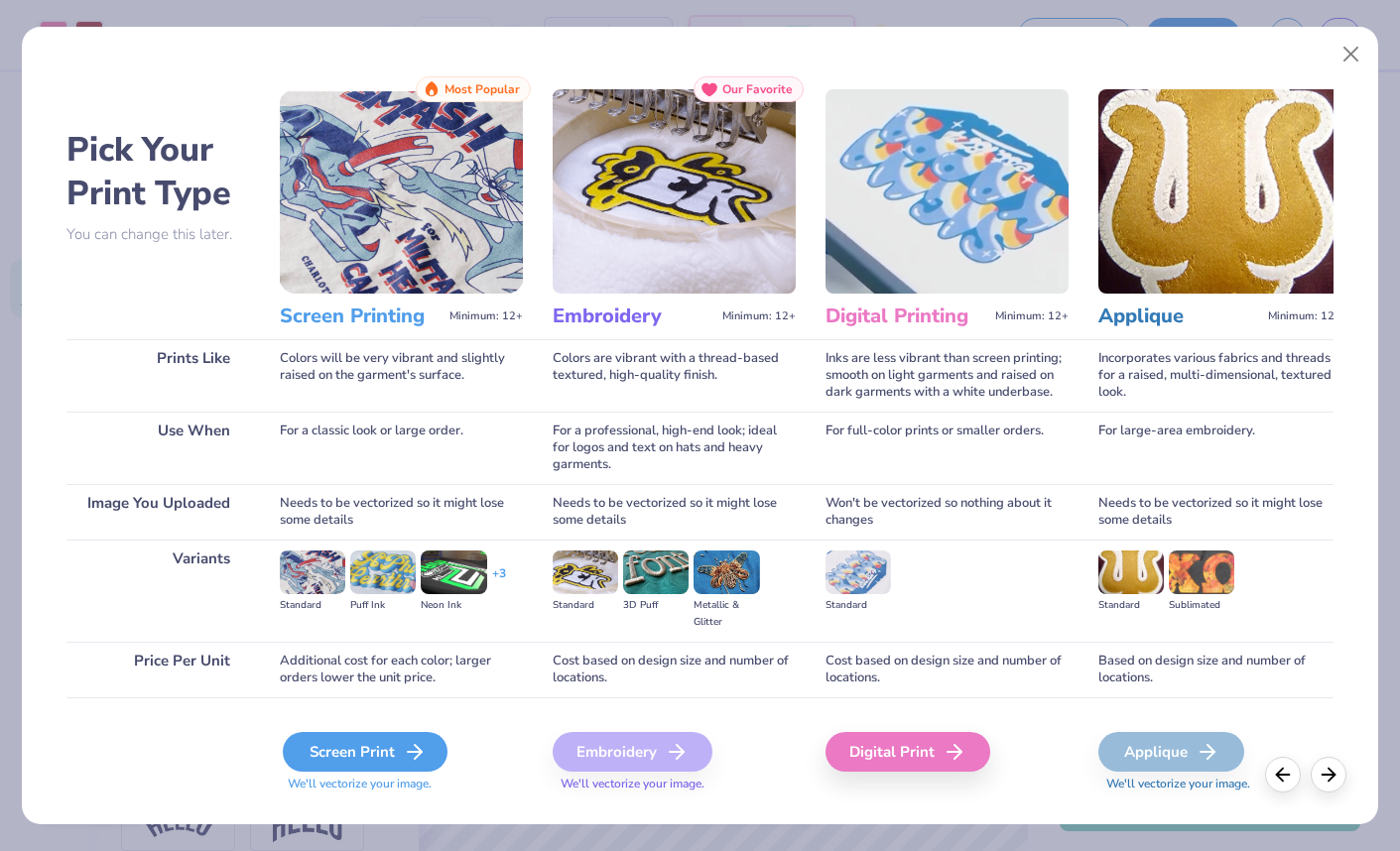 click on "Screen Print" at bounding box center [365, 752] 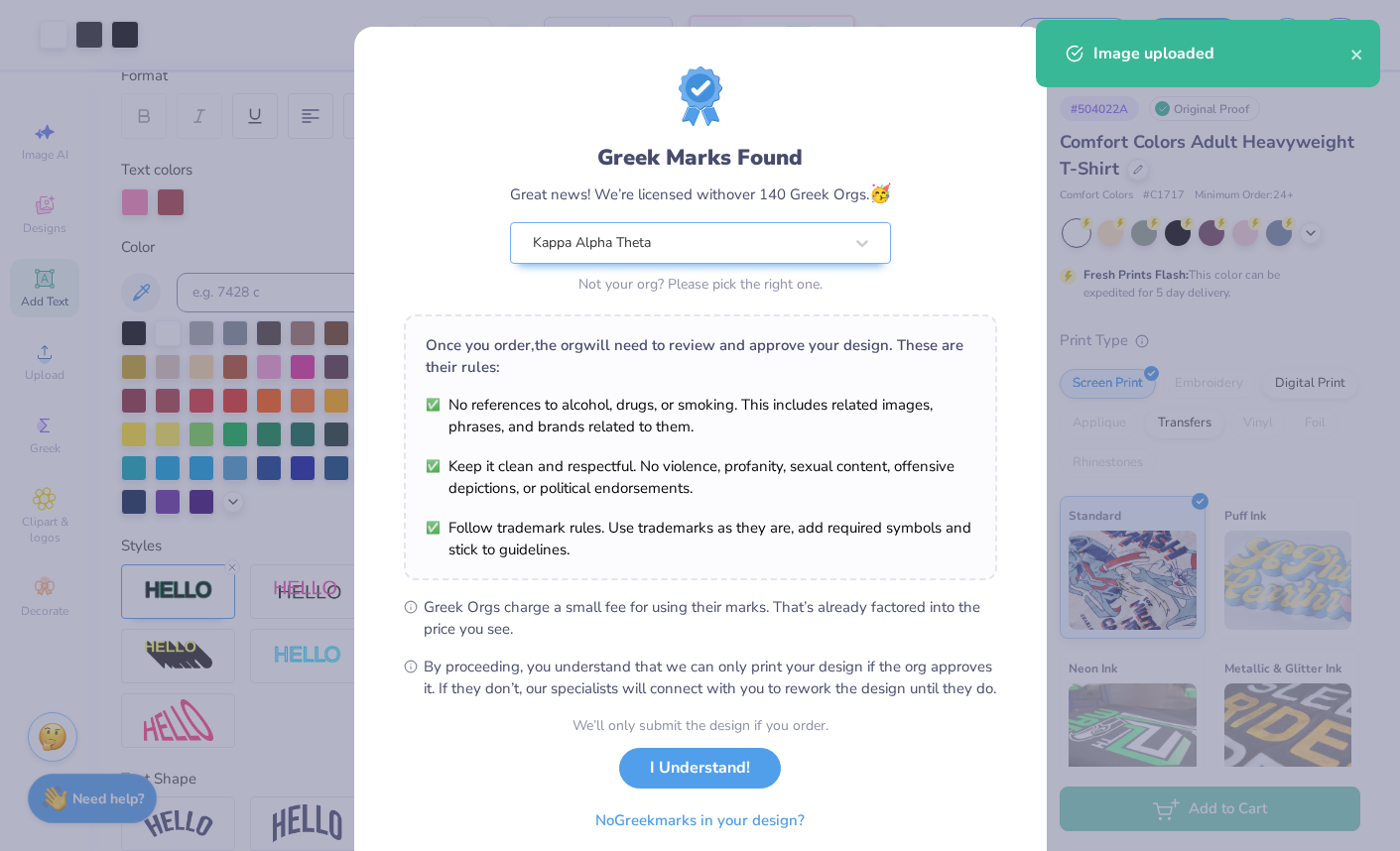drag, startPoint x: 822, startPoint y: 459, endPoint x: 896, endPoint y: 350, distance: 131.74597 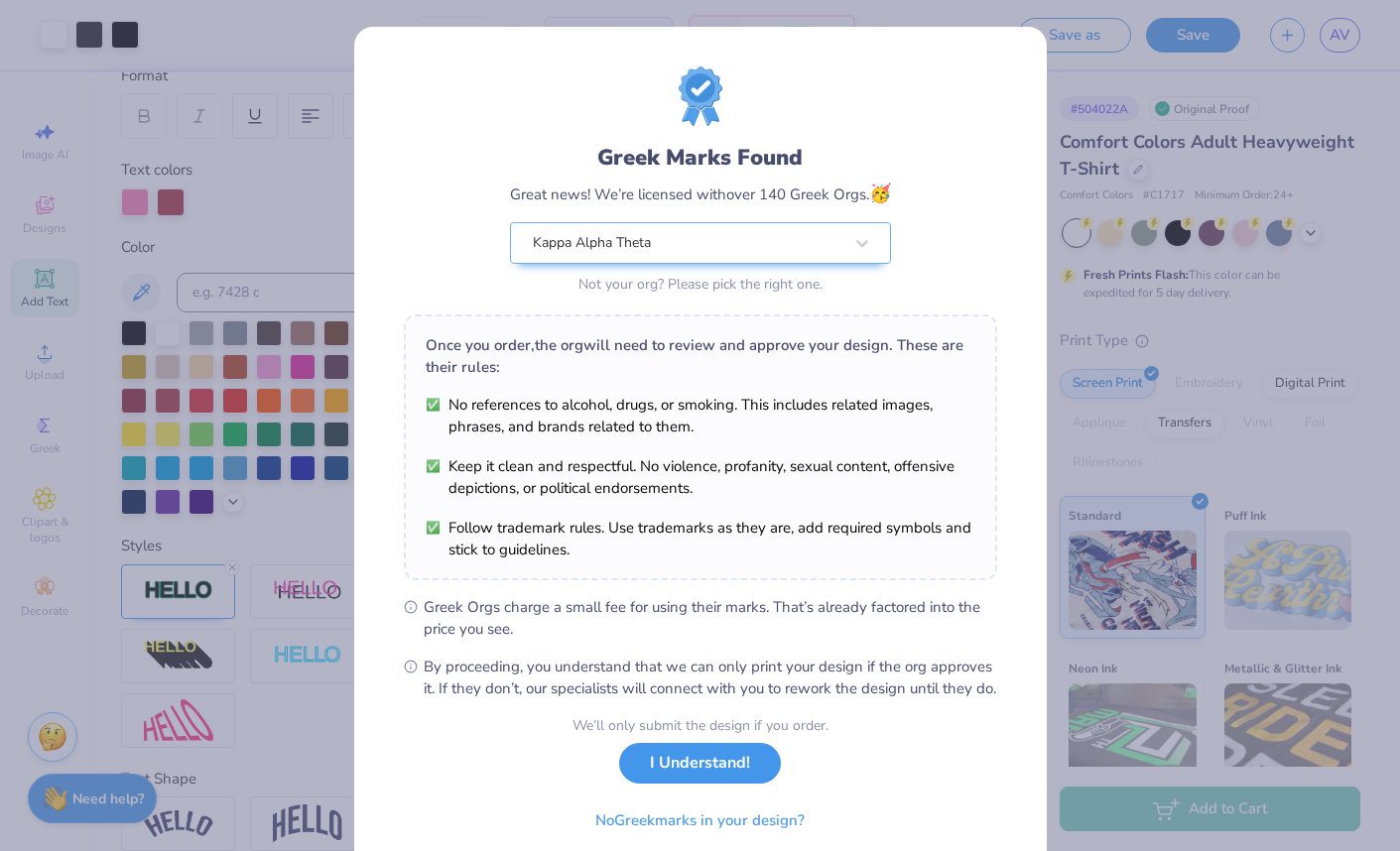 click on "I Understand!" at bounding box center [700, 763] 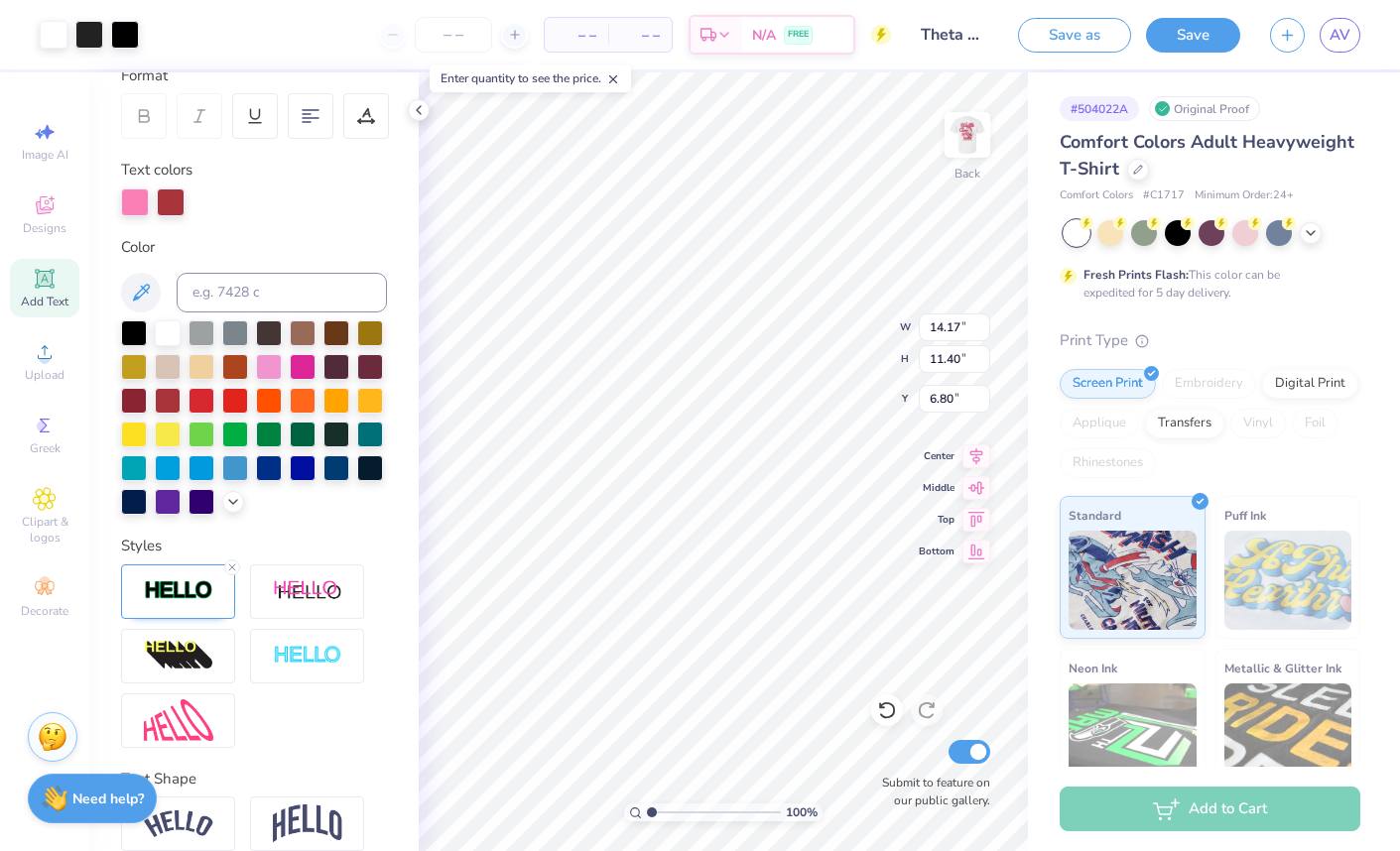 type on "8.29" 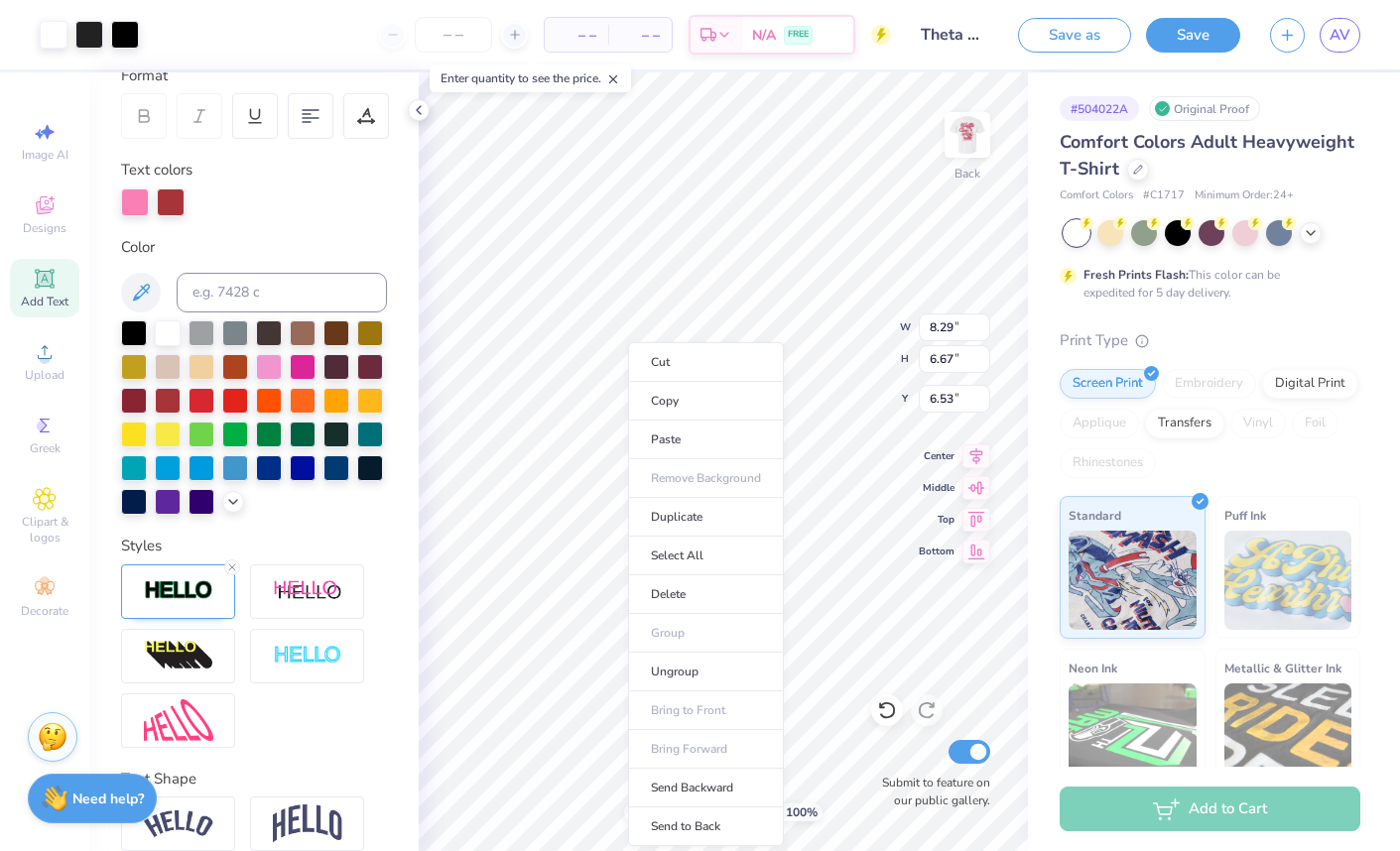 click on "Cut Copy Paste Remove Background Duplicate Select All Delete Group Ungroup Bring to Front Bring Forward Send Backward Send to Back" at bounding box center [705, 594] 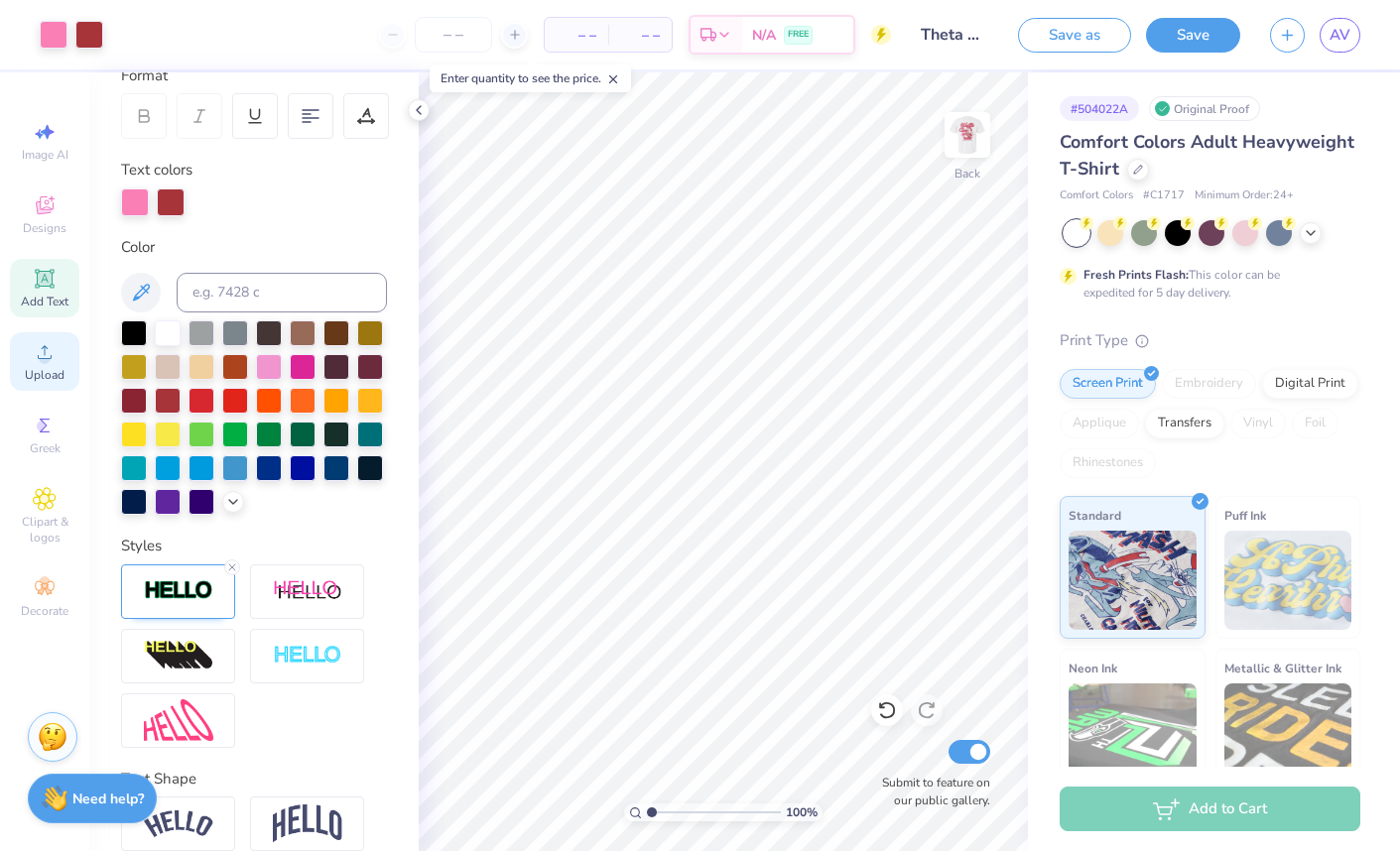 click 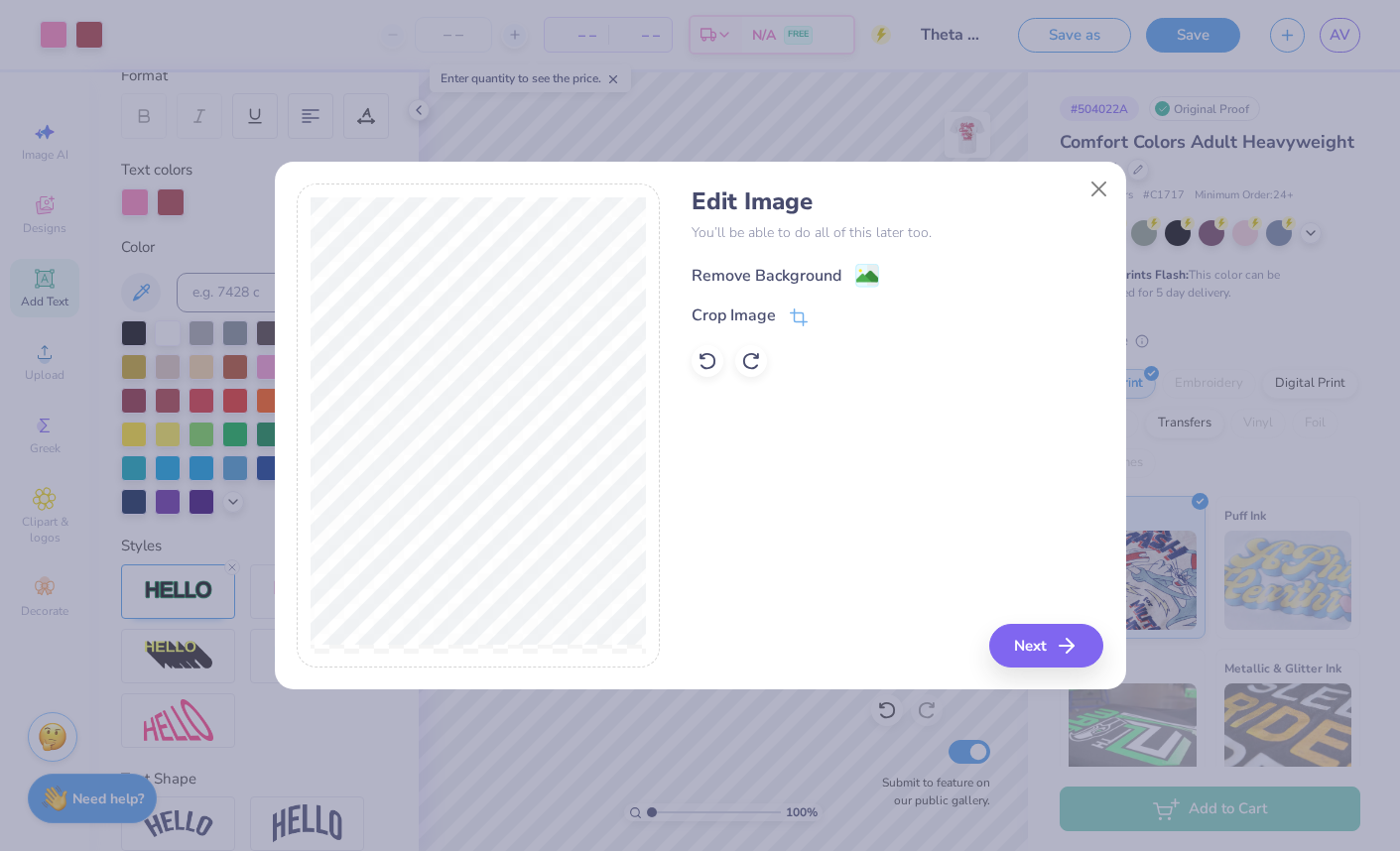 click on "Remove Background" at bounding box center [766, 276] 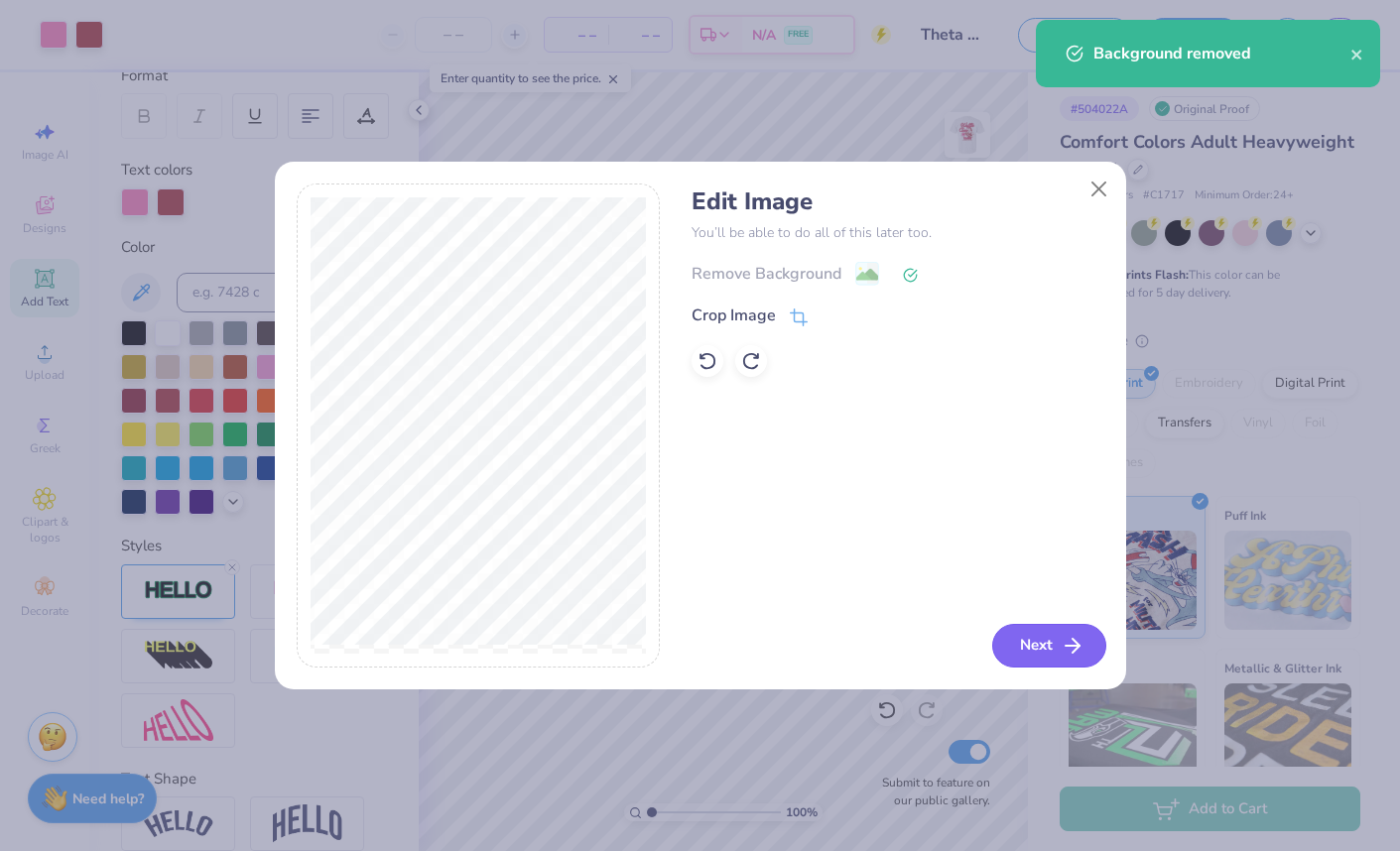 click on "Next" at bounding box center [1049, 646] 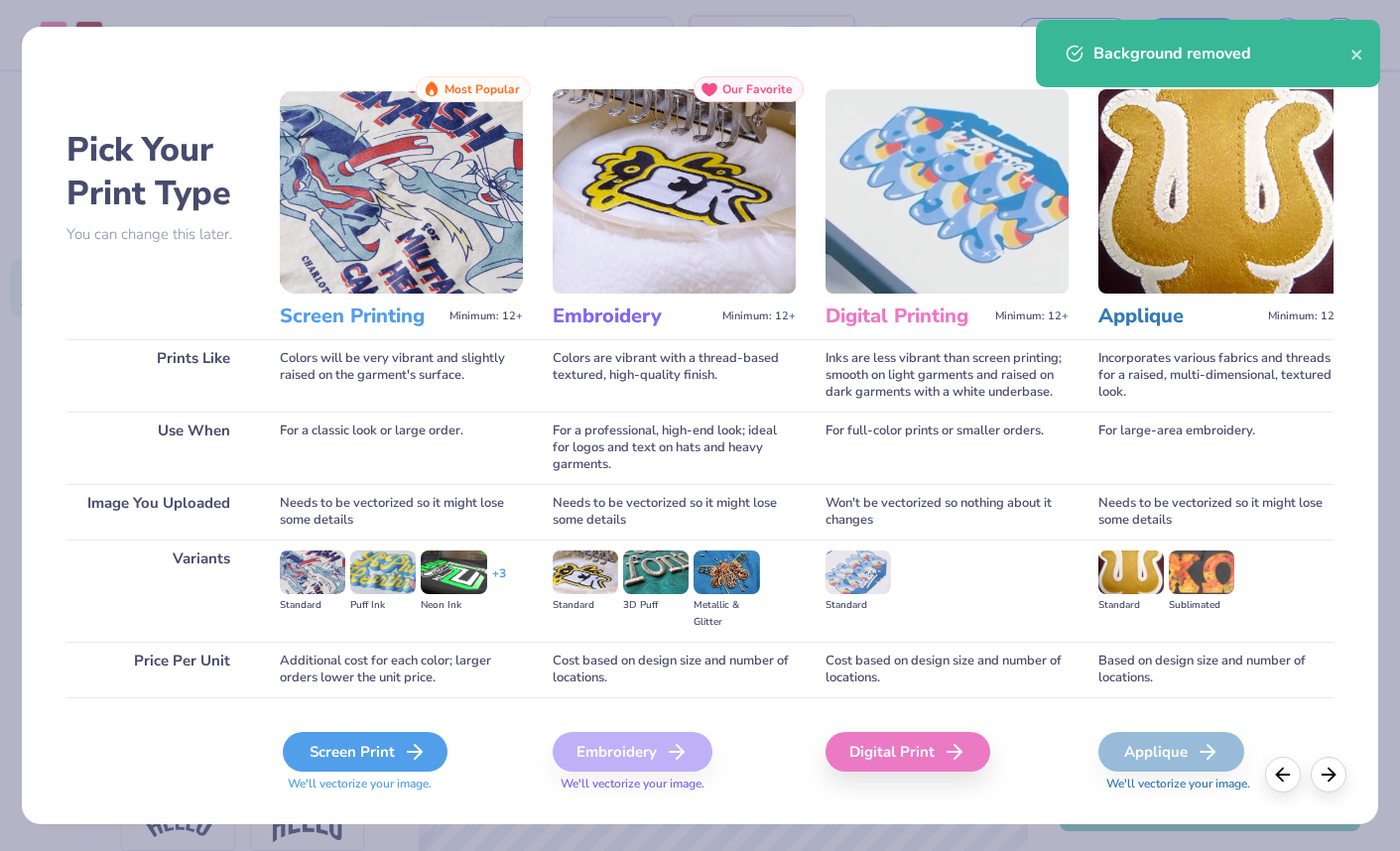 click on "Screen Print" at bounding box center (365, 752) 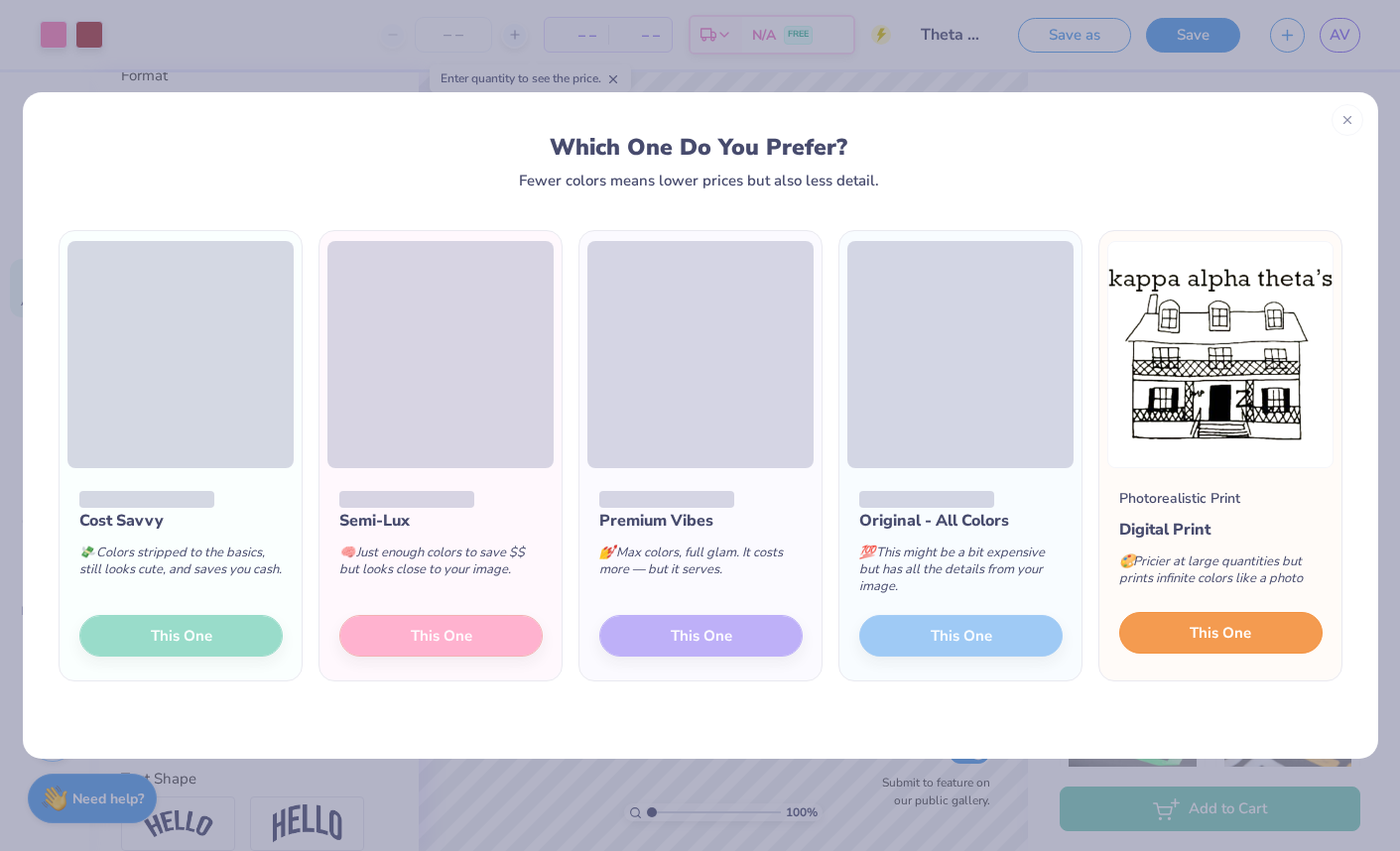 click on "This One" at bounding box center (1220, 633) 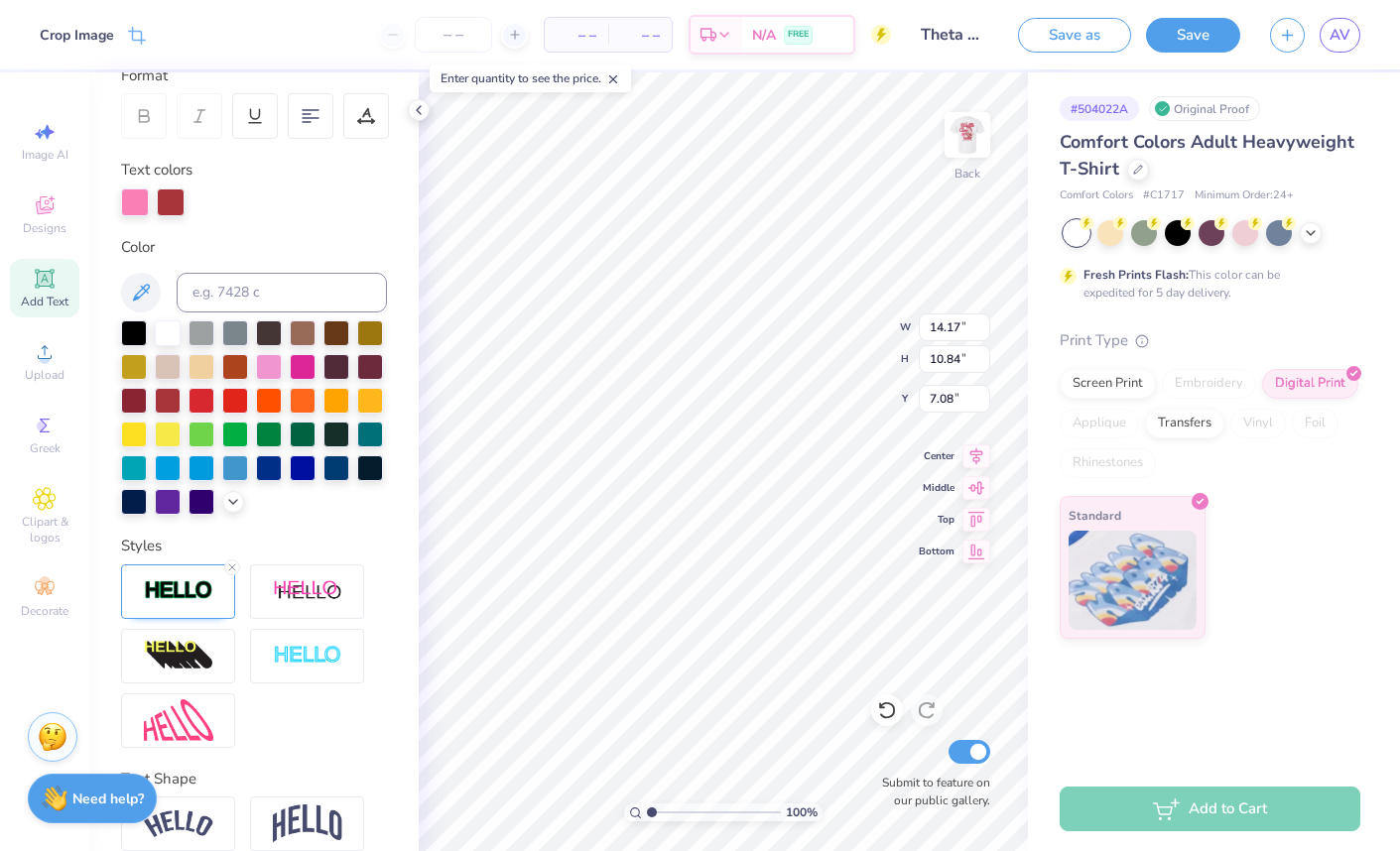 type on "8.88" 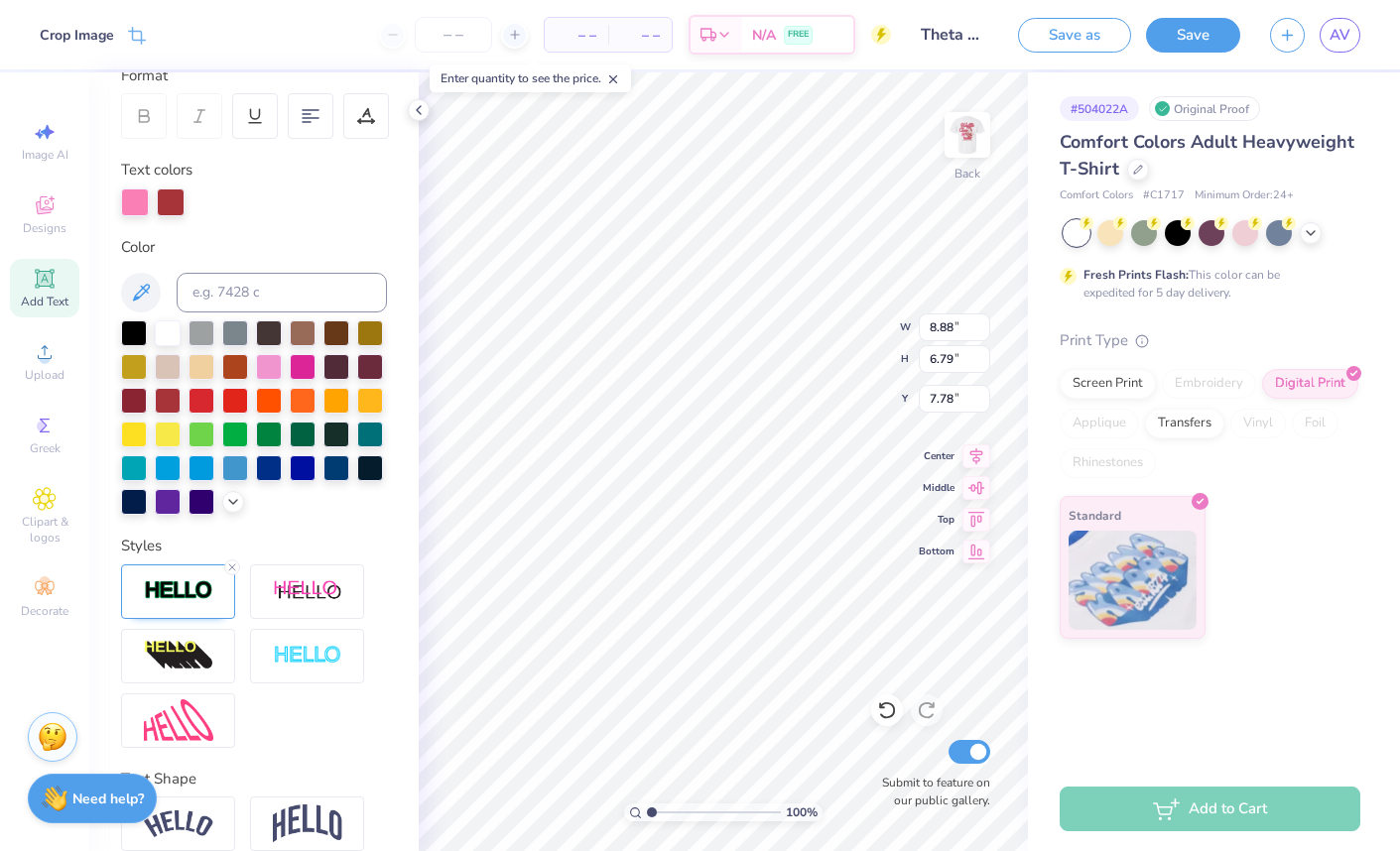 type on "11.09" 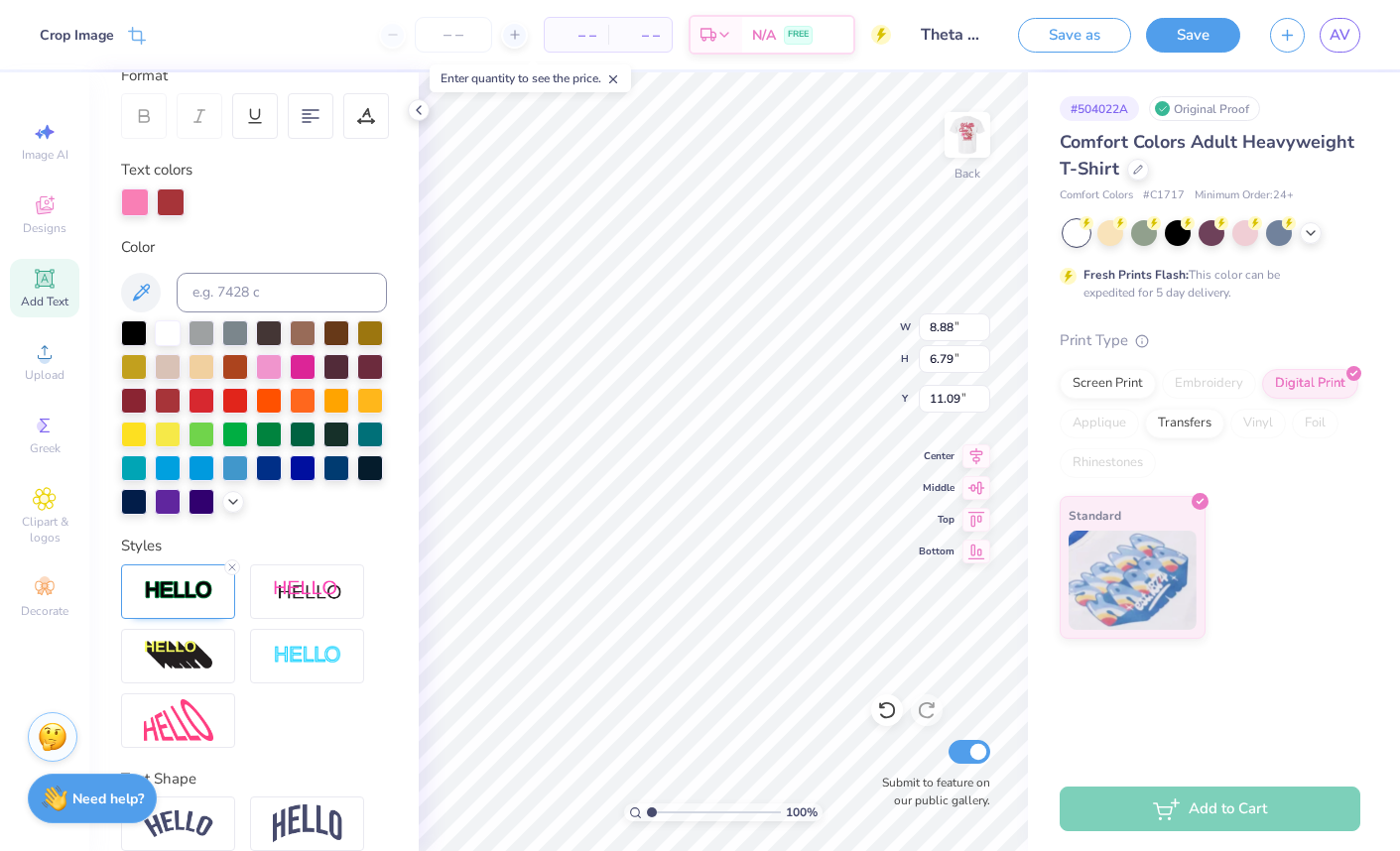 type on "9.64" 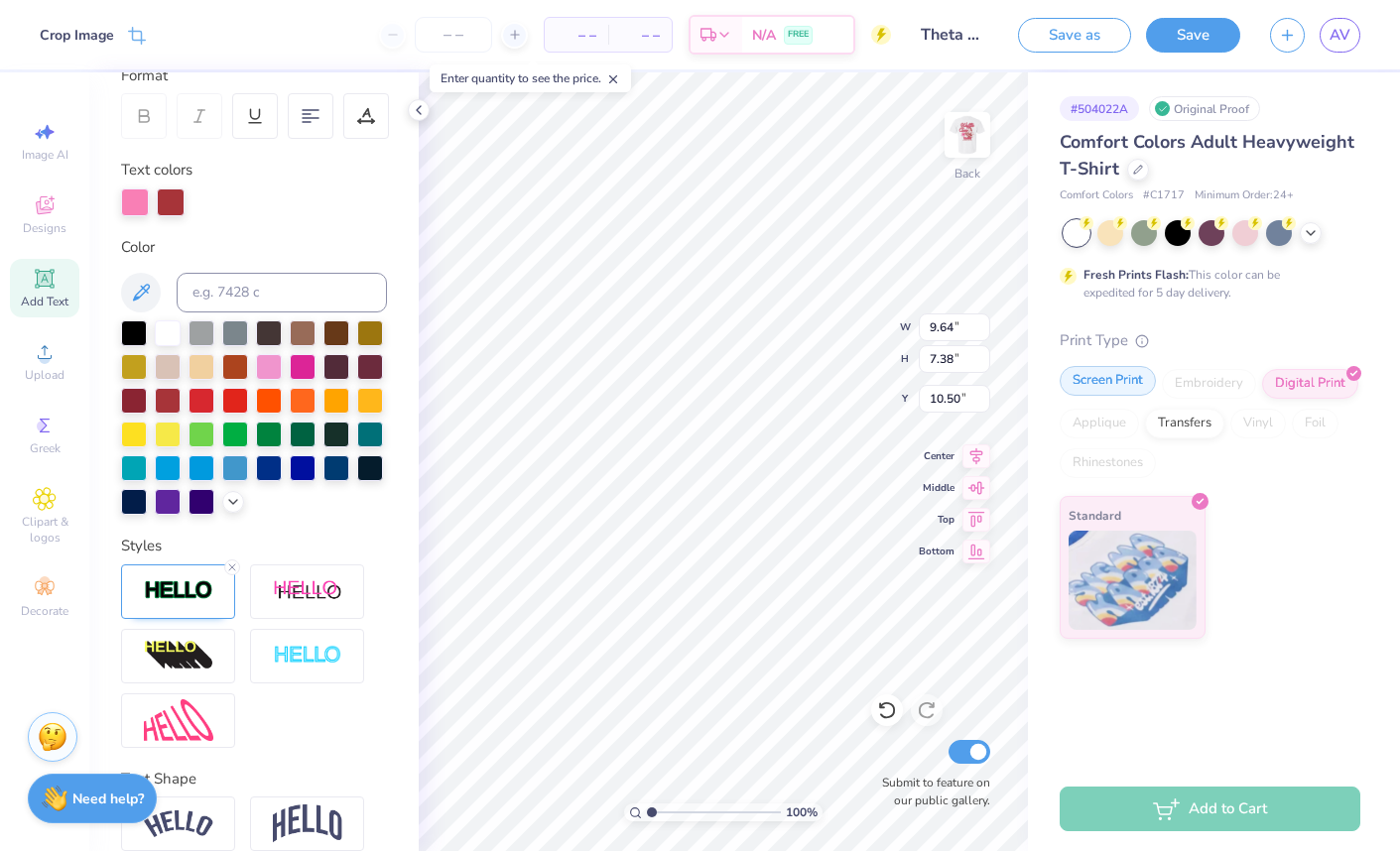click on "Screen Print" at bounding box center [1107, 381] 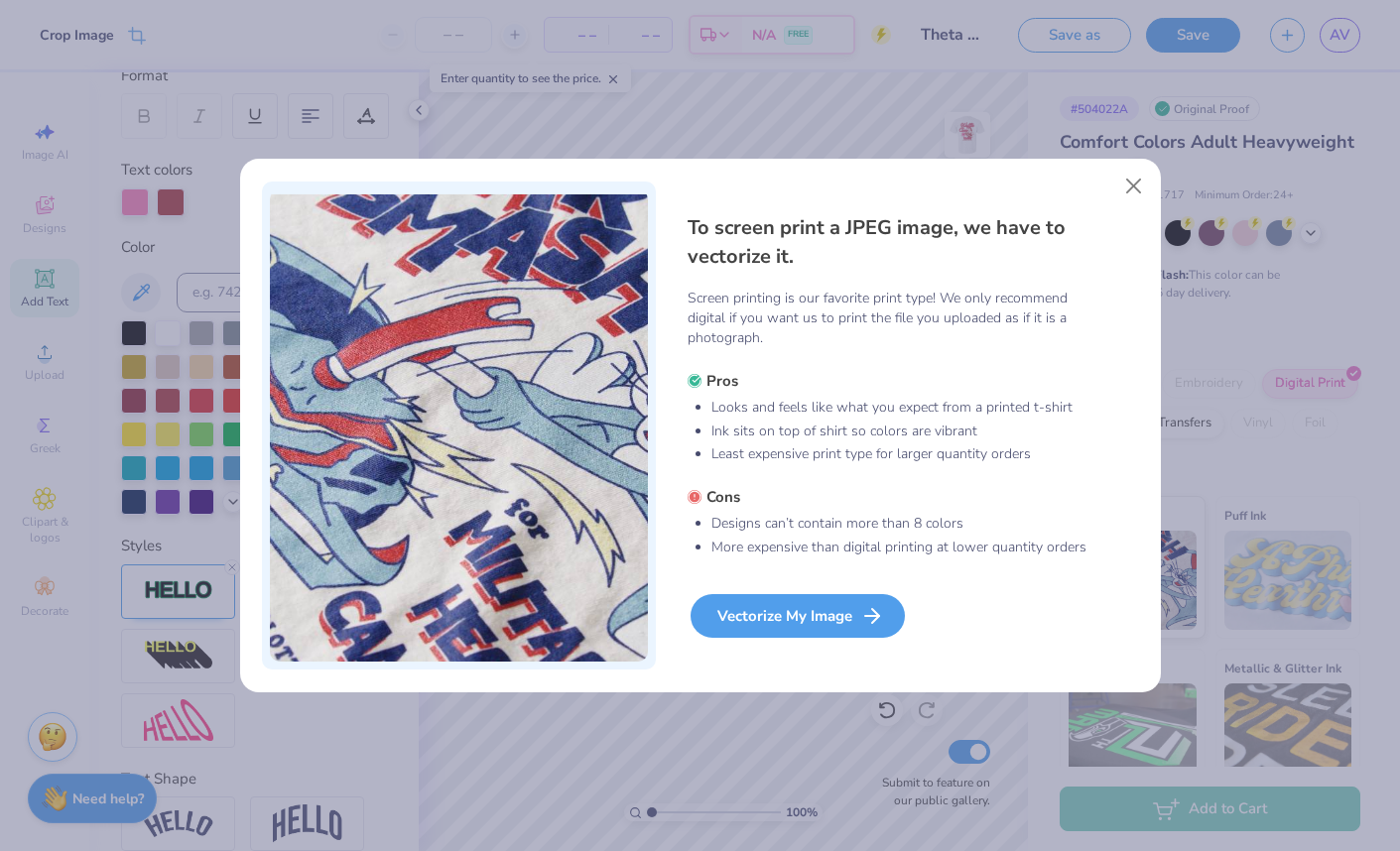 click on "Vectorize My Image" at bounding box center [798, 616] 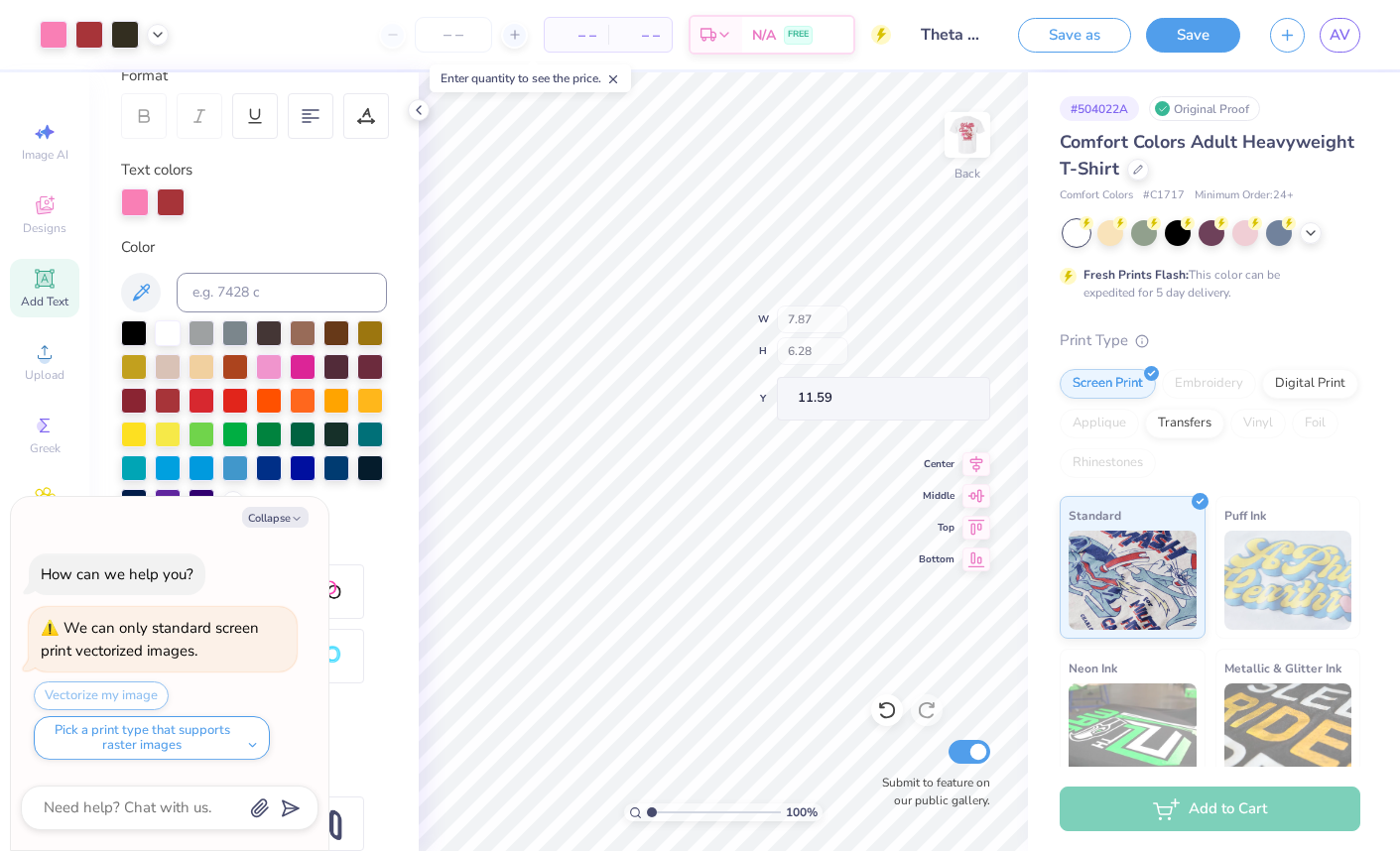 type on "x" 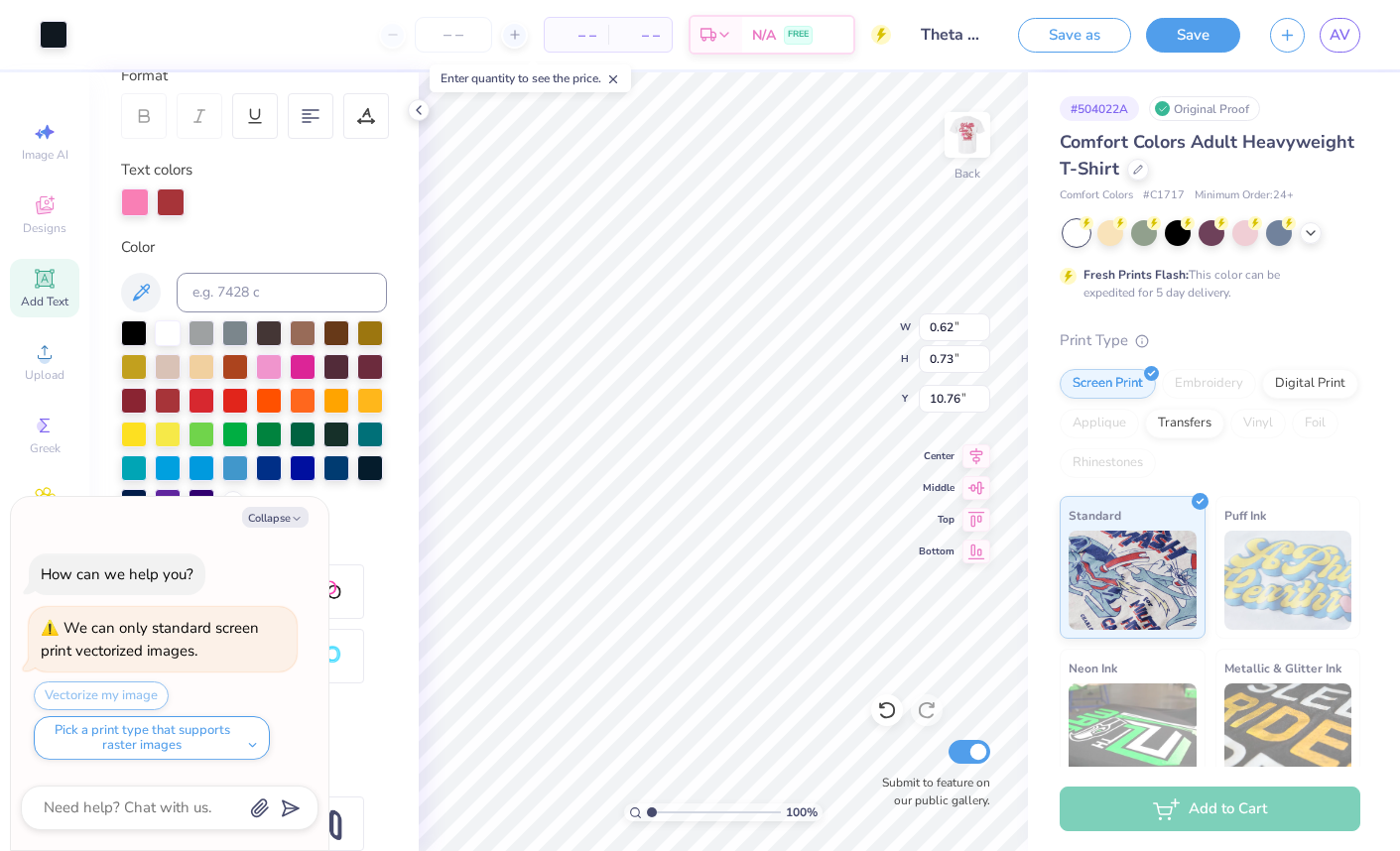 type on "x" 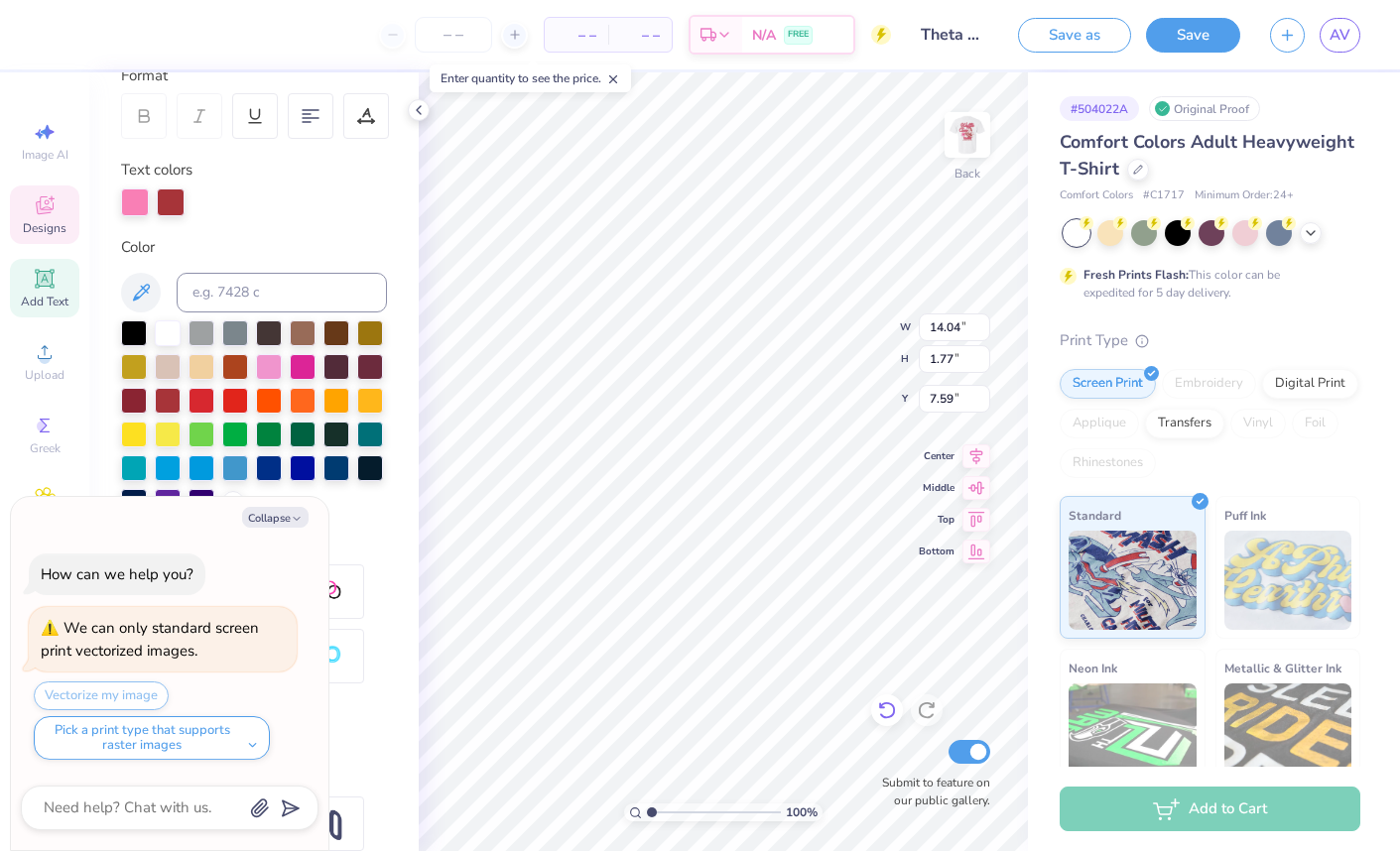type on "x" 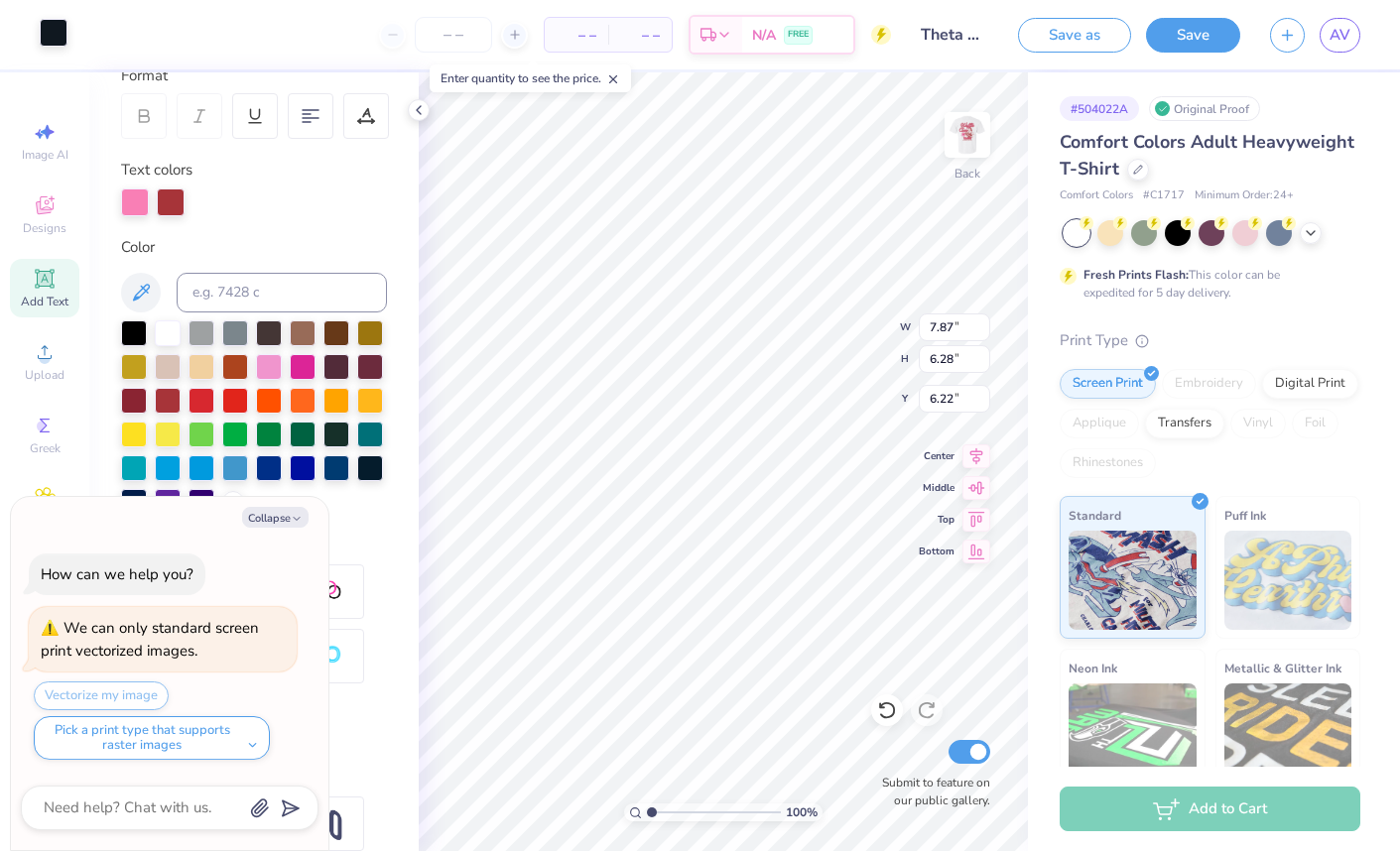 click at bounding box center (54, 33) 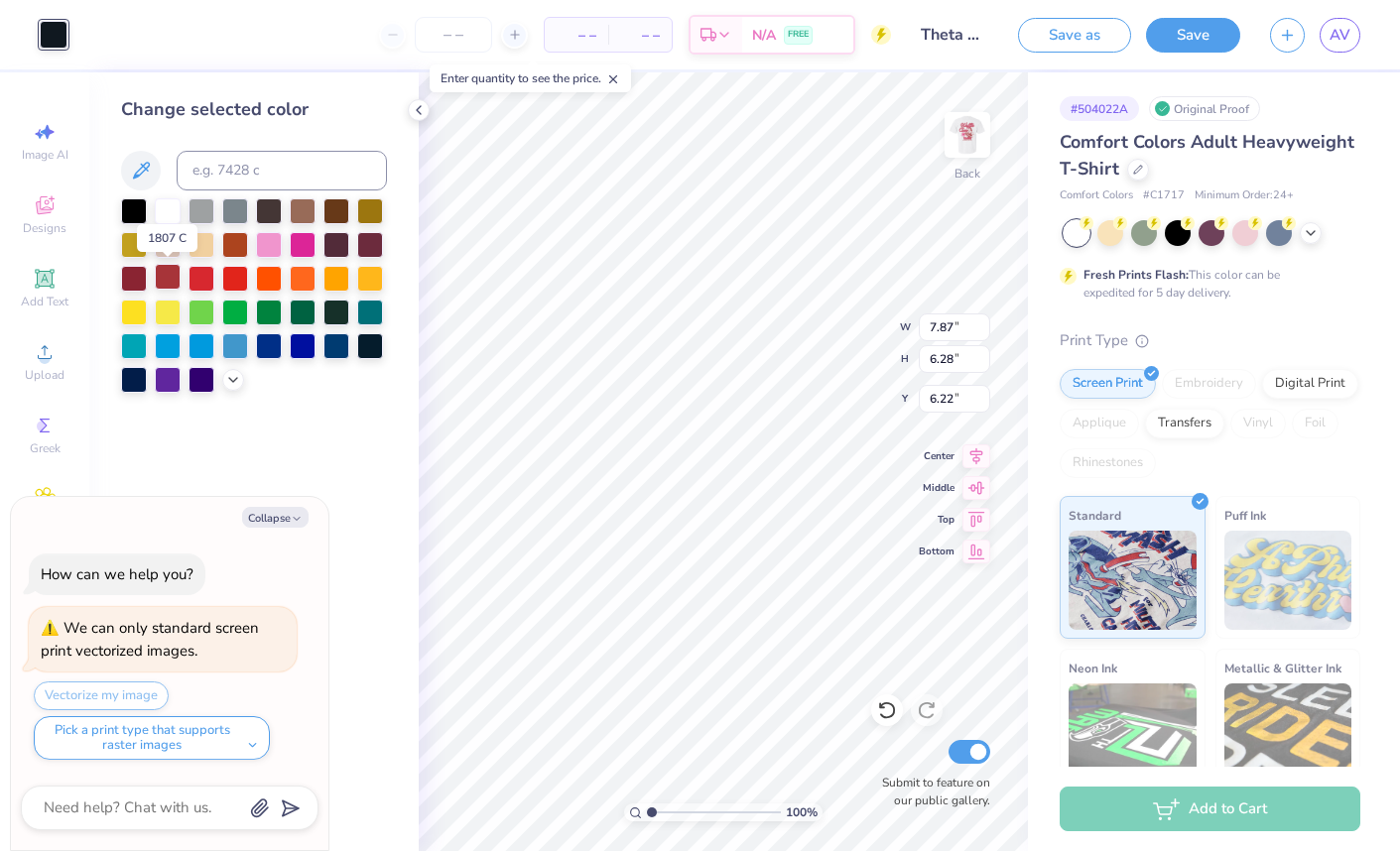click at bounding box center [168, 277] 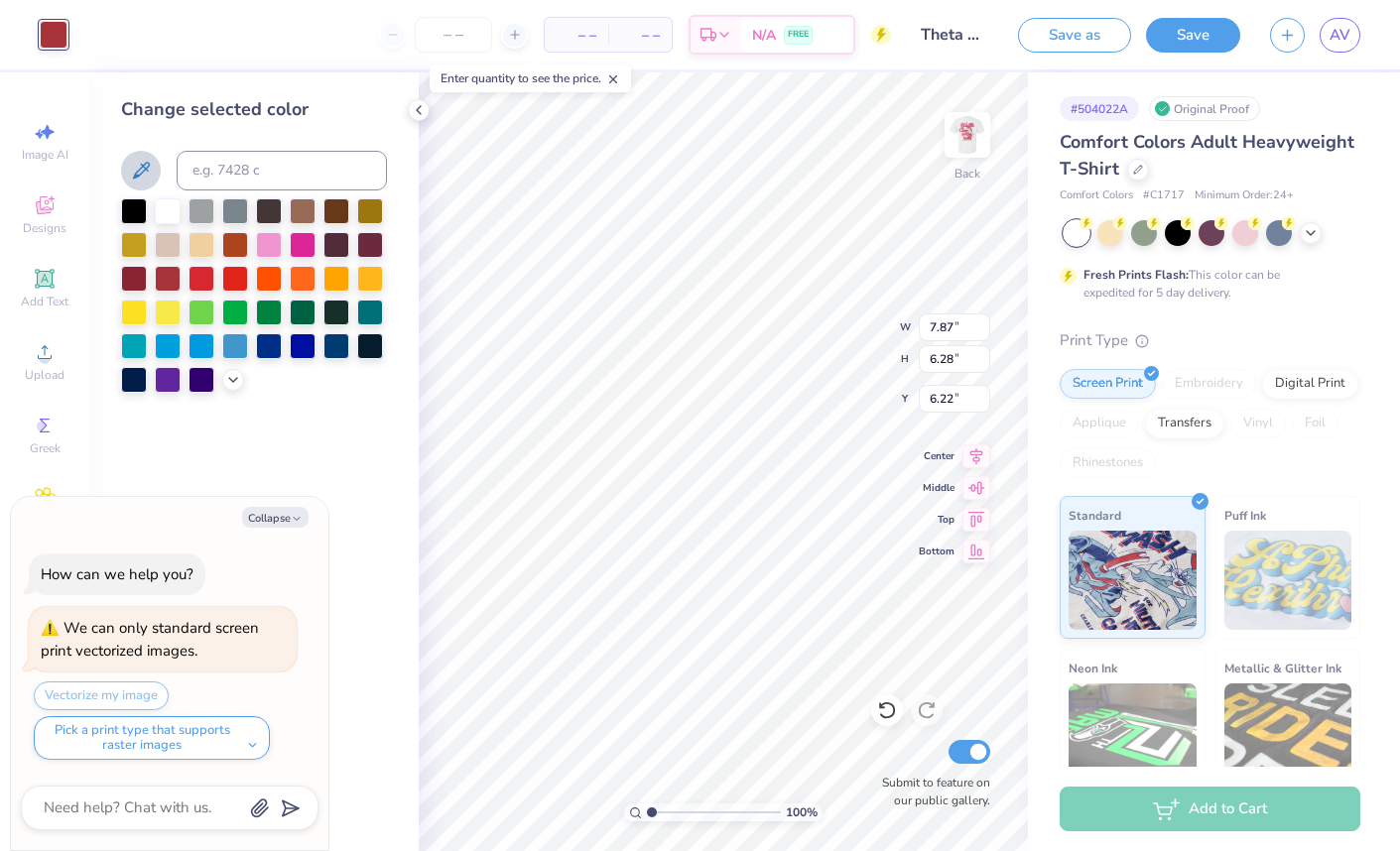 click 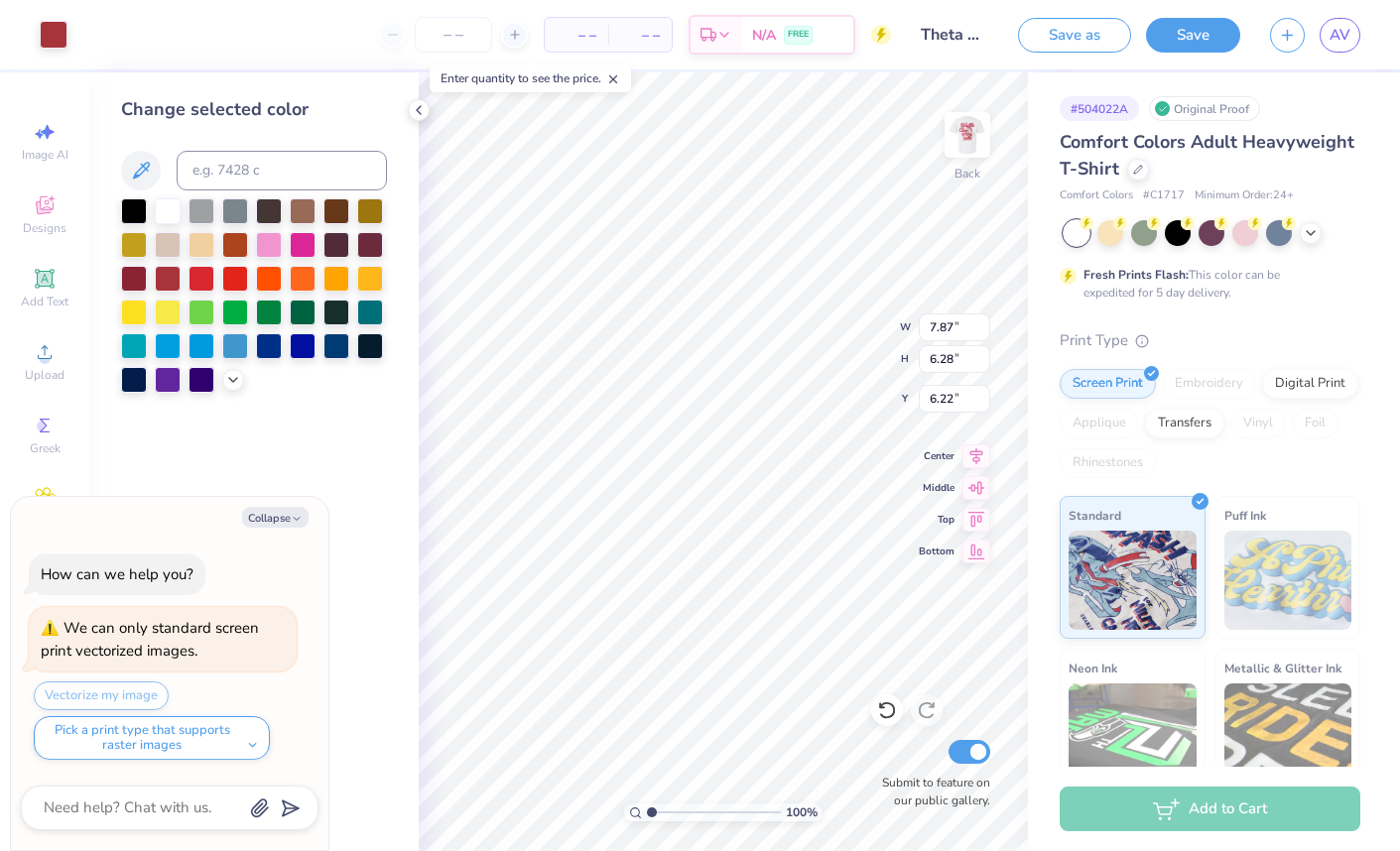 type on "x" 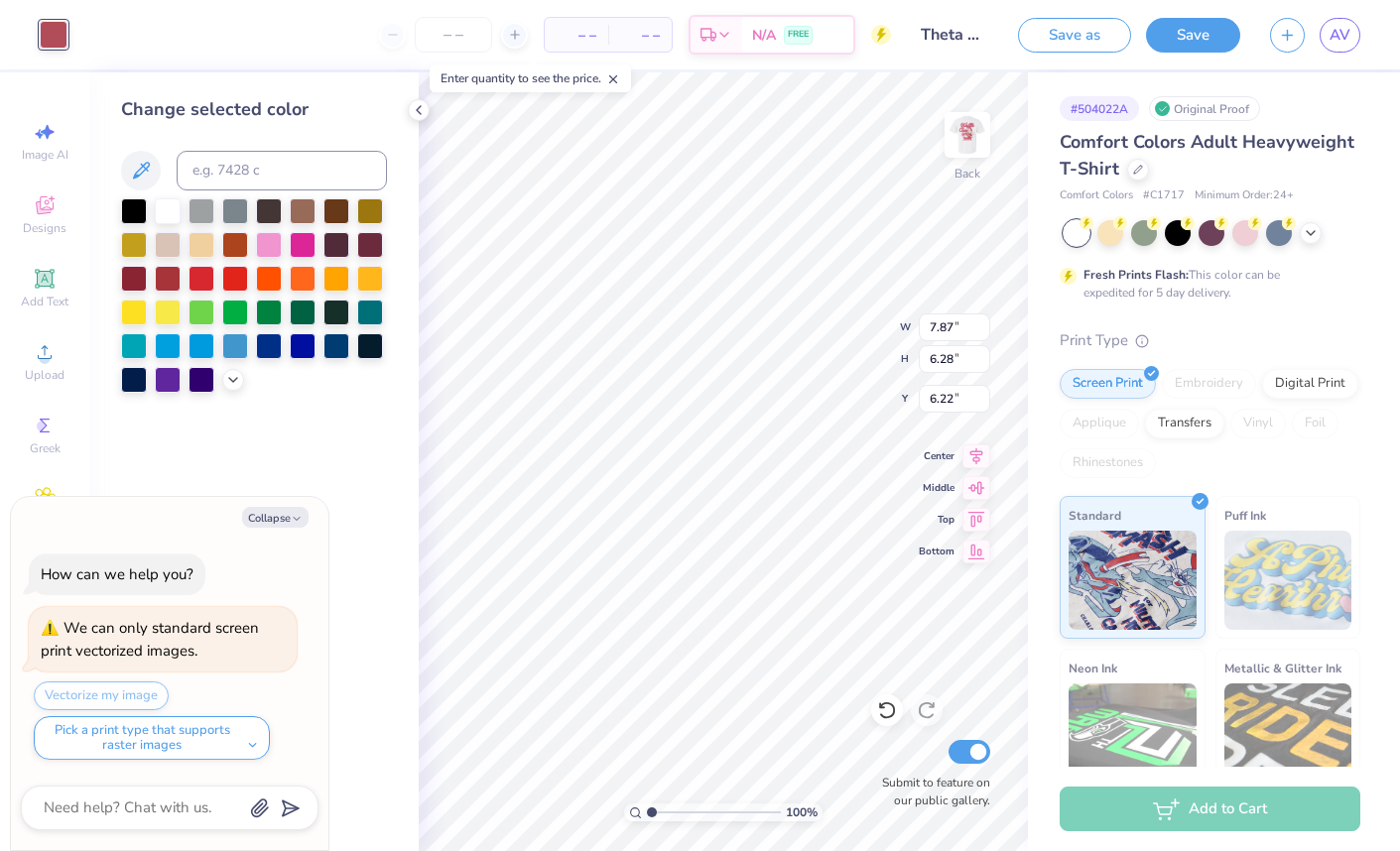 scroll, scrollTop: 0, scrollLeft: 0, axis: both 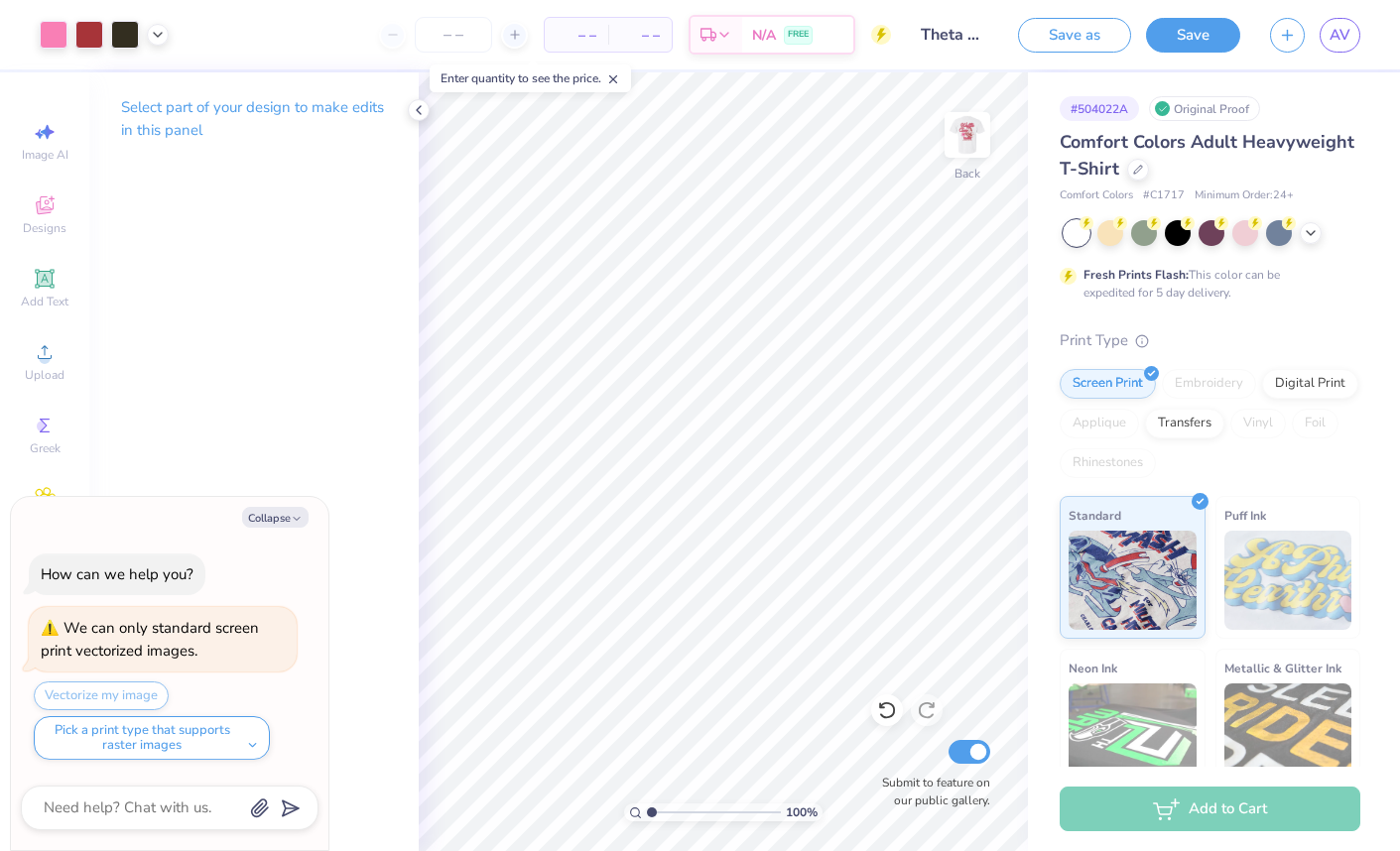 drag, startPoint x: 1174, startPoint y: 38, endPoint x: 1227, endPoint y: 43, distance: 53.235327 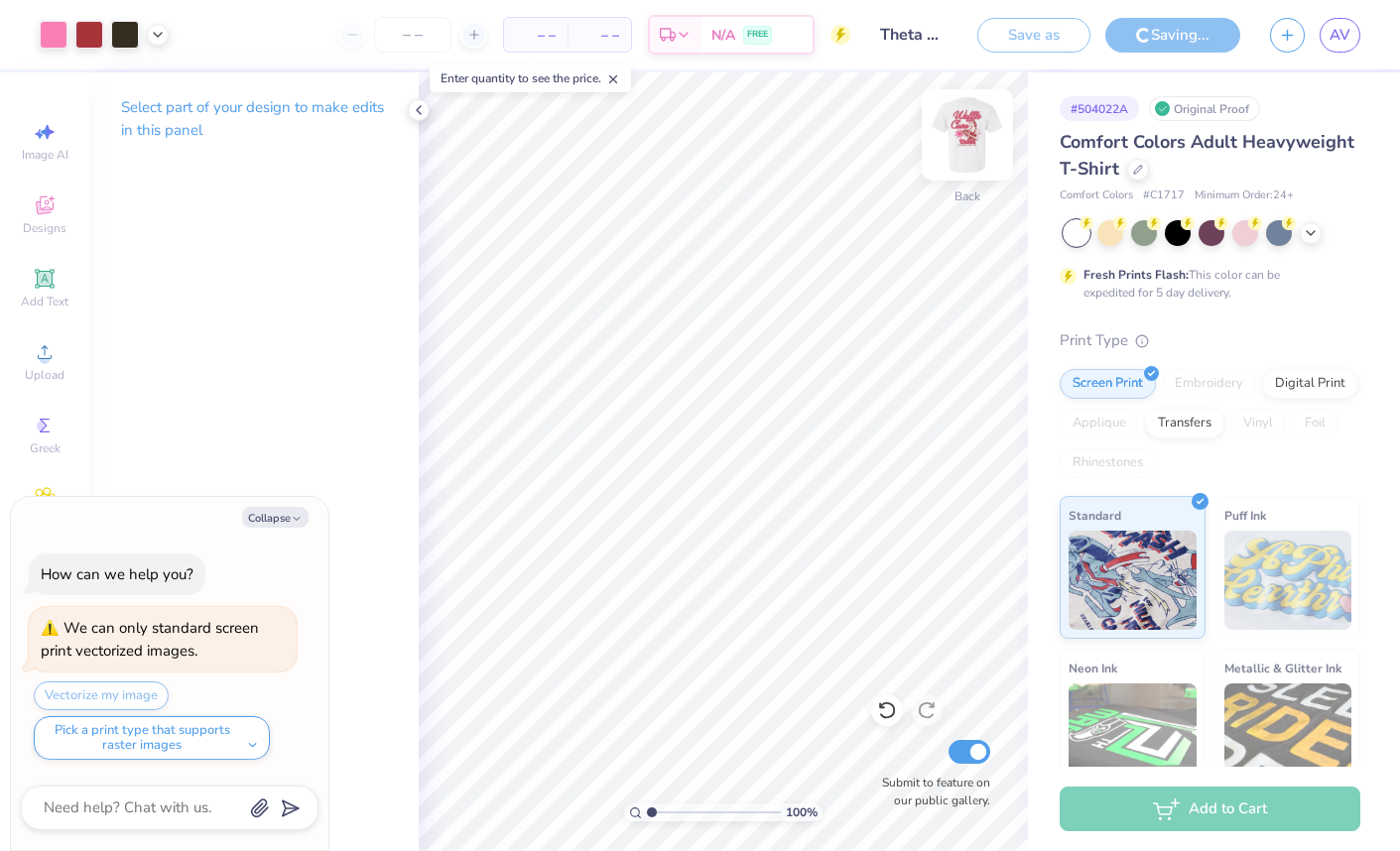 click at bounding box center (967, 135) 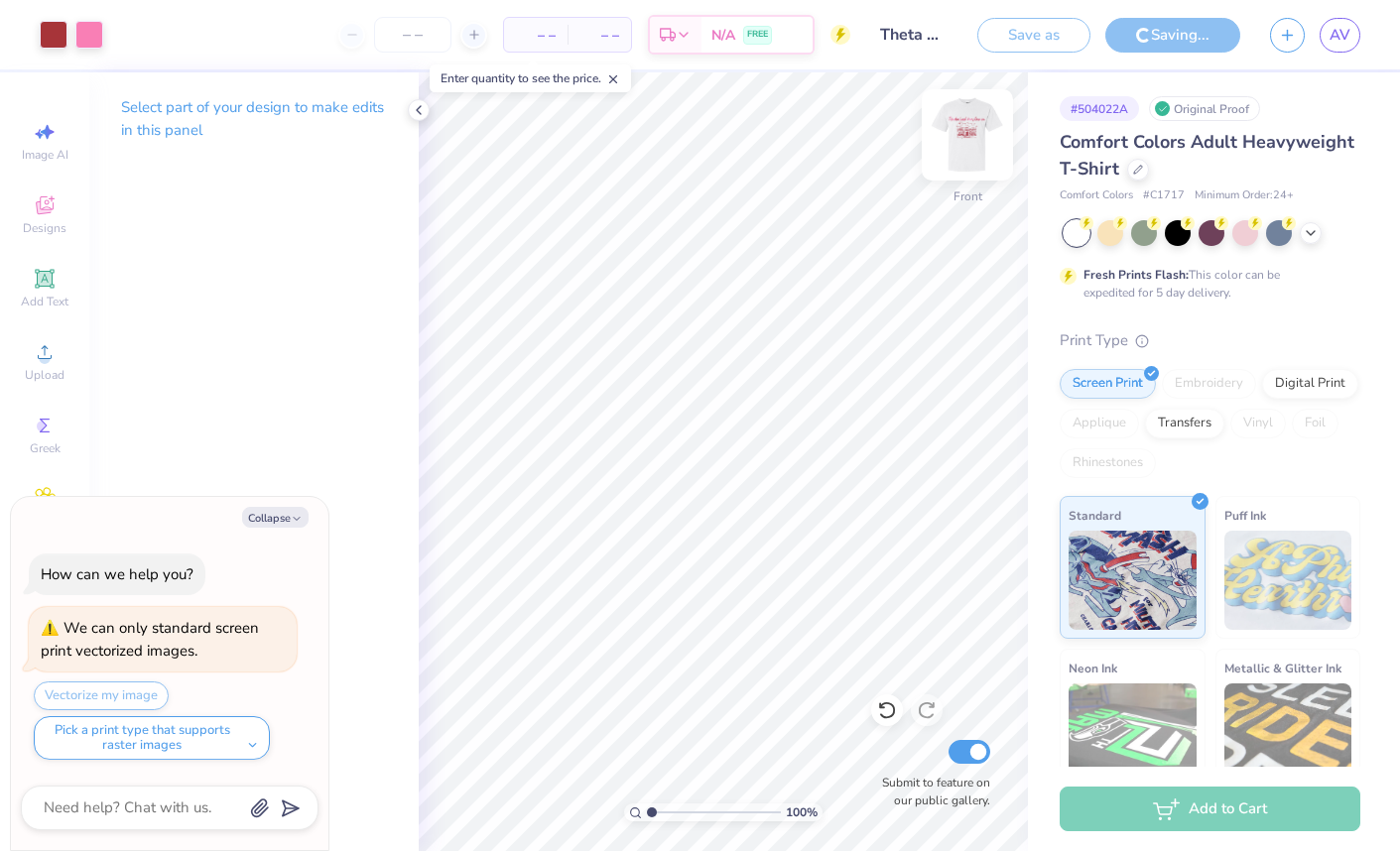 click at bounding box center [967, 135] 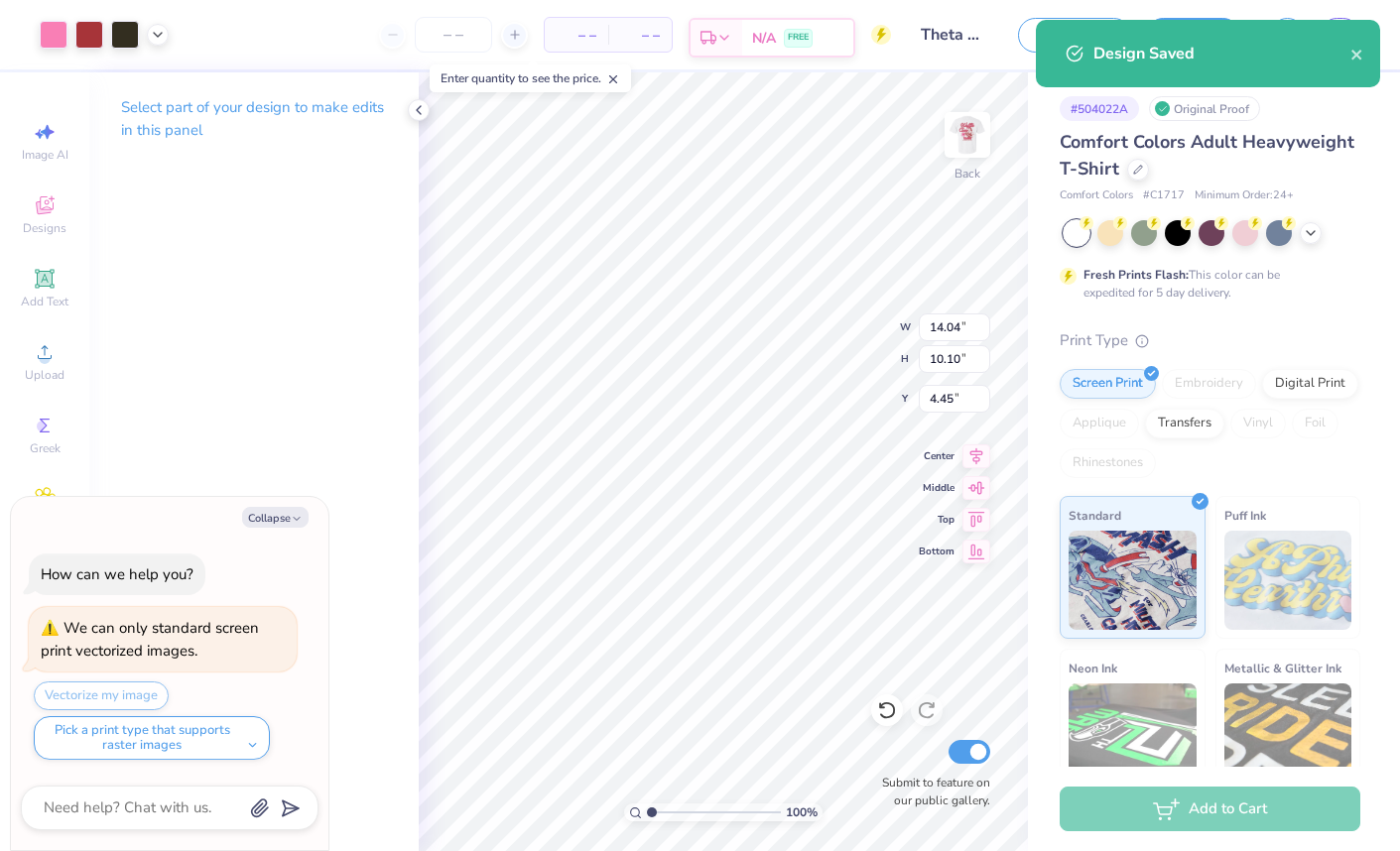 type on "x" 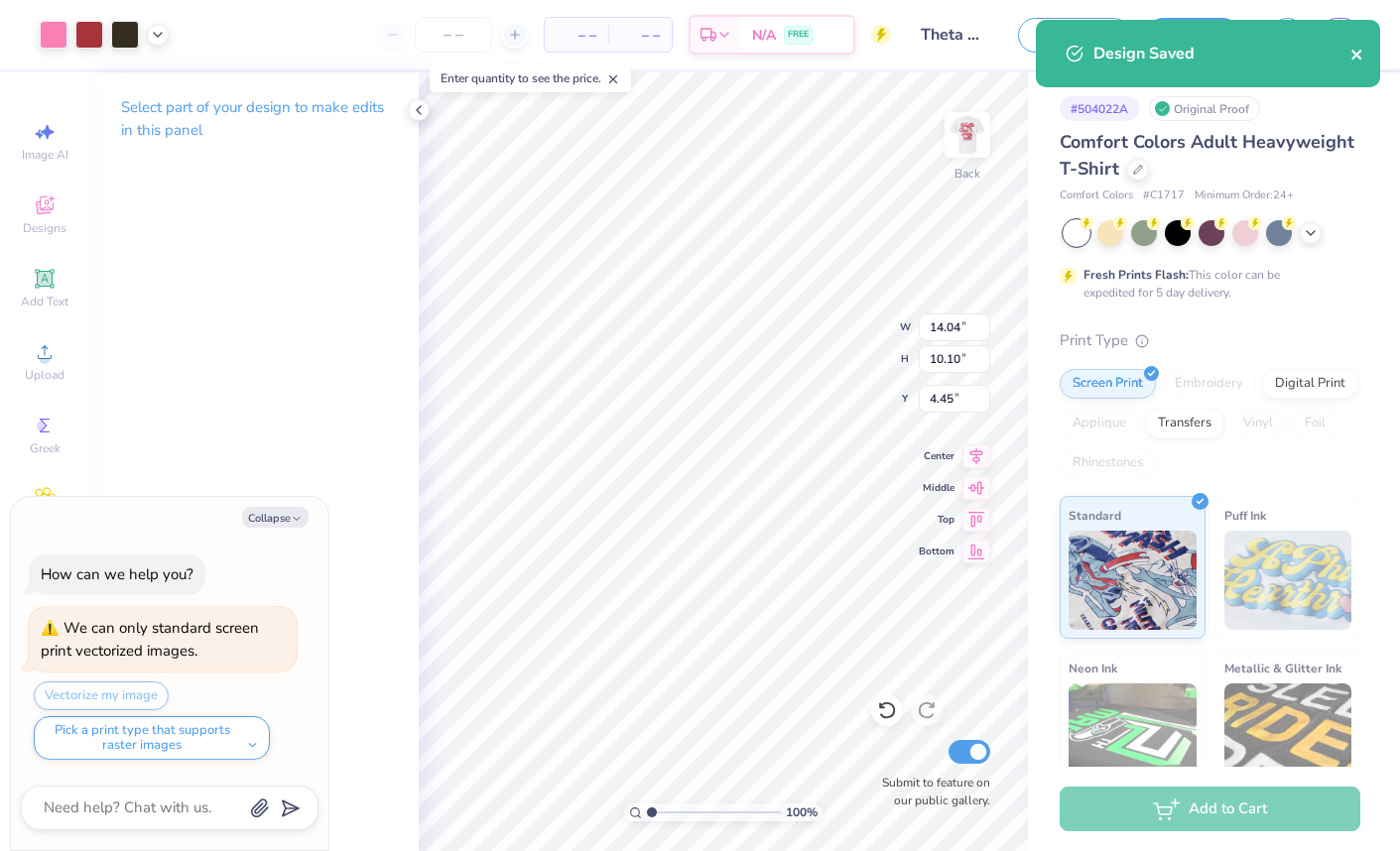 click 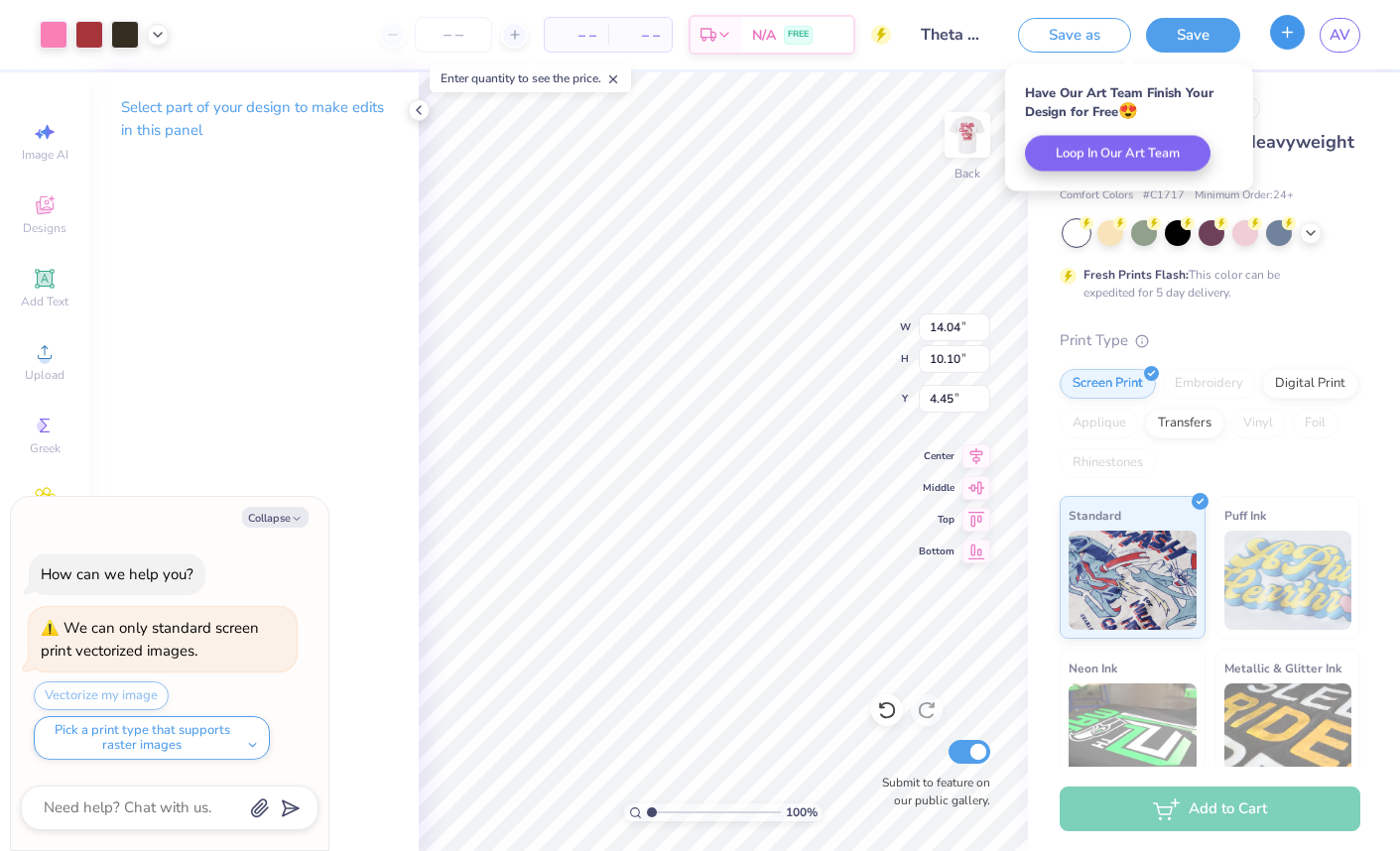 click at bounding box center (1287, 32) 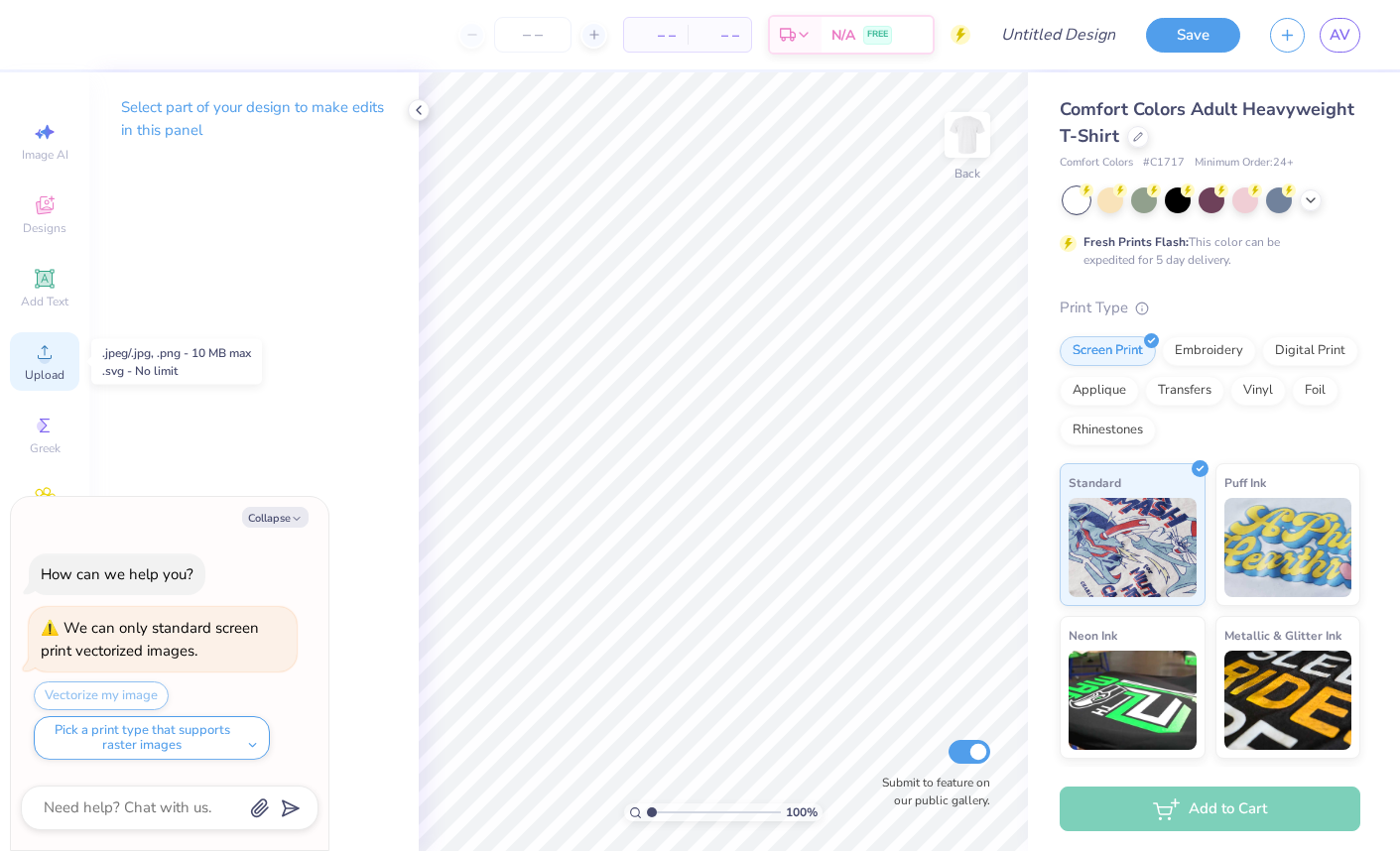 click on "Upload" at bounding box center [45, 361] 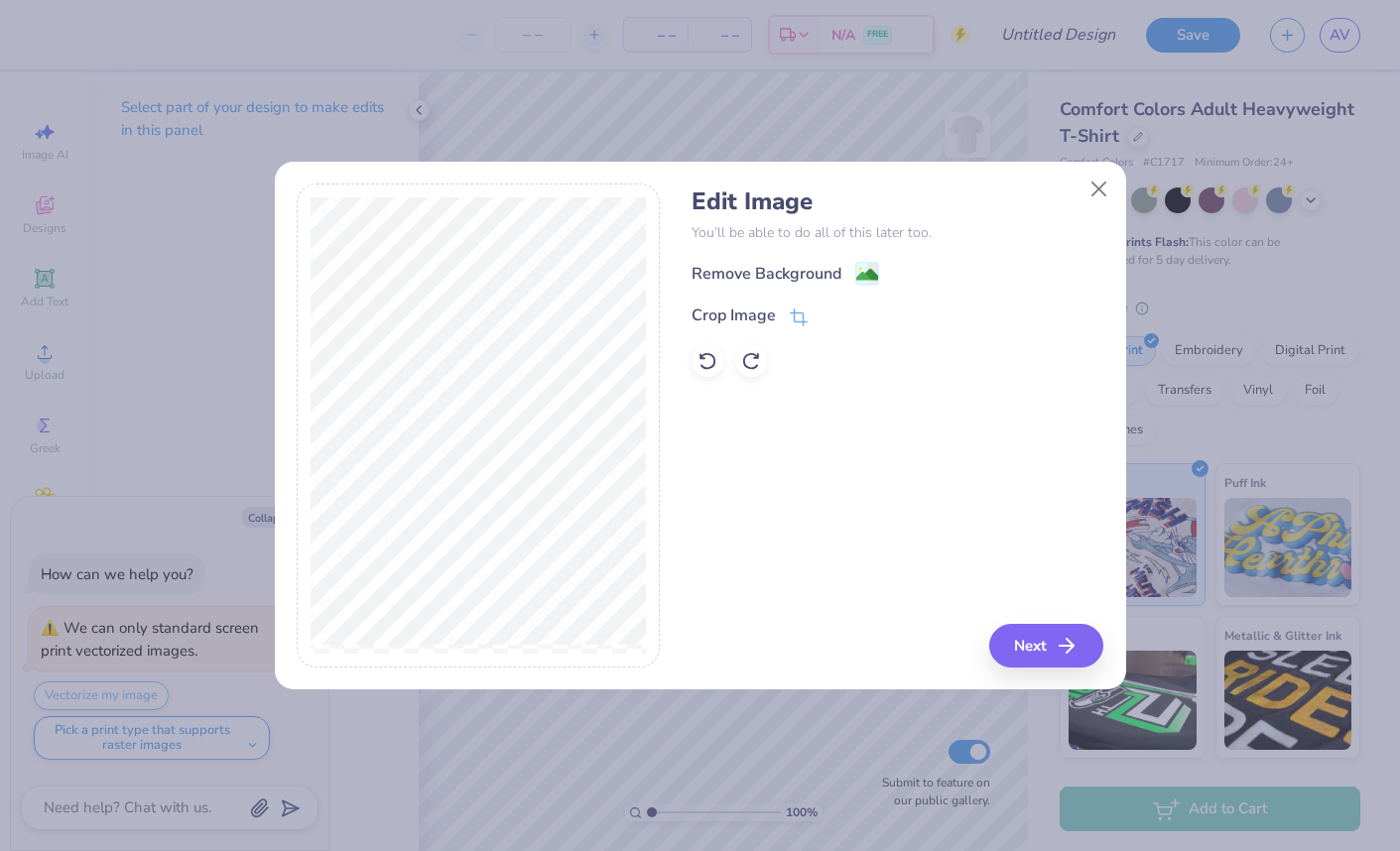 click on "Remove Background Crop Image" at bounding box center [897, 318] 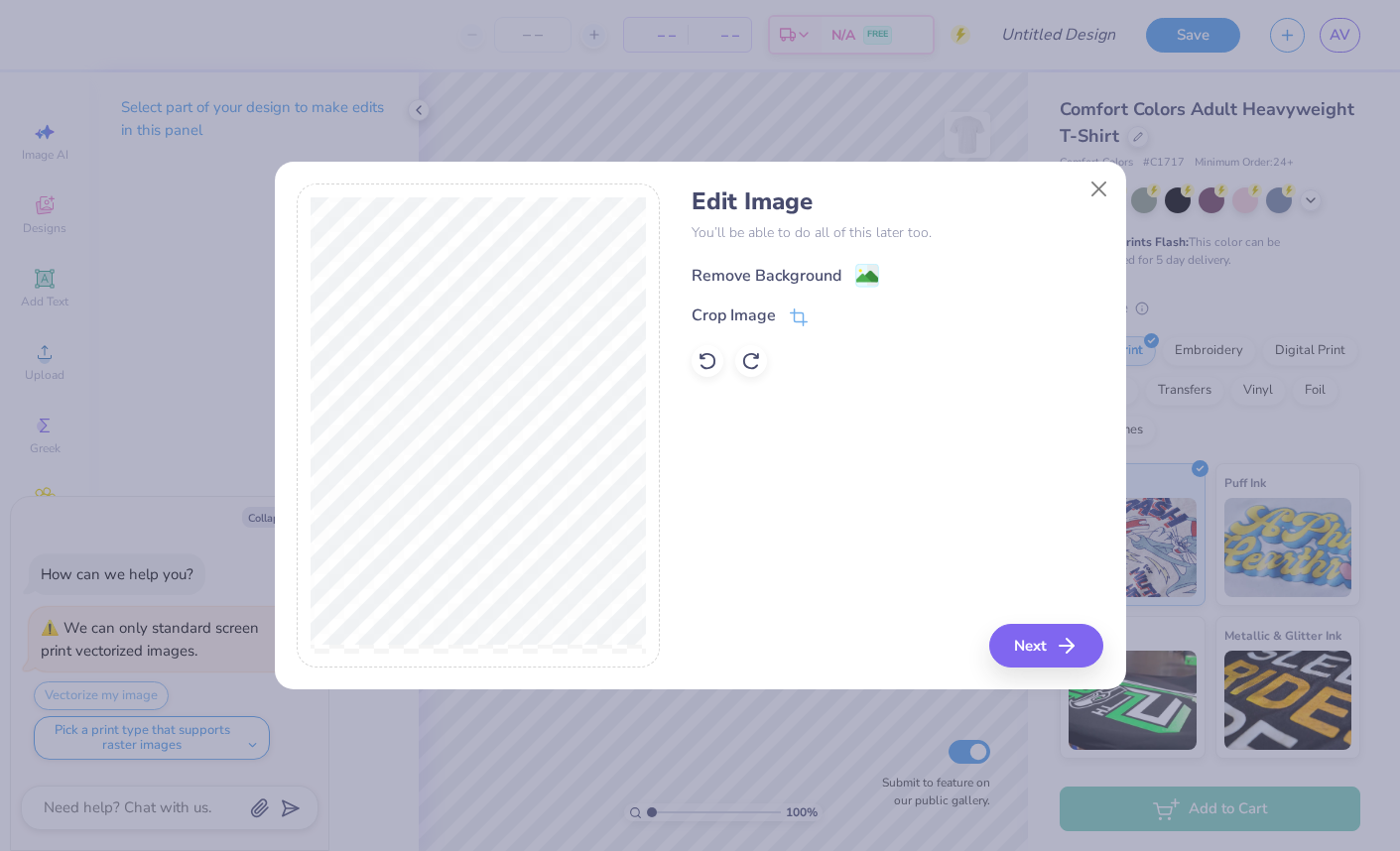 click on "Remove Background" at bounding box center [766, 276] 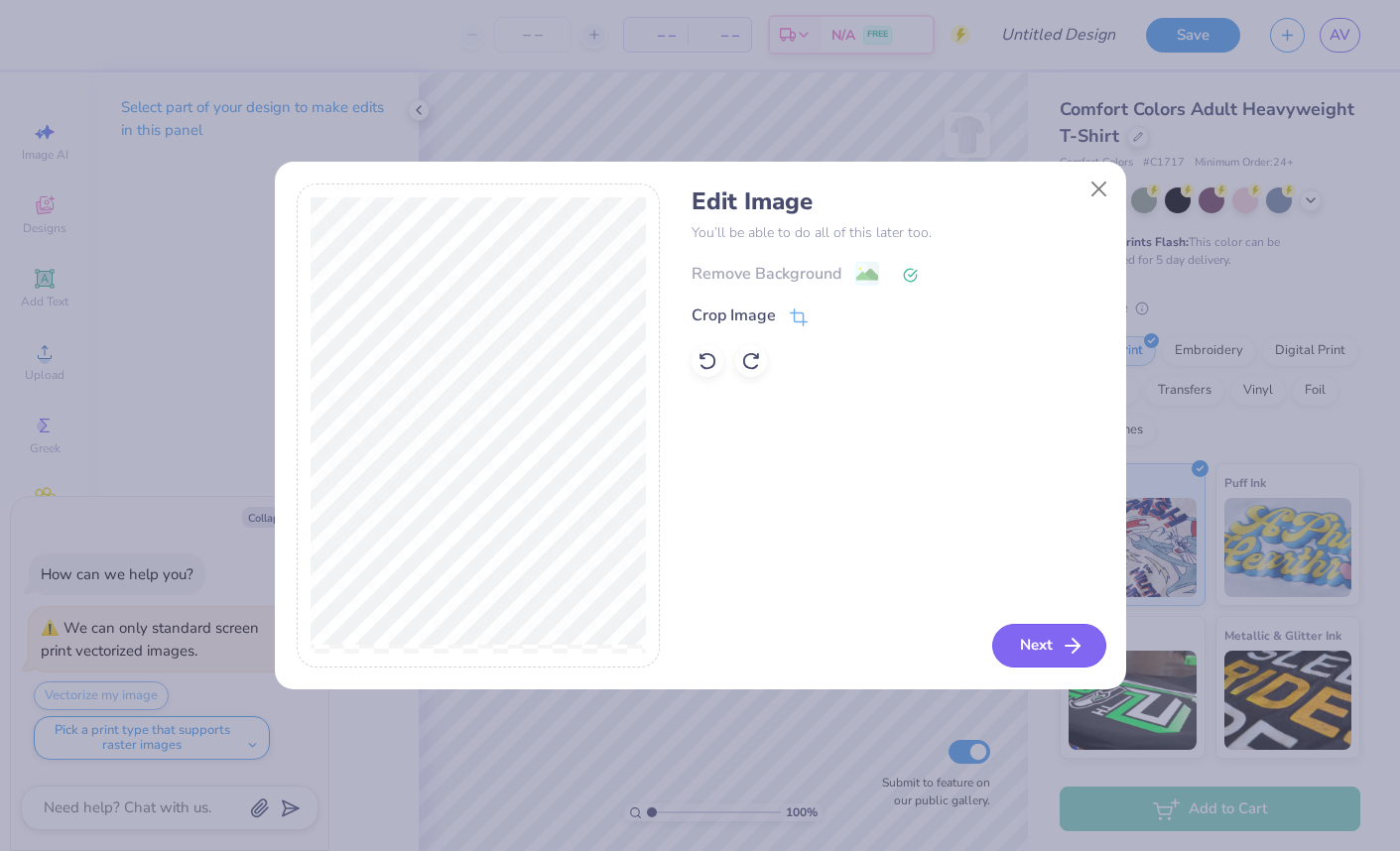 click on "Next" at bounding box center (1049, 646) 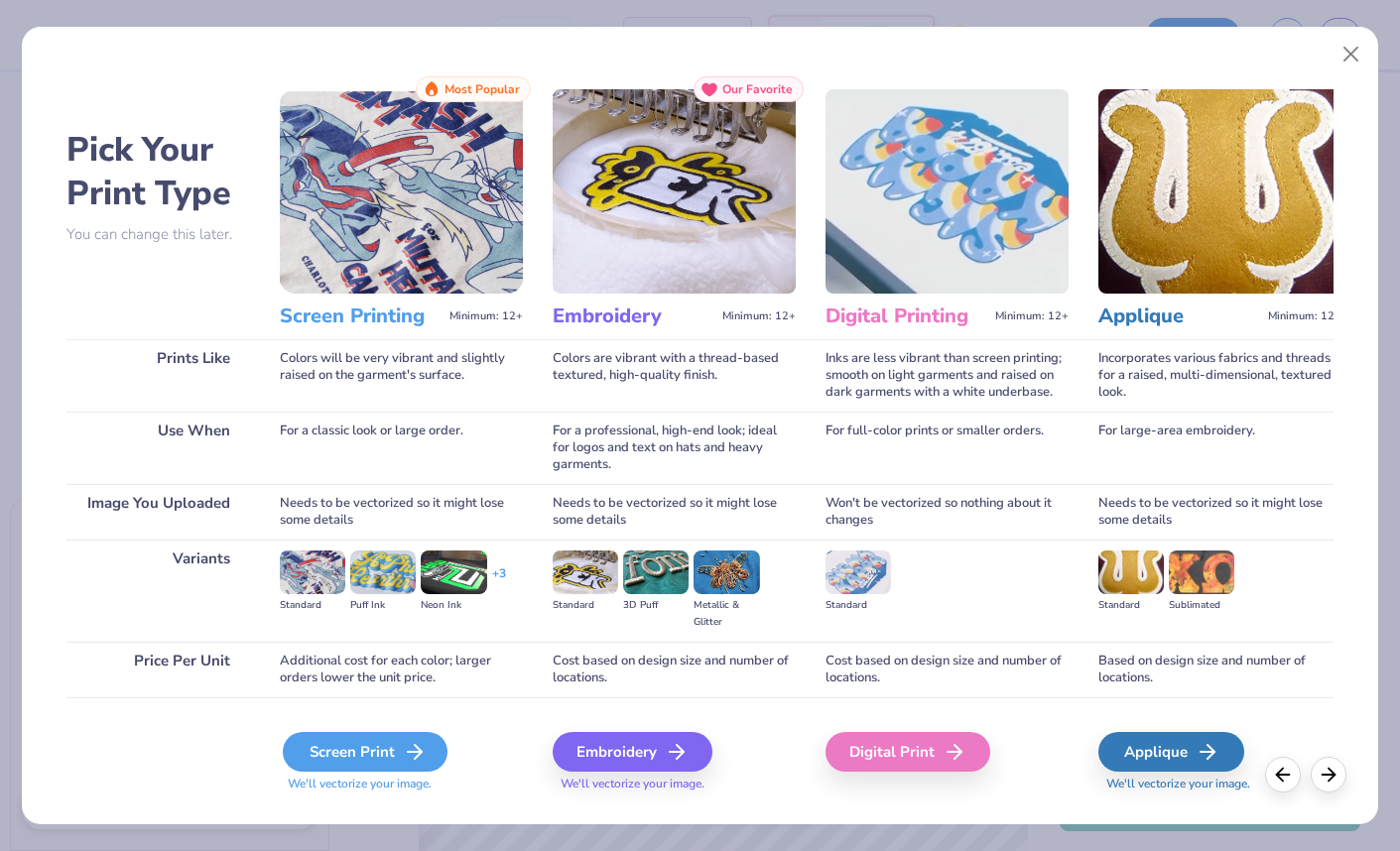 click 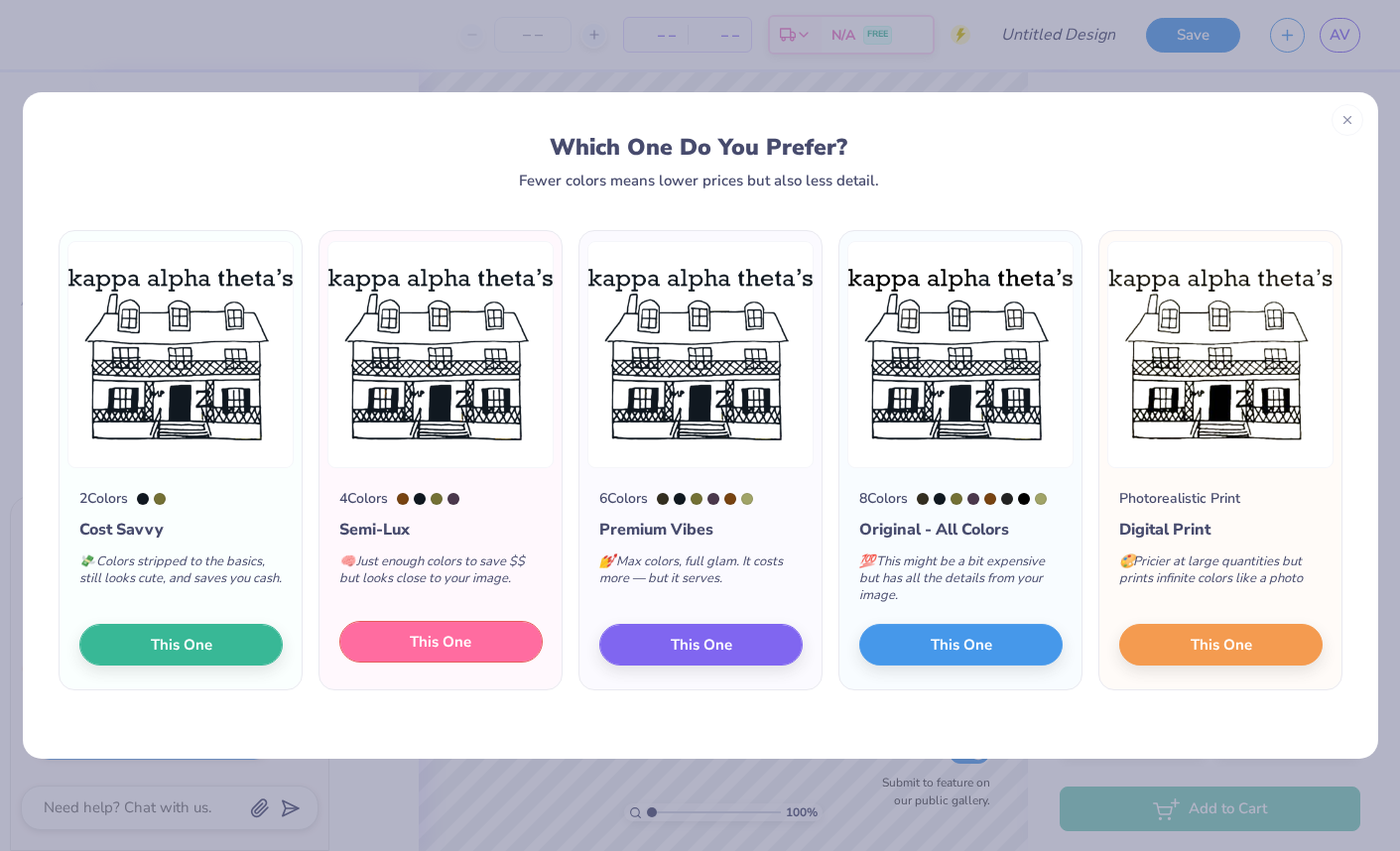 click on "This One" at bounding box center [441, 642] 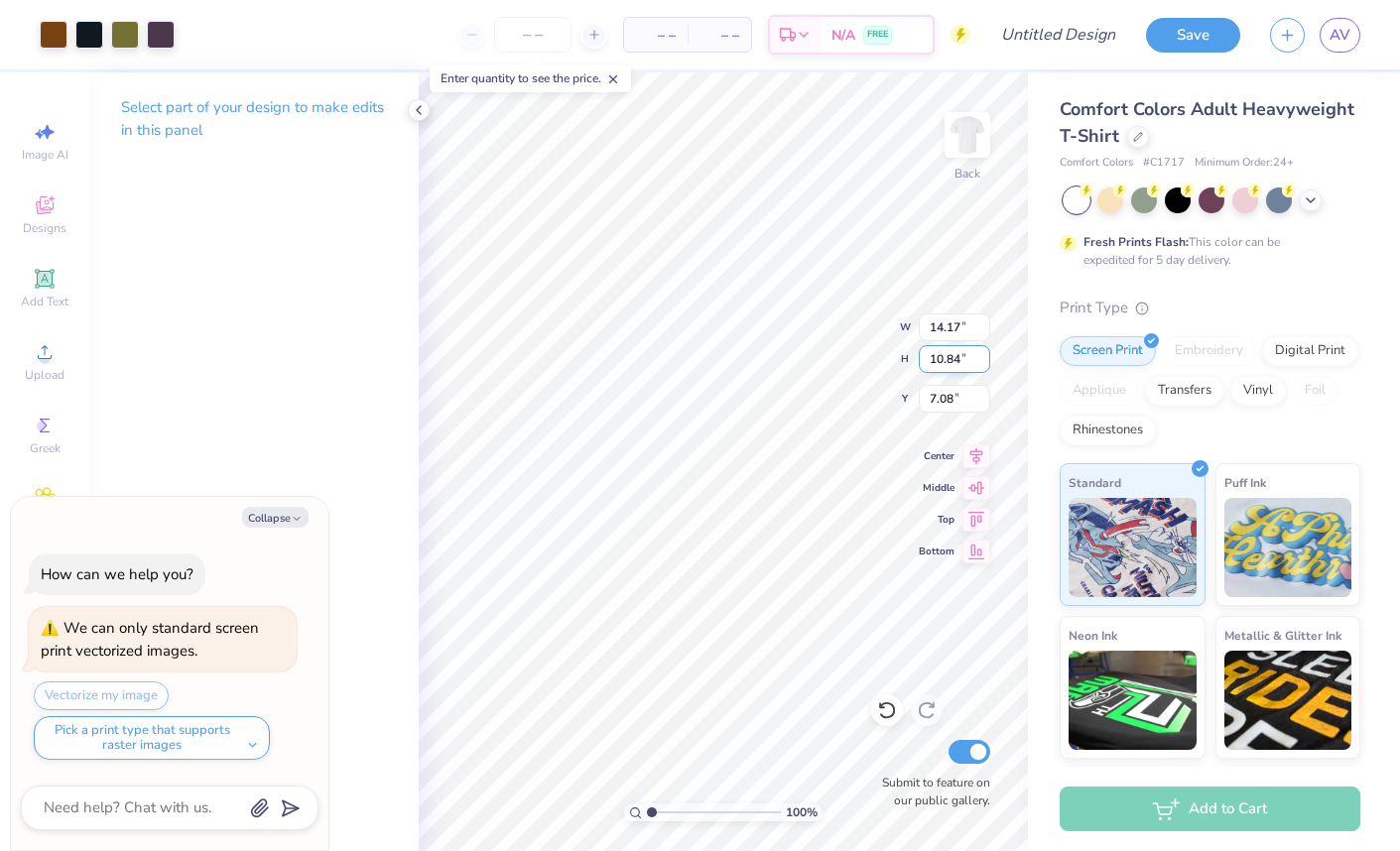 type on "x" 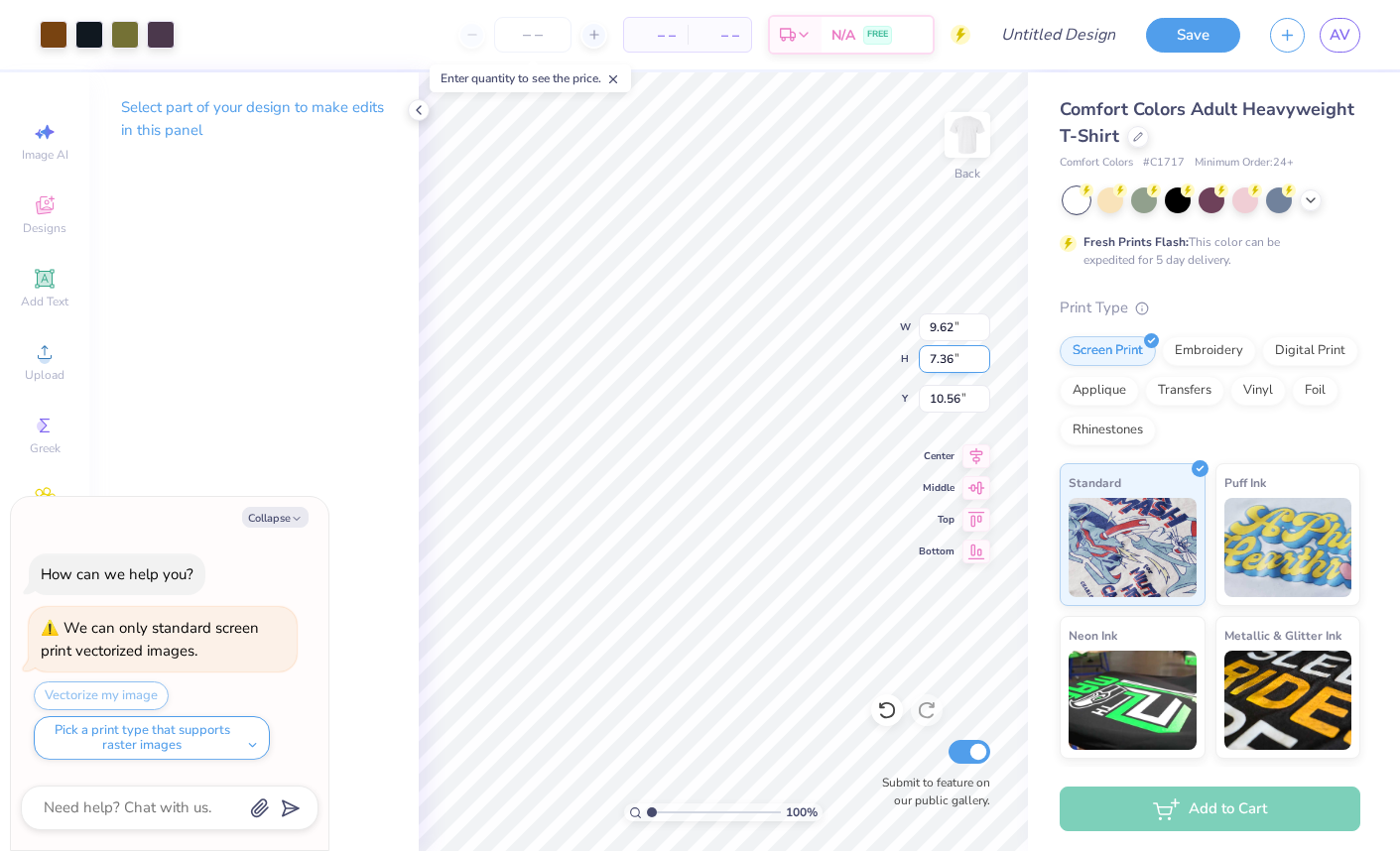 type on "x" 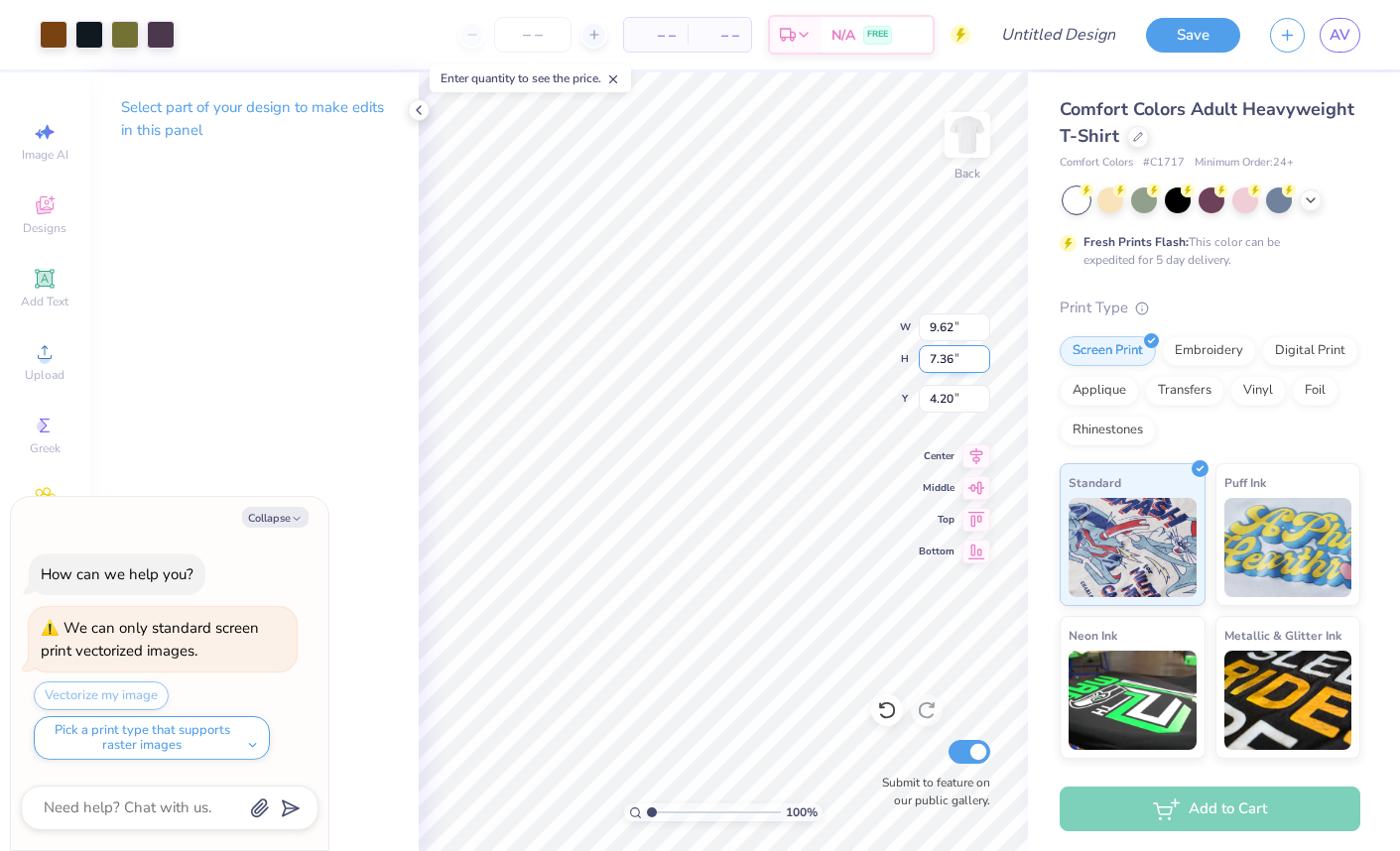 type on "x" 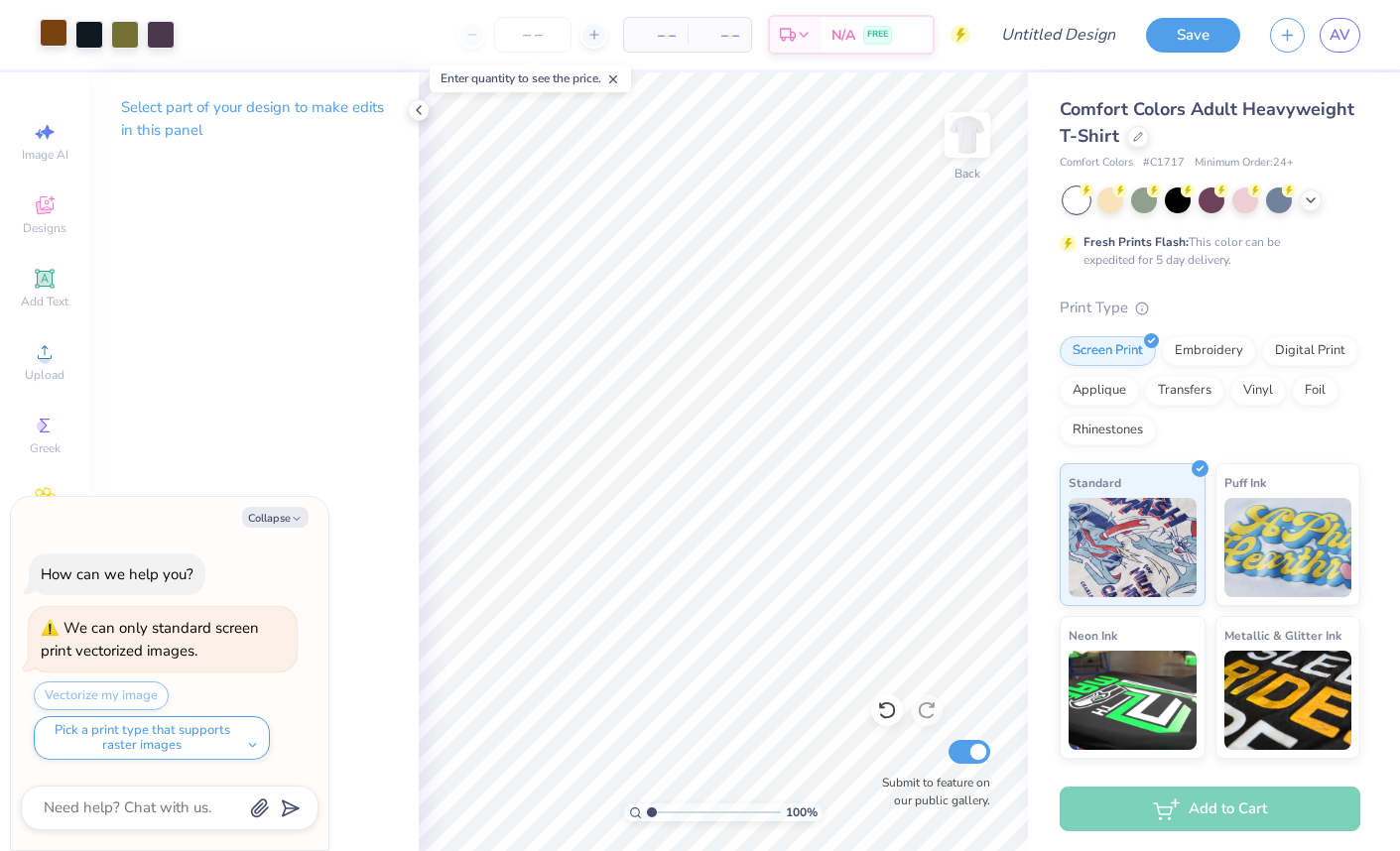 click at bounding box center [54, 33] 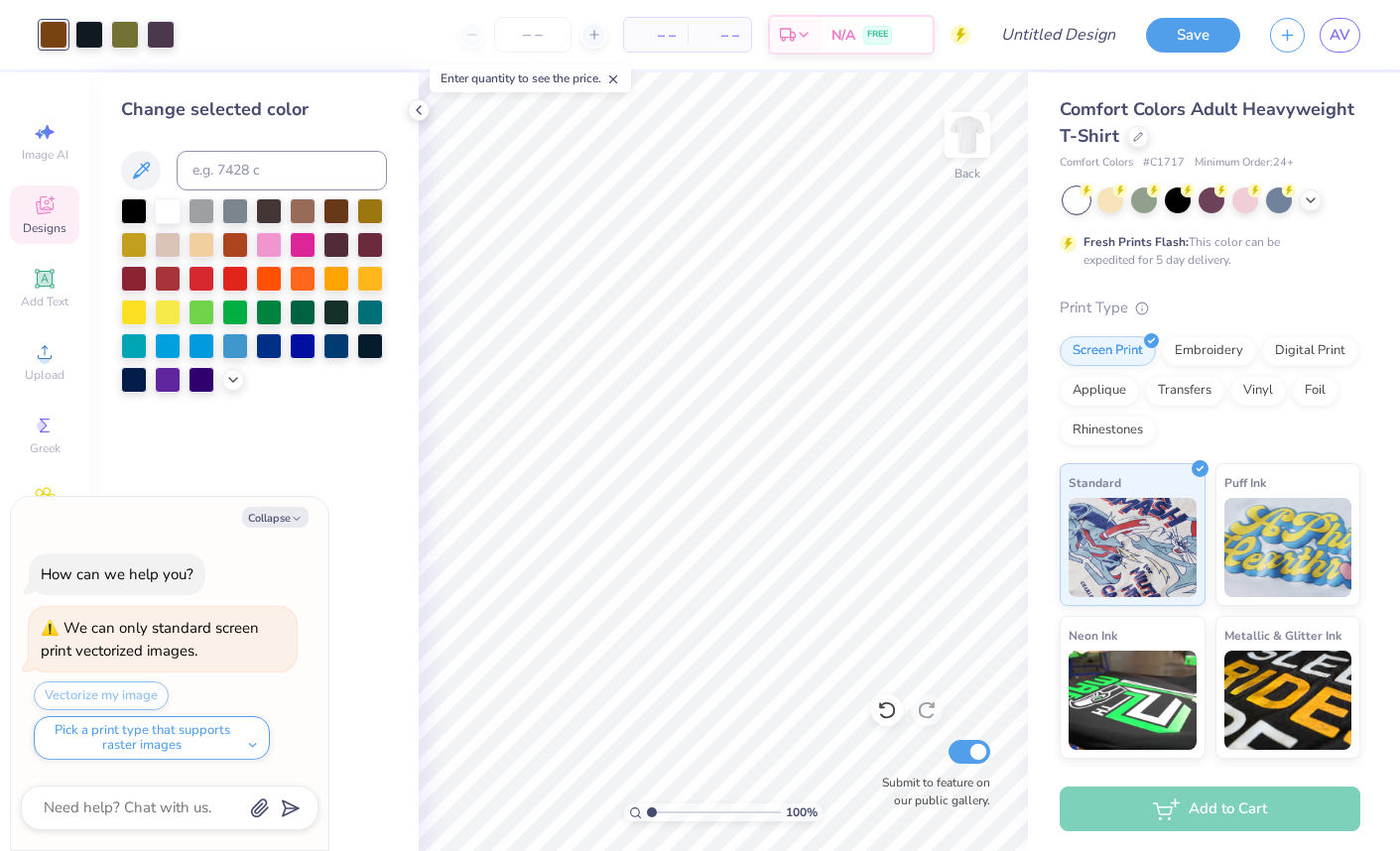 click 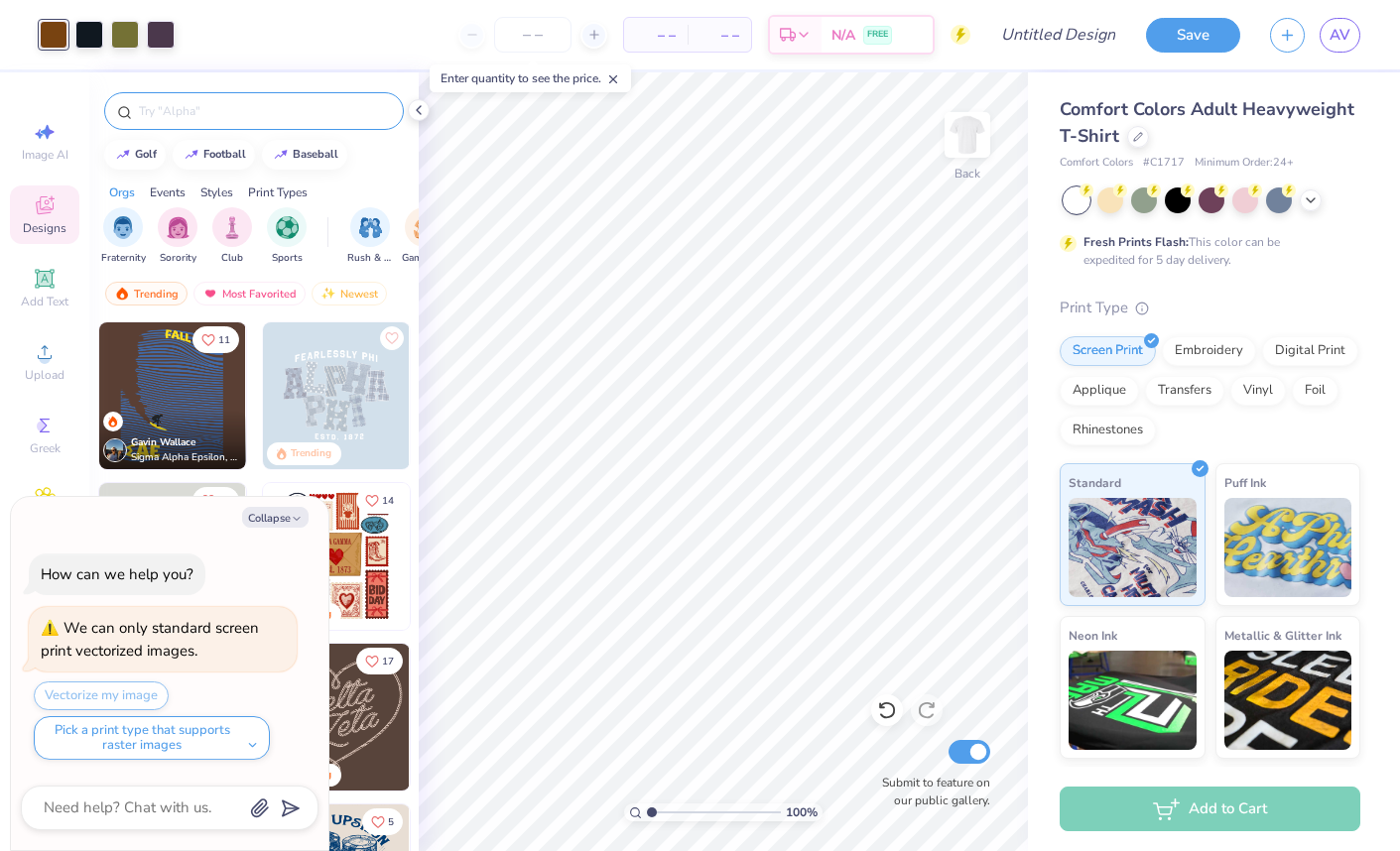 click at bounding box center (264, 111) 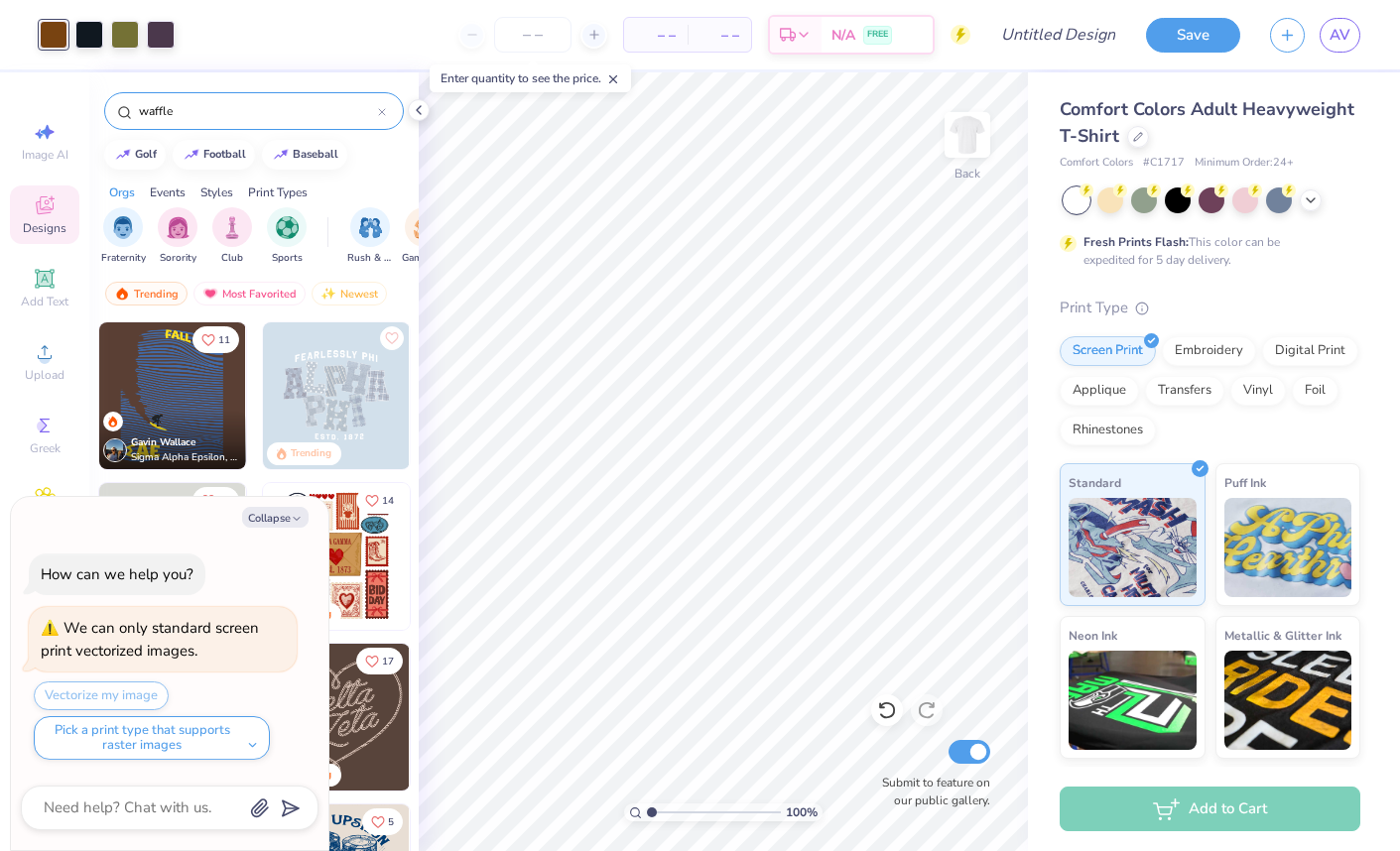 type on "waffle" 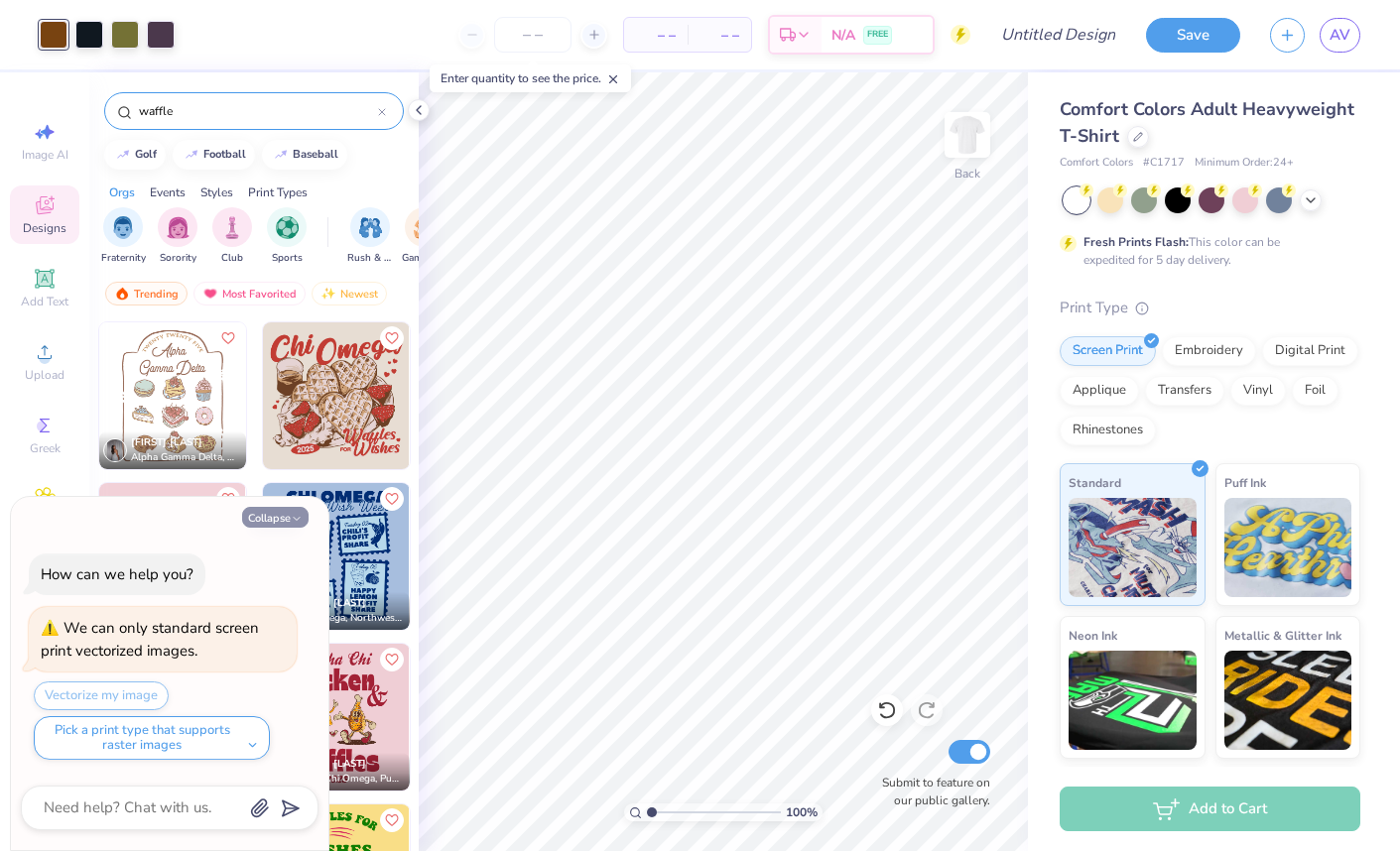 click on "Collapse" at bounding box center (275, 517) 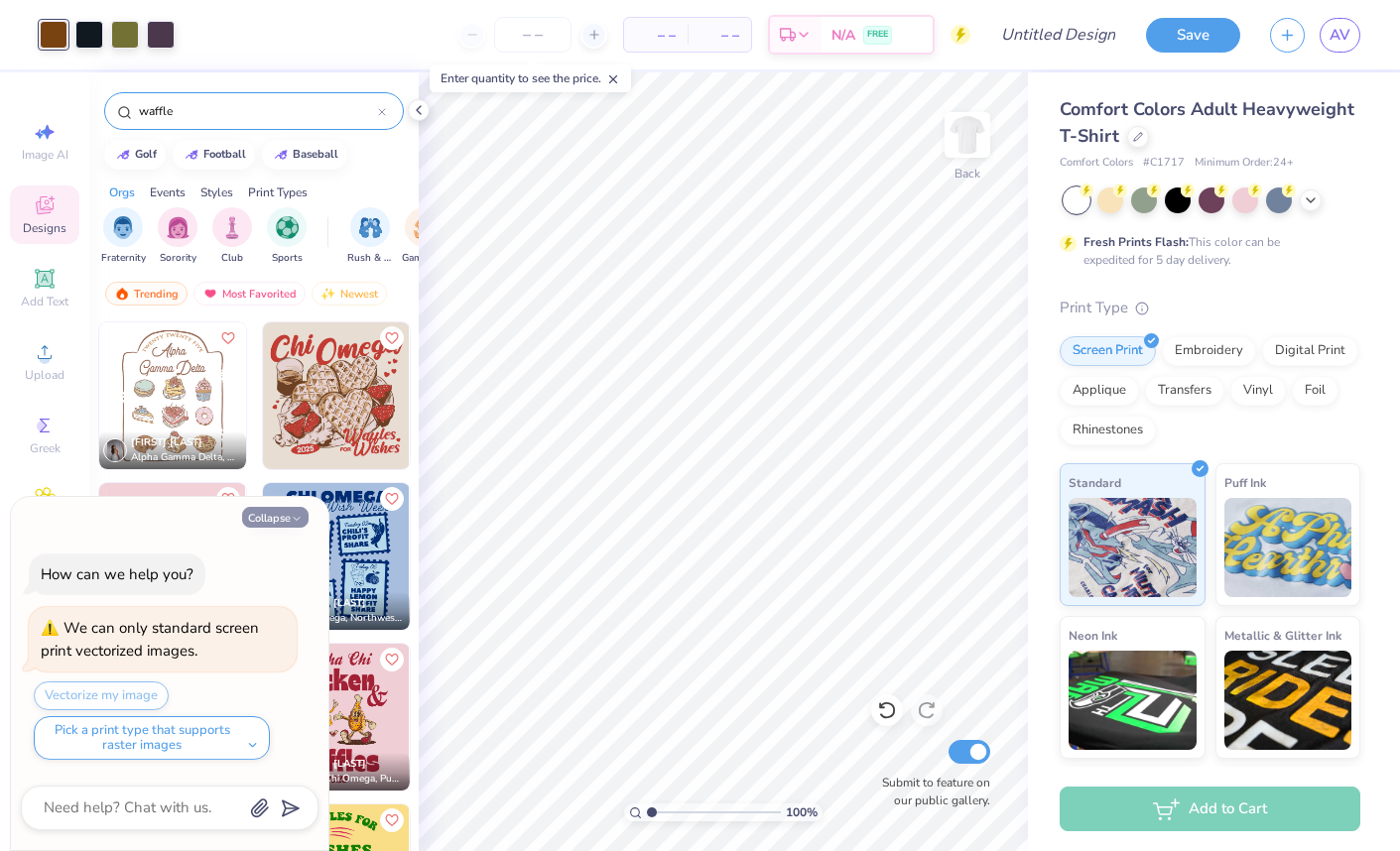 type on "x" 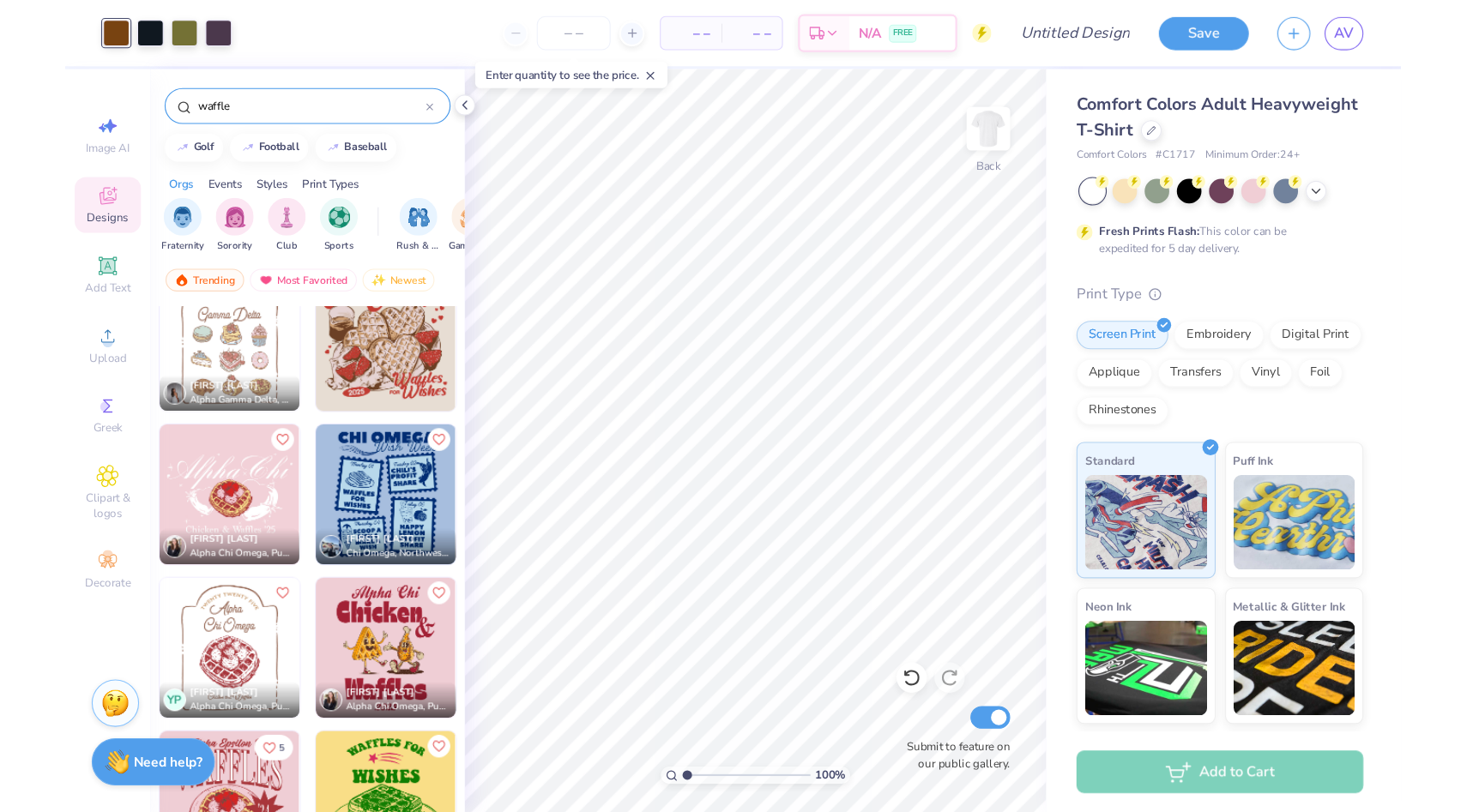 scroll, scrollTop: 0, scrollLeft: 0, axis: both 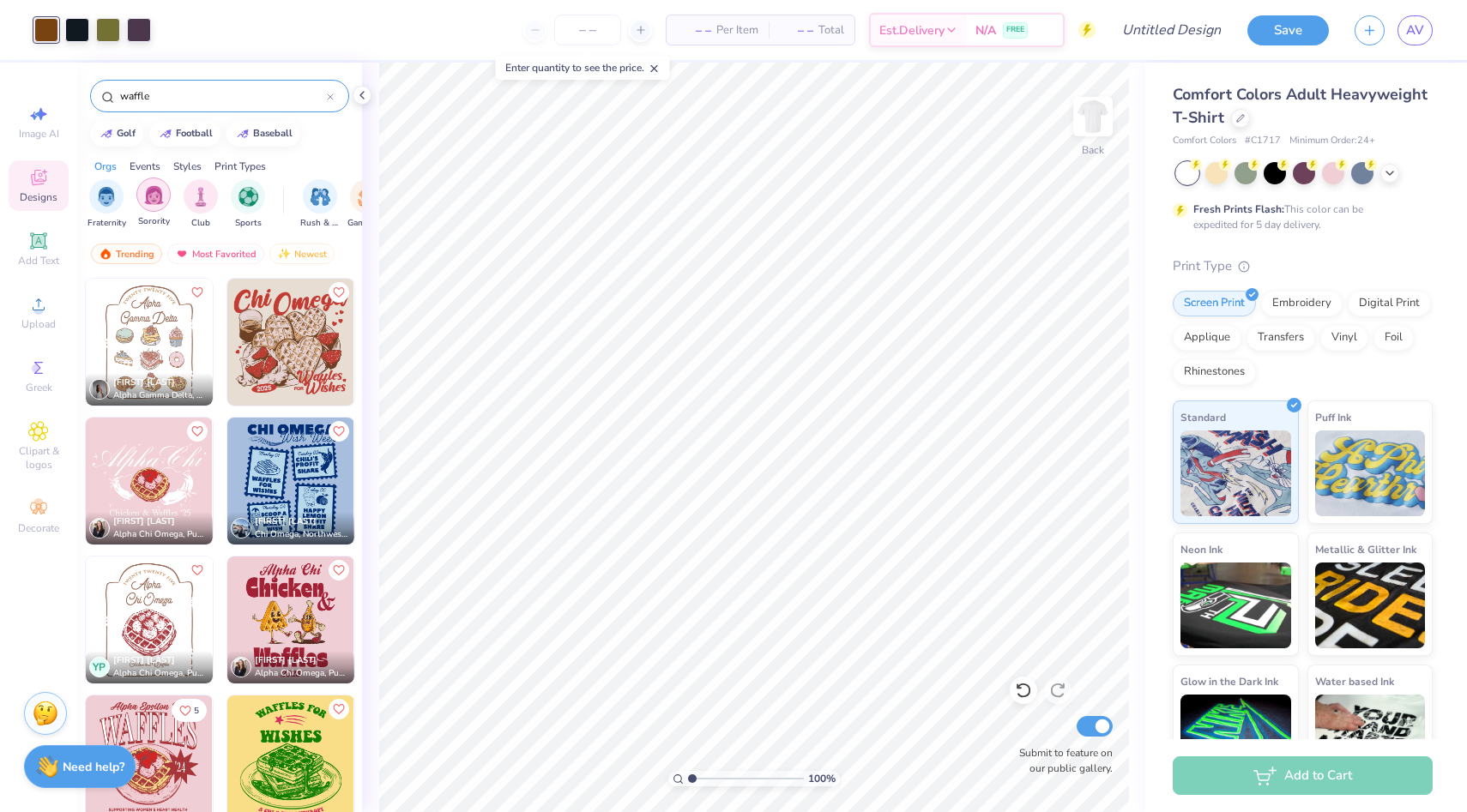 click at bounding box center [154, 195] 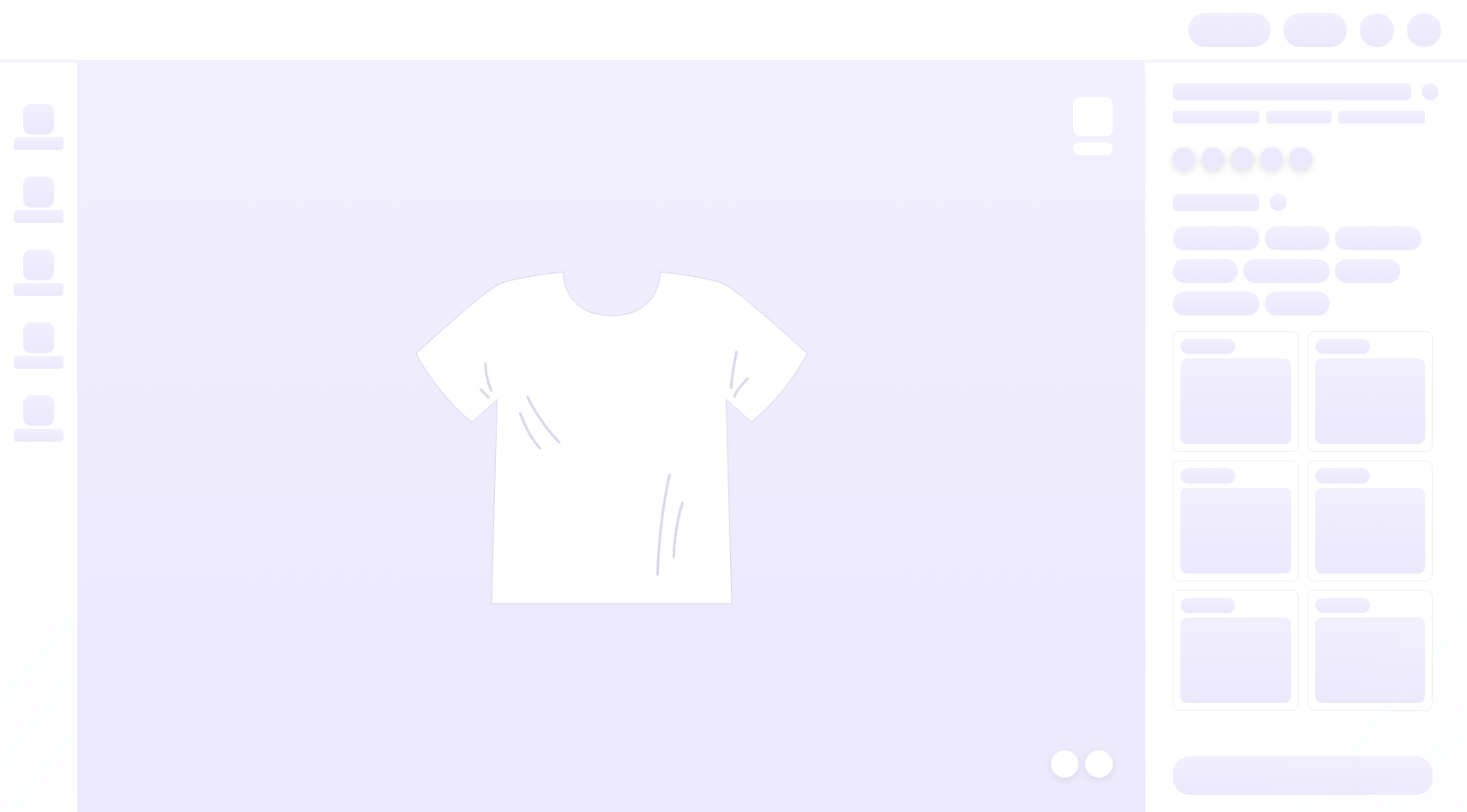 scroll, scrollTop: 0, scrollLeft: 0, axis: both 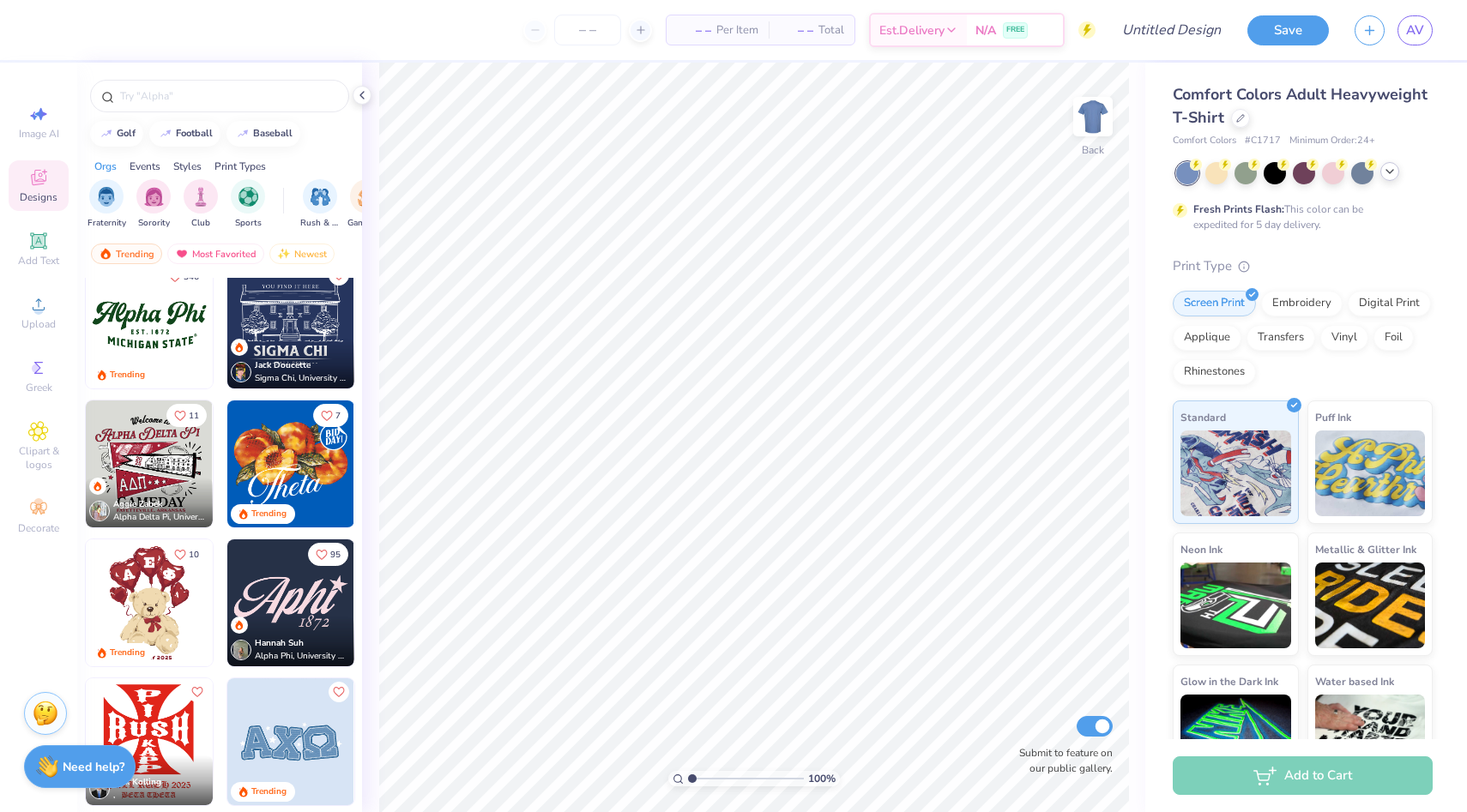 click 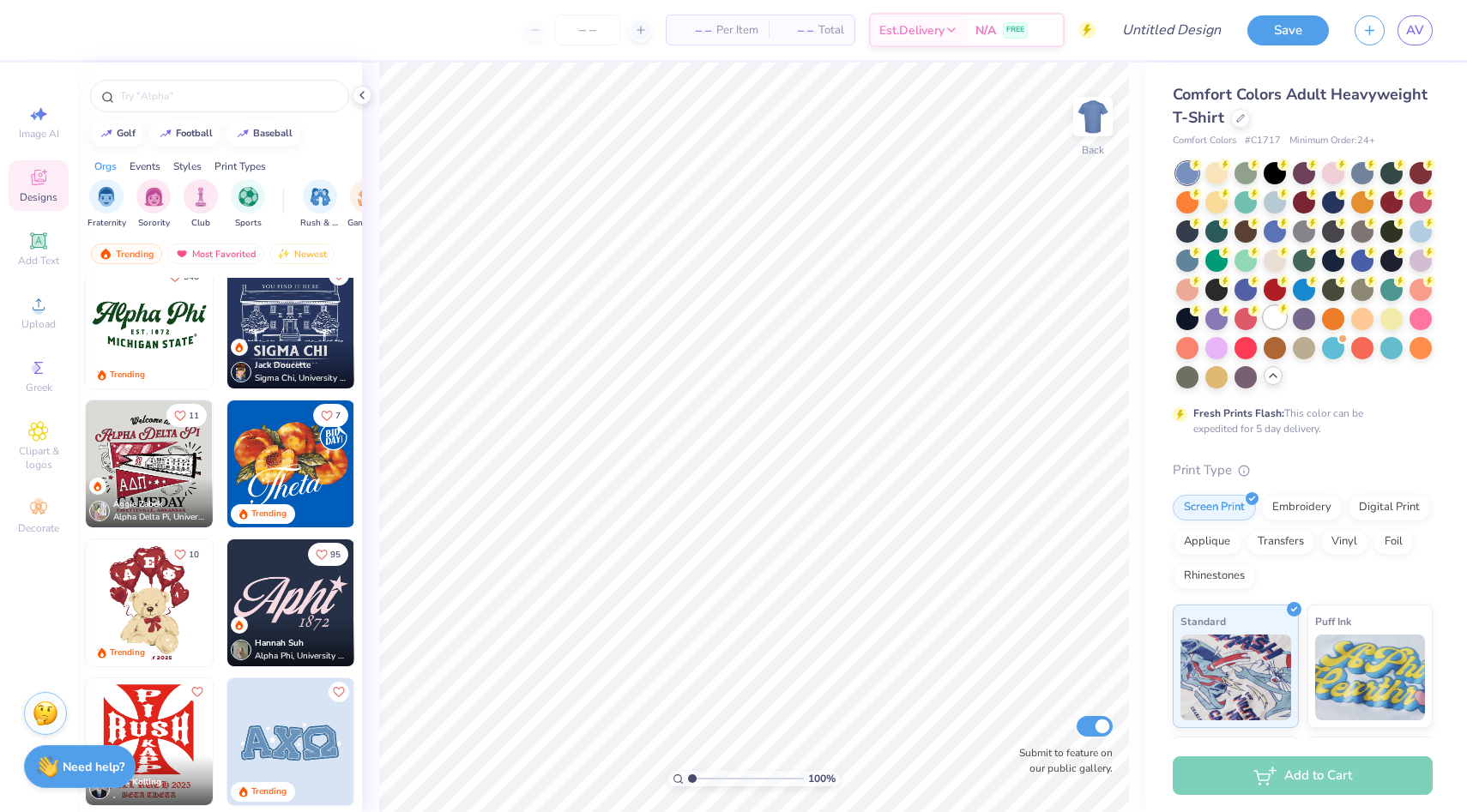 click at bounding box center (1275, 317) 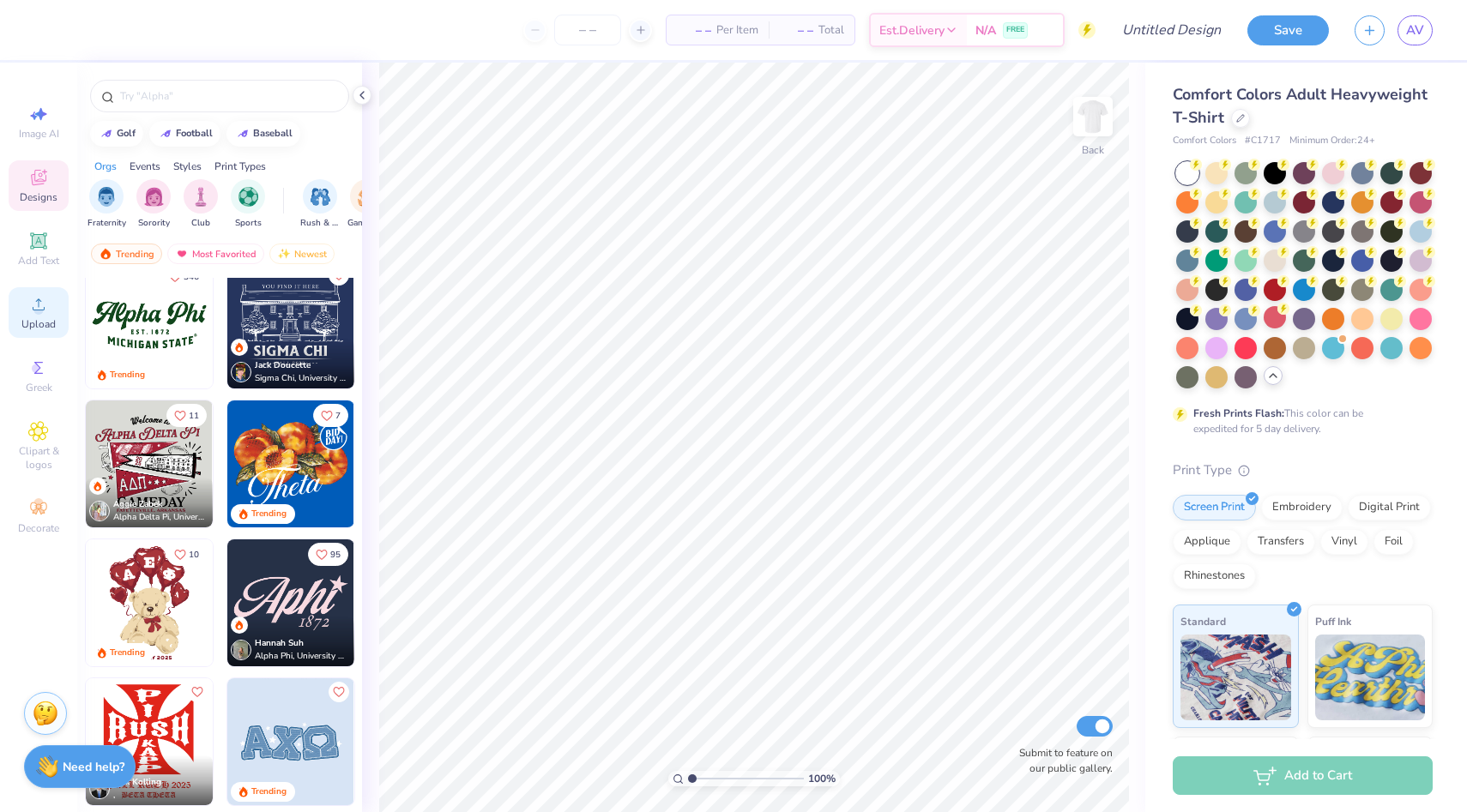 click on "Upload" at bounding box center [39, 324] 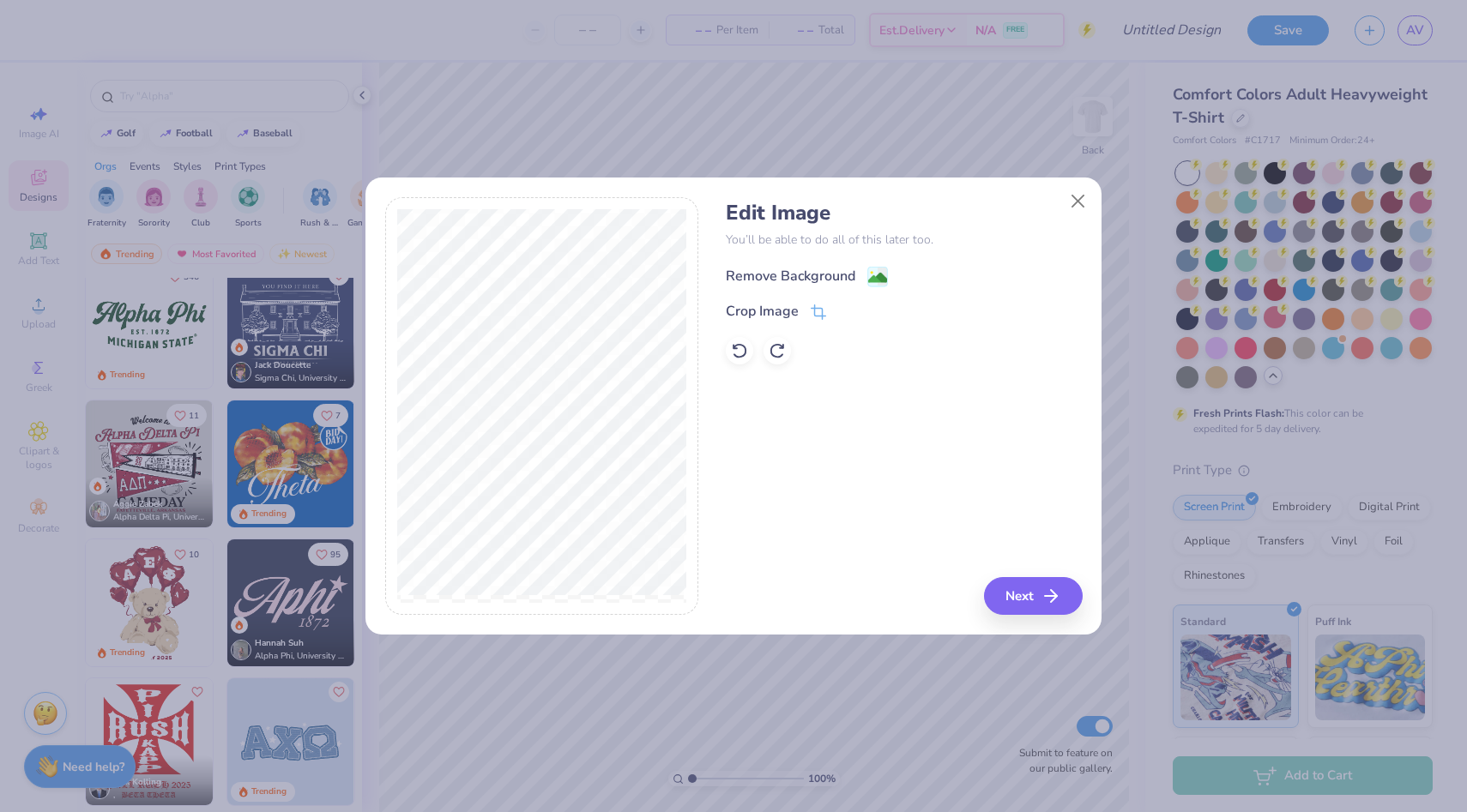 click on "Remove Background" at bounding box center [790, 276] 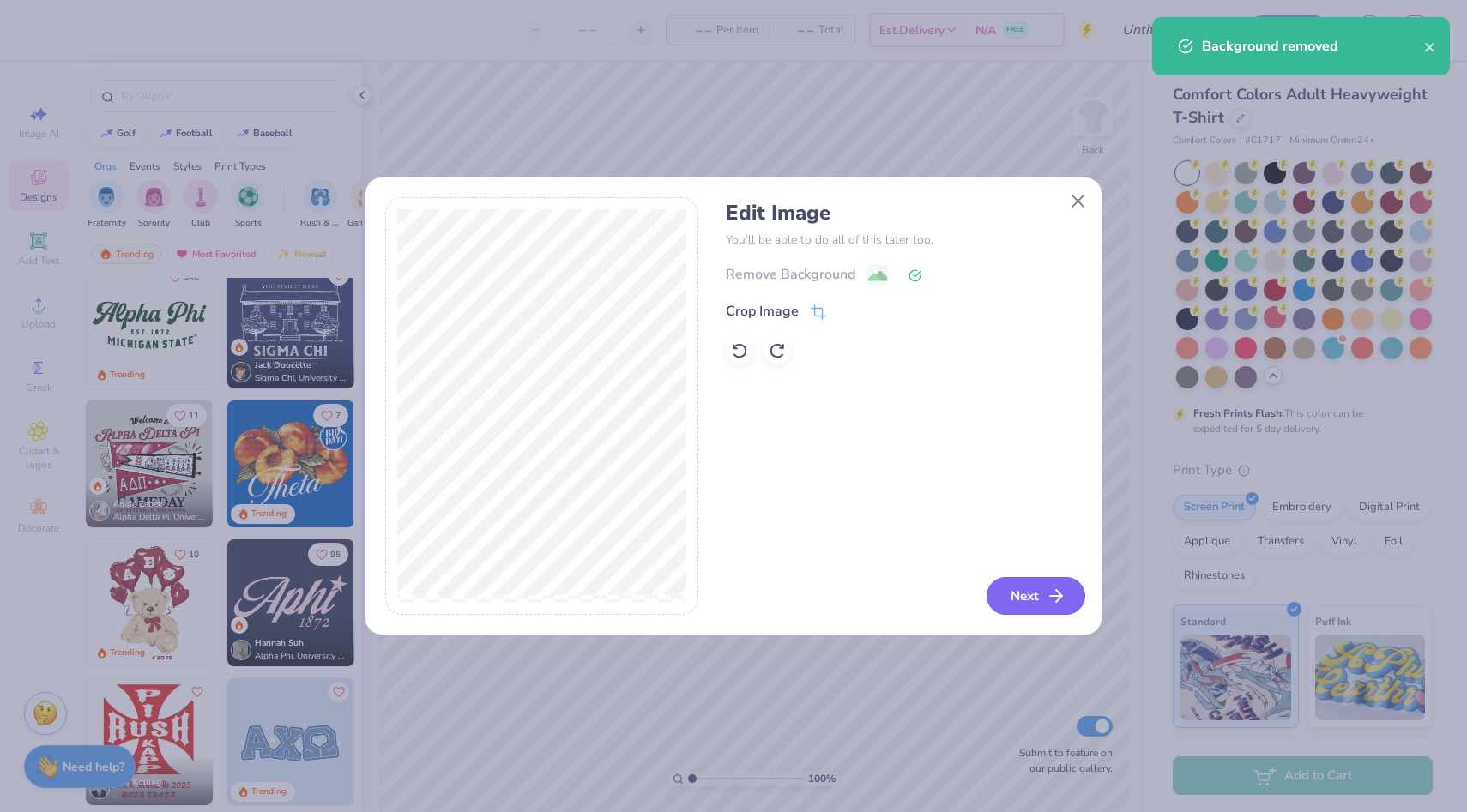 click on "Next" at bounding box center [1035, 596] 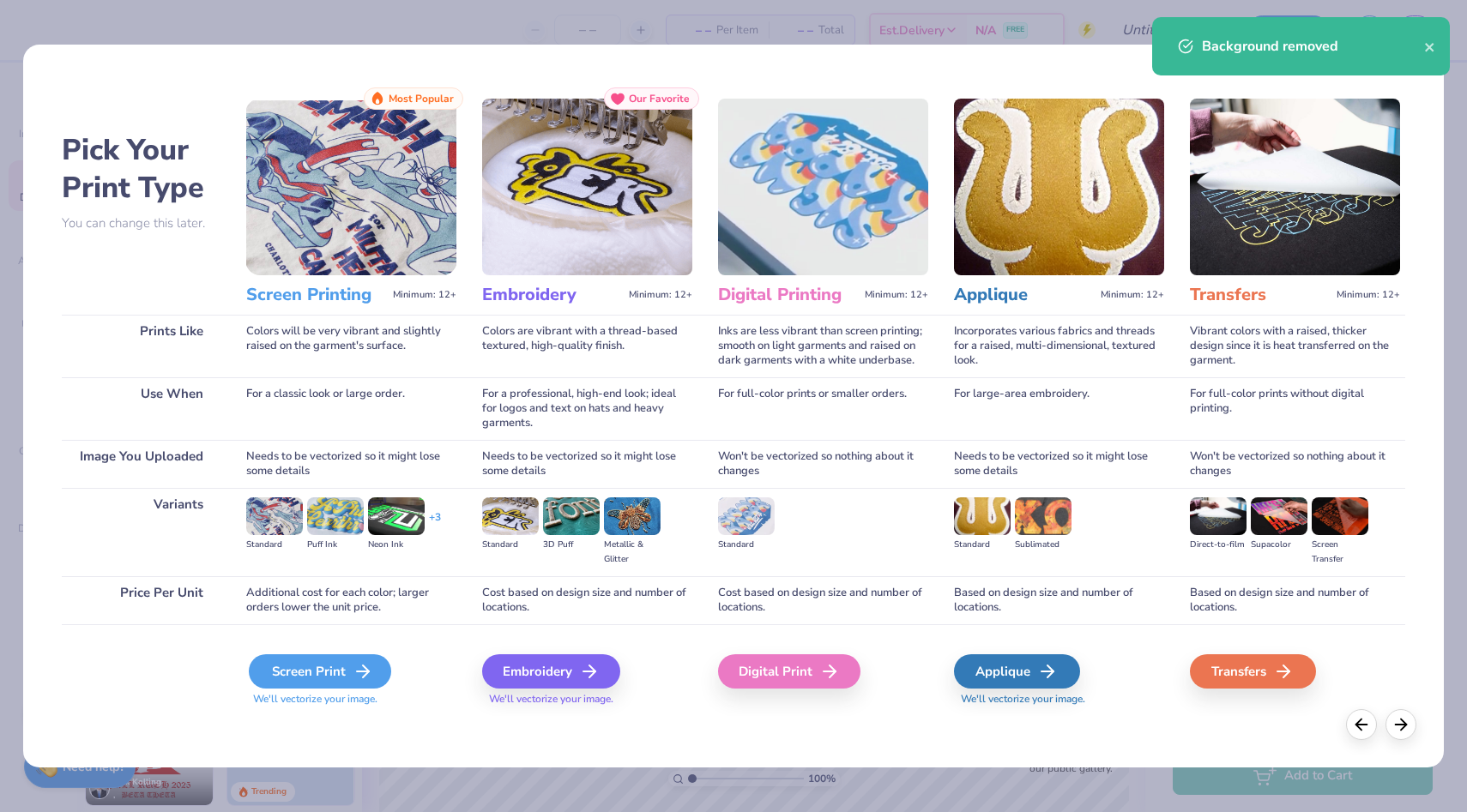 click on "Screen Print" at bounding box center [320, 671] 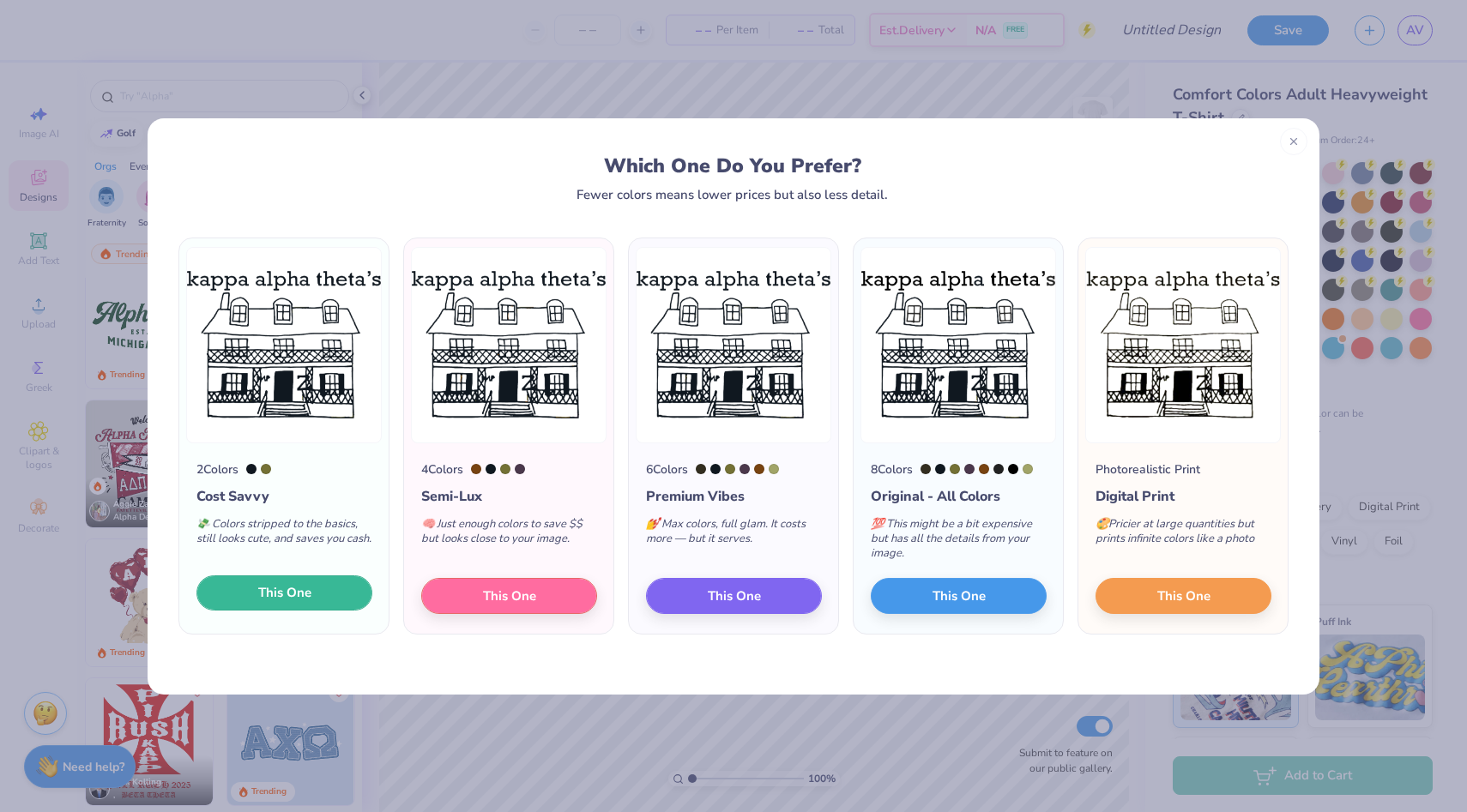click on "This One" at bounding box center (284, 593) 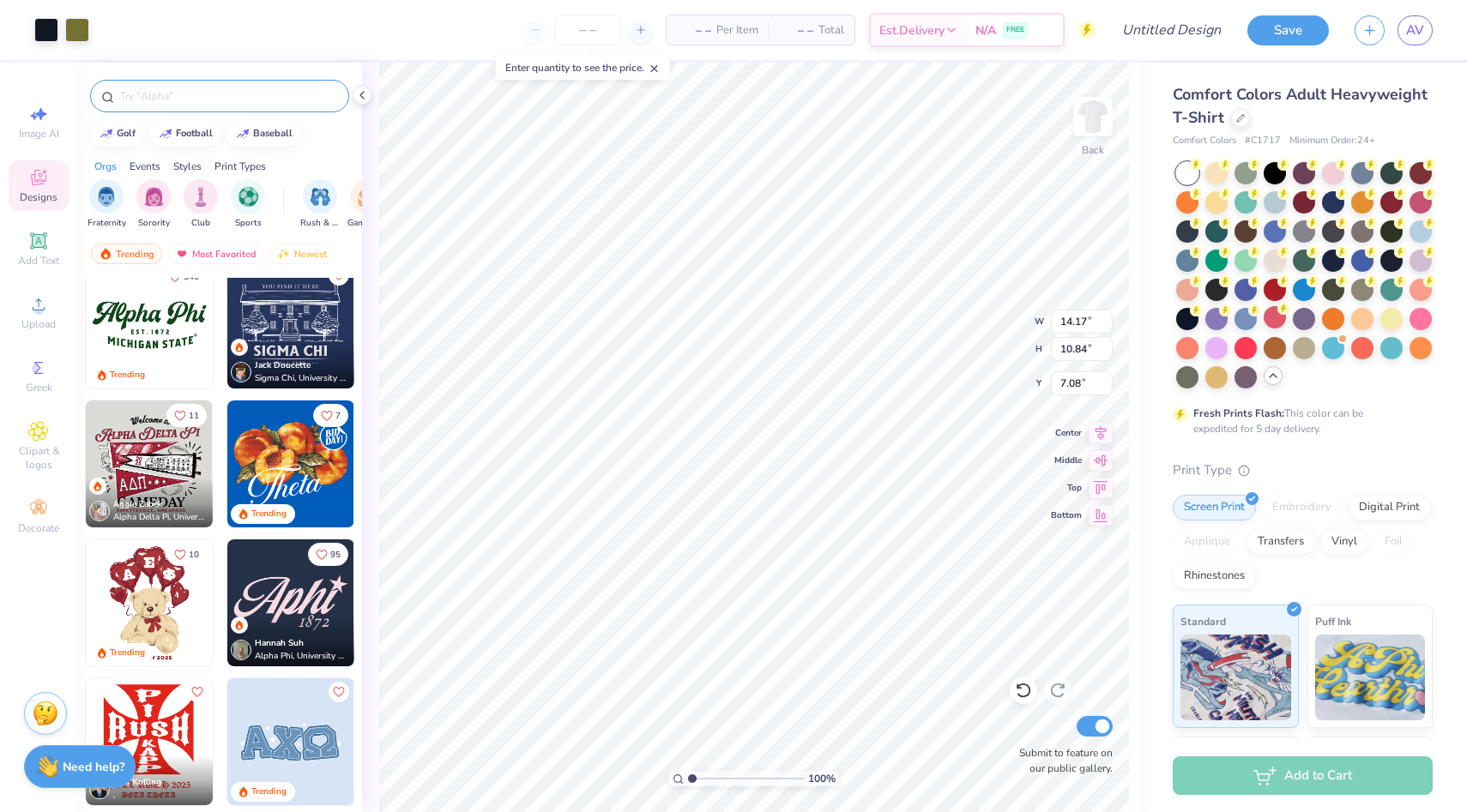 click at bounding box center (228, 96) 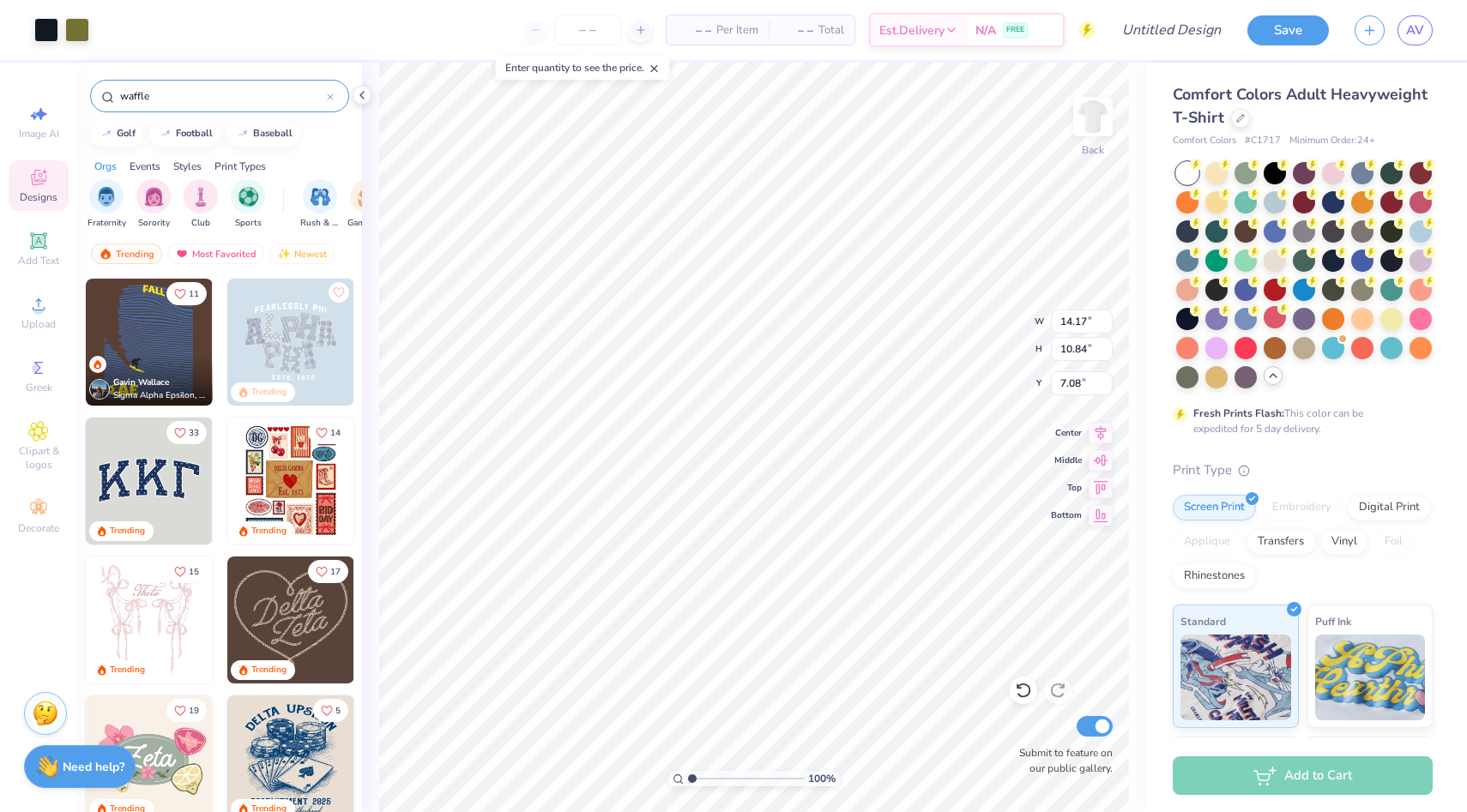type on "waffle" 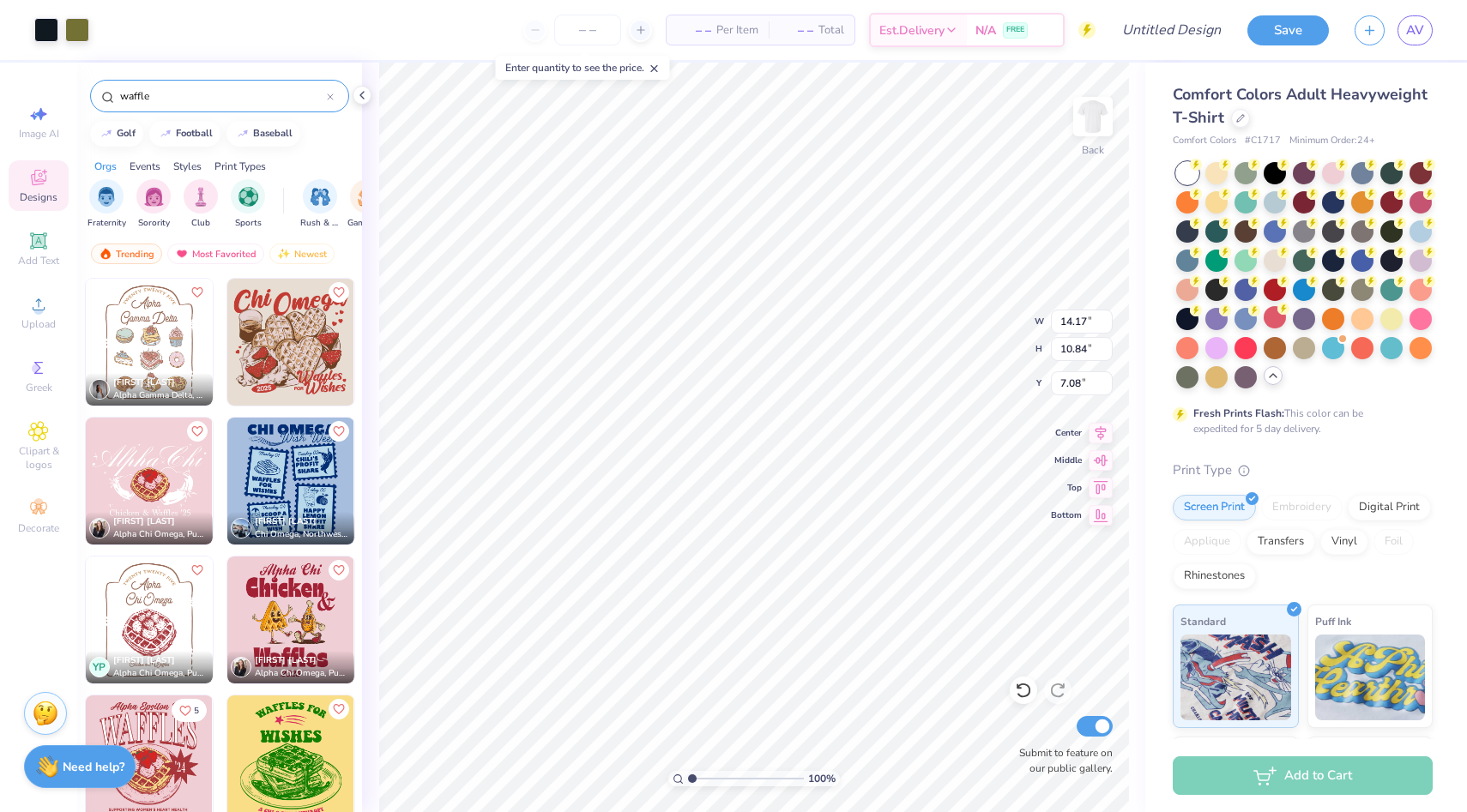 click on "Shayla Tran Alpha Gamma Delta, State University of New York at Buffalo Kate Kaizer Alpha Chi Omega, Purdue University Jasmine Sun Chi Omega, Northwestern University YP Yasmeen Papa Alpha Chi Omega, Purdue University Kate Kaizer Alpha Chi Omega, Purdue University 5" at bounding box center (220, 554) 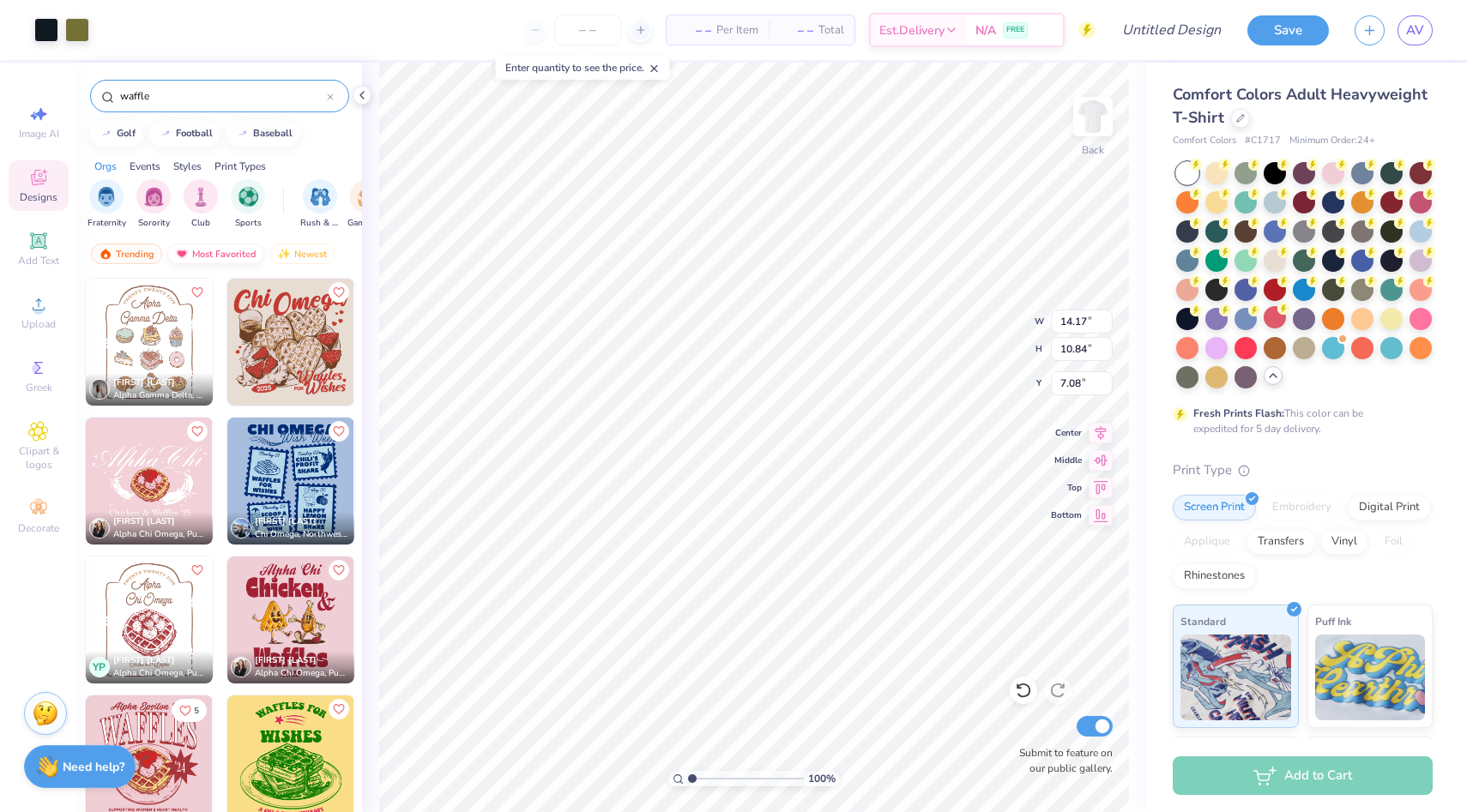 click on "Most Favorited" at bounding box center [215, 254] 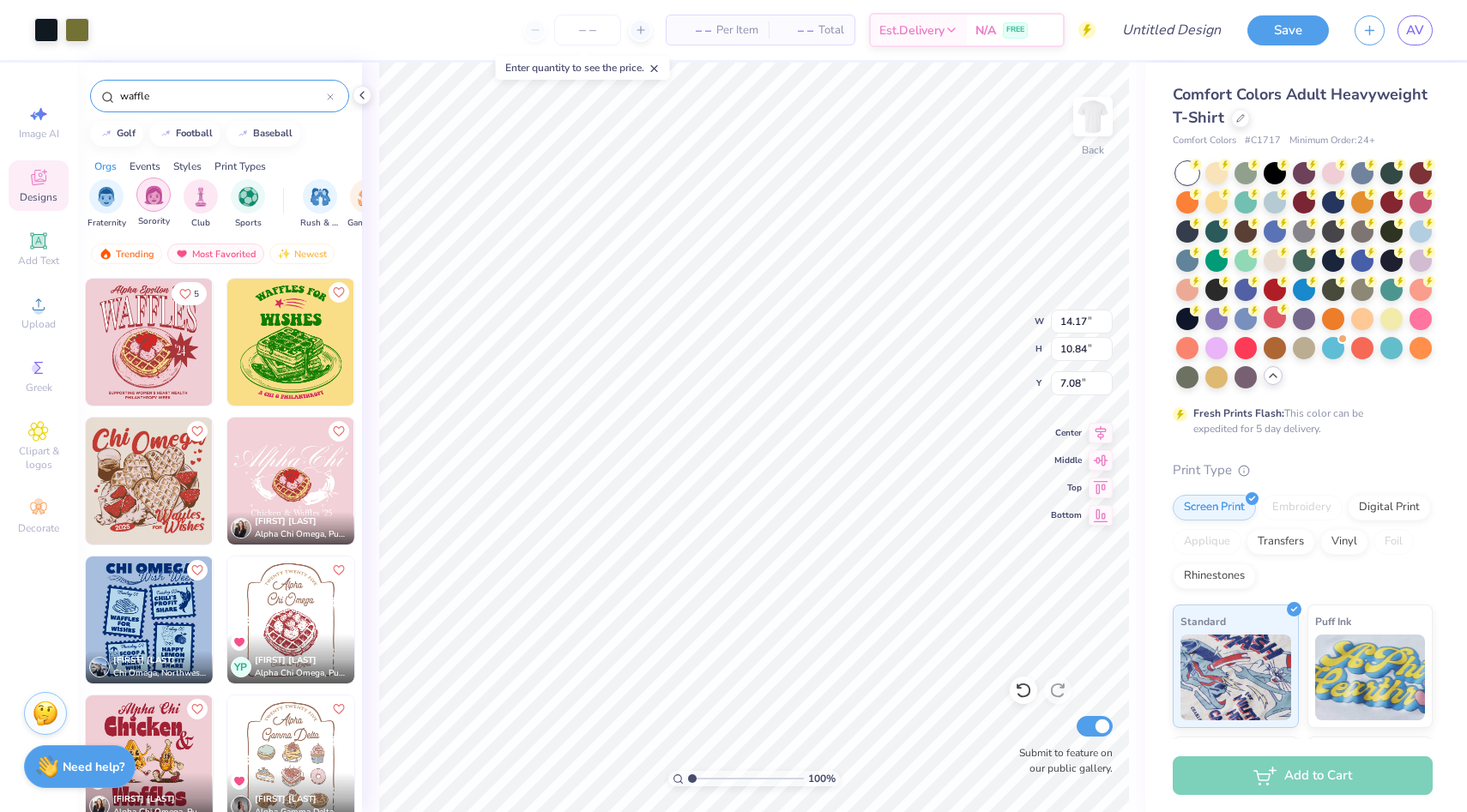 click at bounding box center [154, 195] 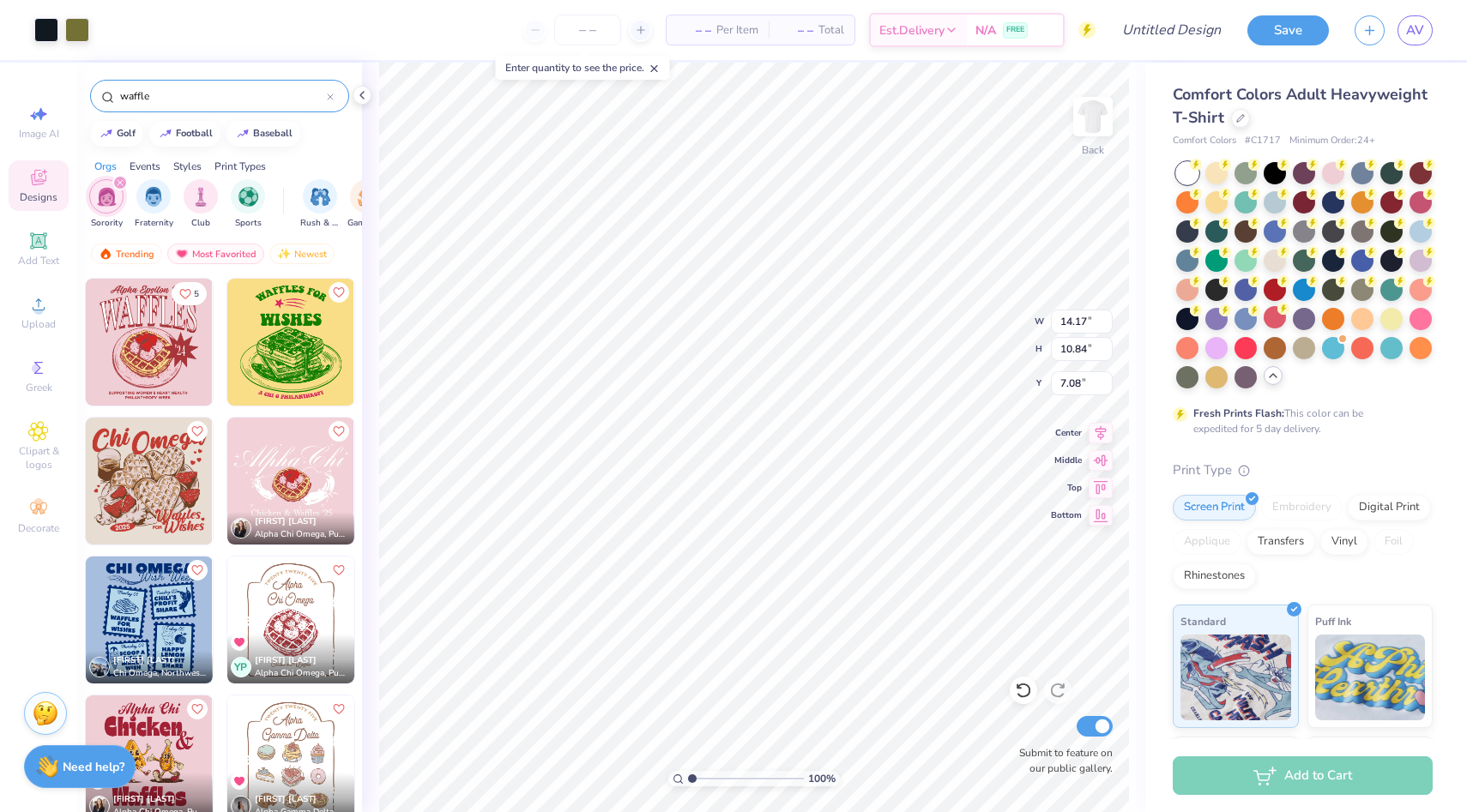 click 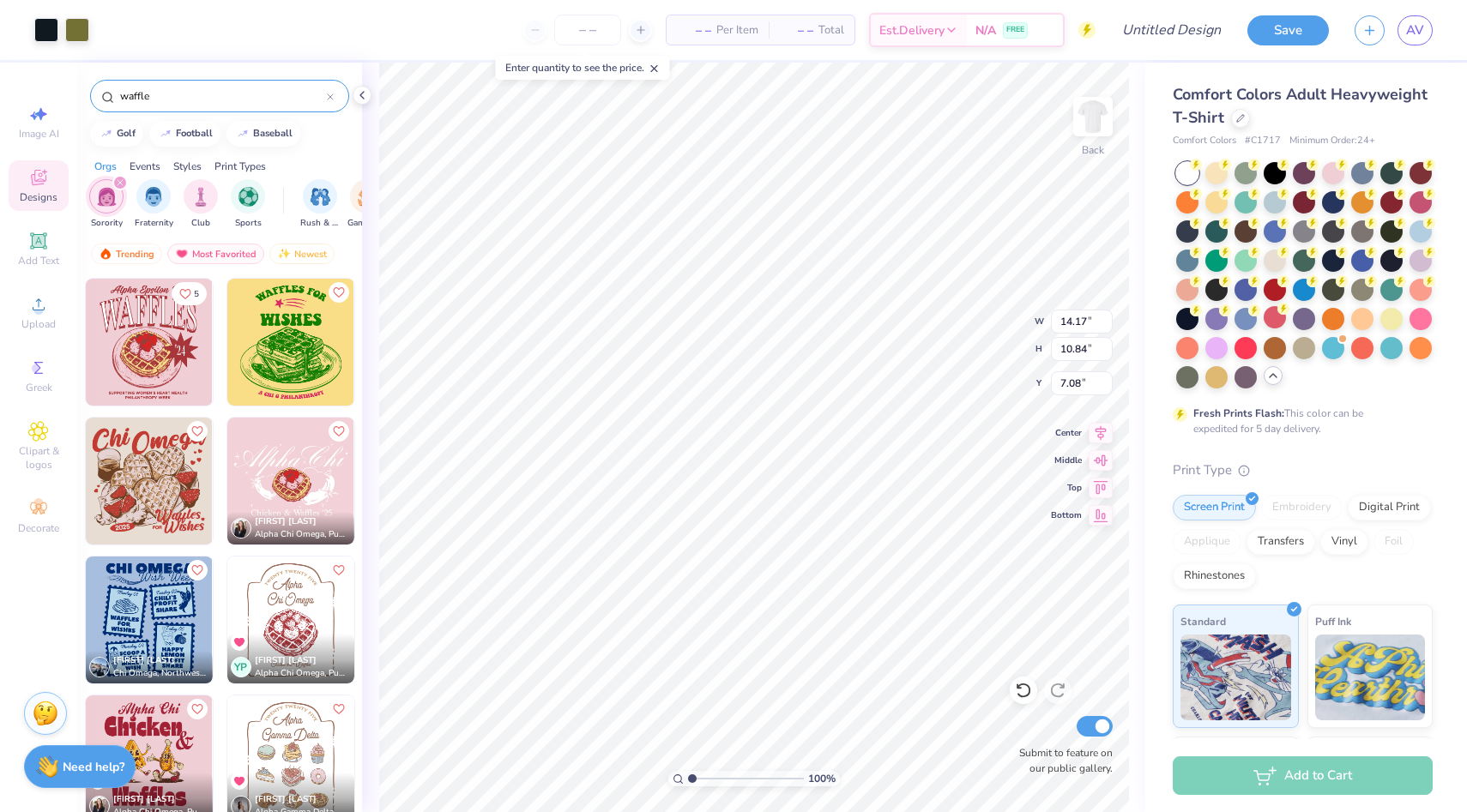 type 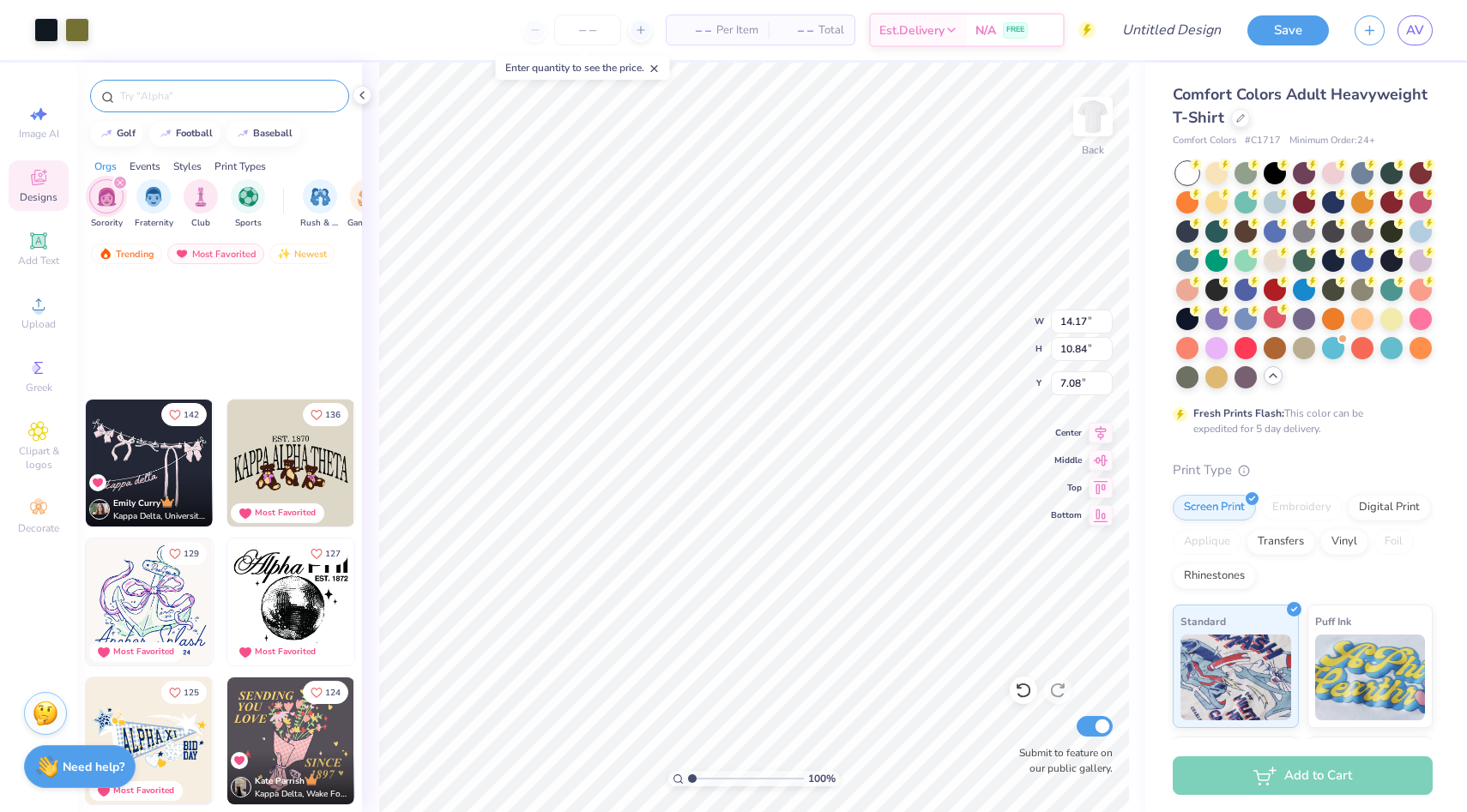 scroll, scrollTop: 1101, scrollLeft: 0, axis: vertical 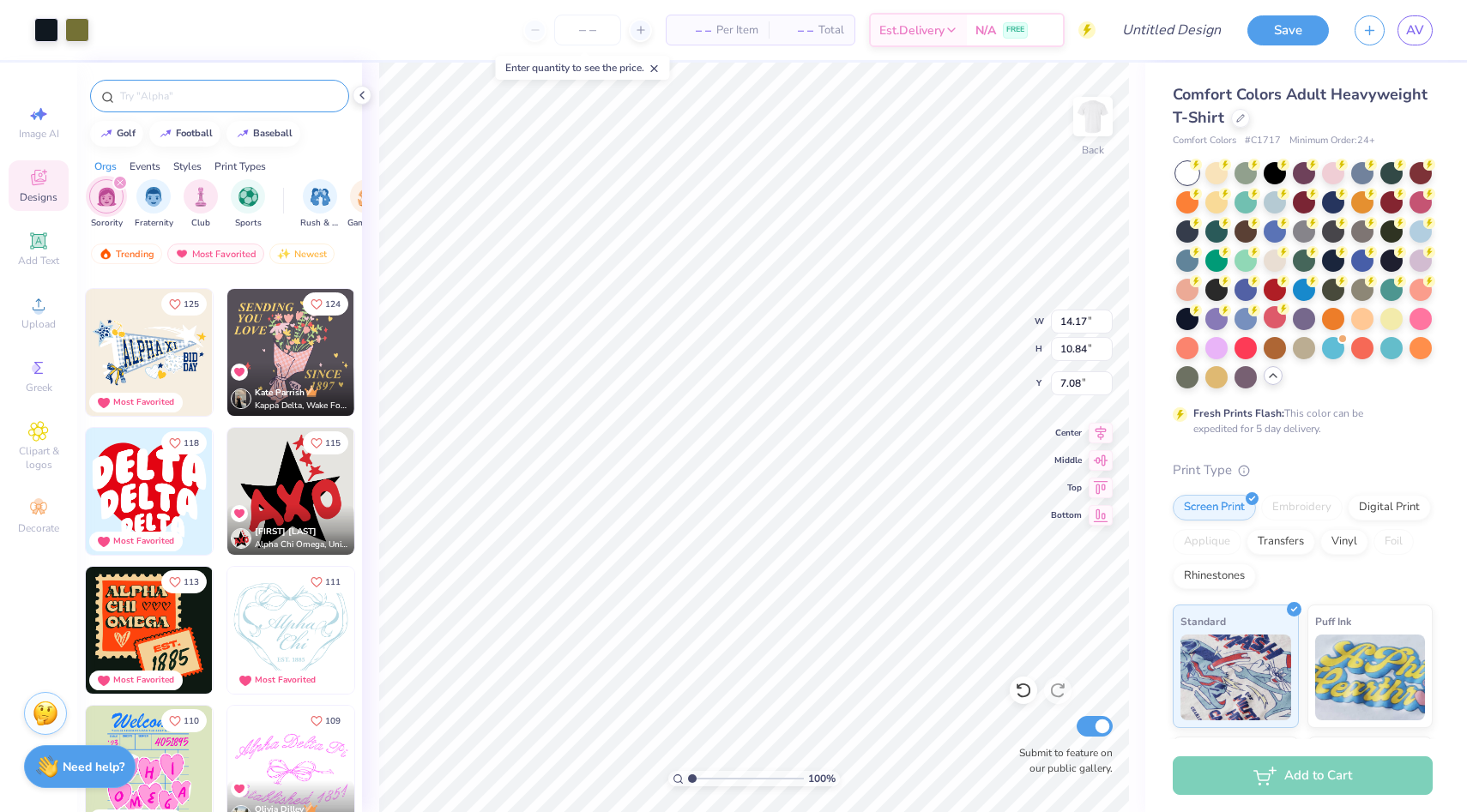 click 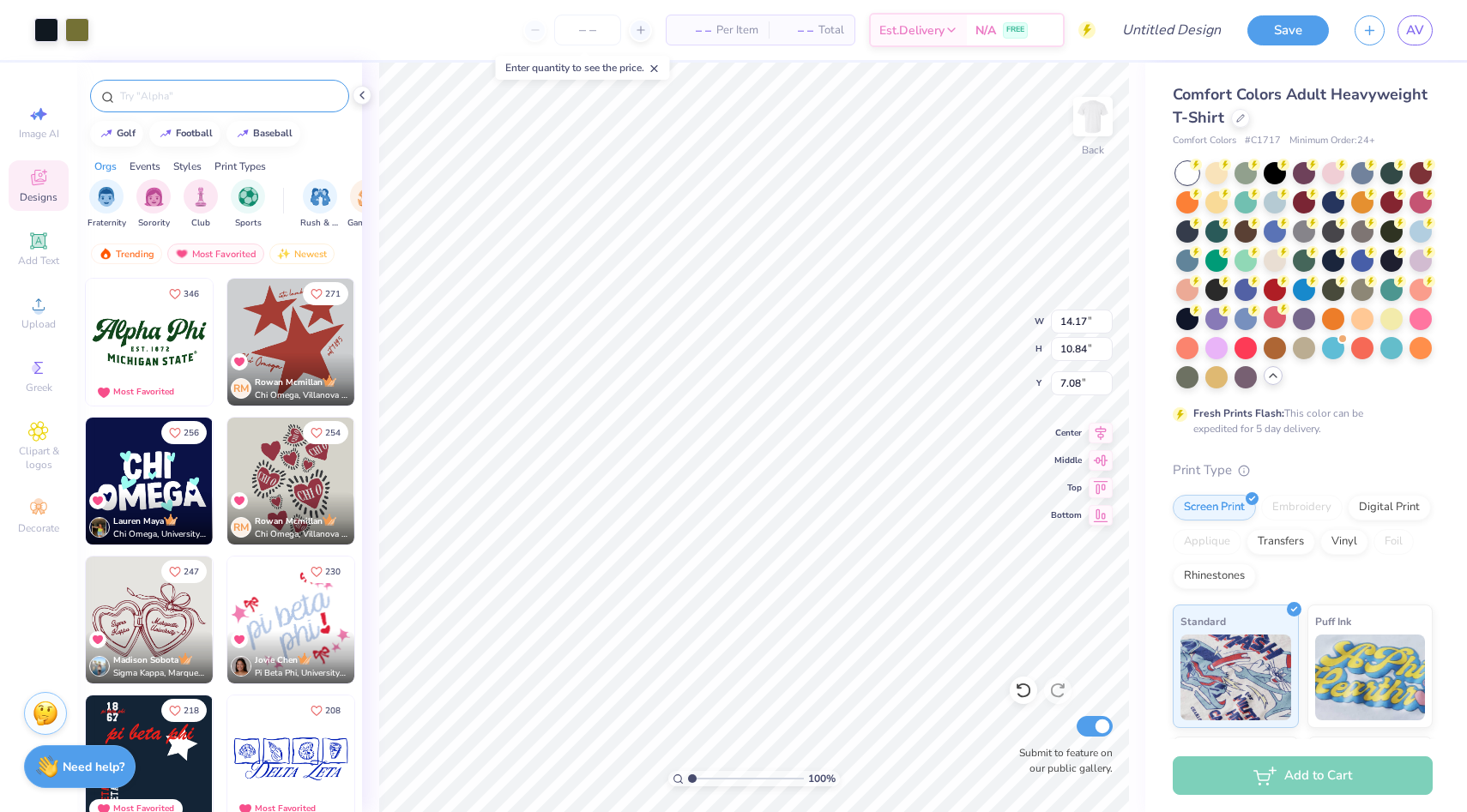 click on "Events" at bounding box center [145, 166] 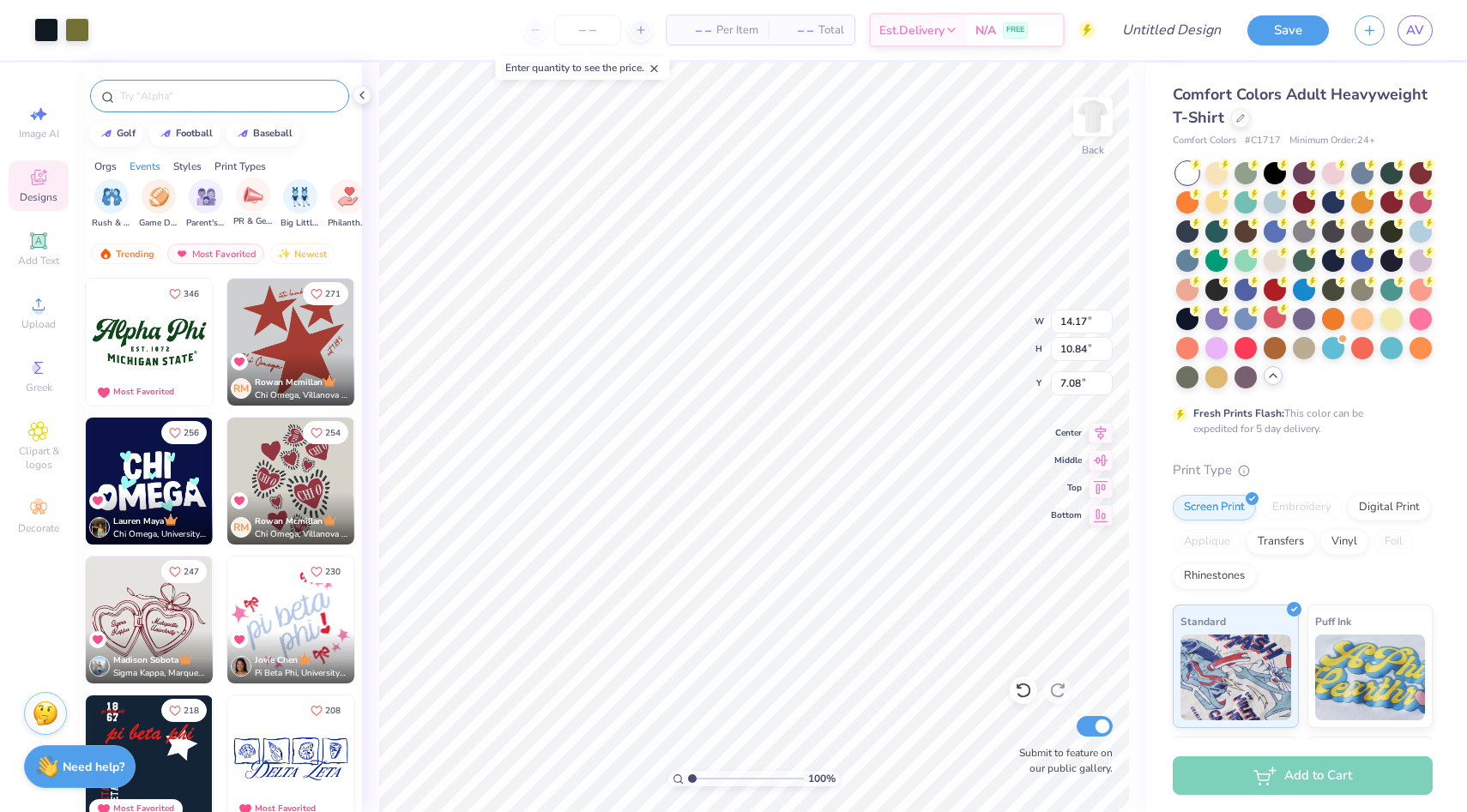 scroll, scrollTop: 0, scrollLeft: 214, axis: horizontal 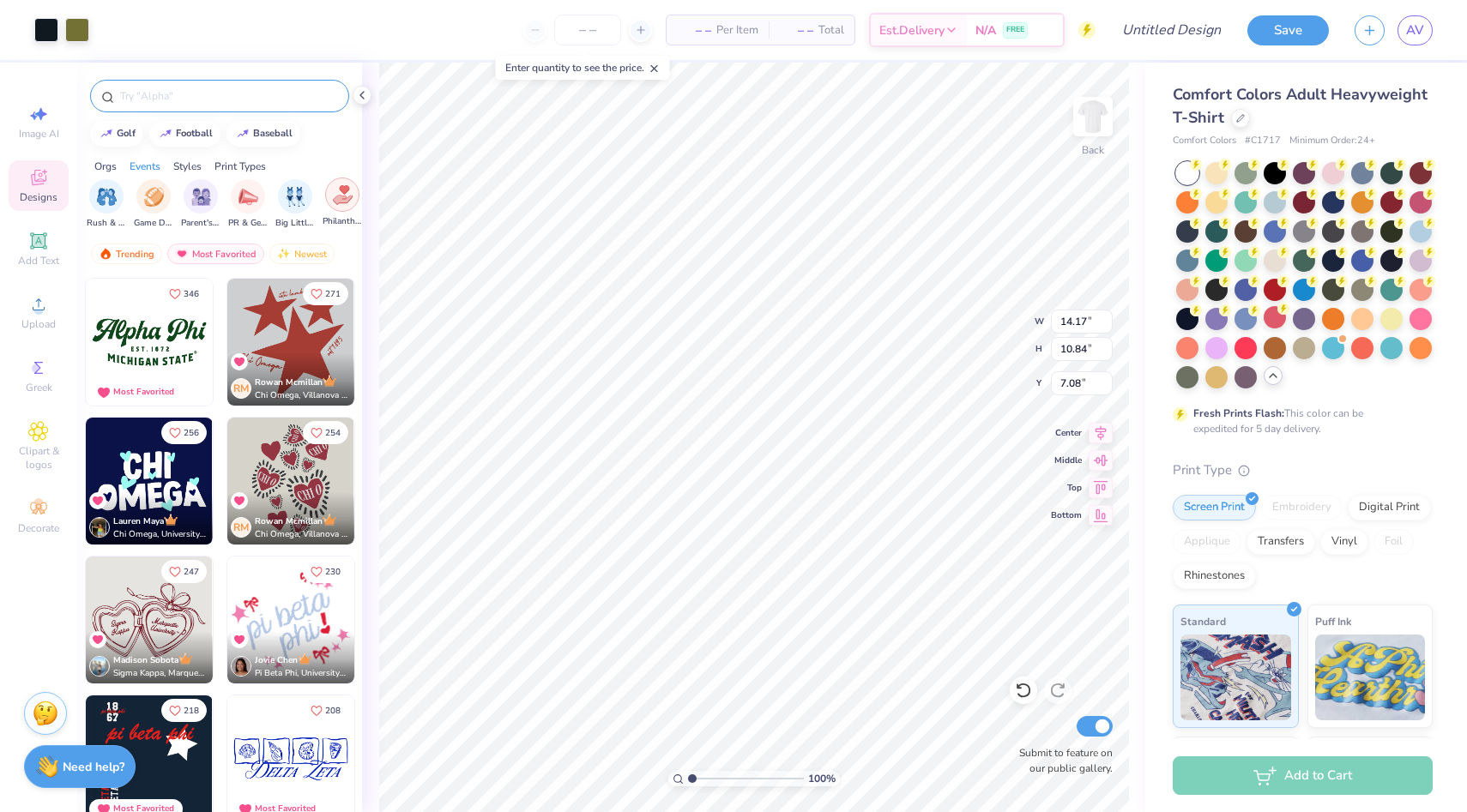 click at bounding box center (342, 195) 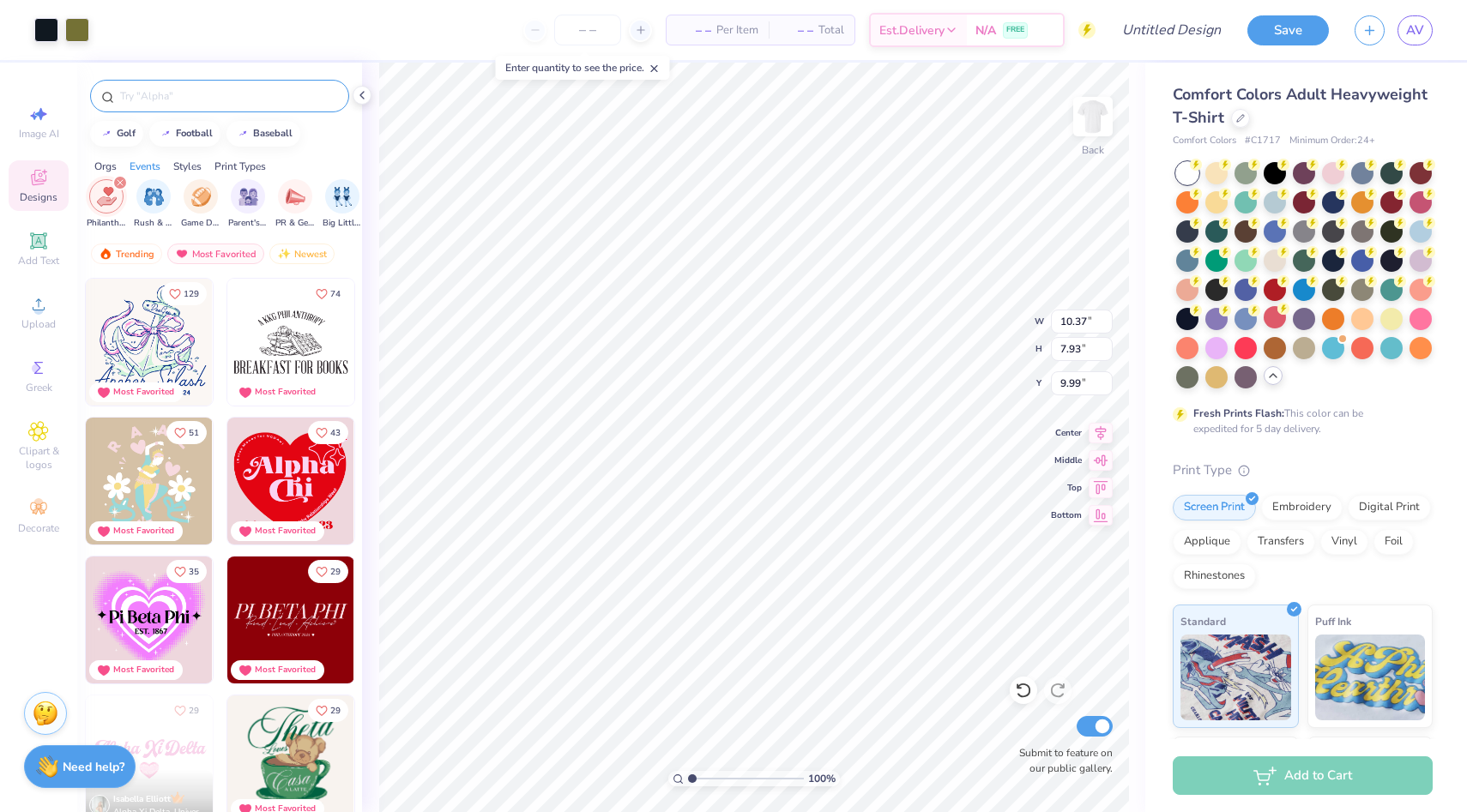 type on "10.37" 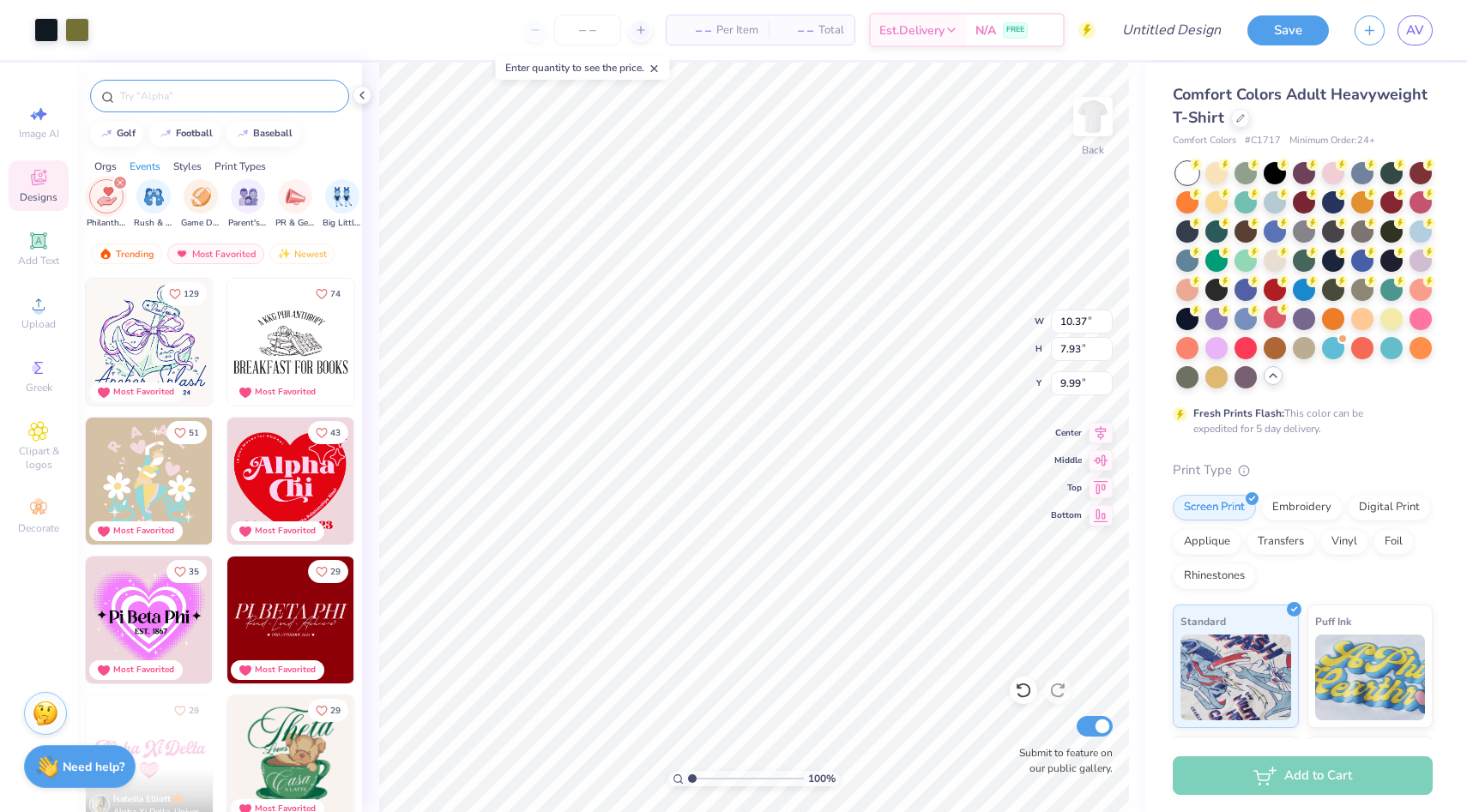 type on "7.93" 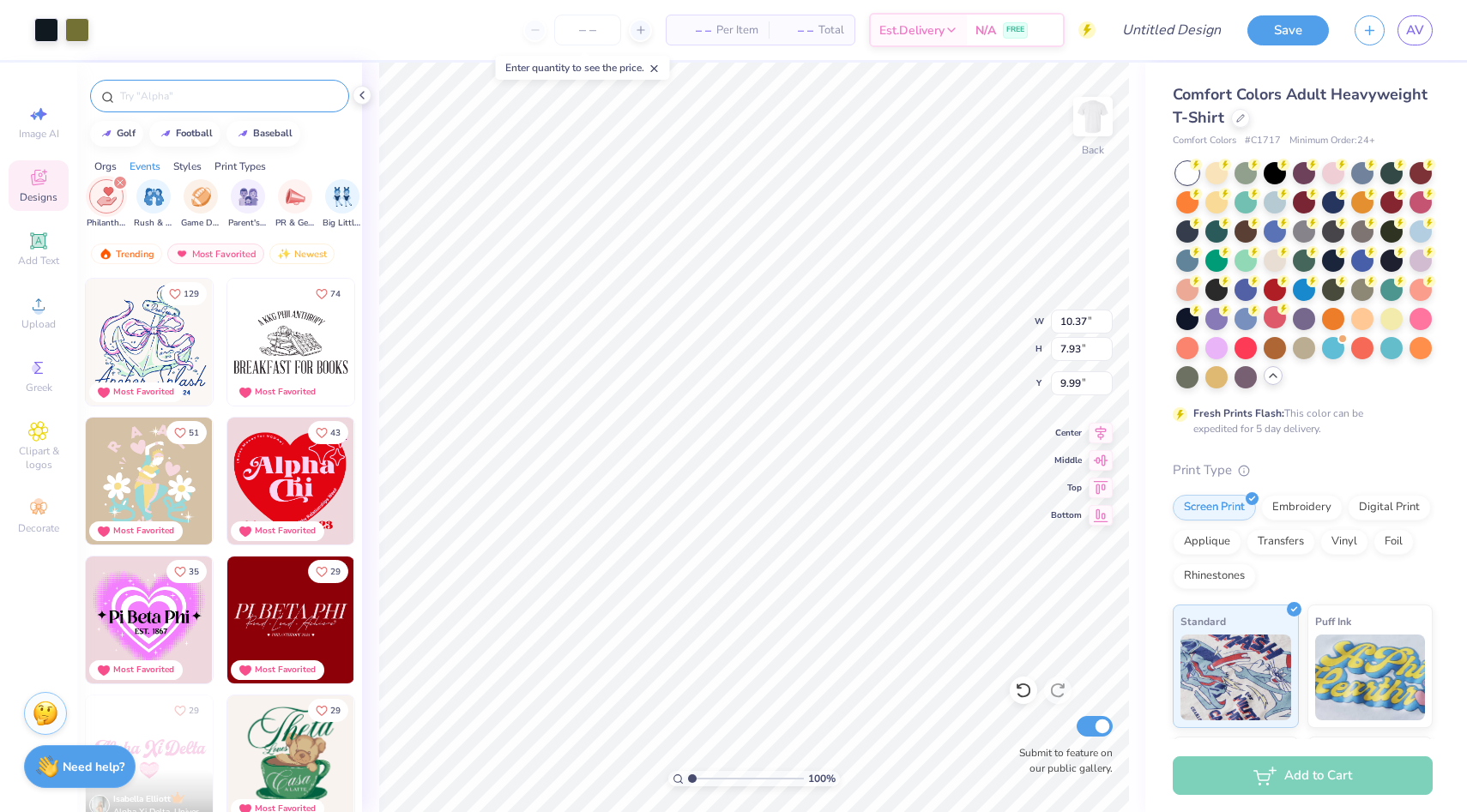 type on "4.32" 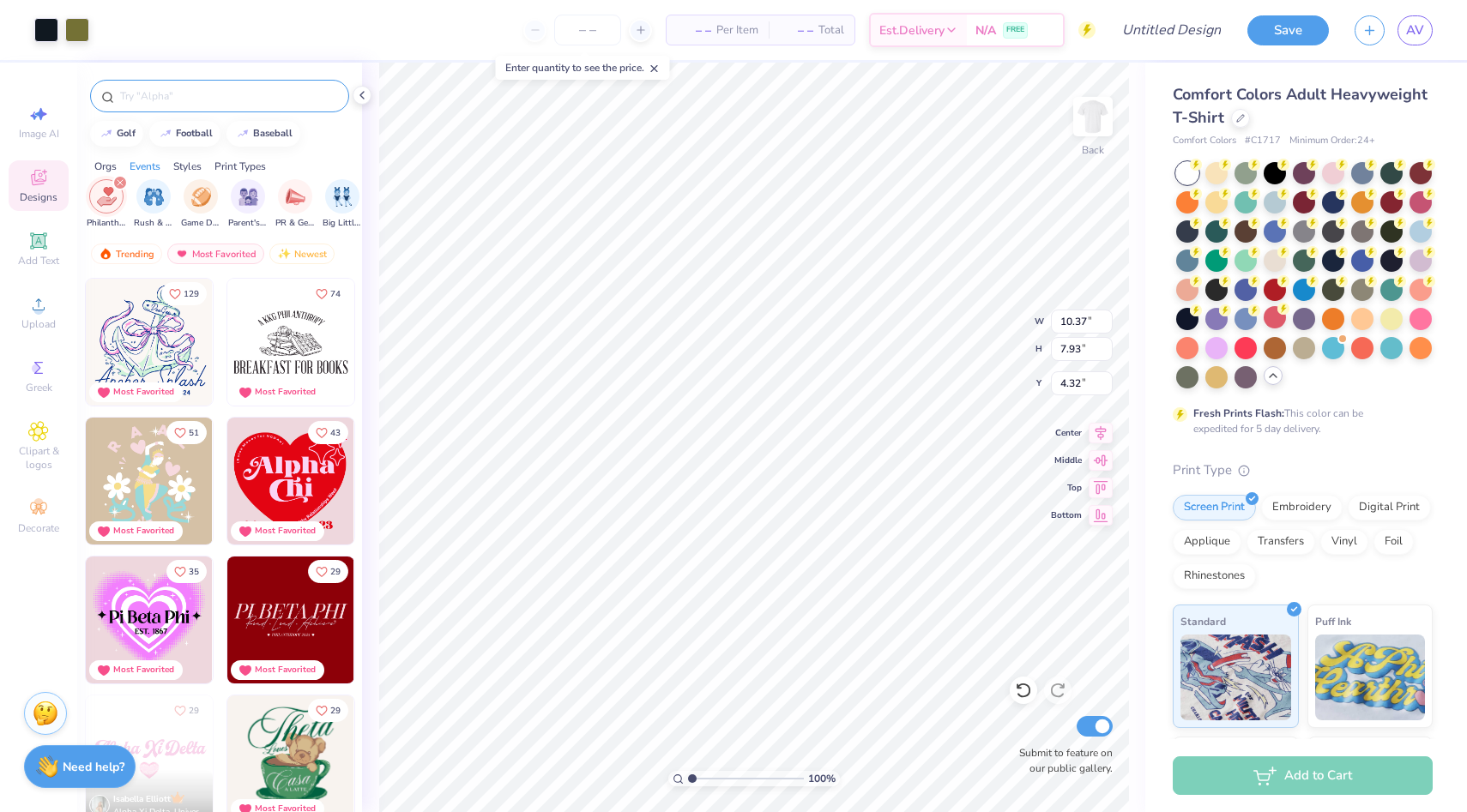 click on "129 Most Favorited 74 Most Favorited 51 Most Favorited 43 Most Favorited 35 Most Favorited 29 Most Favorited 29 Isabella Elliott Alpha Xi Delta, University of Delaware 29 Most Favorited 28 Most Favorited 27 Most Favorited 25 Most Favorited 22 Most Favorited" at bounding box center (220, 1382) 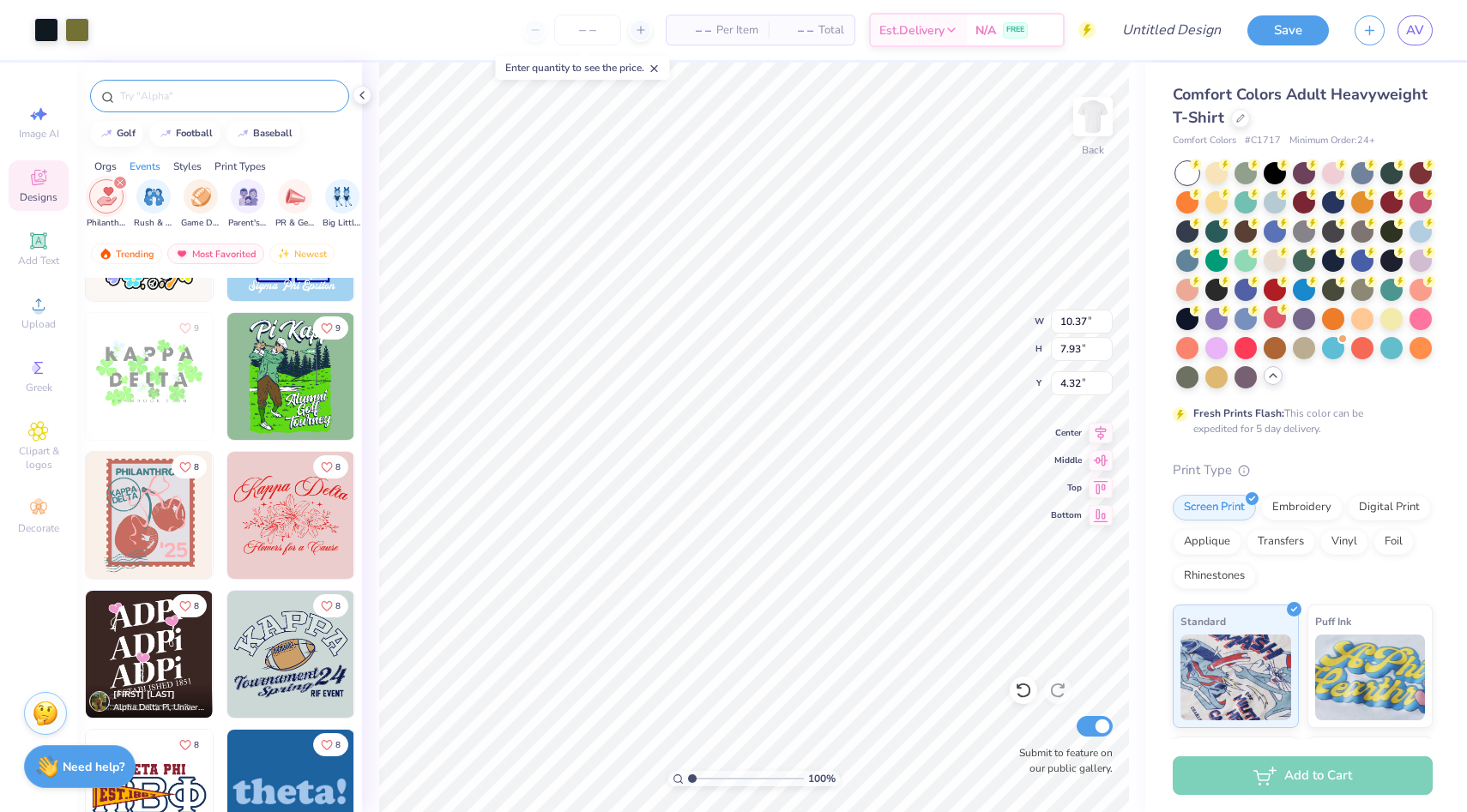 scroll, scrollTop: 3165, scrollLeft: 0, axis: vertical 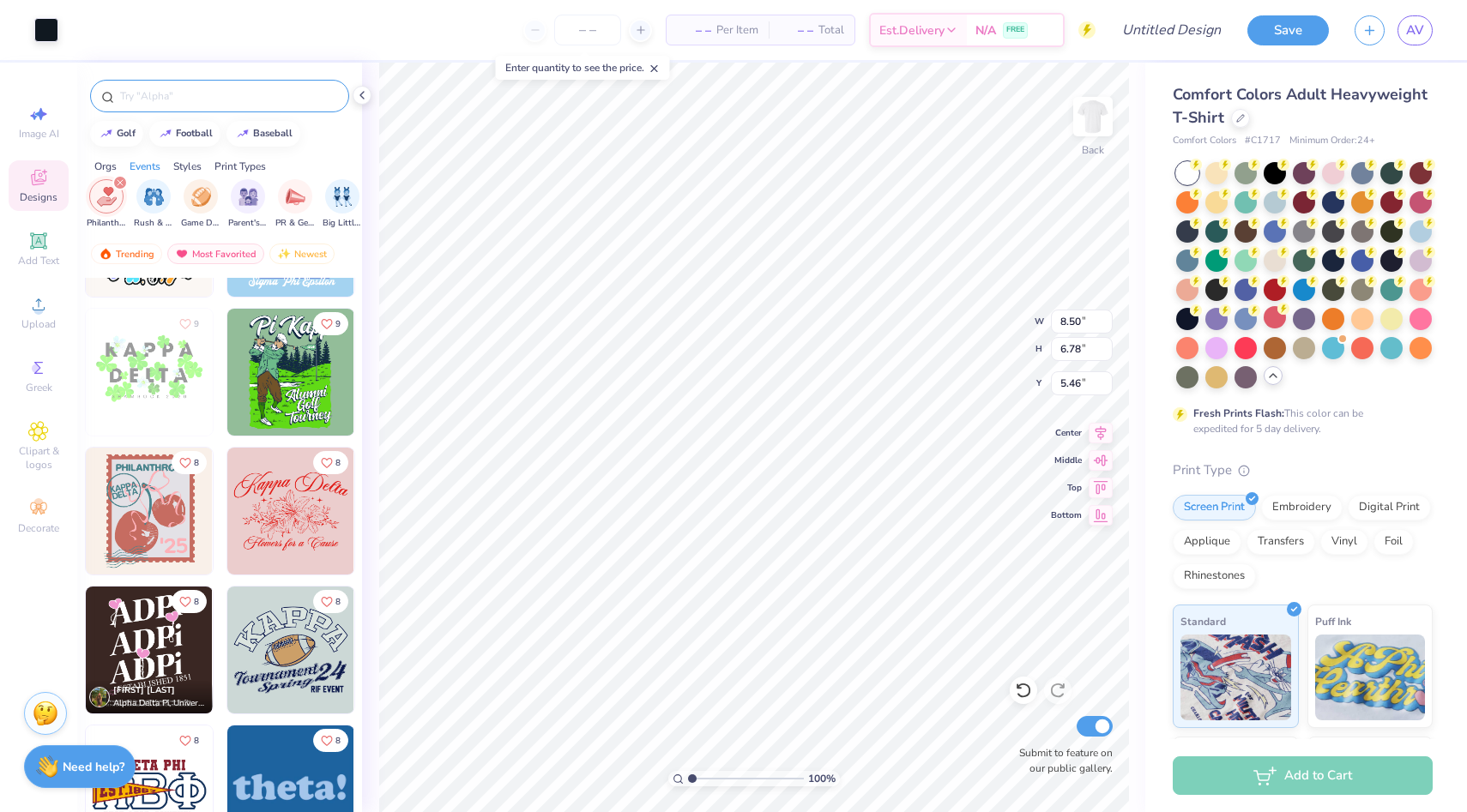 type on "7.50" 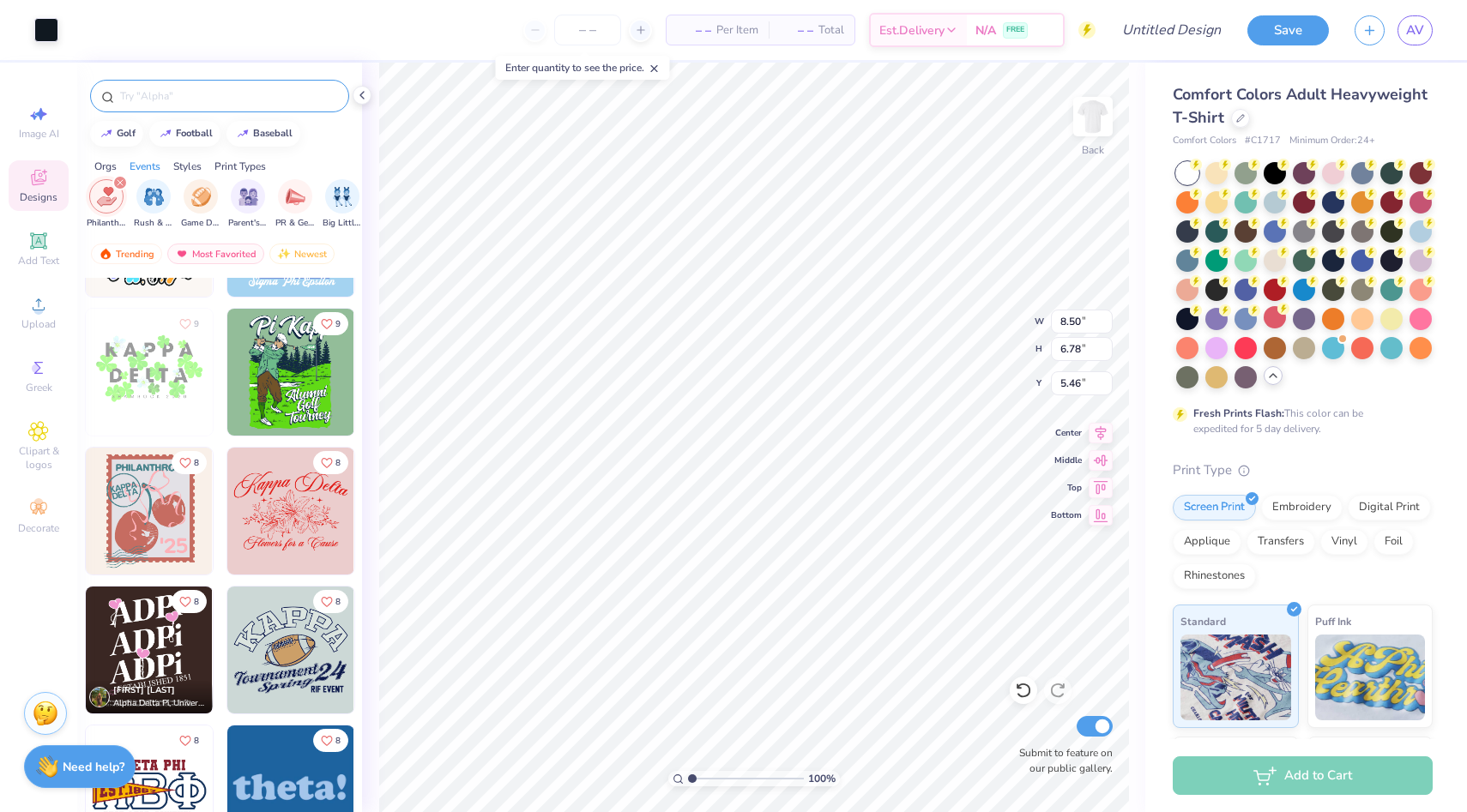 type on "5.98" 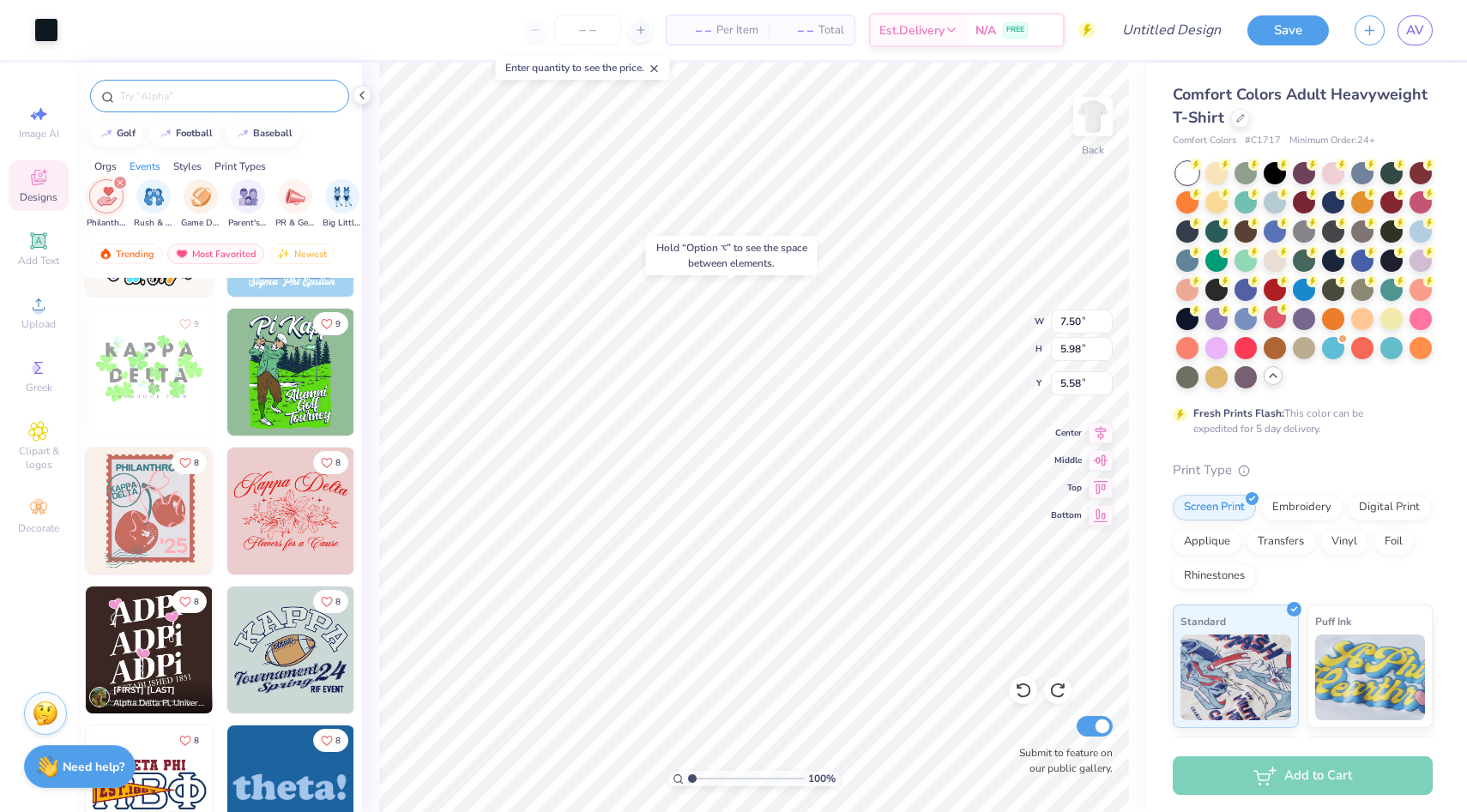 type on "6.26" 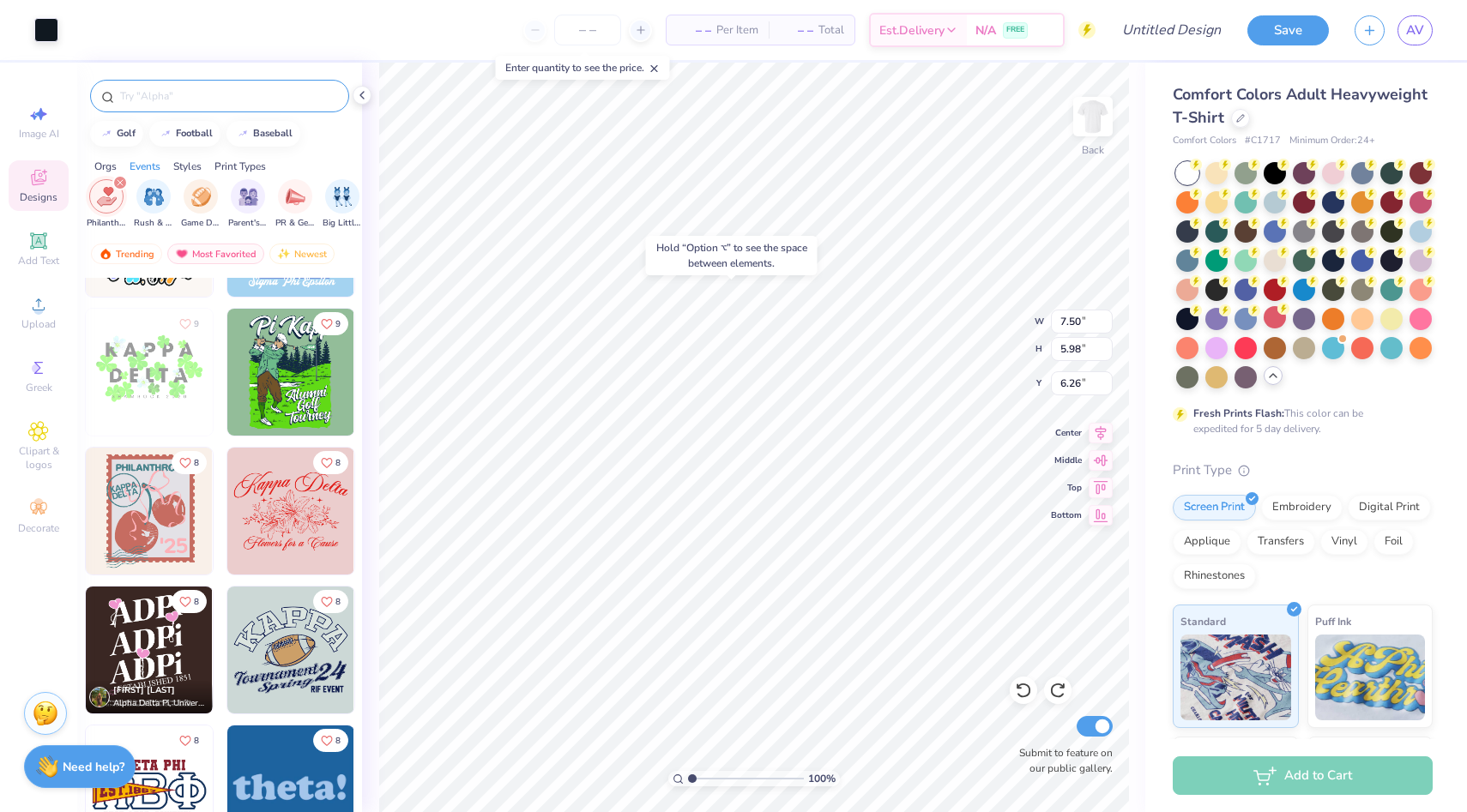 type on "8.50" 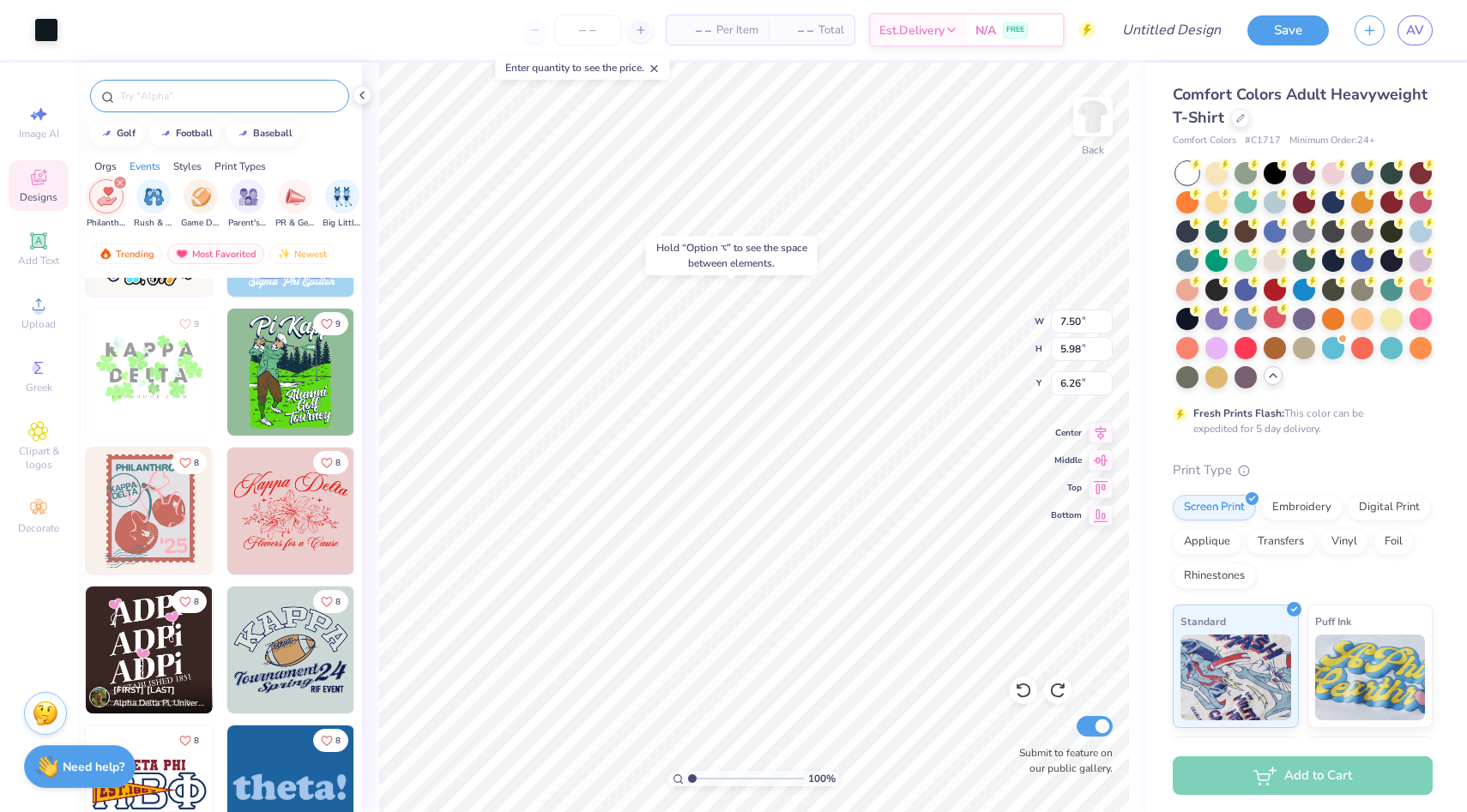 type on "6.78" 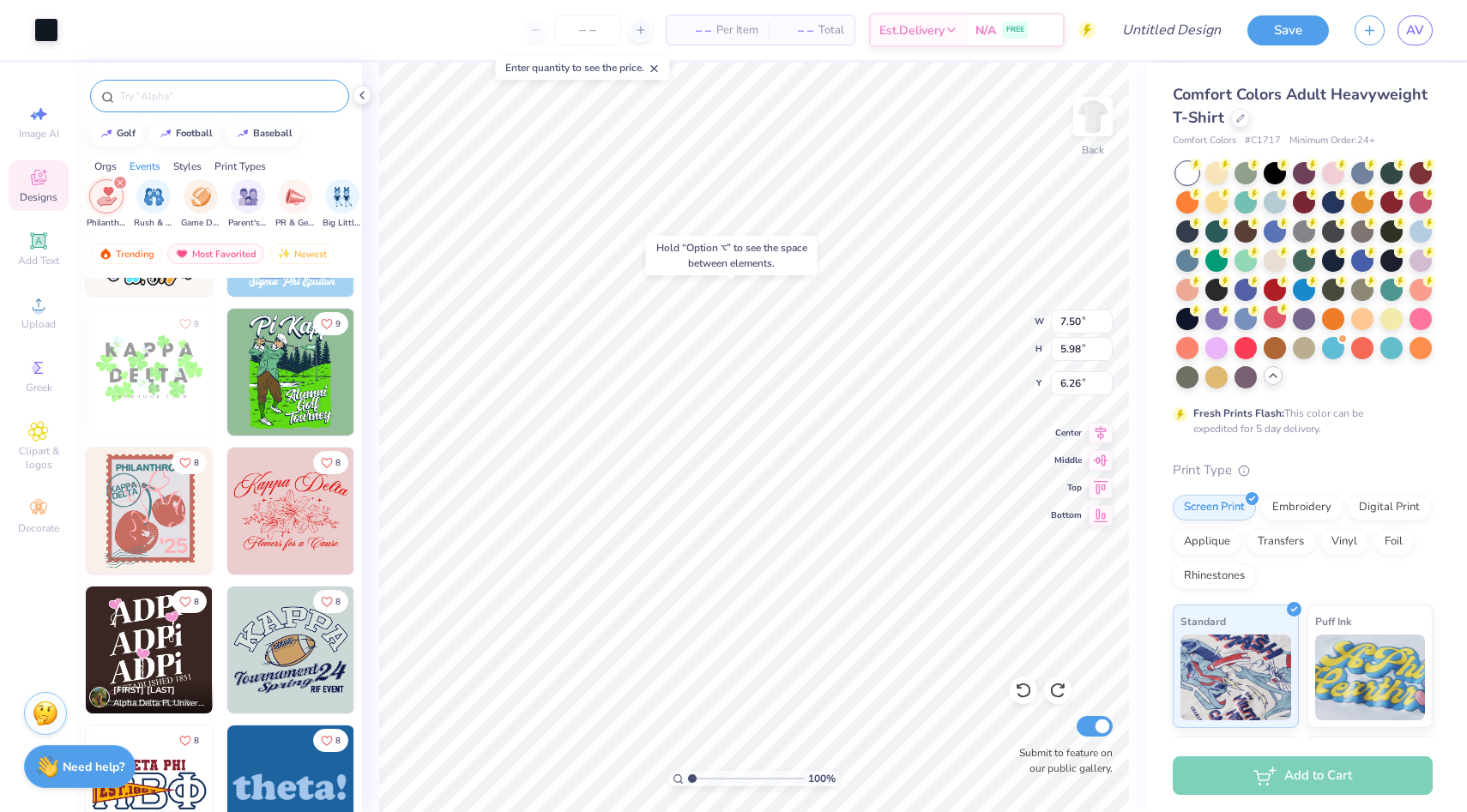 type on "5.46" 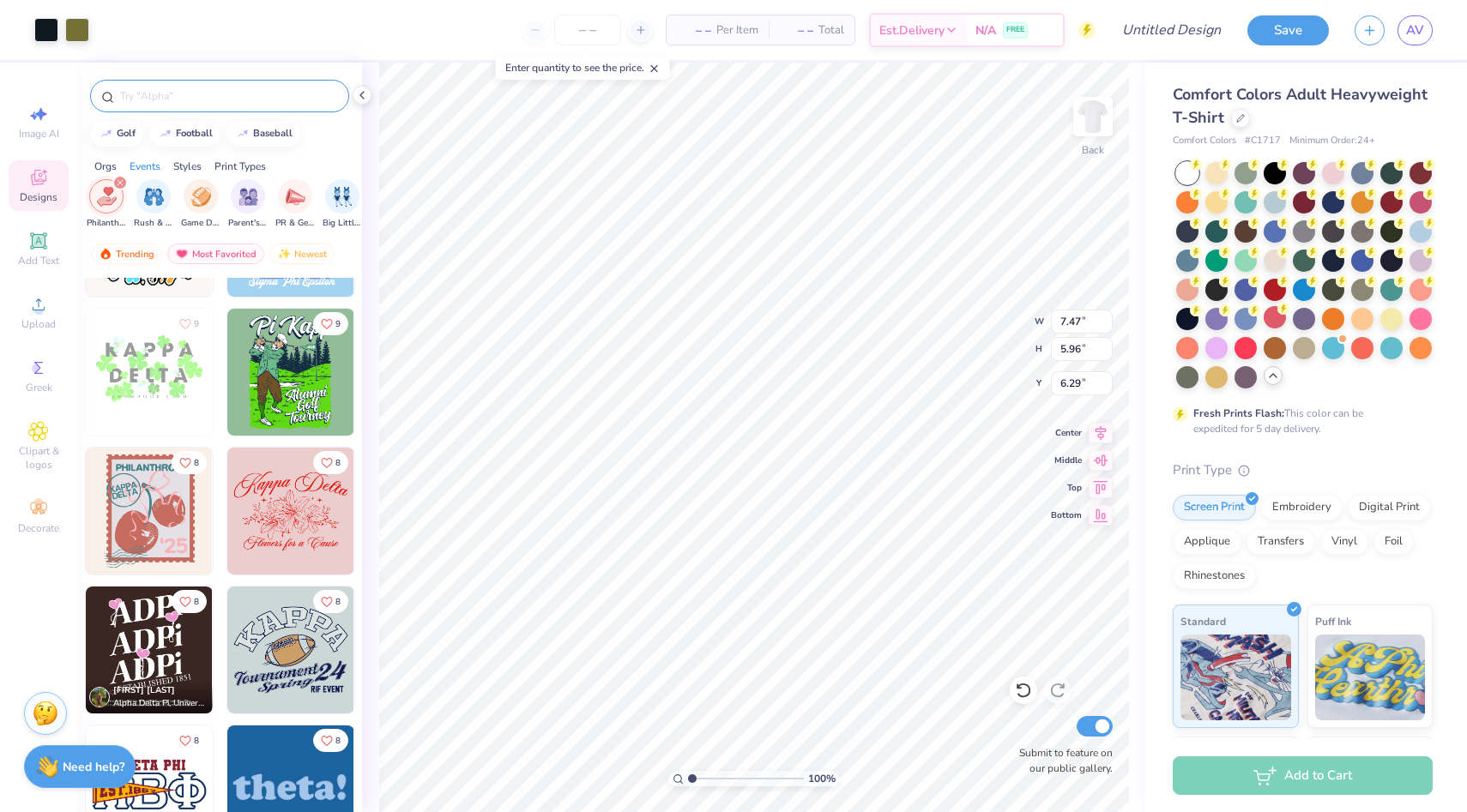 type on "7.47" 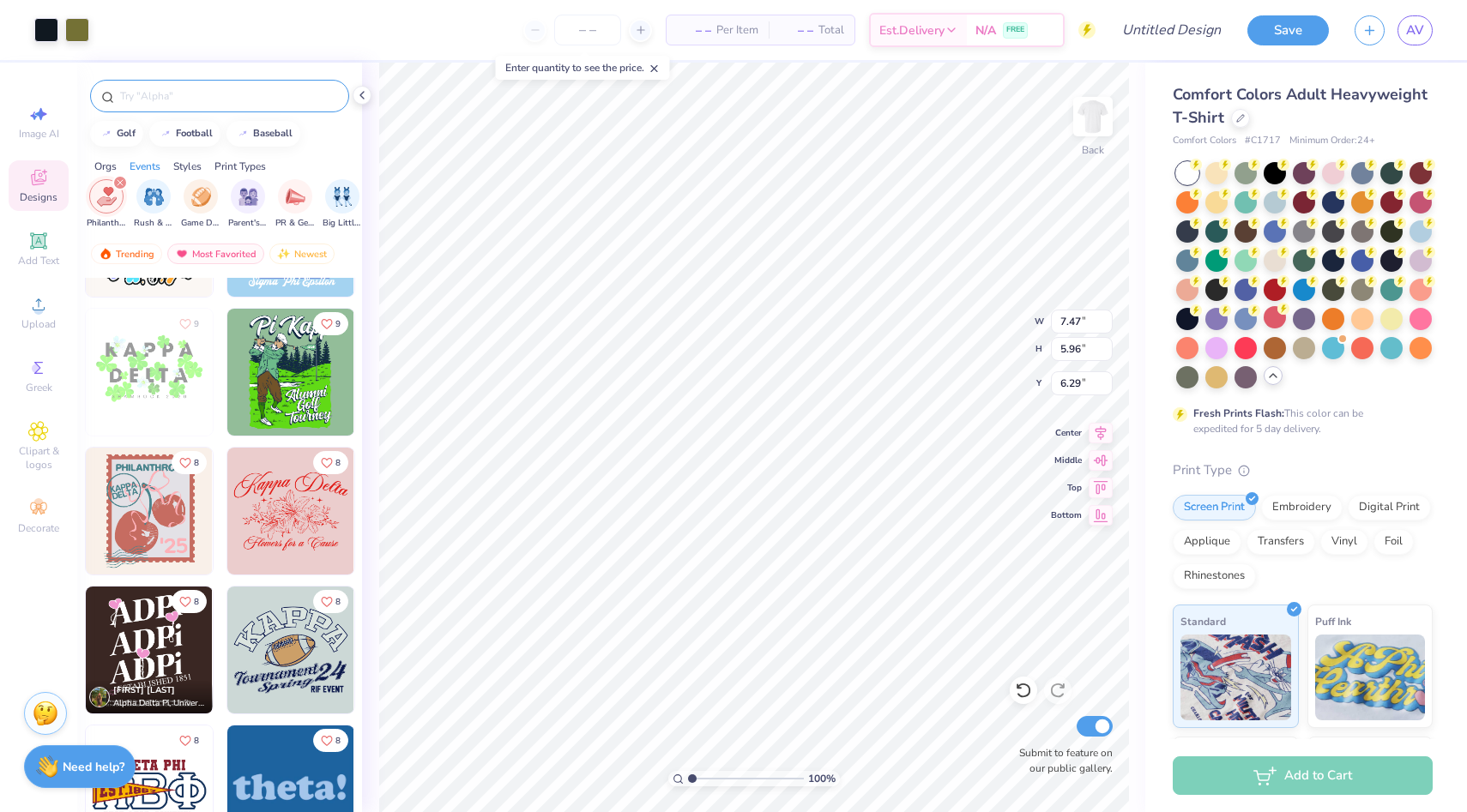 type on "5.96" 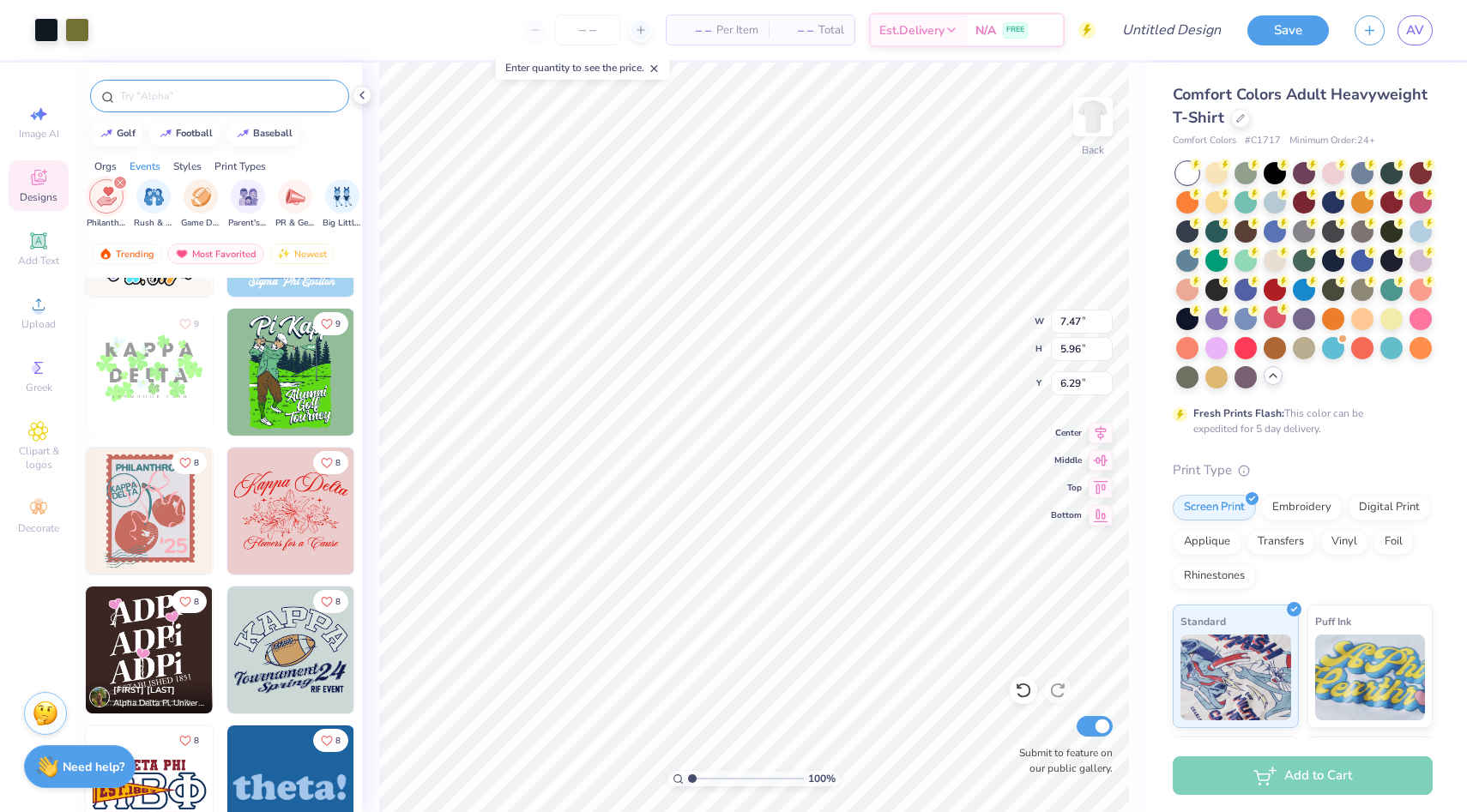 type on "5.62" 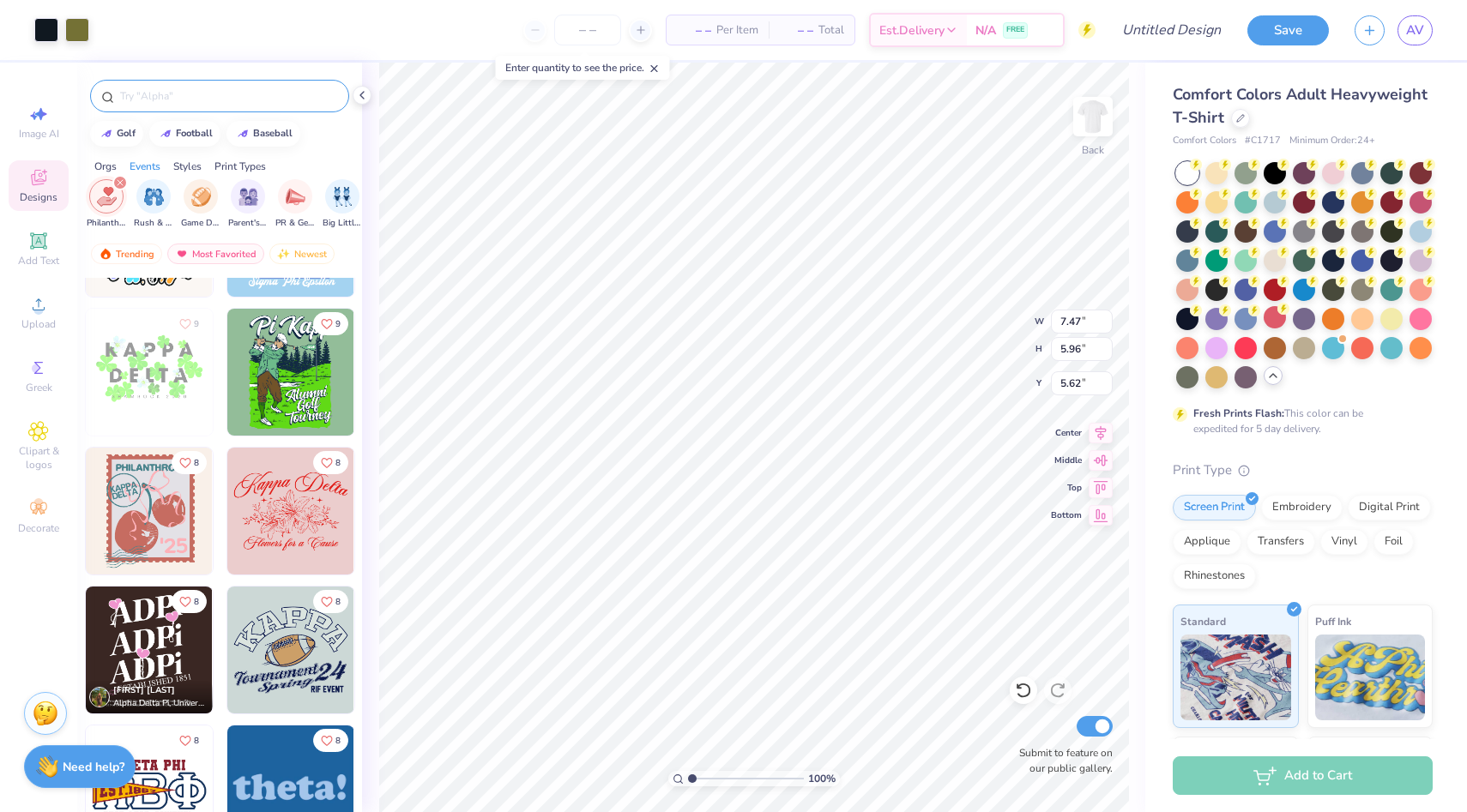 type on "5.54" 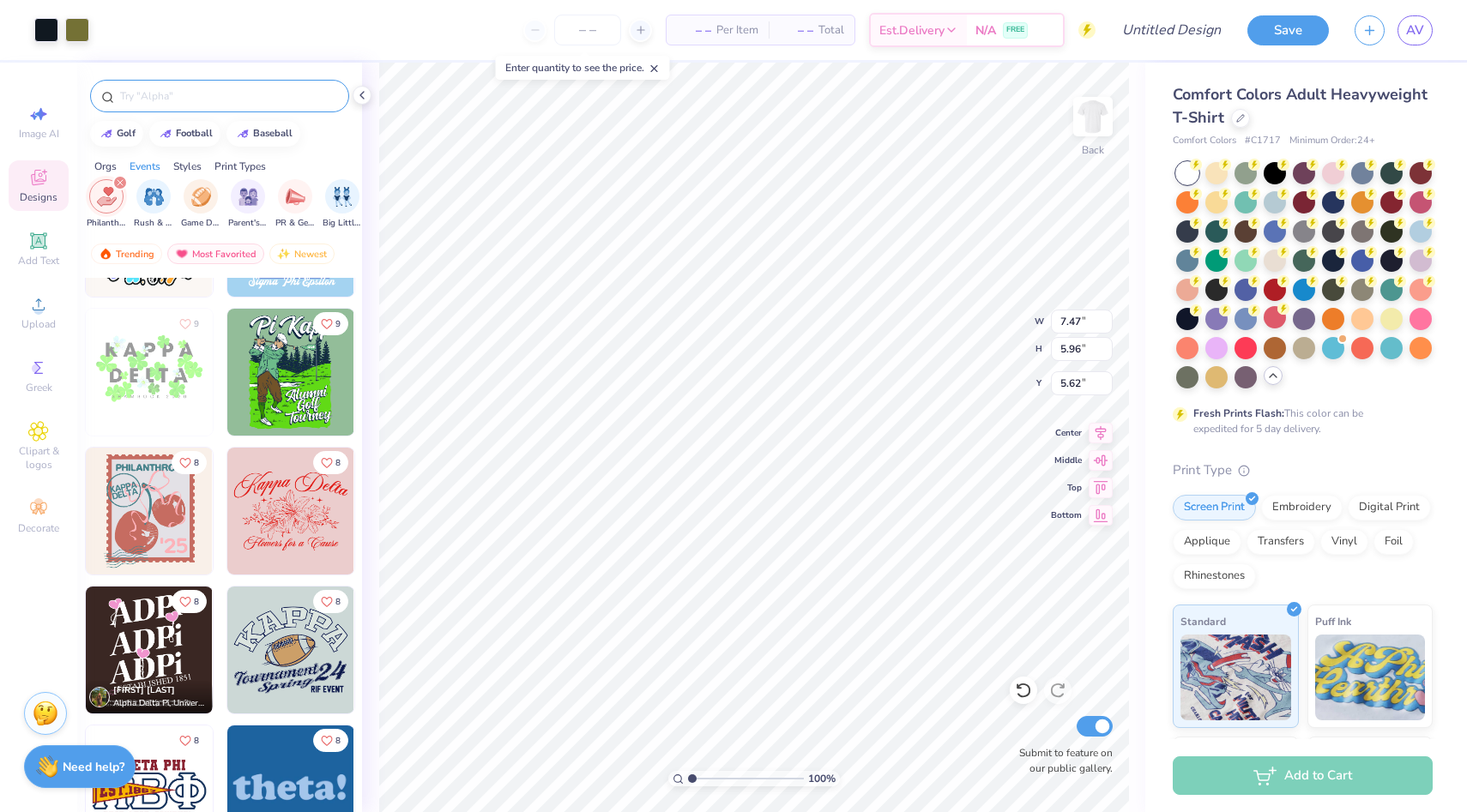 type on "4.42" 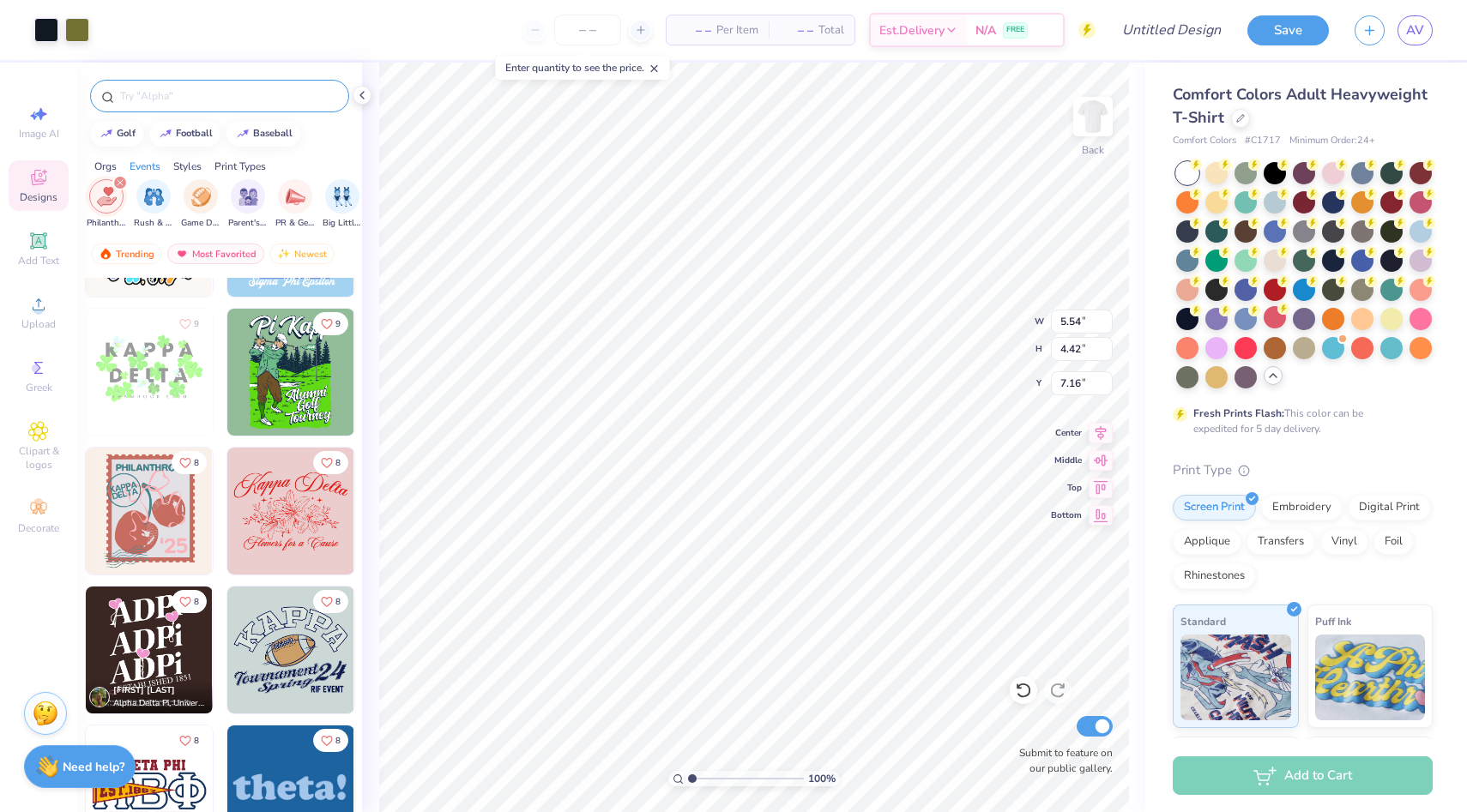 type on "4.99" 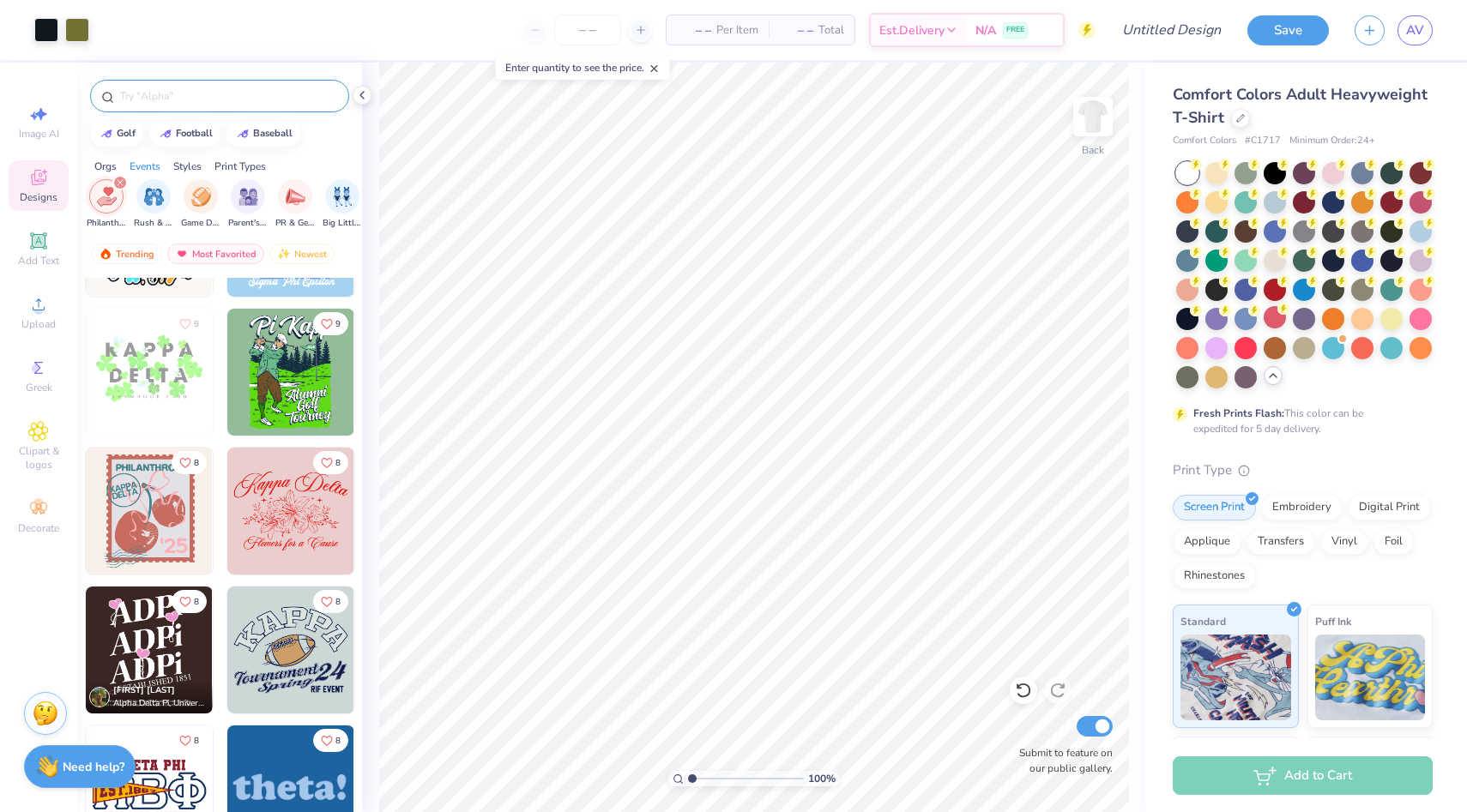 click at bounding box center (291, 511) 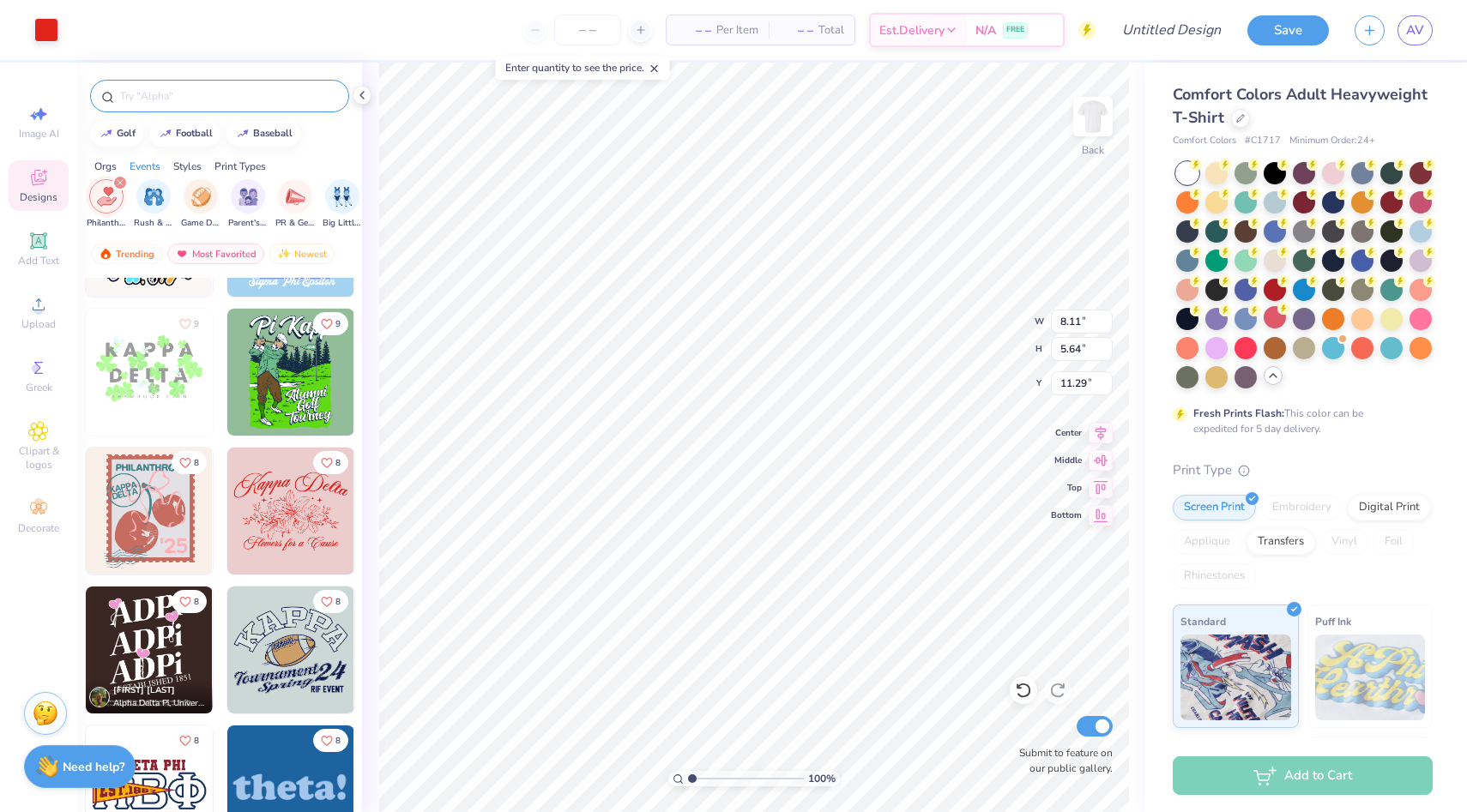 type on "11.29" 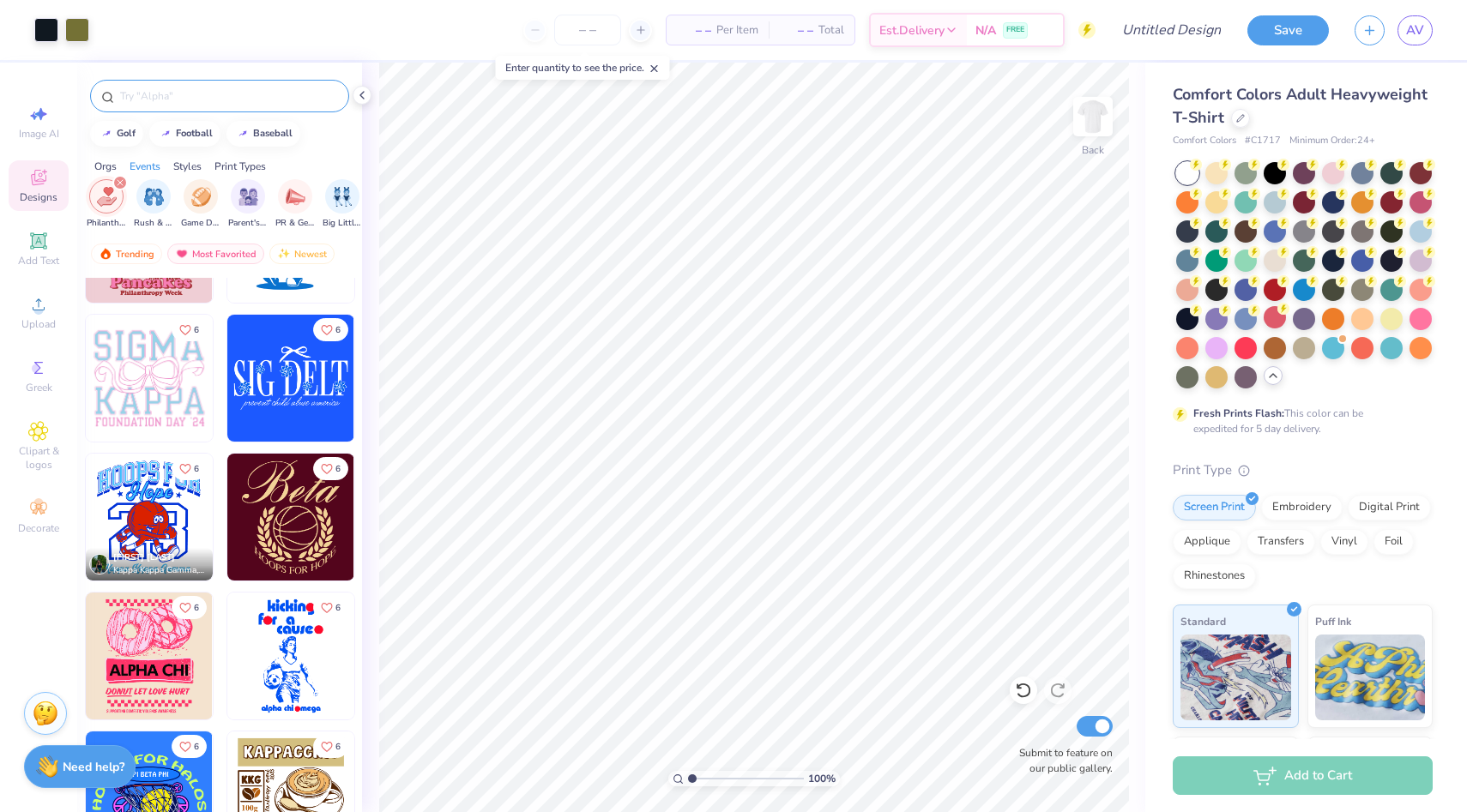 scroll, scrollTop: 5149, scrollLeft: 0, axis: vertical 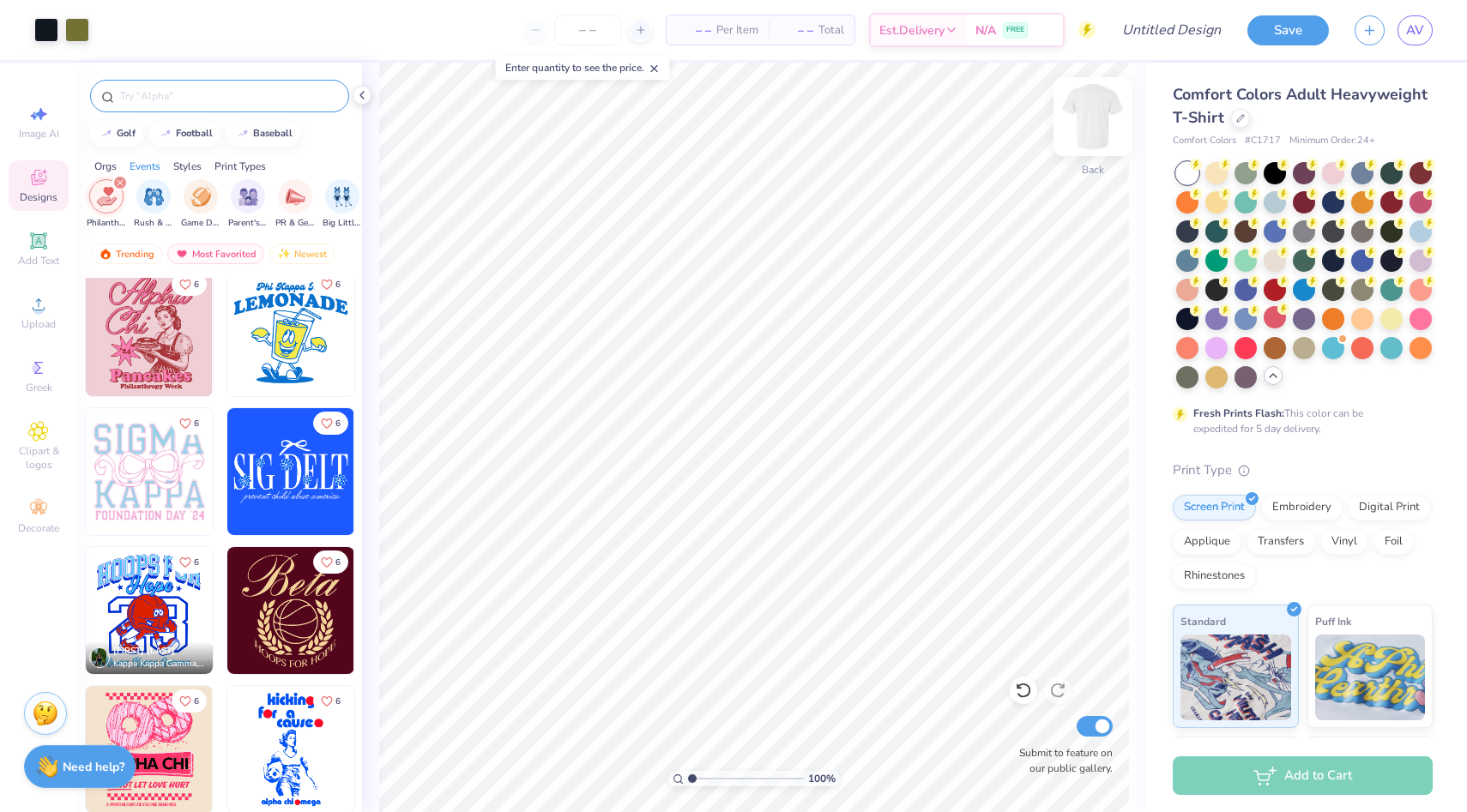 click at bounding box center [1093, 117] 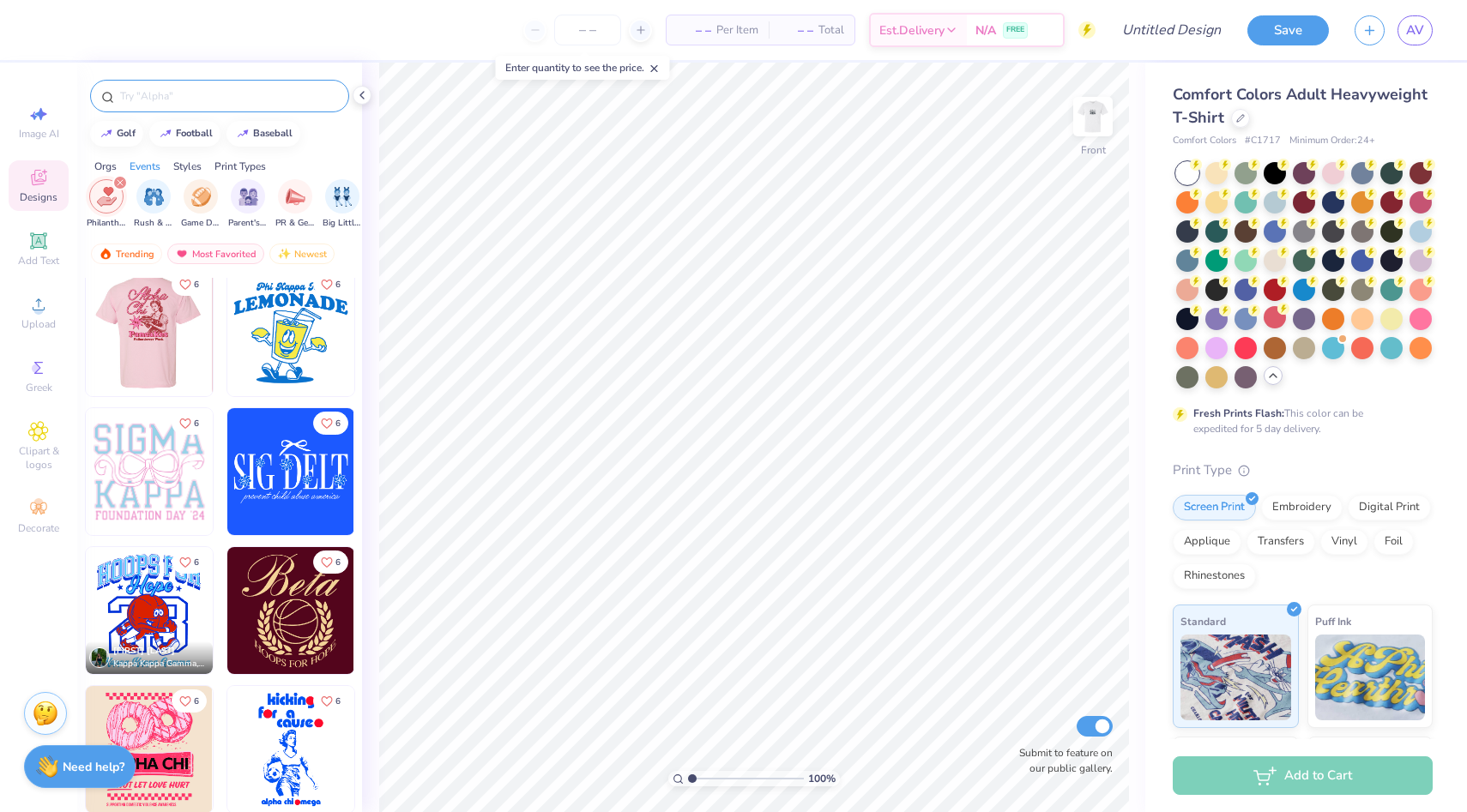 click at bounding box center [148, 333] 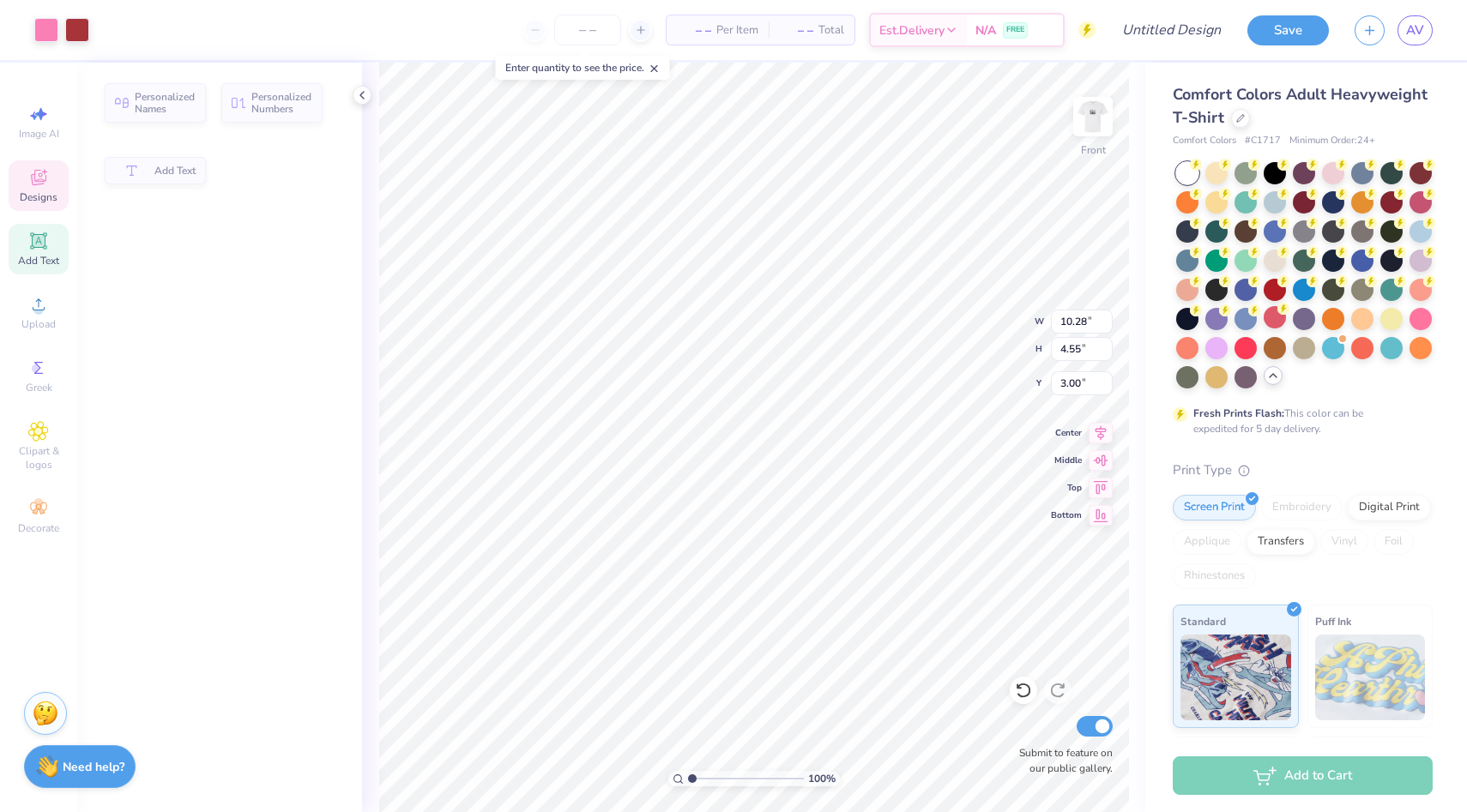 type on "10.28" 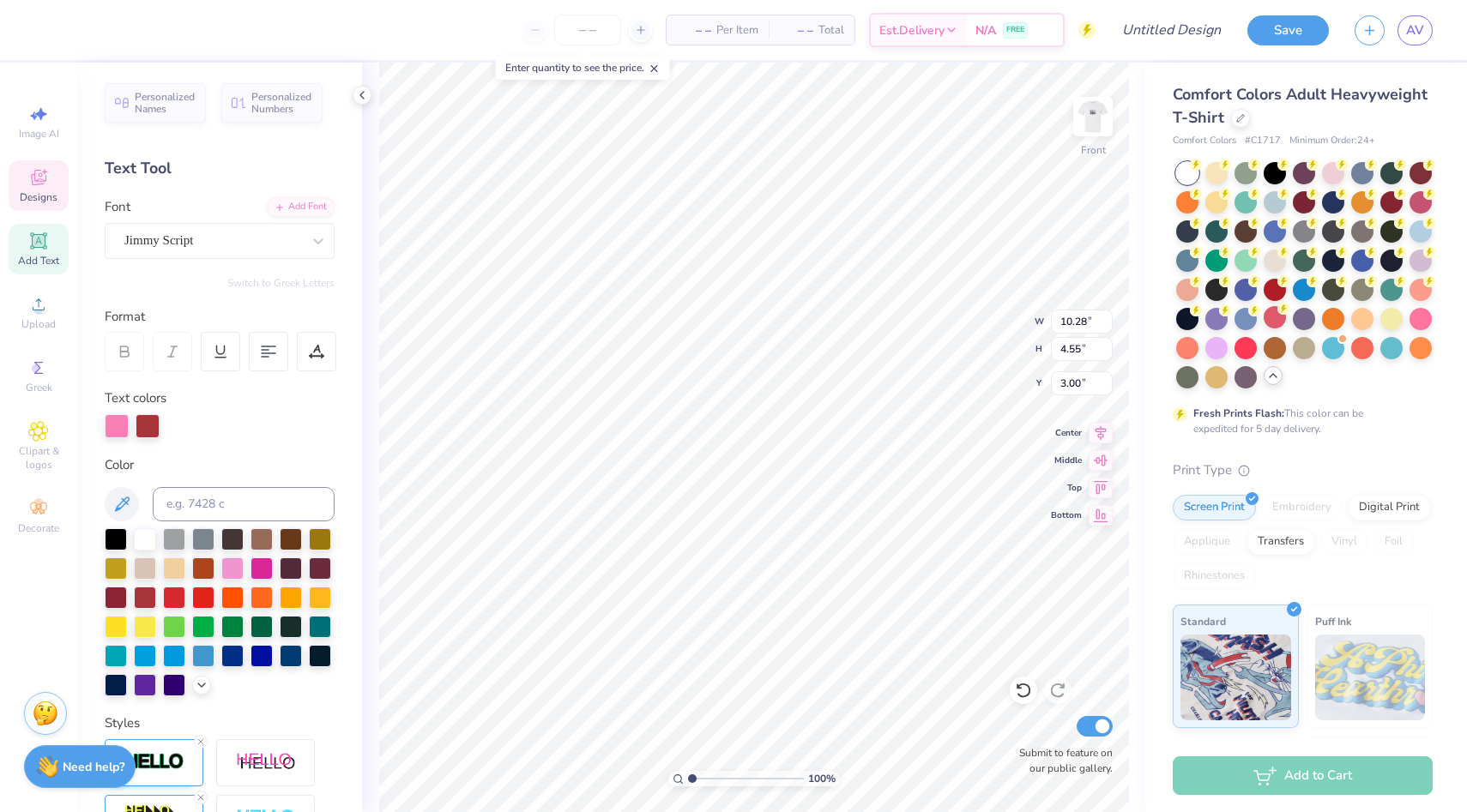 type on "Waffle" 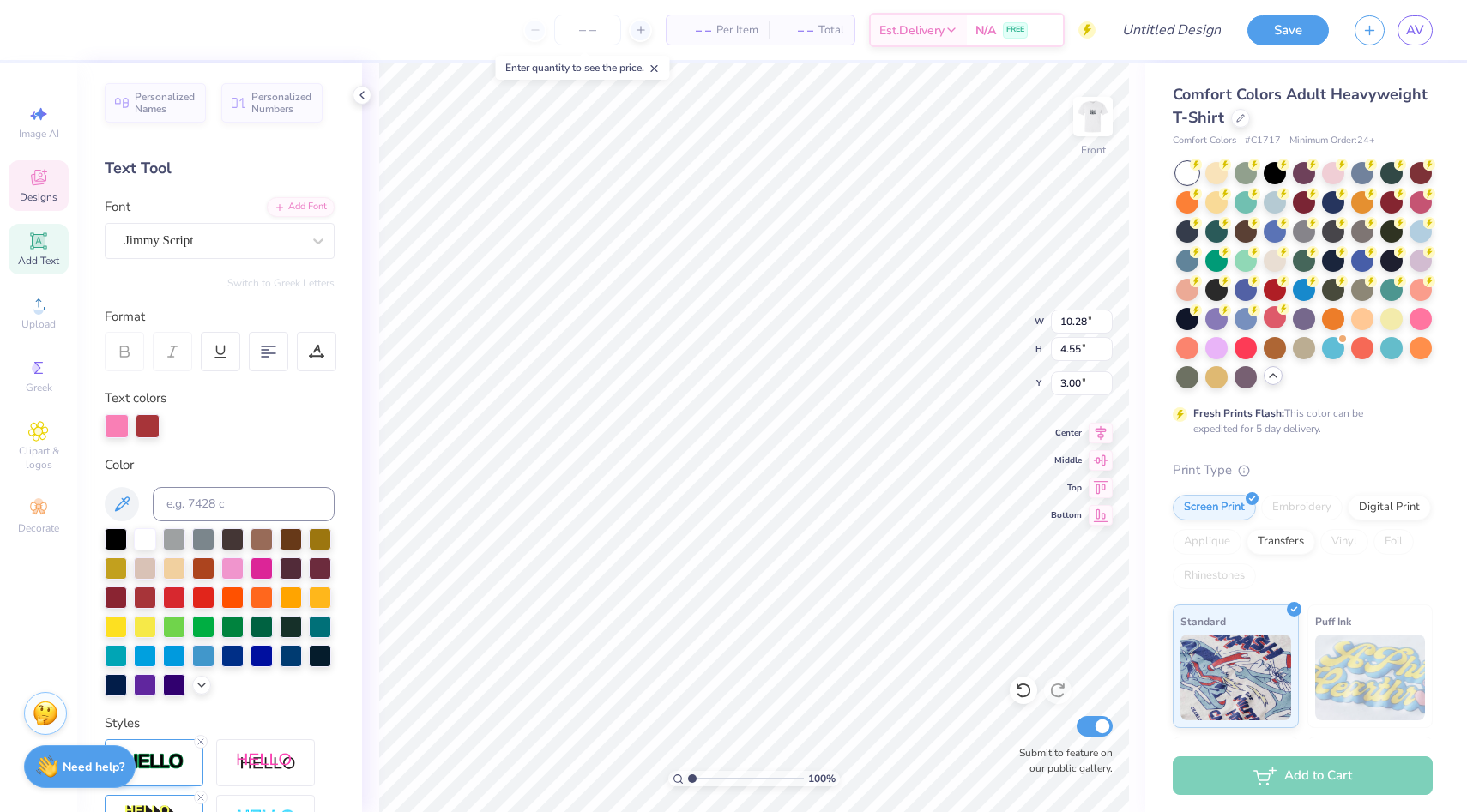 type on "5.49" 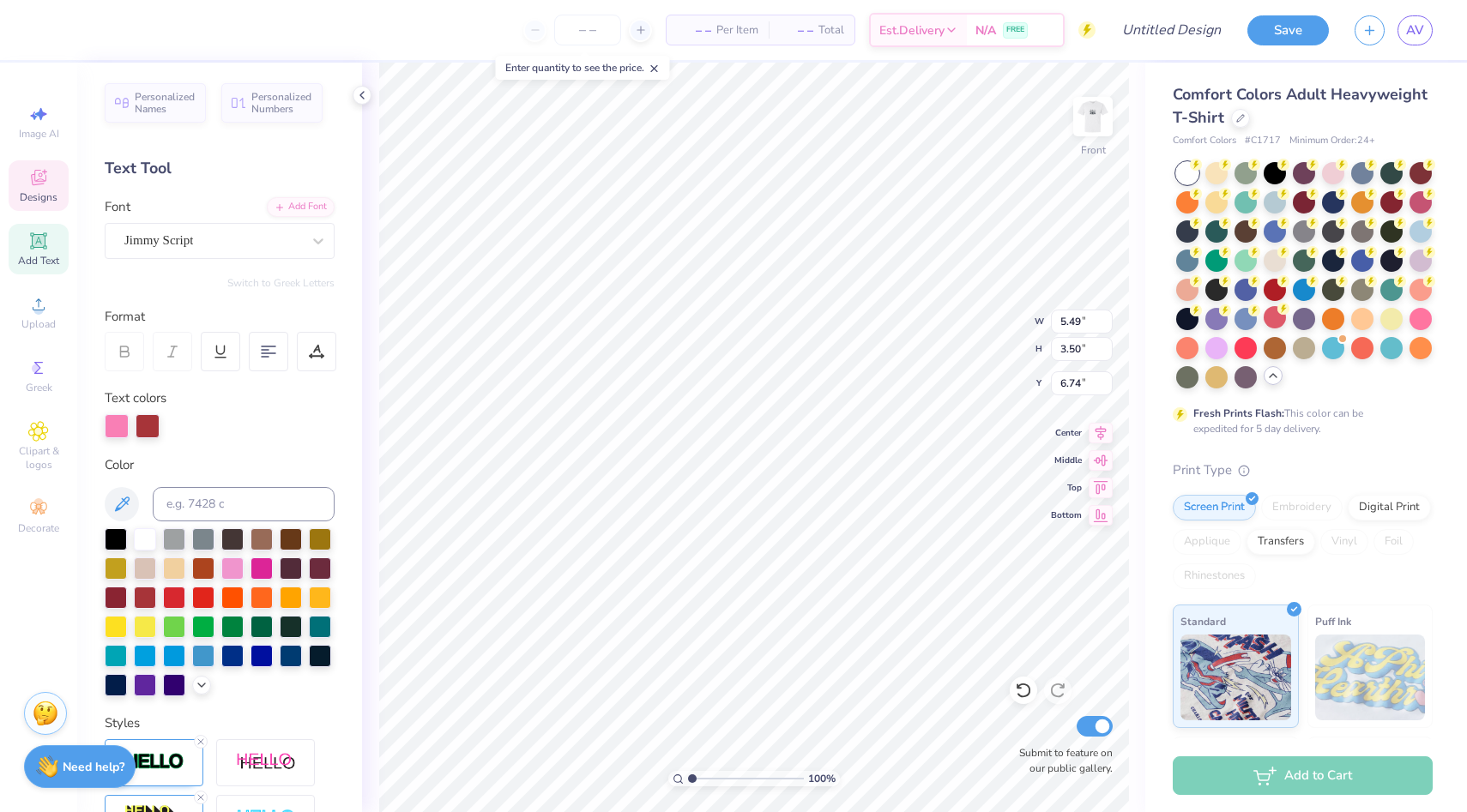 type on "Casa" 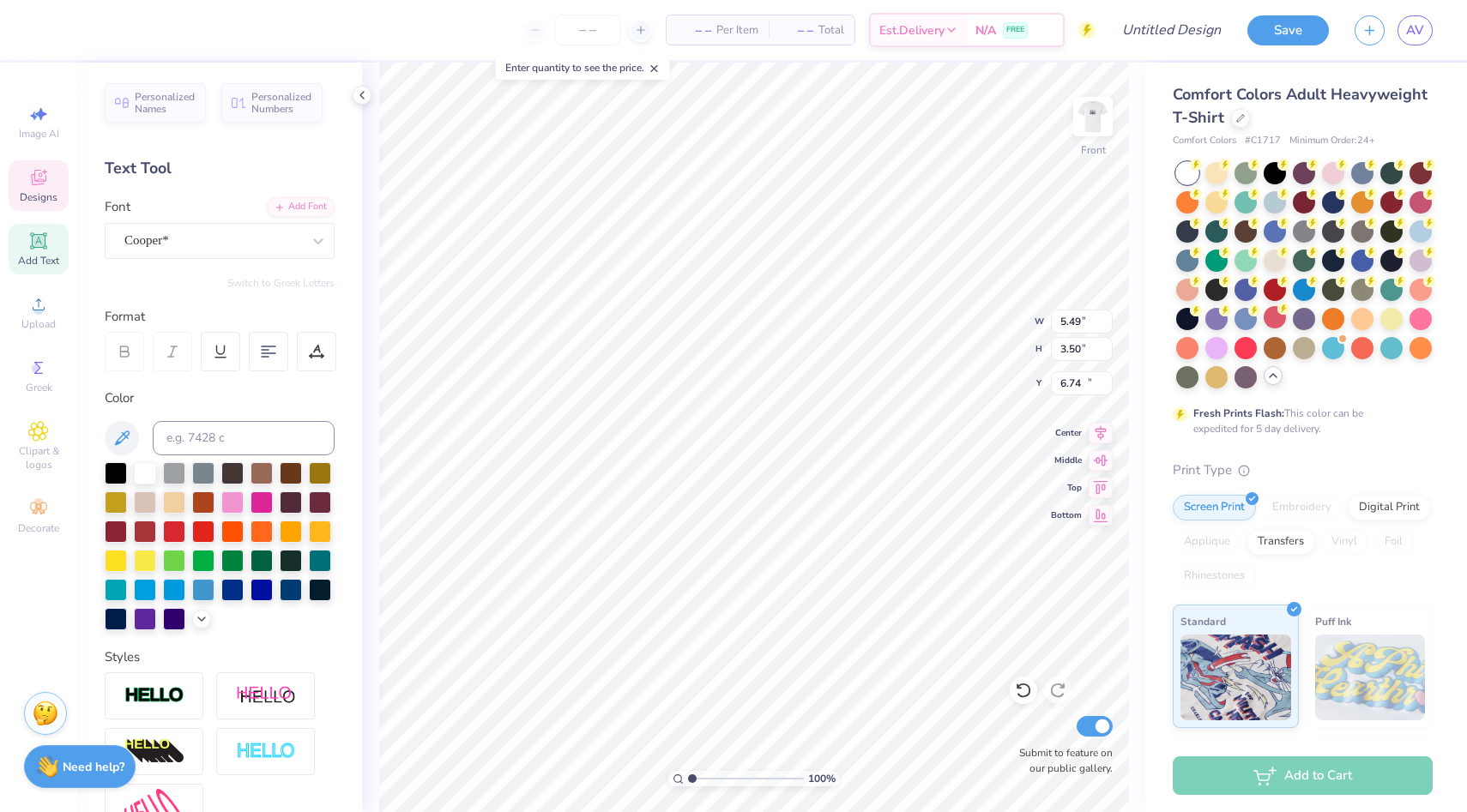 type on "1.33" 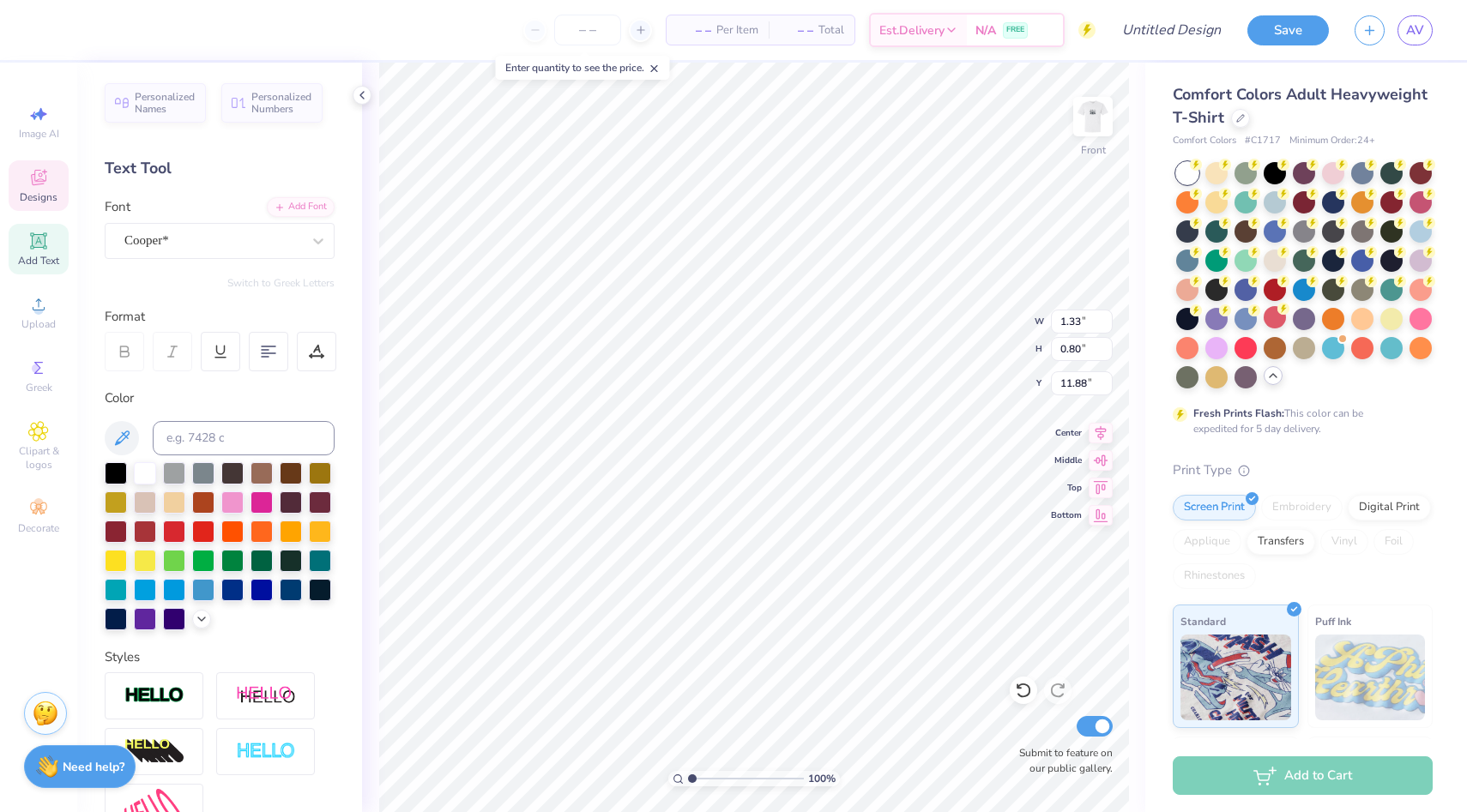 type on "'25" 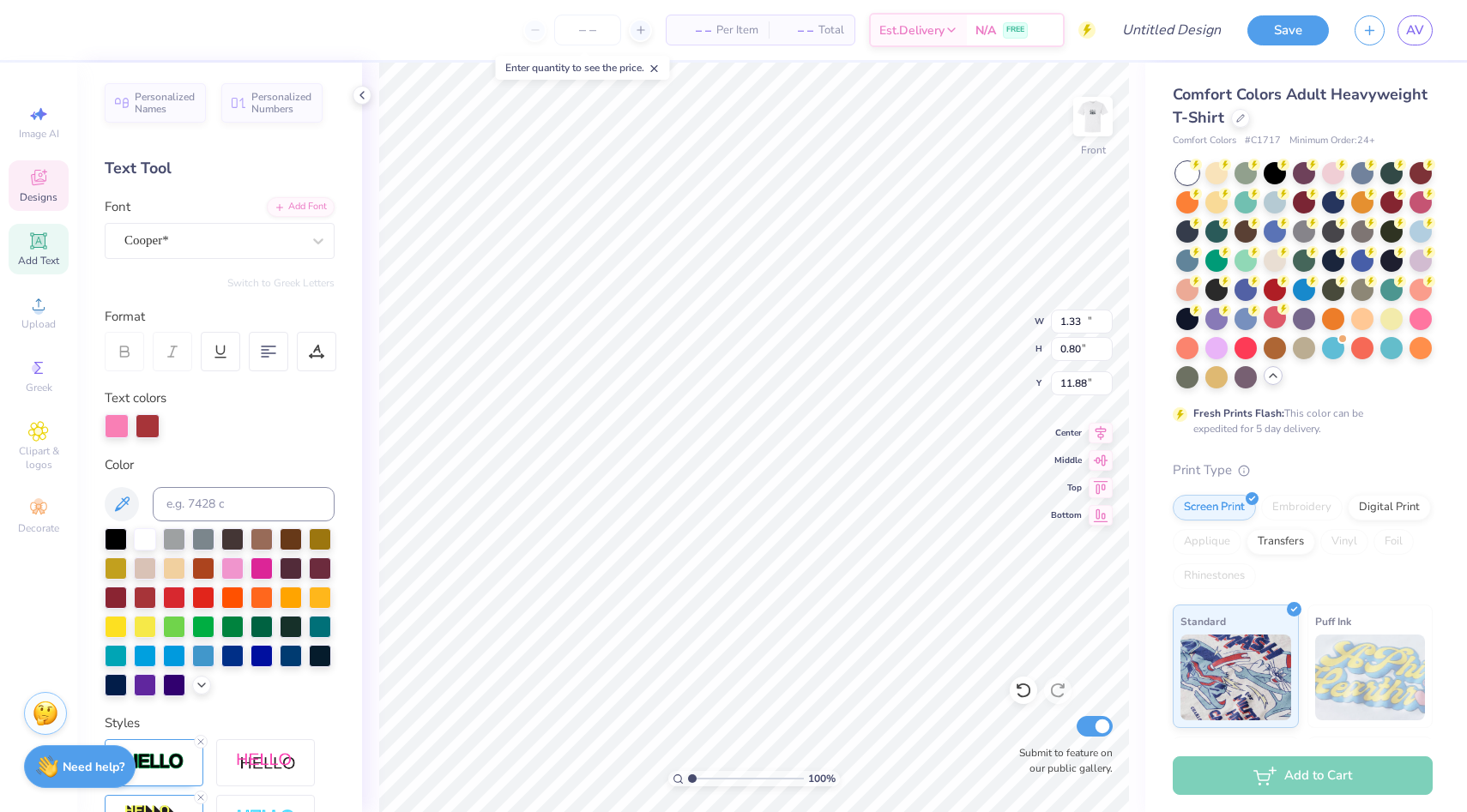 type on "10.12" 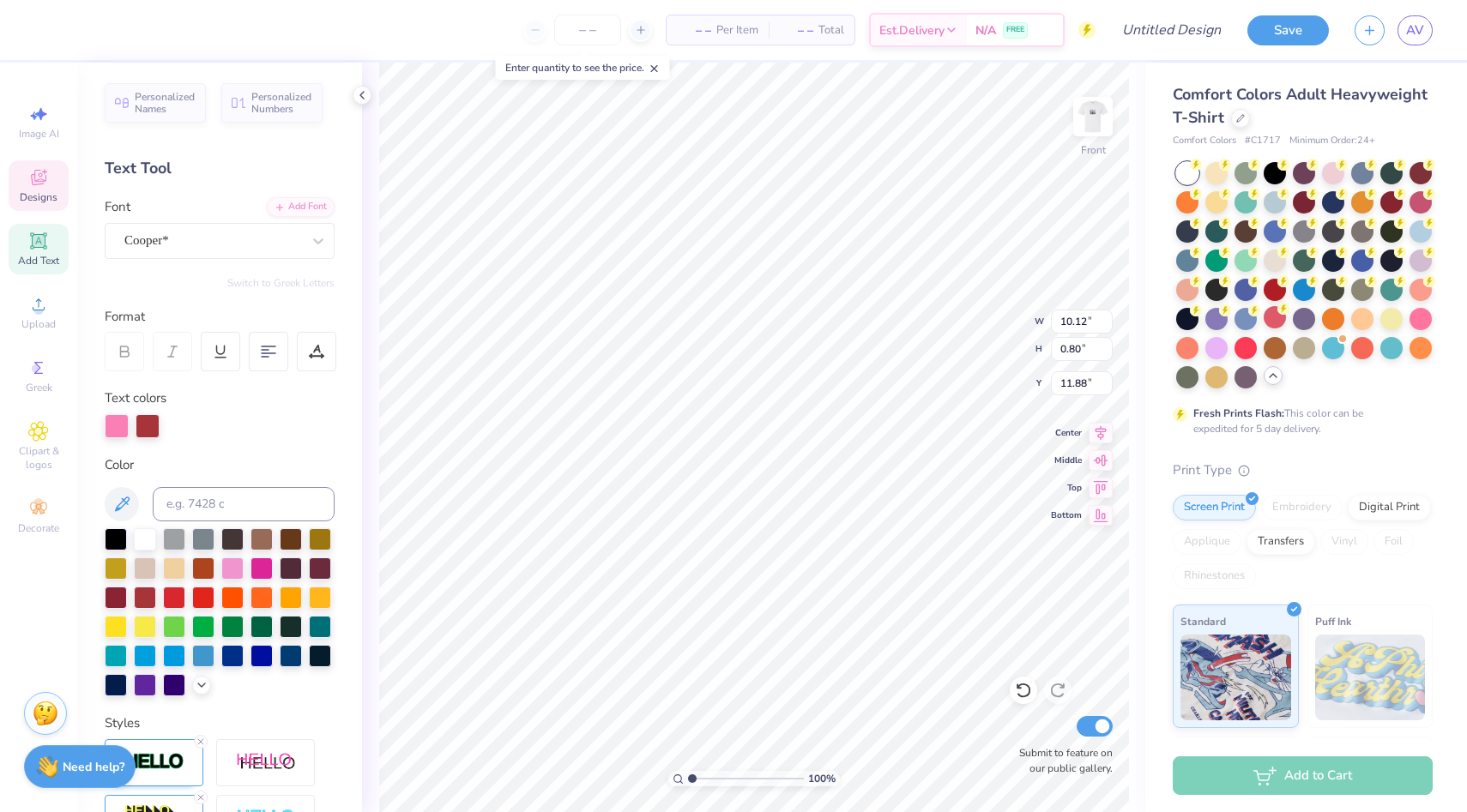 type on "1.65" 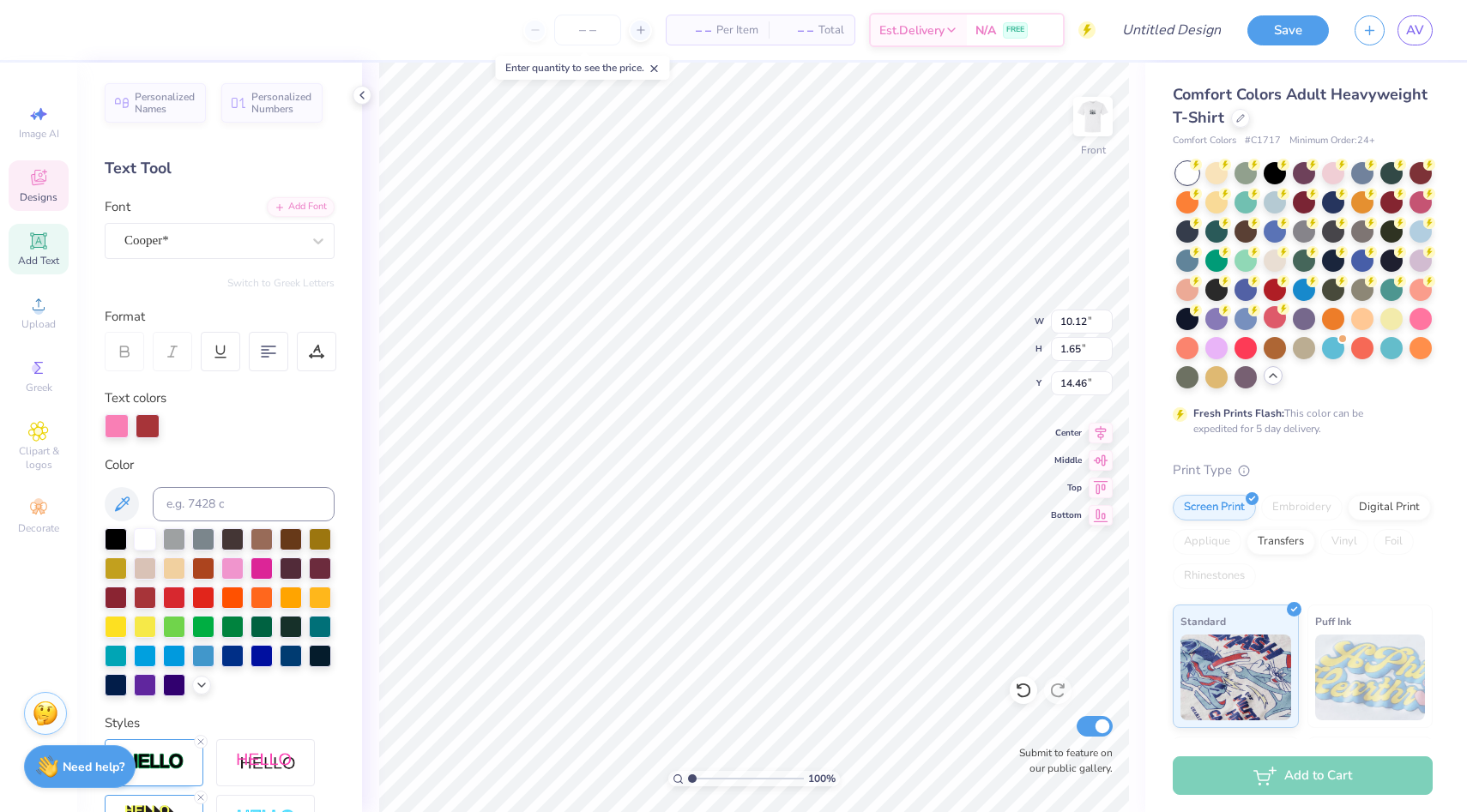 type on "K" 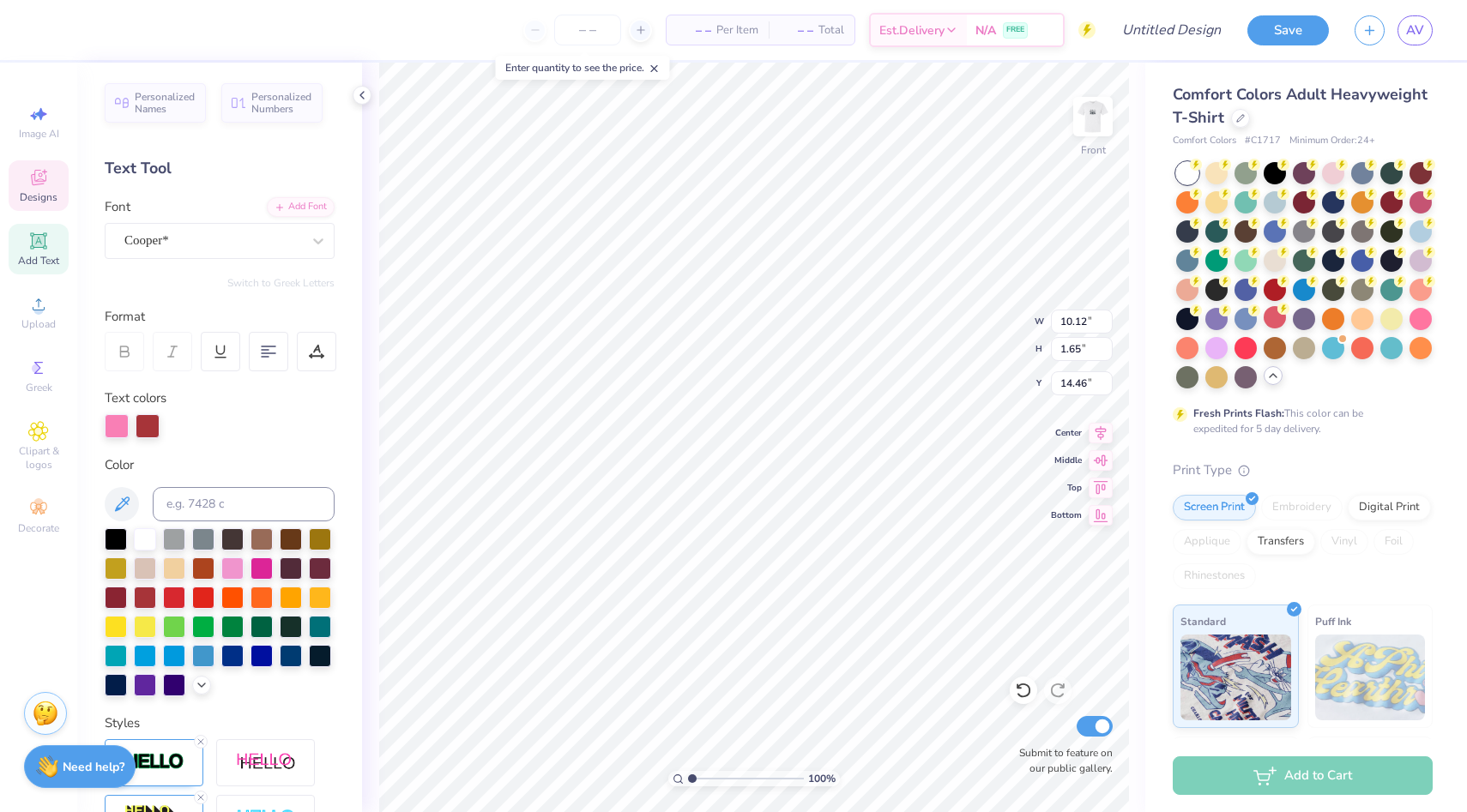 scroll, scrollTop: 0, scrollLeft: 2, axis: horizontal 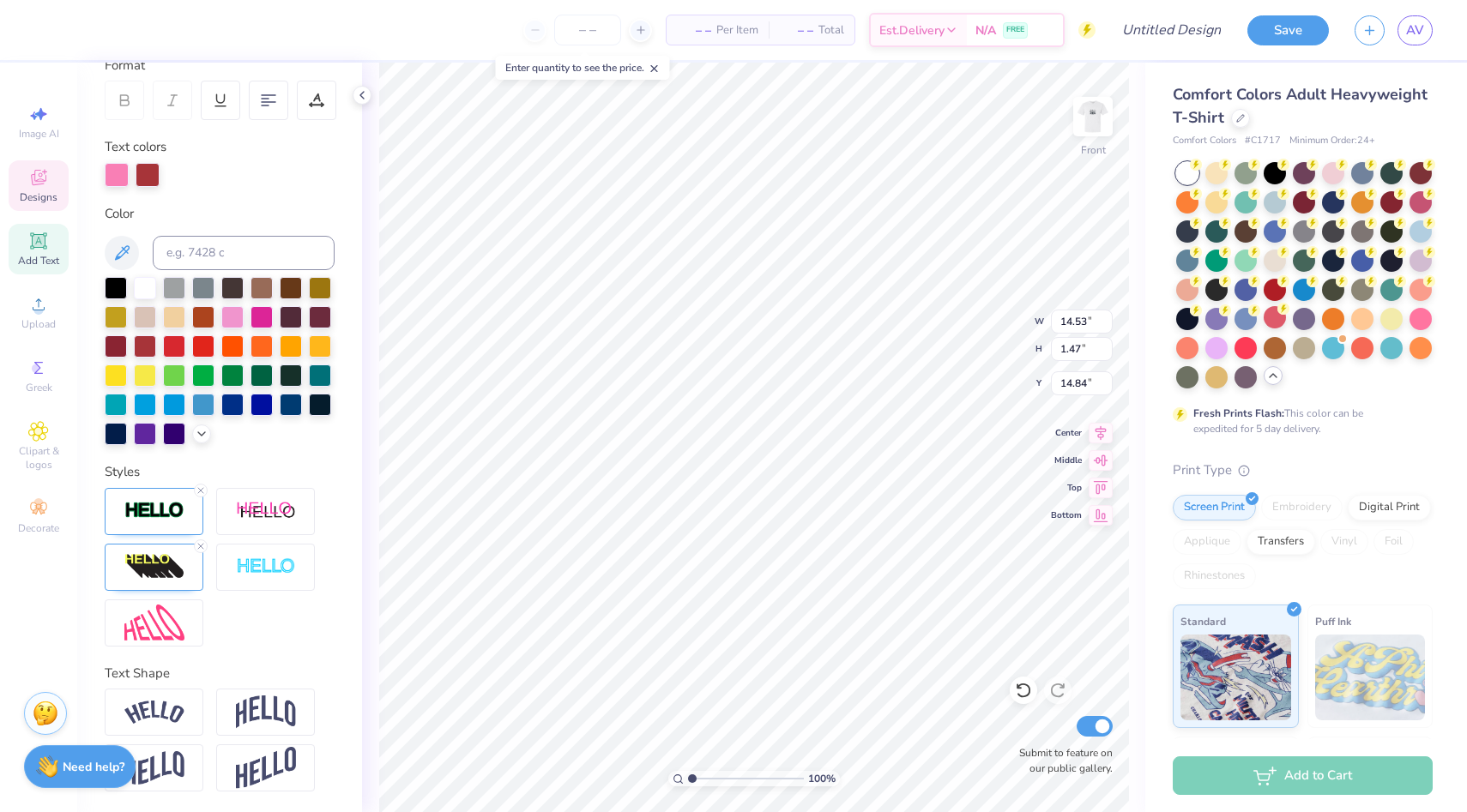 type on "10.68" 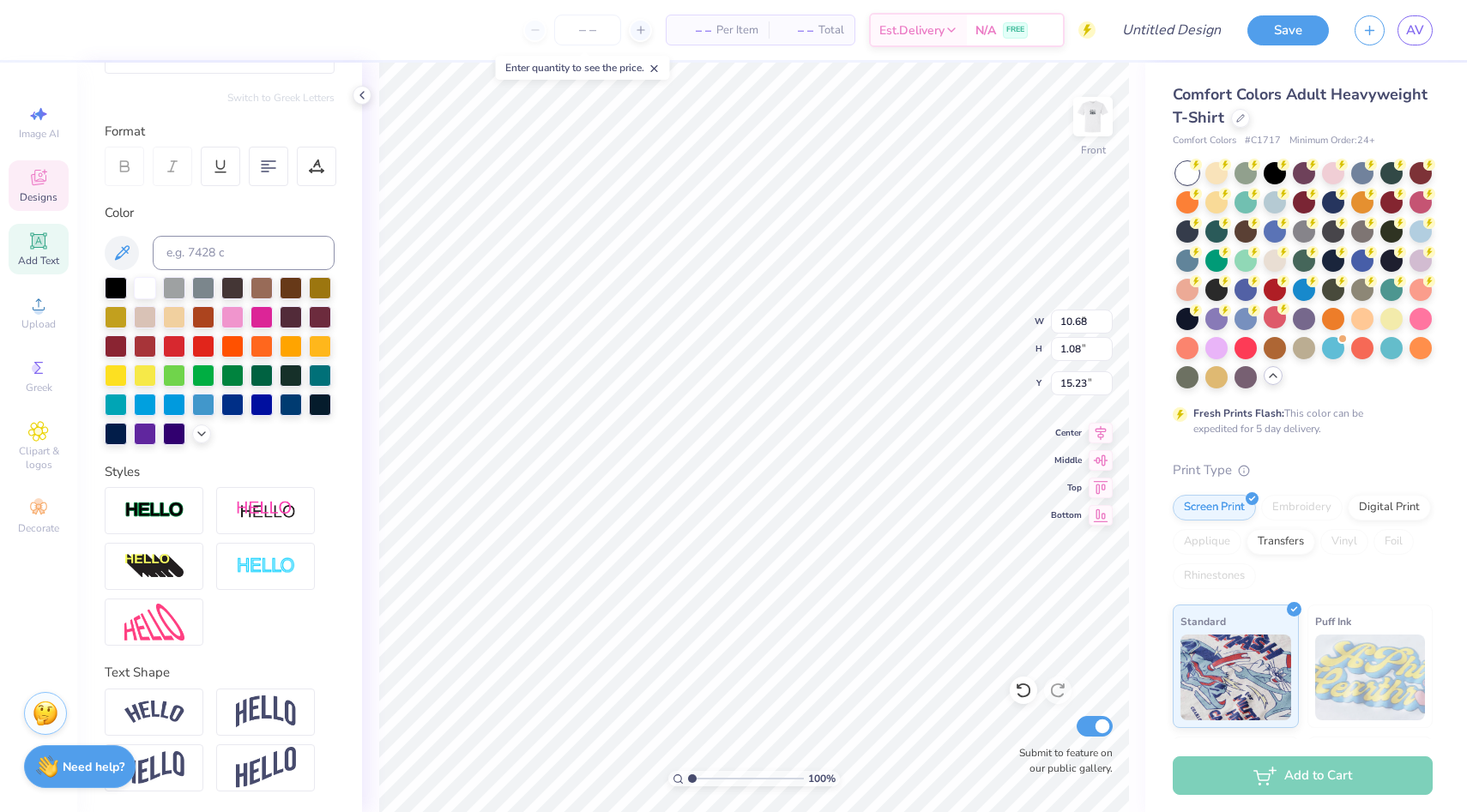 type on "7.61" 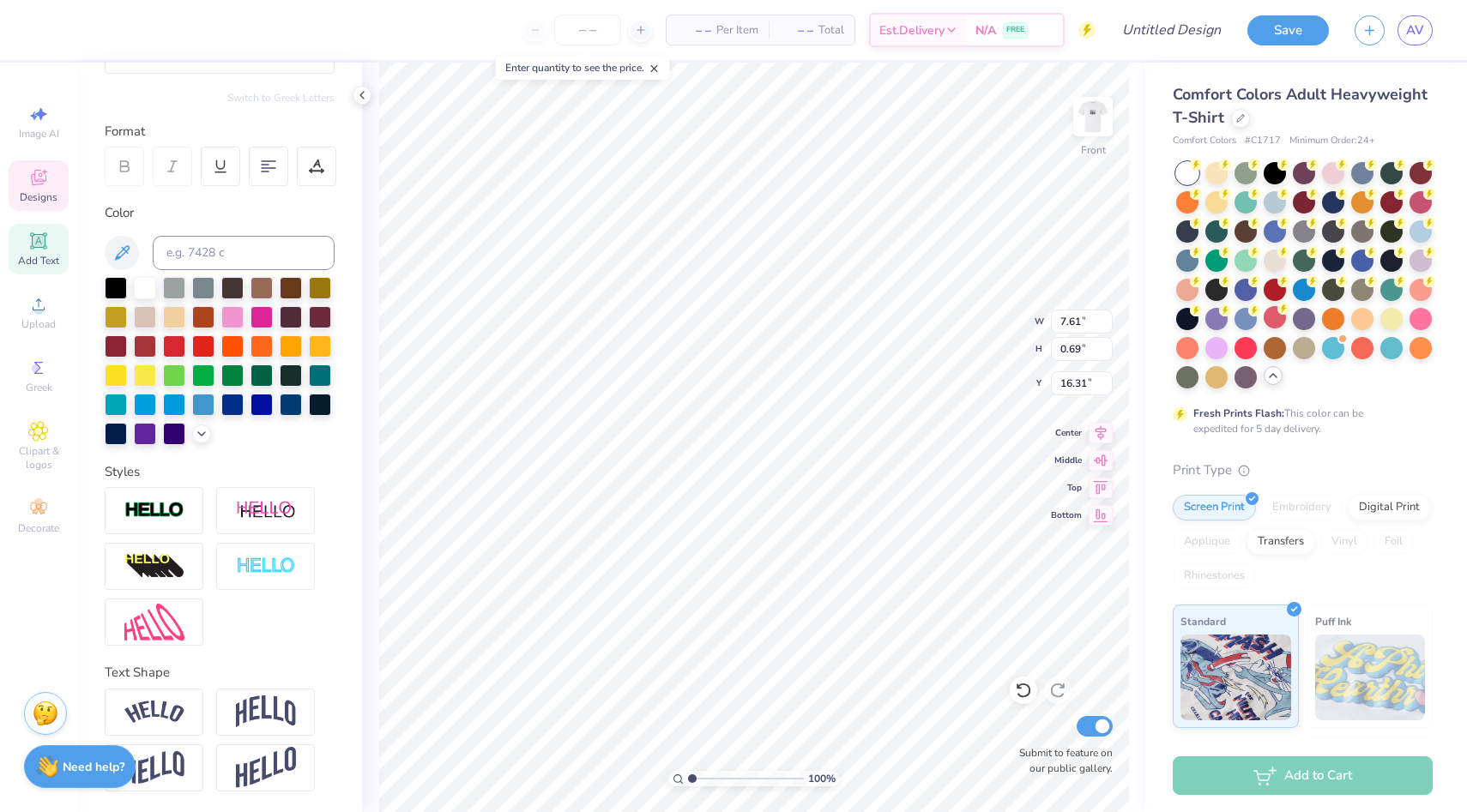 scroll, scrollTop: 184, scrollLeft: 0, axis: vertical 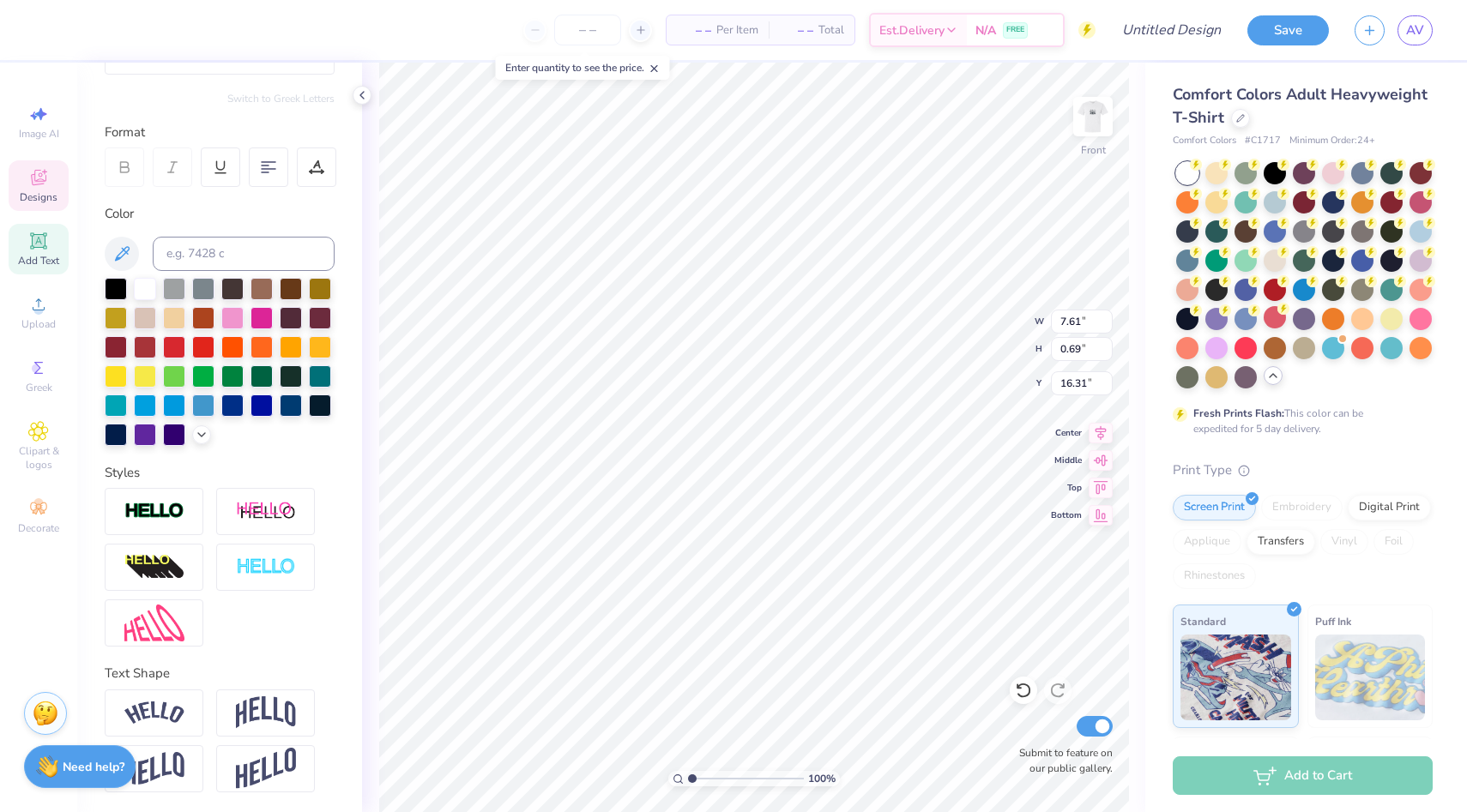 type on "2" 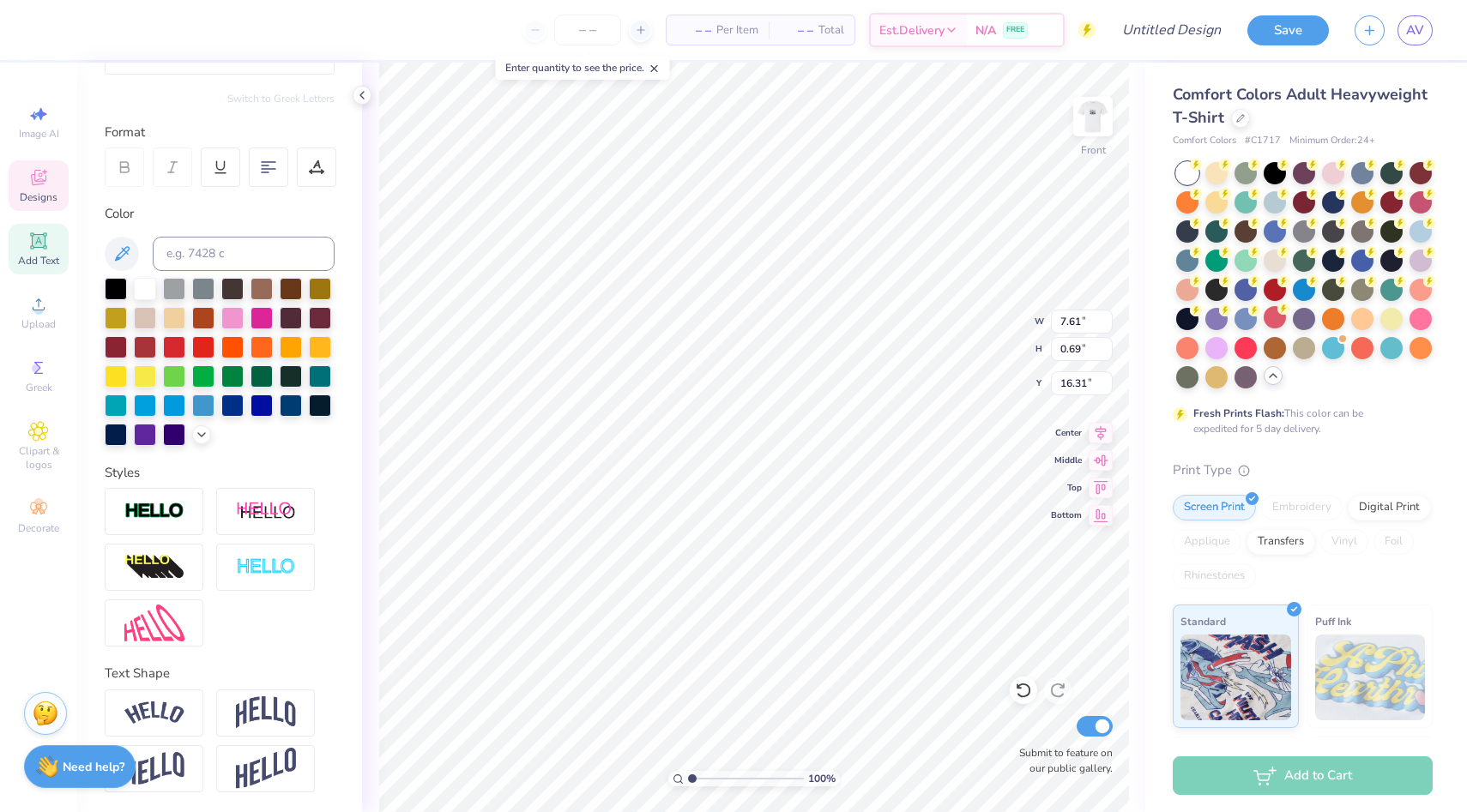 scroll, scrollTop: 0, scrollLeft: 6, axis: horizontal 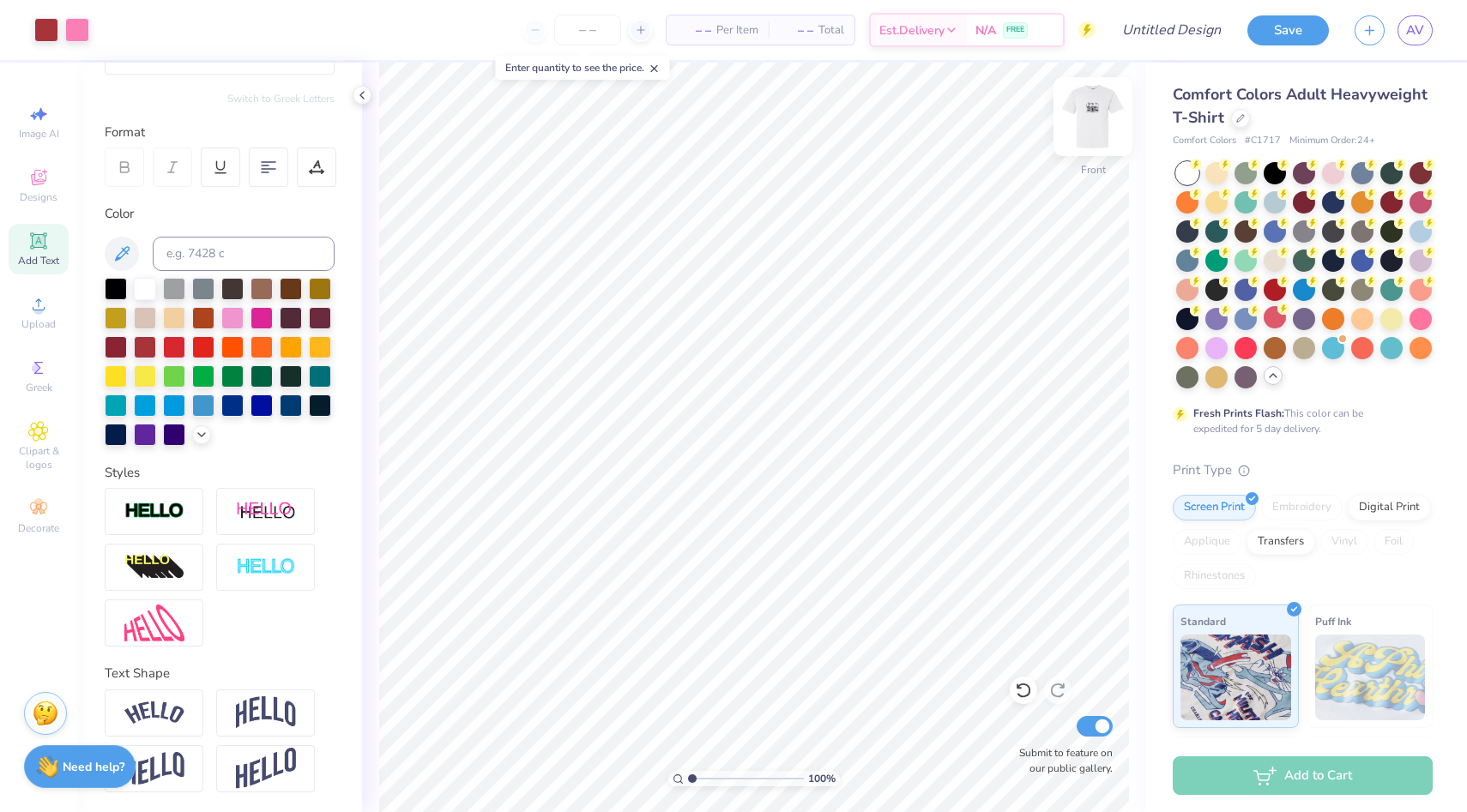 click at bounding box center [1093, 117] 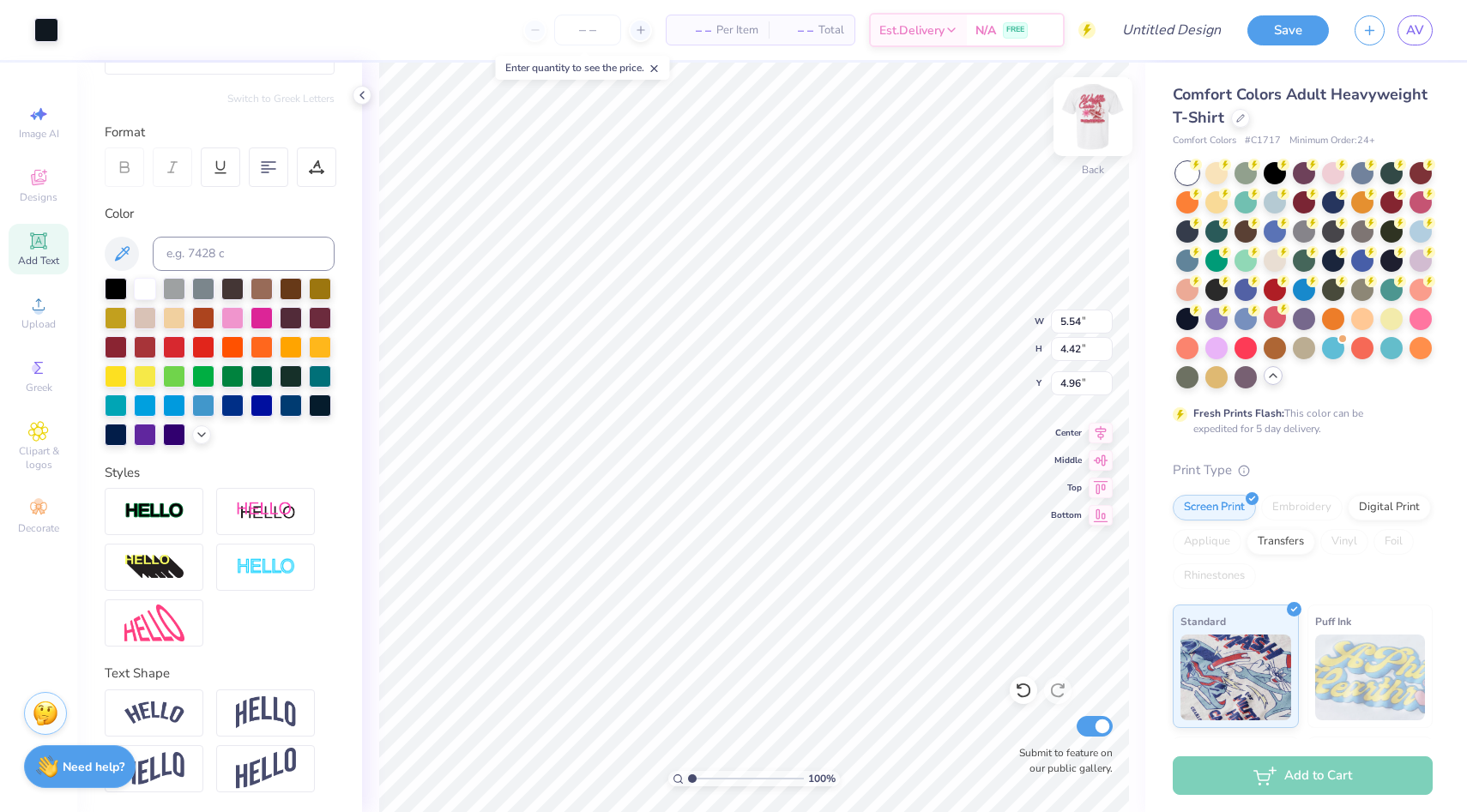 click at bounding box center [1093, 117] 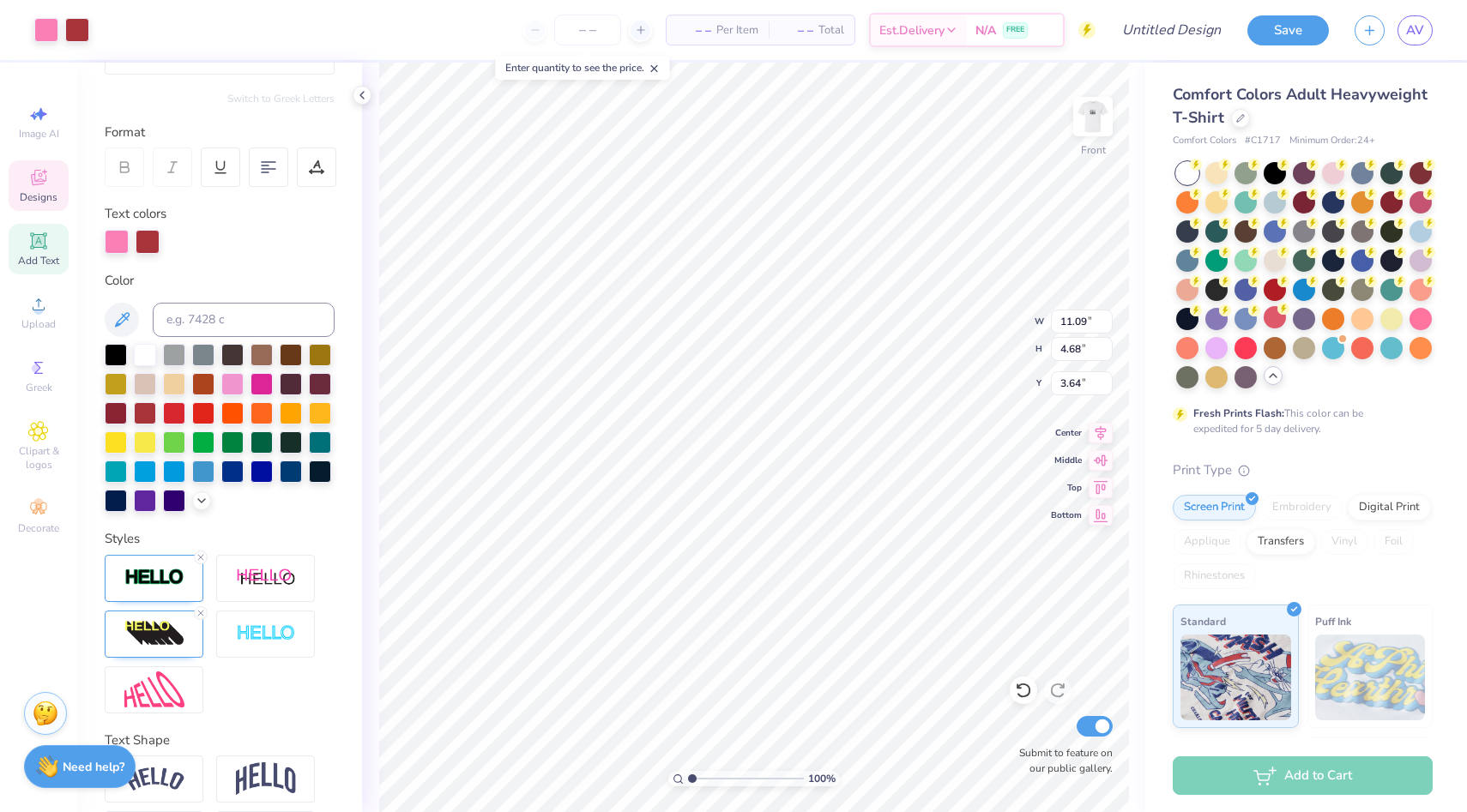 scroll, scrollTop: 251, scrollLeft: 0, axis: vertical 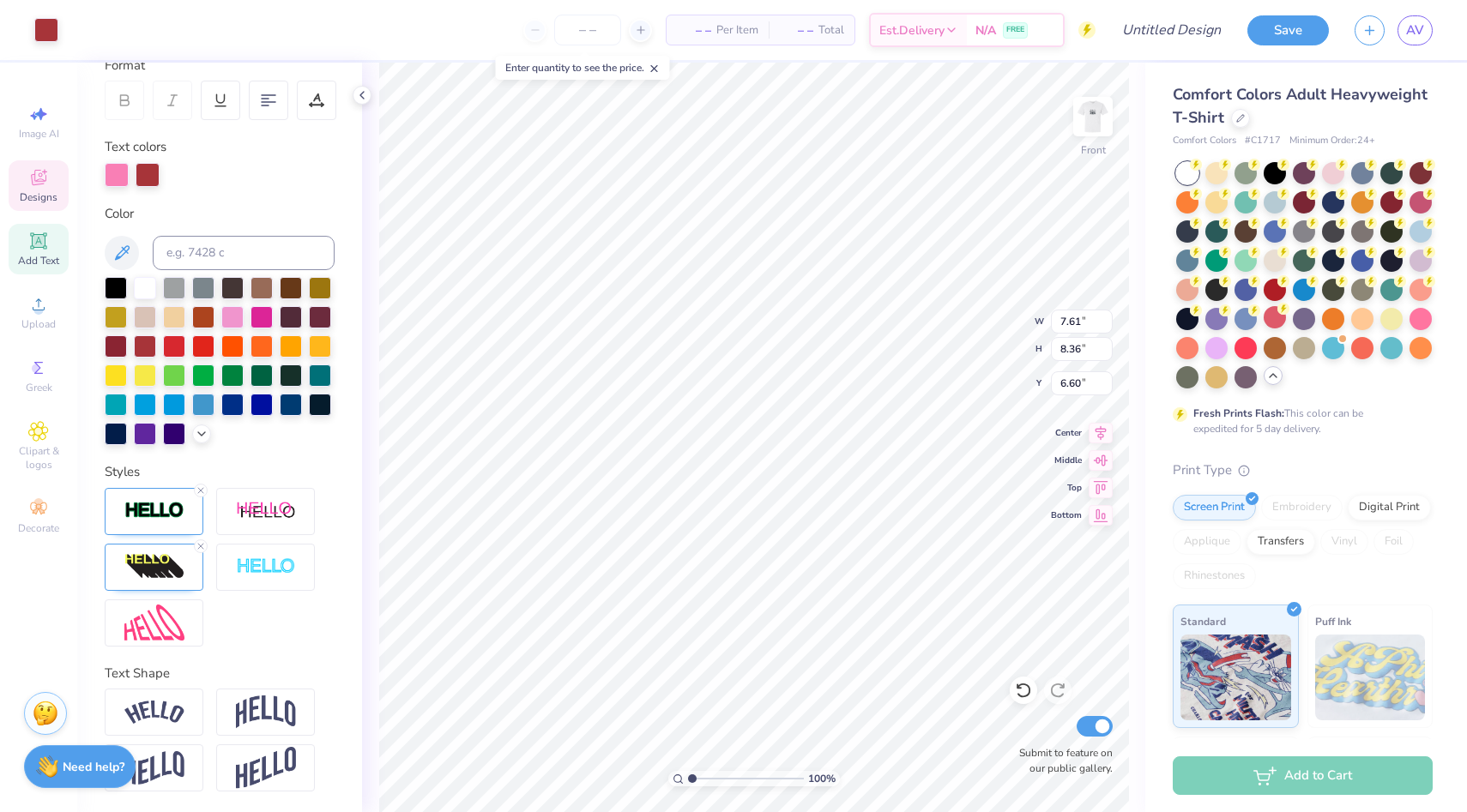 click on "Designs" at bounding box center [39, 197] 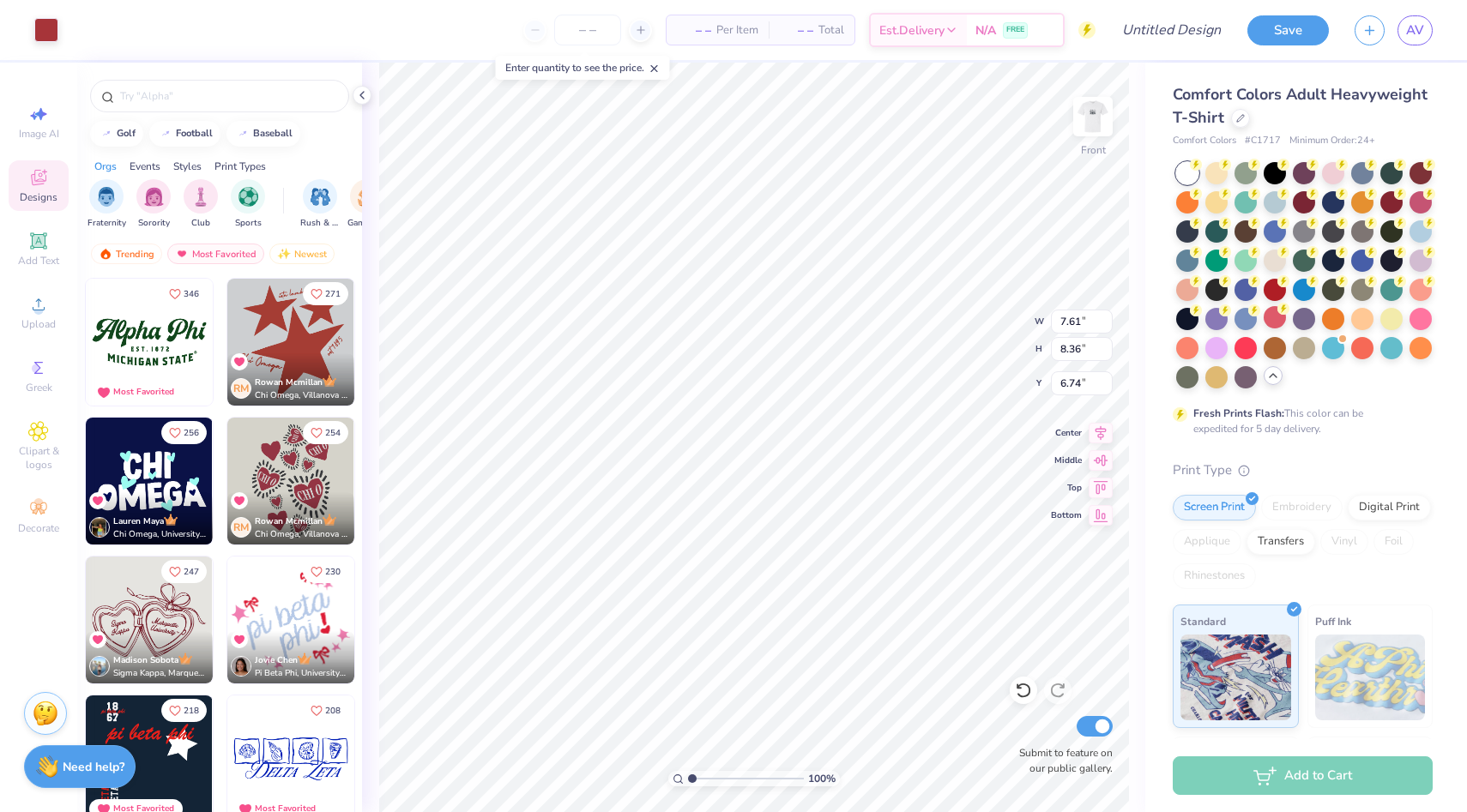 type on "6.74" 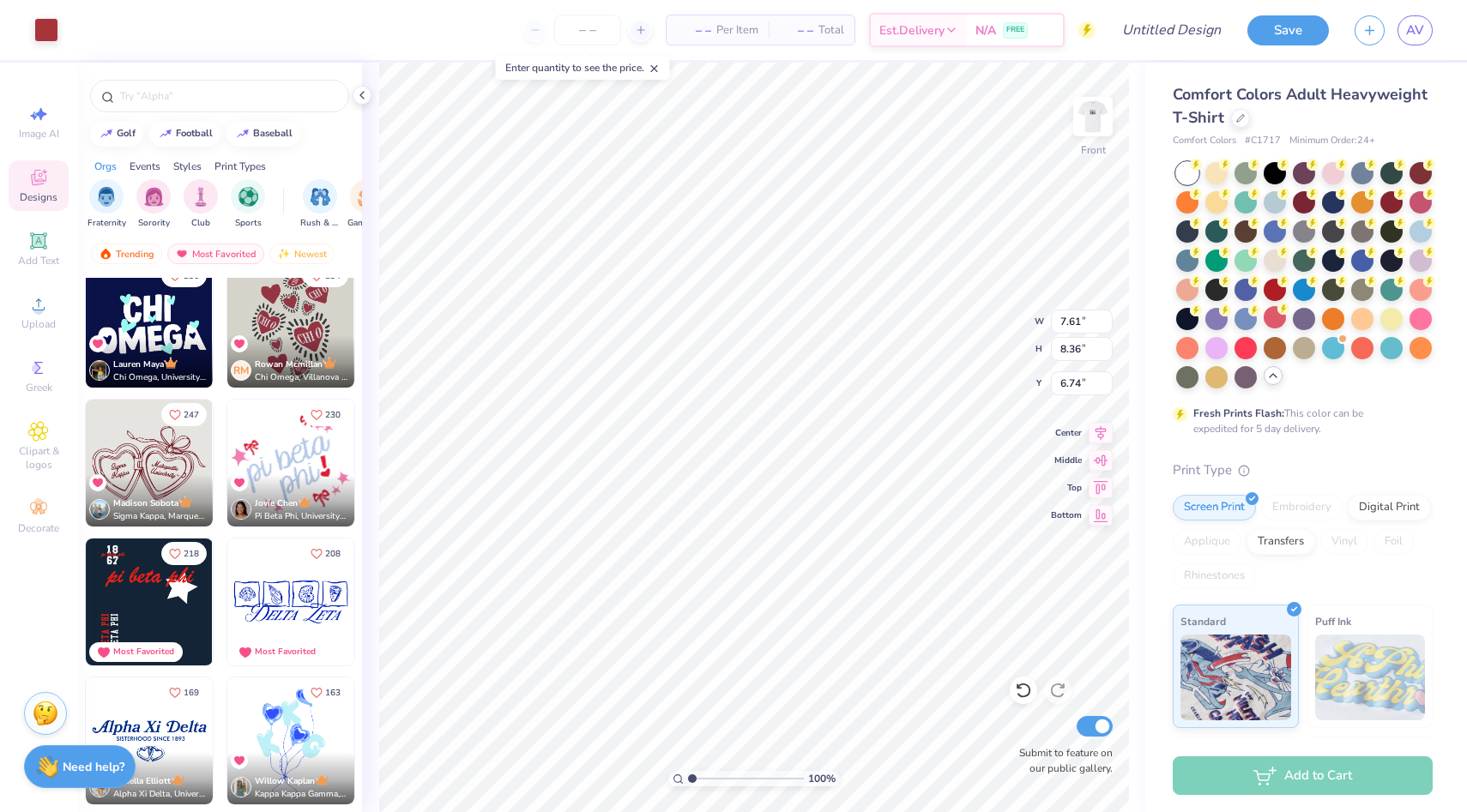 scroll, scrollTop: 892, scrollLeft: 0, axis: vertical 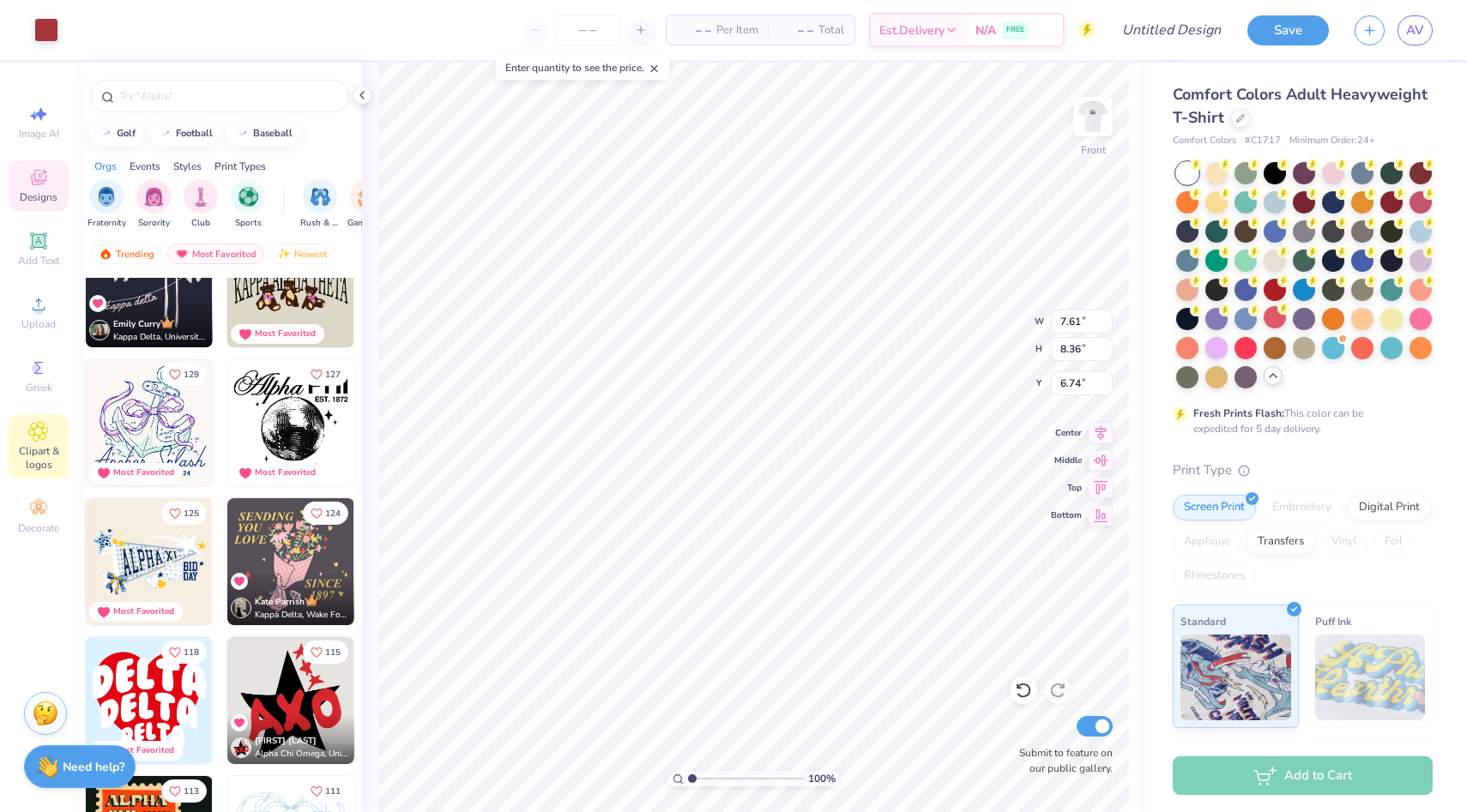 click on "Clipart & logos" at bounding box center (39, 458) 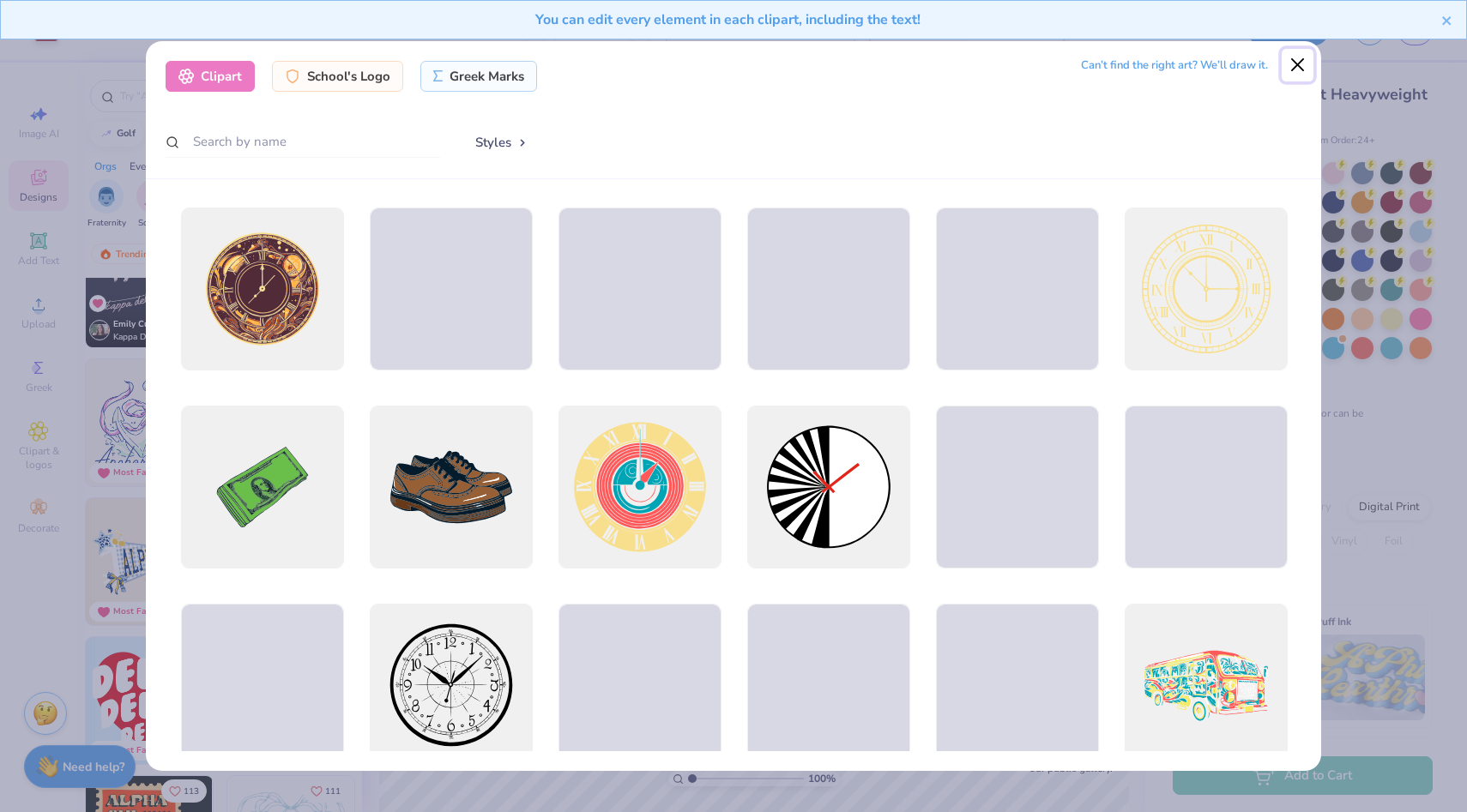 click at bounding box center (1298, 65) 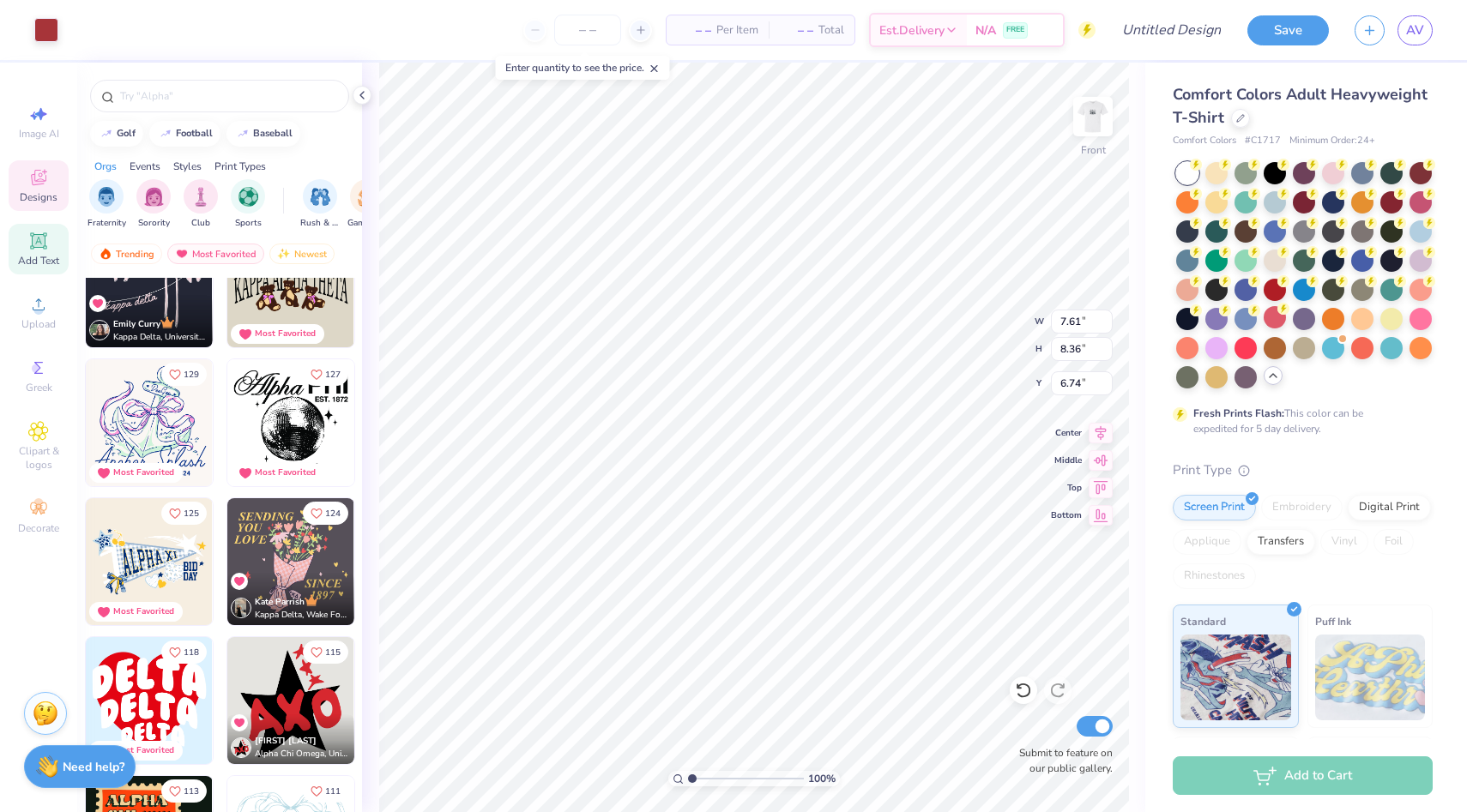 click on "Add Text" at bounding box center [39, 261] 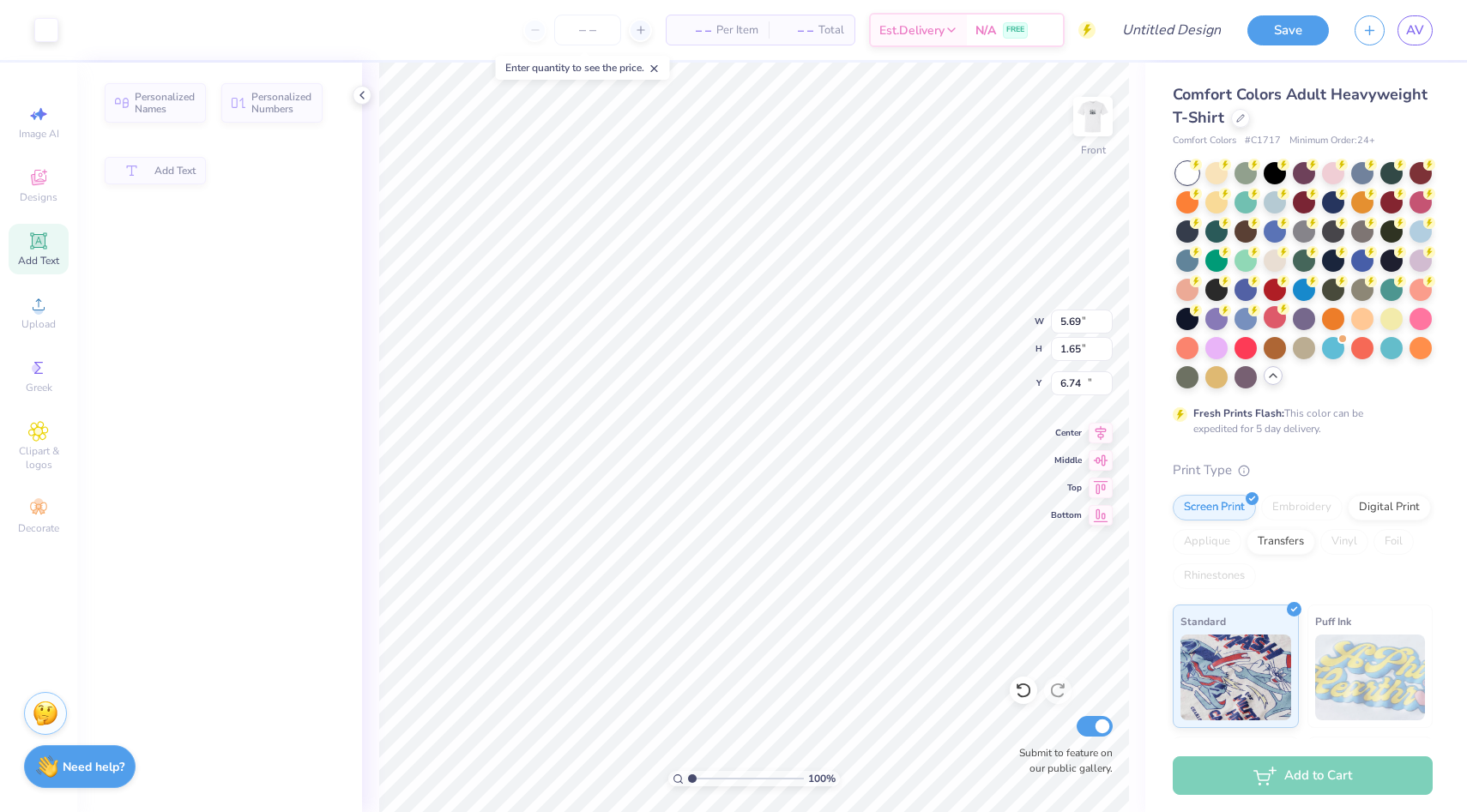type on "5.69" 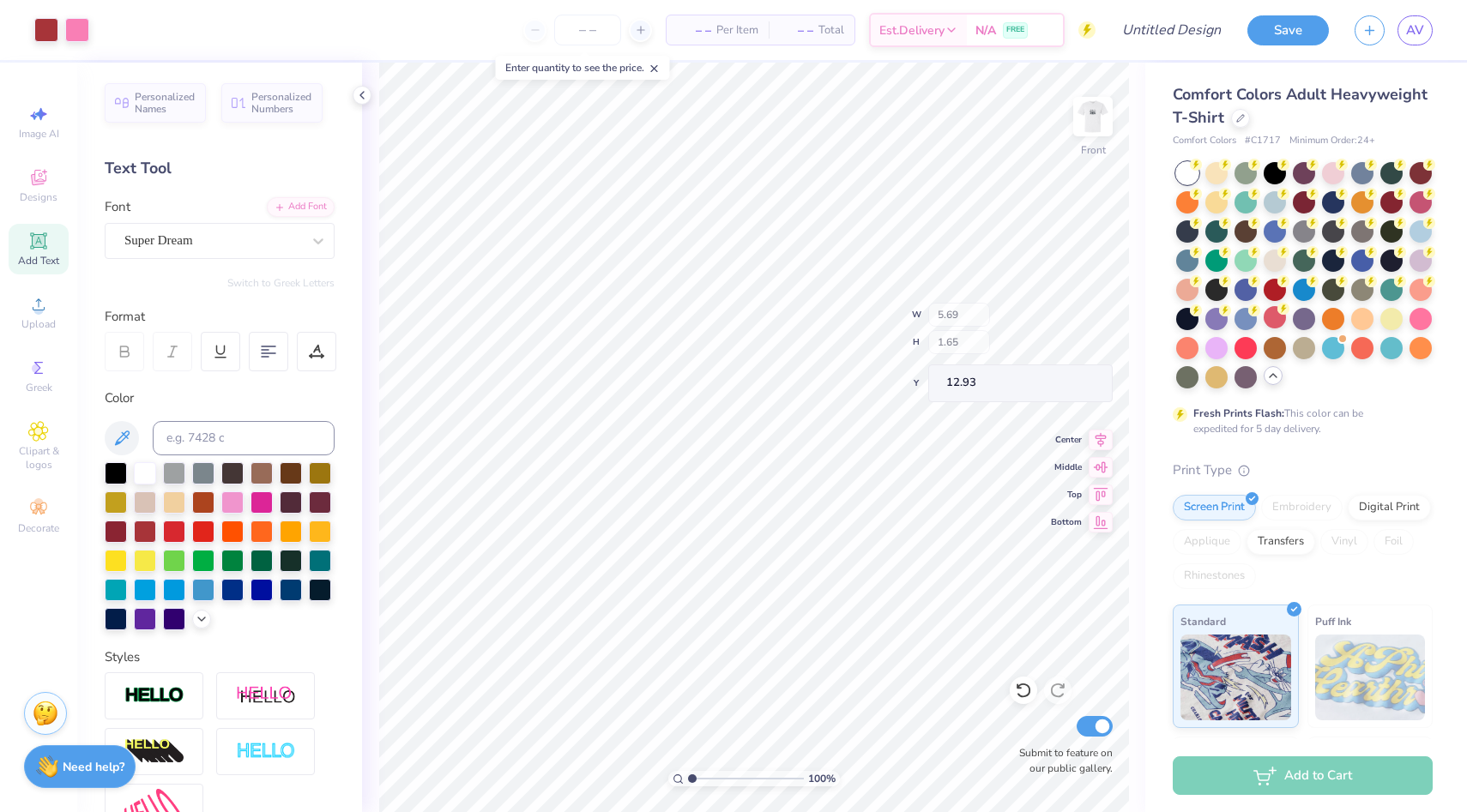 type on "5.69" 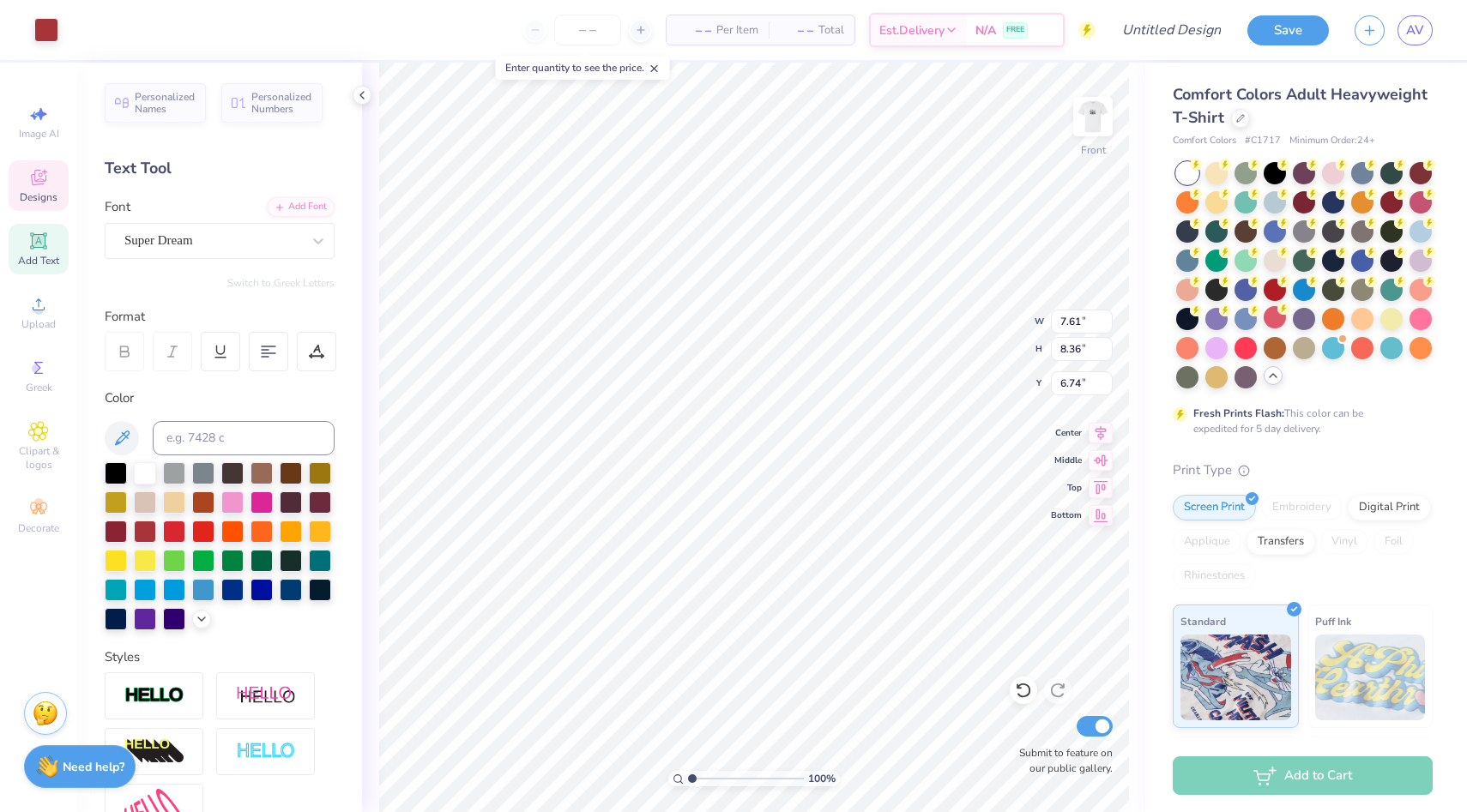 type on "11.09" 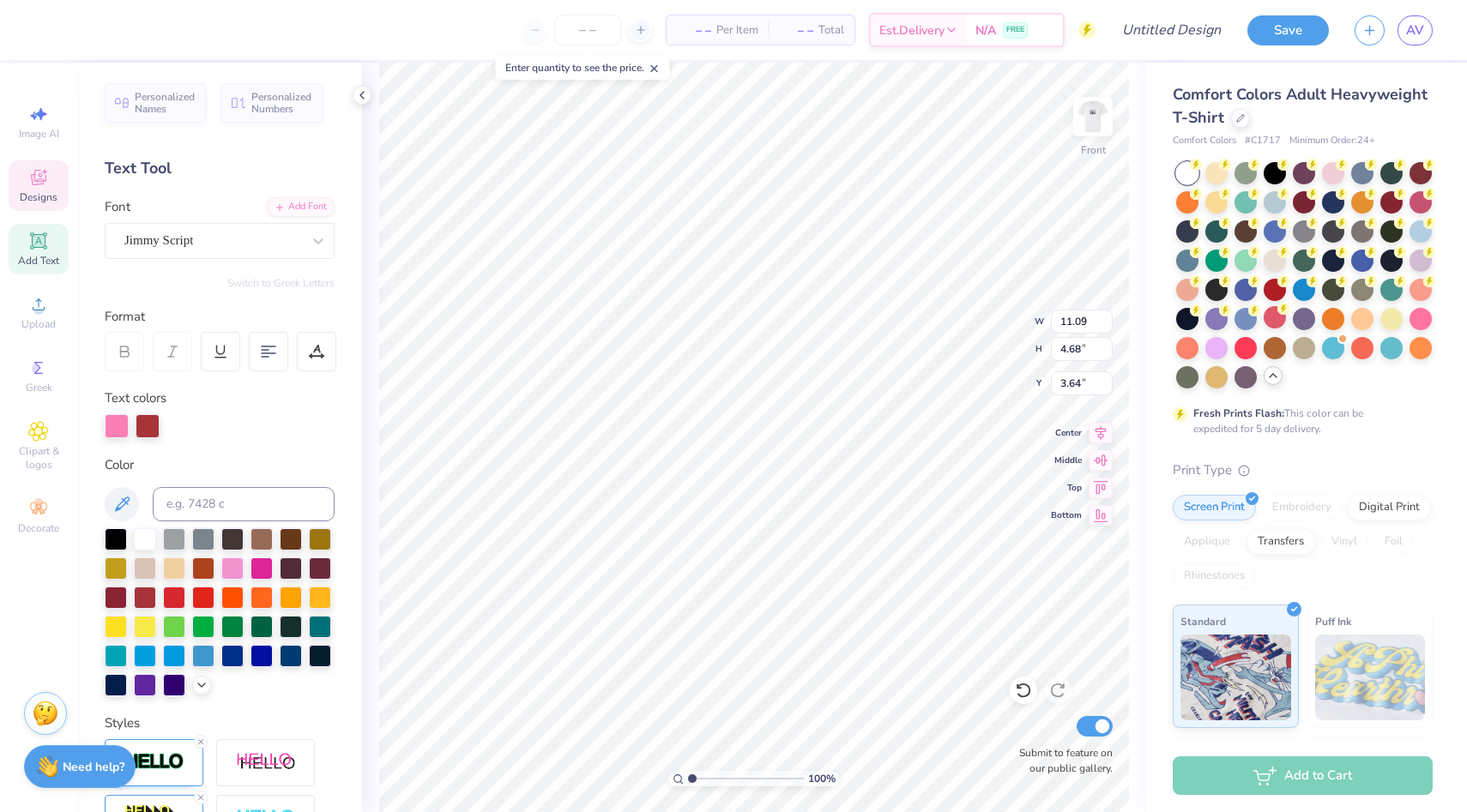 type on "9.30" 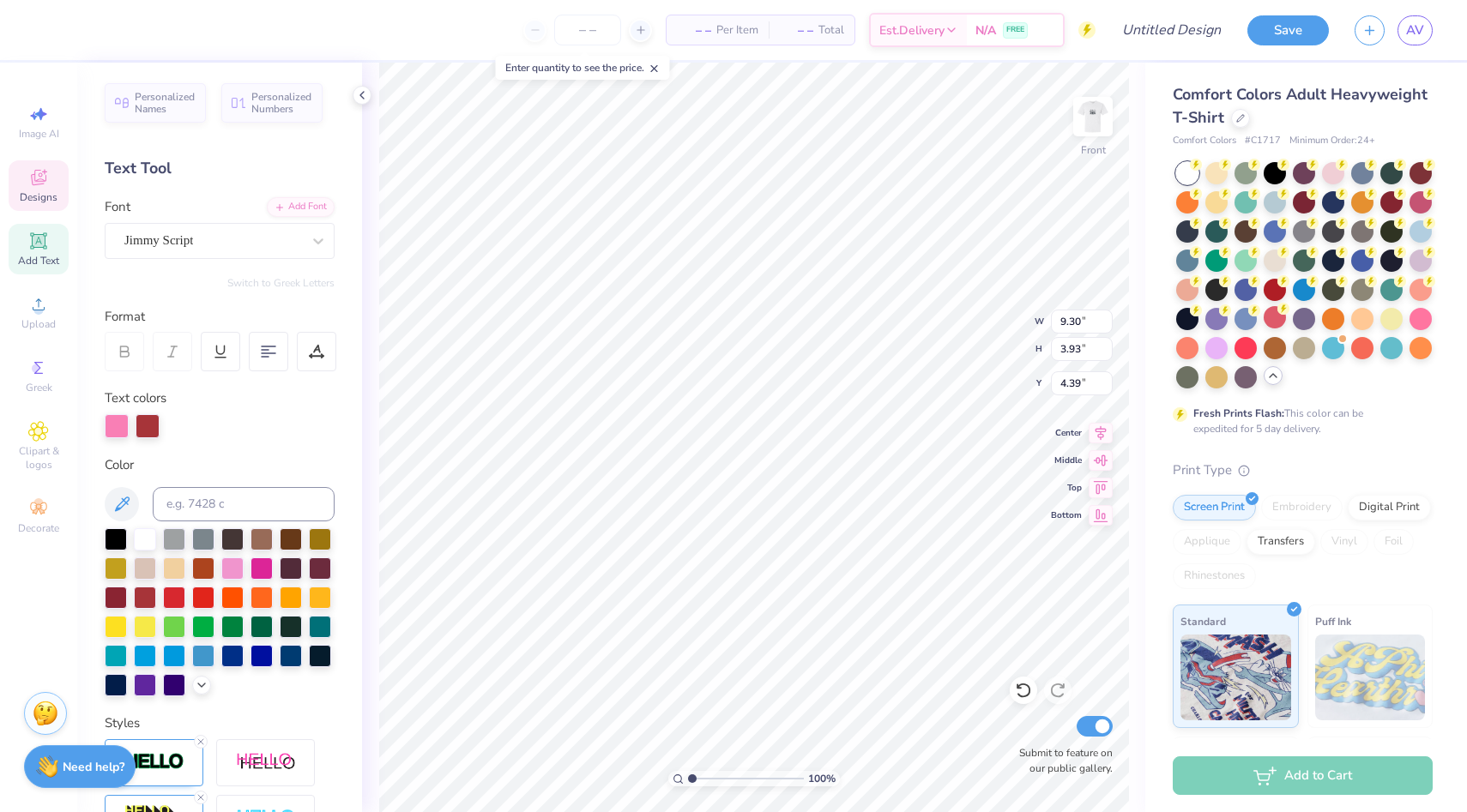 type on "3.76" 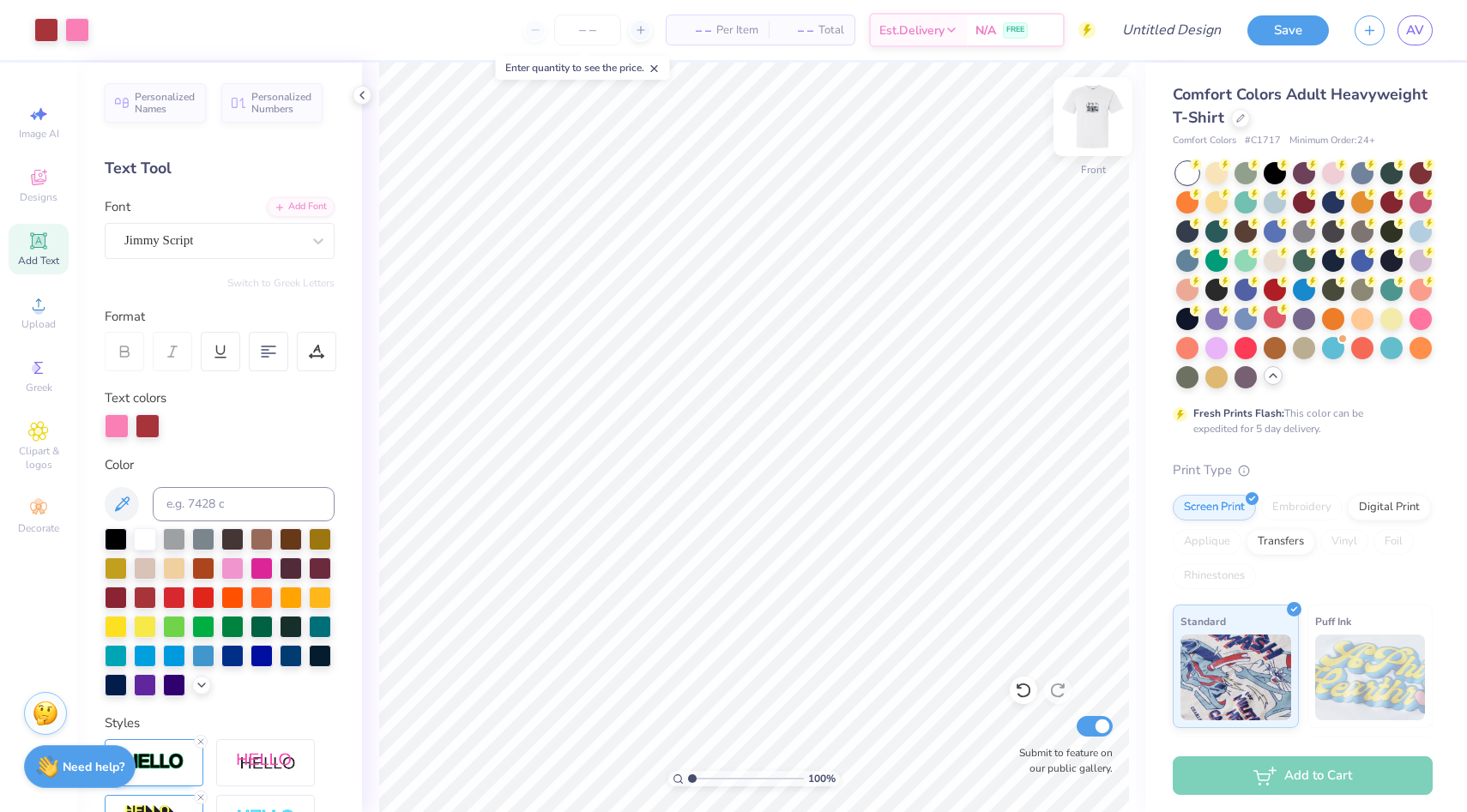 click at bounding box center (1093, 117) 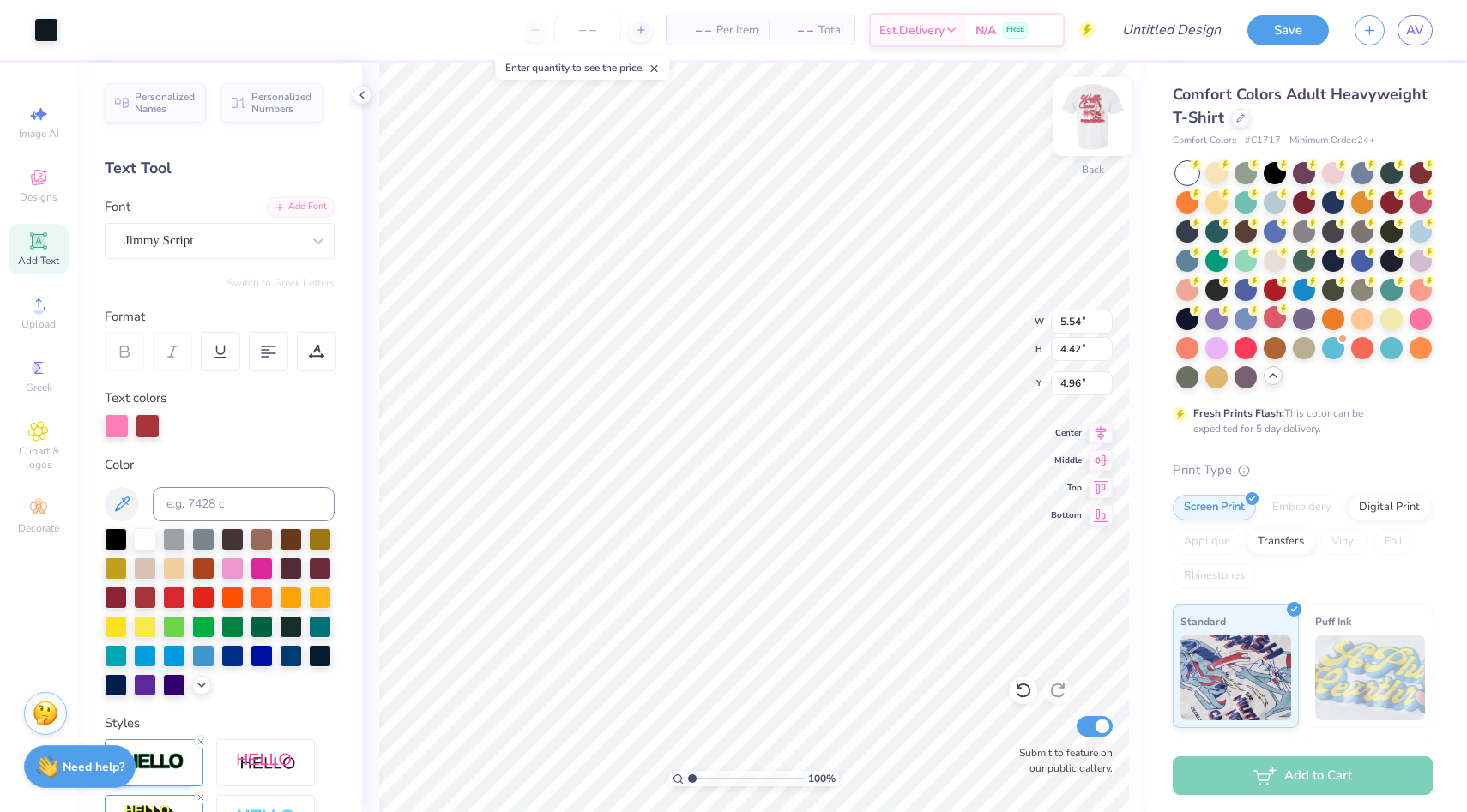 click at bounding box center (1093, 117) 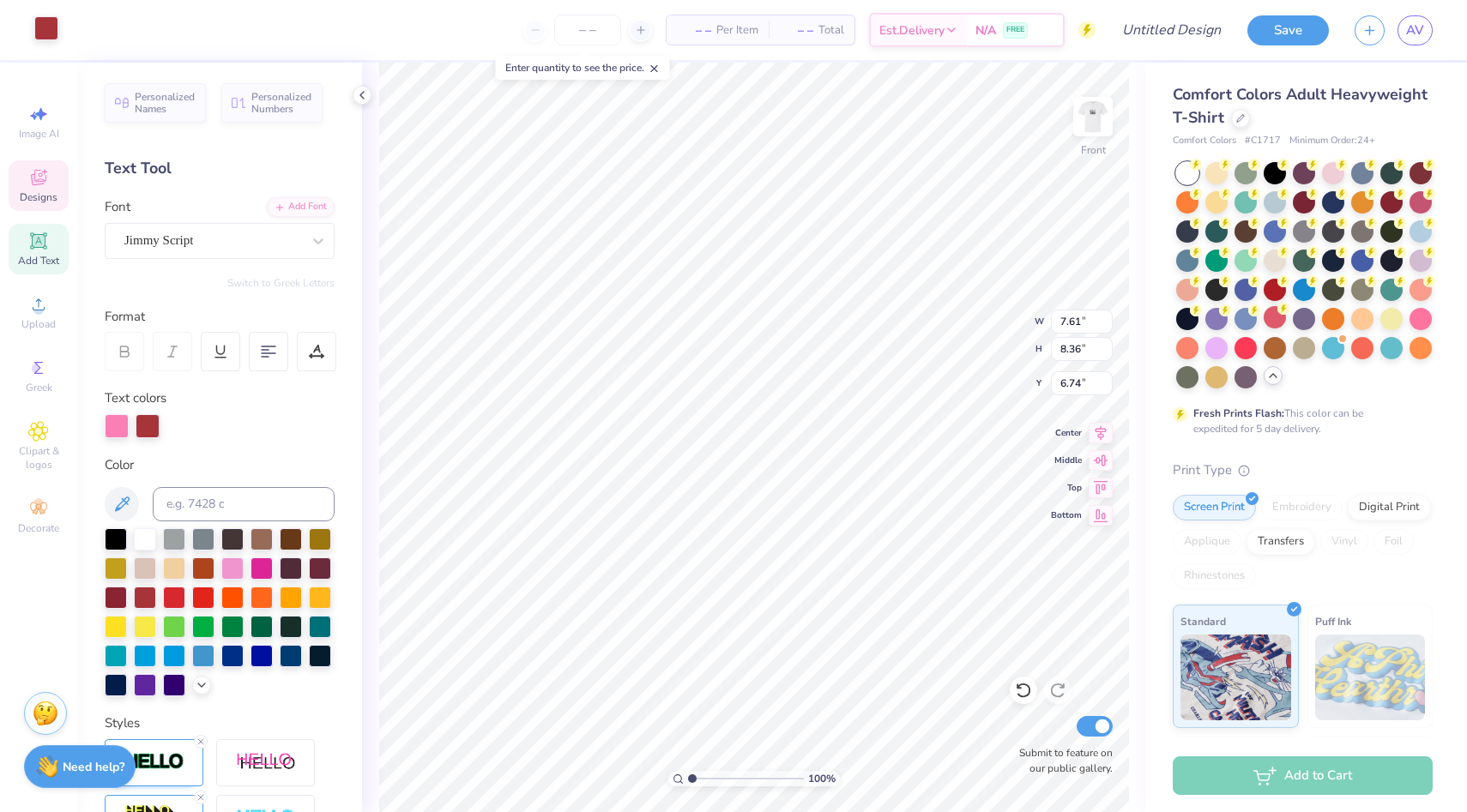 click at bounding box center (46, 28) 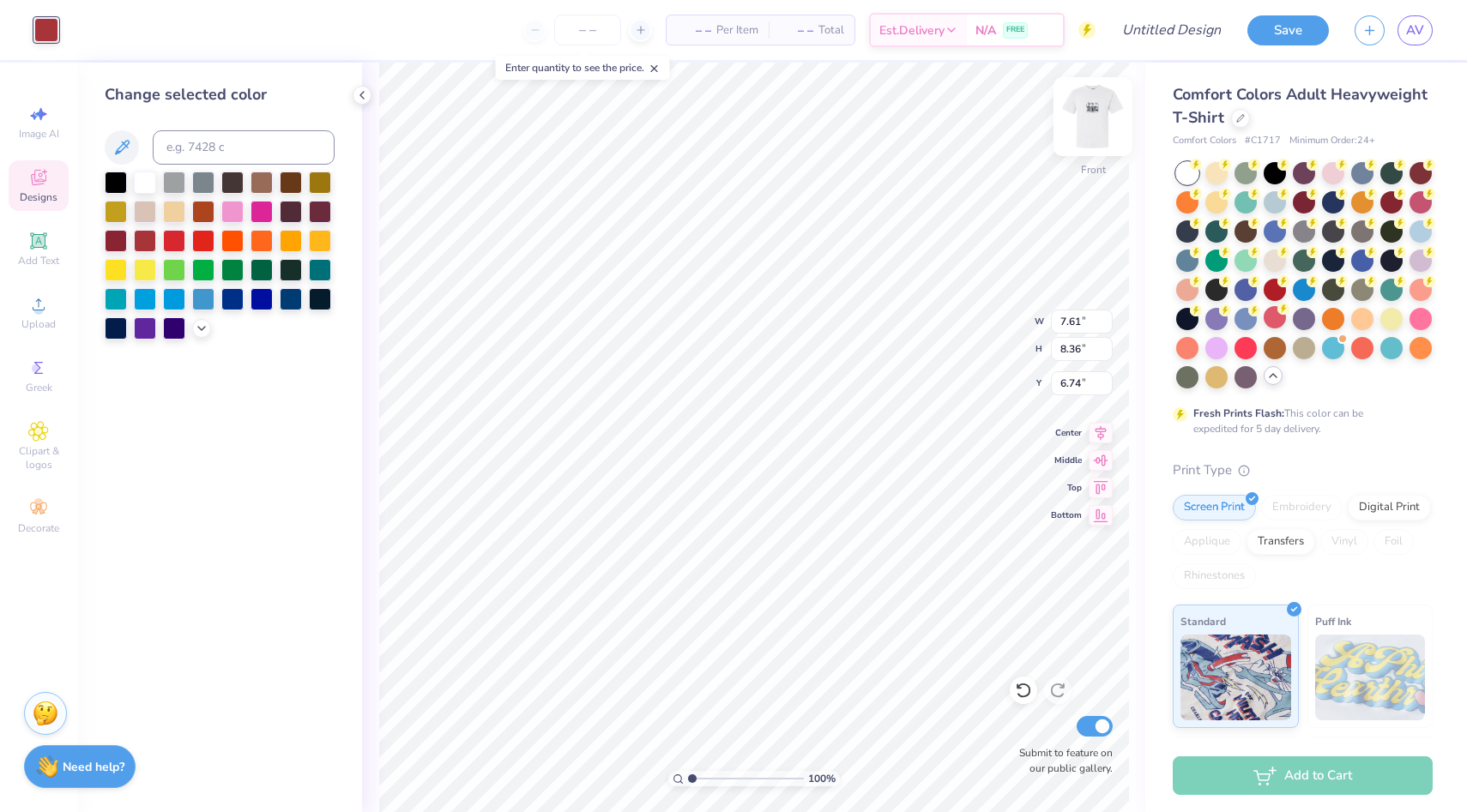 click at bounding box center (1093, 117) 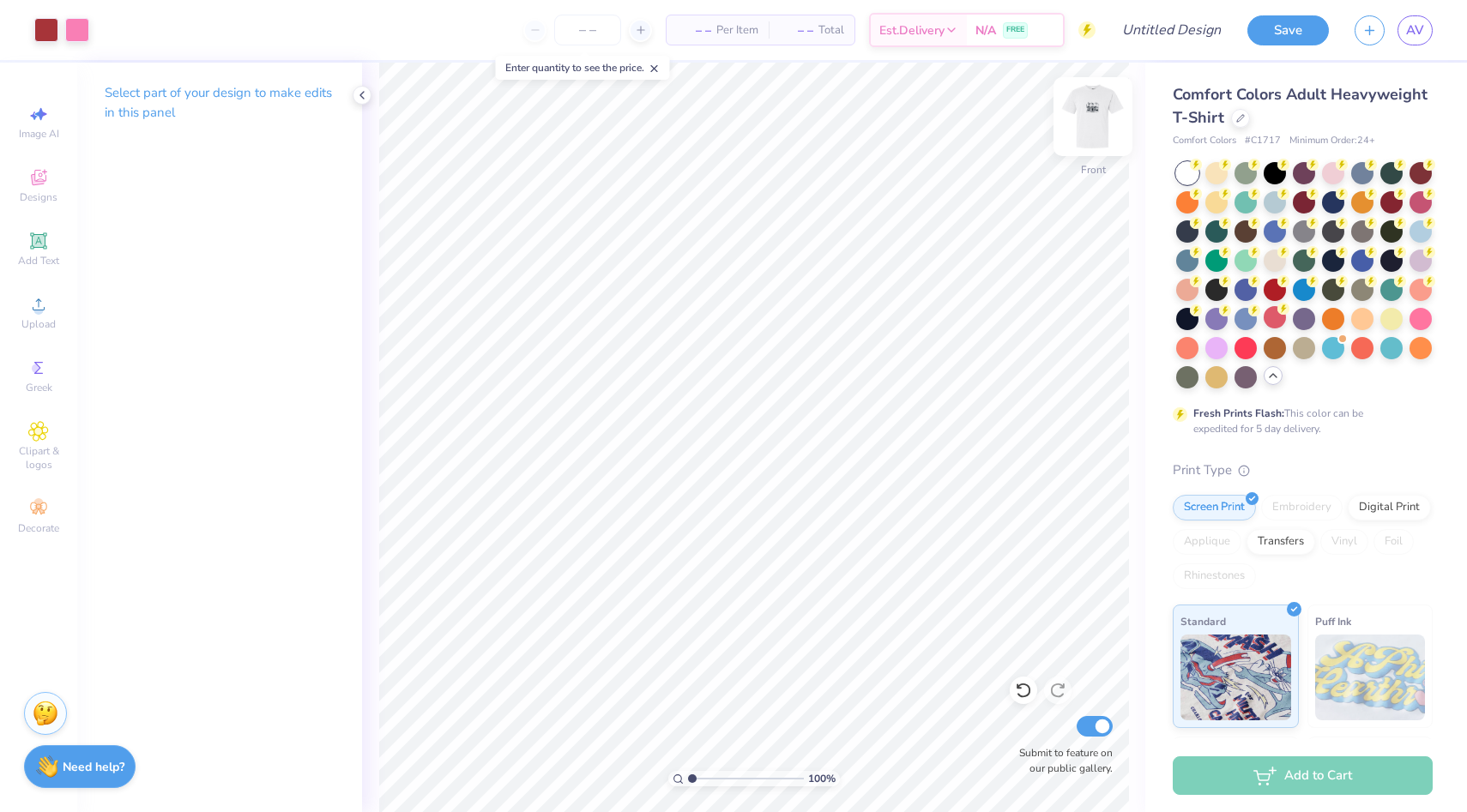 click at bounding box center [1093, 117] 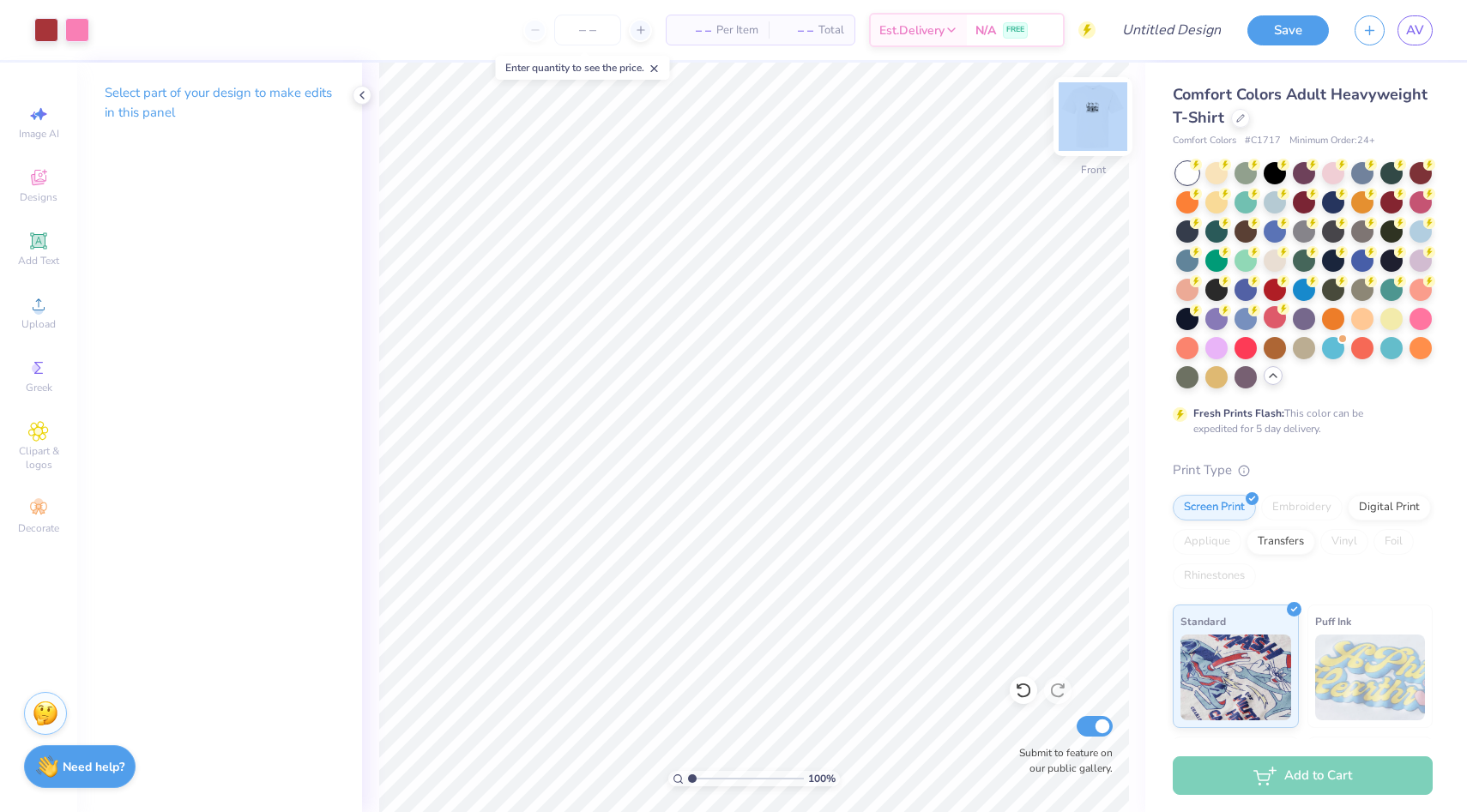 click at bounding box center (1093, 117) 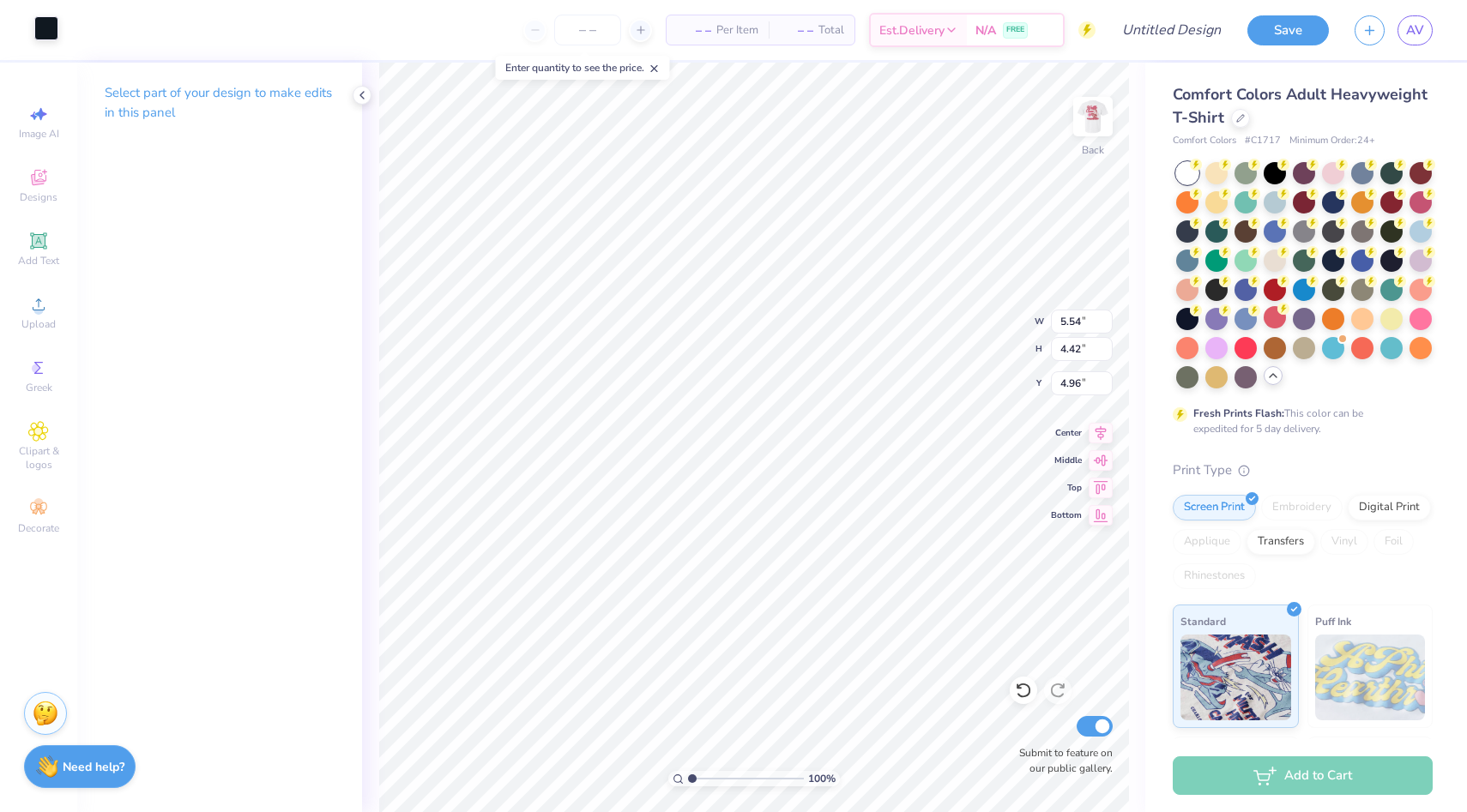 click at bounding box center [46, 28] 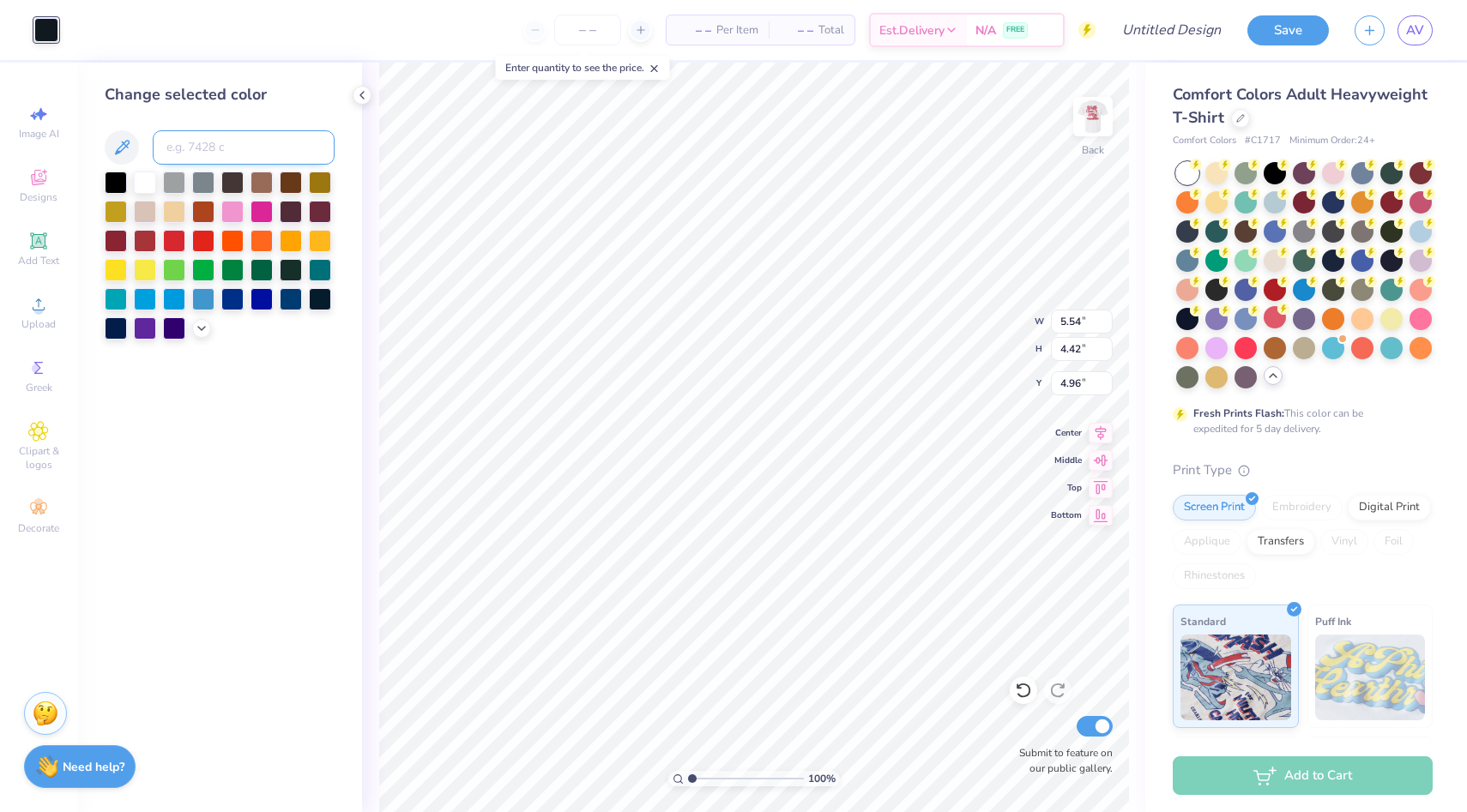click at bounding box center [244, 147] 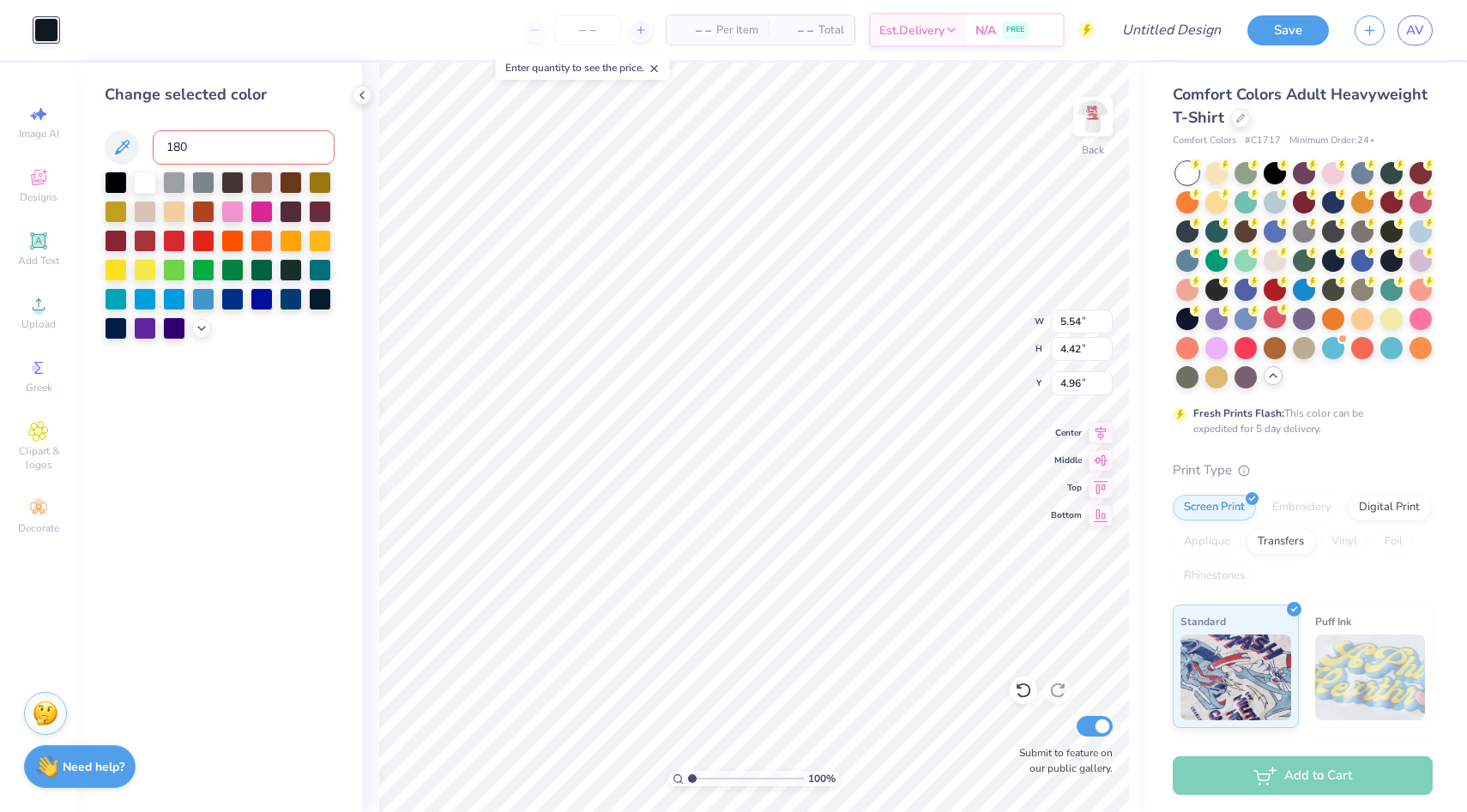 type on "1807" 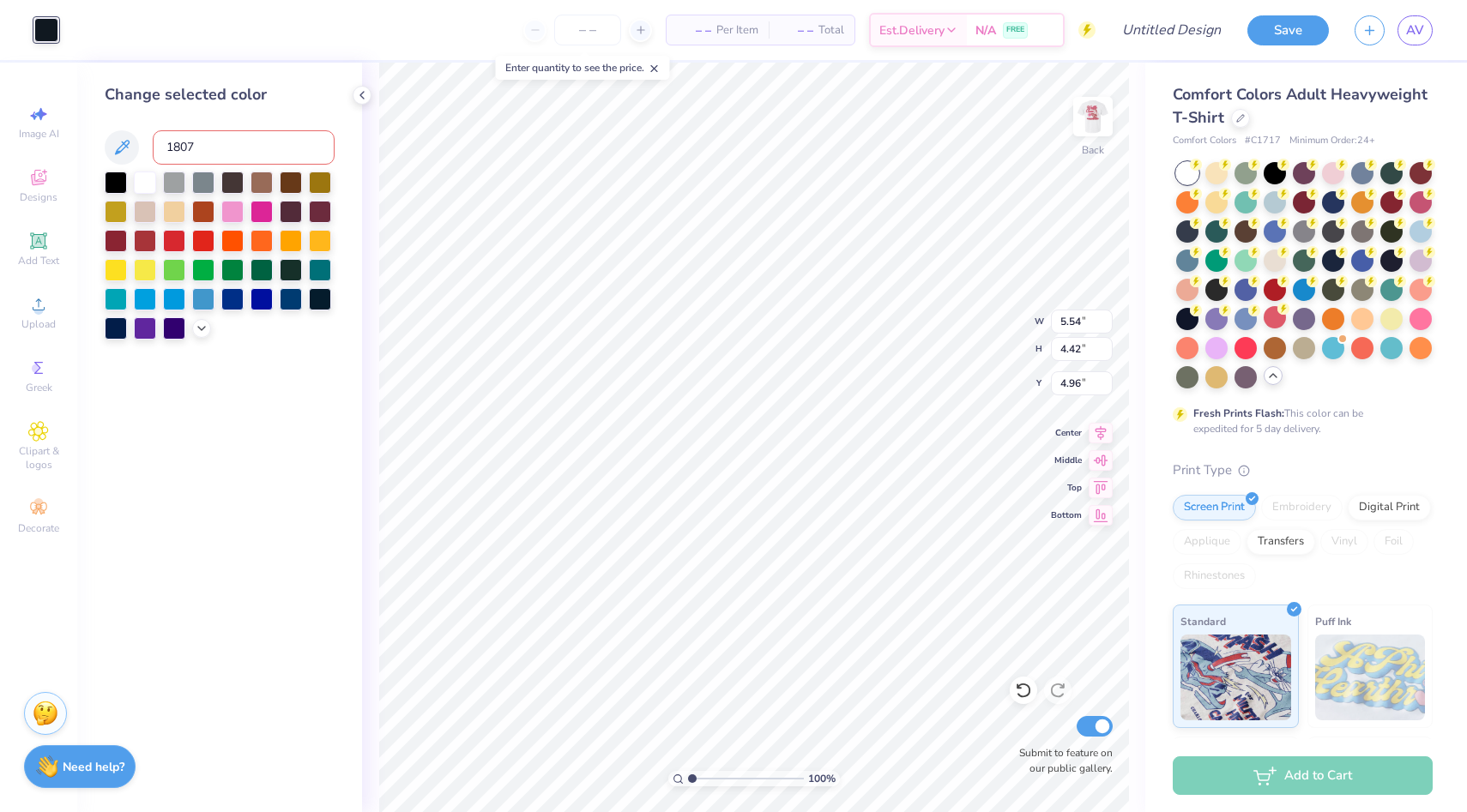 type 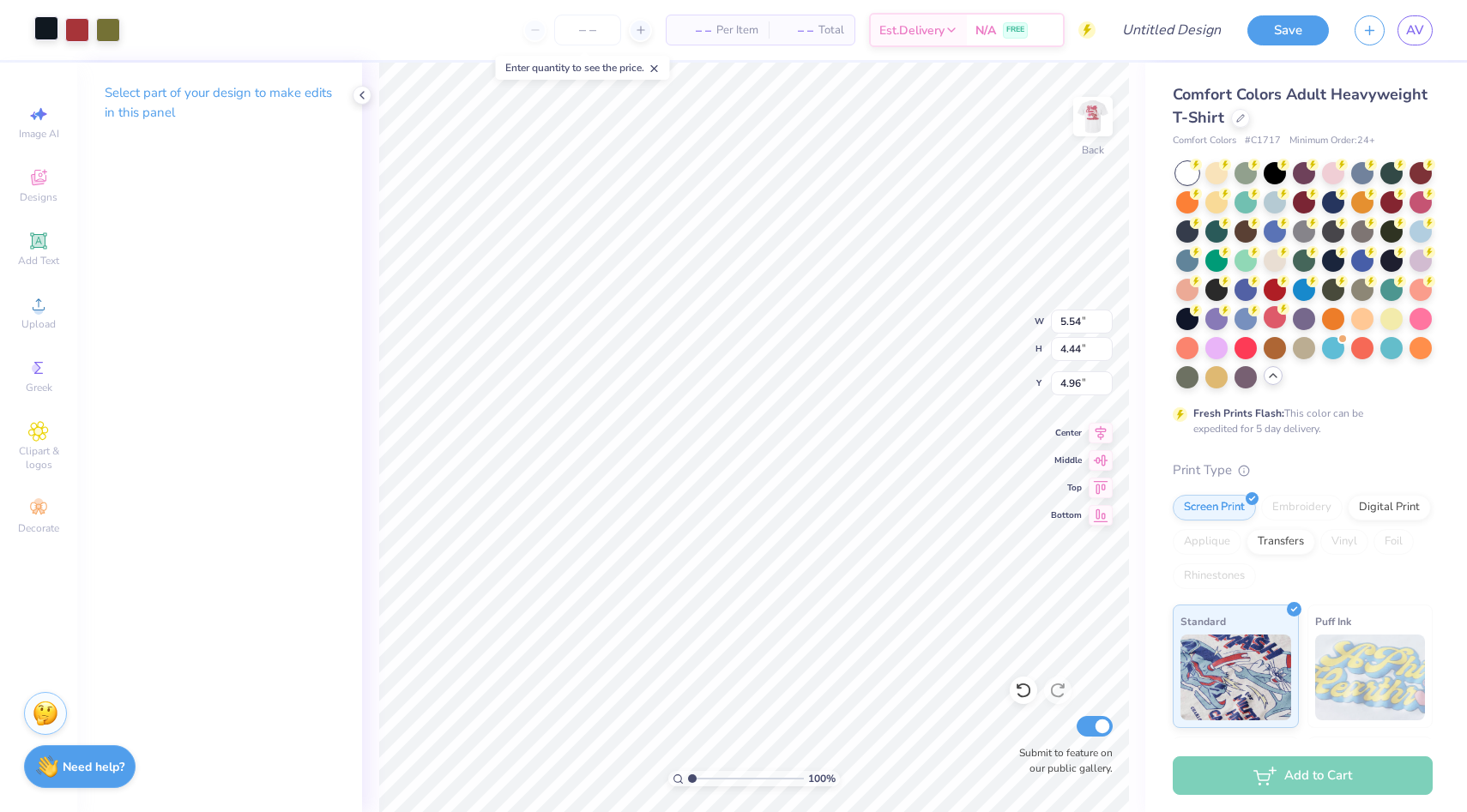 click at bounding box center (46, 28) 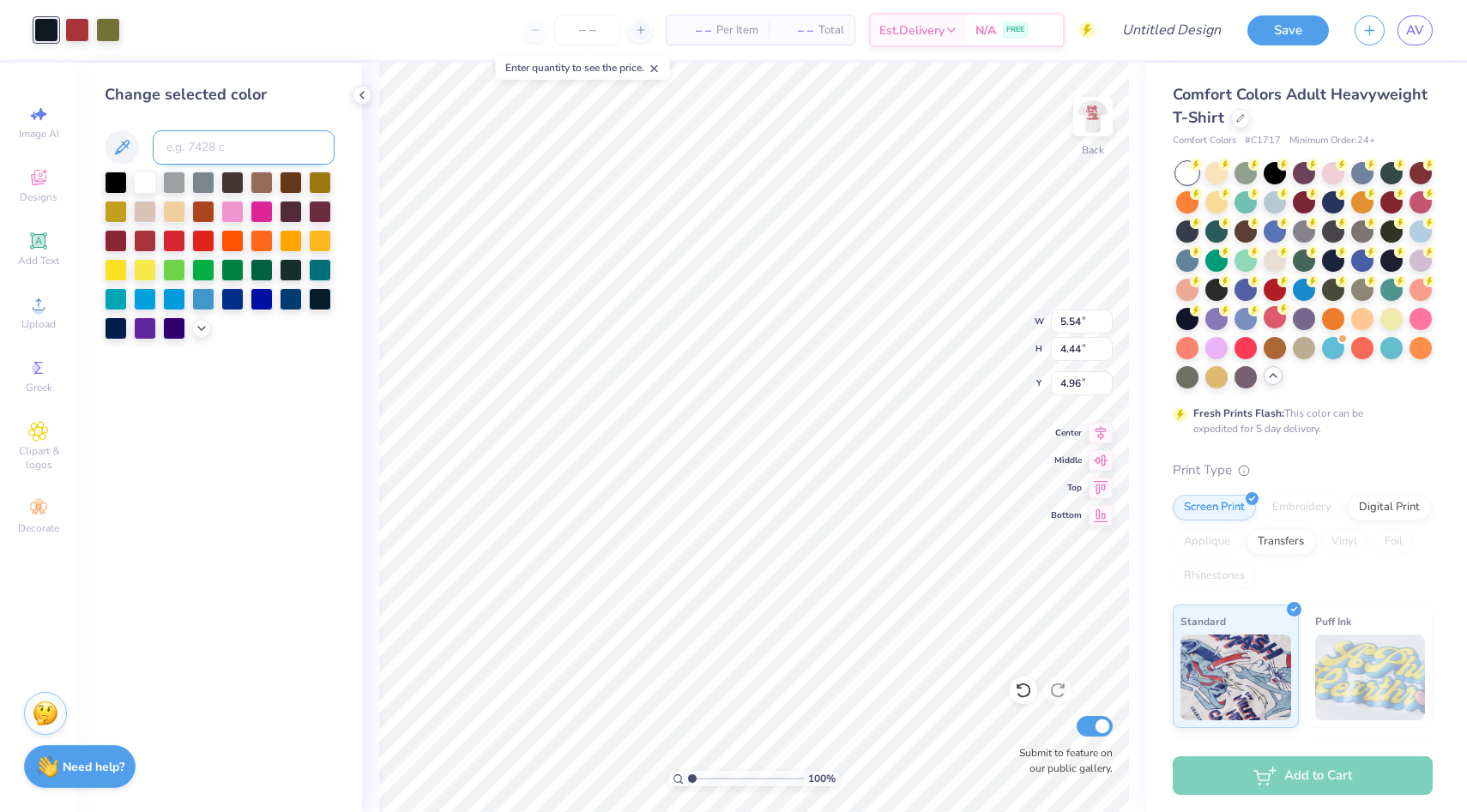 click at bounding box center (244, 147) 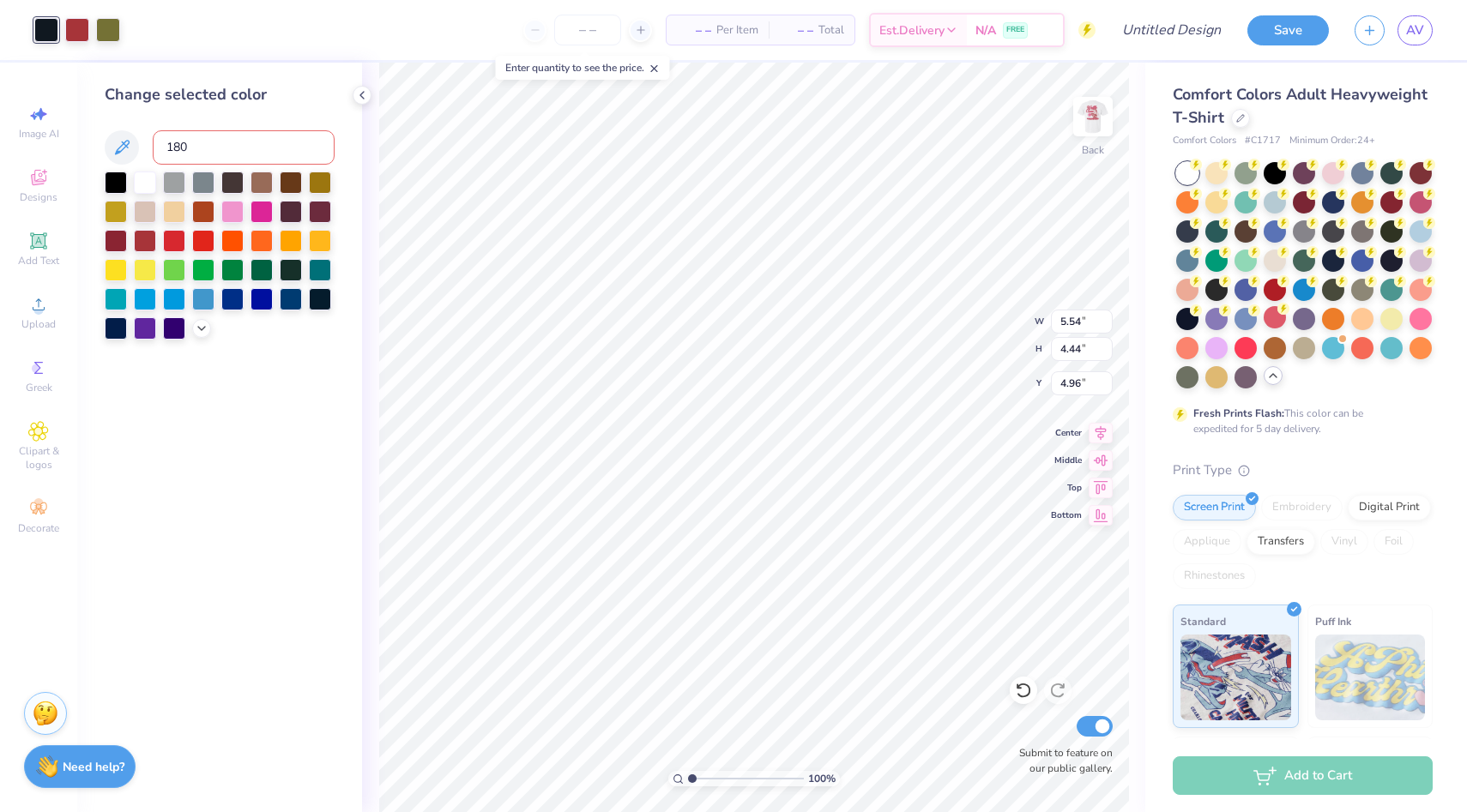 type on "1807" 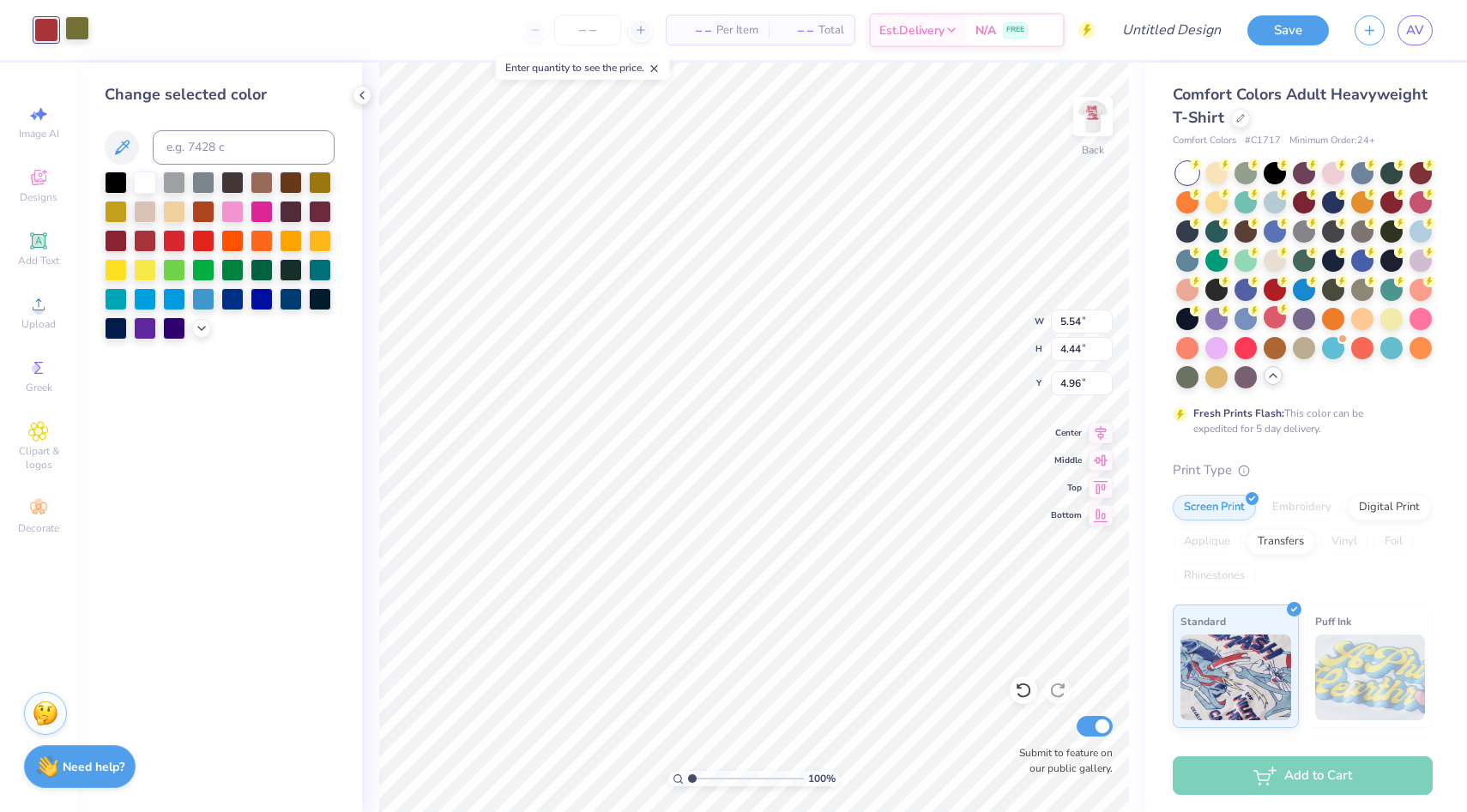 click at bounding box center [77, 28] 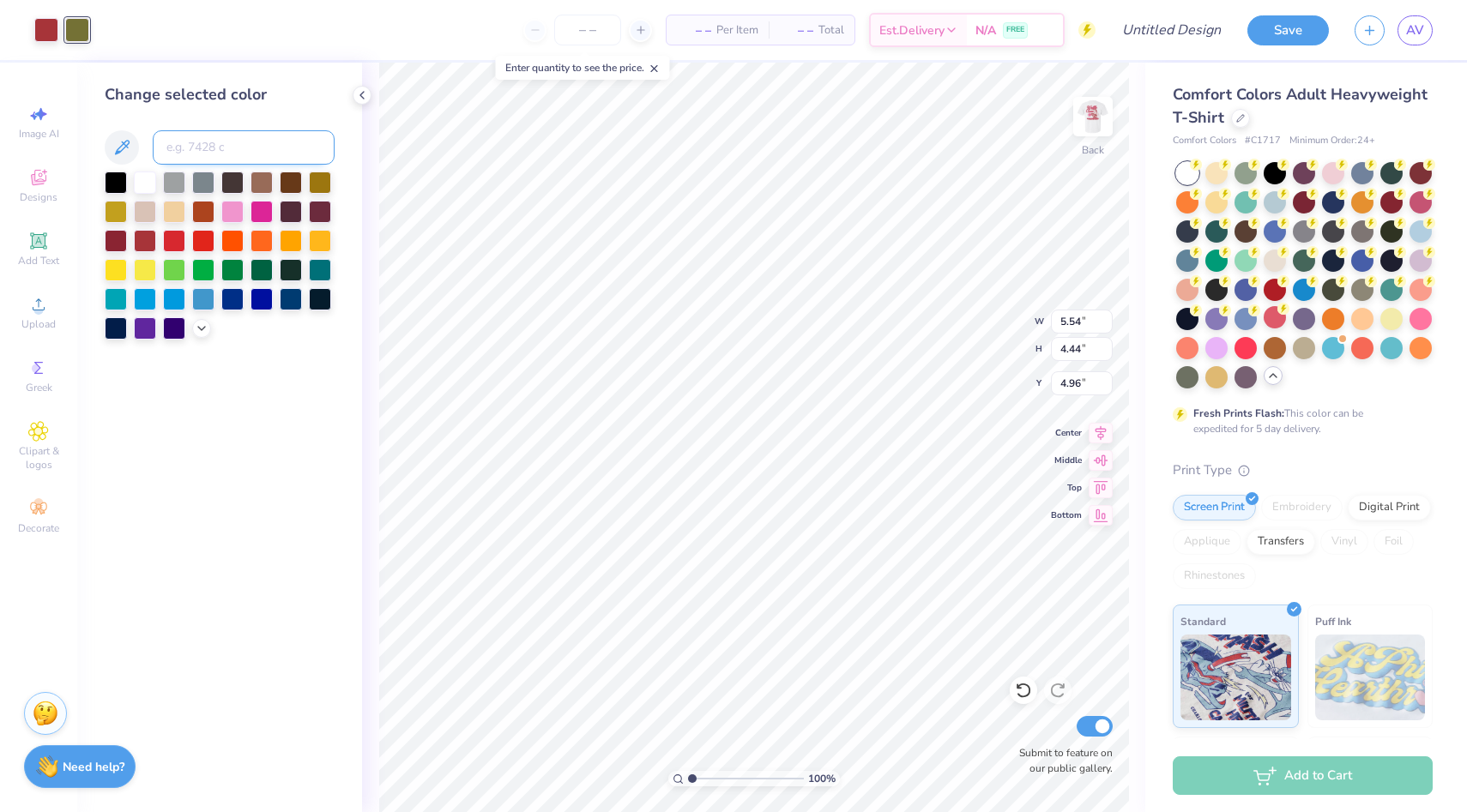 click at bounding box center [244, 147] 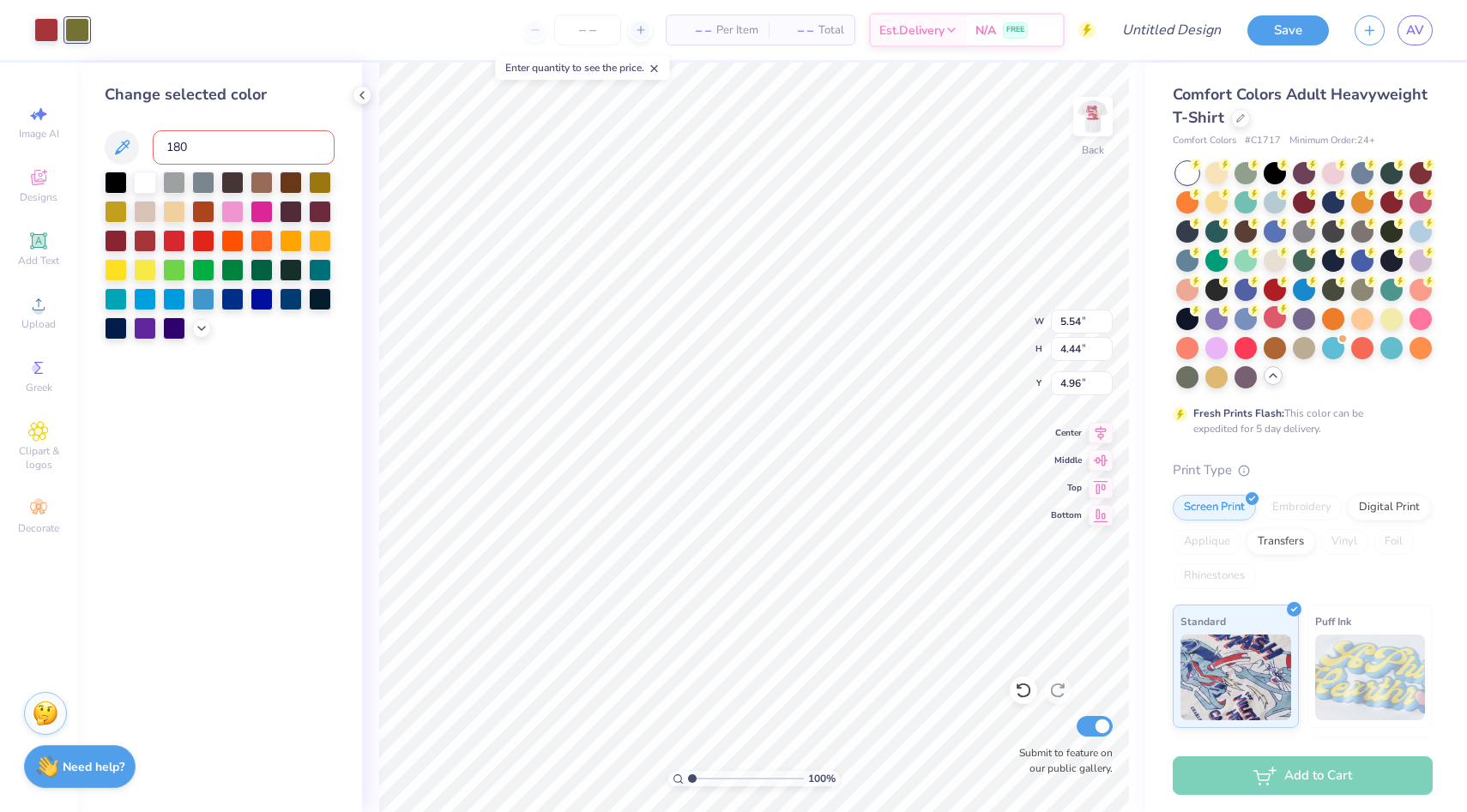 type on "1807" 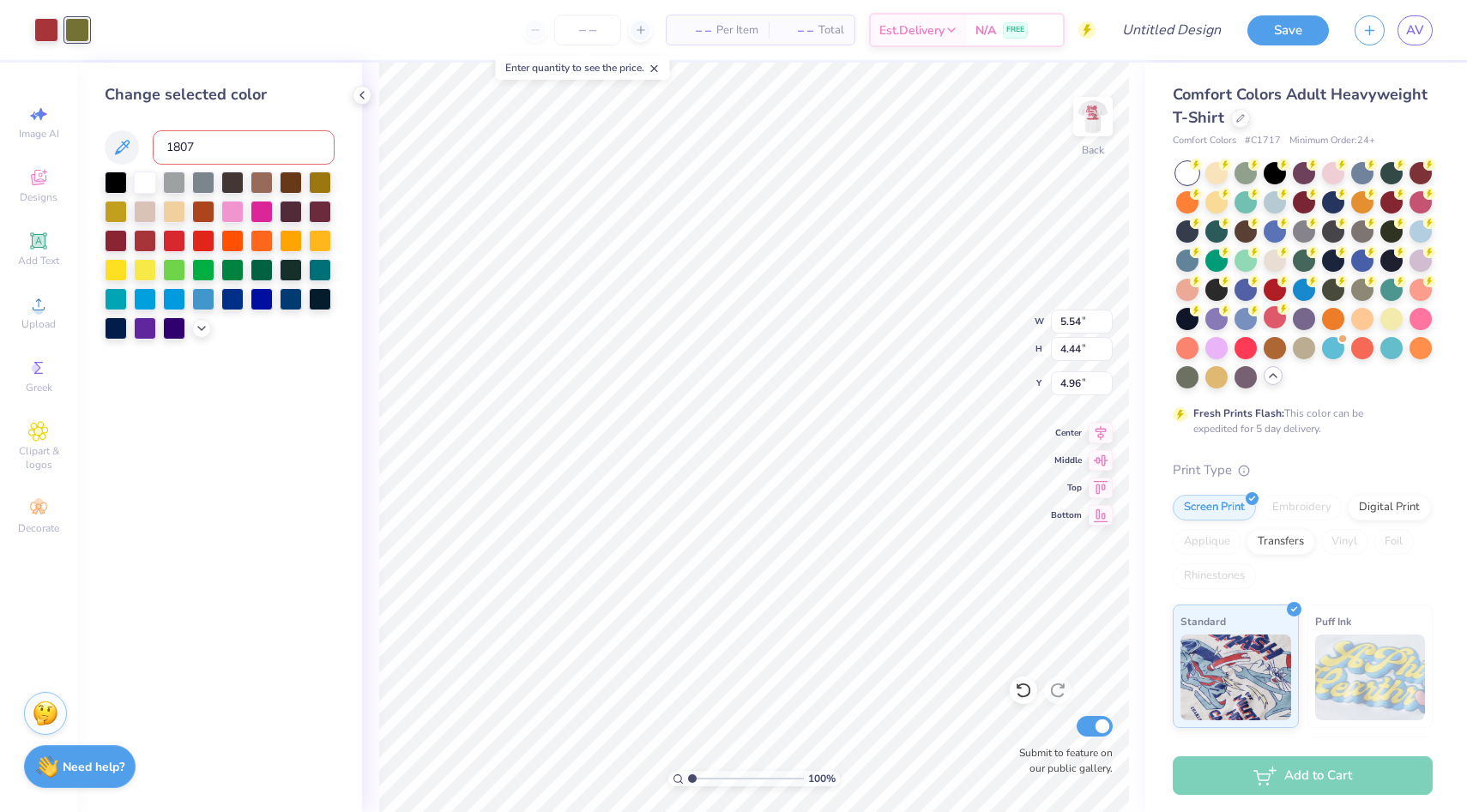 type 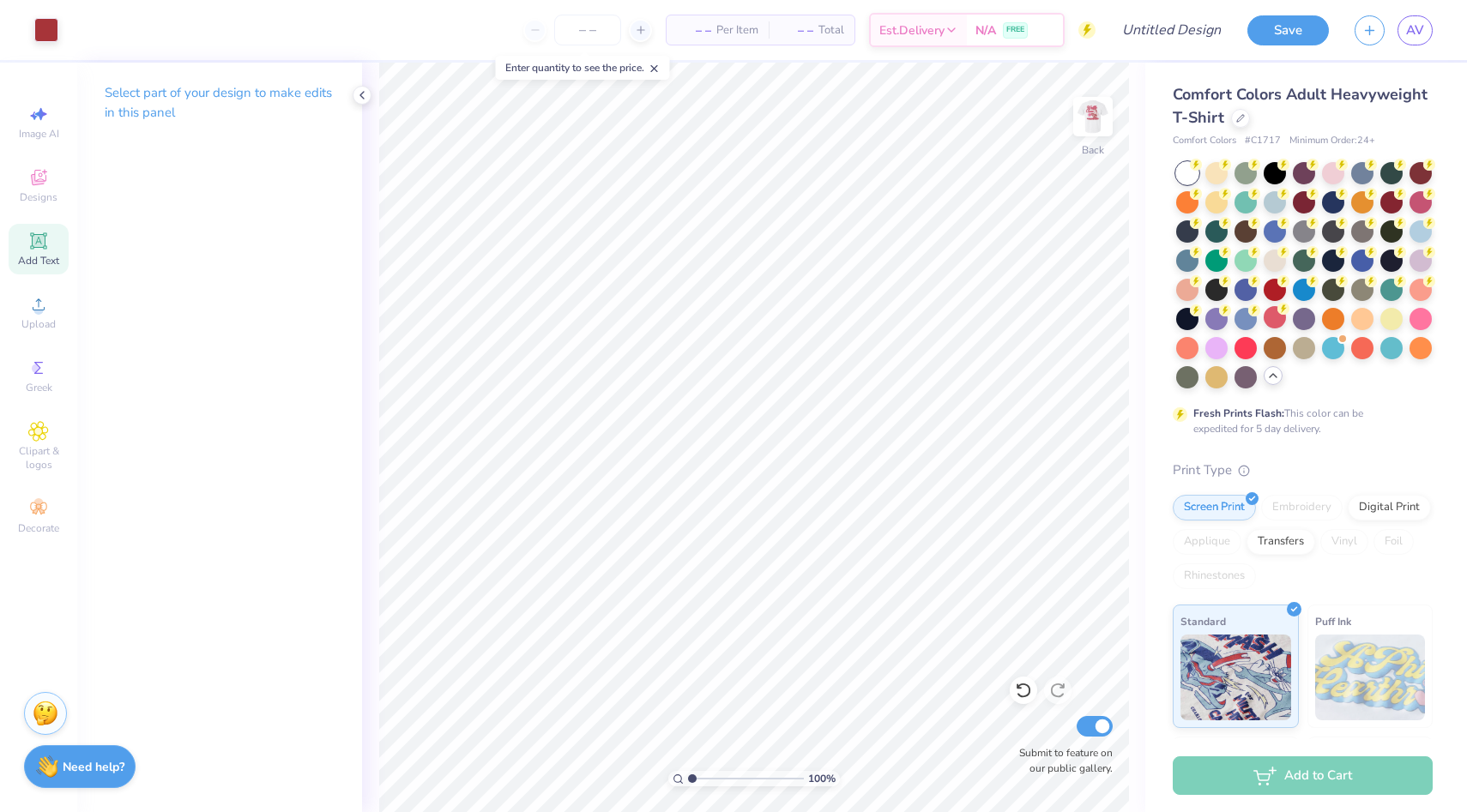 click on "Add Text" at bounding box center (39, 261) 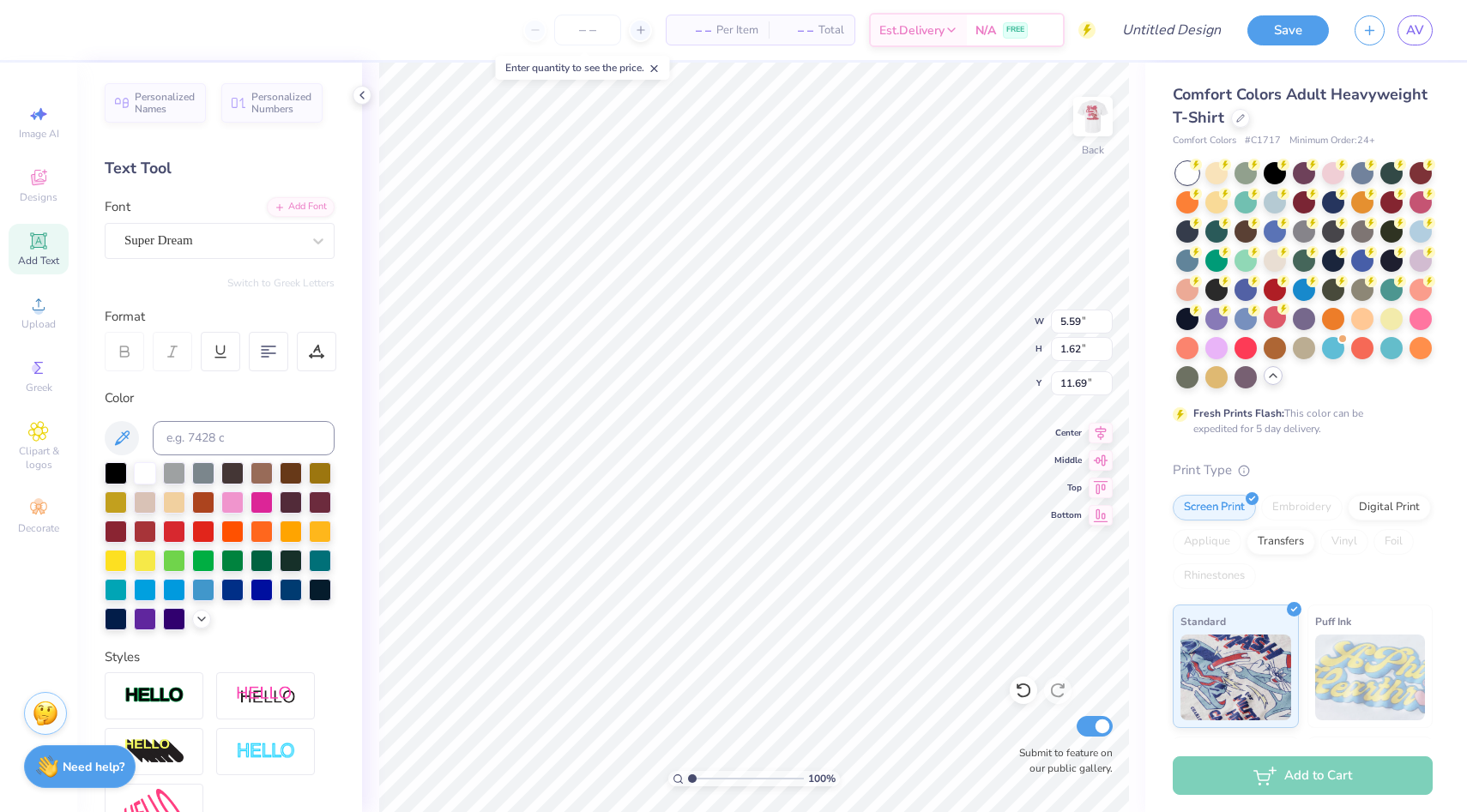type on "Stacked with love" 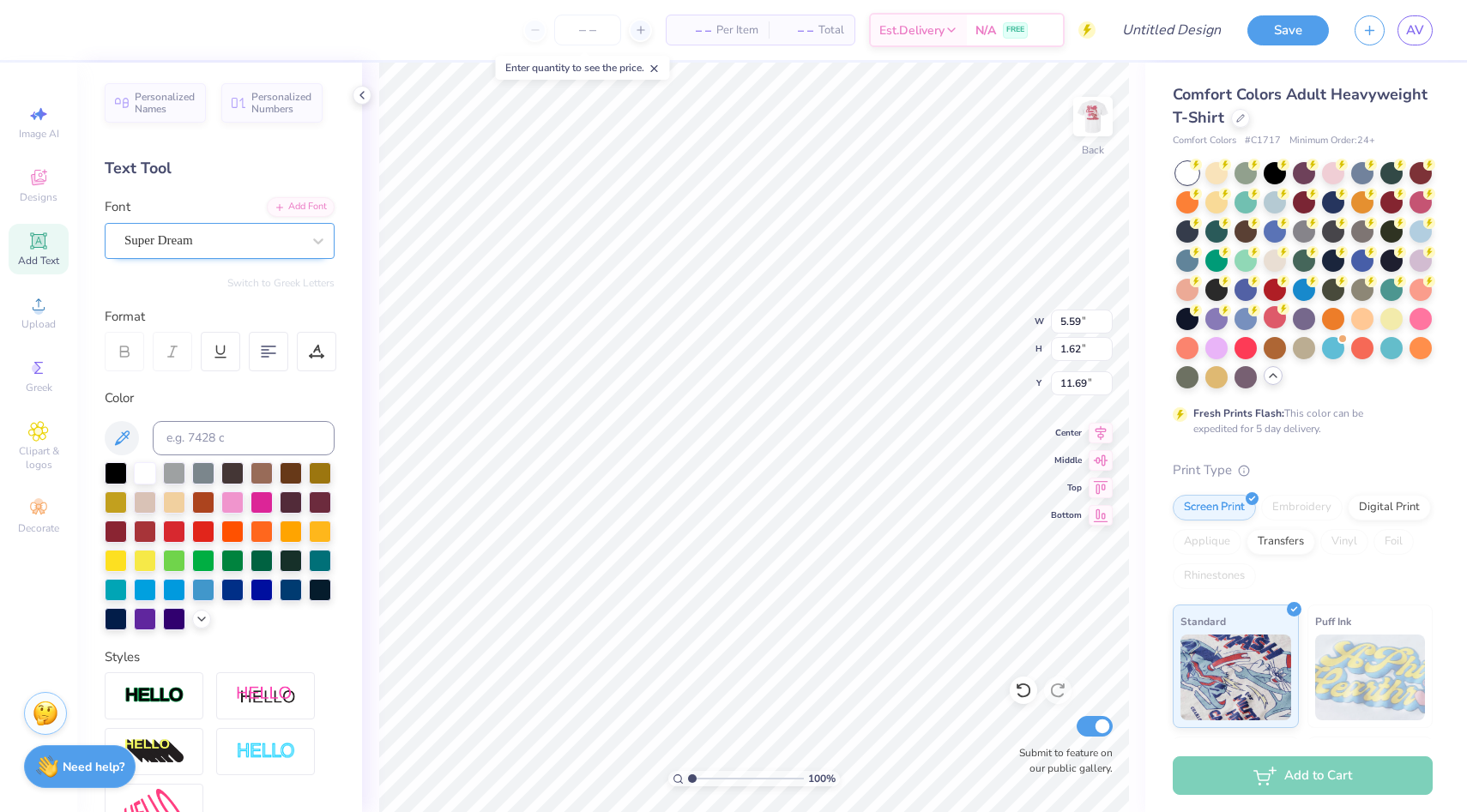 click on "Super Dream" at bounding box center [213, 240] 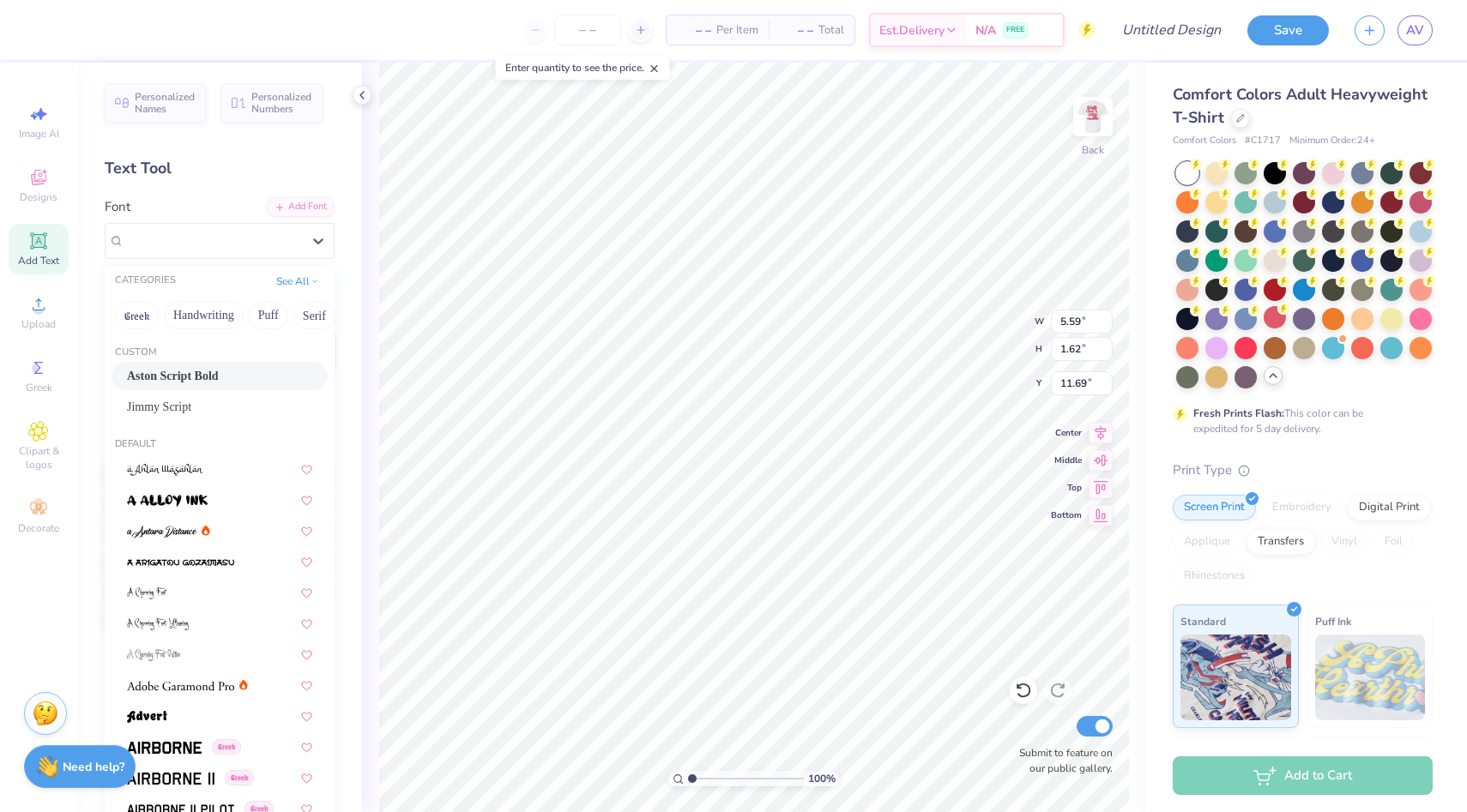 click on "Aston Script Bold" at bounding box center [172, 376] 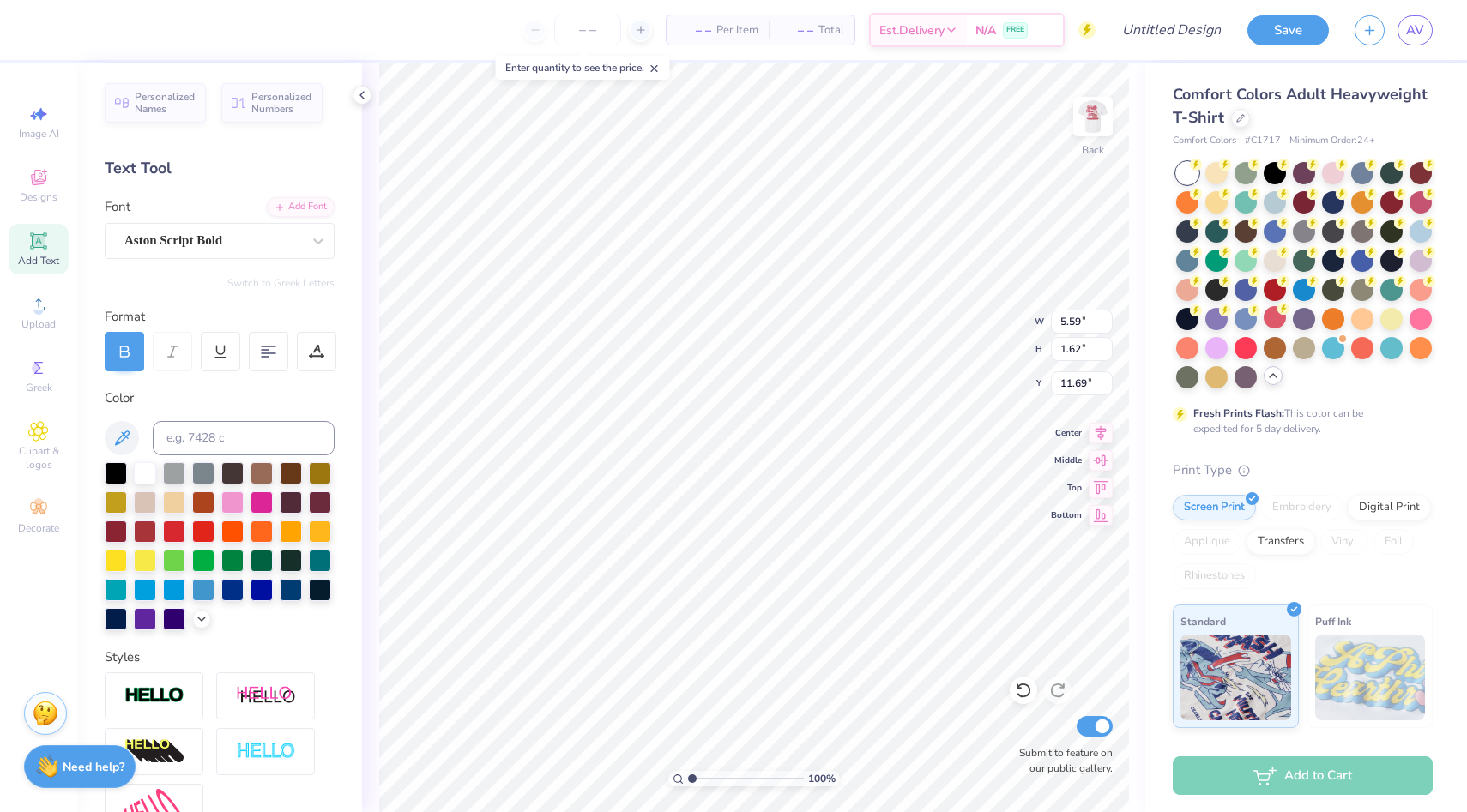 scroll, scrollTop: 184, scrollLeft: 0, axis: vertical 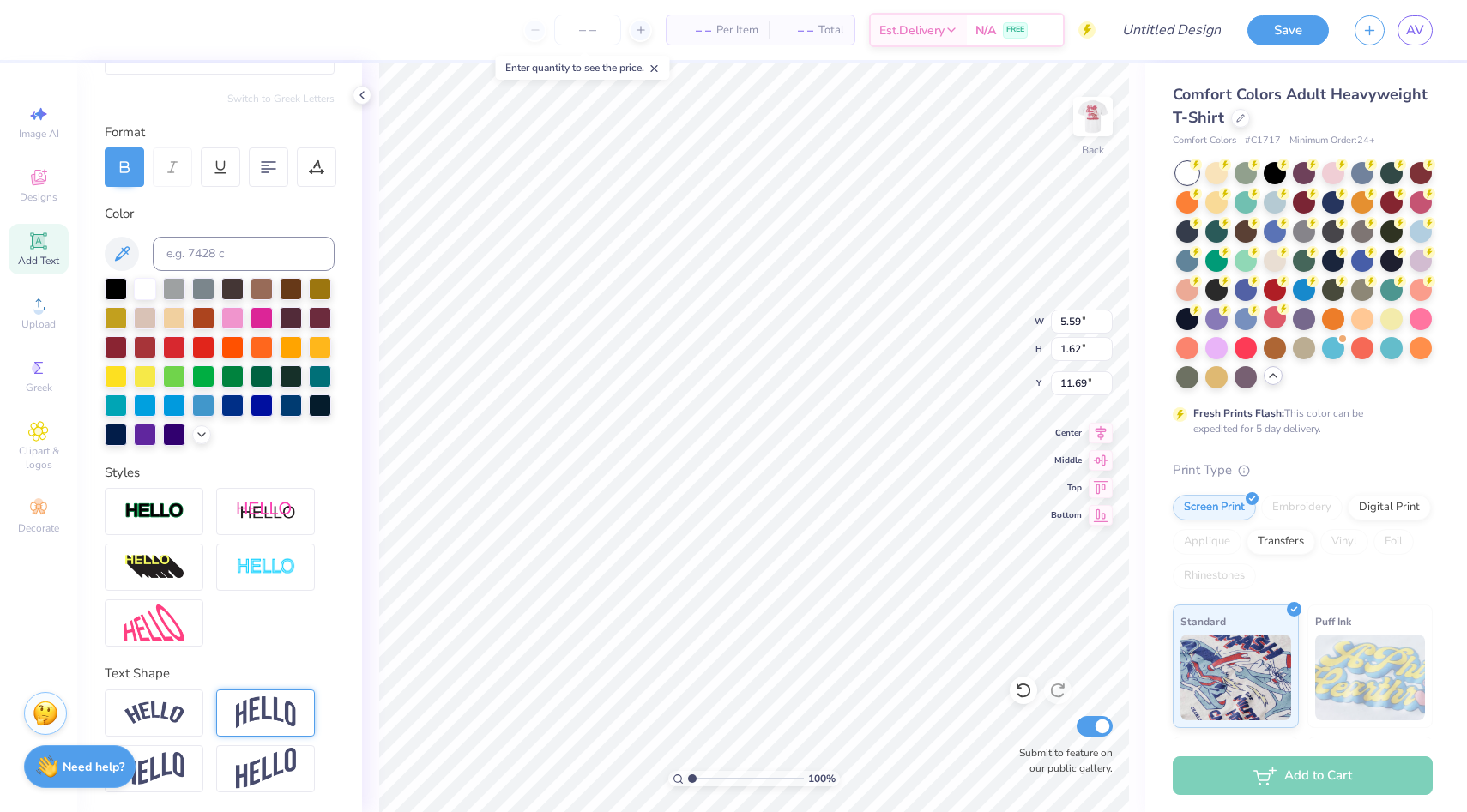 click at bounding box center (266, 713) 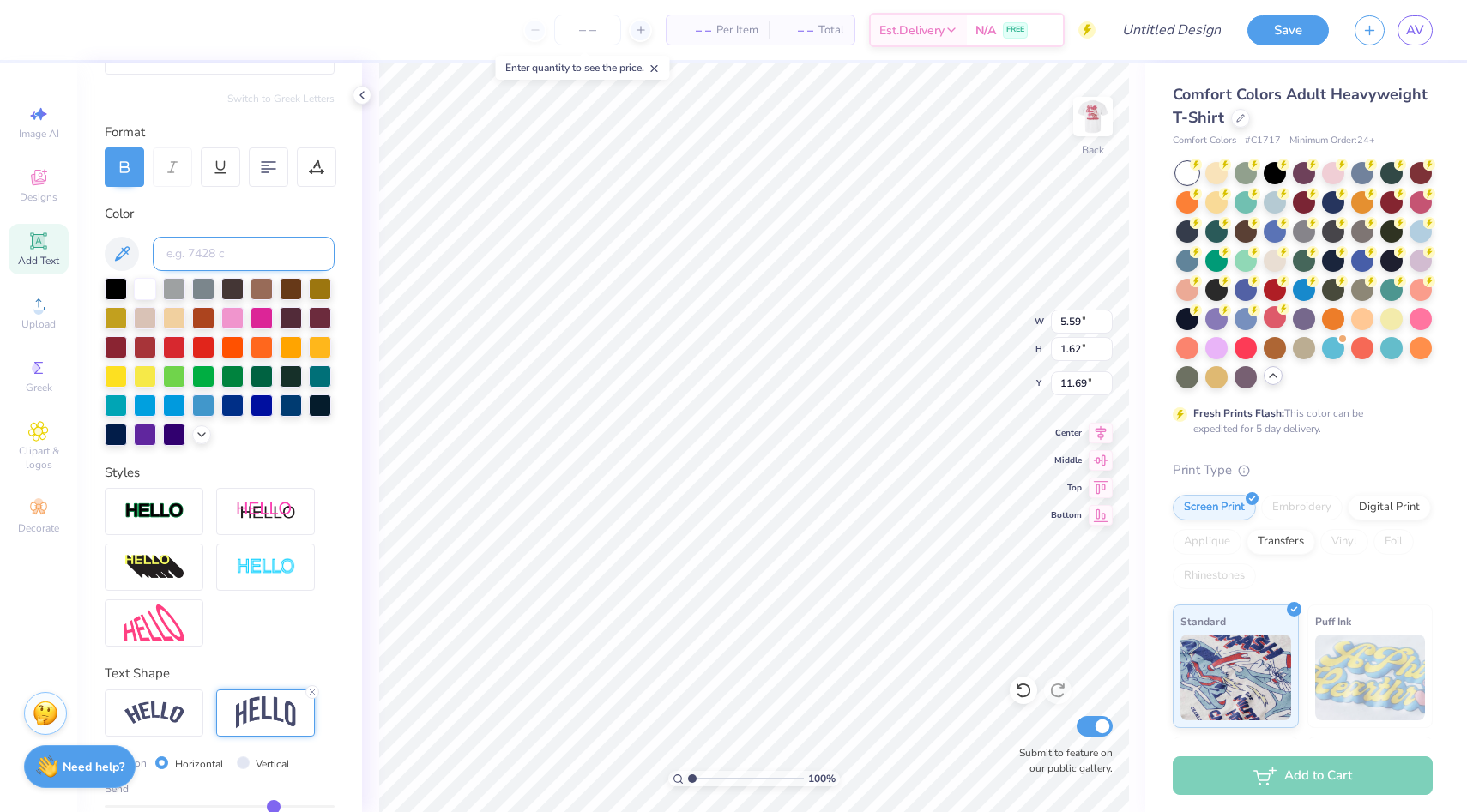 click at bounding box center (244, 254) 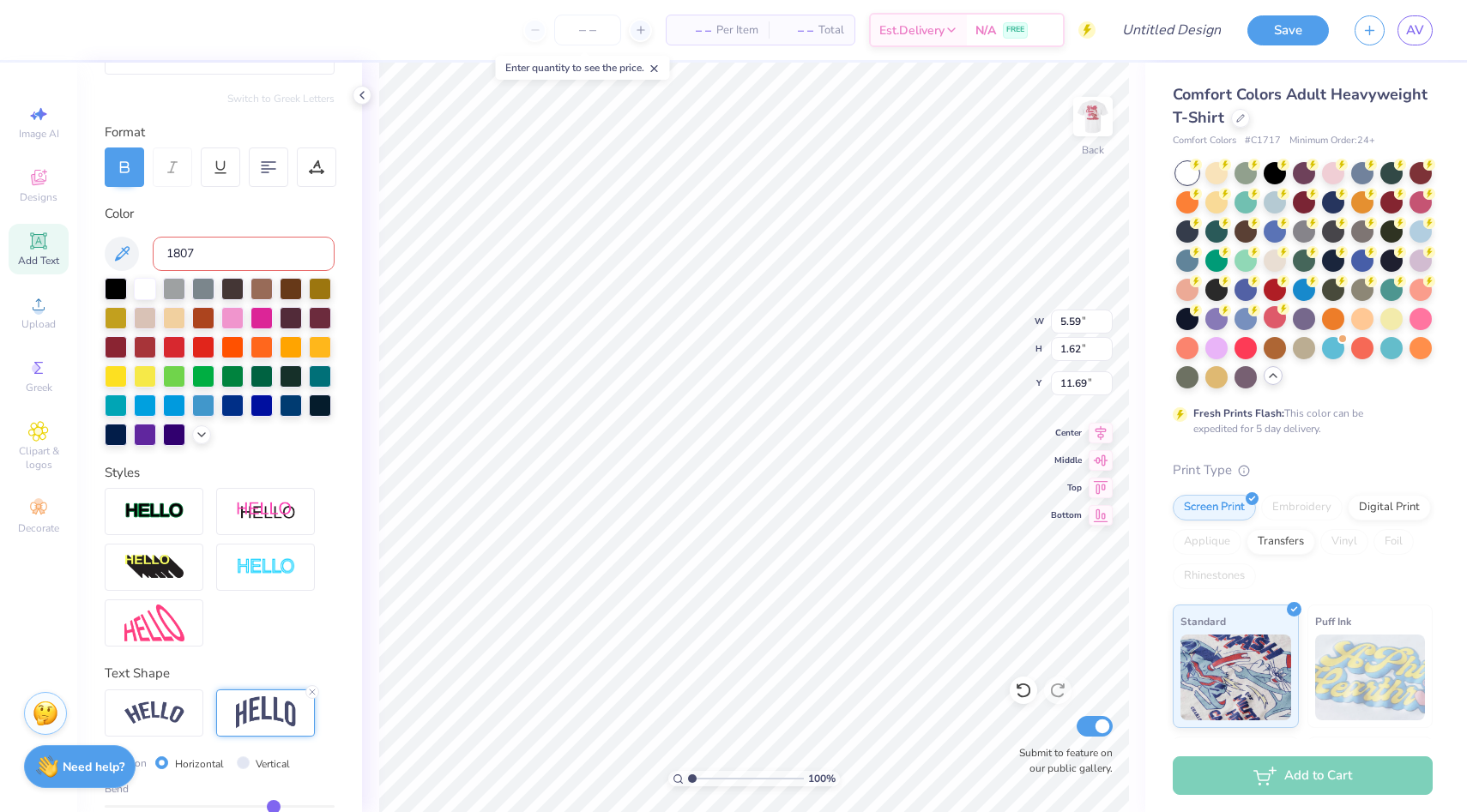 type on "1807c" 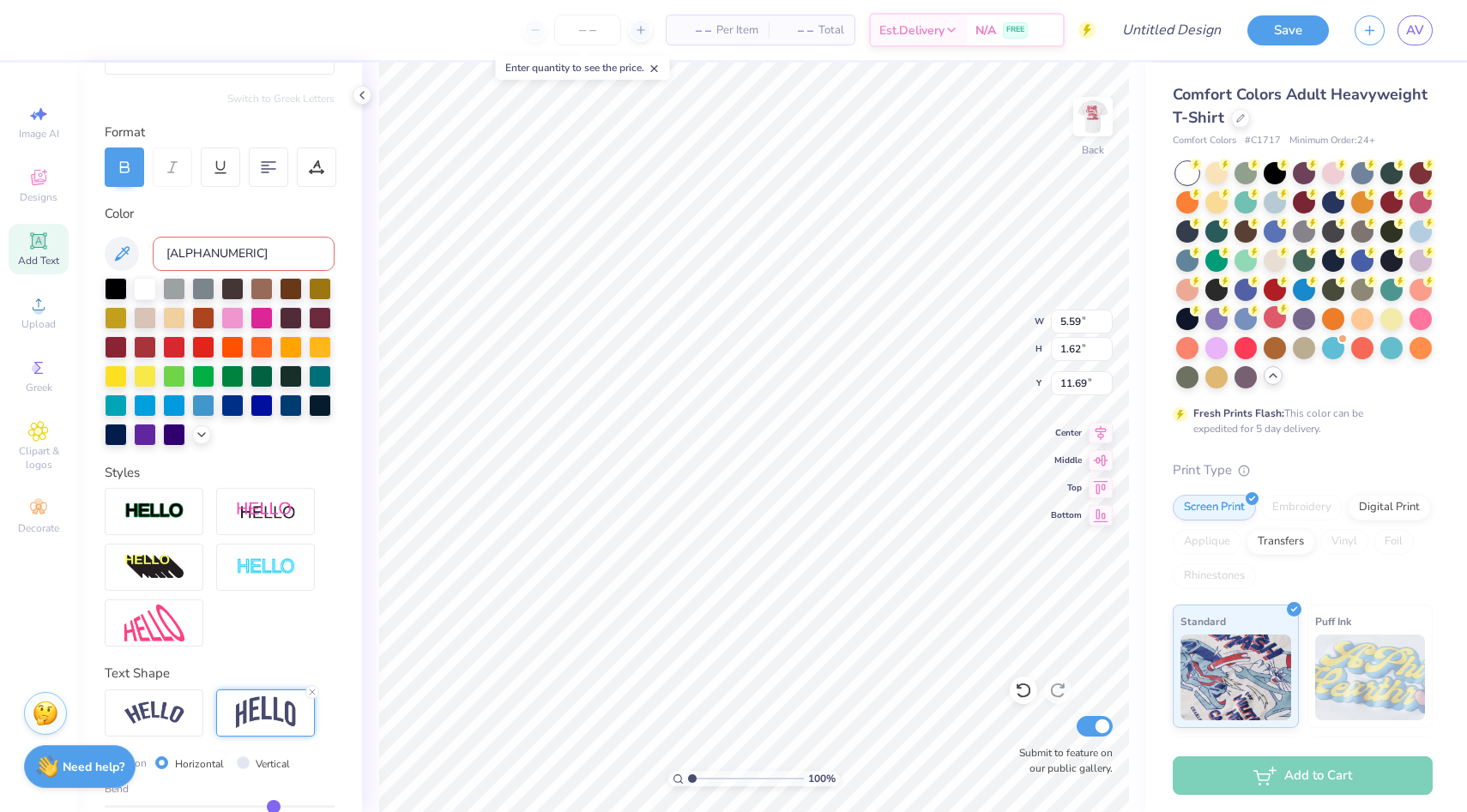 type 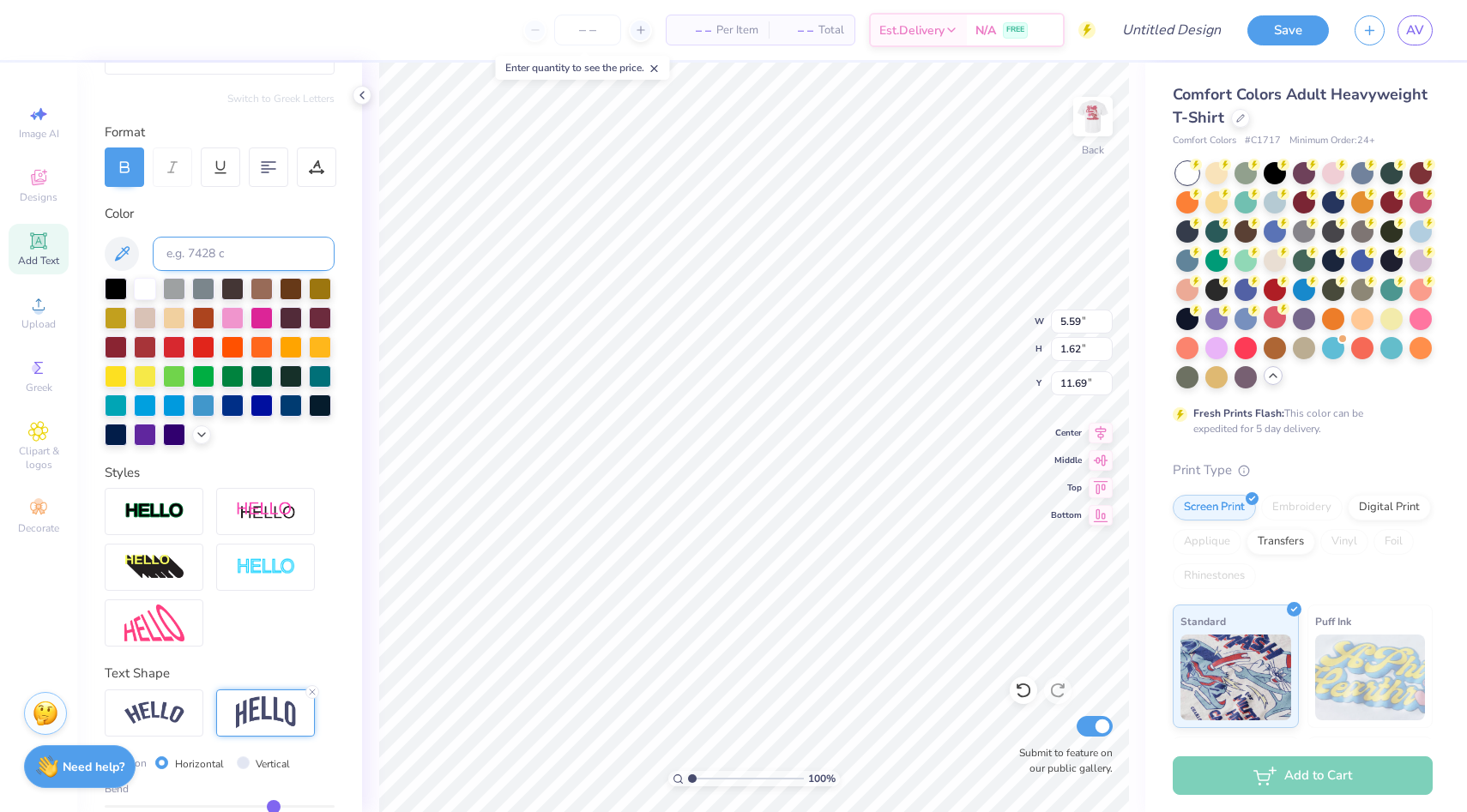 type 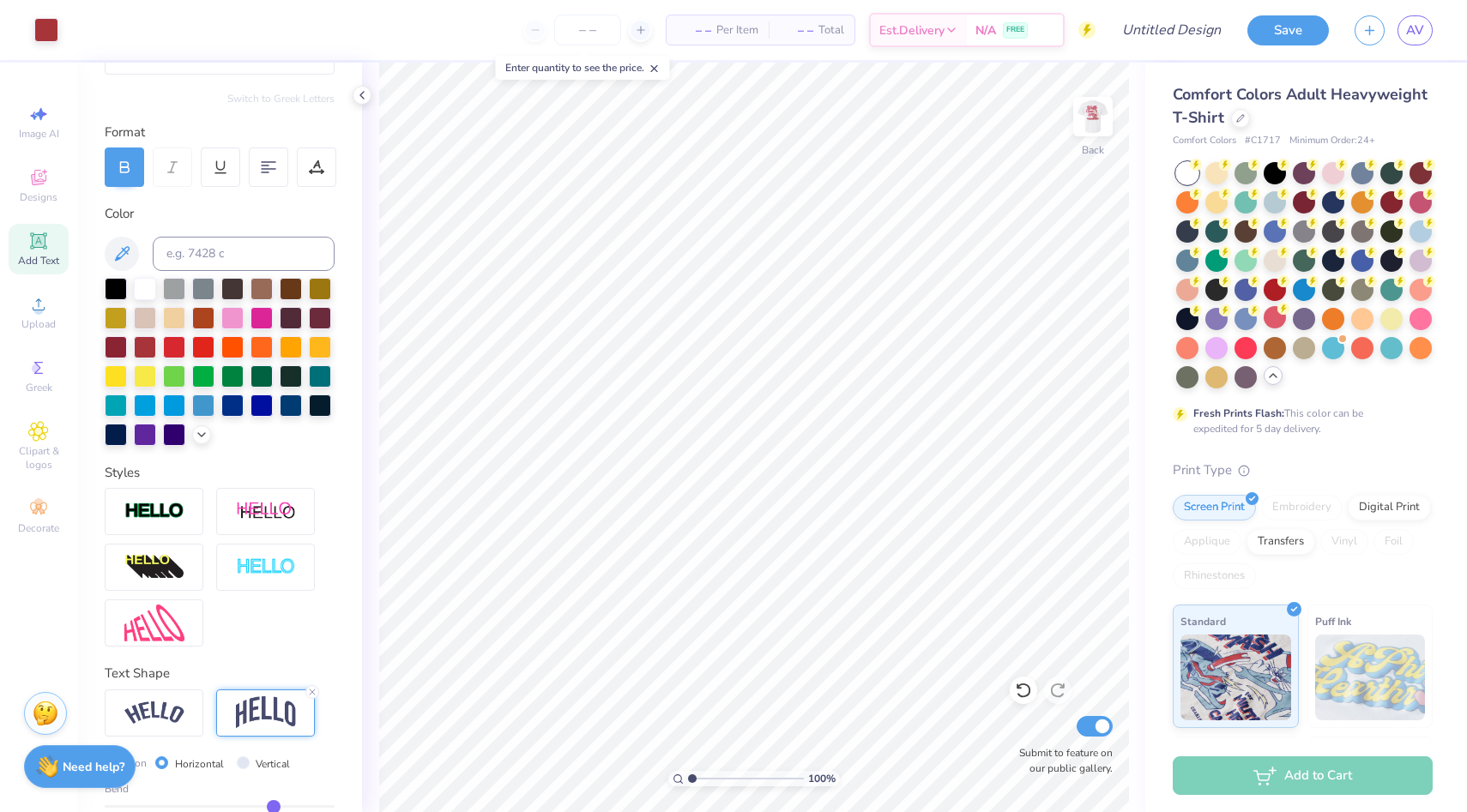 click 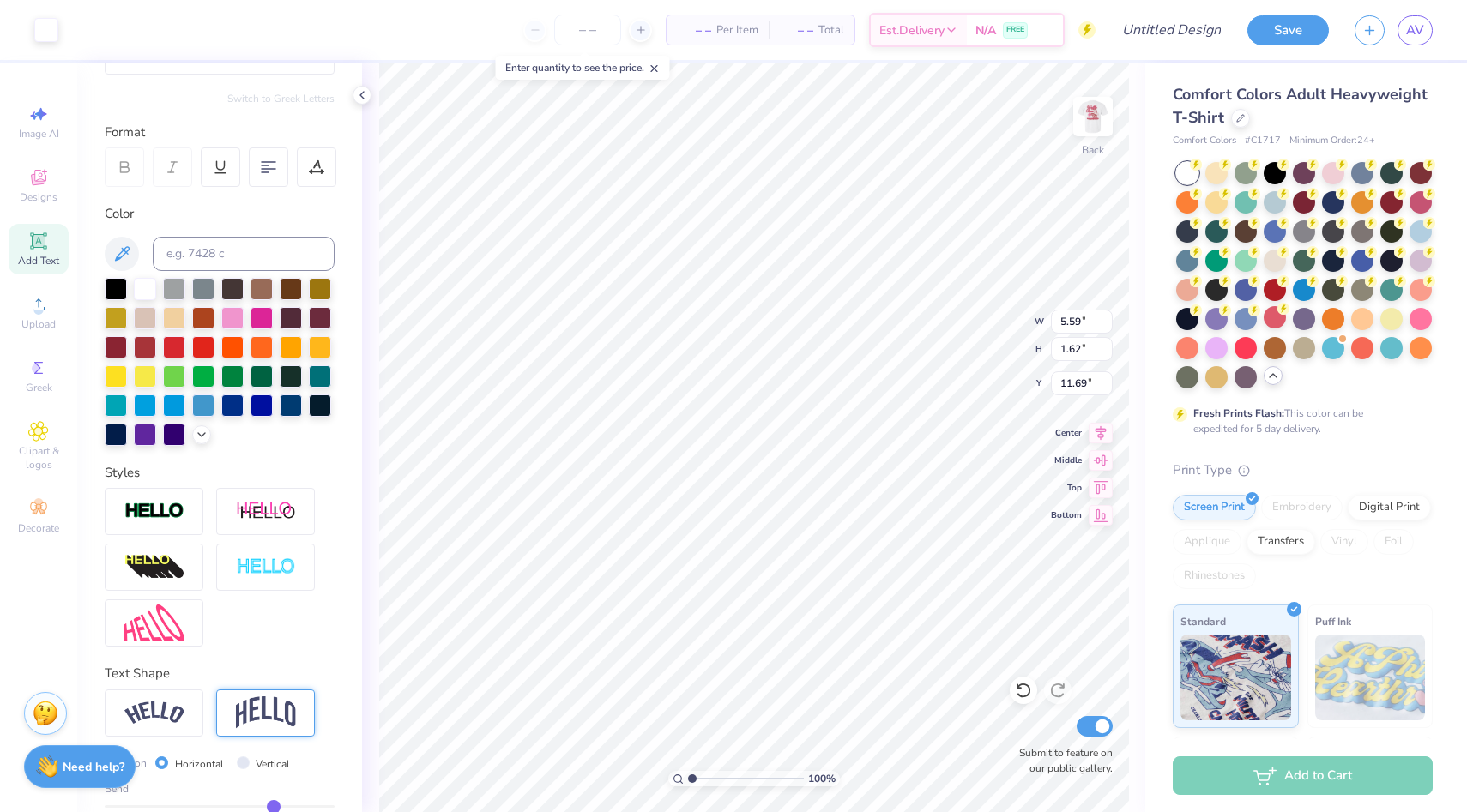 scroll, scrollTop: 184, scrollLeft: 0, axis: vertical 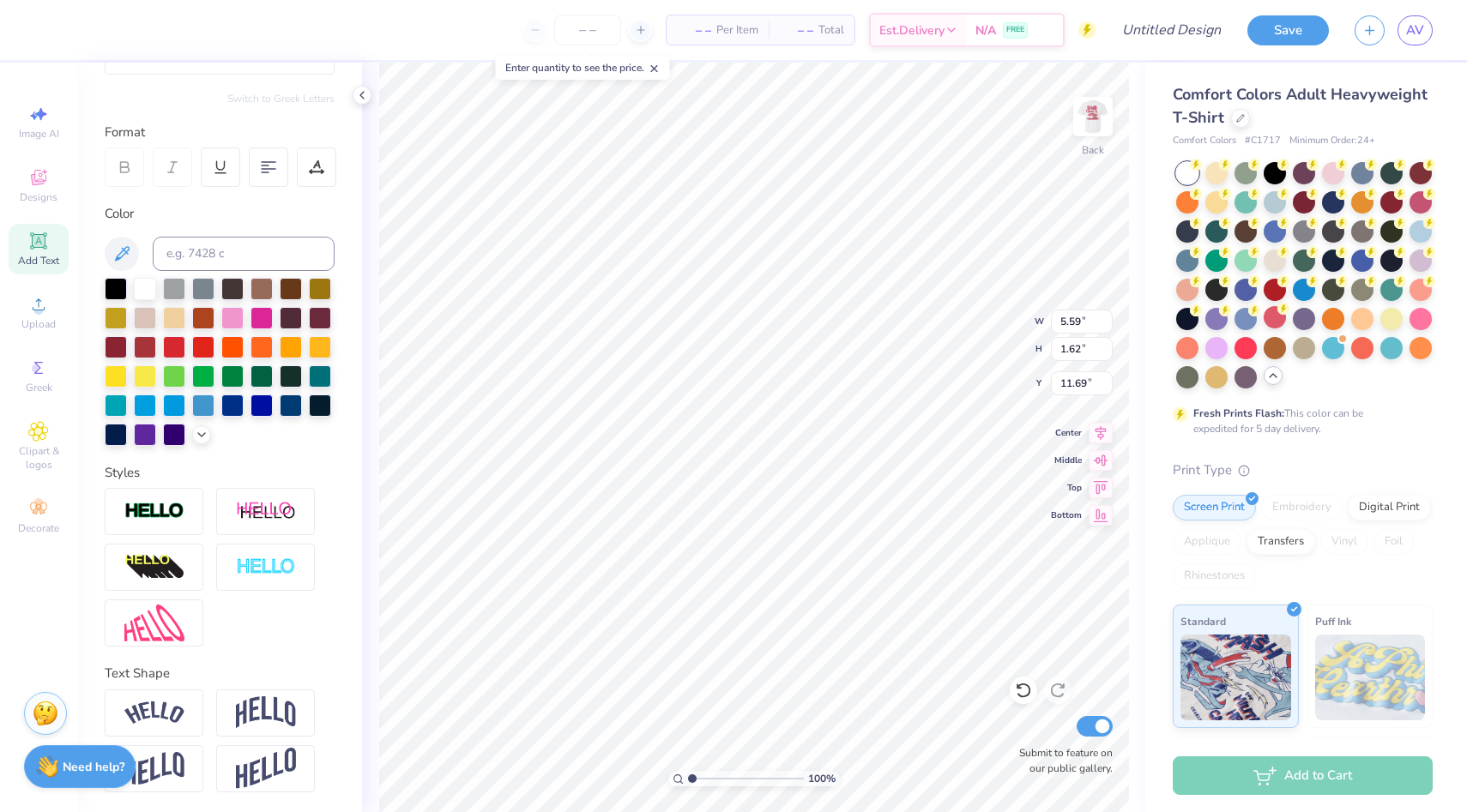 type on "Stacked with love" 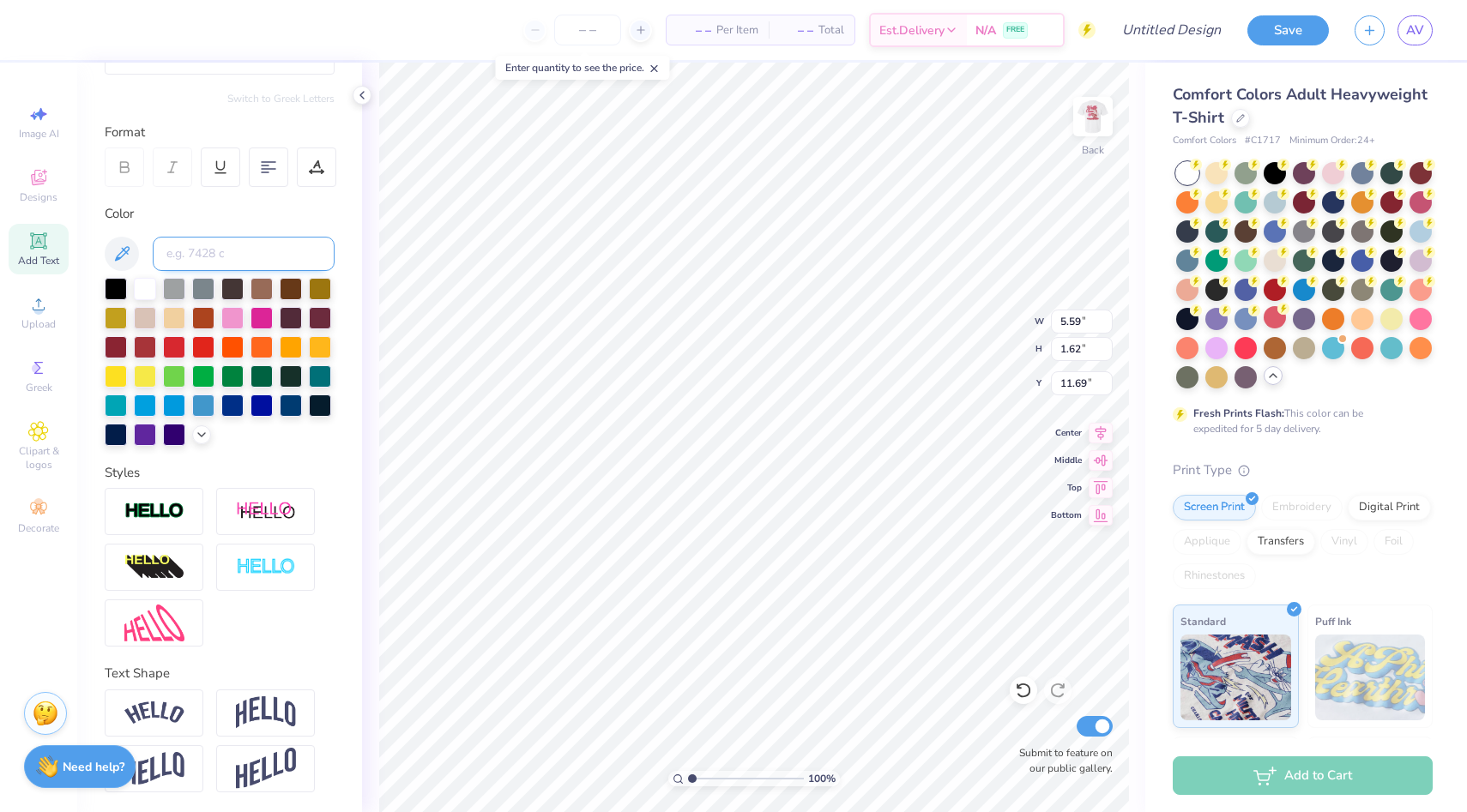 click at bounding box center [244, 254] 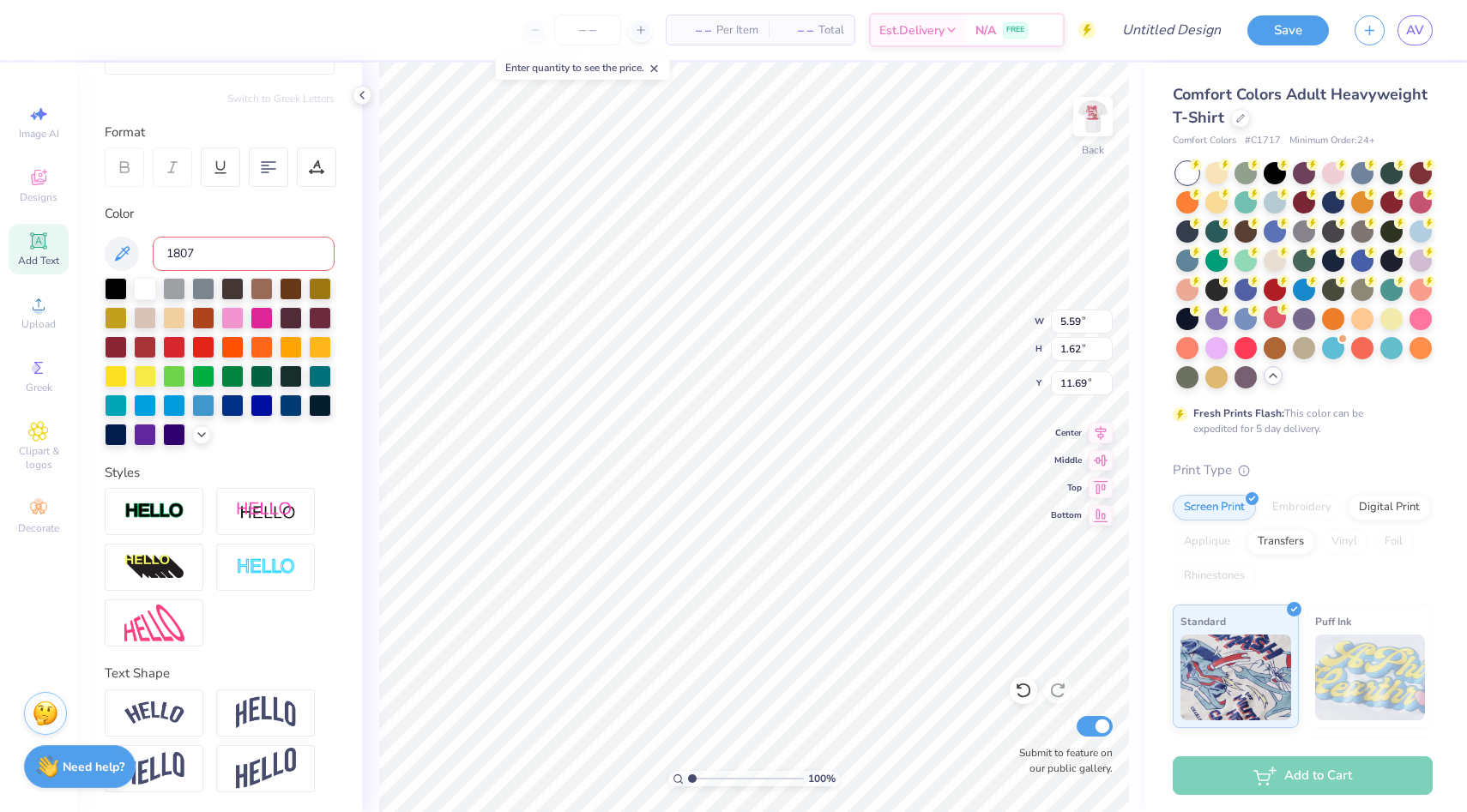 type on "1807c" 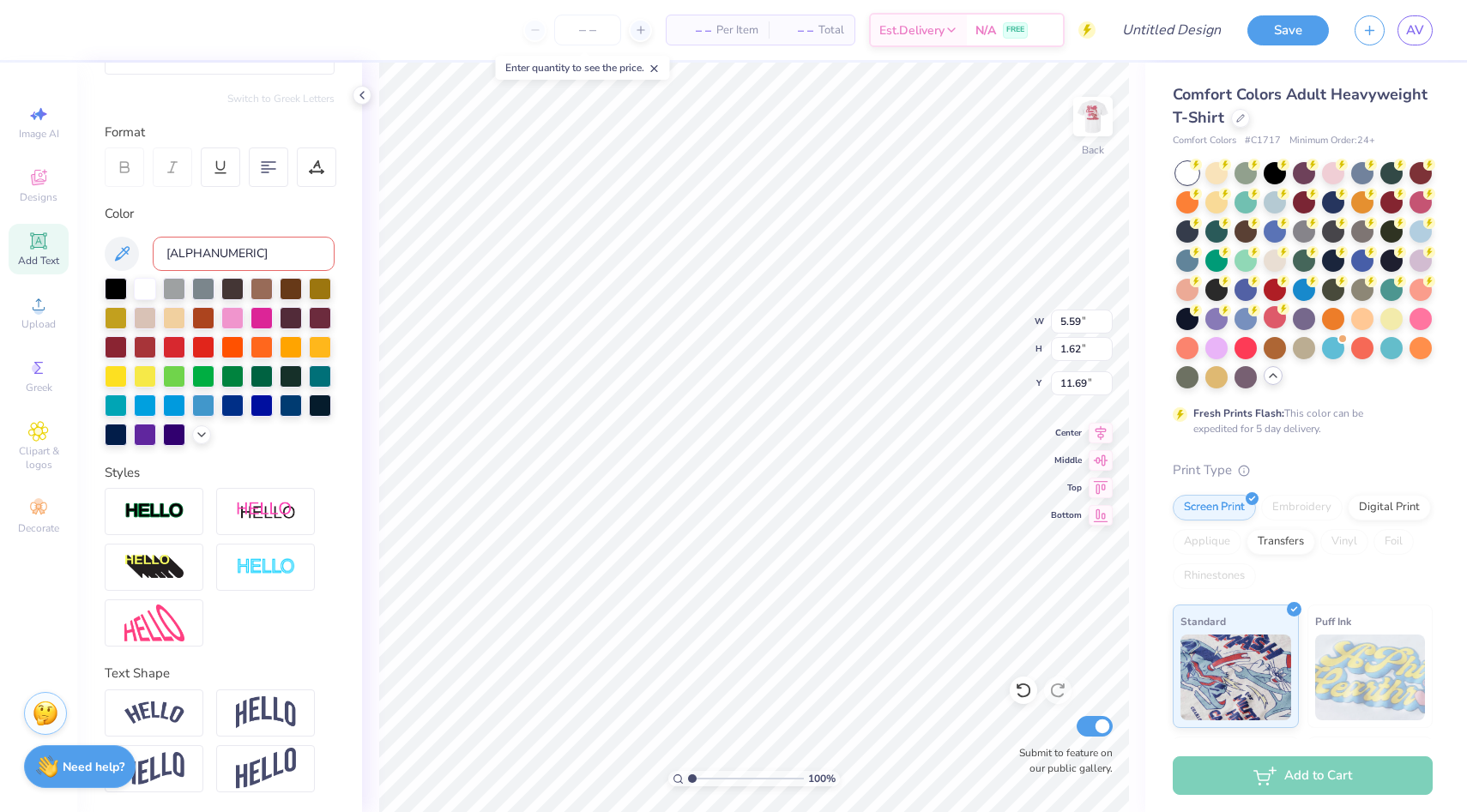type 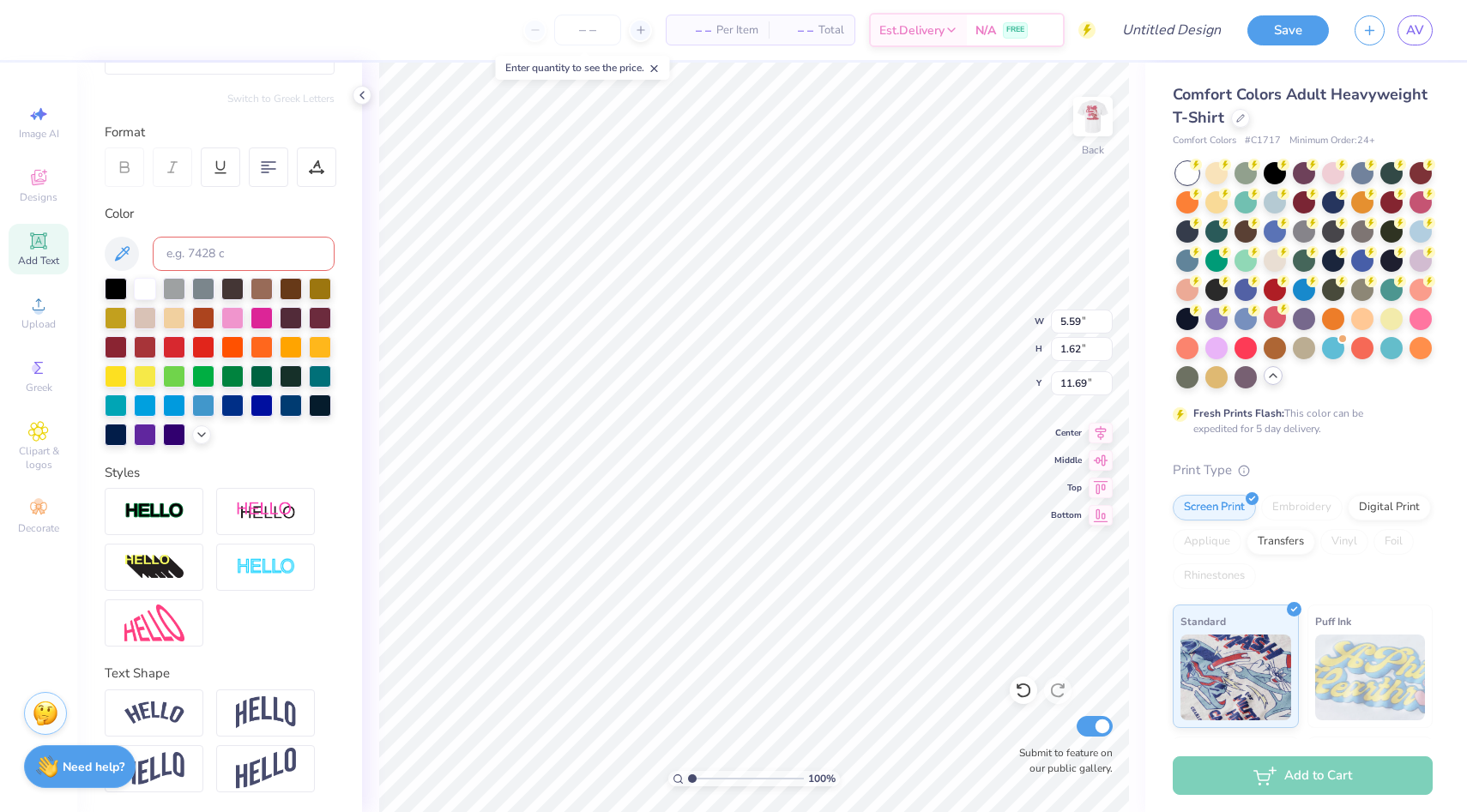 type 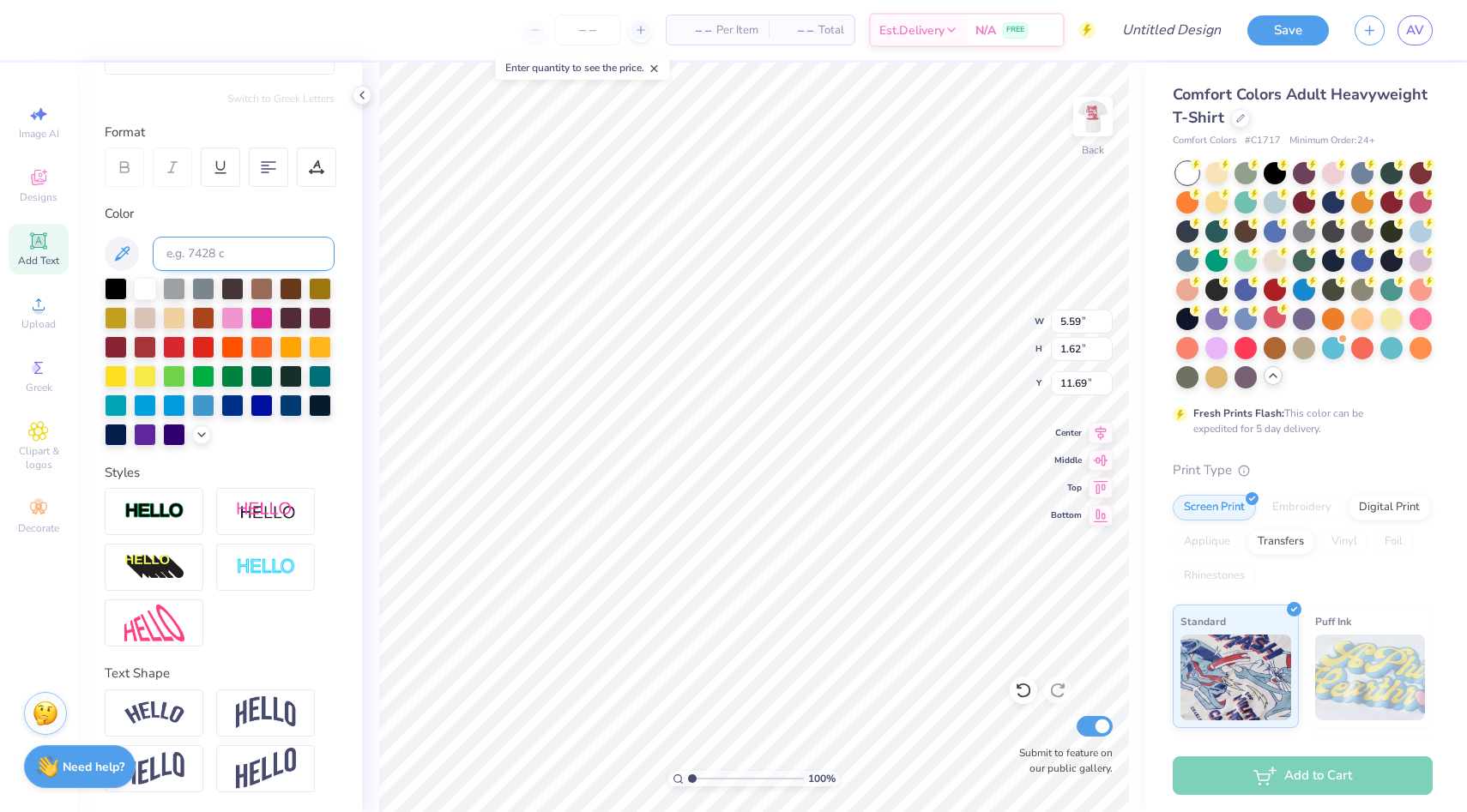 scroll, scrollTop: 1, scrollLeft: 0, axis: vertical 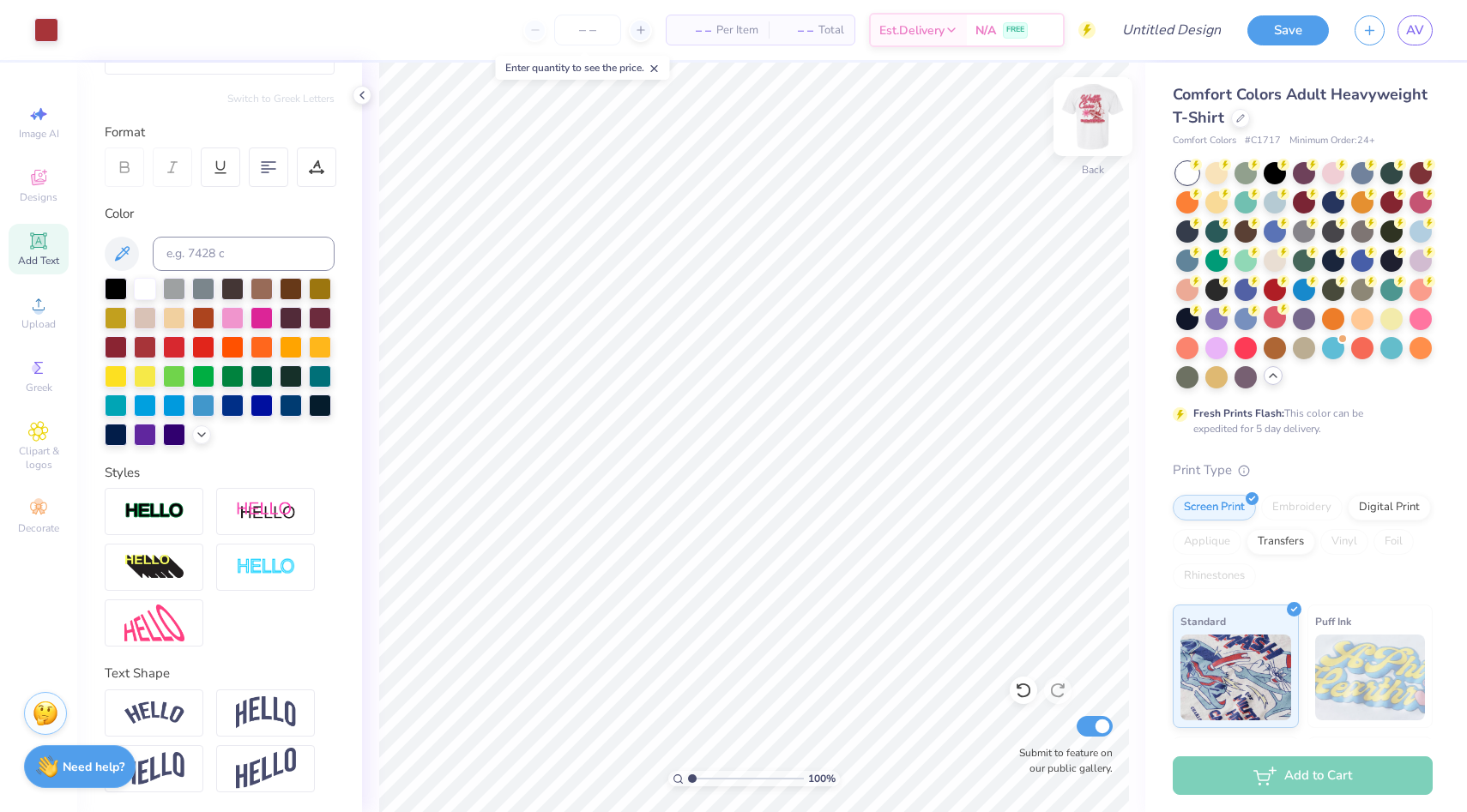 click at bounding box center [1093, 117] 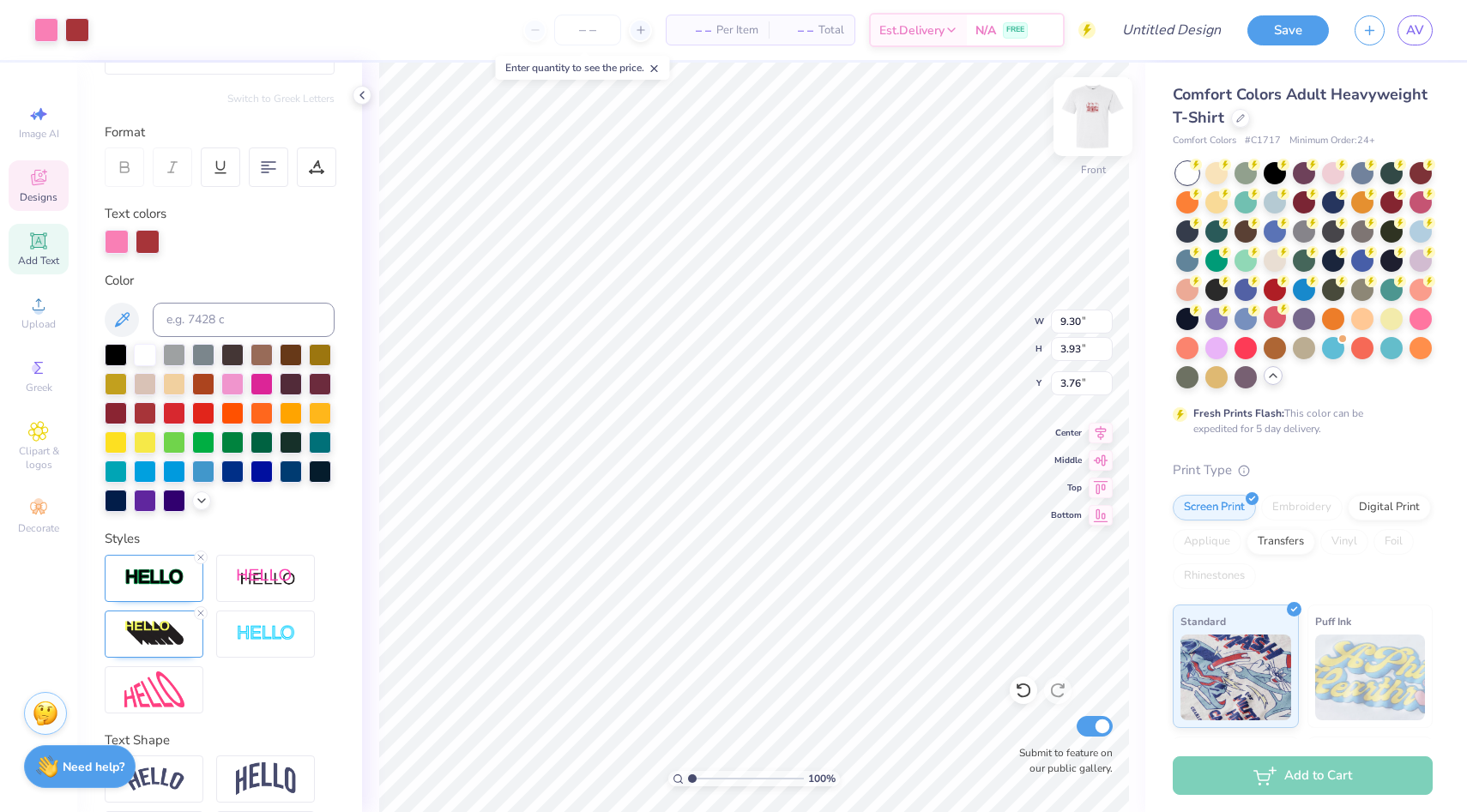 scroll, scrollTop: 183, scrollLeft: 0, axis: vertical 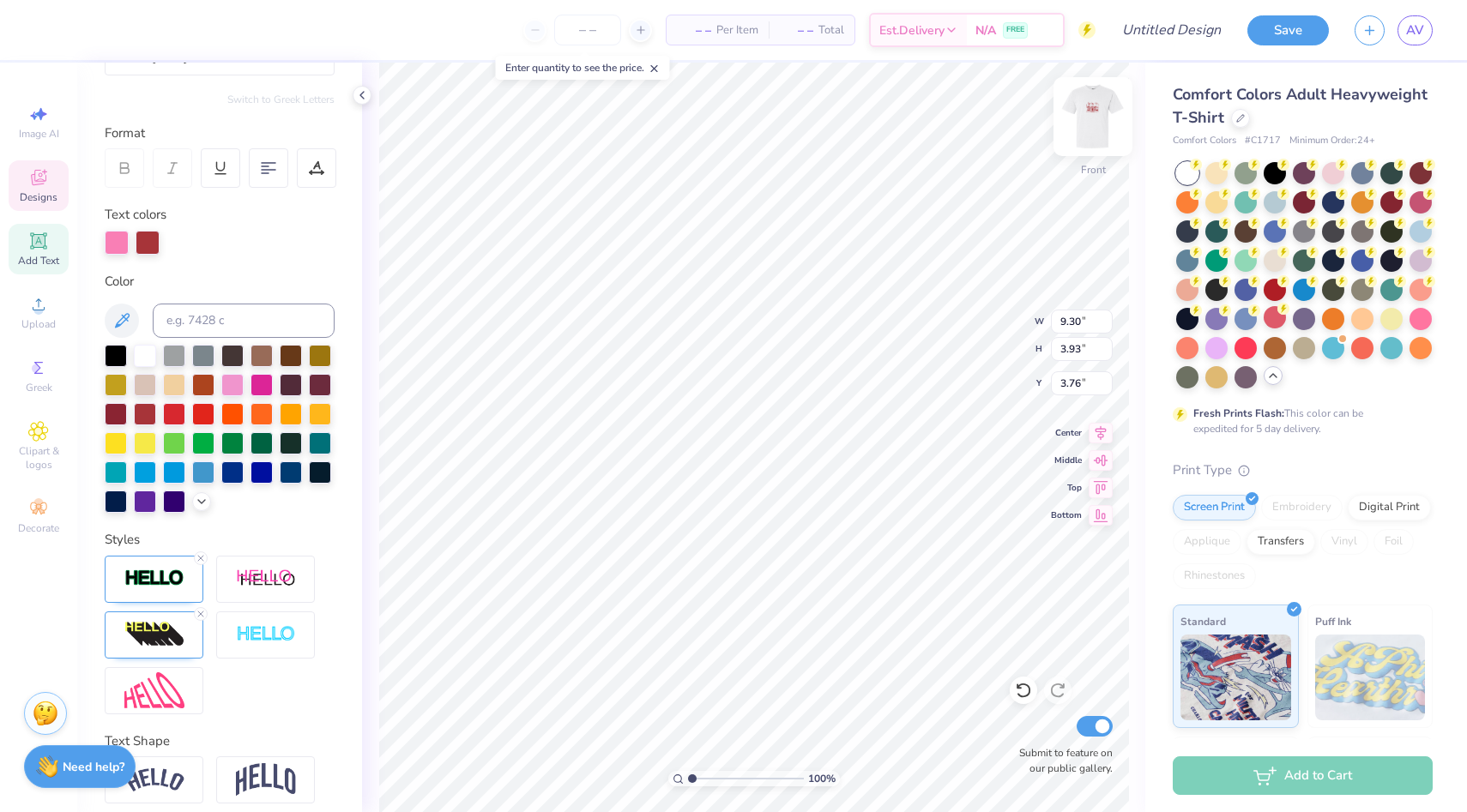 type on "10.68" 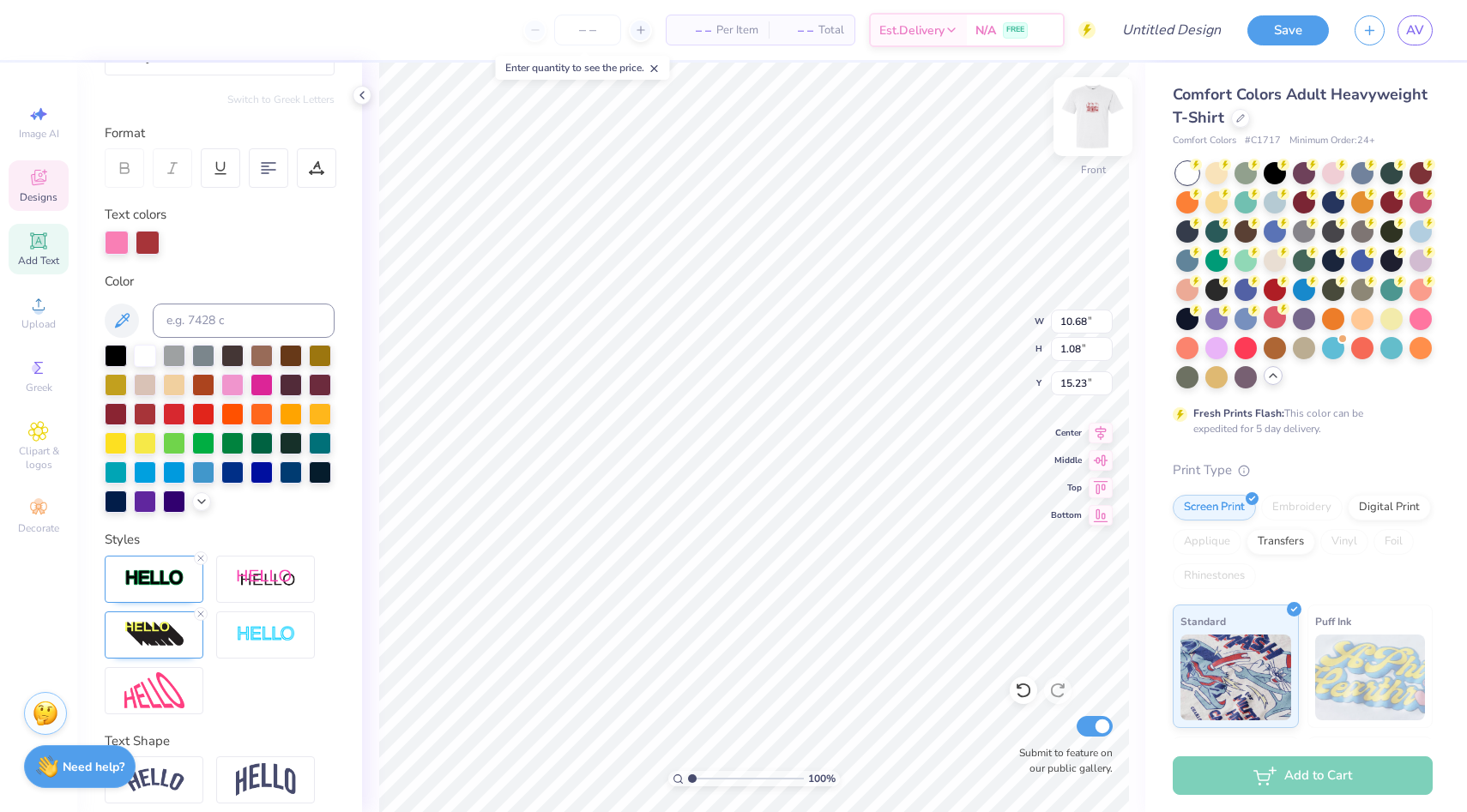 scroll, scrollTop: 181, scrollLeft: 0, axis: vertical 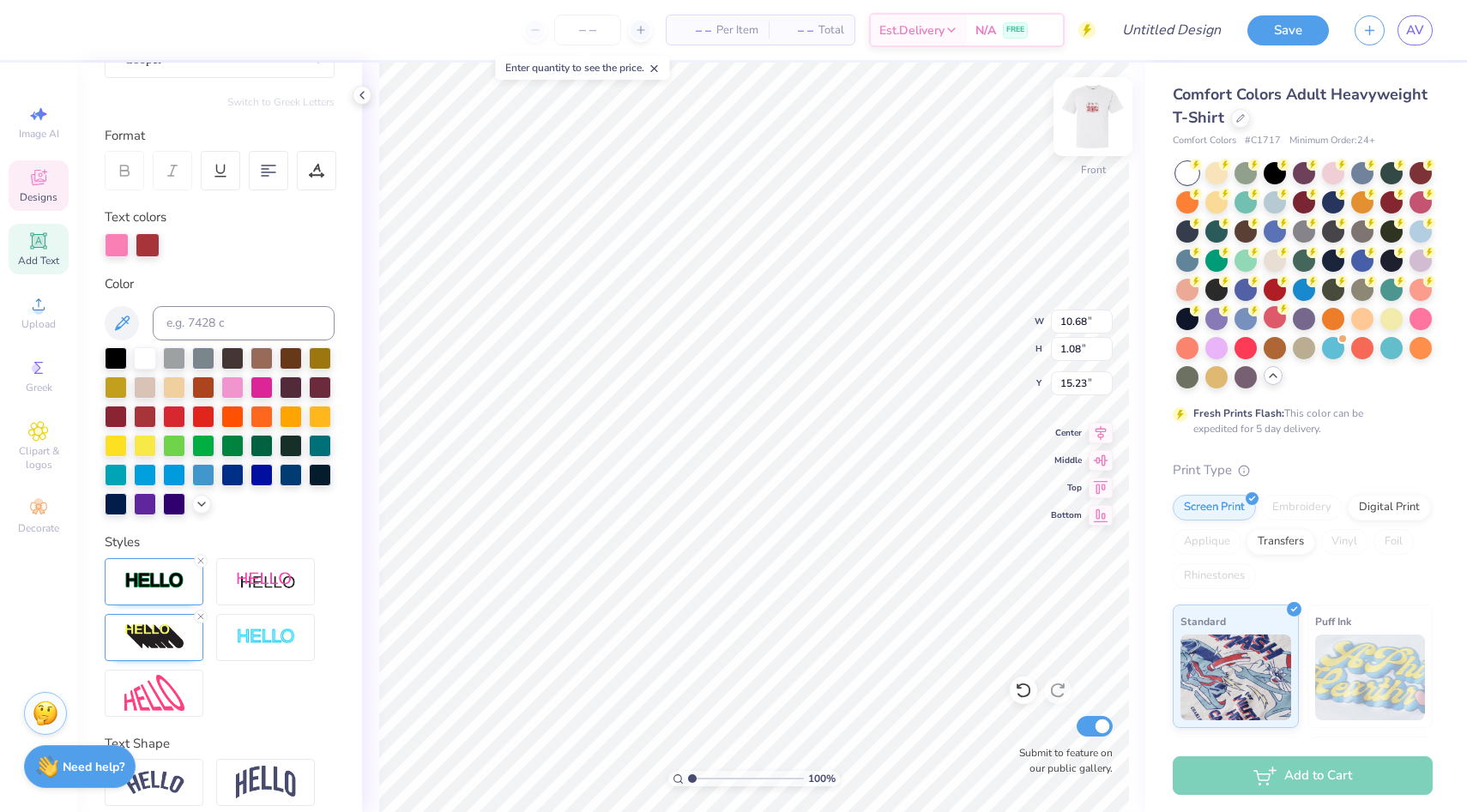 click at bounding box center (1093, 117) 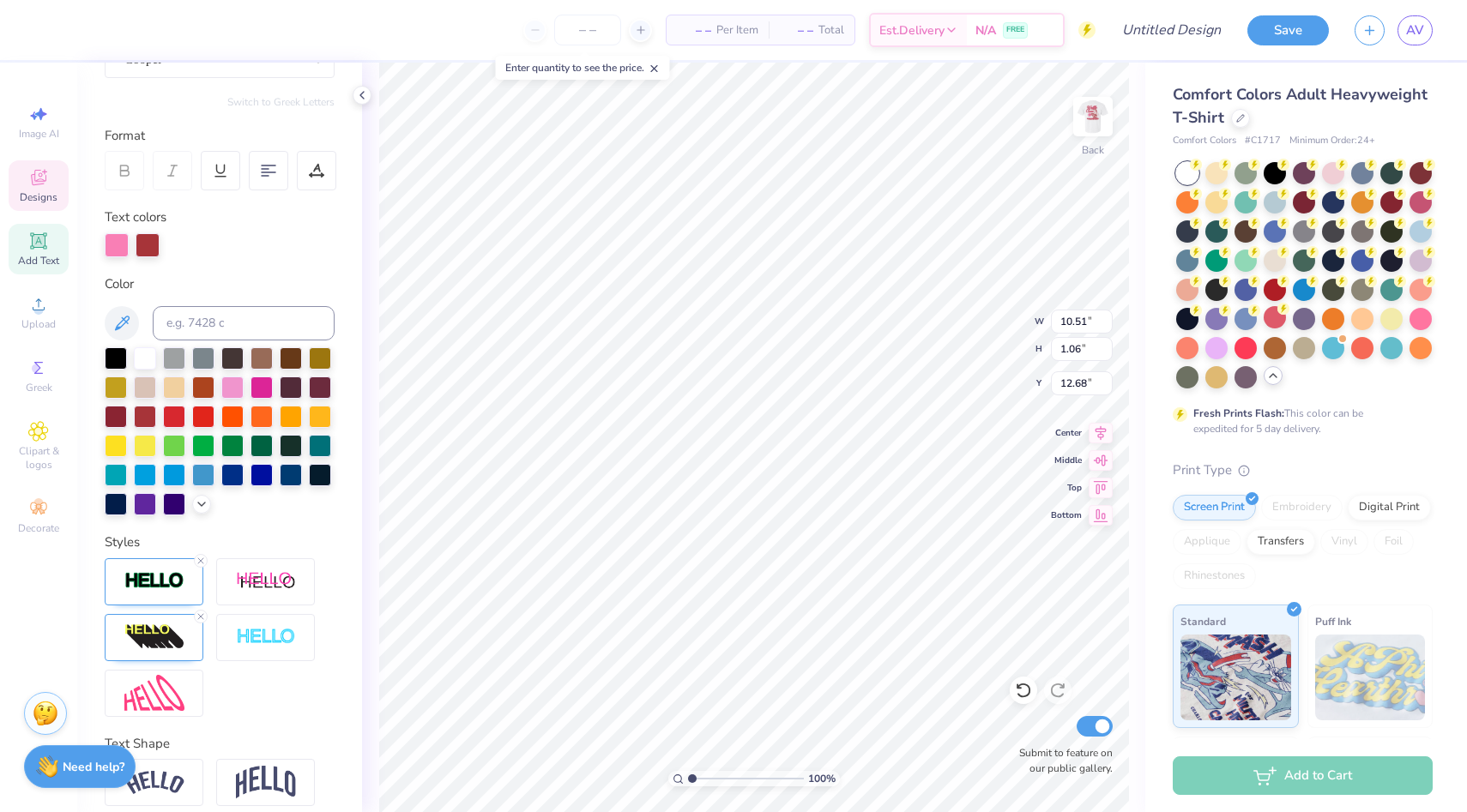 scroll, scrollTop: 0, scrollLeft: 5, axis: horizontal 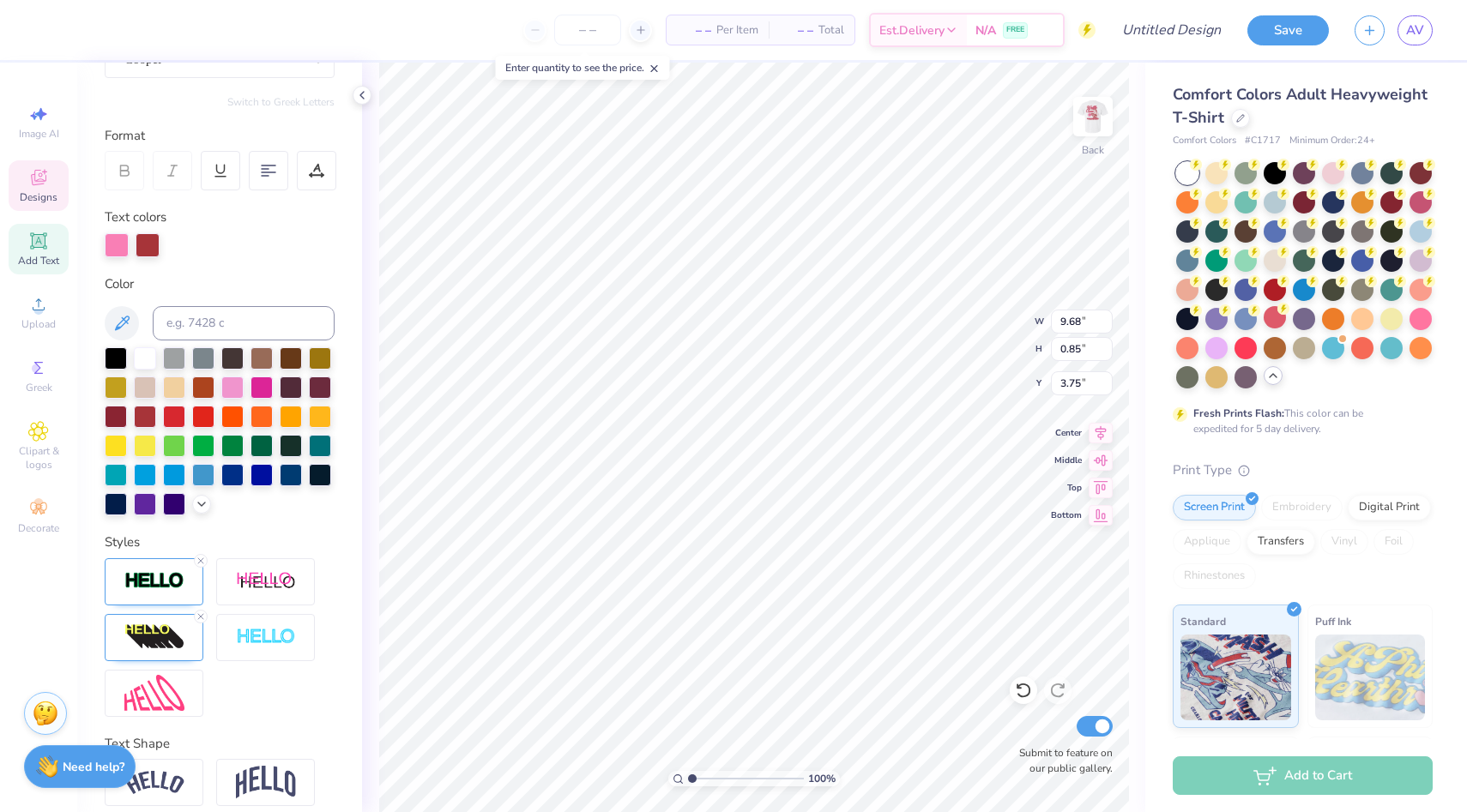 type on "3.75" 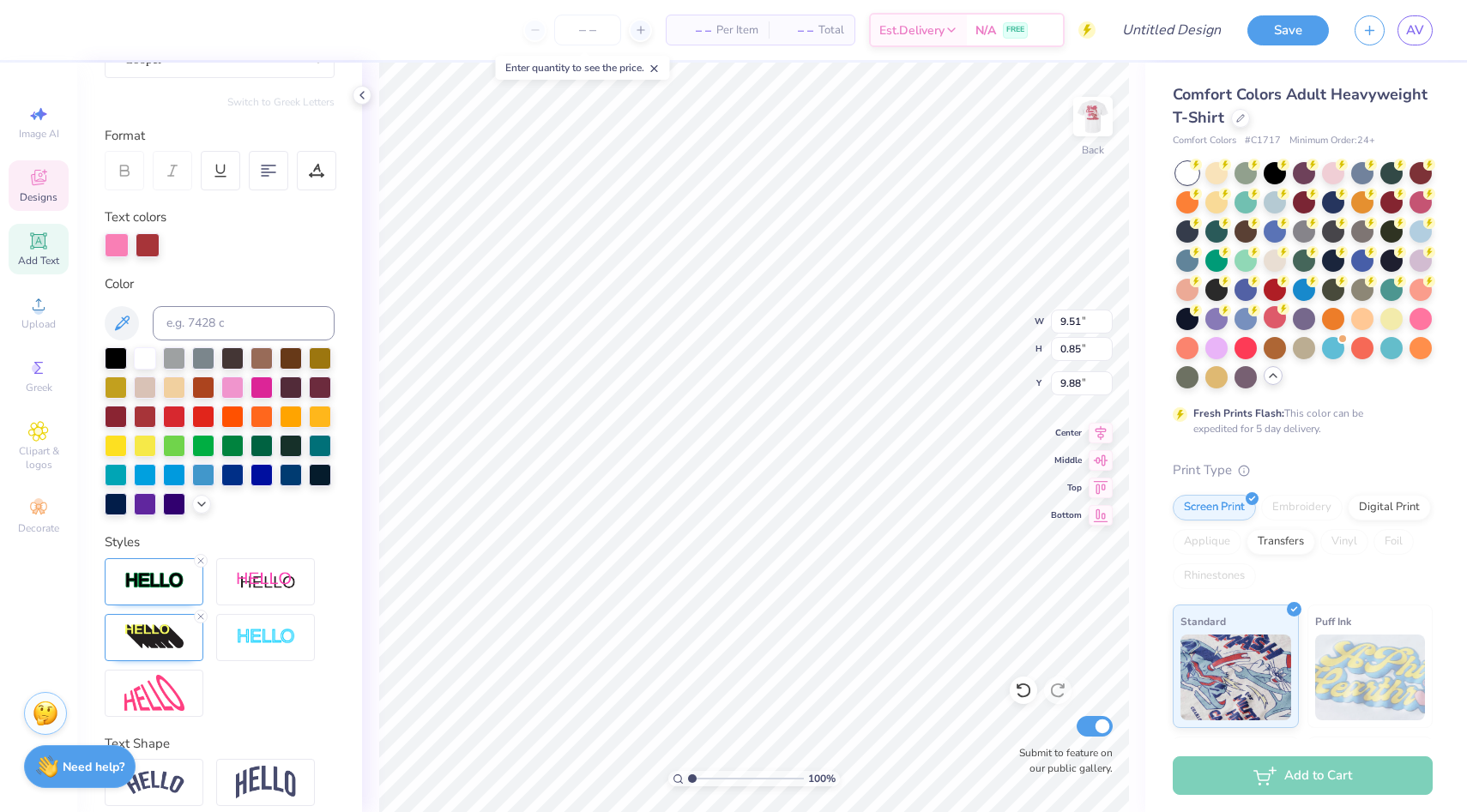 type on "9.88" 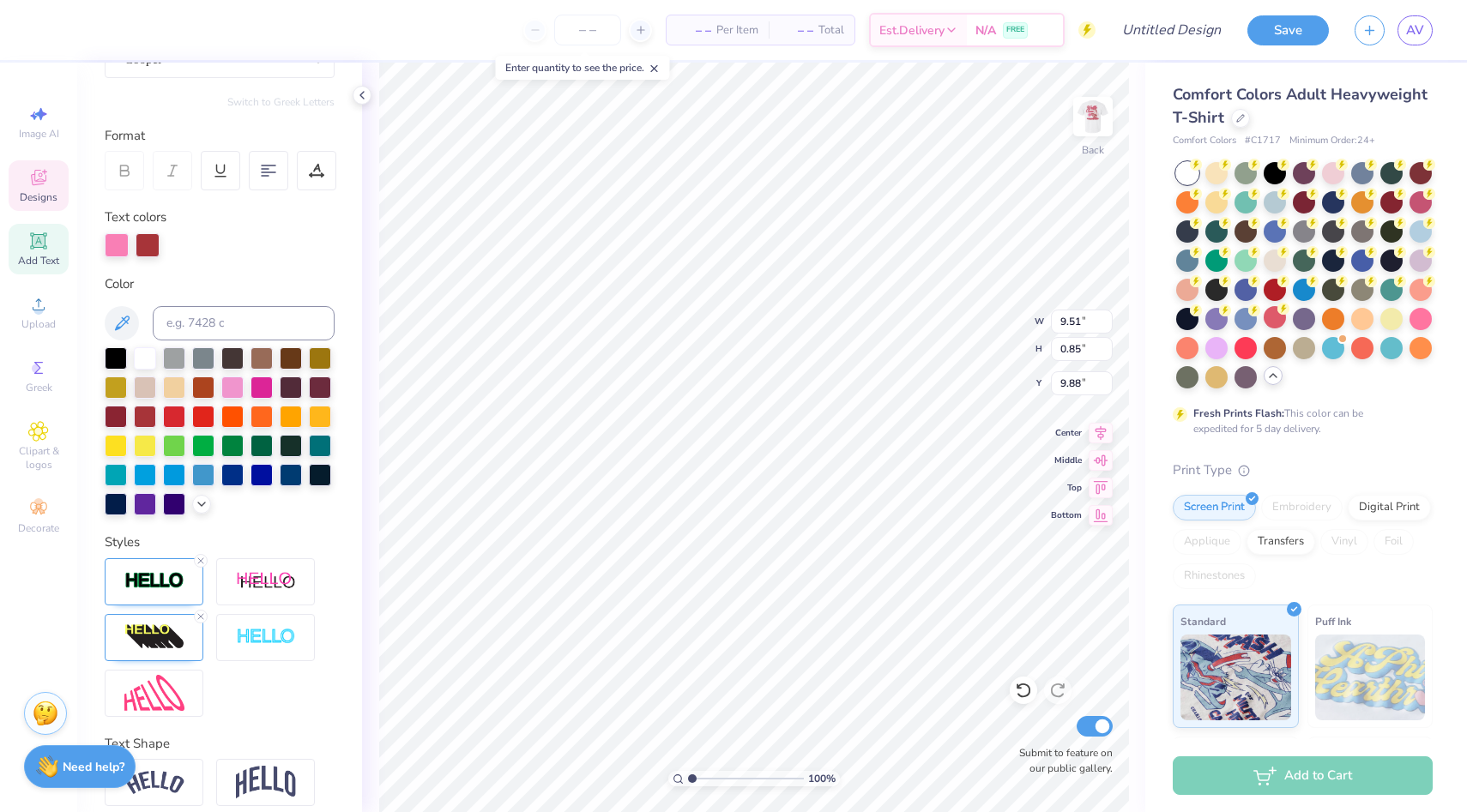 scroll, scrollTop: 0, scrollLeft: 0, axis: both 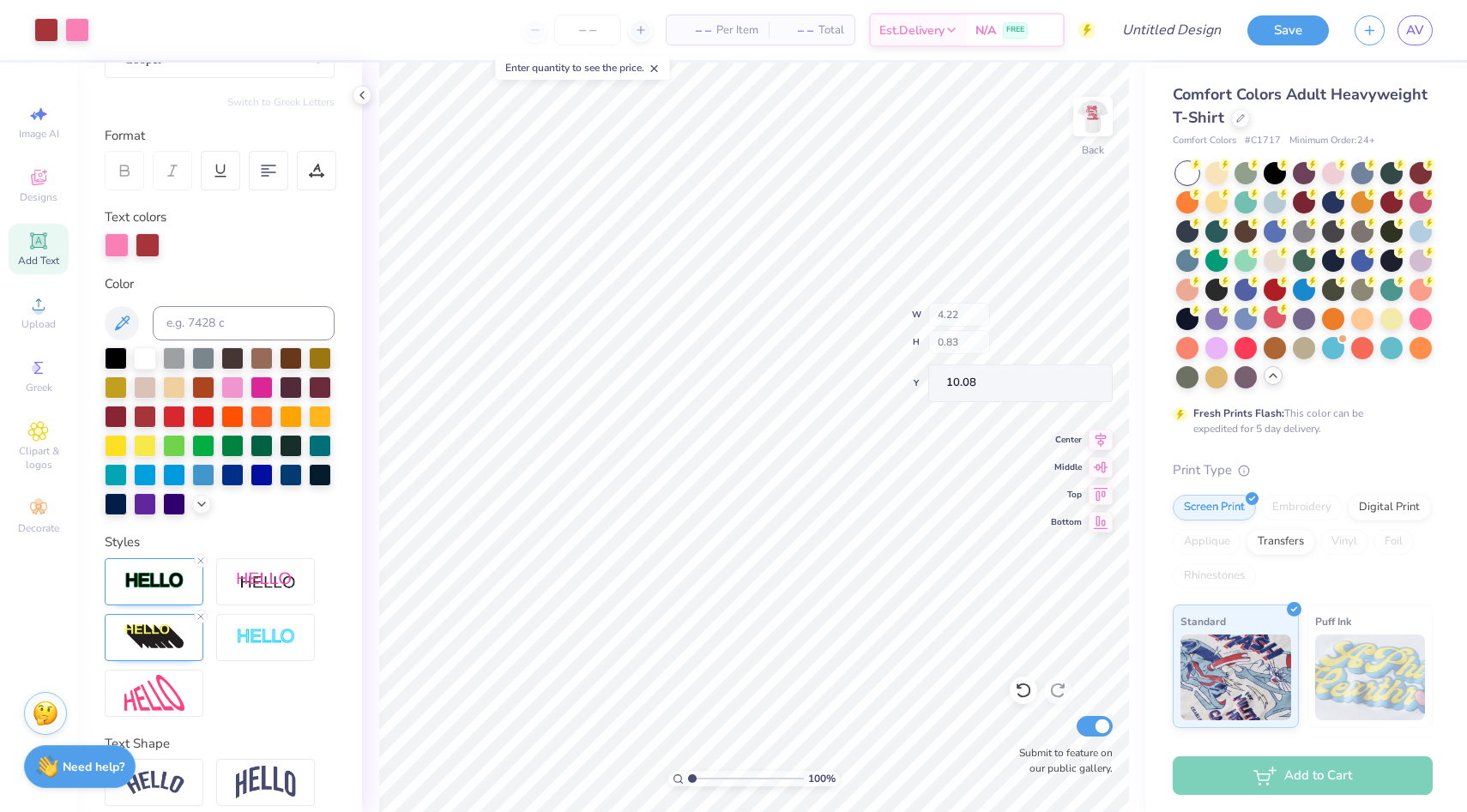 type on "10.08" 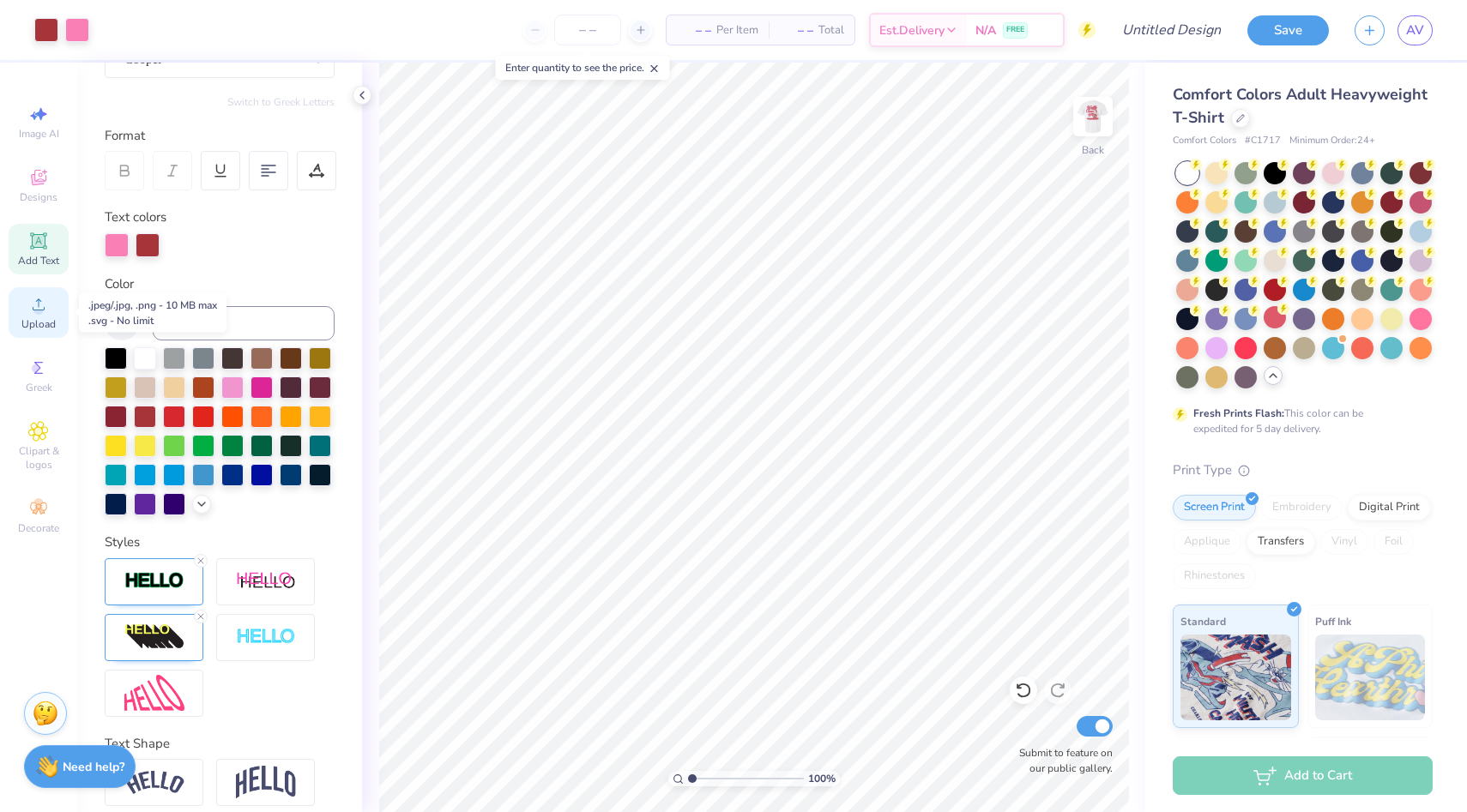 click 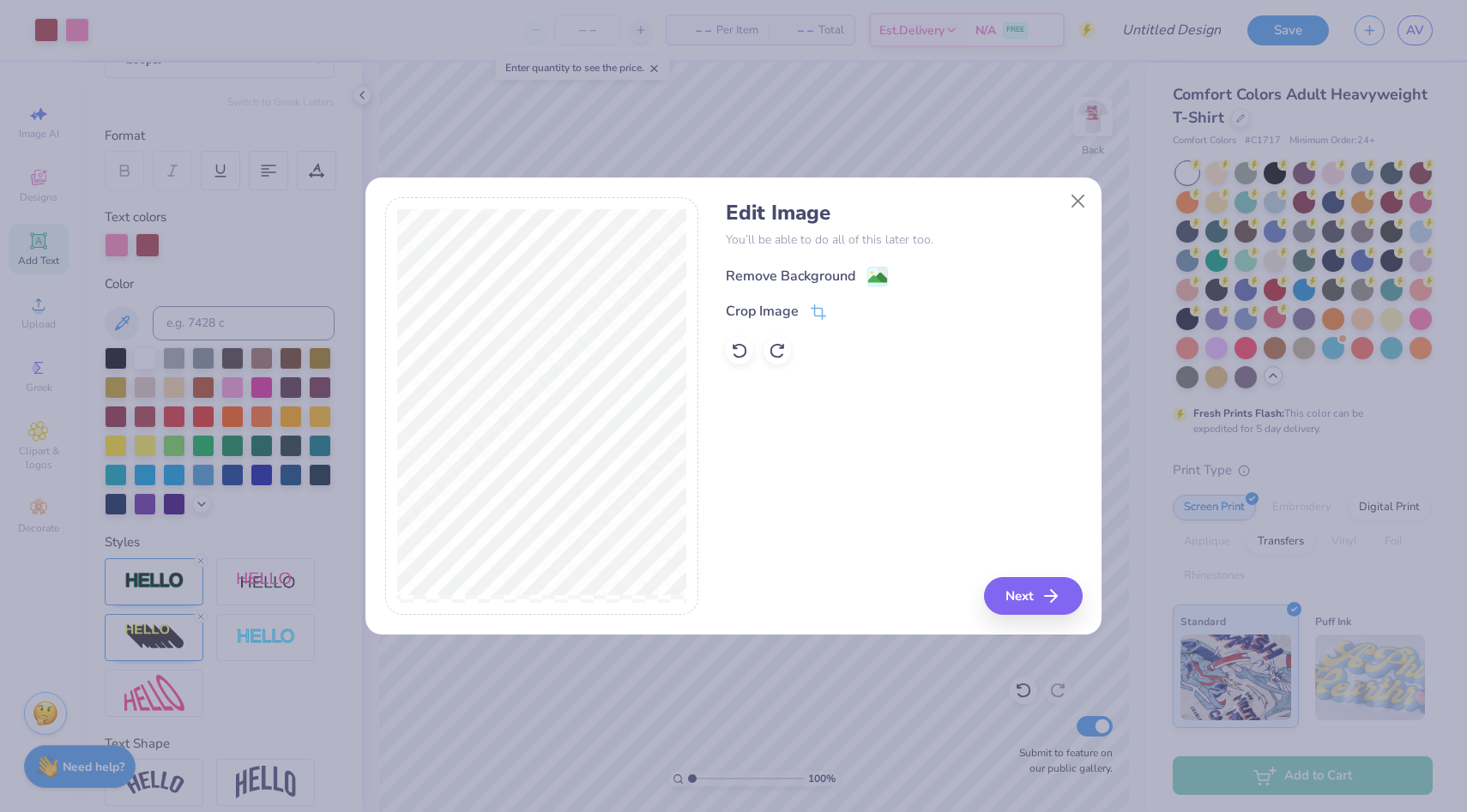 click on "Remove Background" at bounding box center [790, 276] 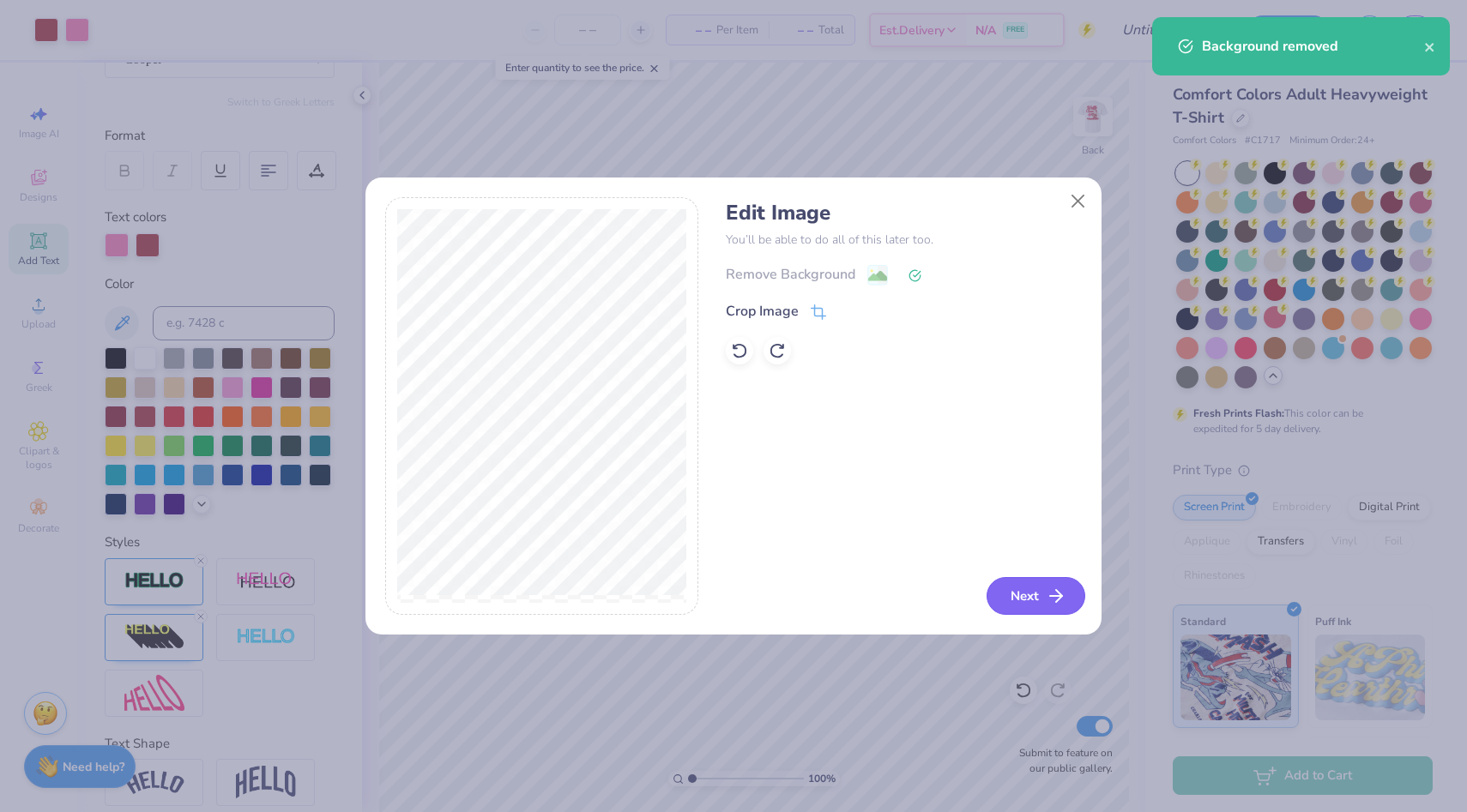 click on "Next" at bounding box center (1035, 596) 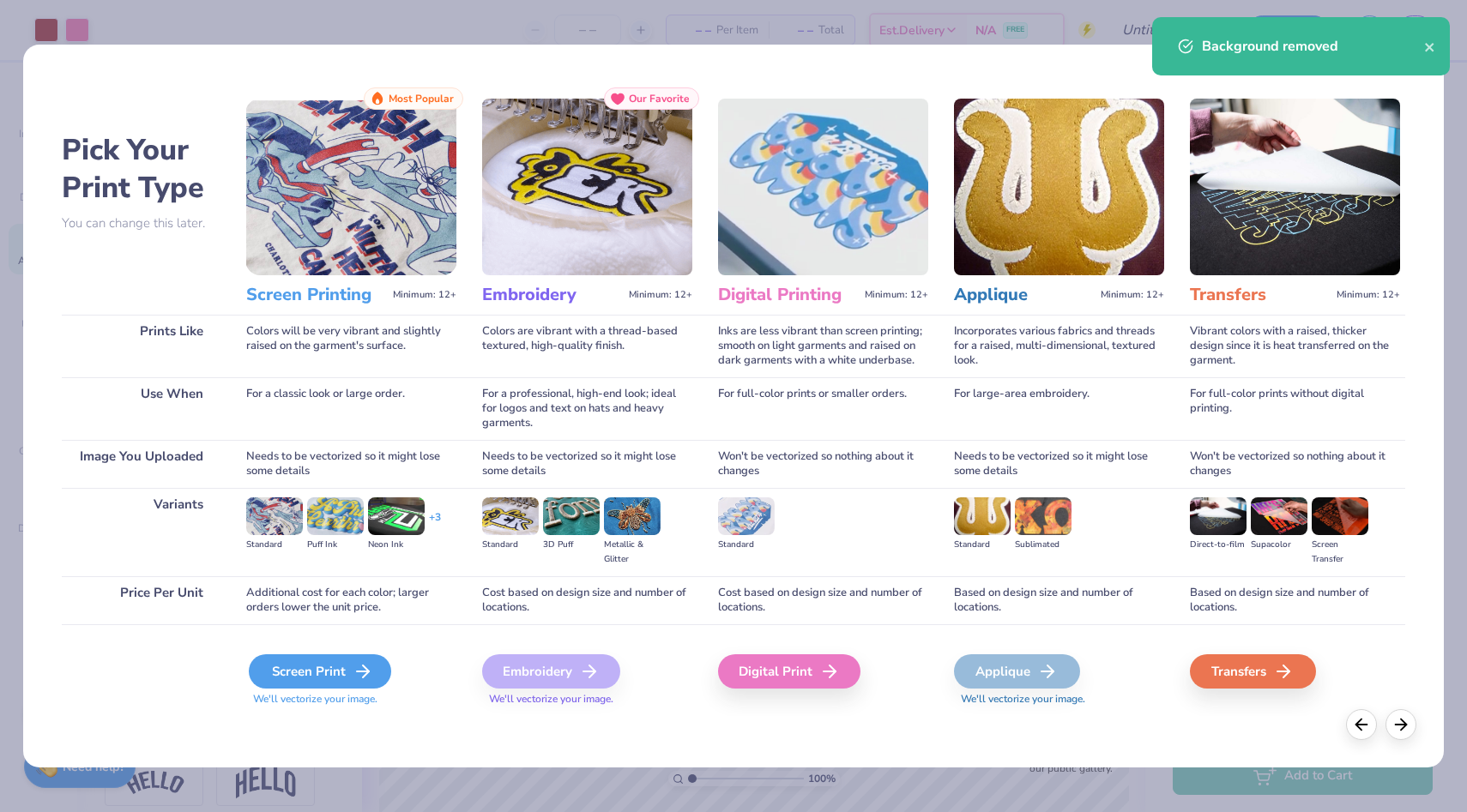 click on "Screen Print" at bounding box center [320, 671] 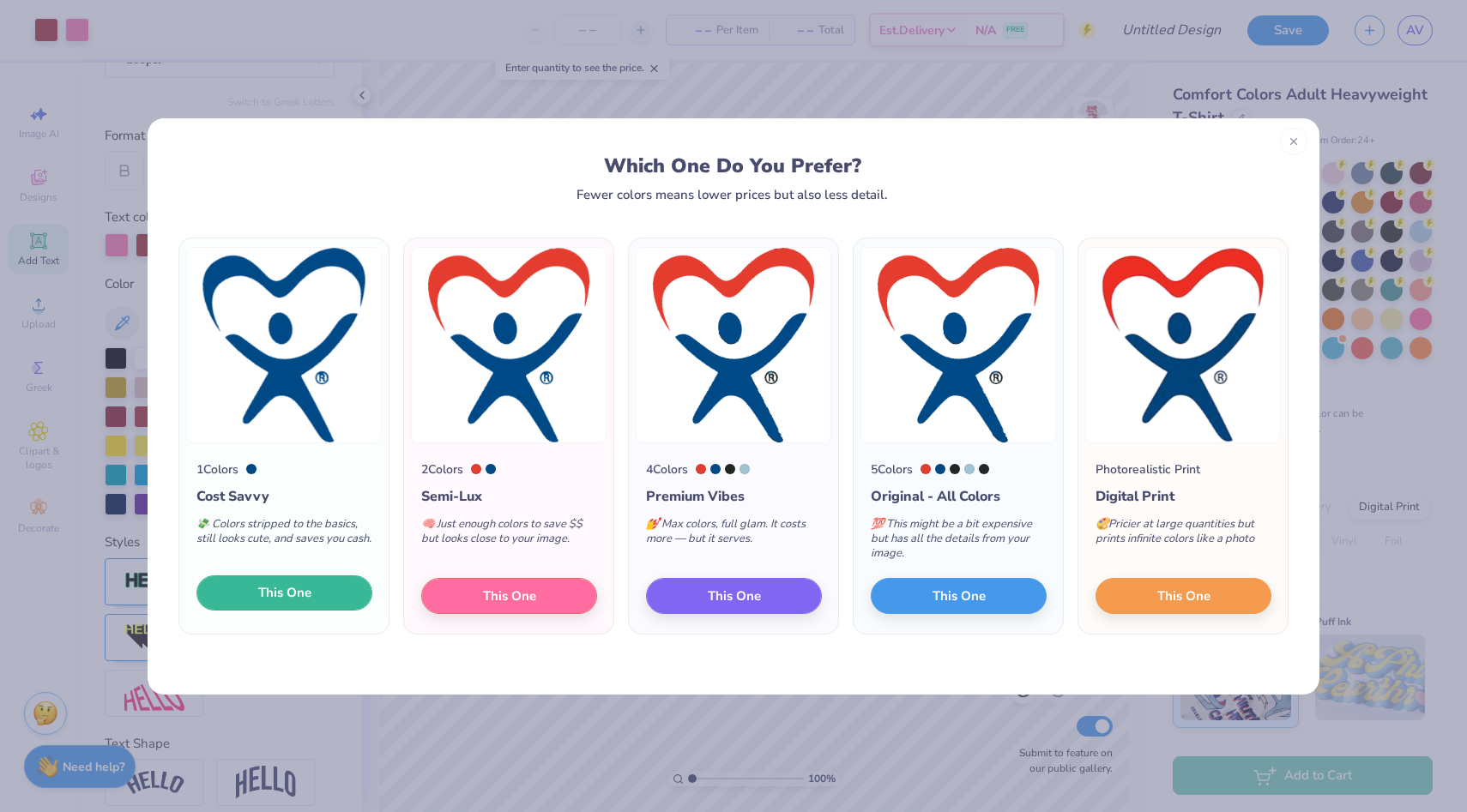 click on "This One" at bounding box center (285, 592) 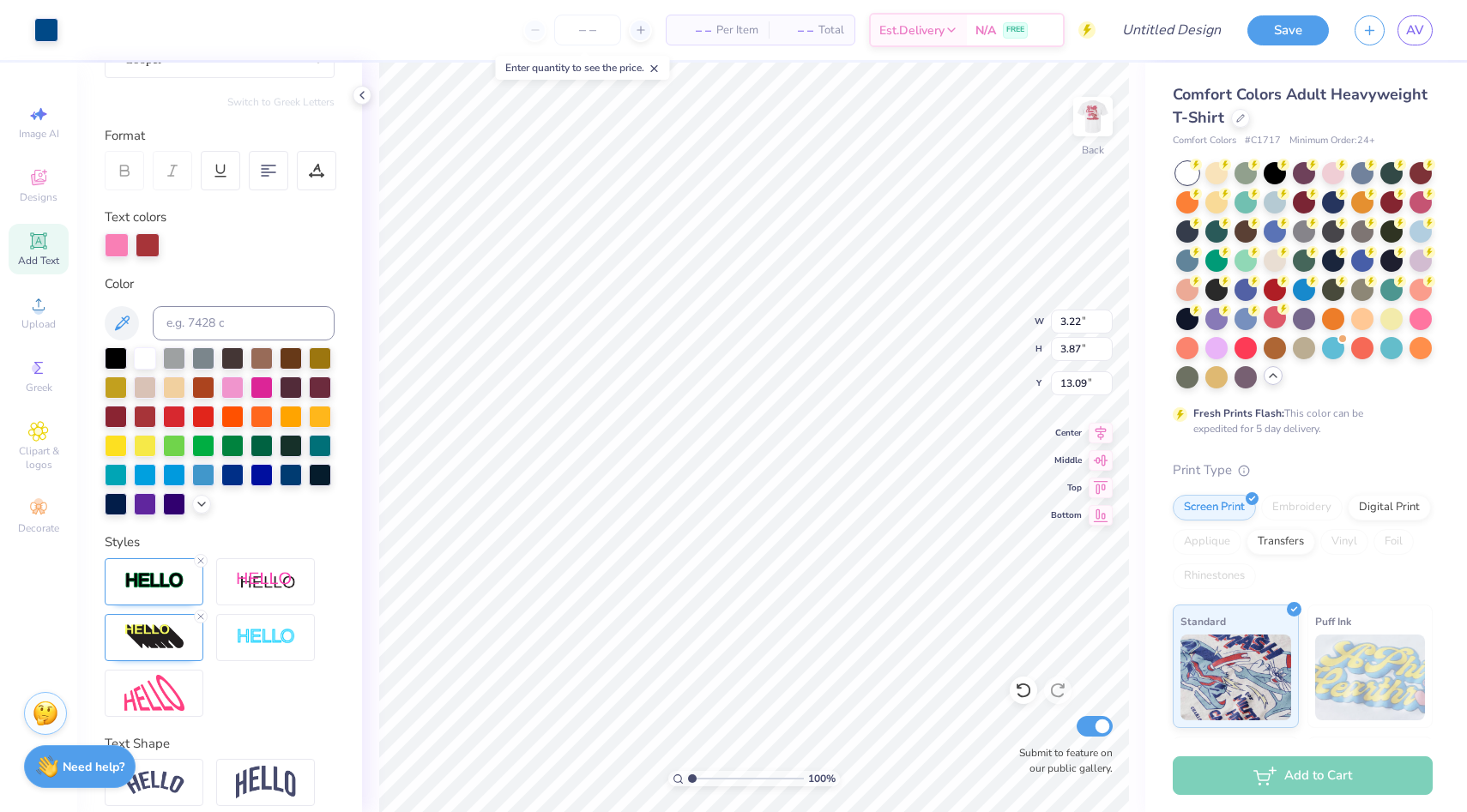 type on "3.22" 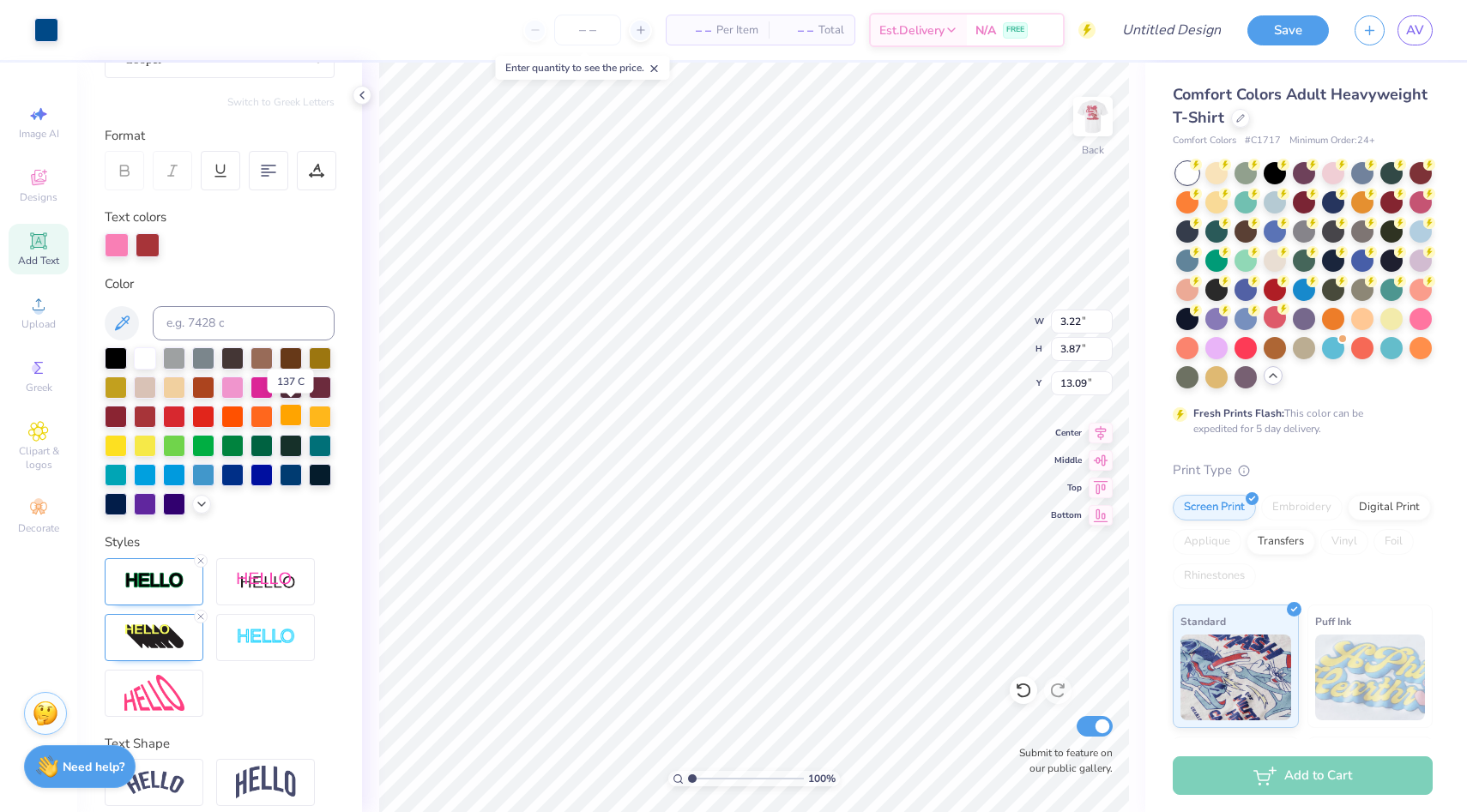click at bounding box center [291, 415] 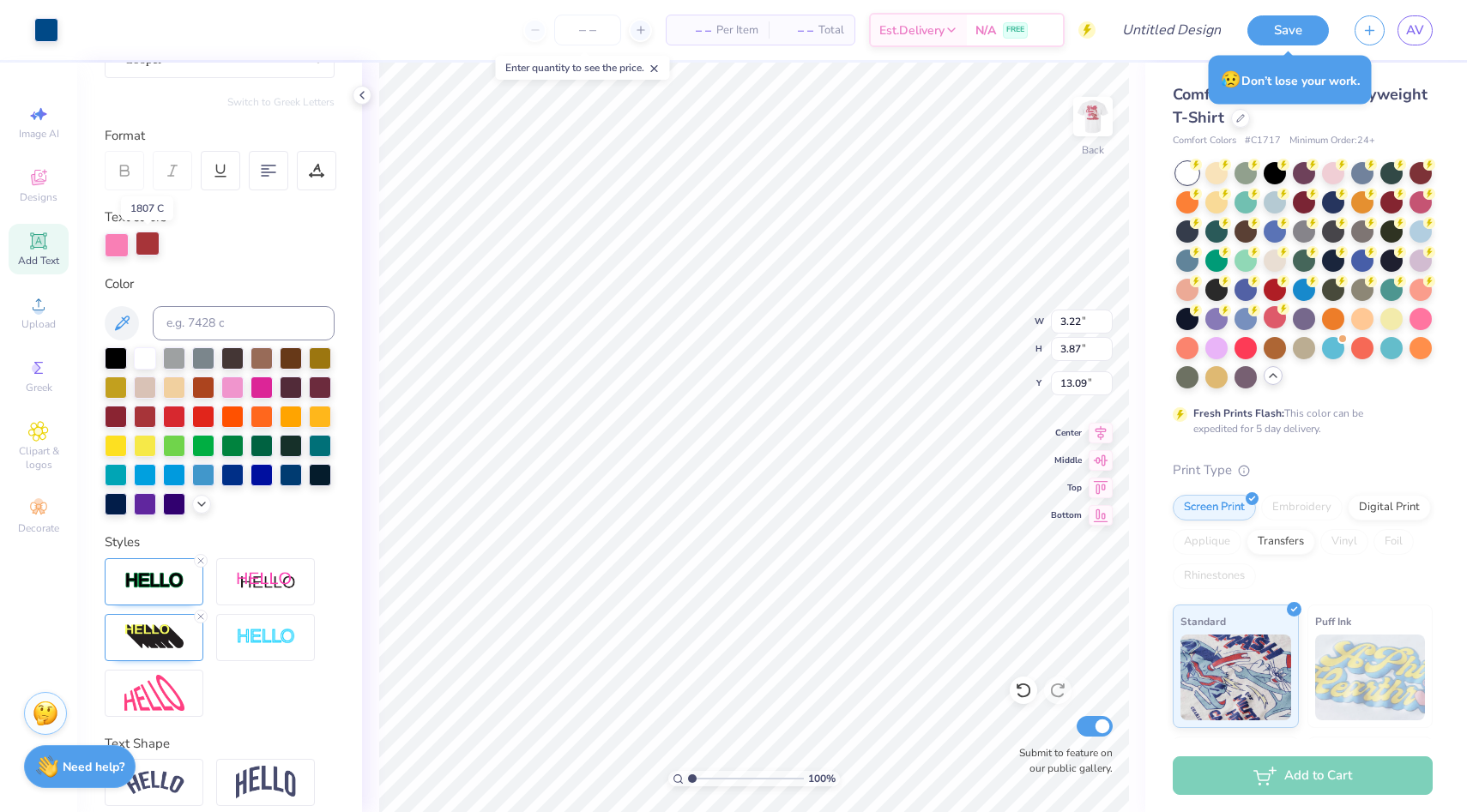 click at bounding box center (148, 244) 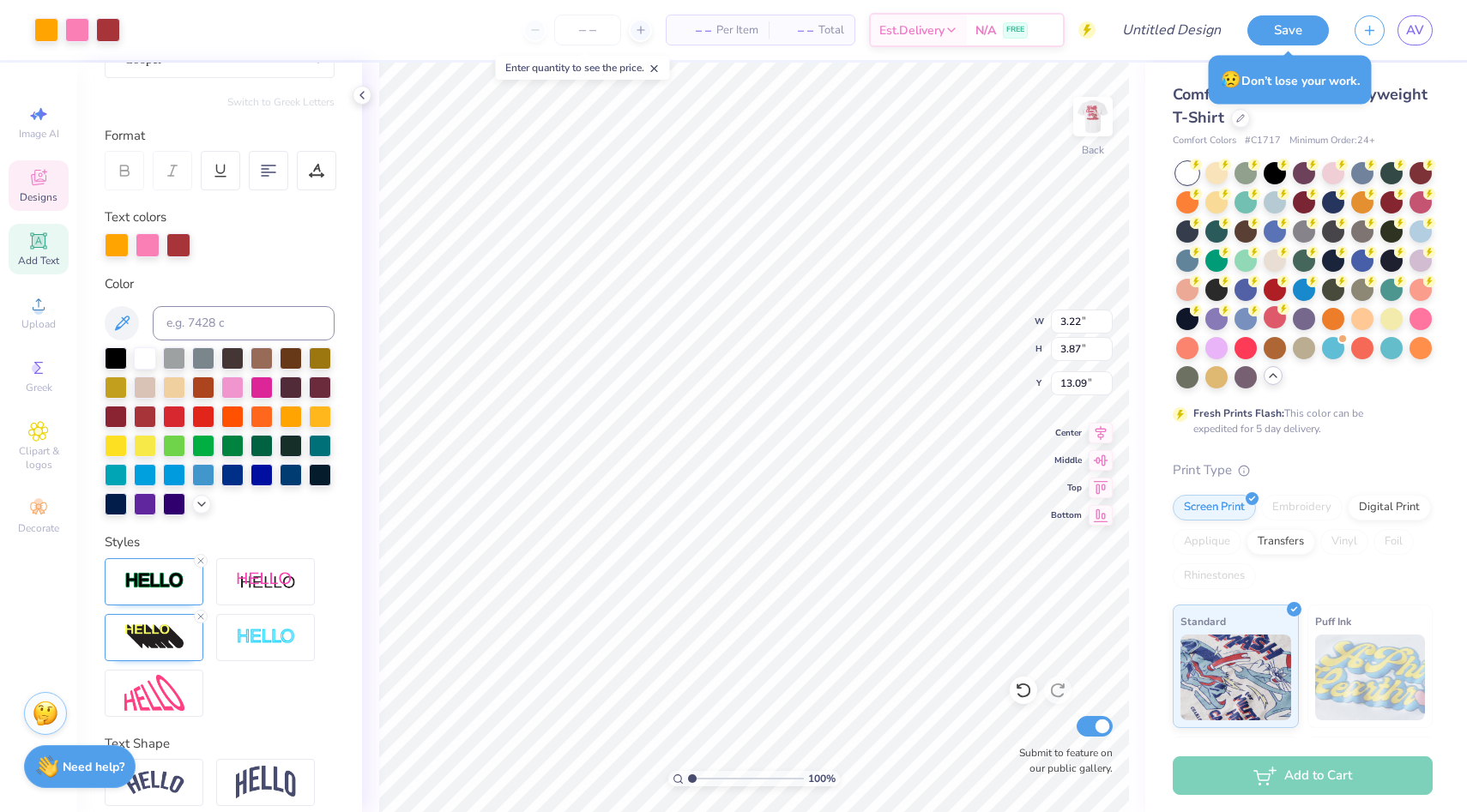type on "4.22" 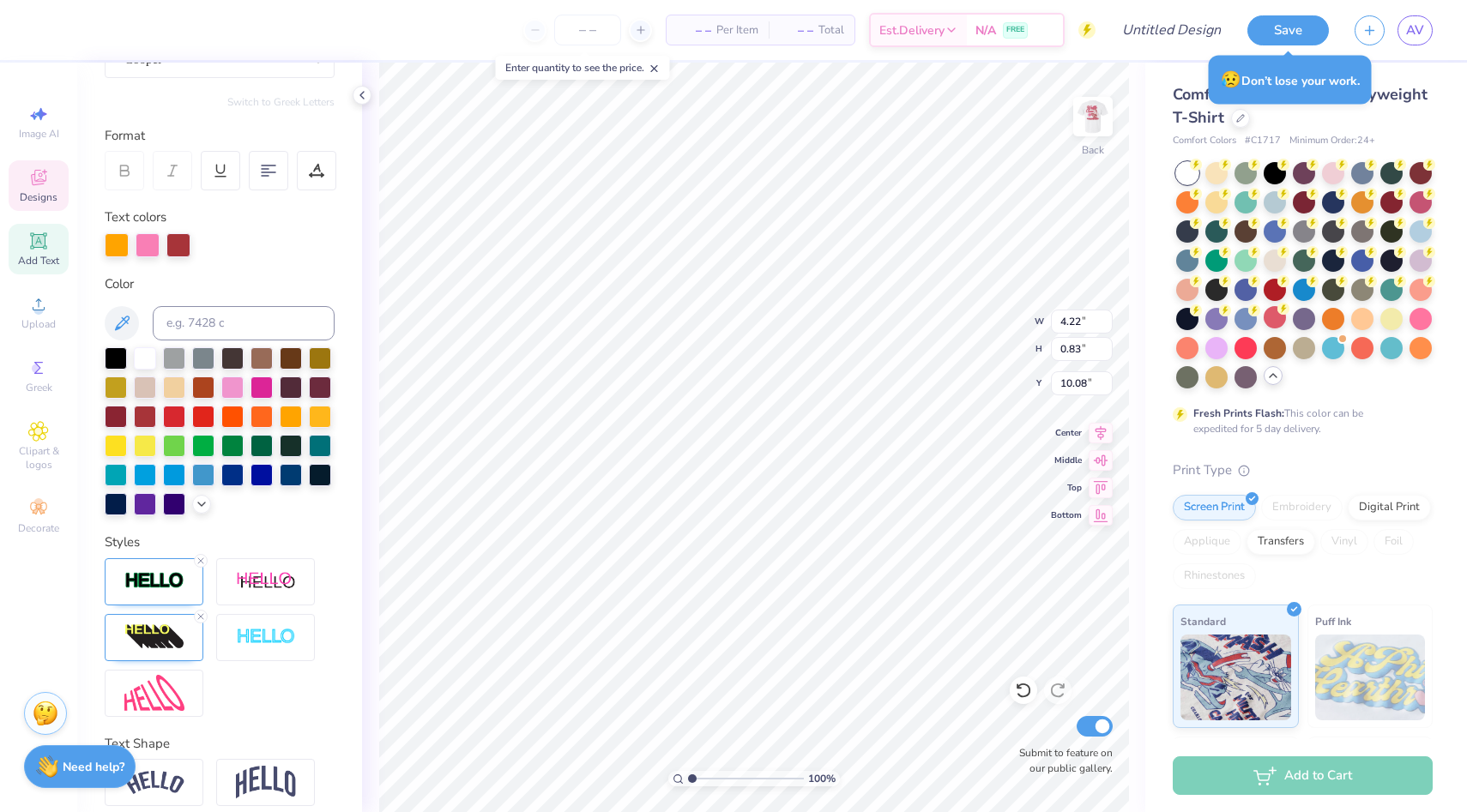 click at bounding box center [117, 245] 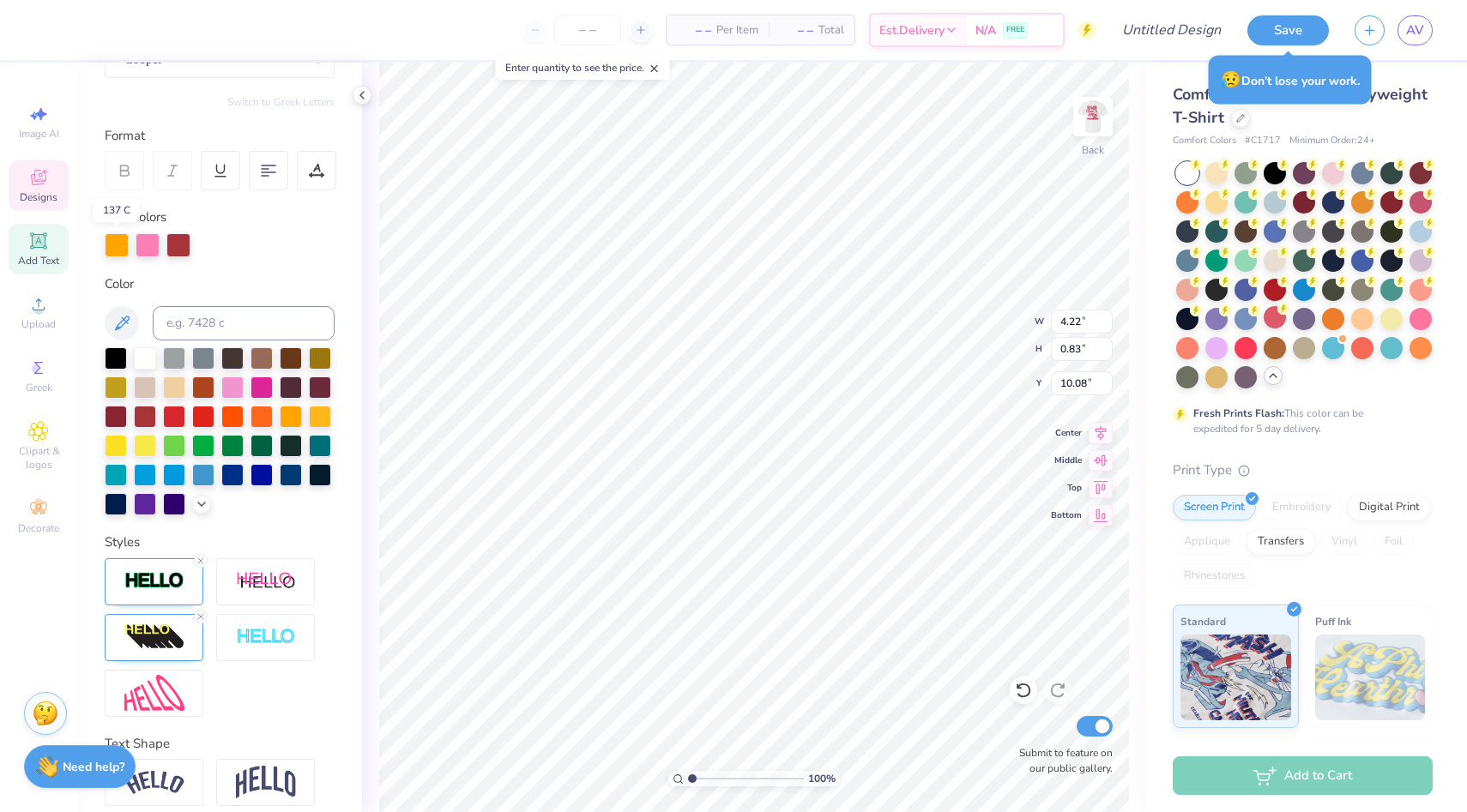 click at bounding box center [117, 245] 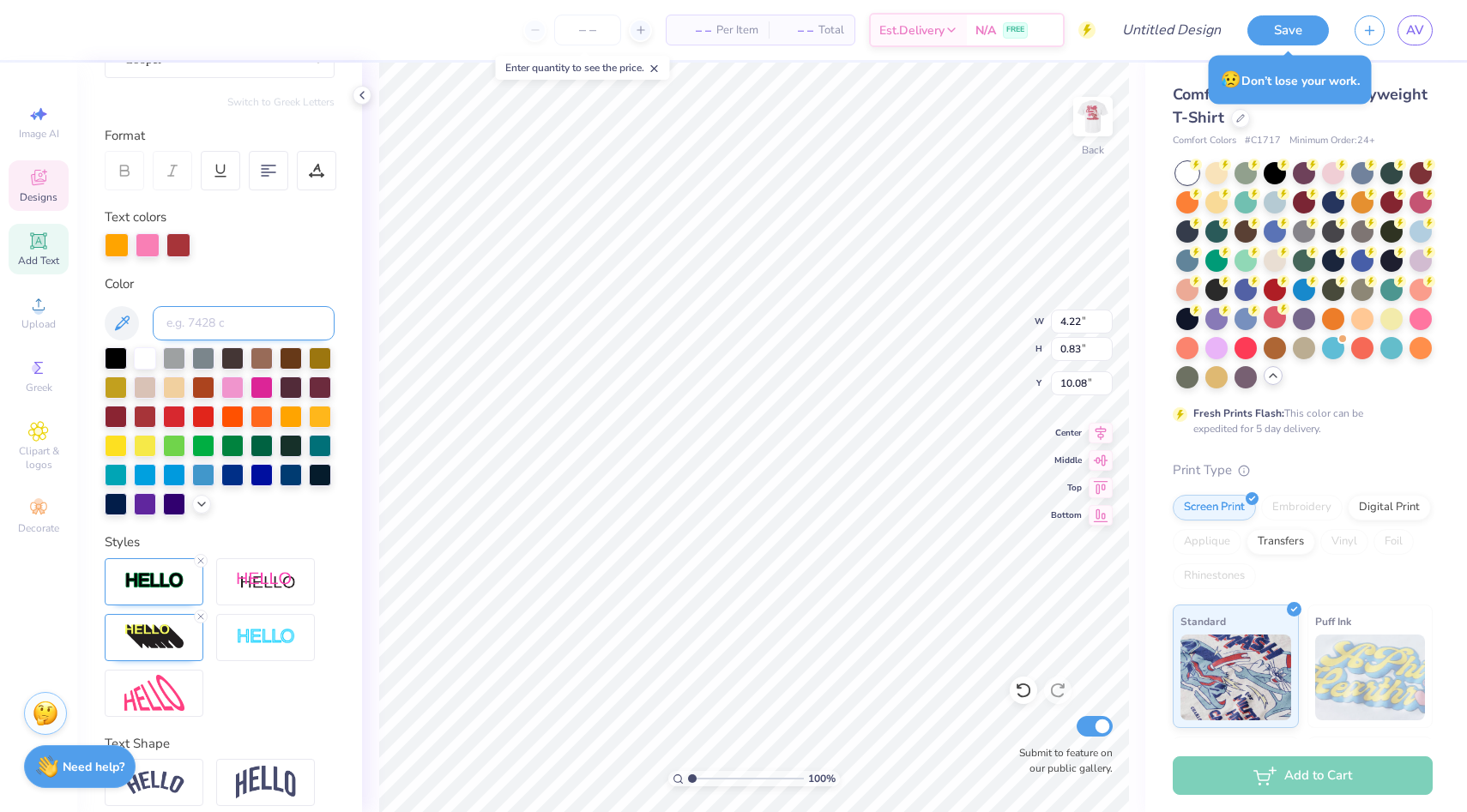 click at bounding box center [244, 323] 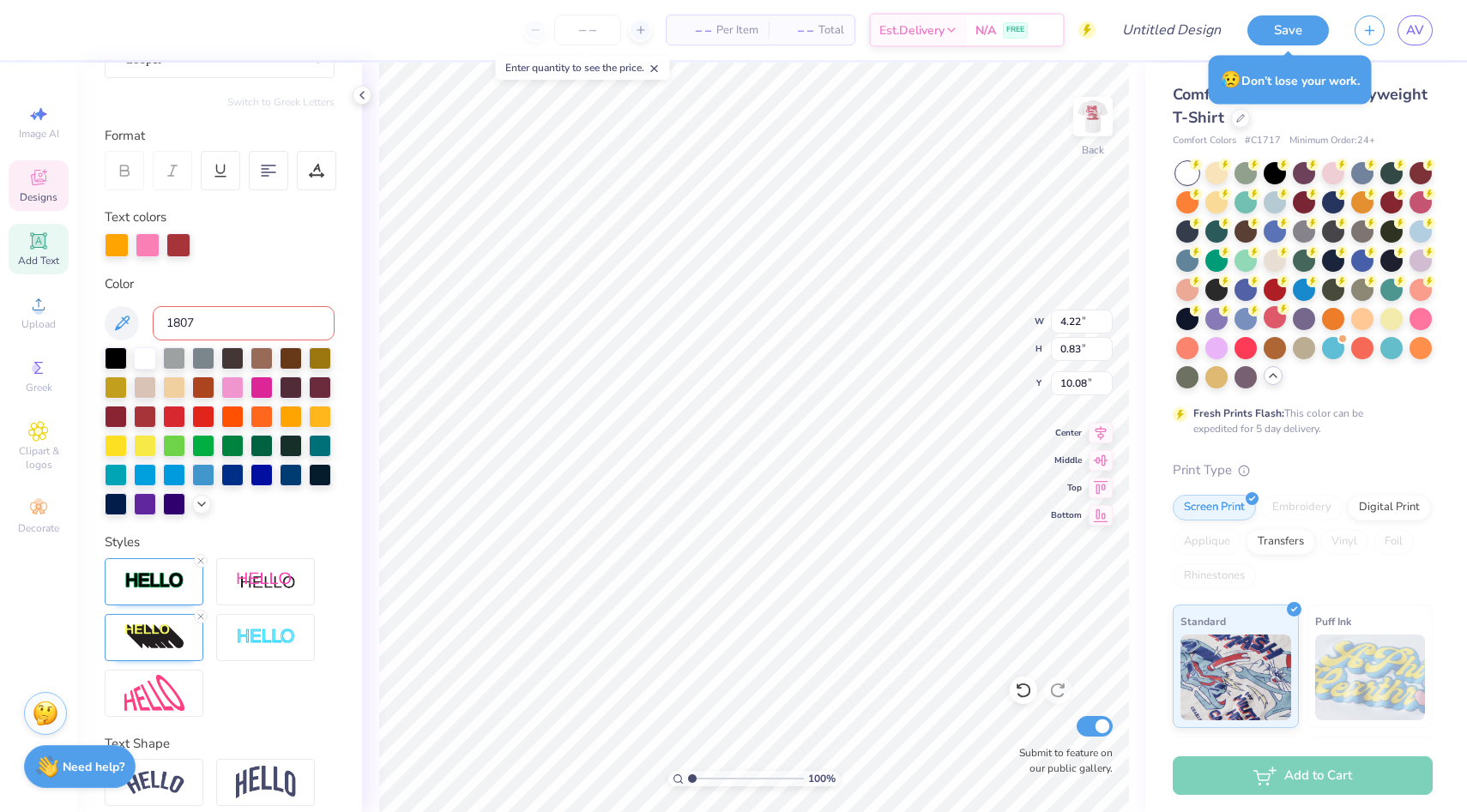type on "1807c" 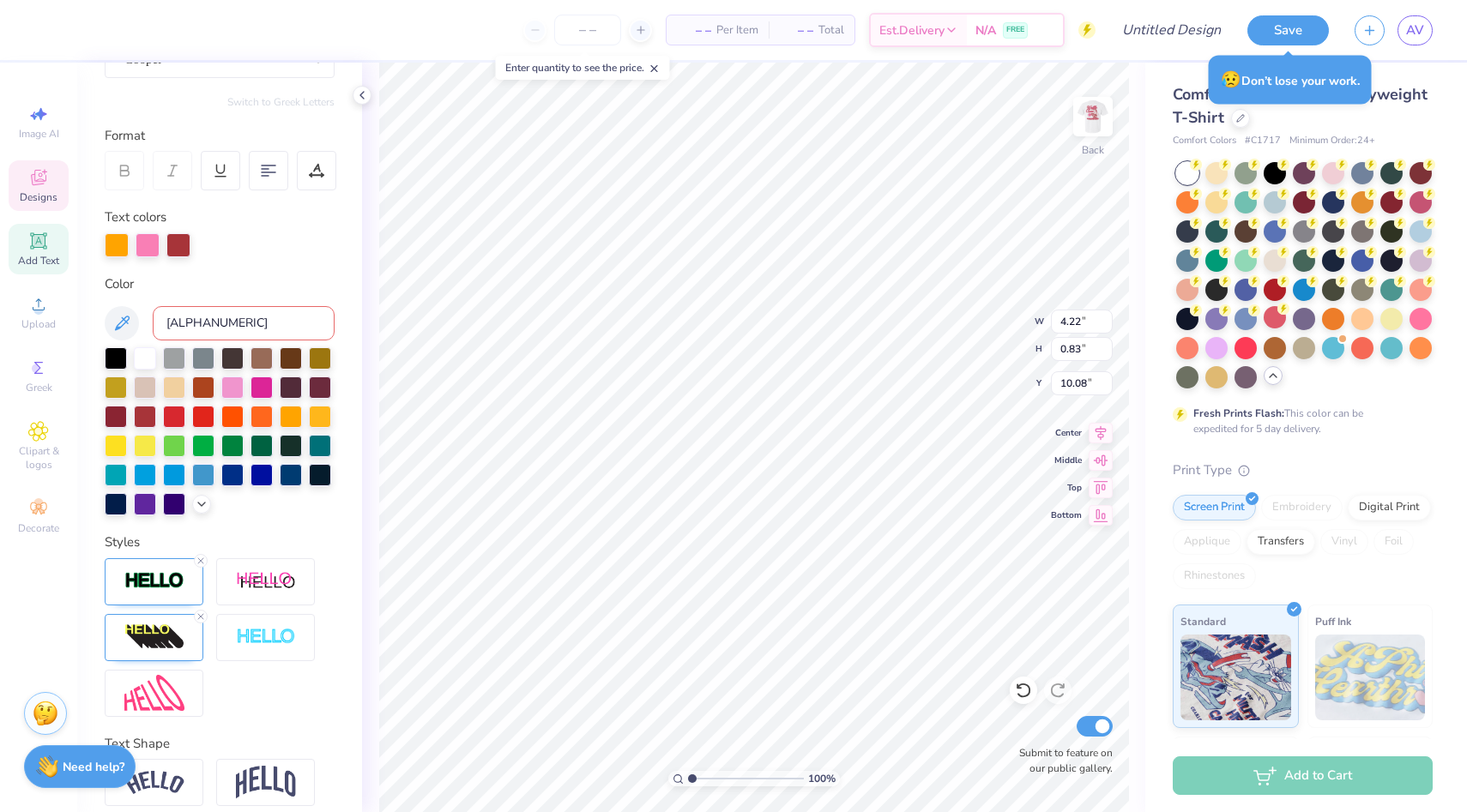 type 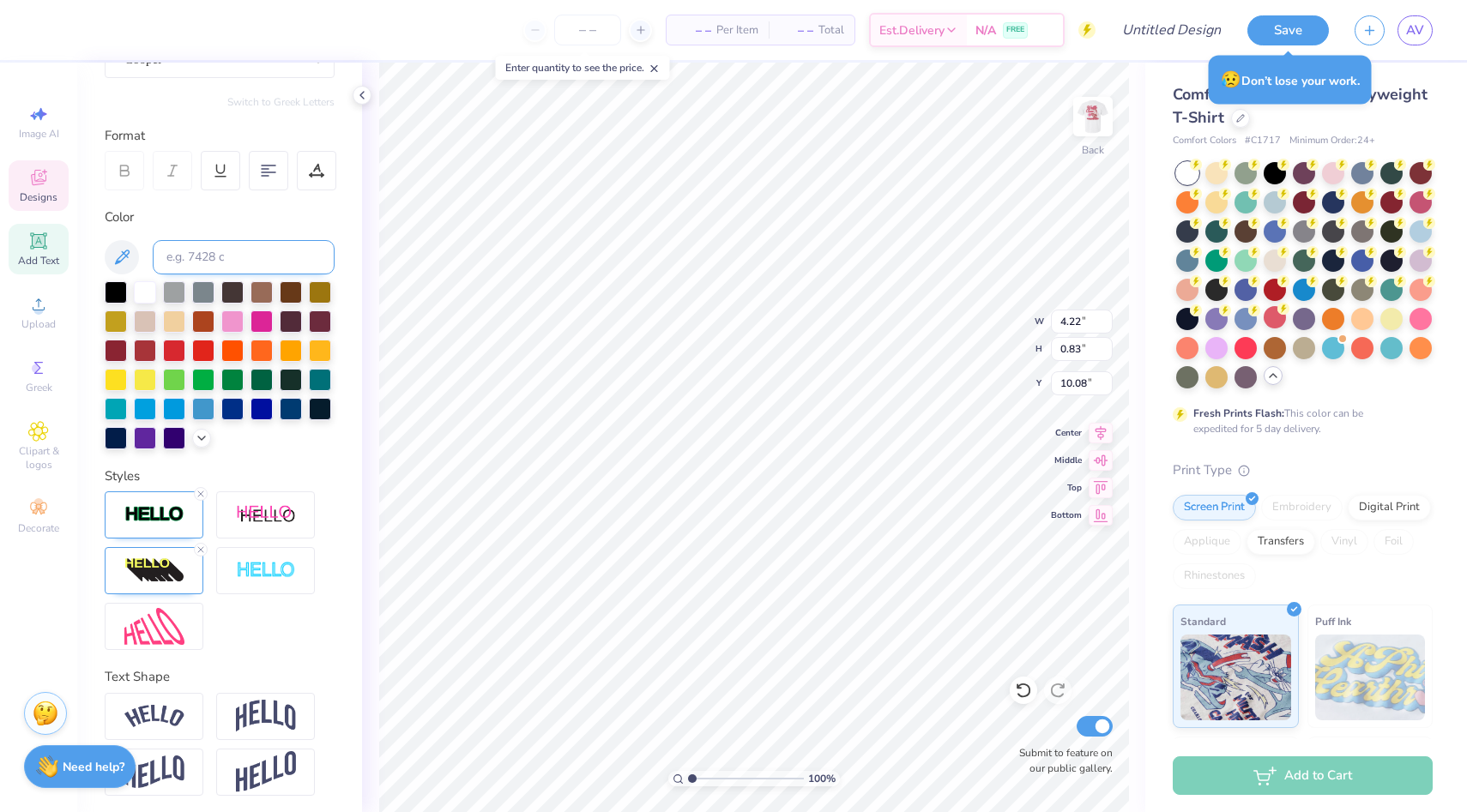 type on "for
casa" 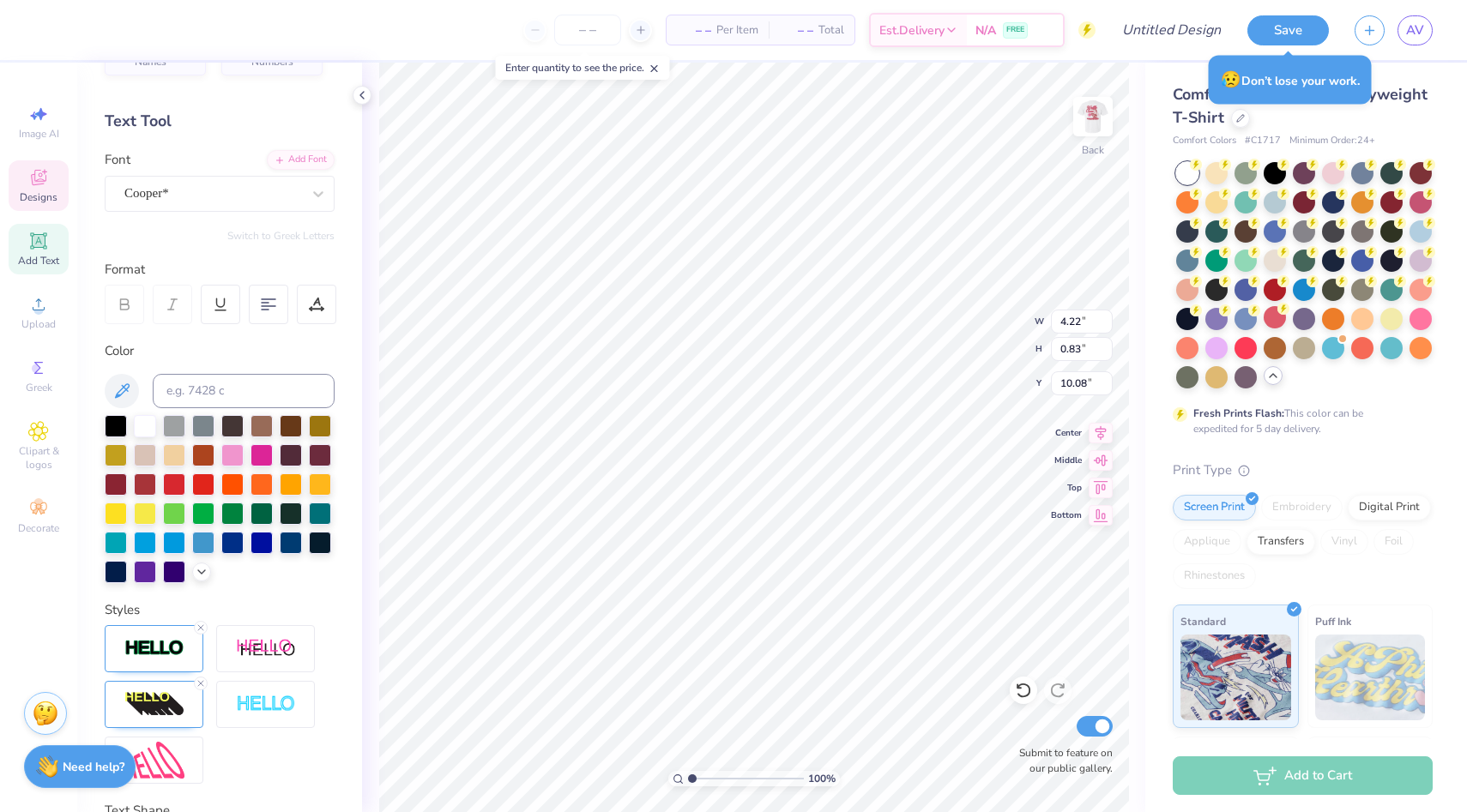 scroll, scrollTop: 0, scrollLeft: 0, axis: both 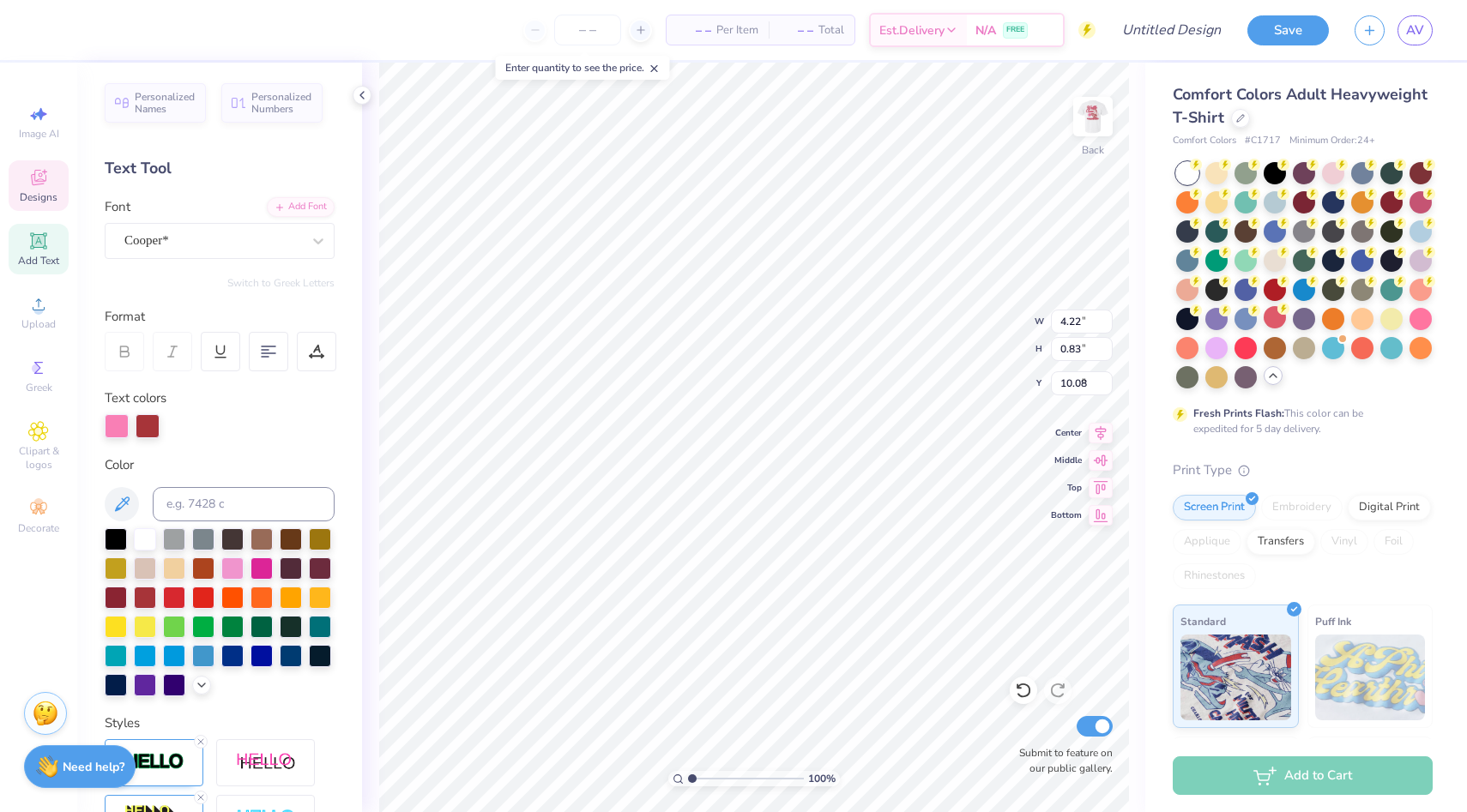 type on "9.51" 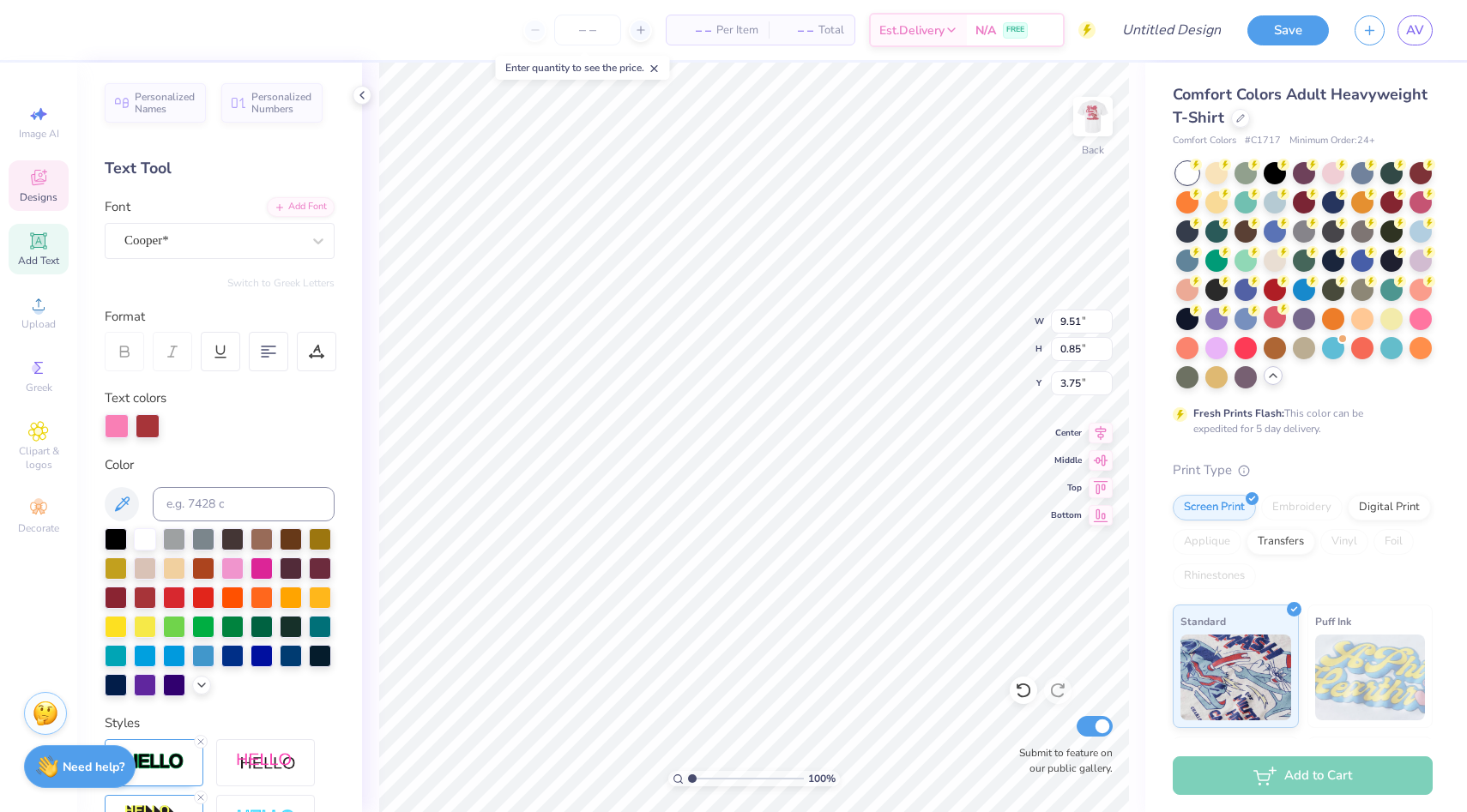 type on "2.31" 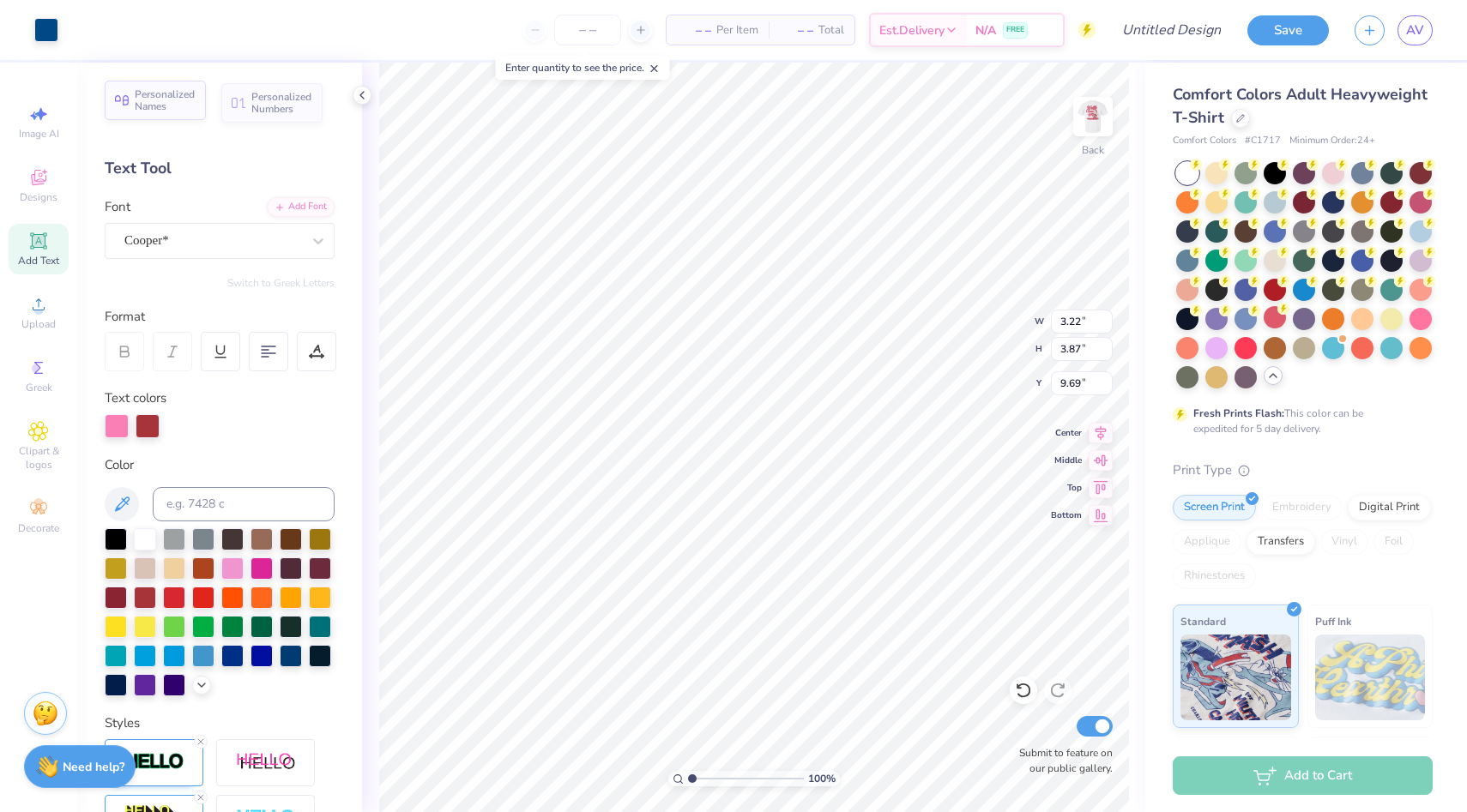 type on "9.69" 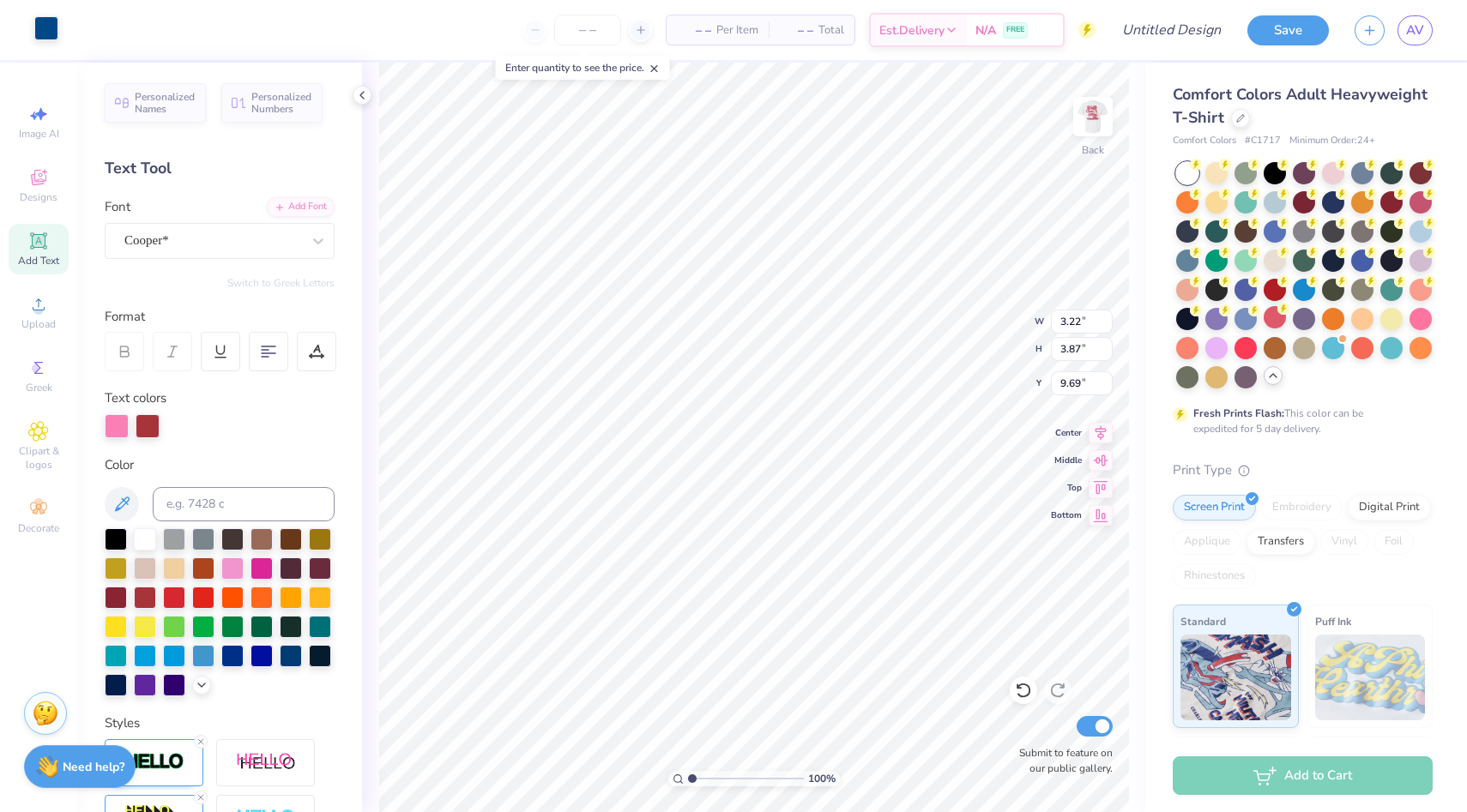 click at bounding box center [46, 28] 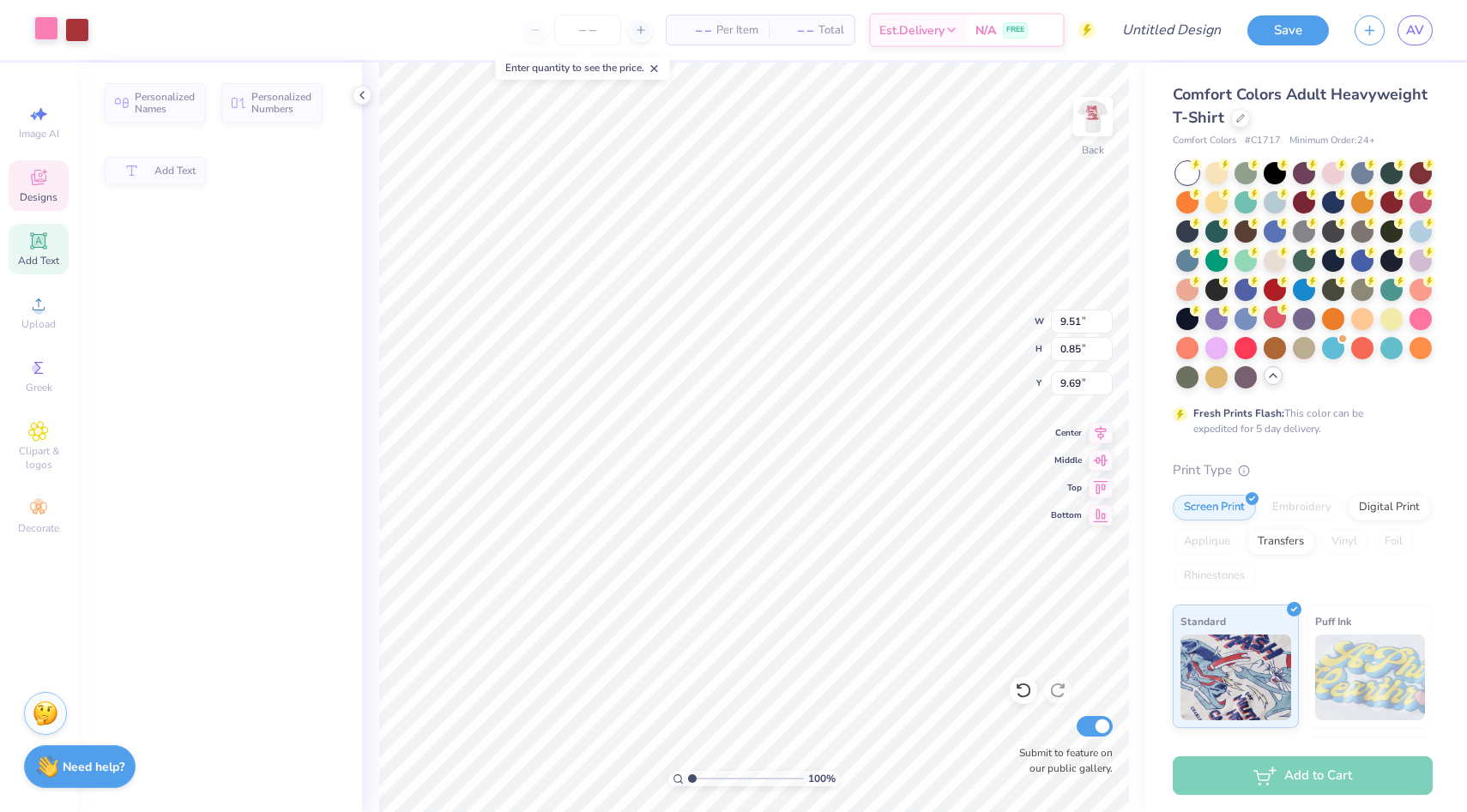 type on "9.51" 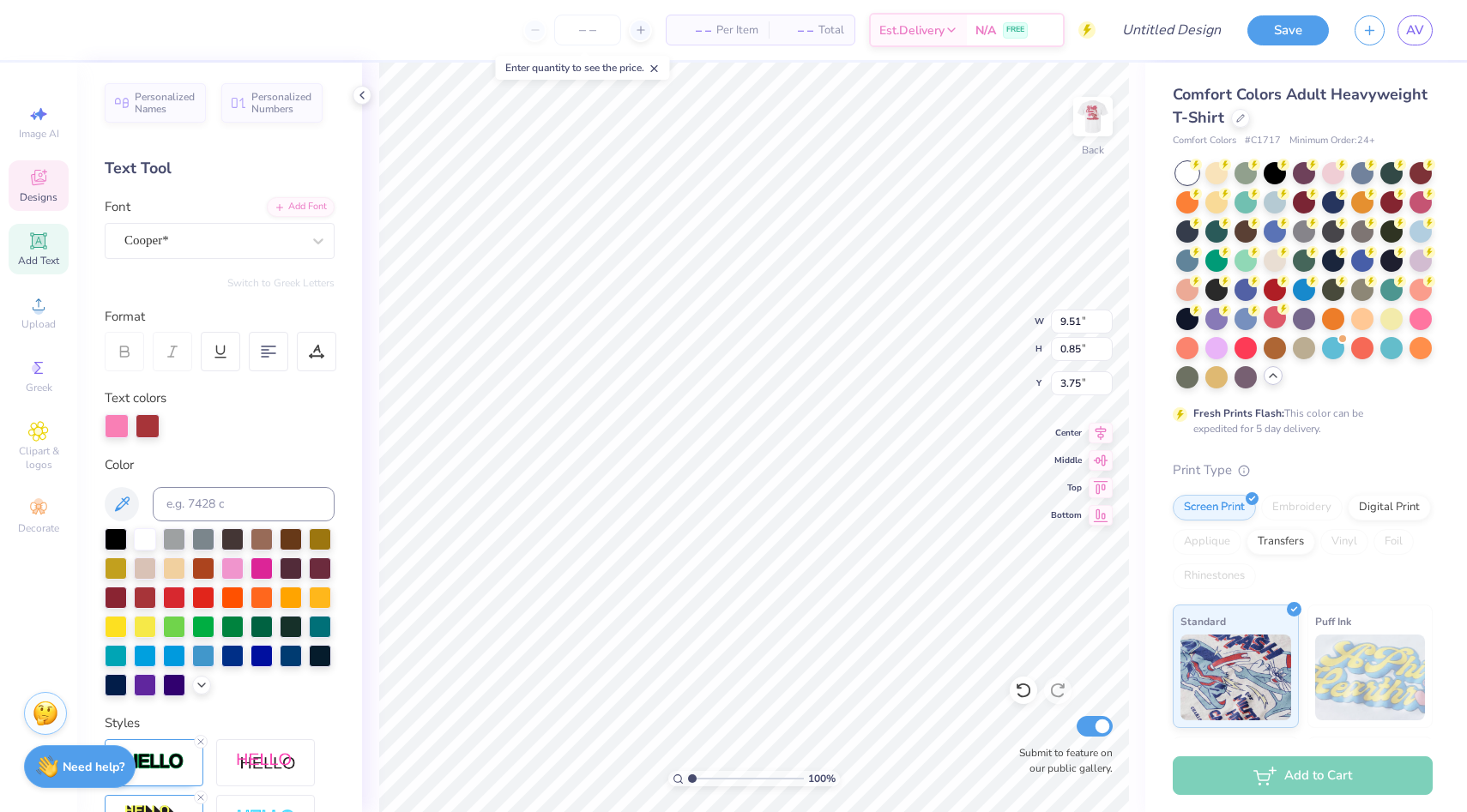 type on "3.22" 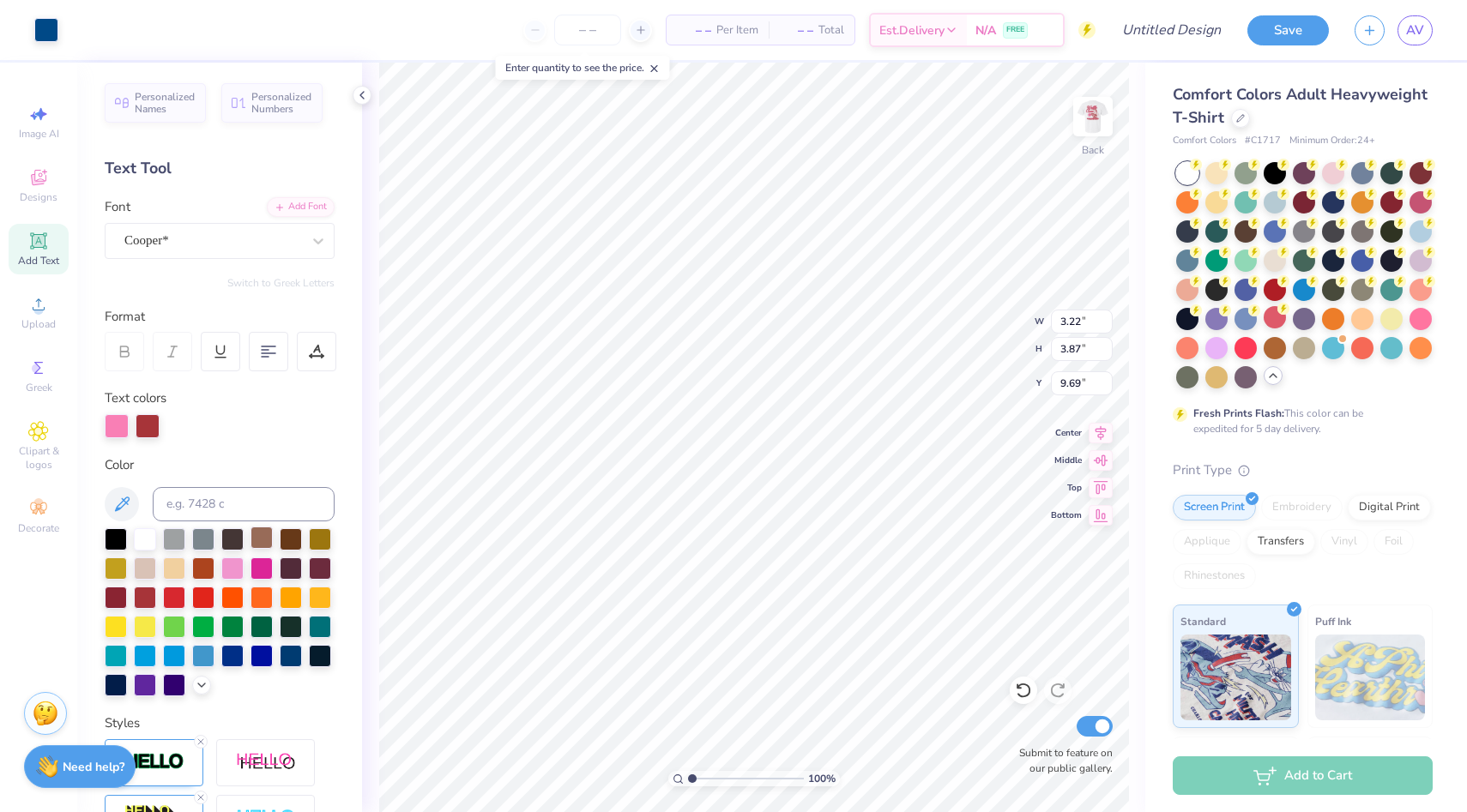 type on "9.70" 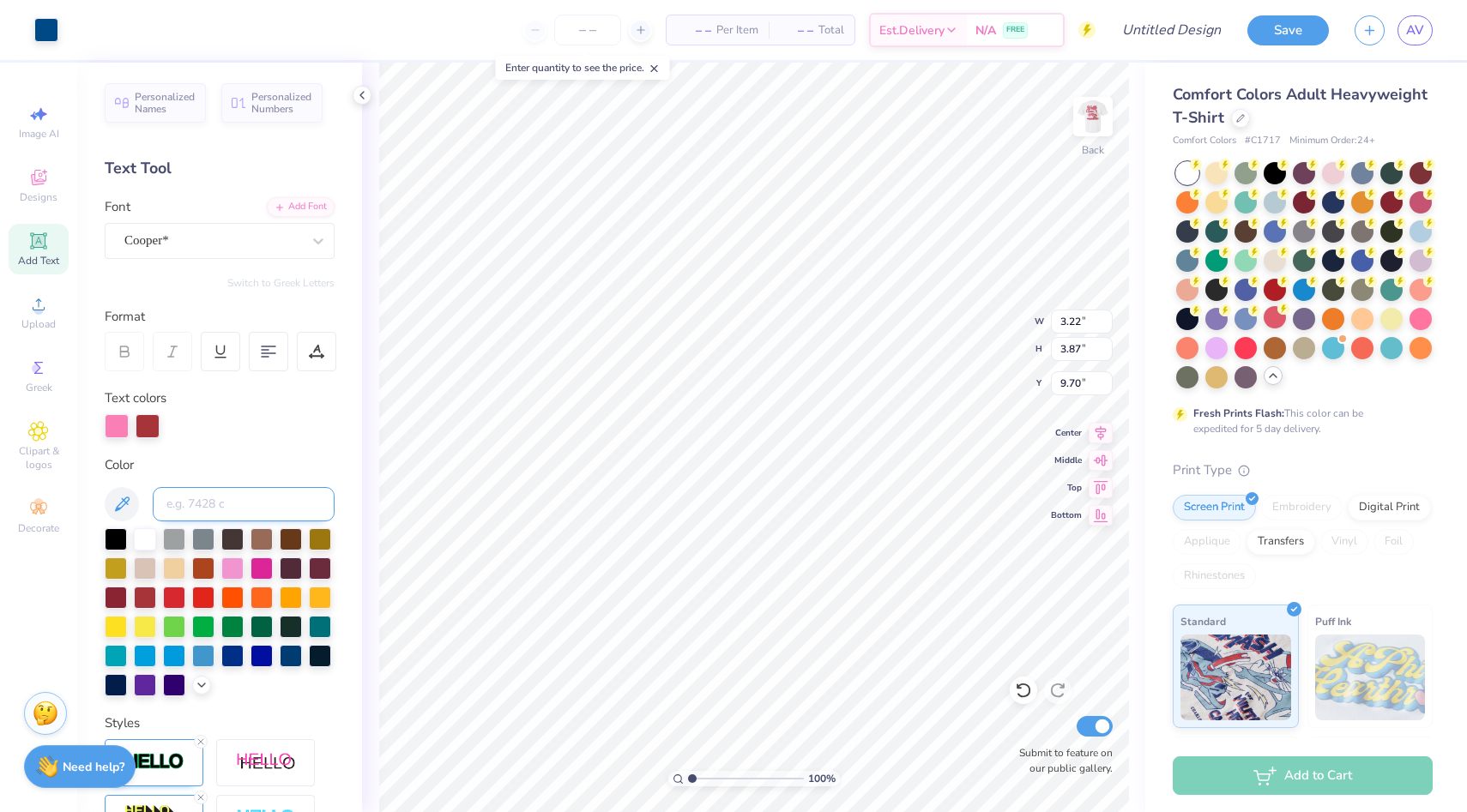 click at bounding box center [244, 504] 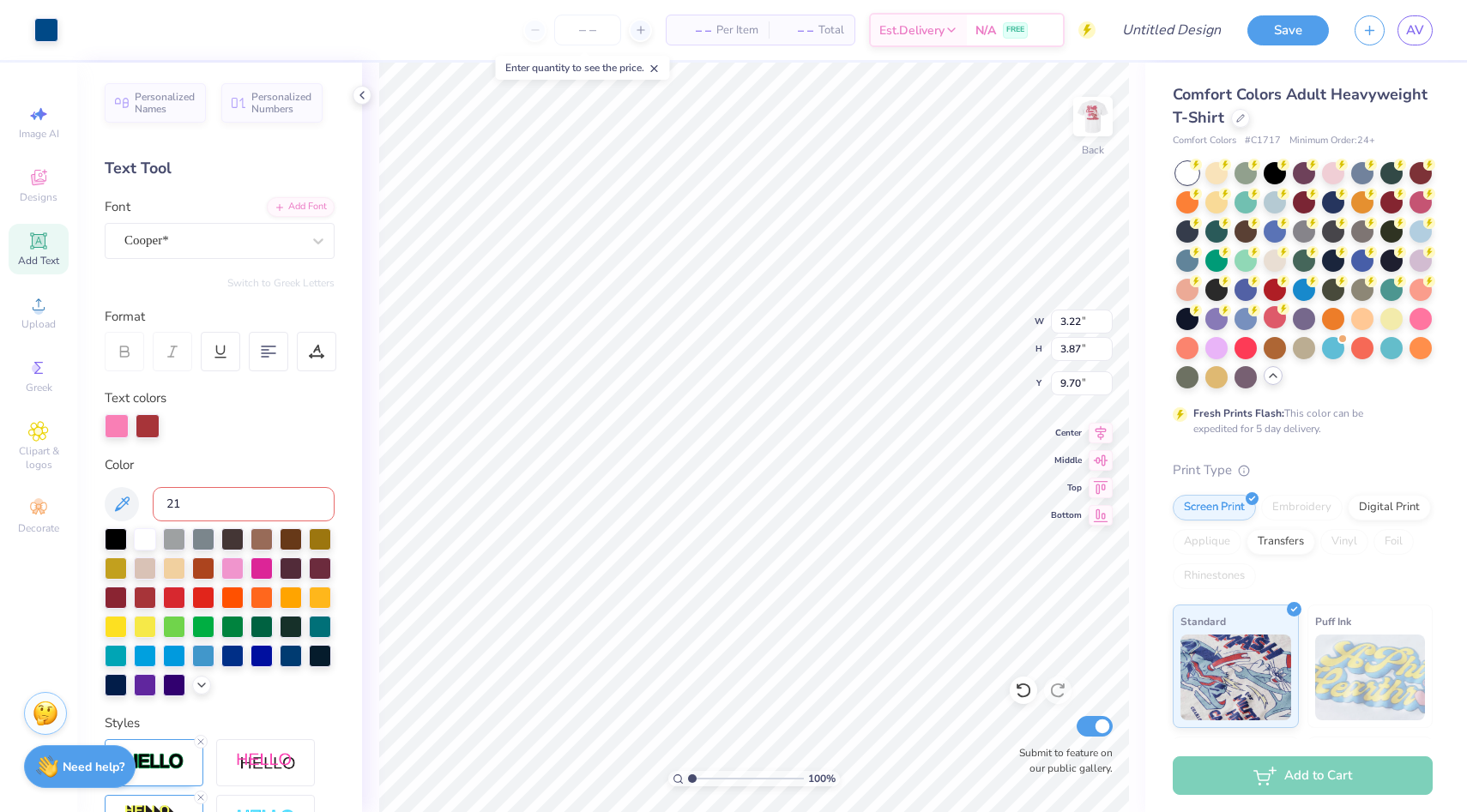 type on "211" 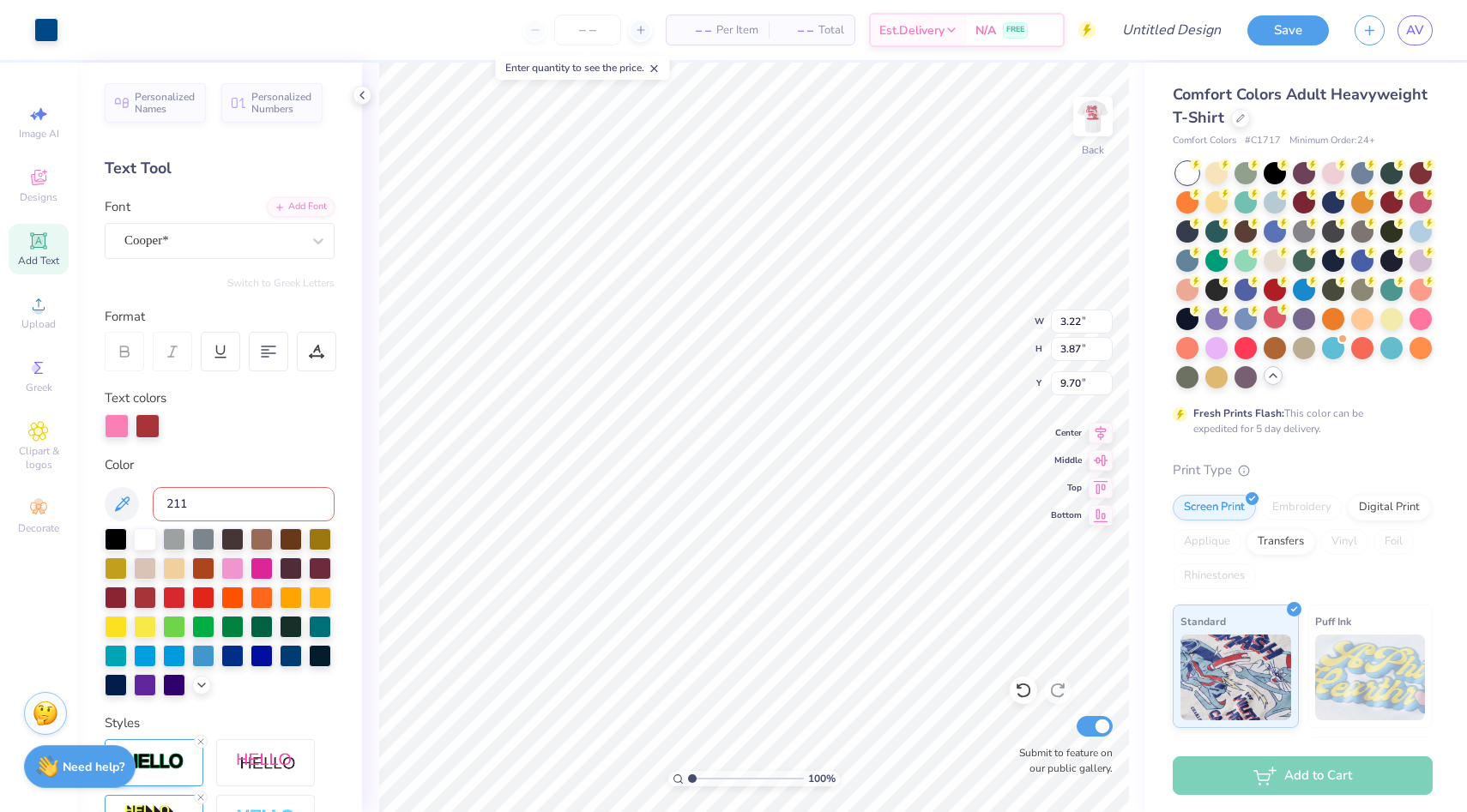 type 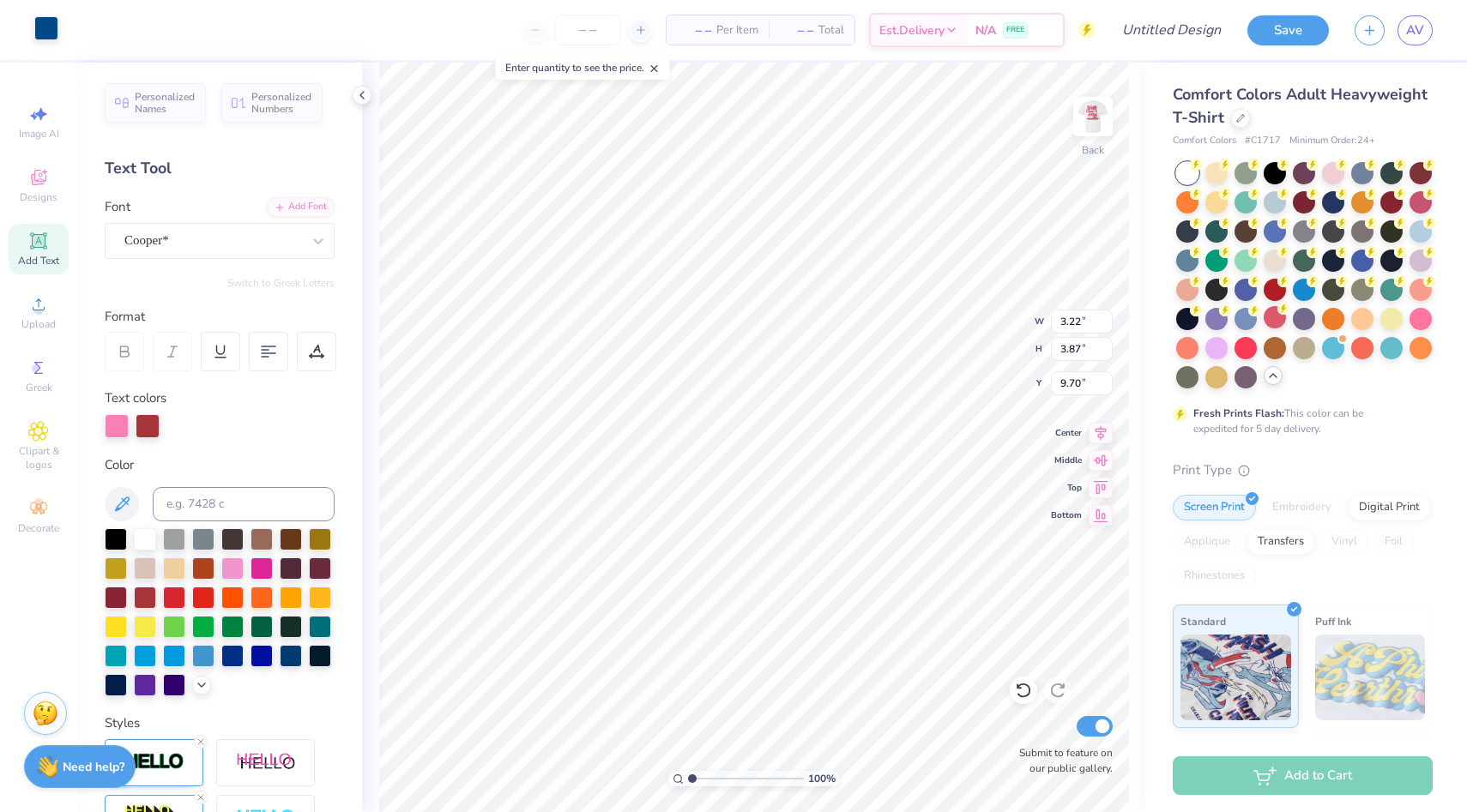 click at bounding box center [46, 28] 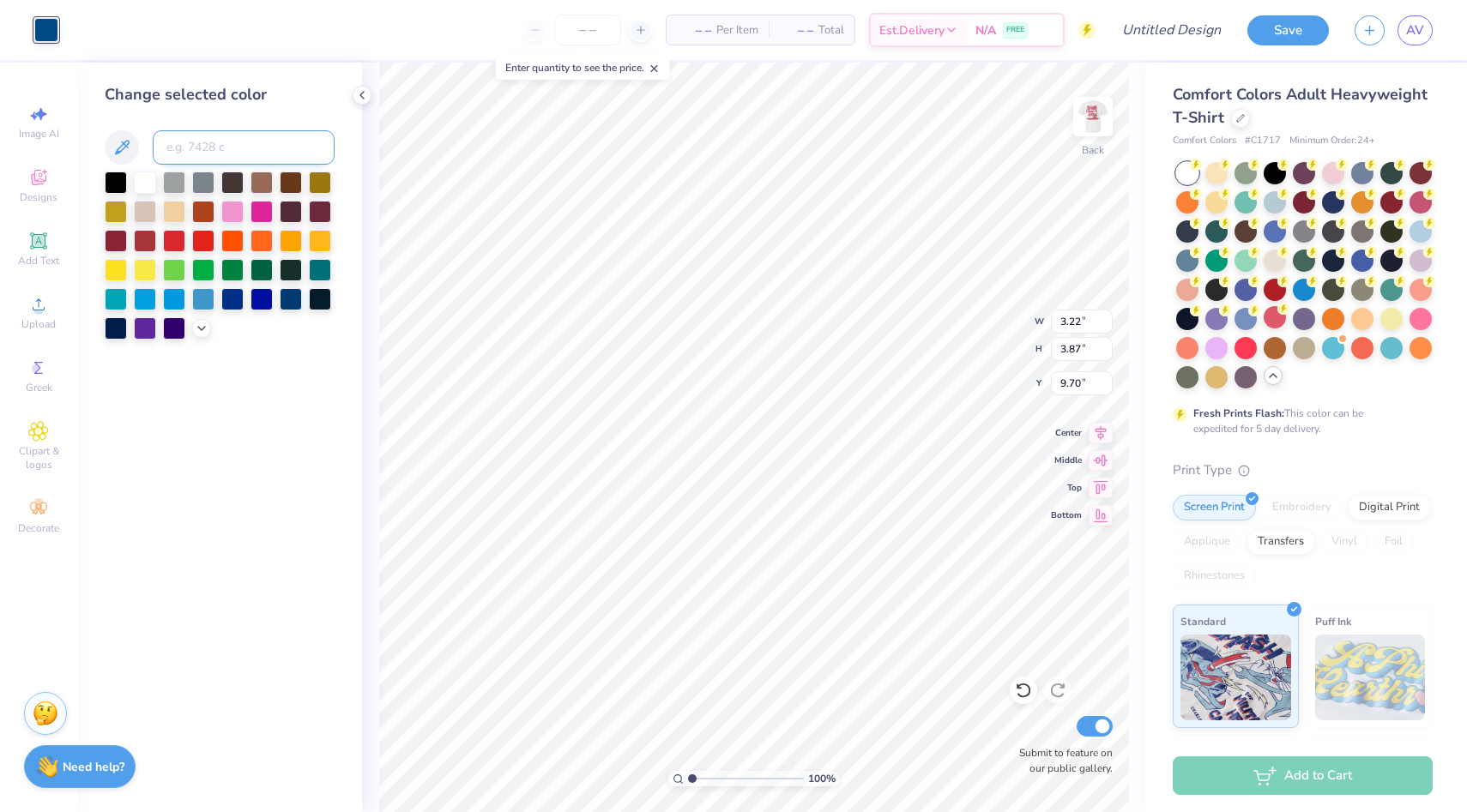 click at bounding box center (244, 147) 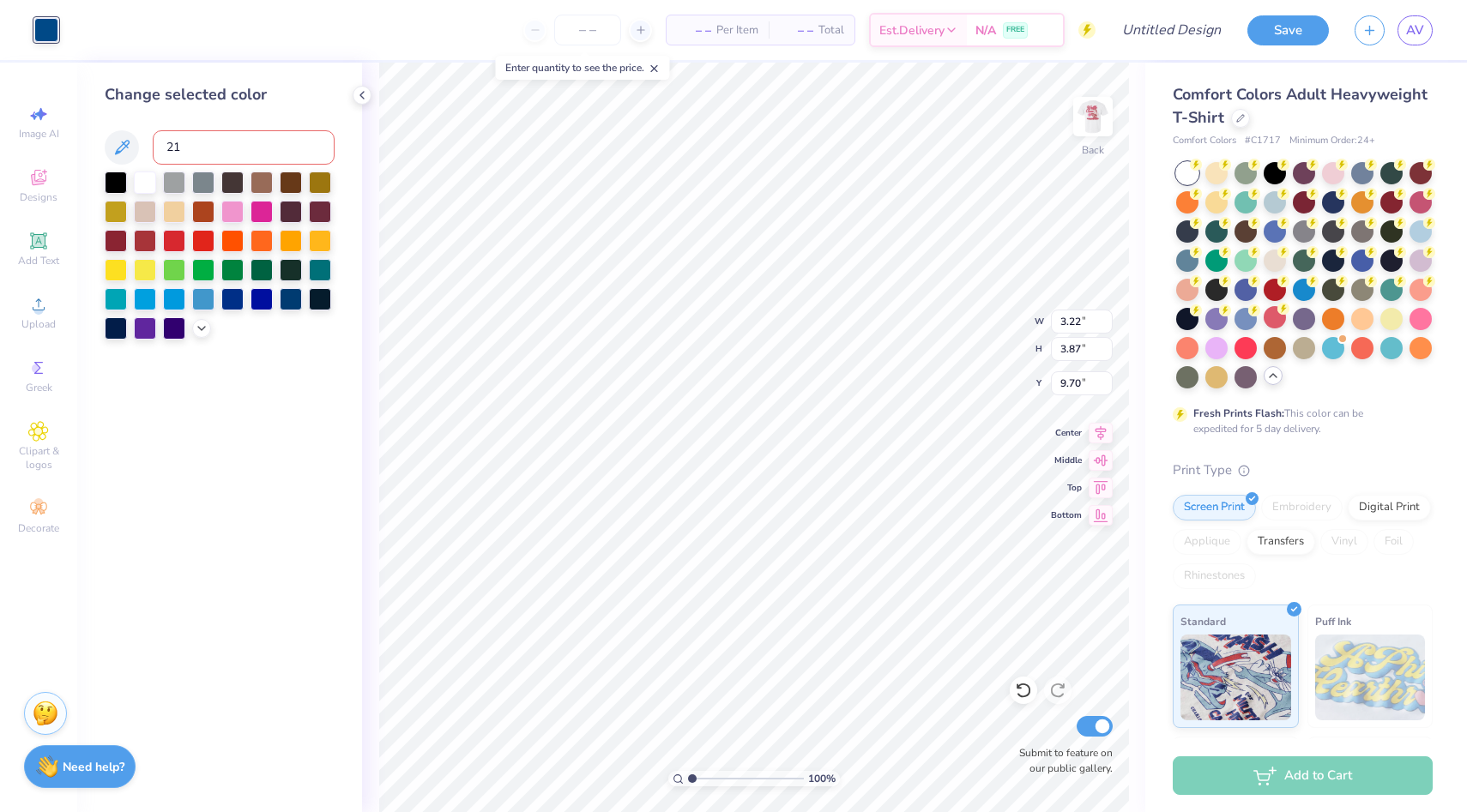 type on "211" 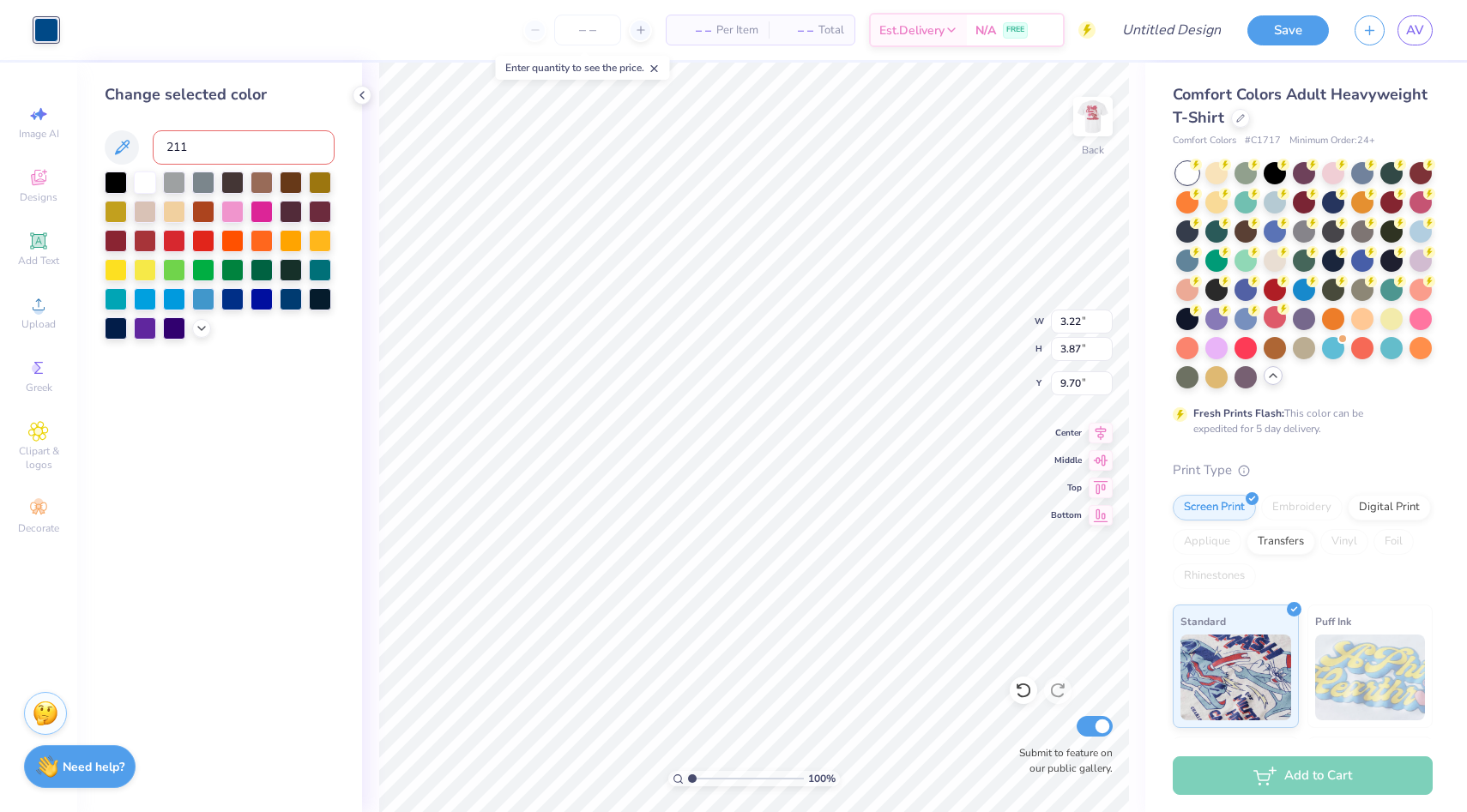type 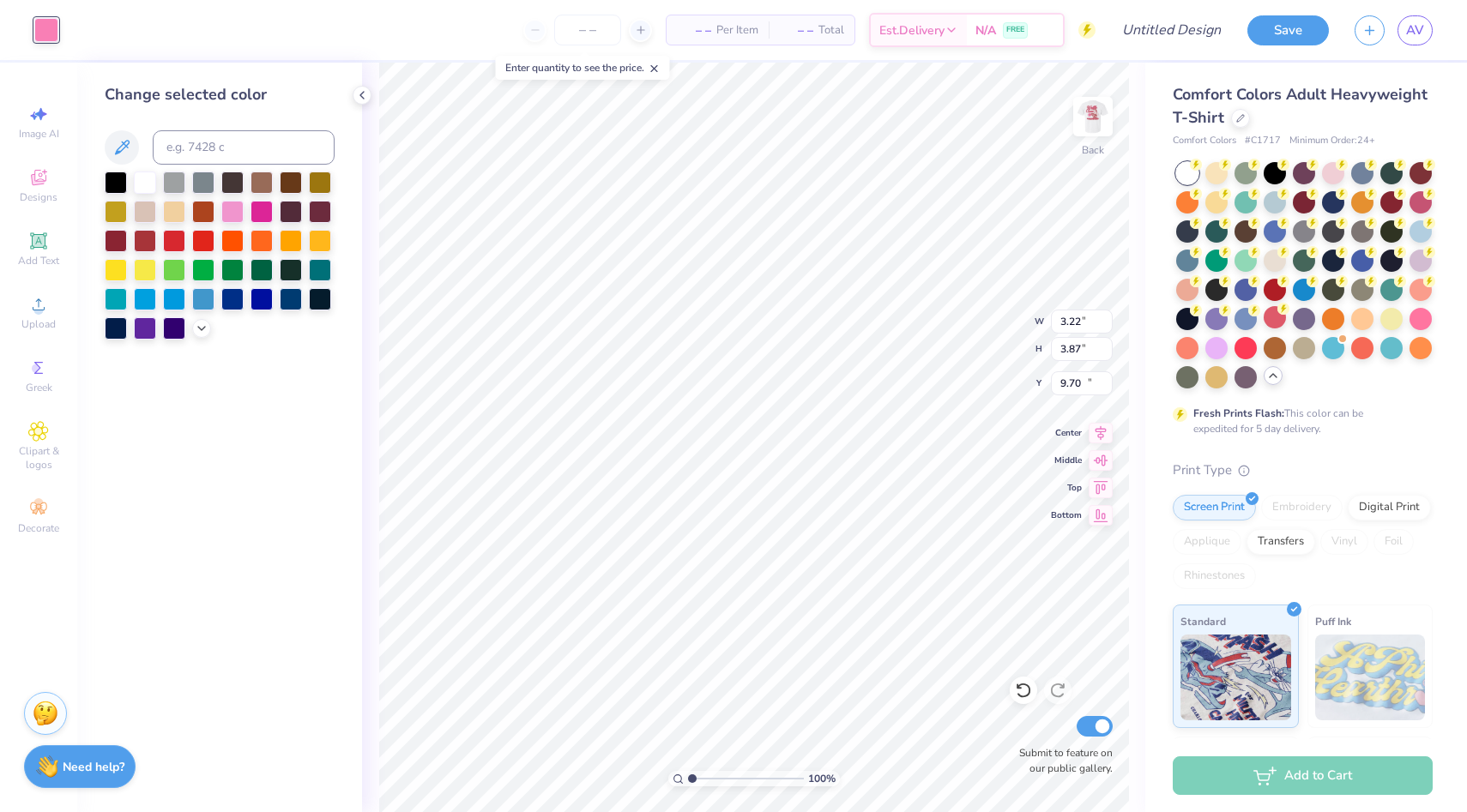 type on "10.02" 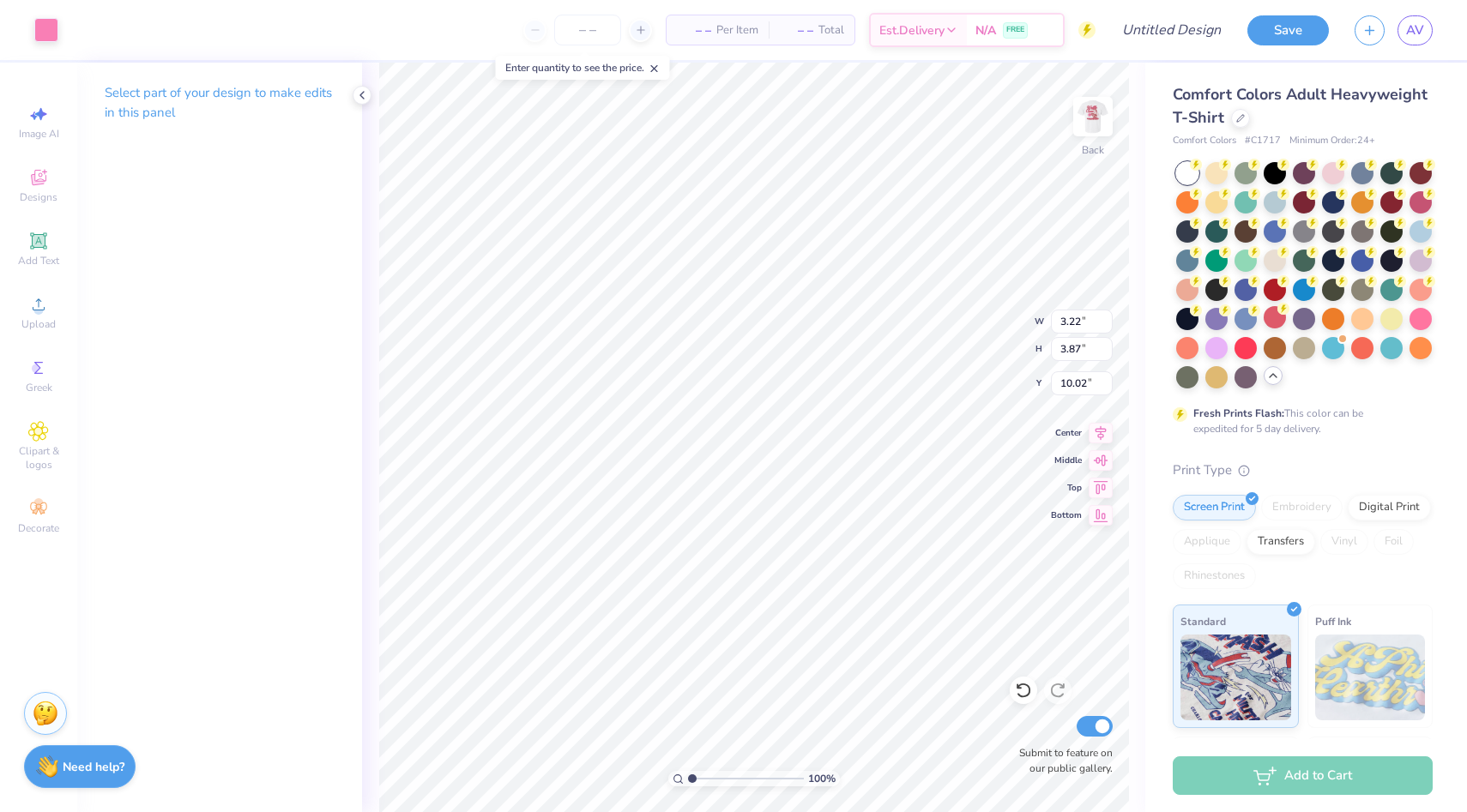 type on "2.62" 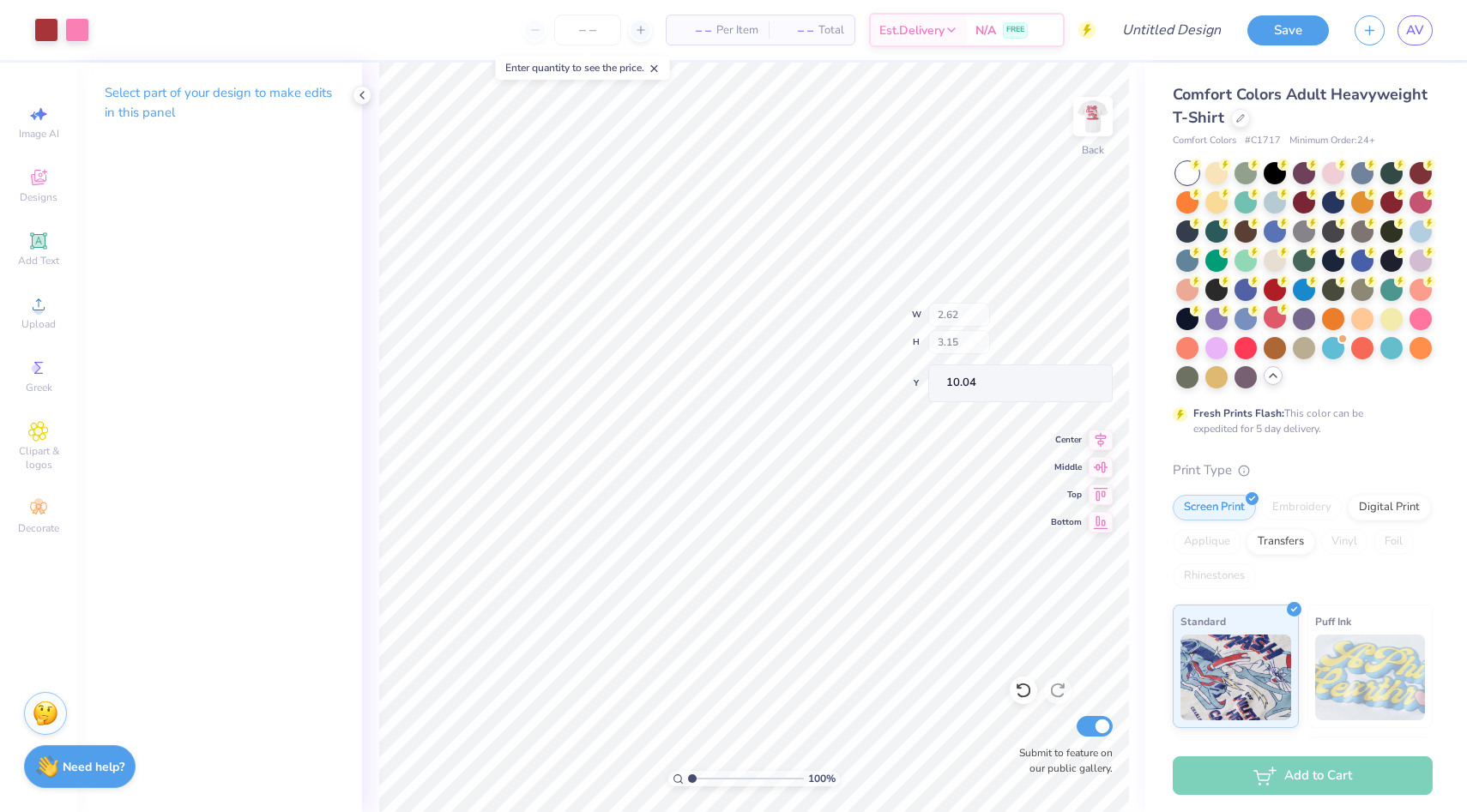 type on "10.04" 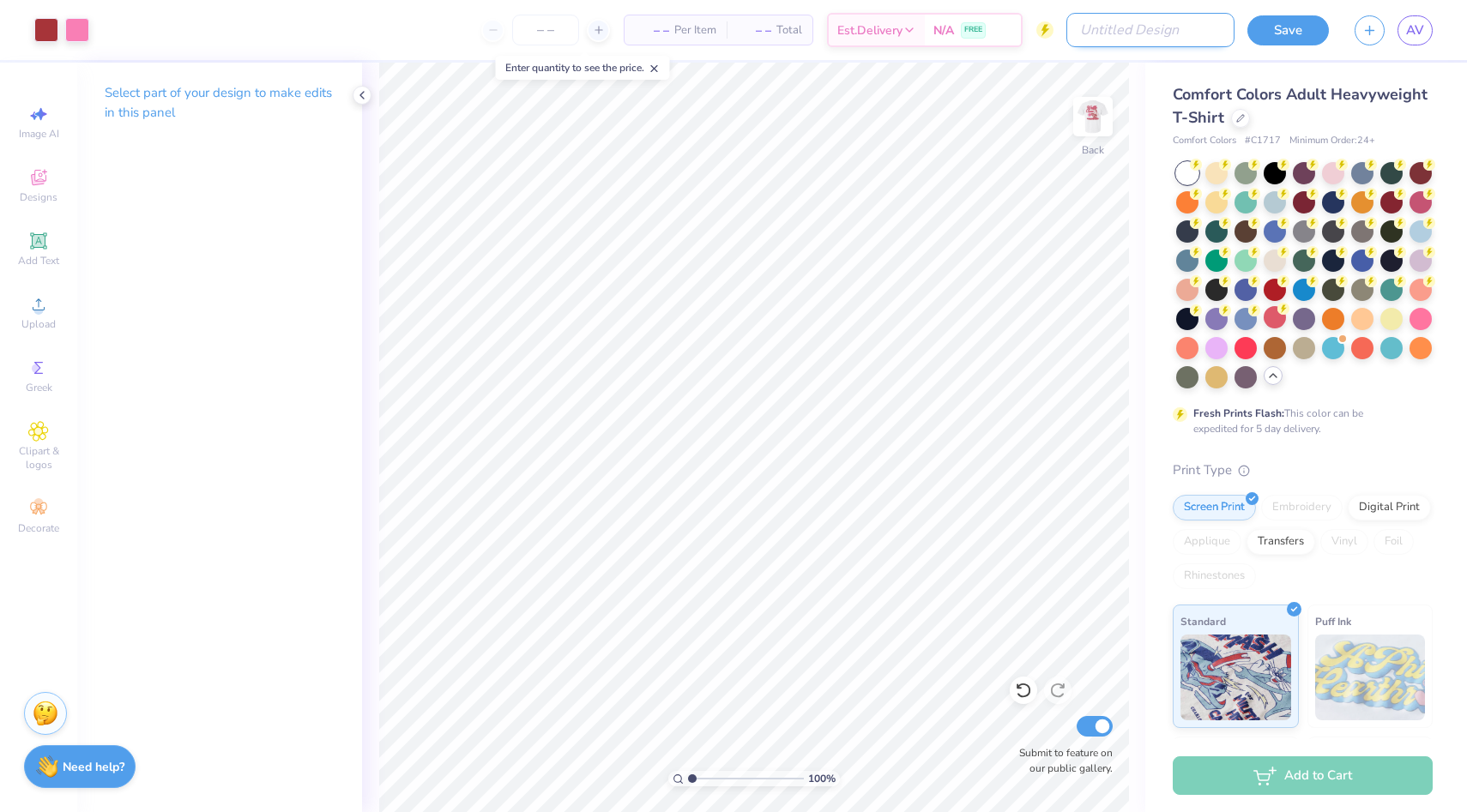 click on "Design Title" at bounding box center (1150, 30) 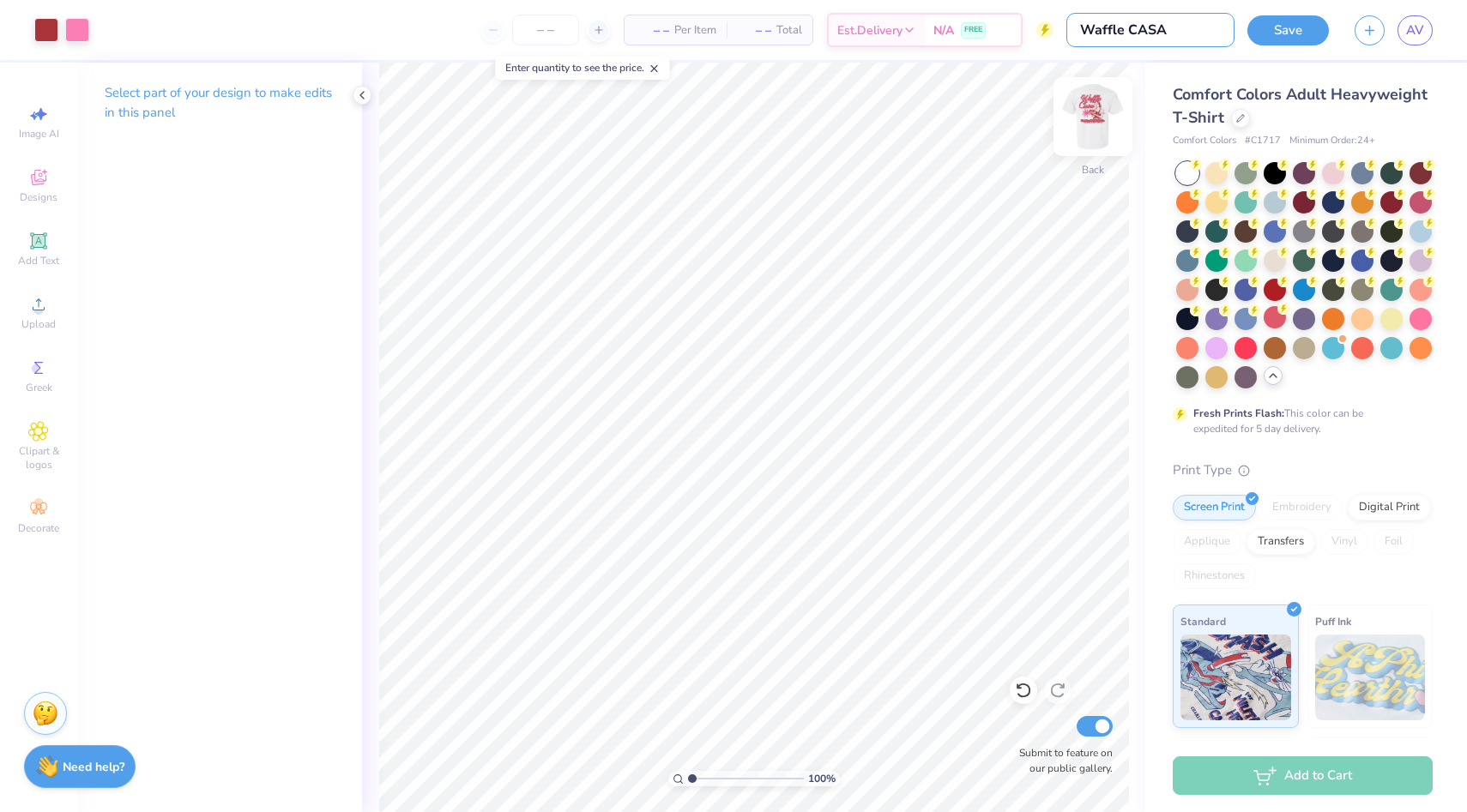 type on "Waffle CASA" 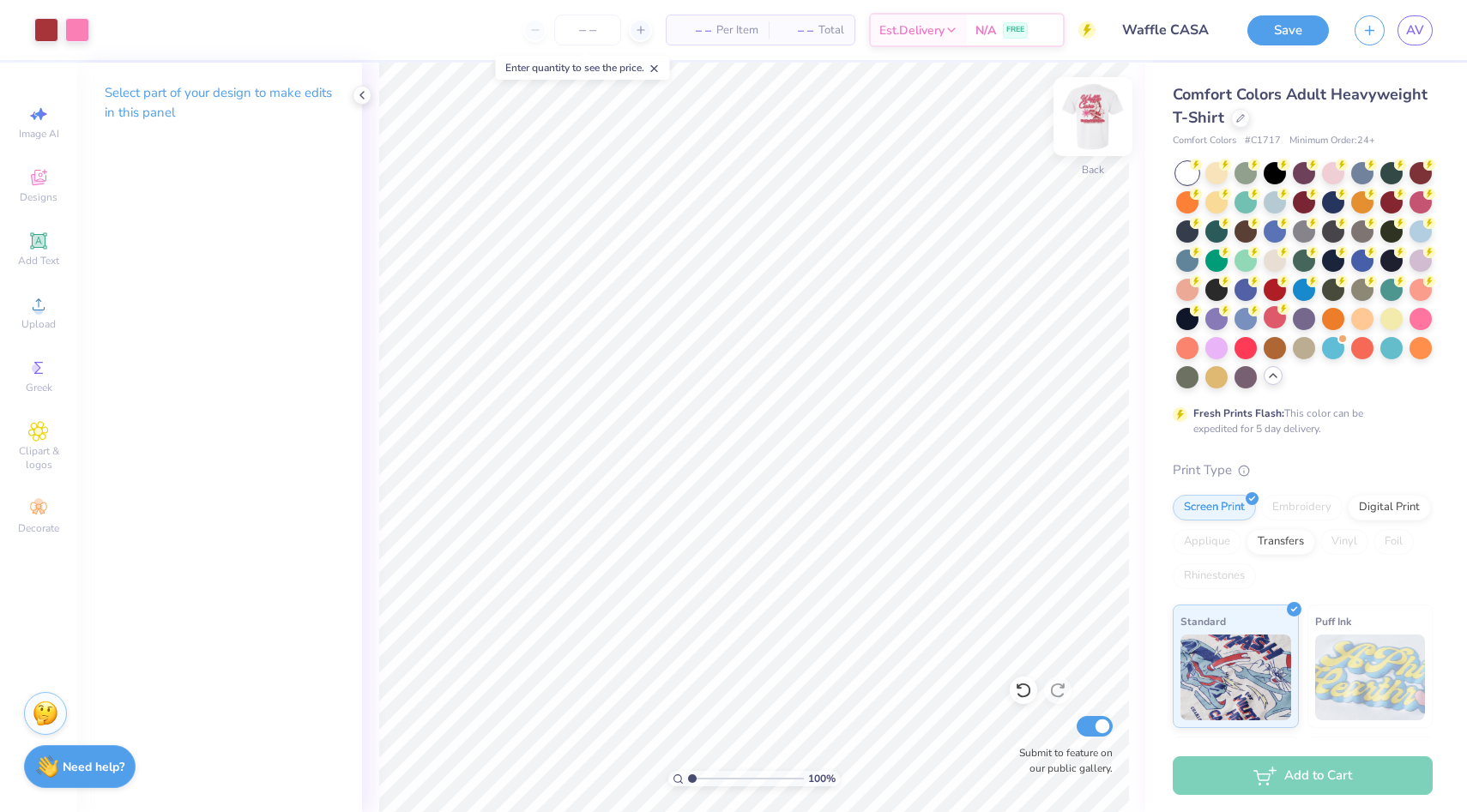 click at bounding box center (1093, 117) 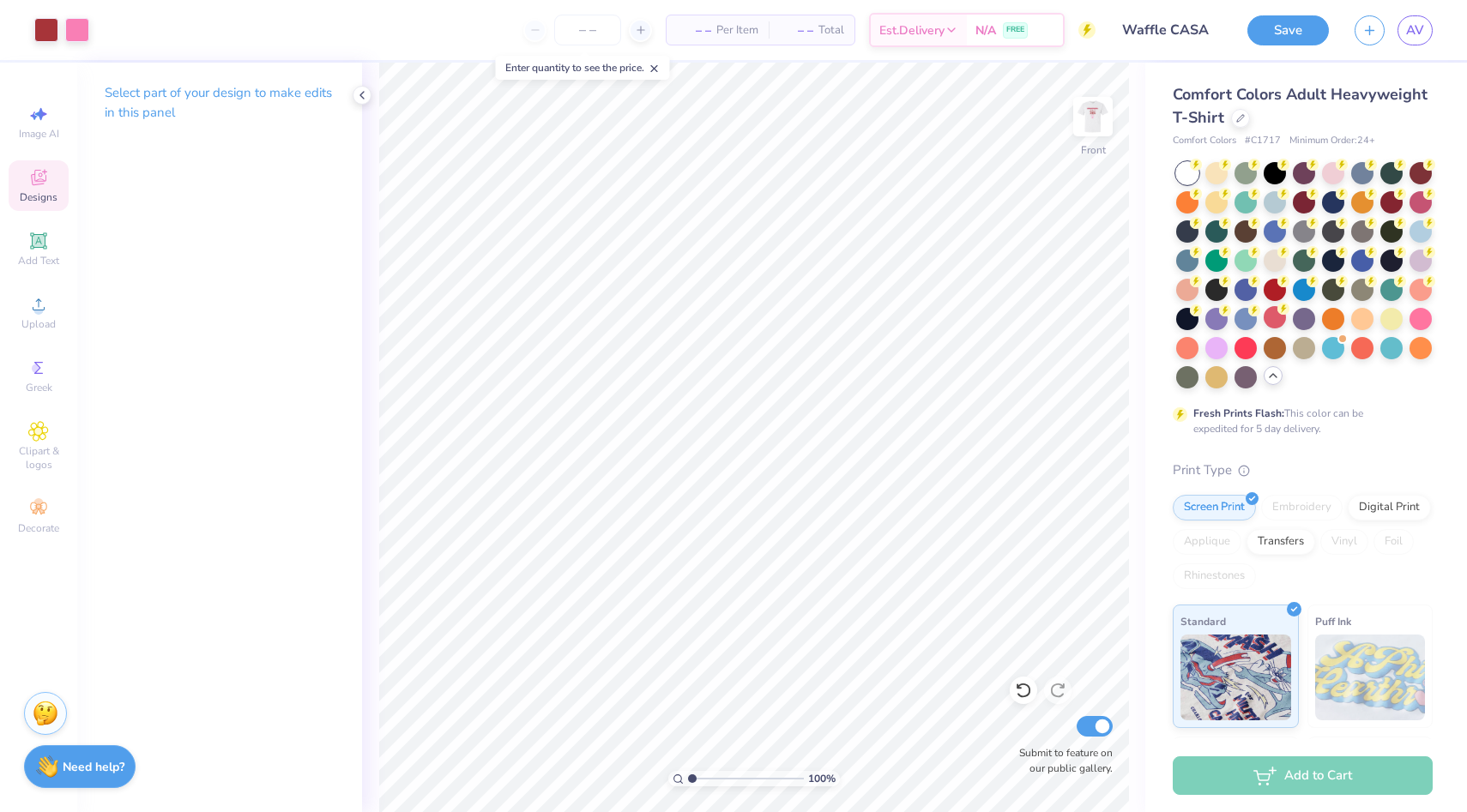 click on "Designs" at bounding box center [39, 185] 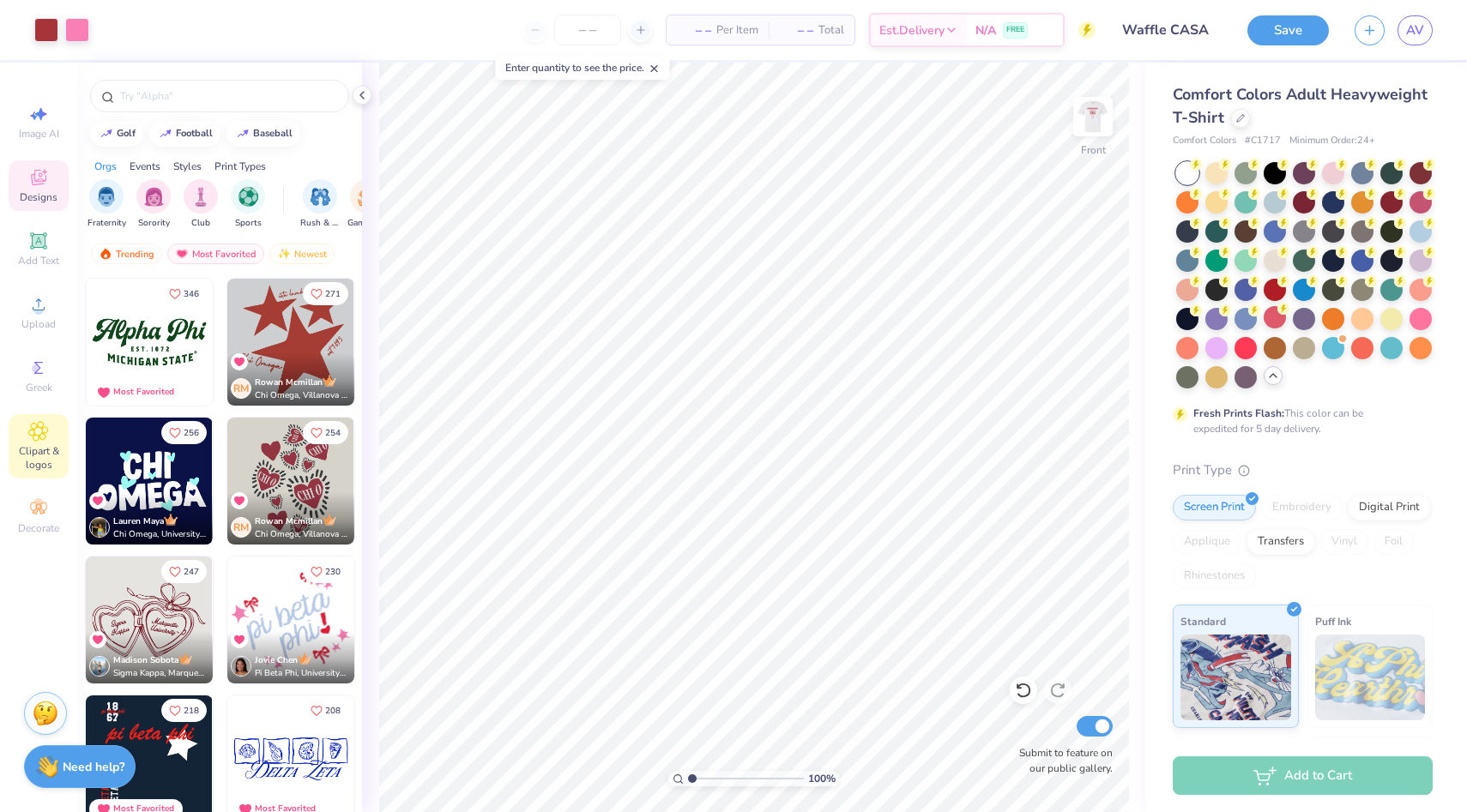 click on "Clipart & logos" at bounding box center (39, 458) 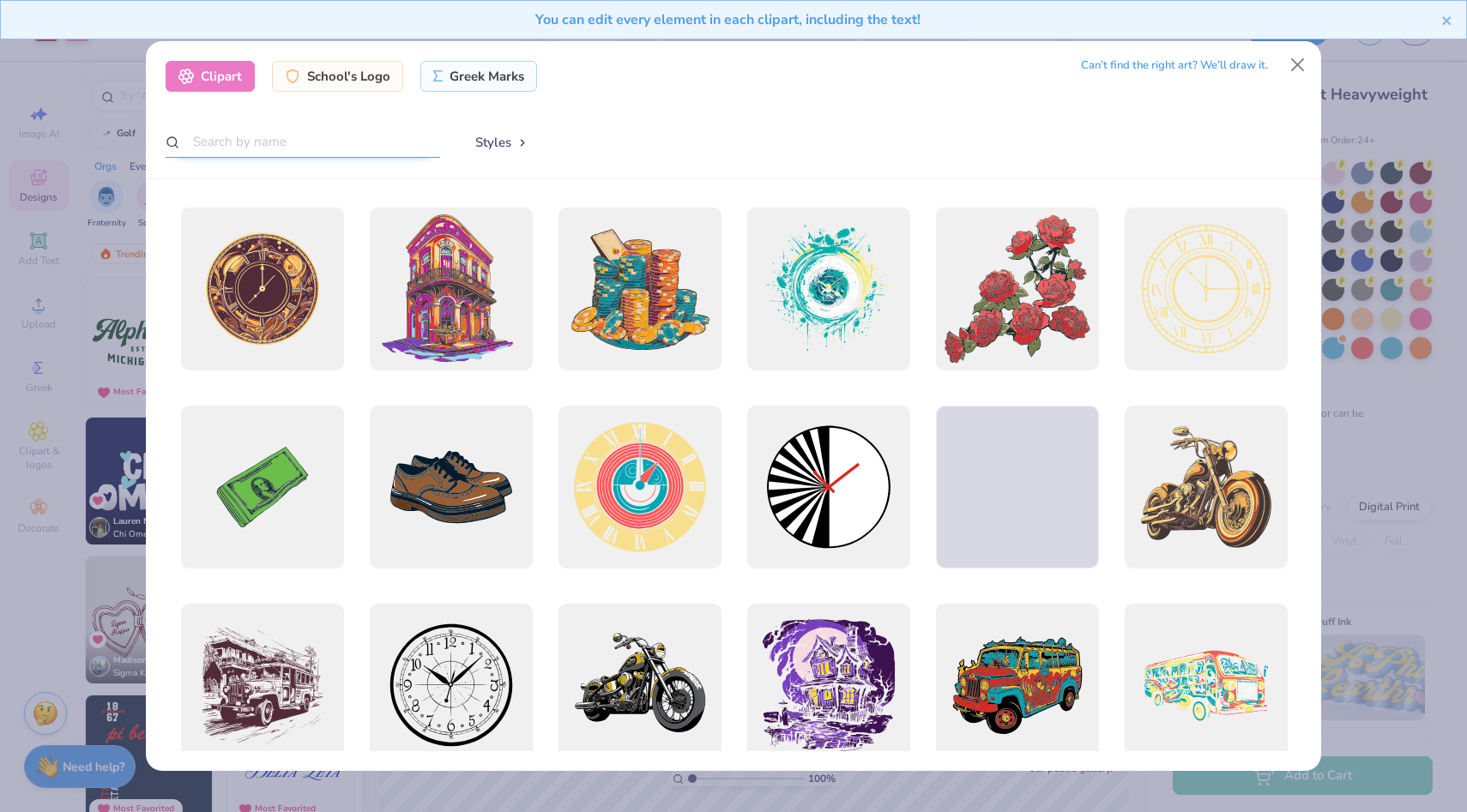 click at bounding box center [303, 141] 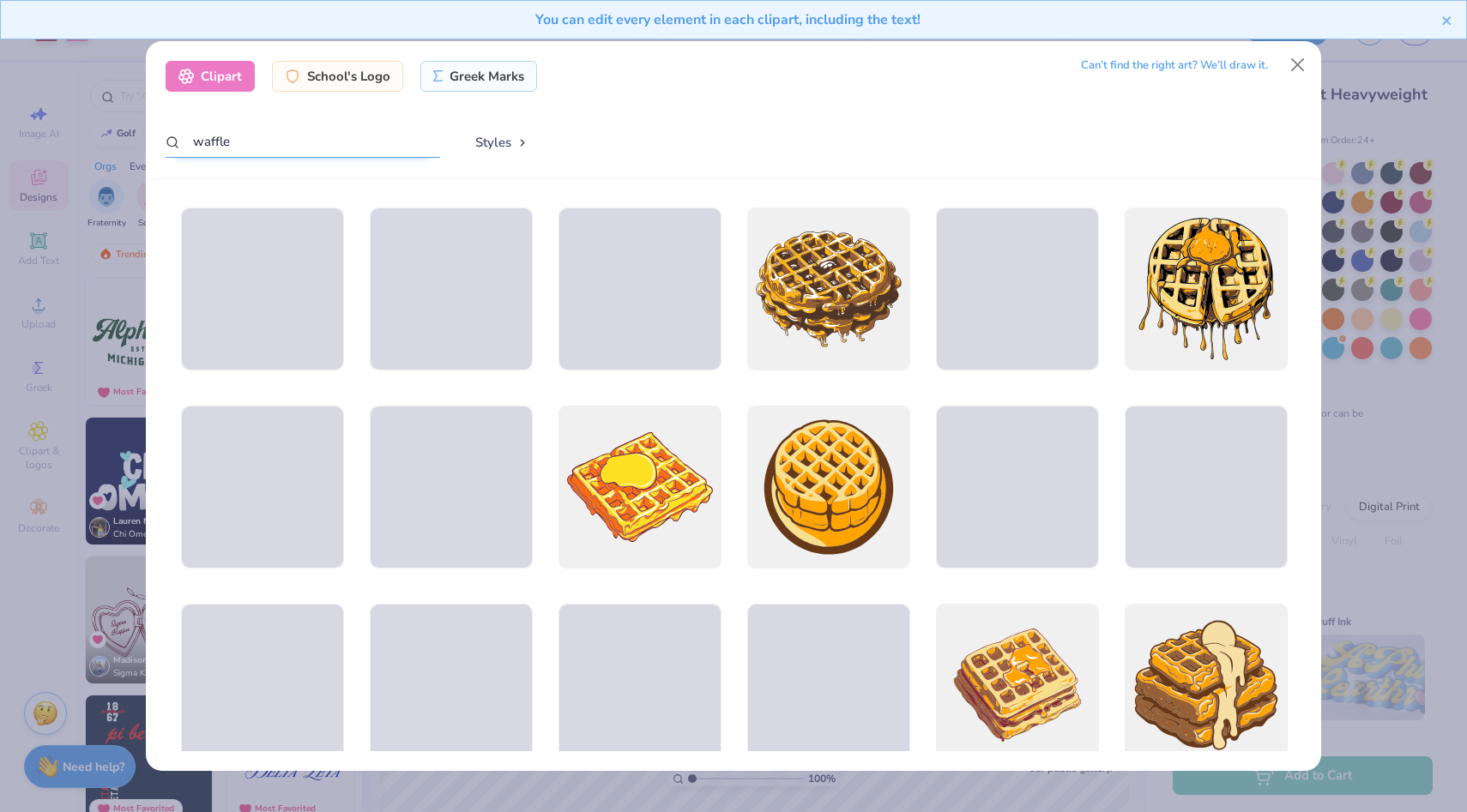 click on "waffle" at bounding box center [303, 141] 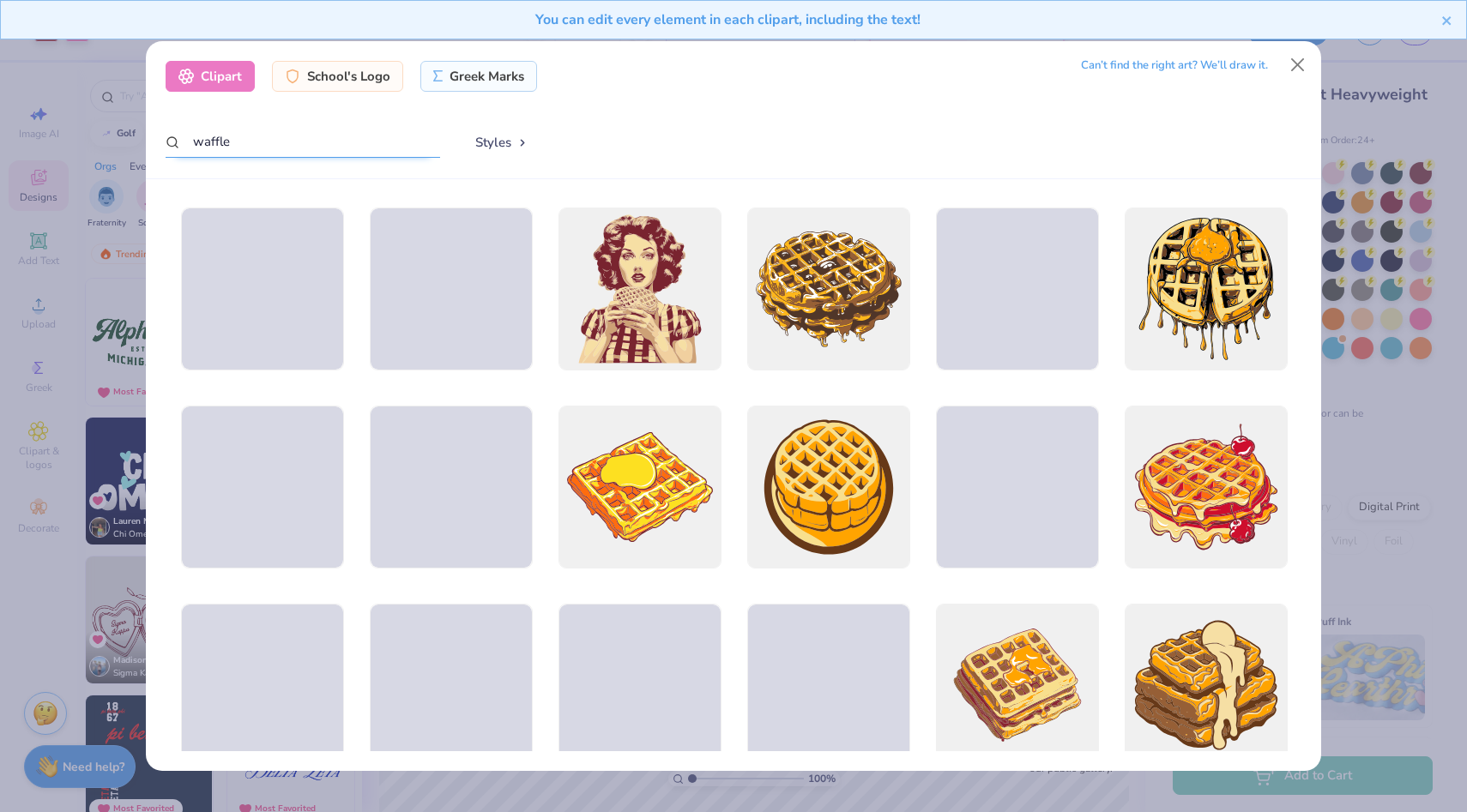 click on "waffle" at bounding box center (303, 141) 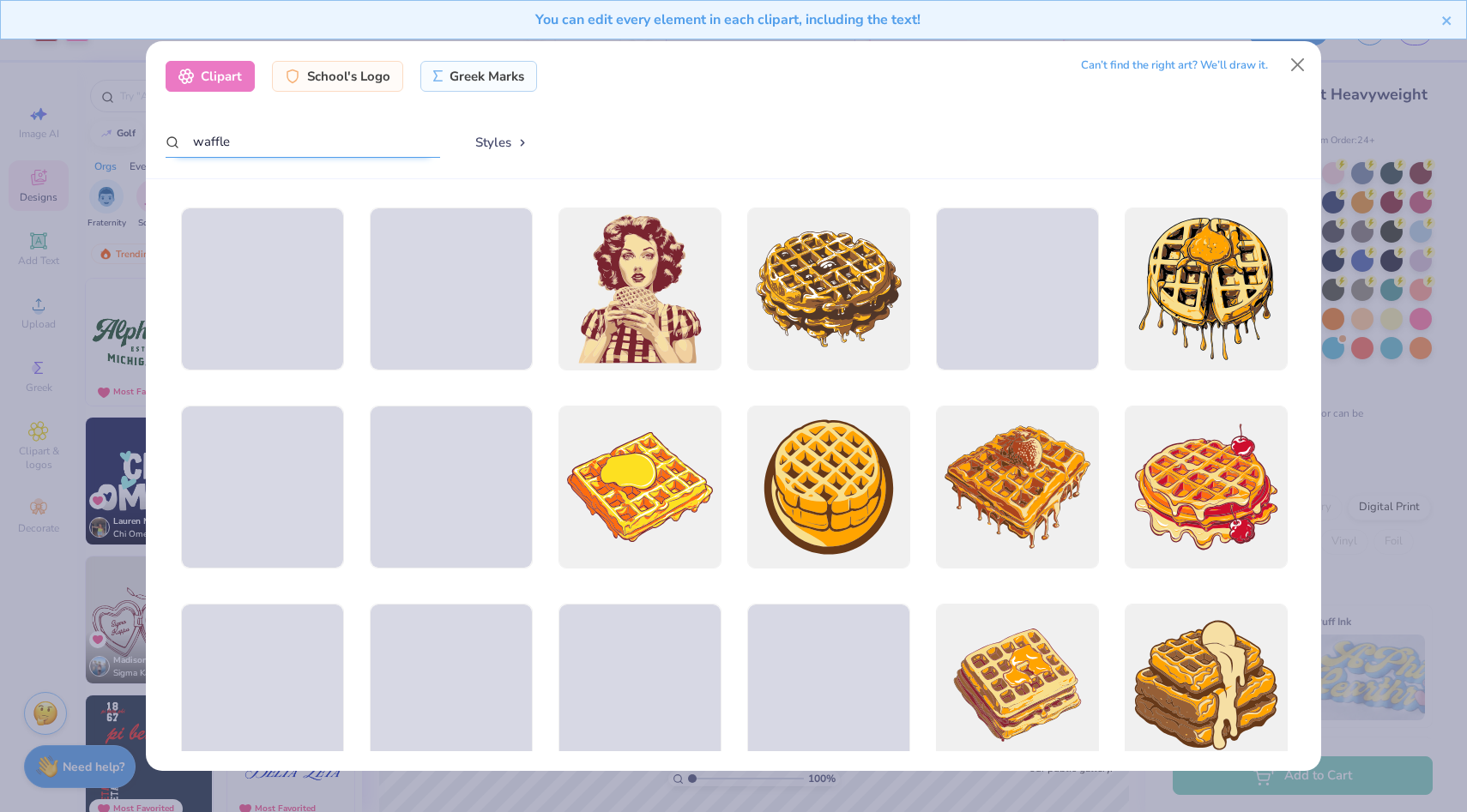 click on "waffle" at bounding box center (303, 141) 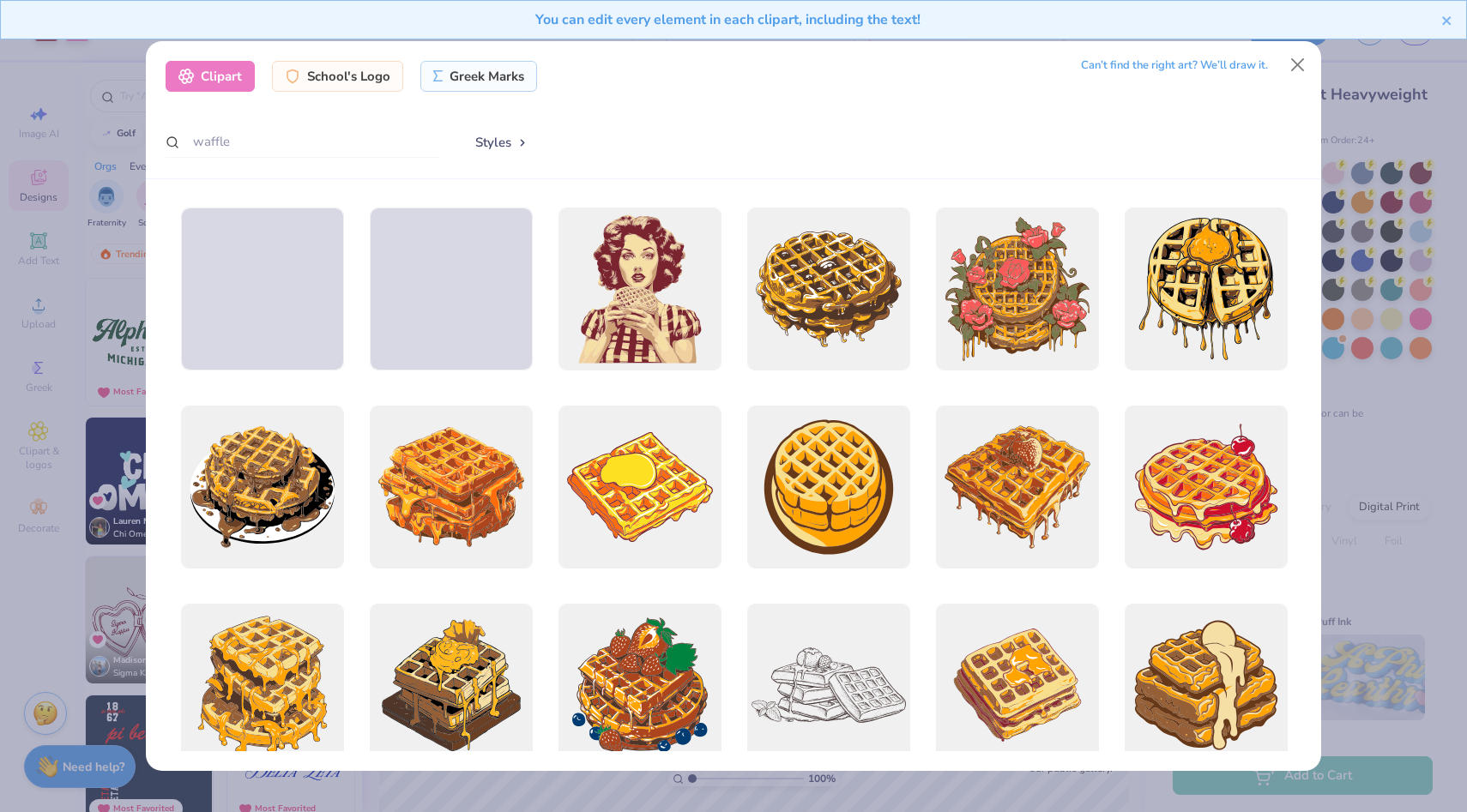 click on "Styles" at bounding box center (879, 142) 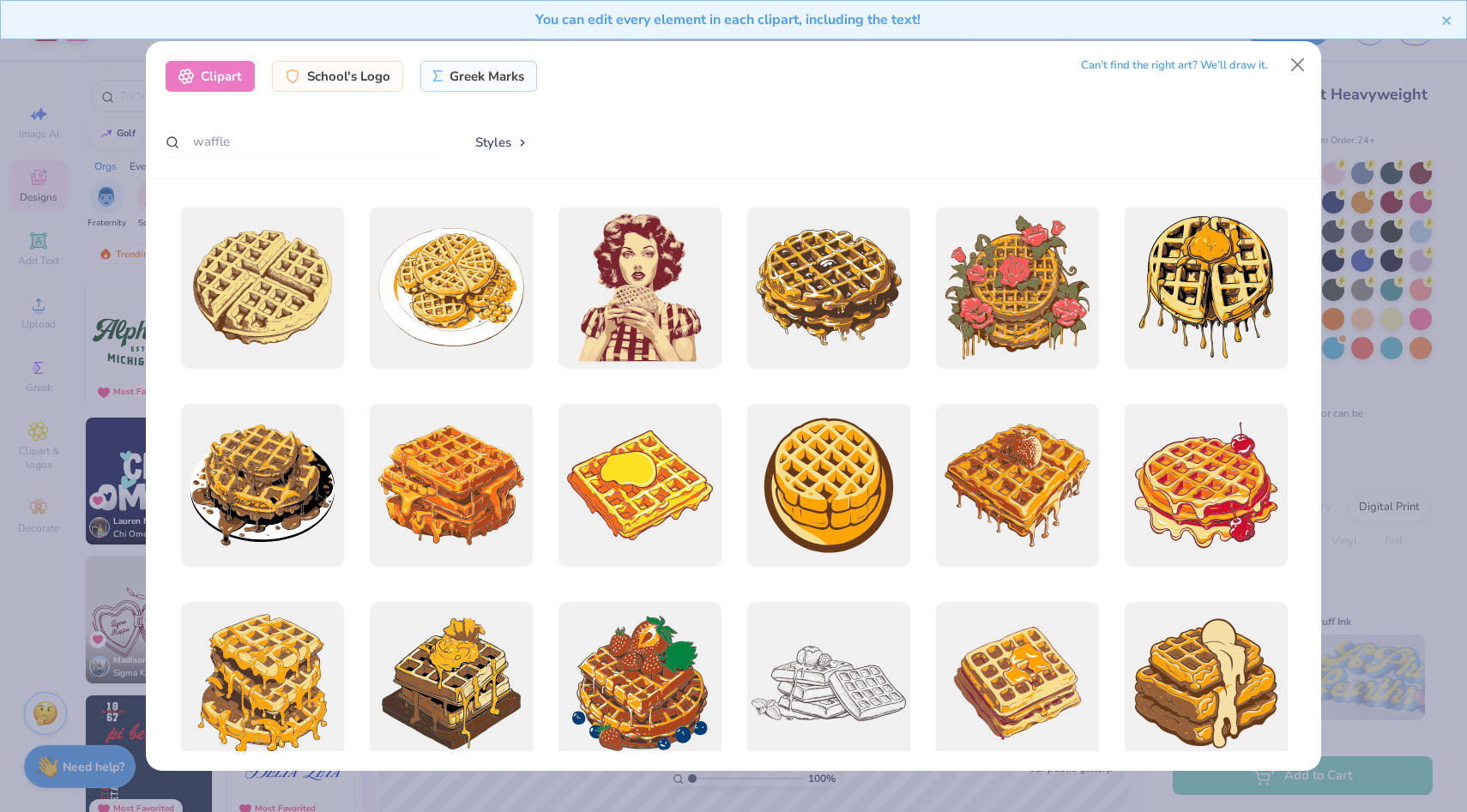 scroll, scrollTop: 0, scrollLeft: 0, axis: both 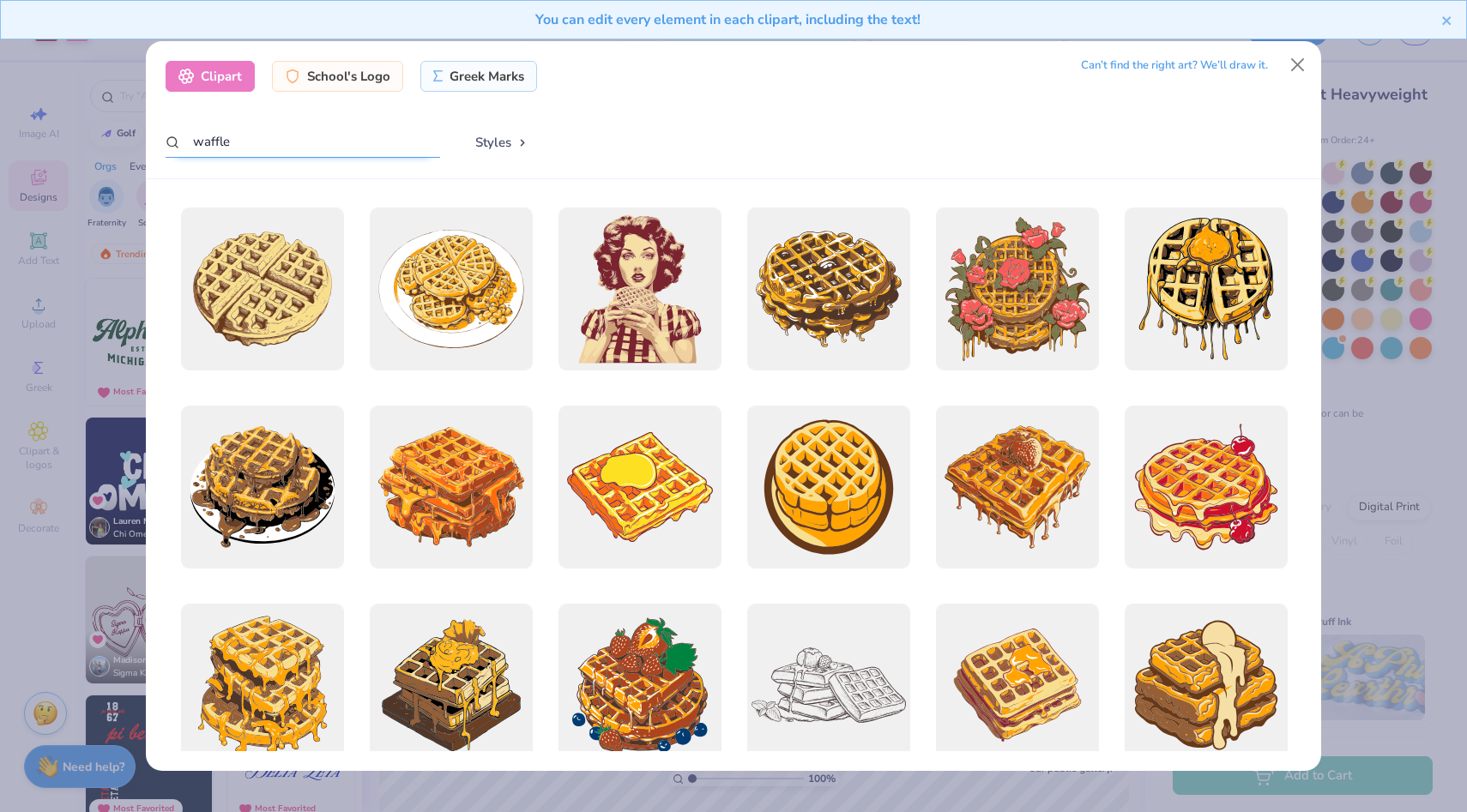 click on "waffle" at bounding box center (303, 141) 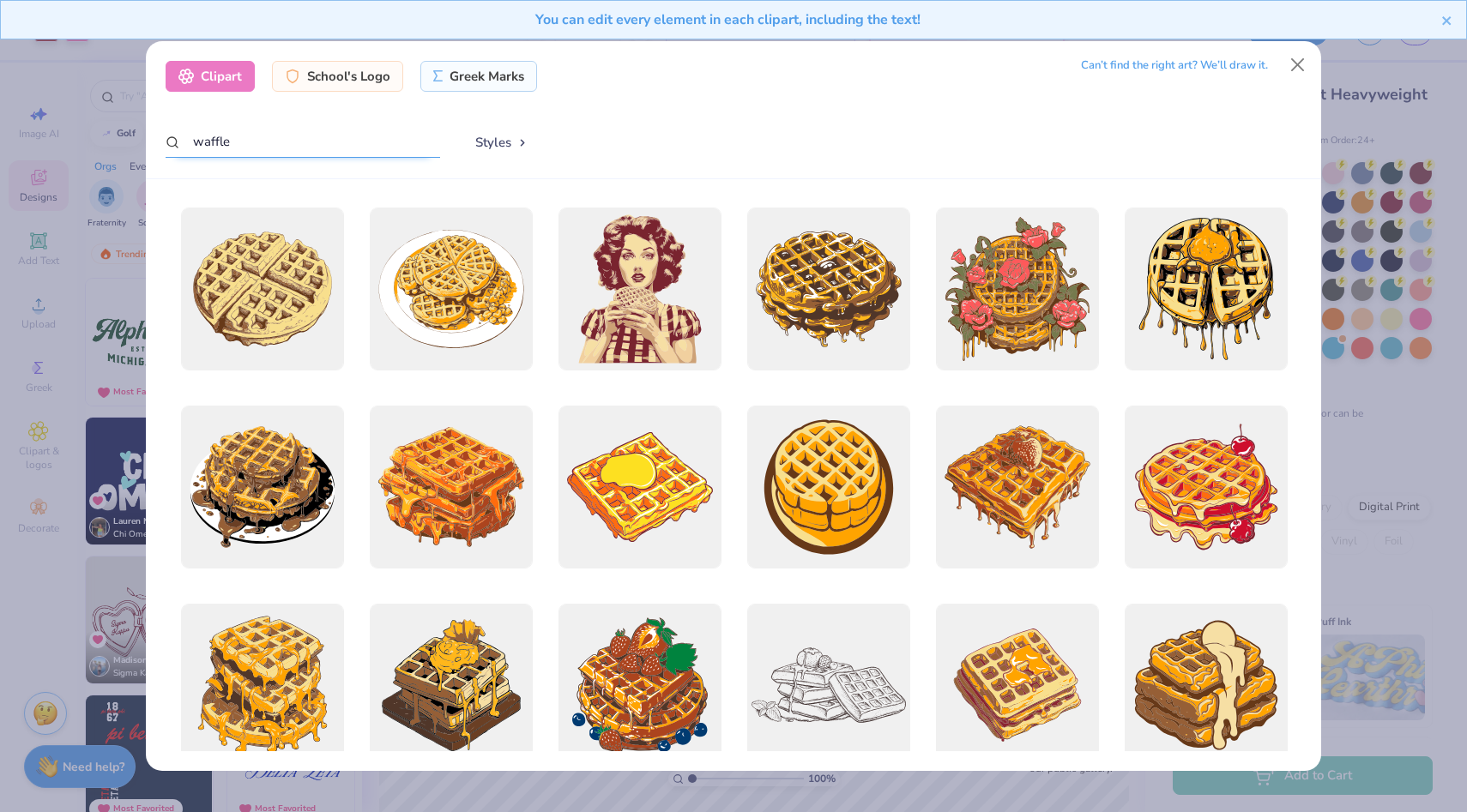 click on "waffle" at bounding box center (303, 141) 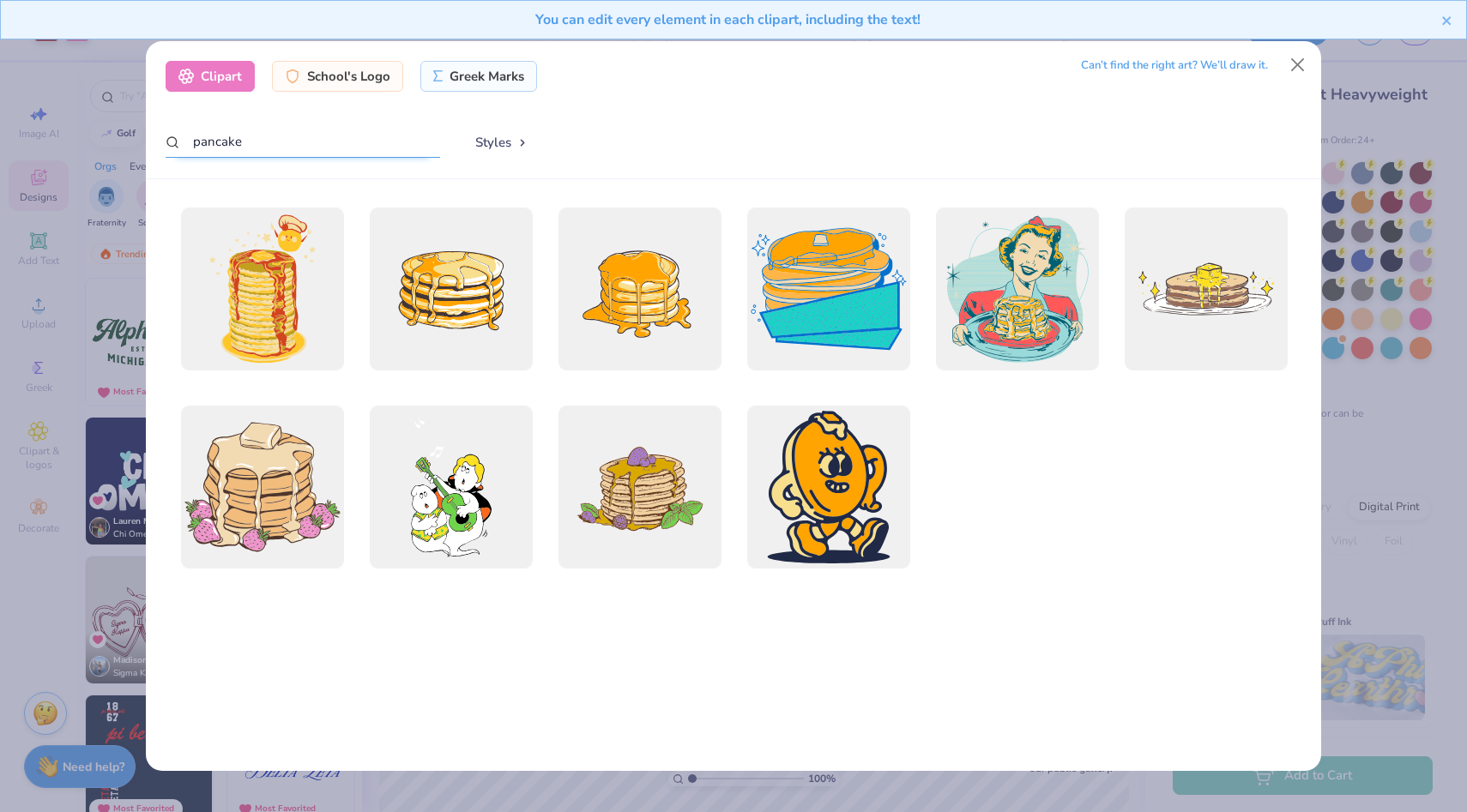 drag, startPoint x: 394, startPoint y: 144, endPoint x: 177, endPoint y: 142, distance: 217.0092 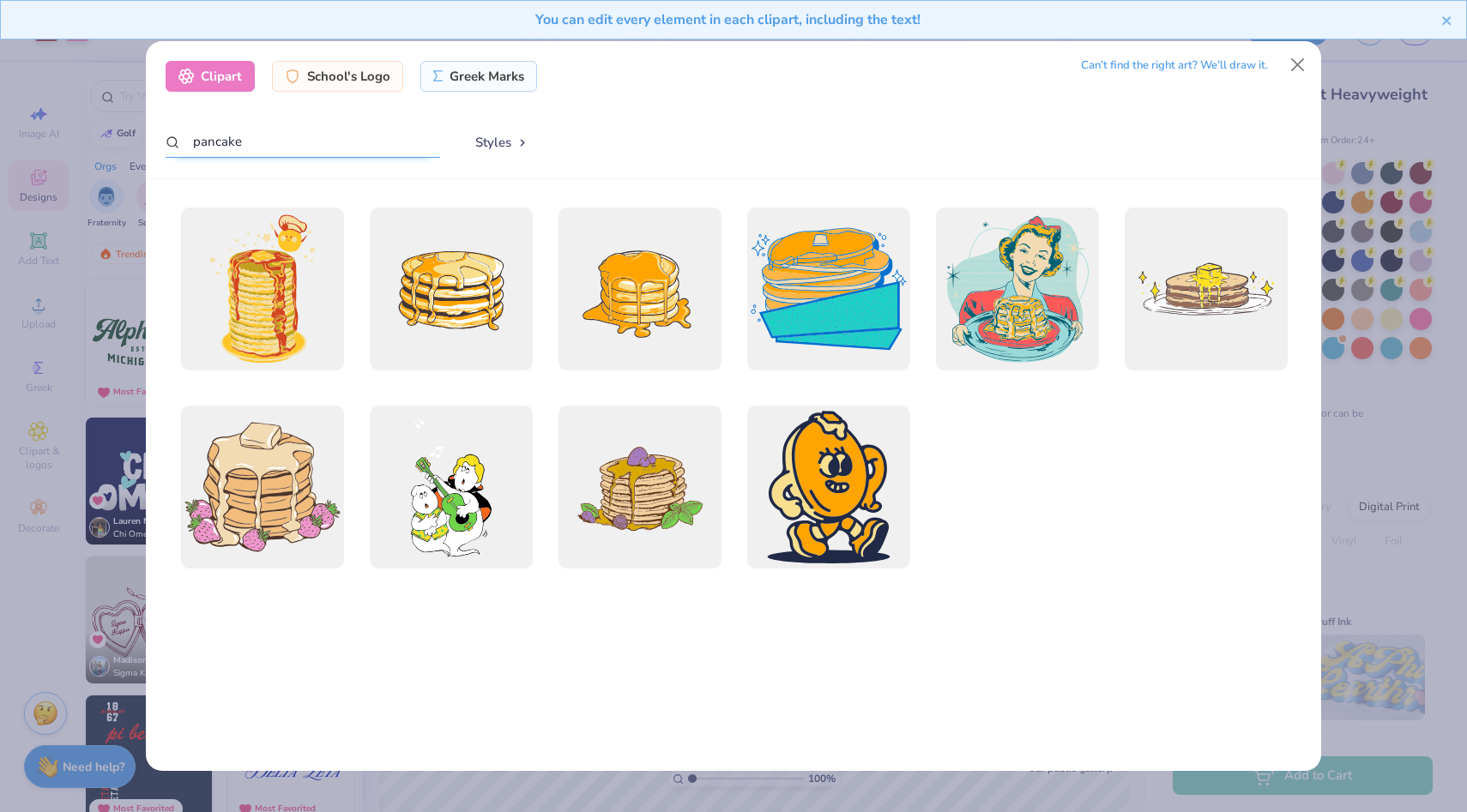 click on "pancake" at bounding box center [303, 142] 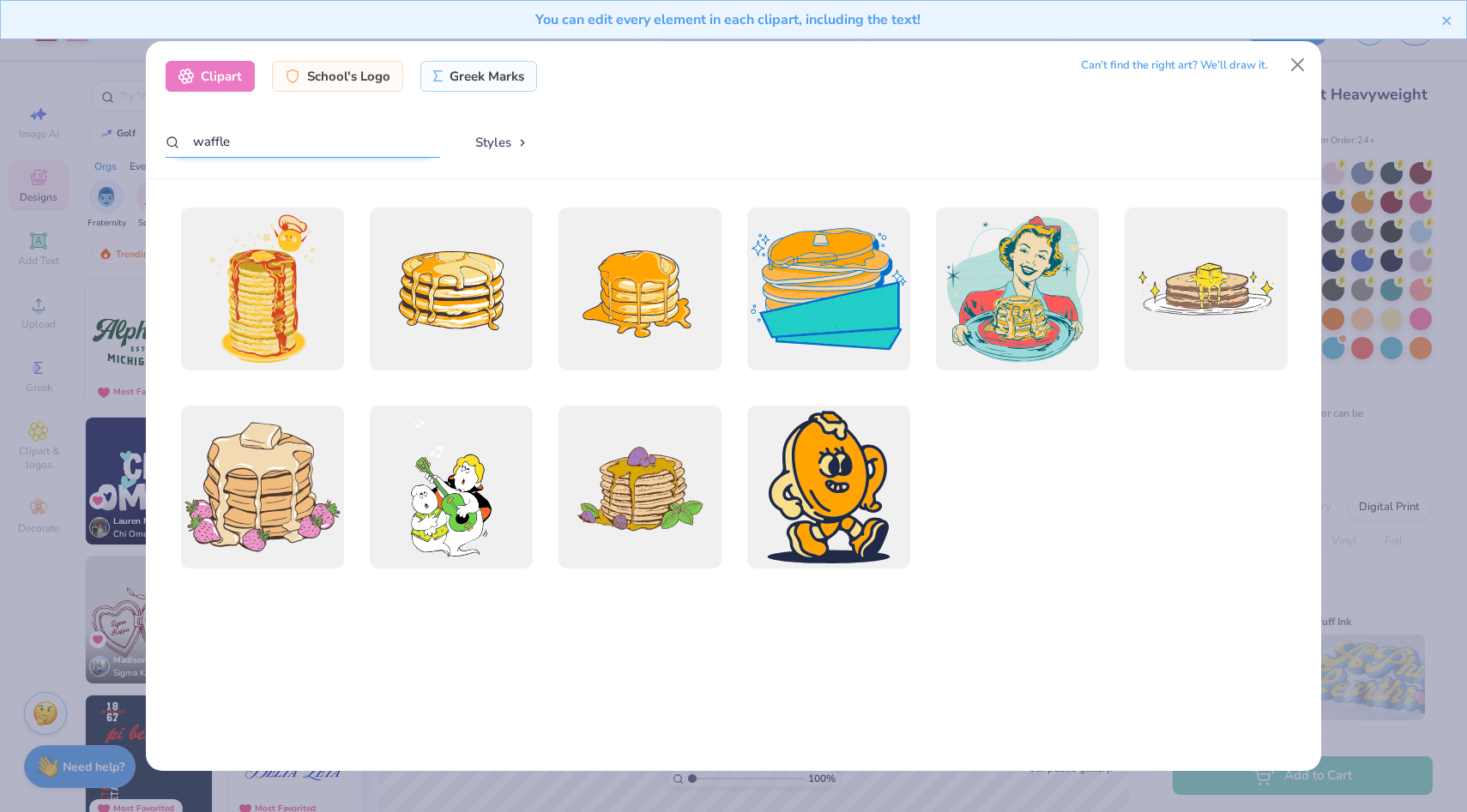 type on "waffle" 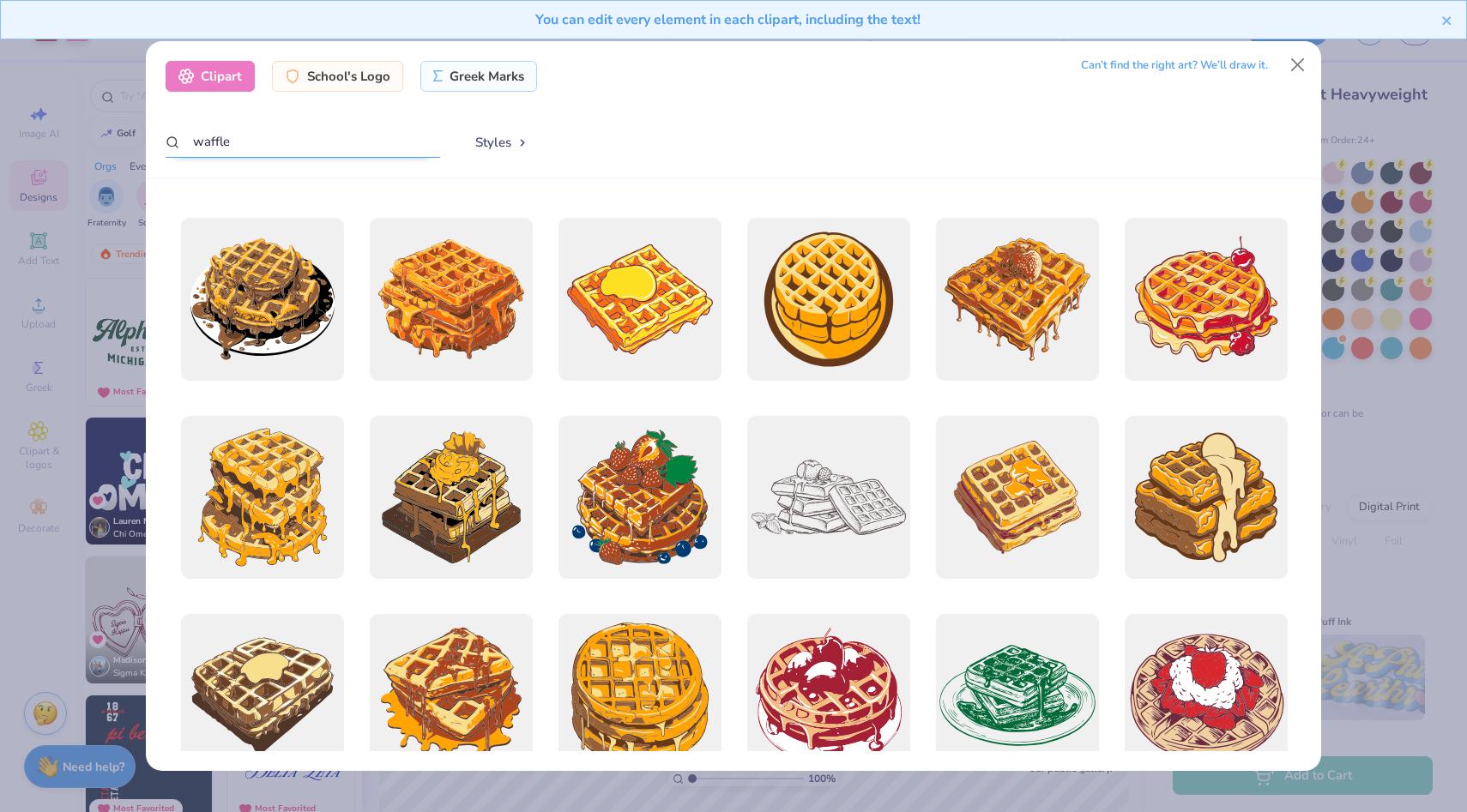 scroll, scrollTop: 0, scrollLeft: 0, axis: both 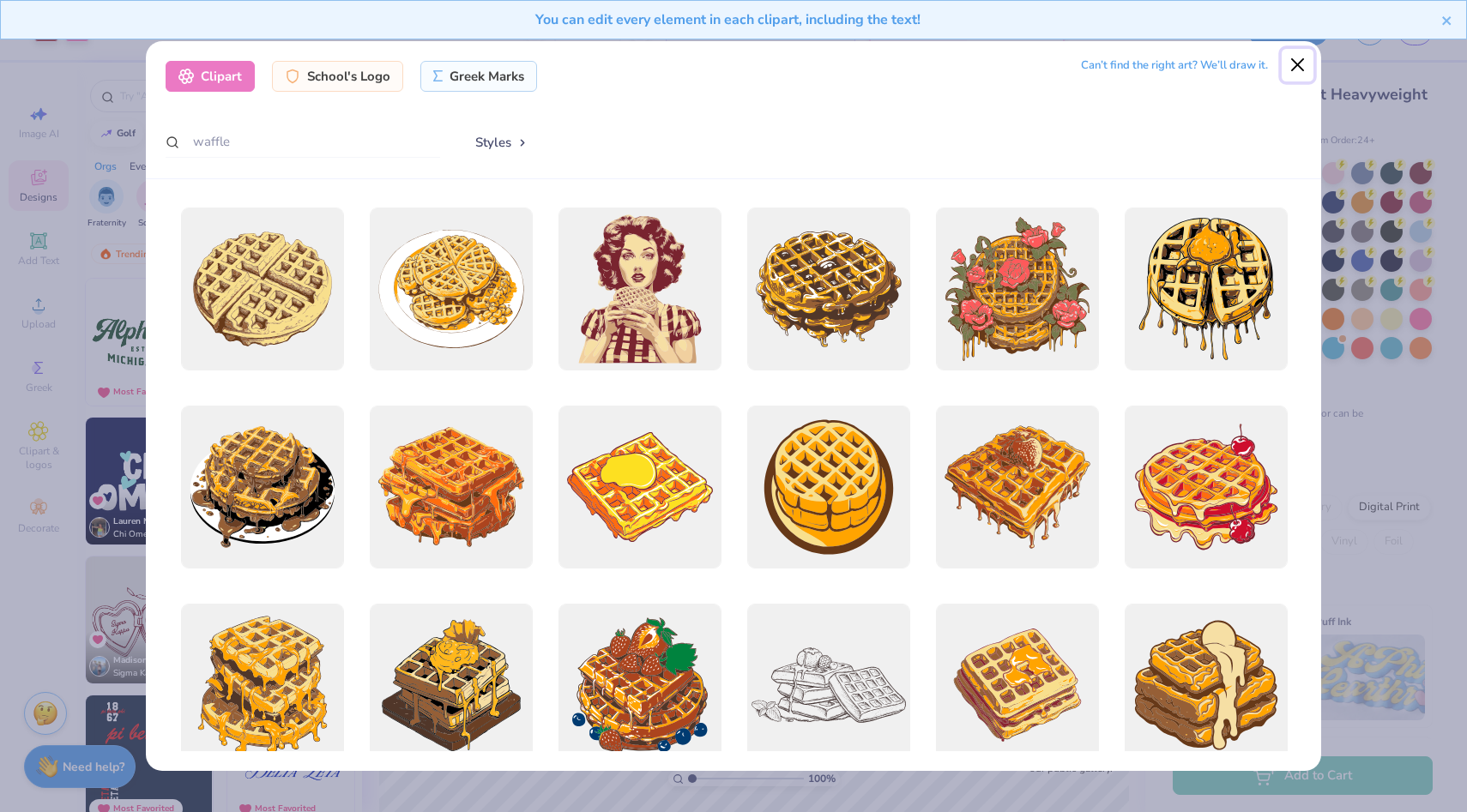 click at bounding box center [1298, 65] 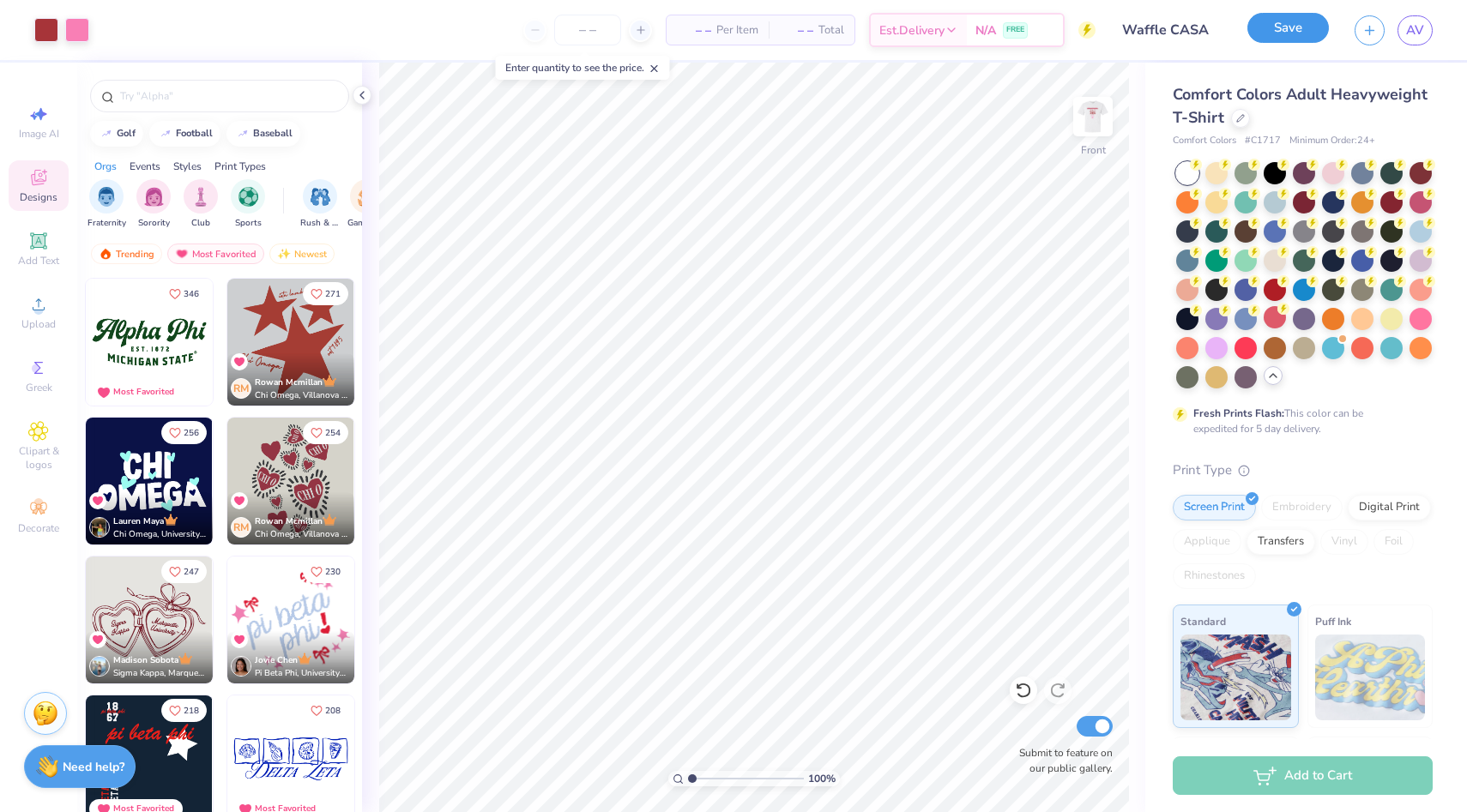 click on "Save" at bounding box center [1288, 27] 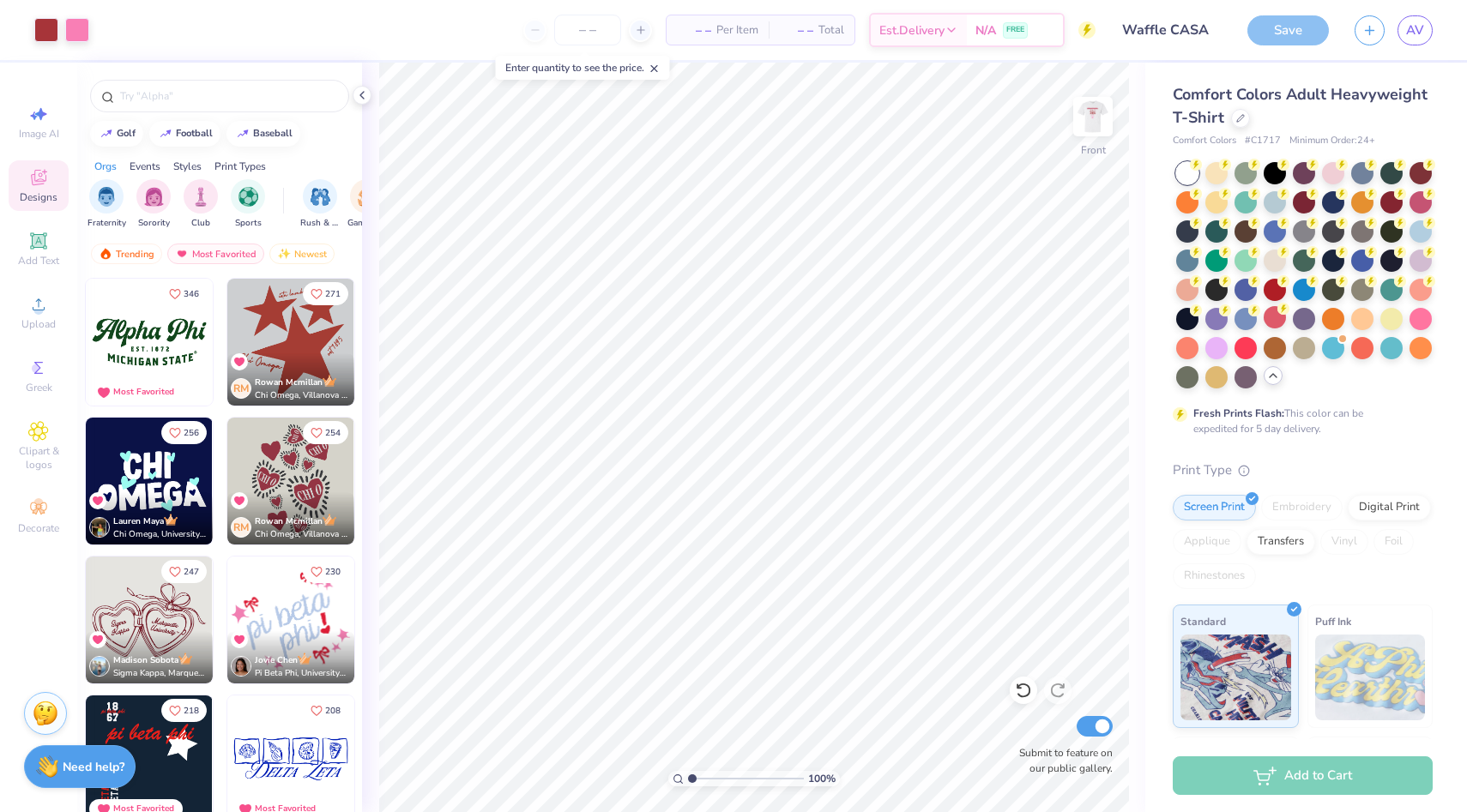click on "Save" at bounding box center [1288, 30] 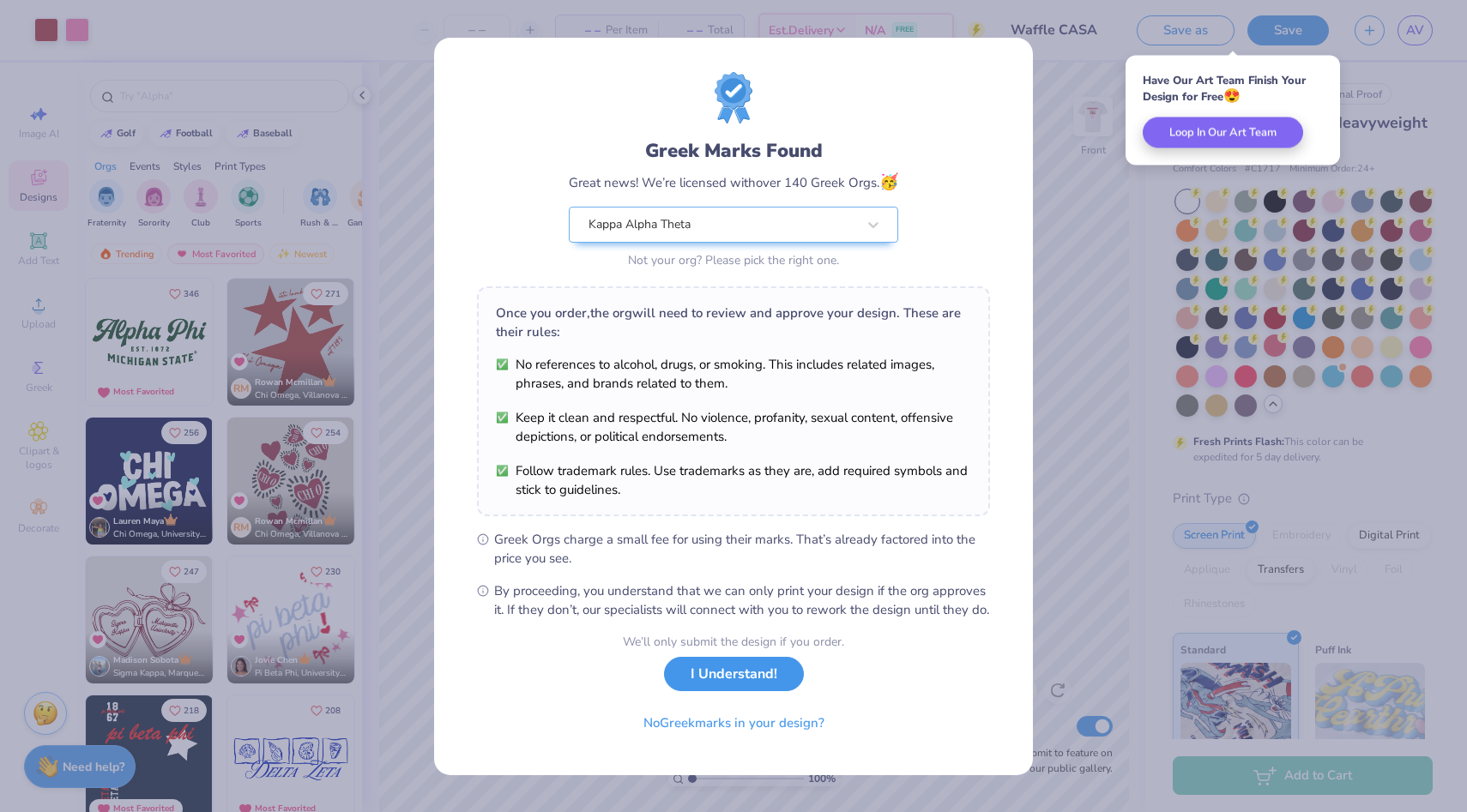 click on "I Understand!" at bounding box center [734, 674] 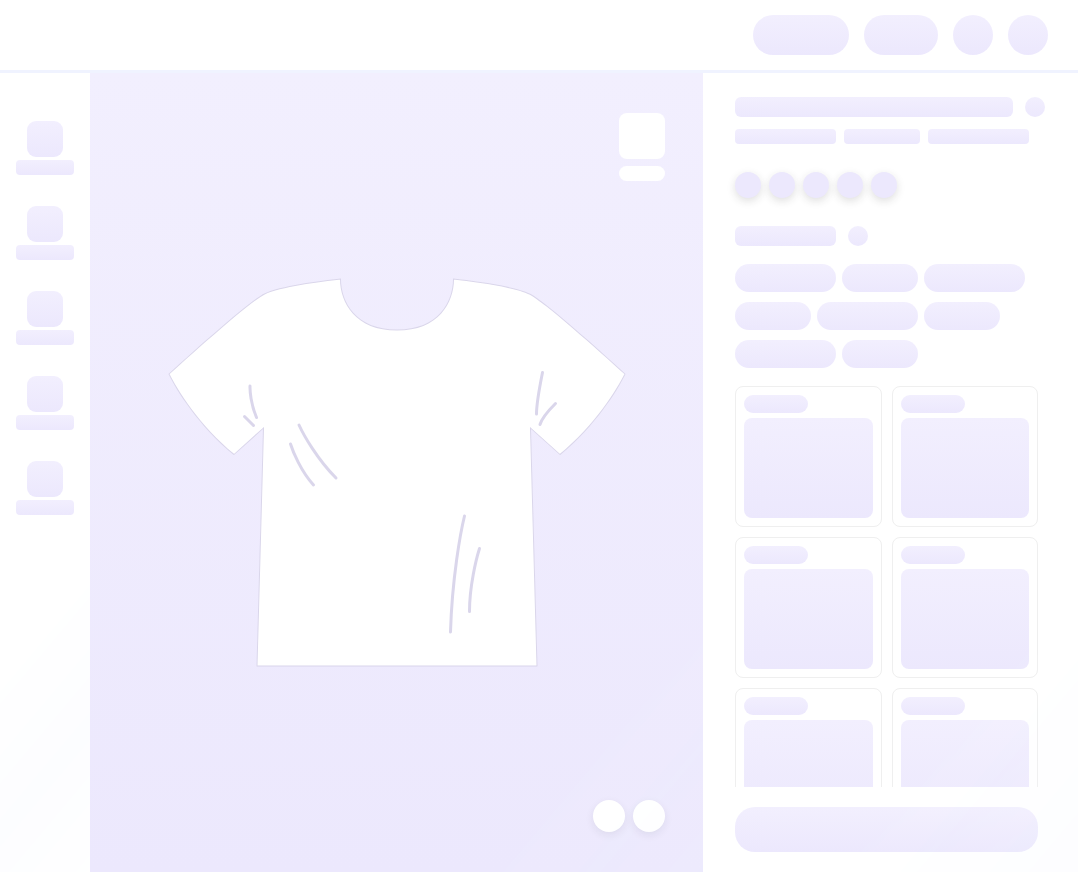 scroll, scrollTop: 0, scrollLeft: 0, axis: both 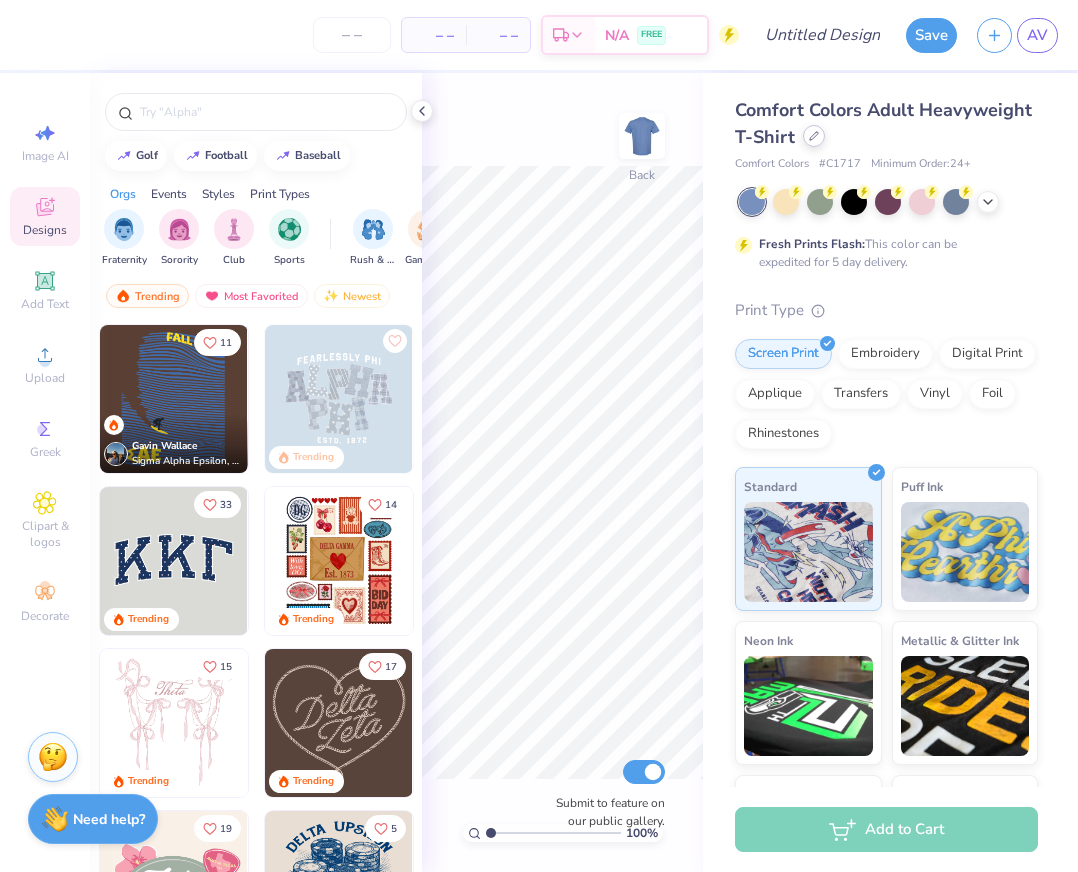 click 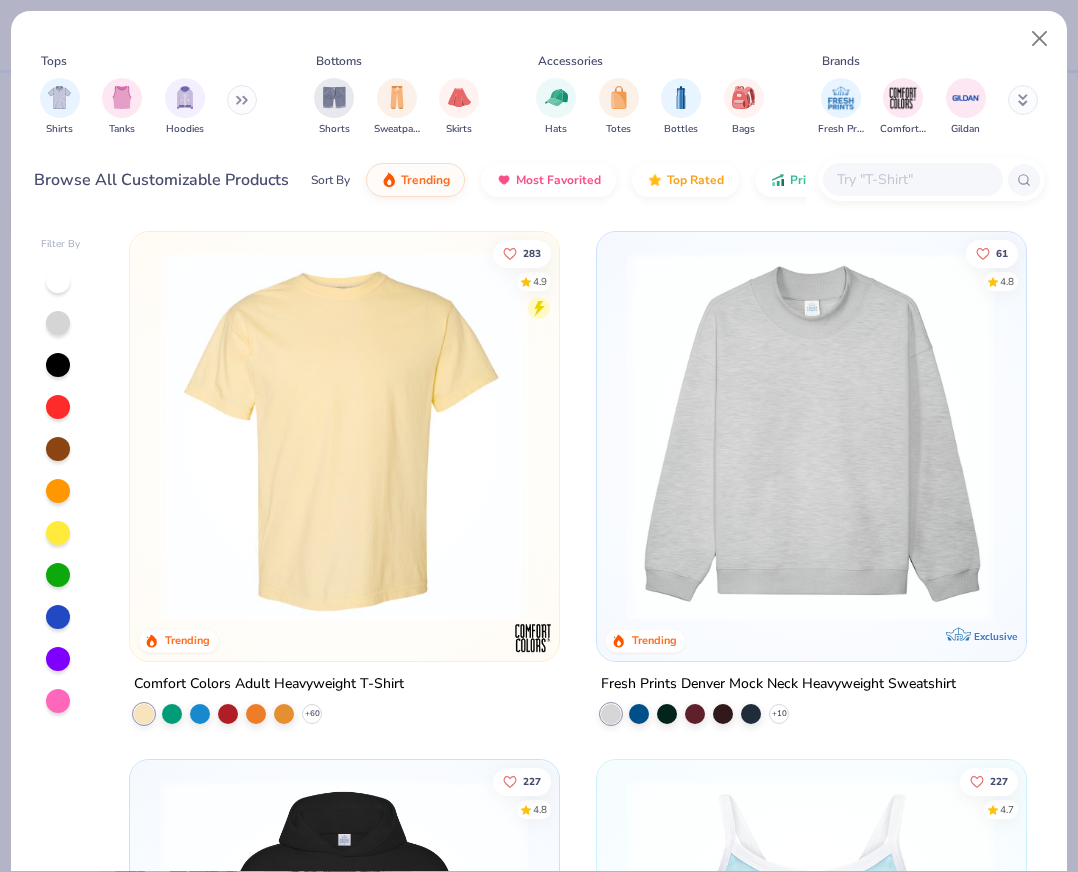 click at bounding box center (242, 100) 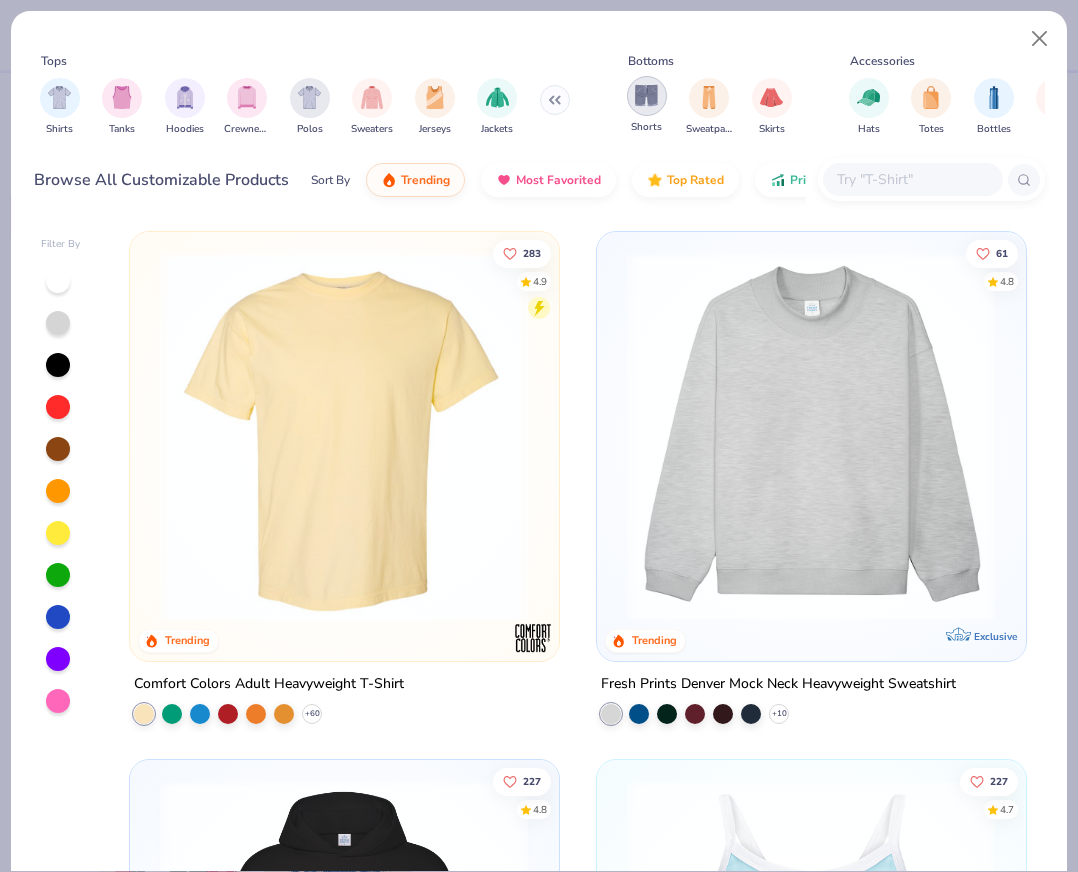 click at bounding box center [647, 96] 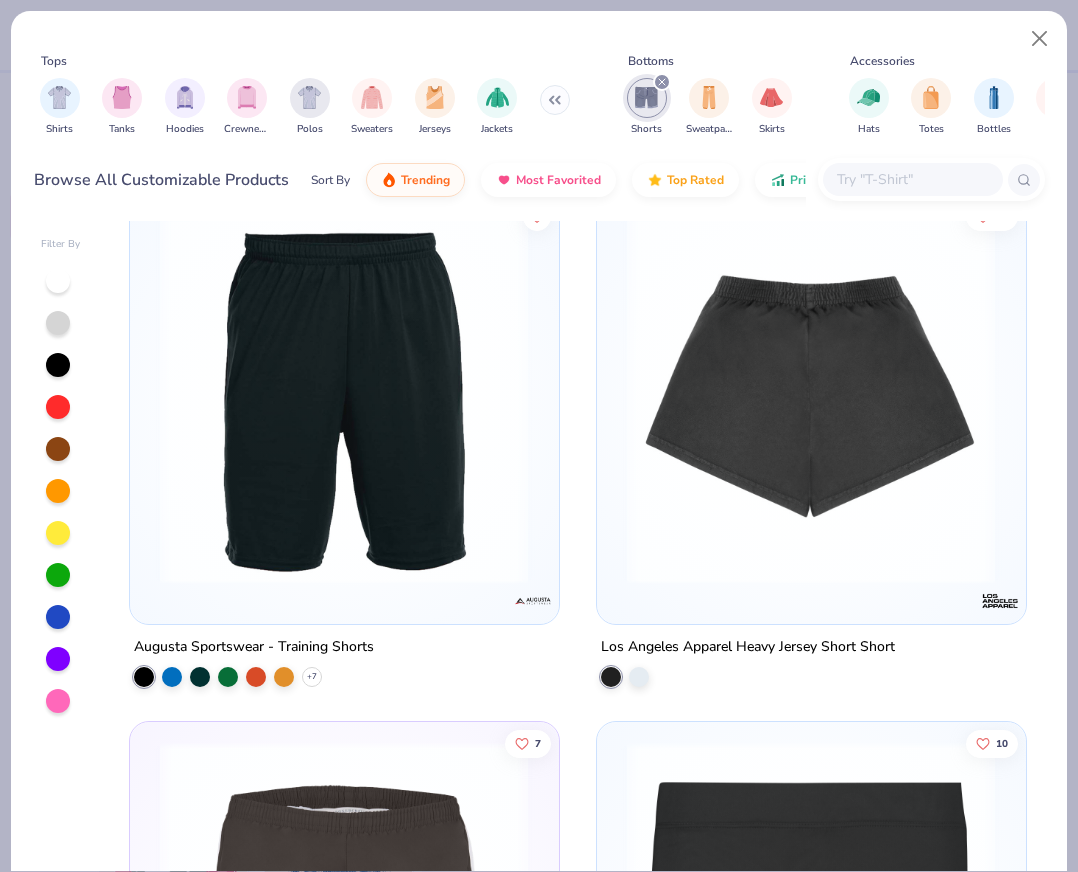 scroll, scrollTop: 5163, scrollLeft: 0, axis: vertical 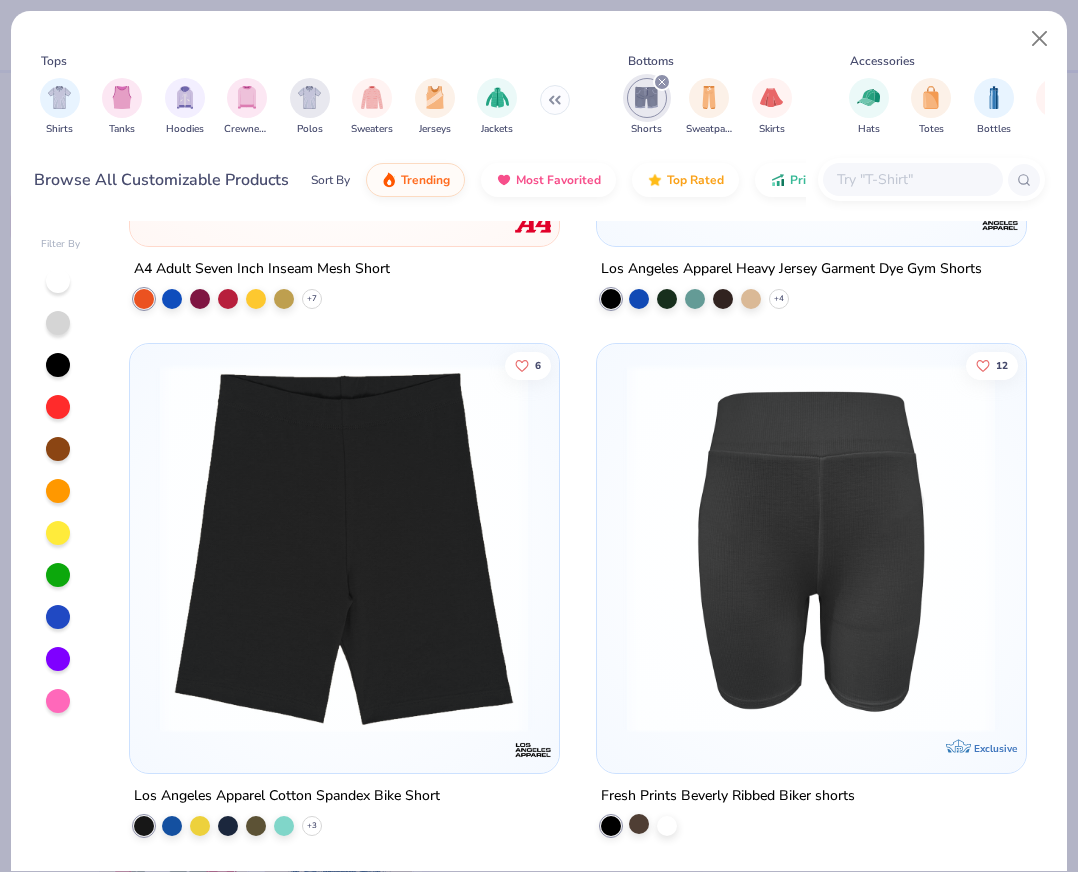 click at bounding box center [639, 823] 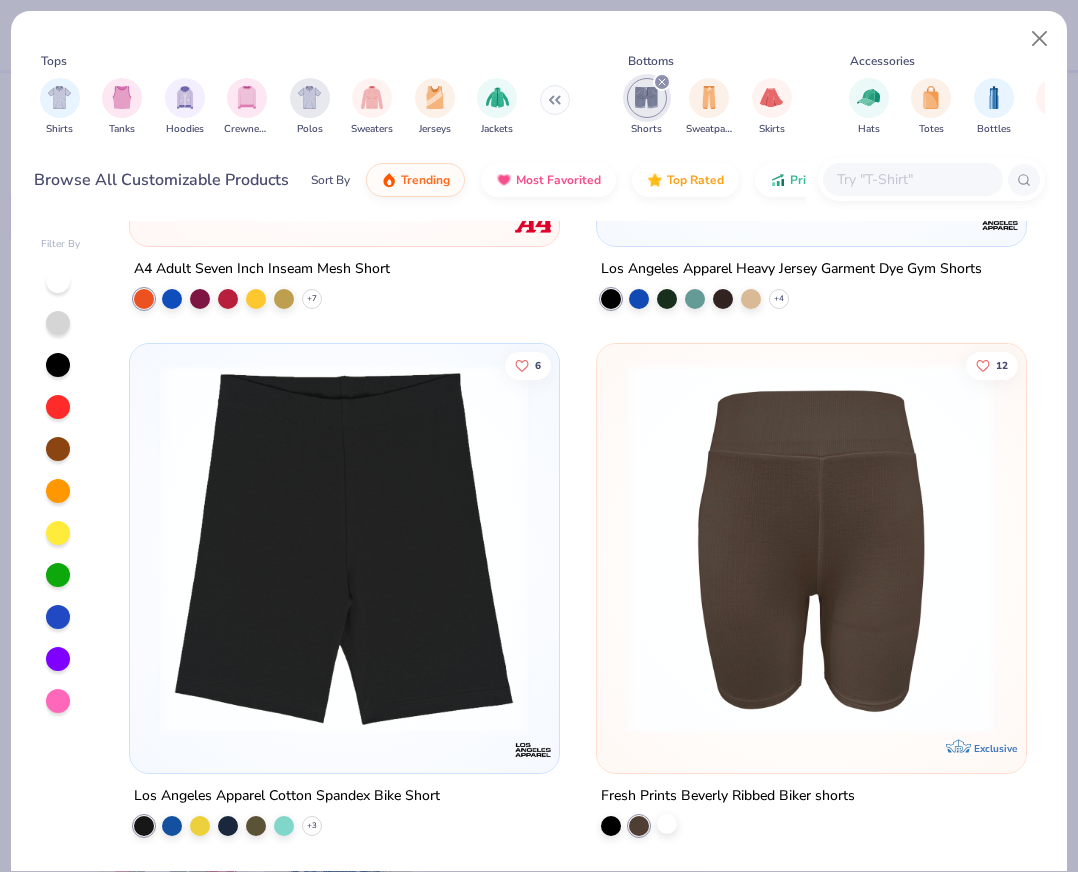 click at bounding box center (667, 823) 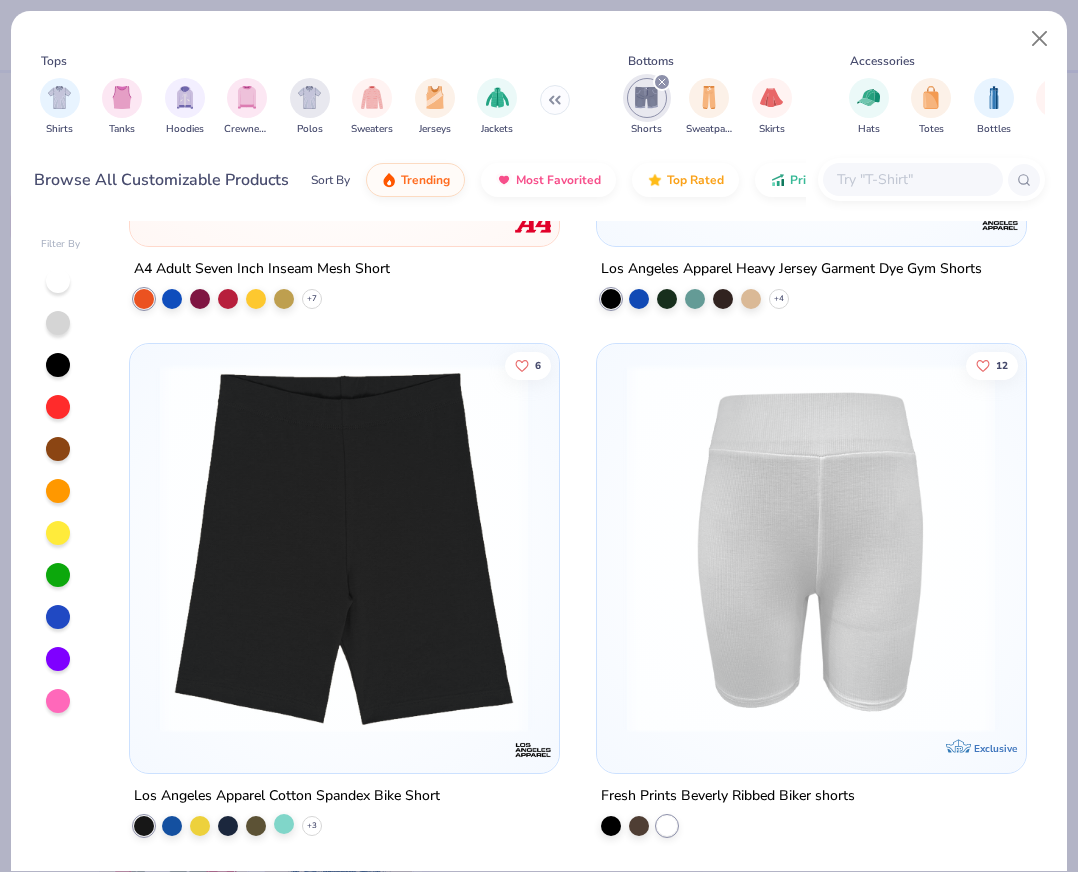 click at bounding box center (284, 823) 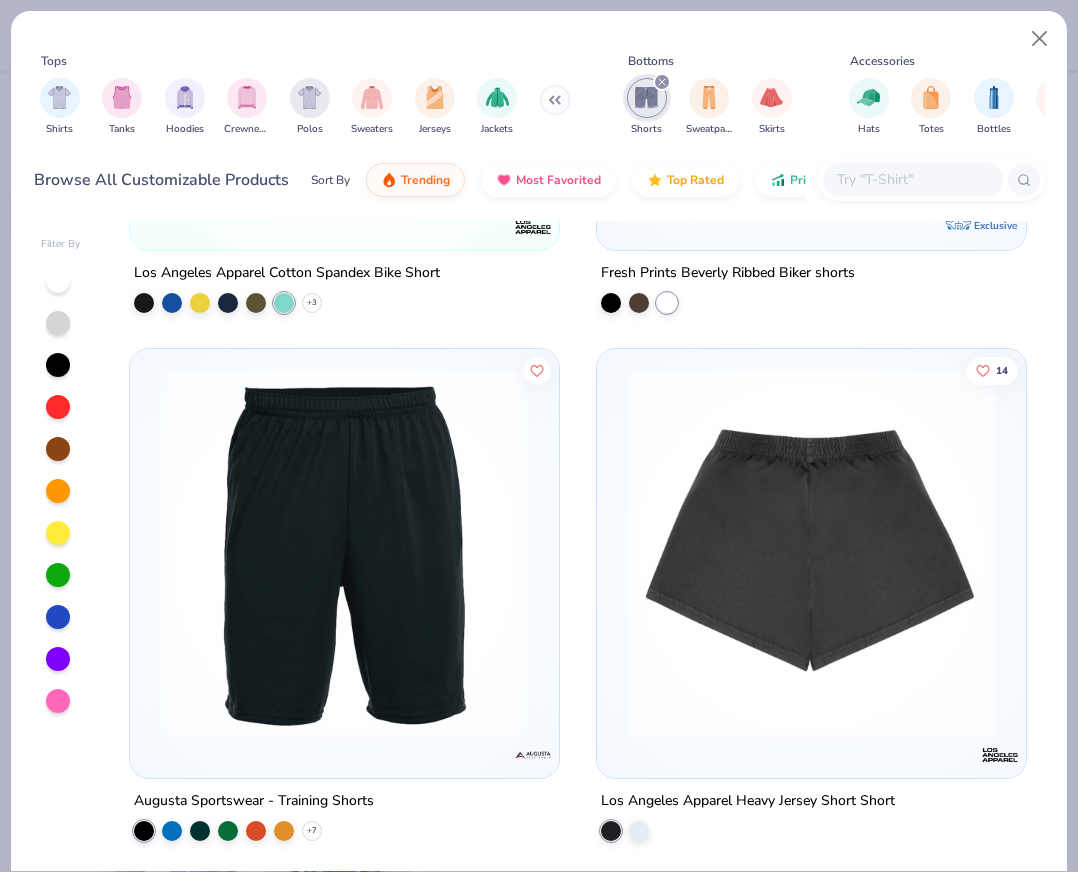 scroll, scrollTop: 5697, scrollLeft: 0, axis: vertical 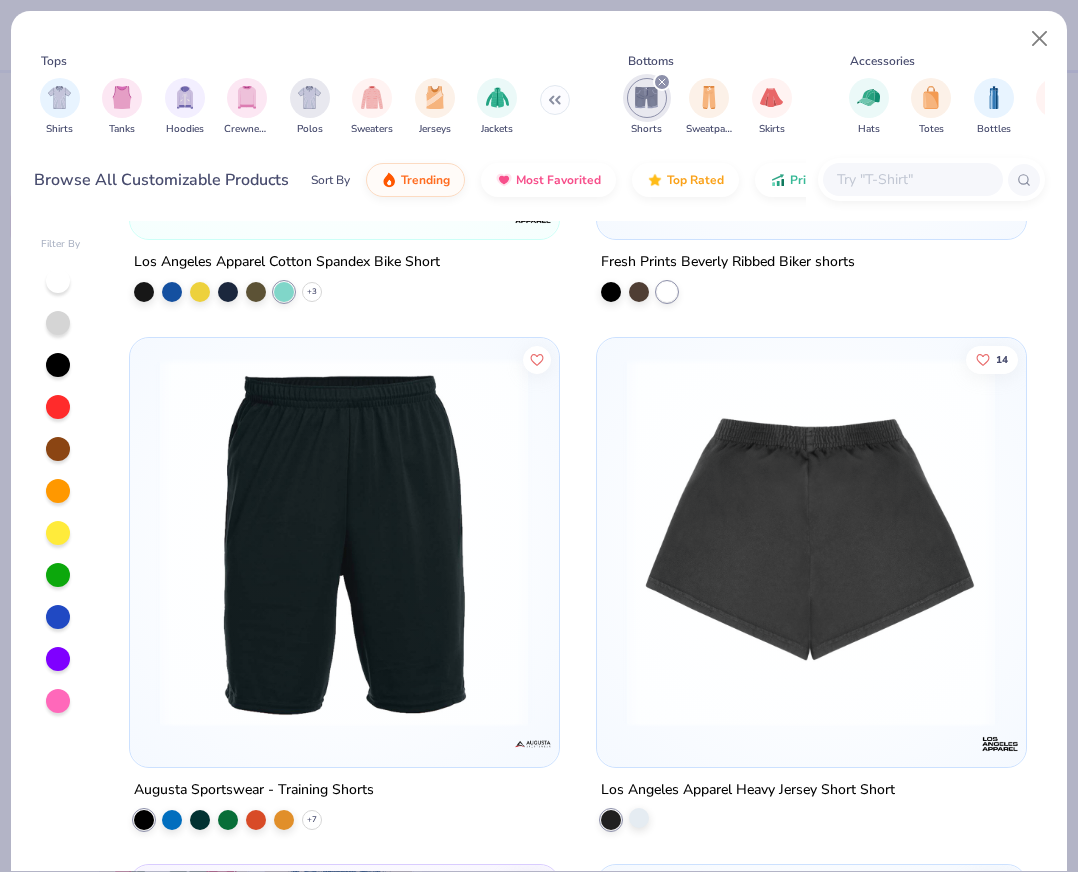 click at bounding box center (639, 817) 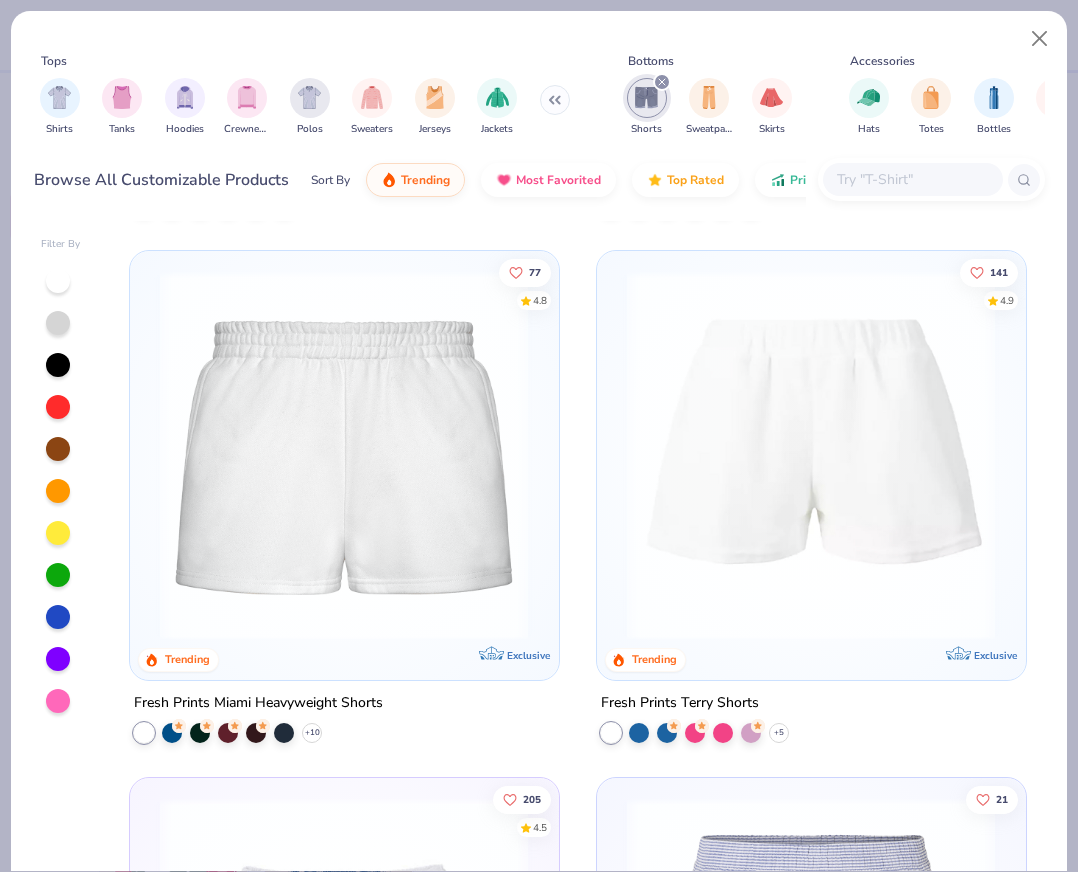 scroll, scrollTop: 0, scrollLeft: 0, axis: both 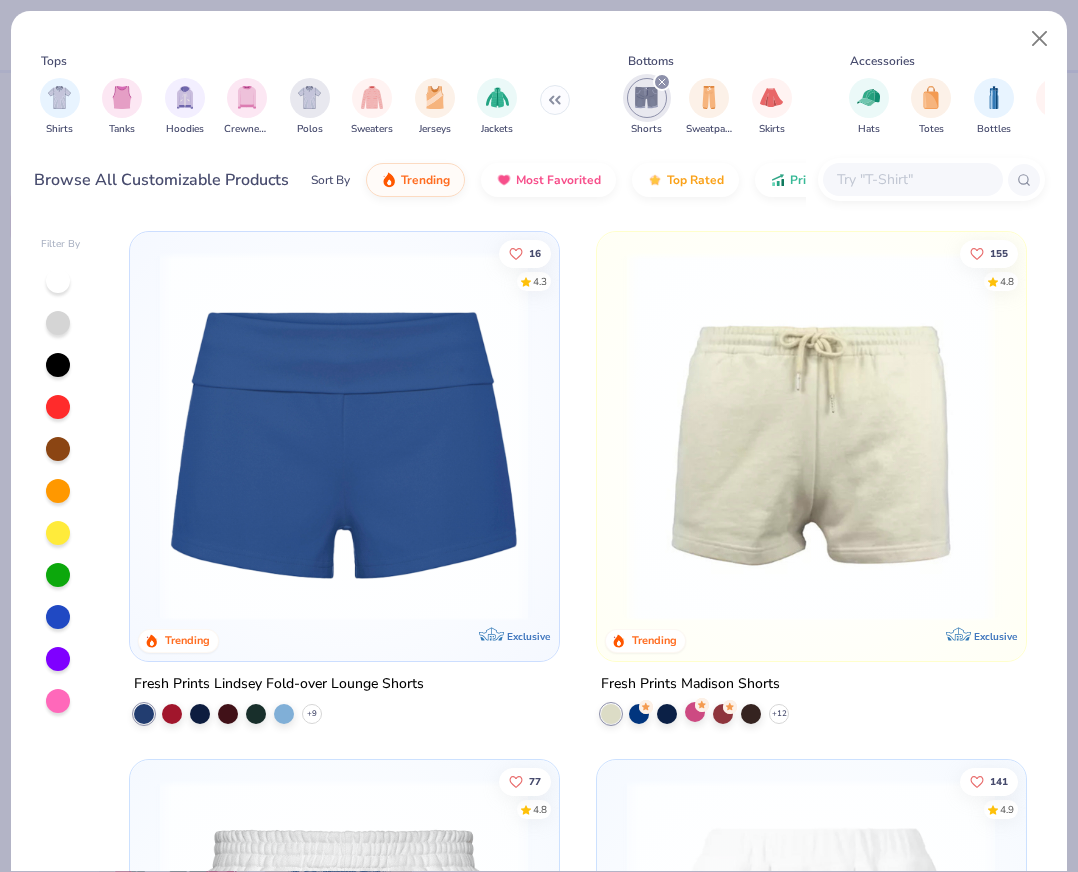 click at bounding box center [695, 711] 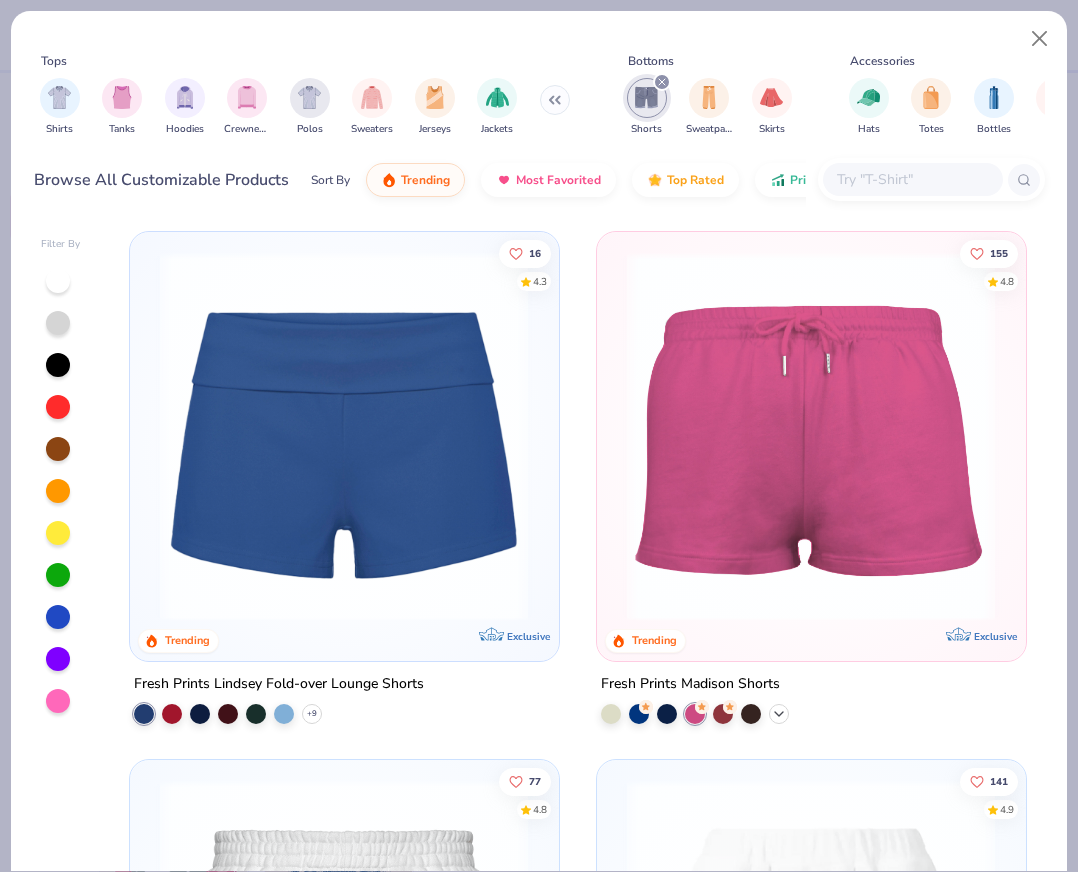 click 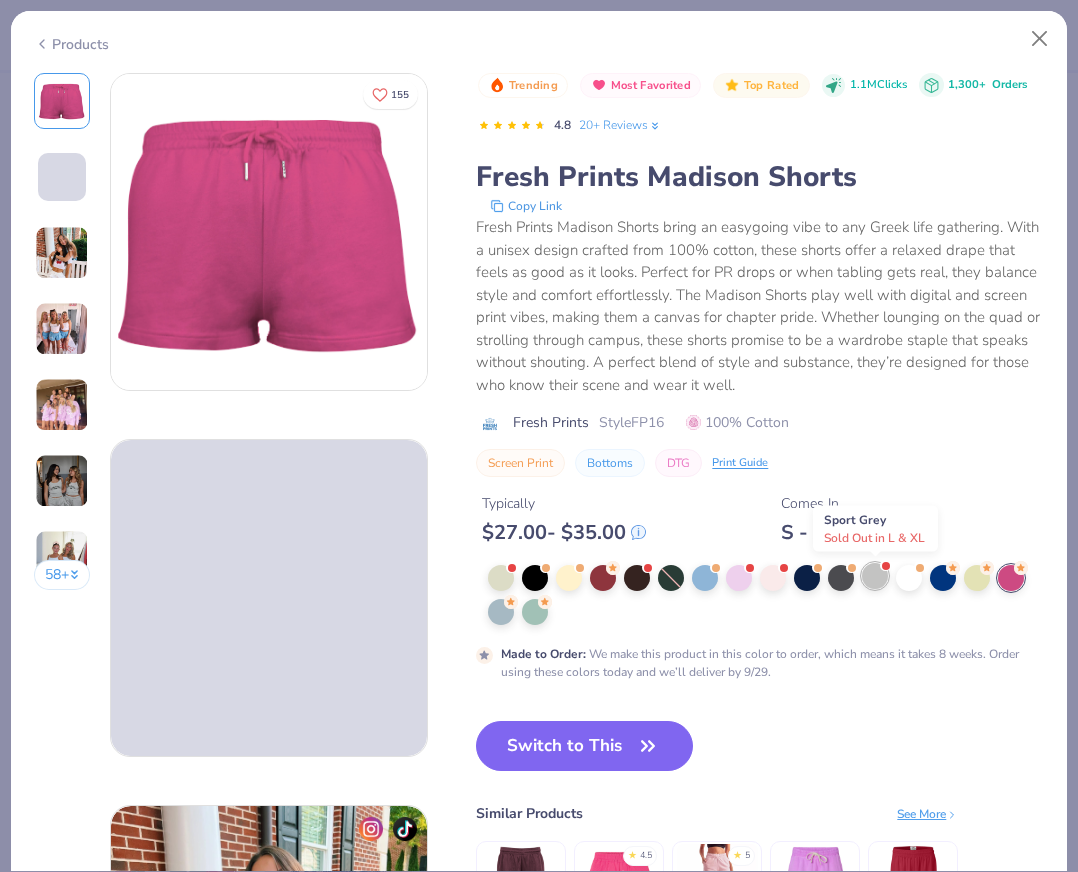 click at bounding box center [875, 576] 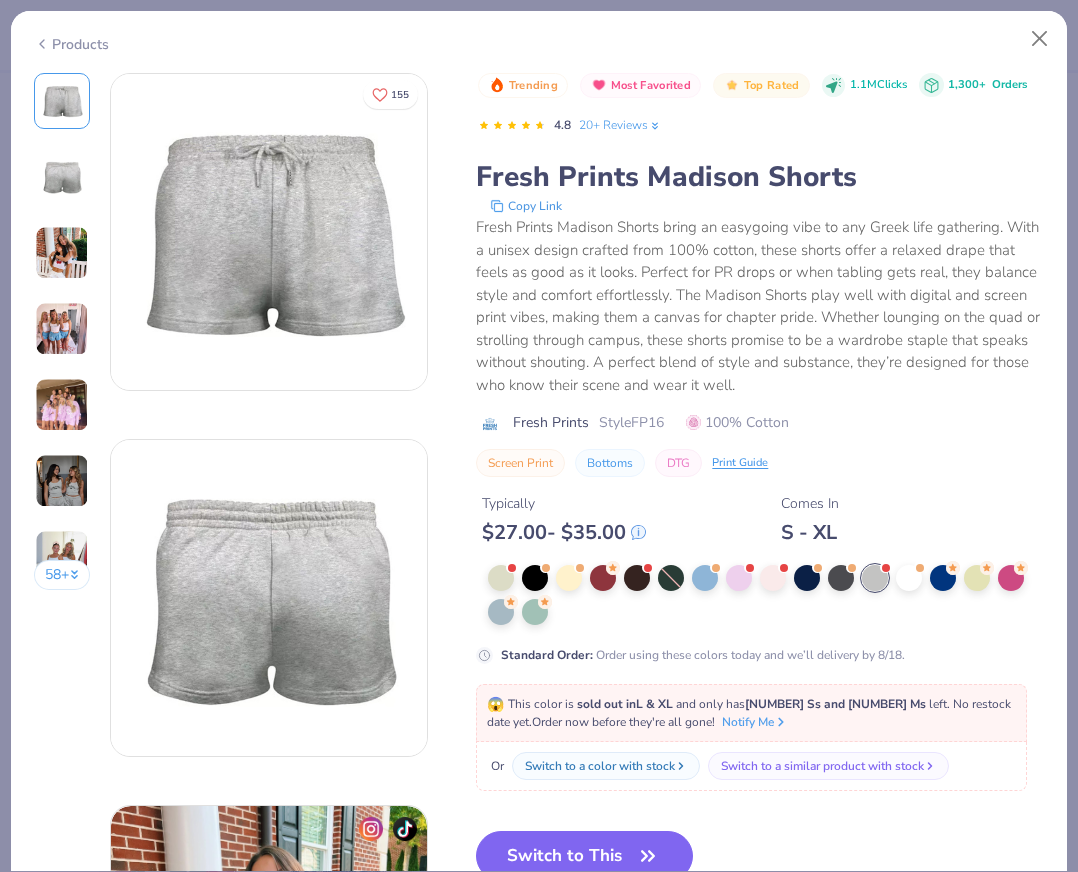 click on "58 +" at bounding box center (62, 339) 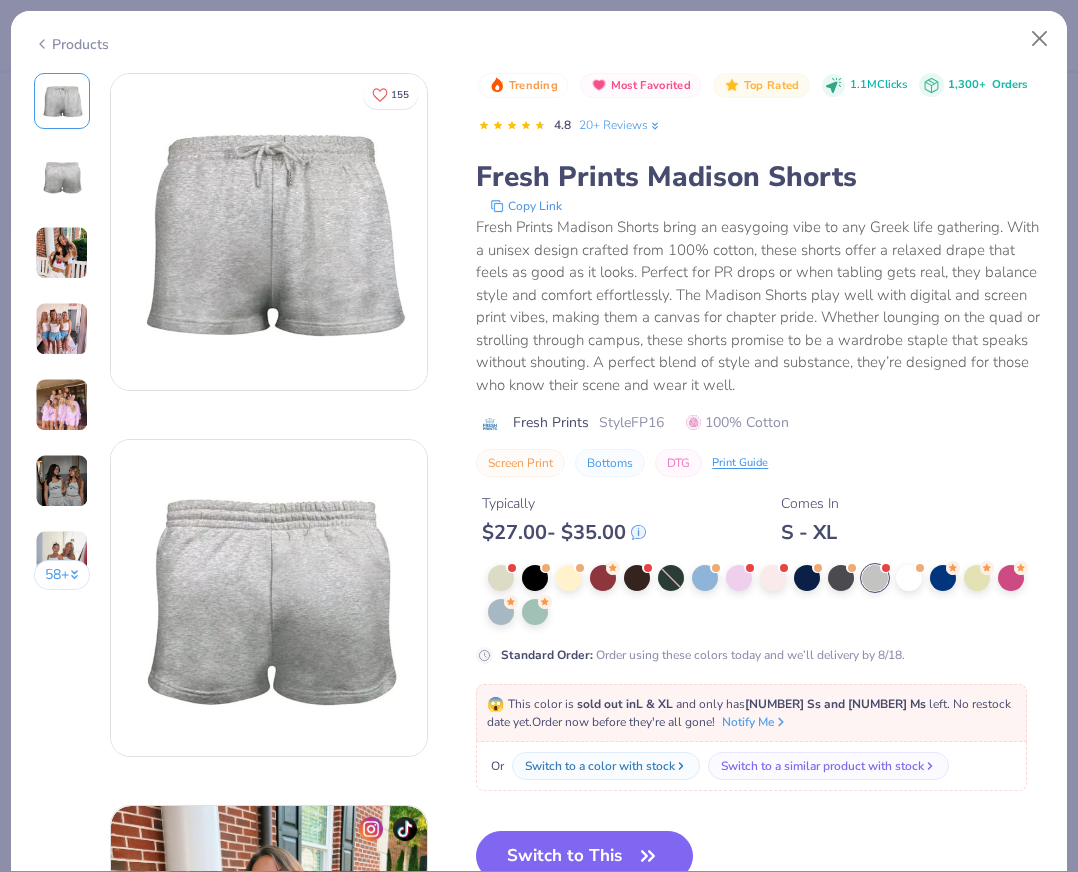 click at bounding box center [62, 329] 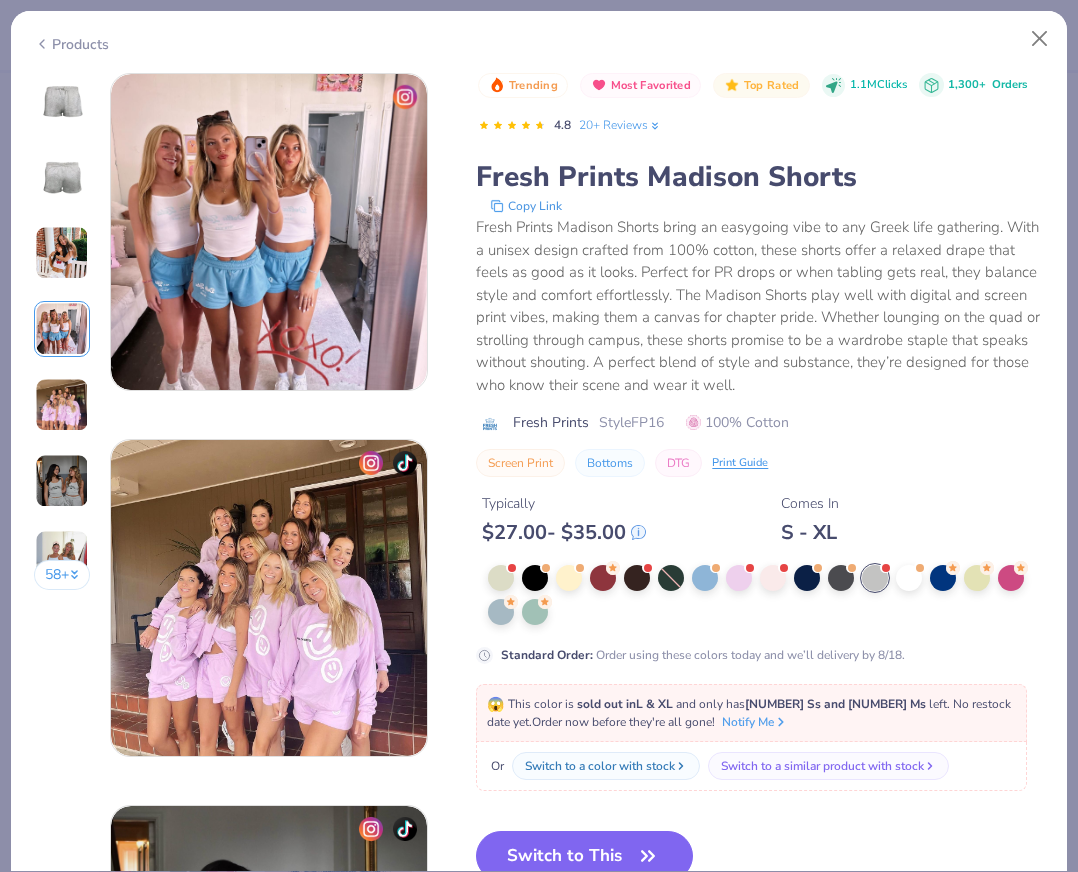 click at bounding box center (62, 405) 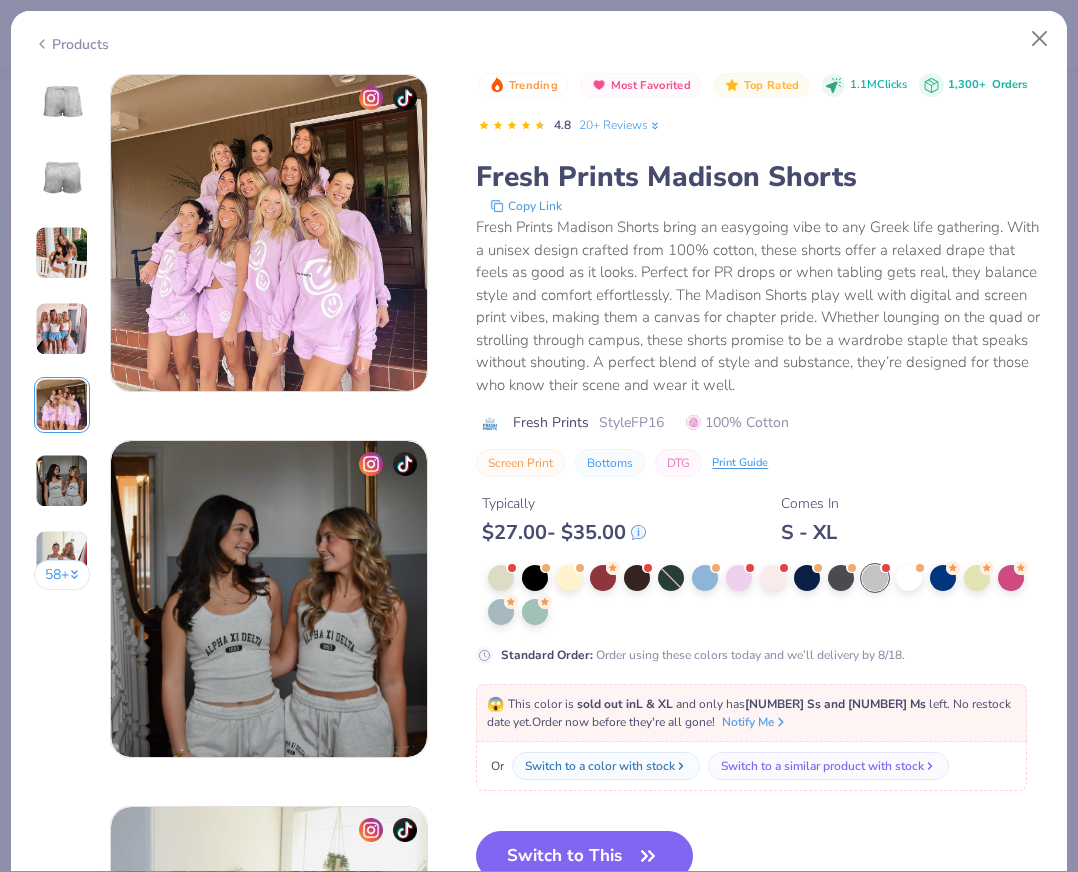 scroll, scrollTop: 1464, scrollLeft: 0, axis: vertical 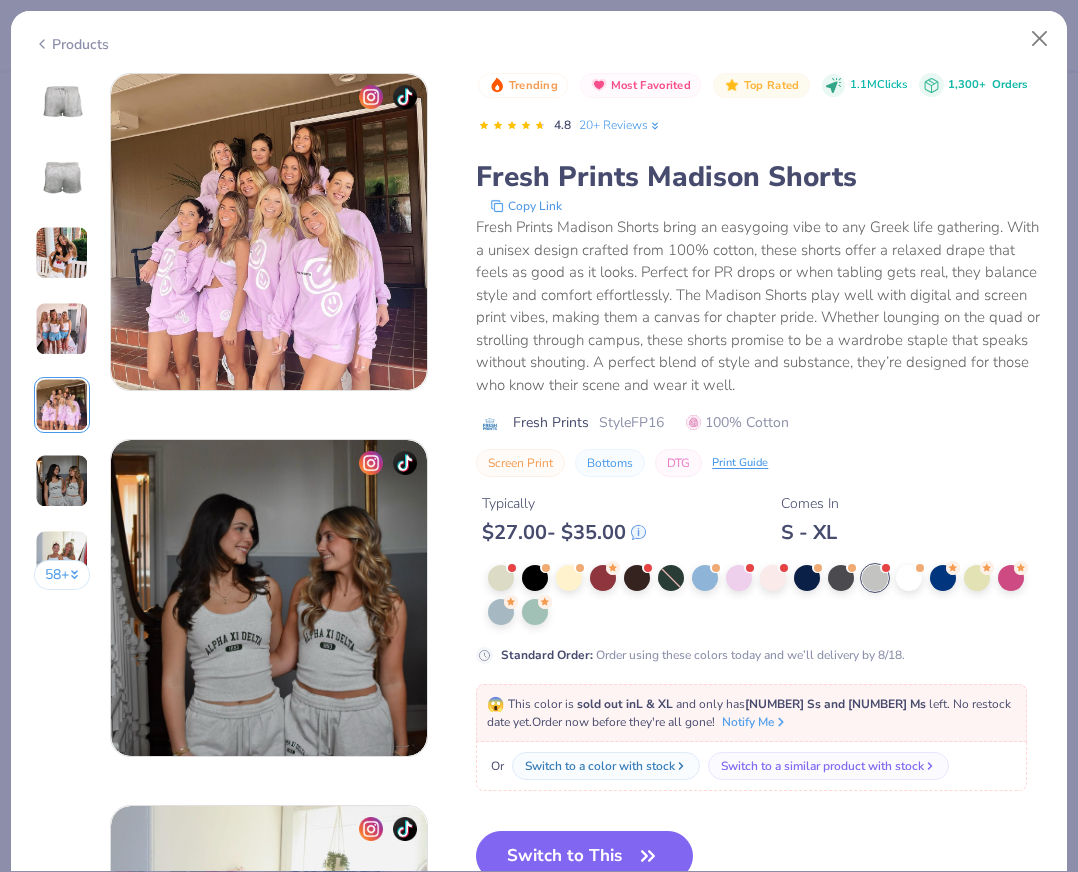 click at bounding box center (62, 329) 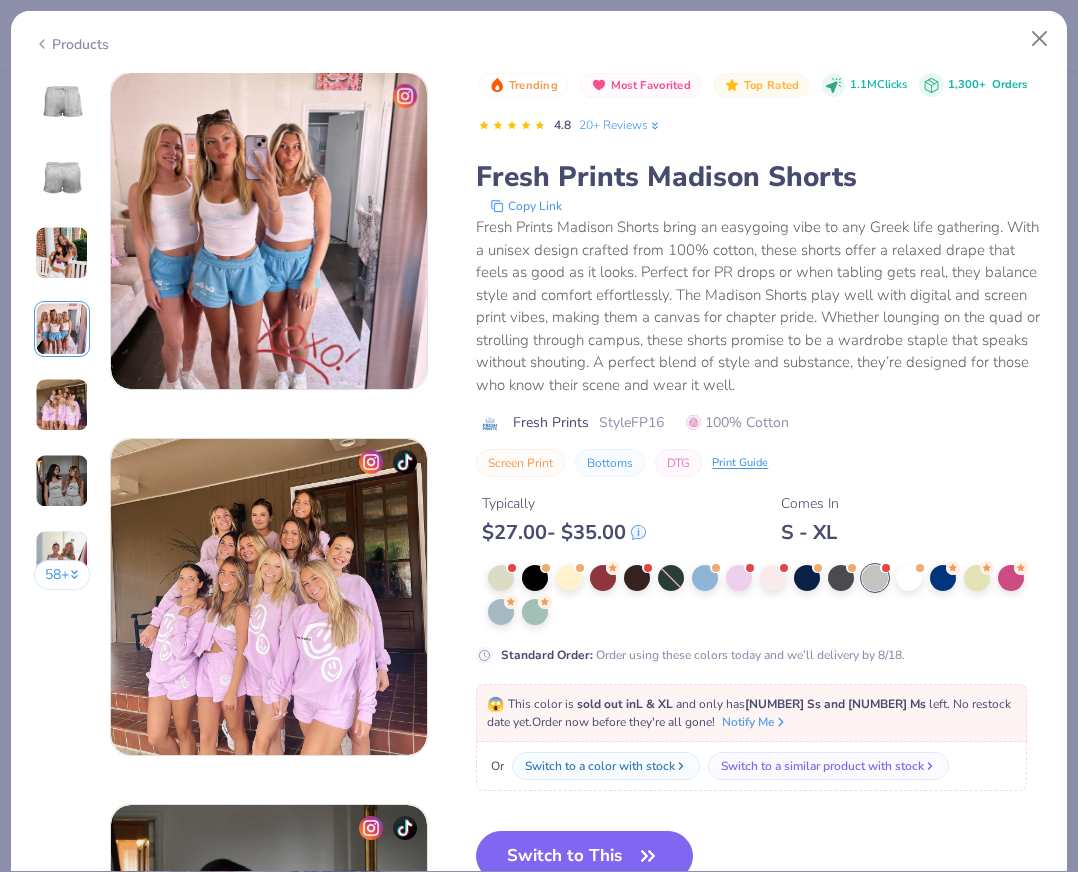 scroll, scrollTop: 1098, scrollLeft: 0, axis: vertical 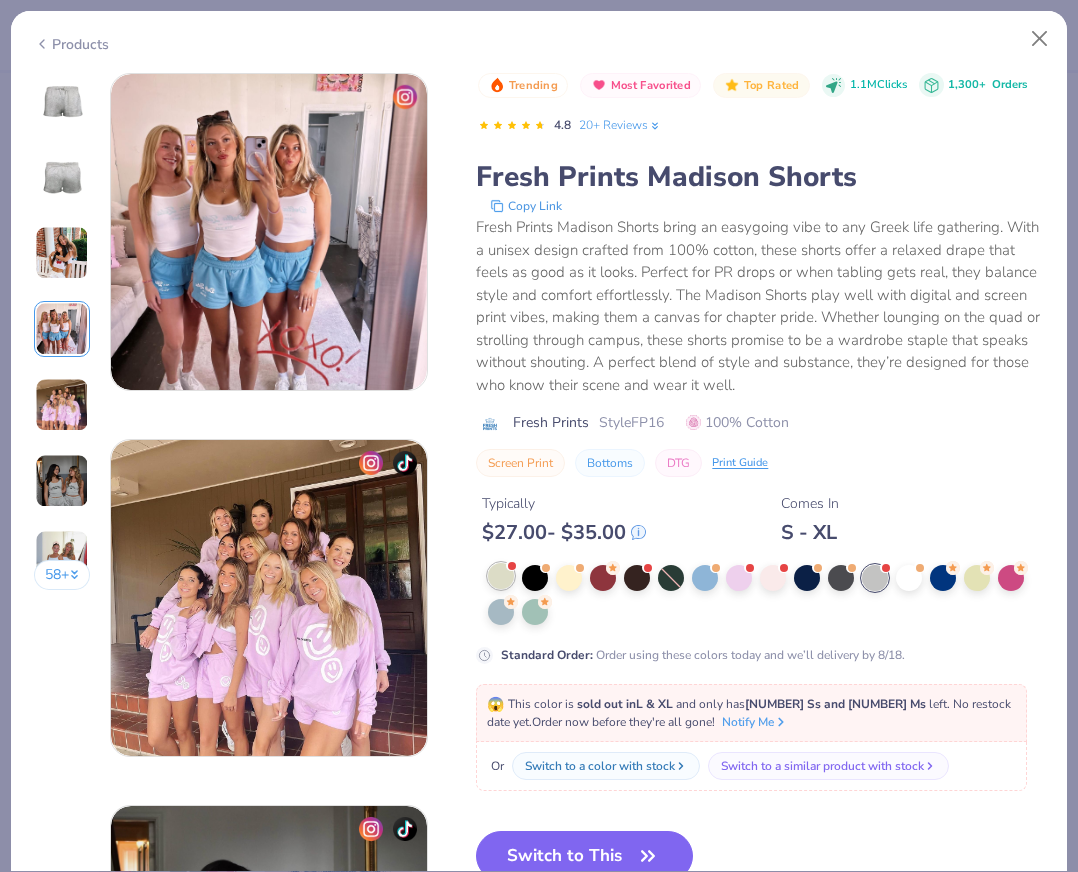 click at bounding box center (501, 576) 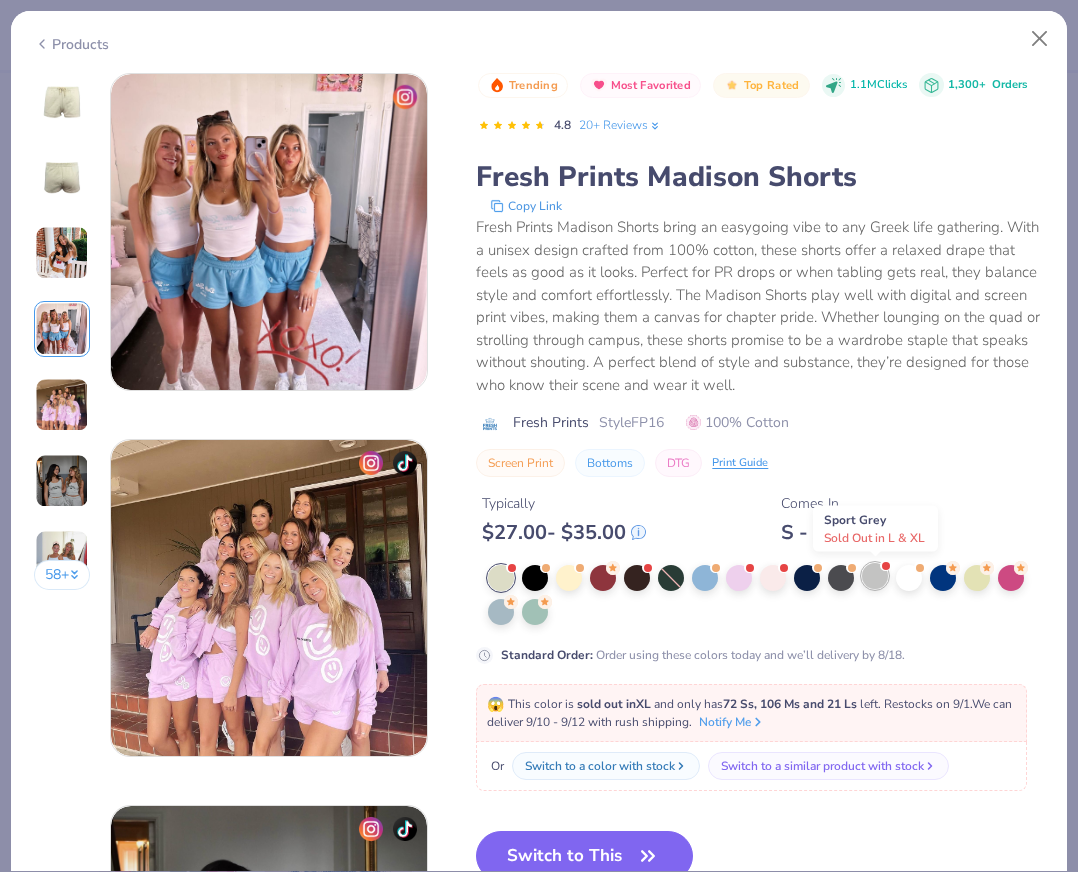 click at bounding box center (875, 576) 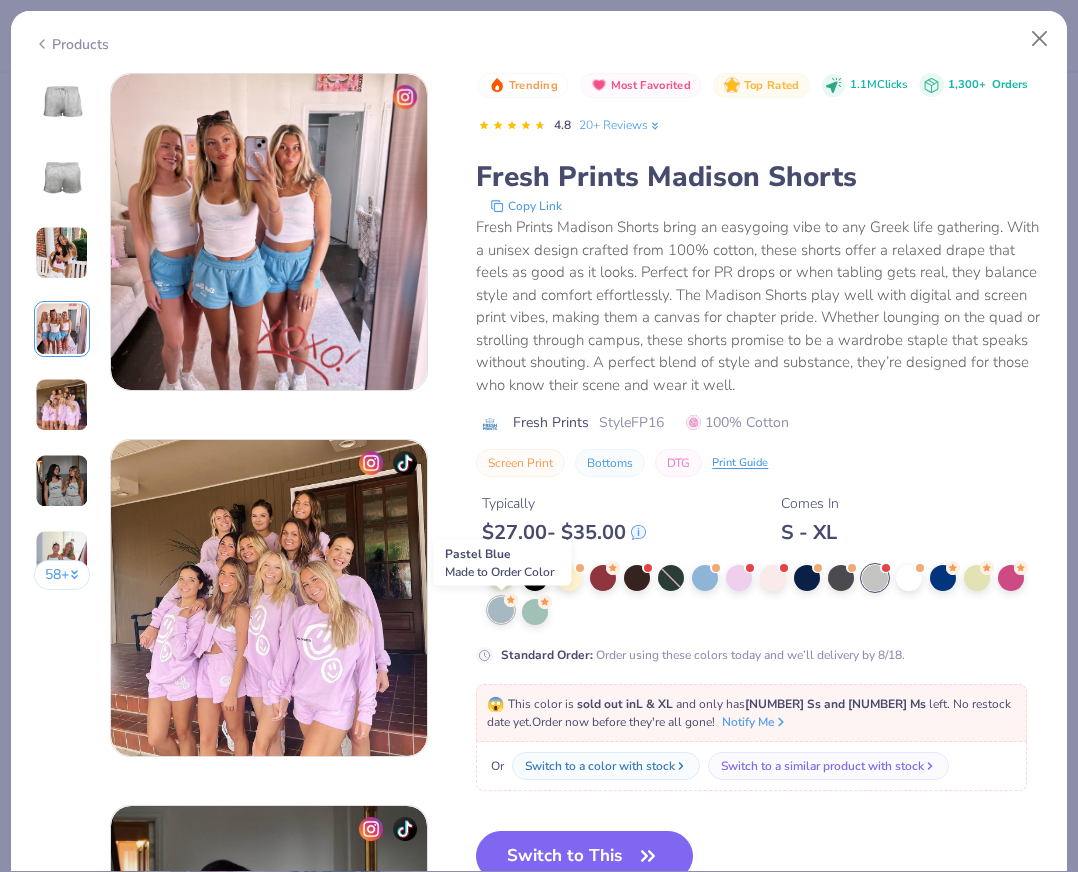 click at bounding box center [501, 610] 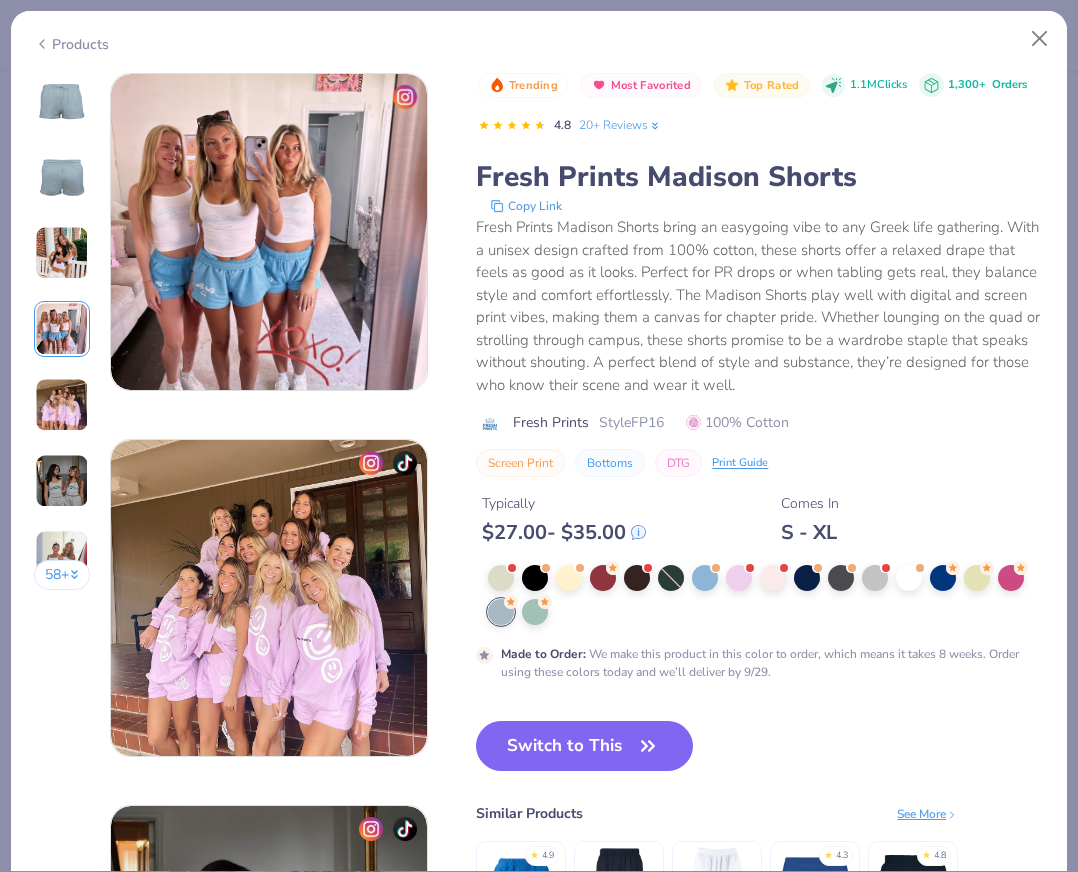 click at bounding box center [62, 101] 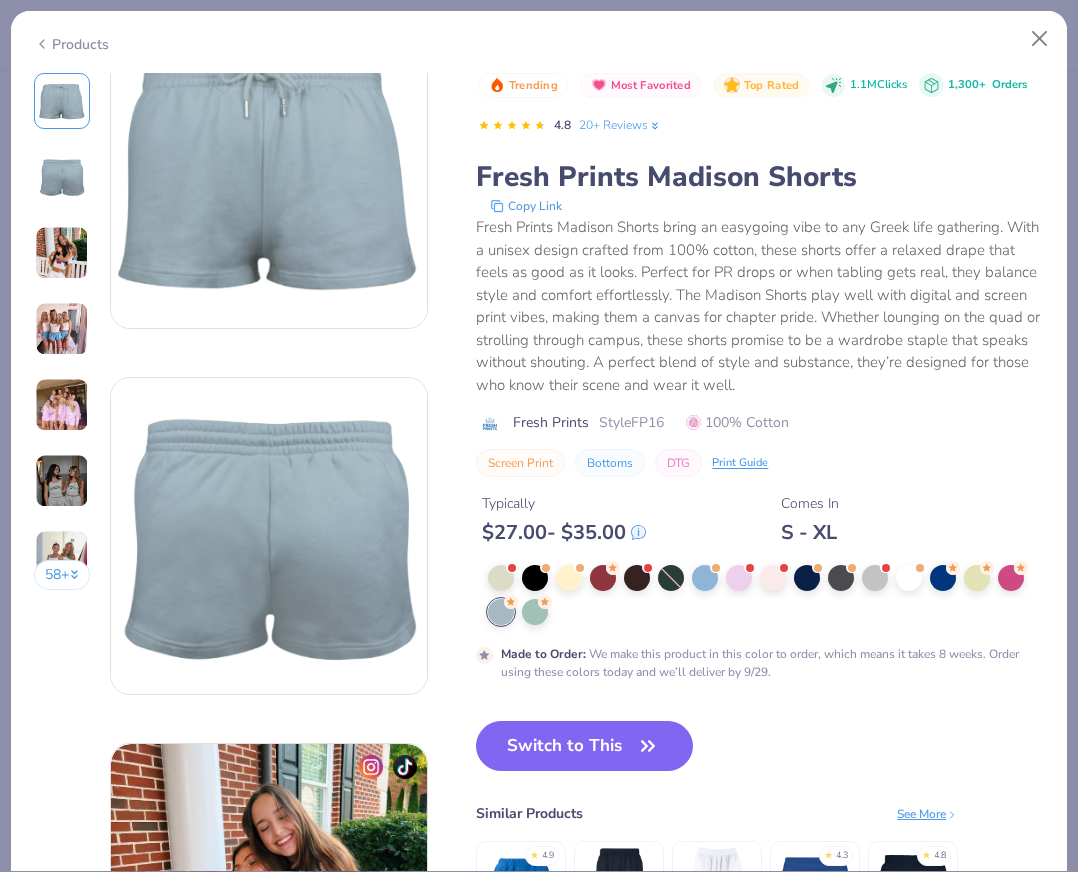 scroll, scrollTop: 0, scrollLeft: 0, axis: both 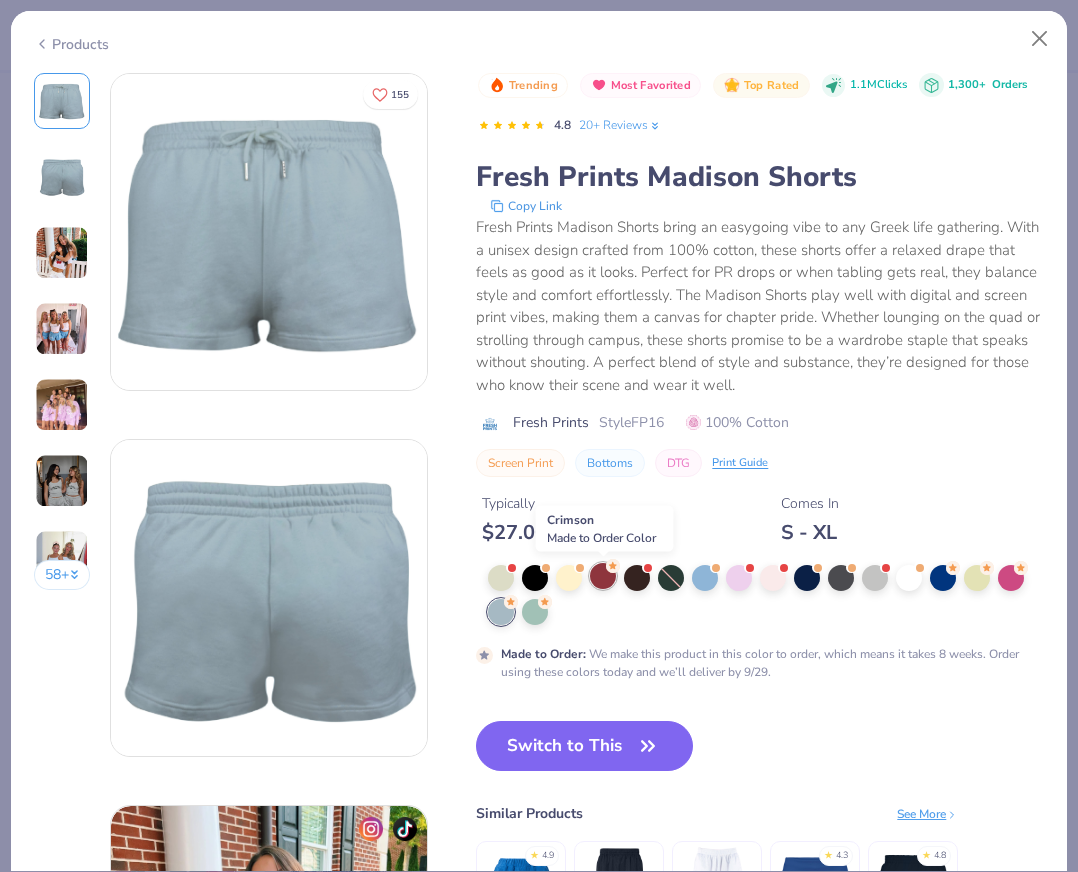 click at bounding box center [603, 576] 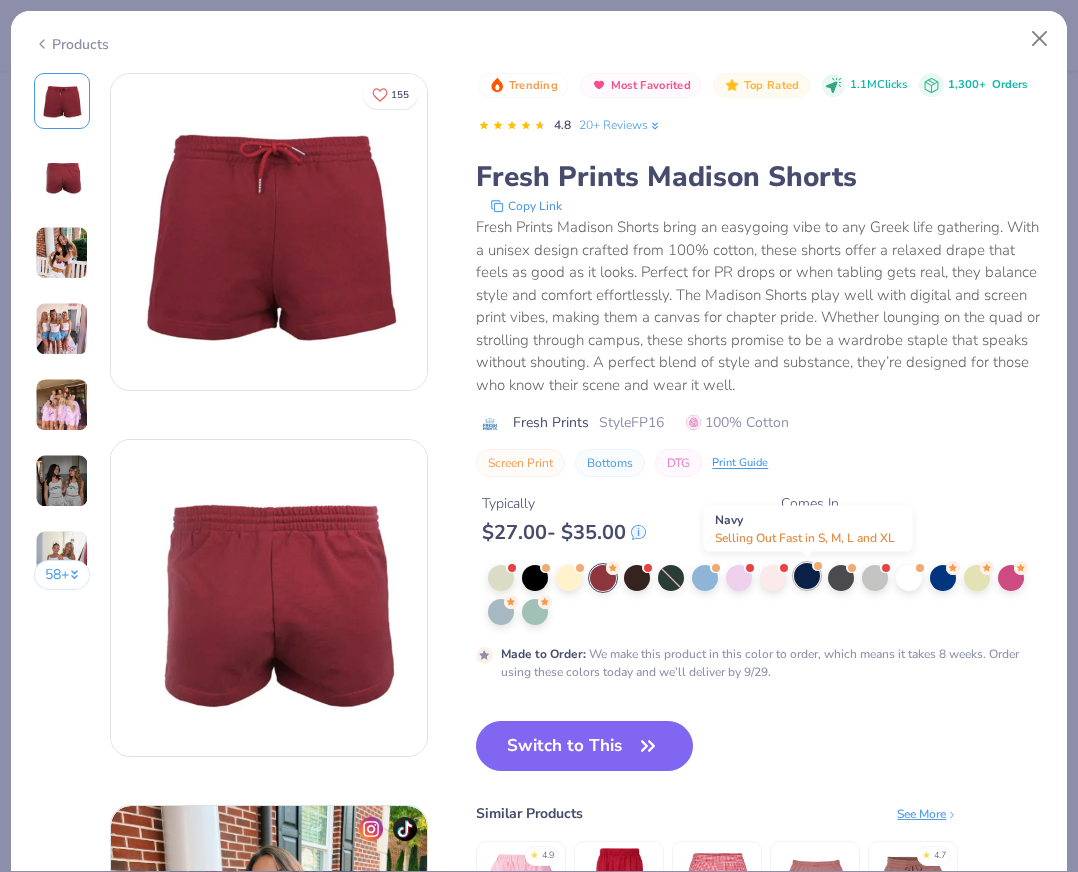 click at bounding box center [807, 576] 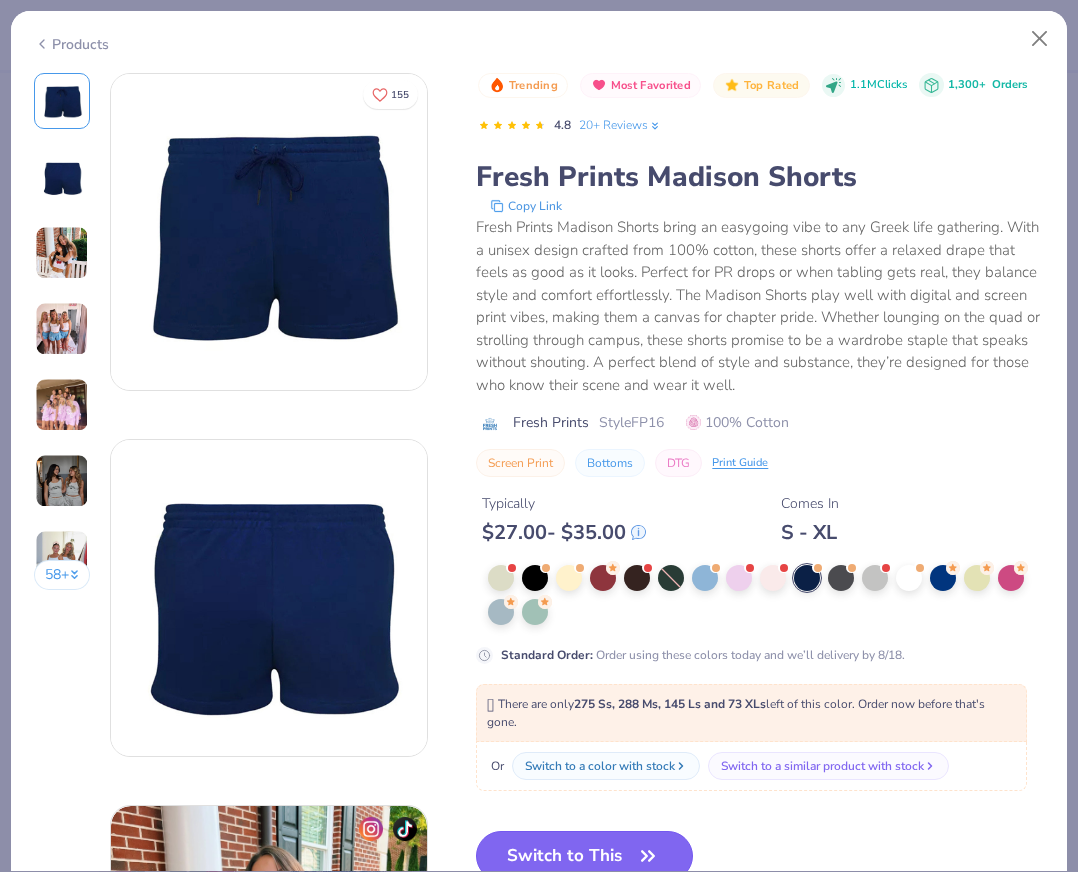 click on "Switch to This" at bounding box center (584, 856) 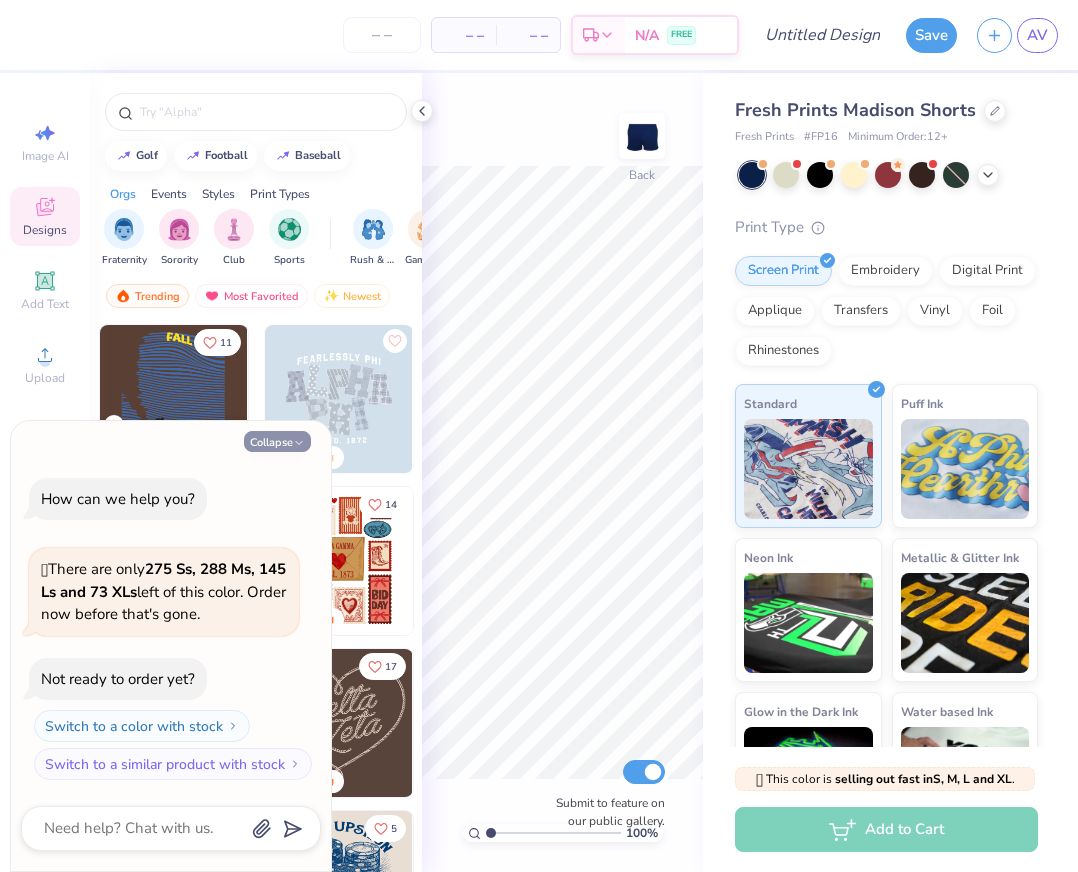 click on "Collapse" at bounding box center (277, 441) 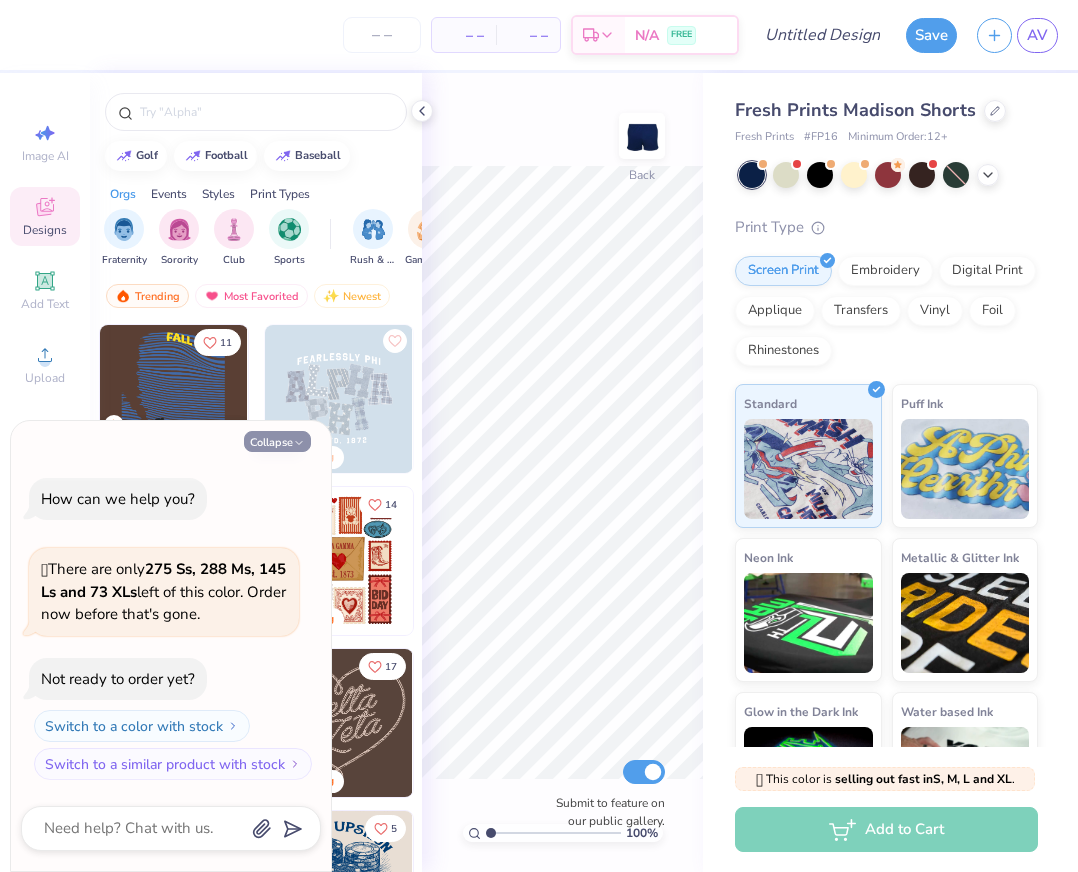 type on "x" 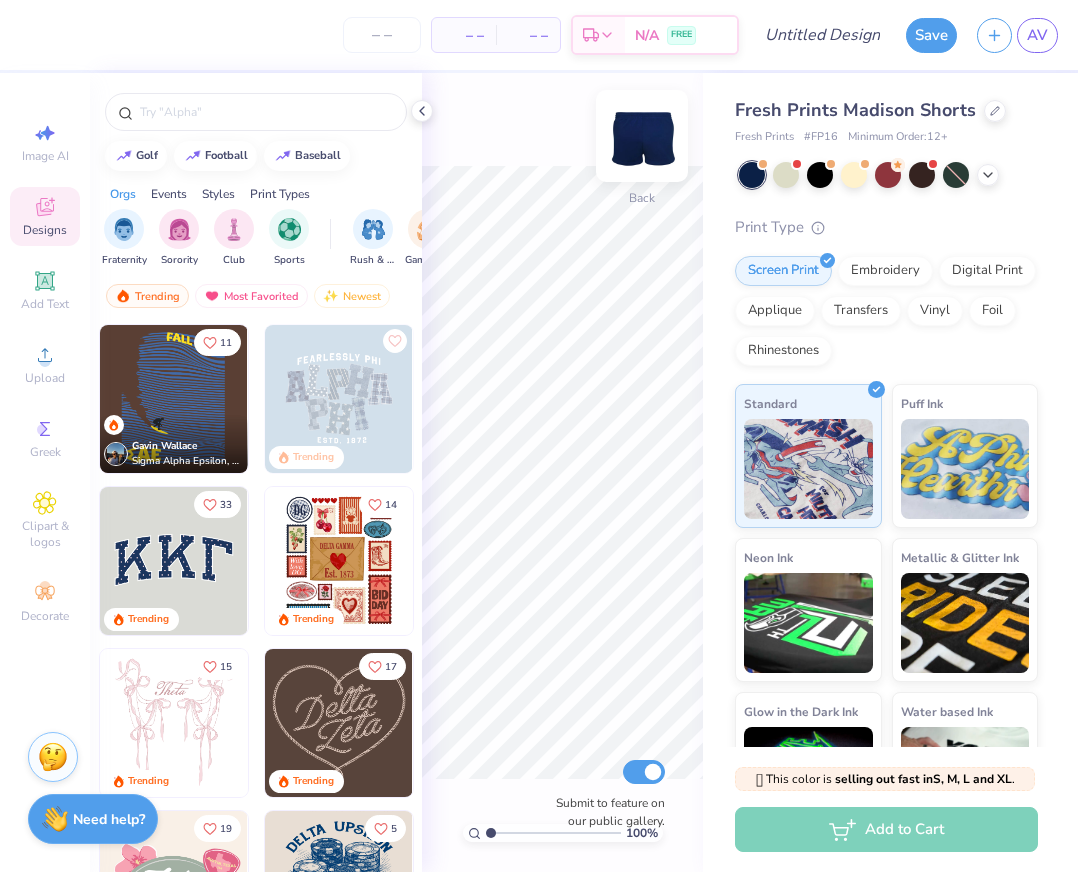 click at bounding box center [642, 136] 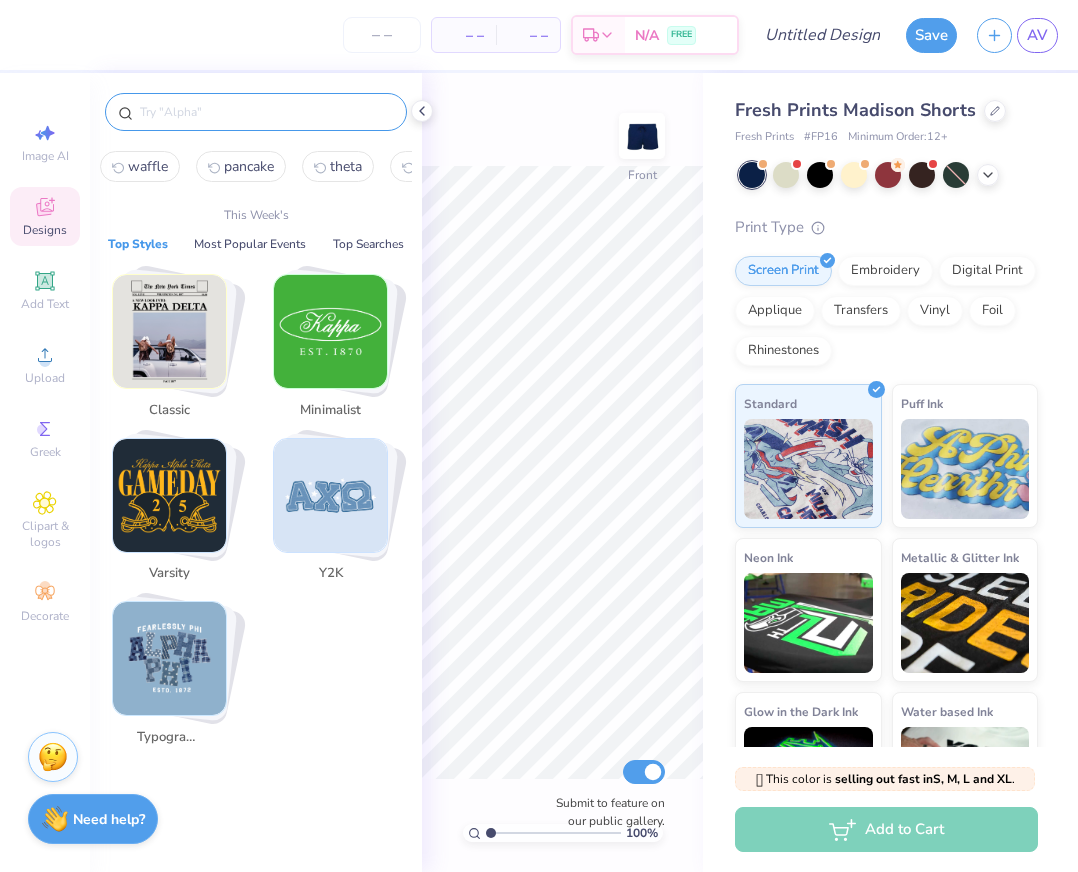 click at bounding box center [266, 112] 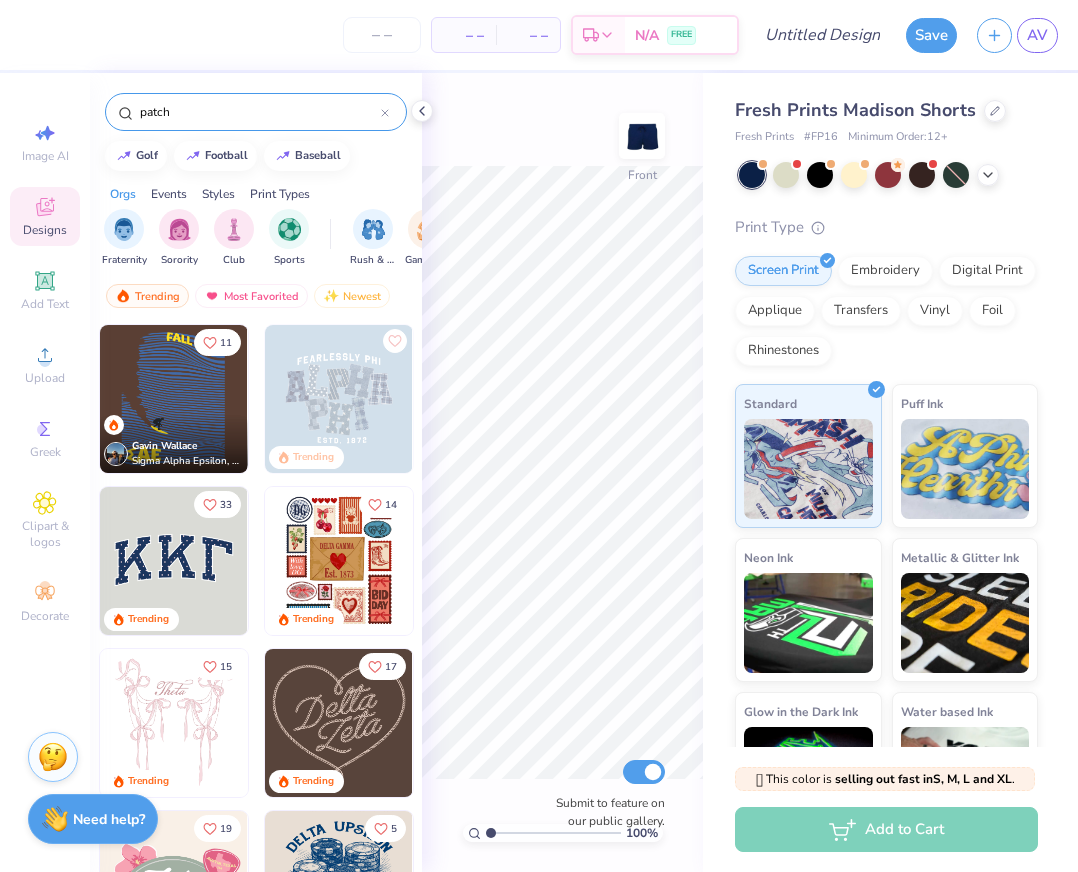 type on "patch" 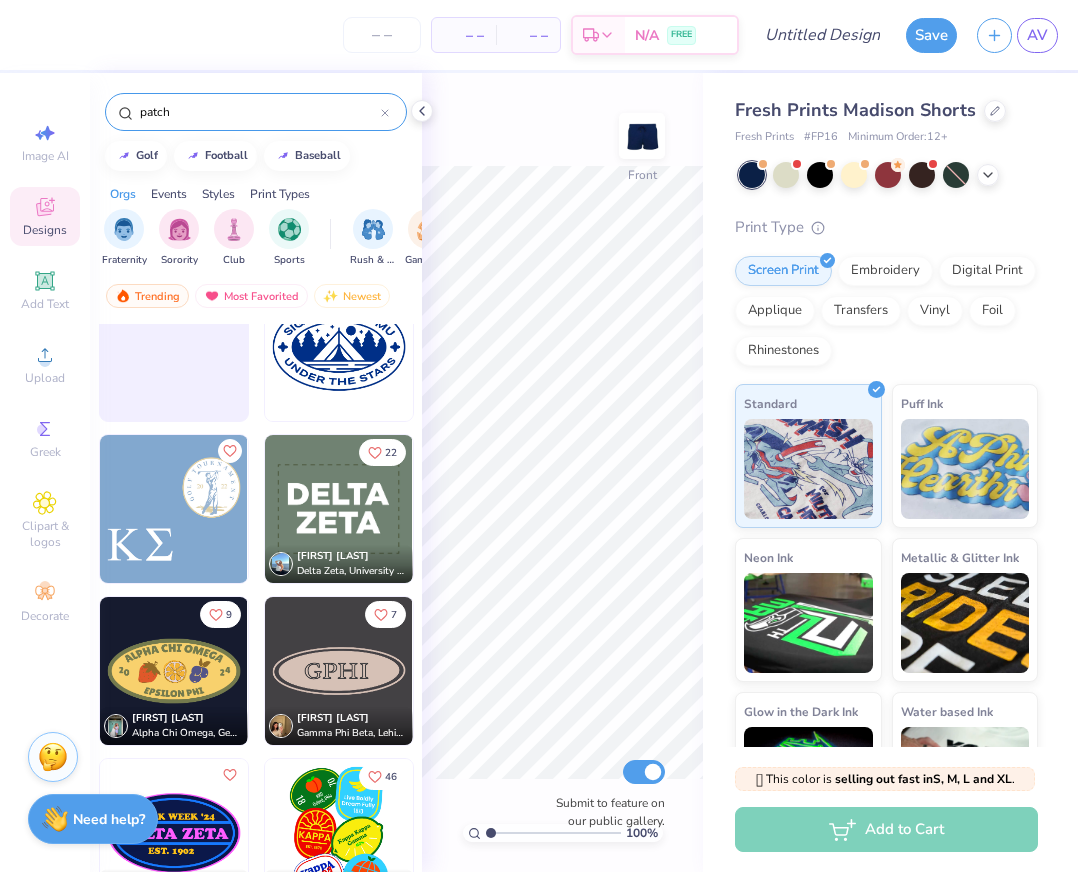 scroll, scrollTop: 5396, scrollLeft: 0, axis: vertical 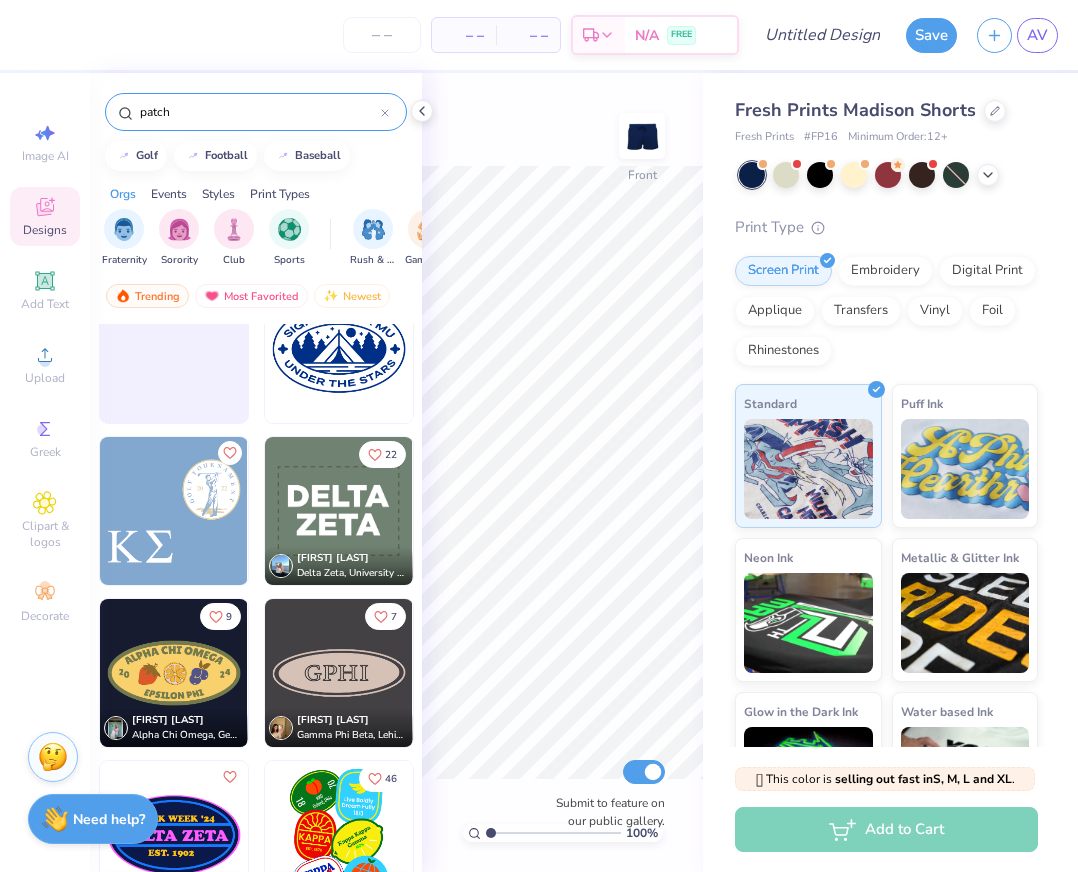 click at bounding box center (339, 511) 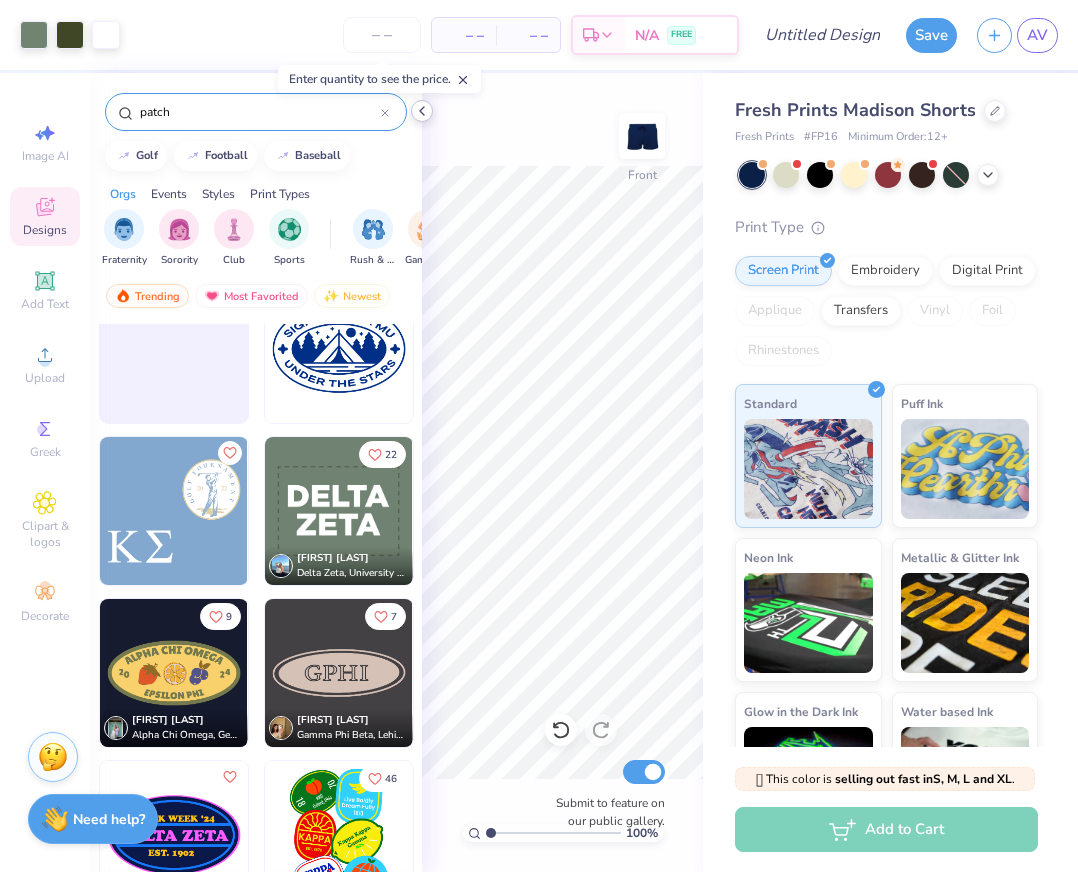 click 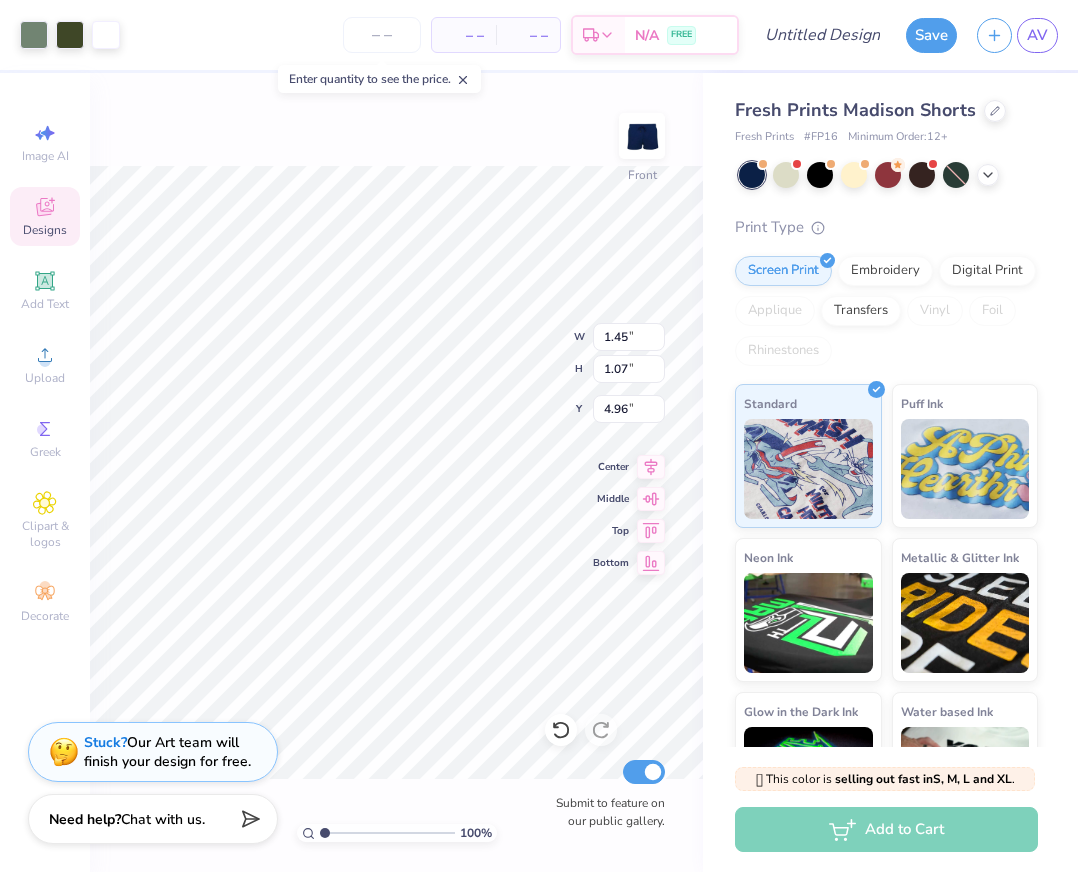 type on "0.50" 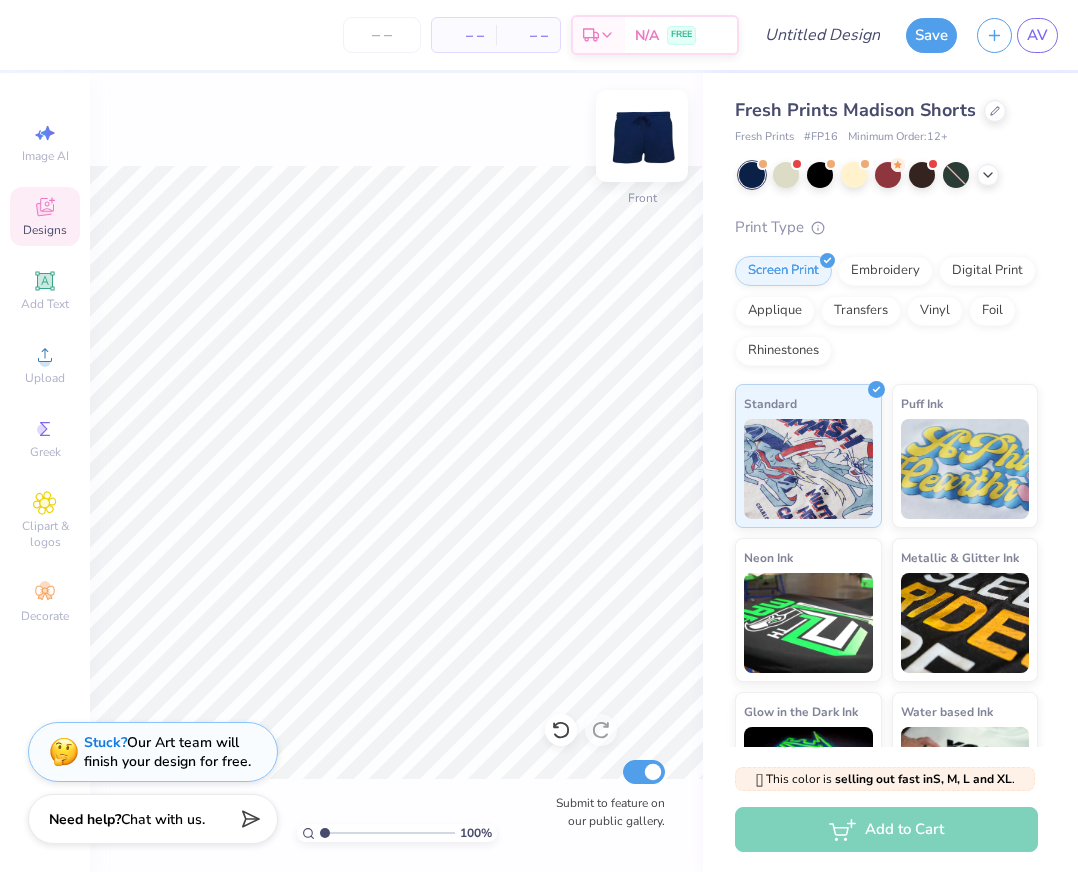click at bounding box center (642, 136) 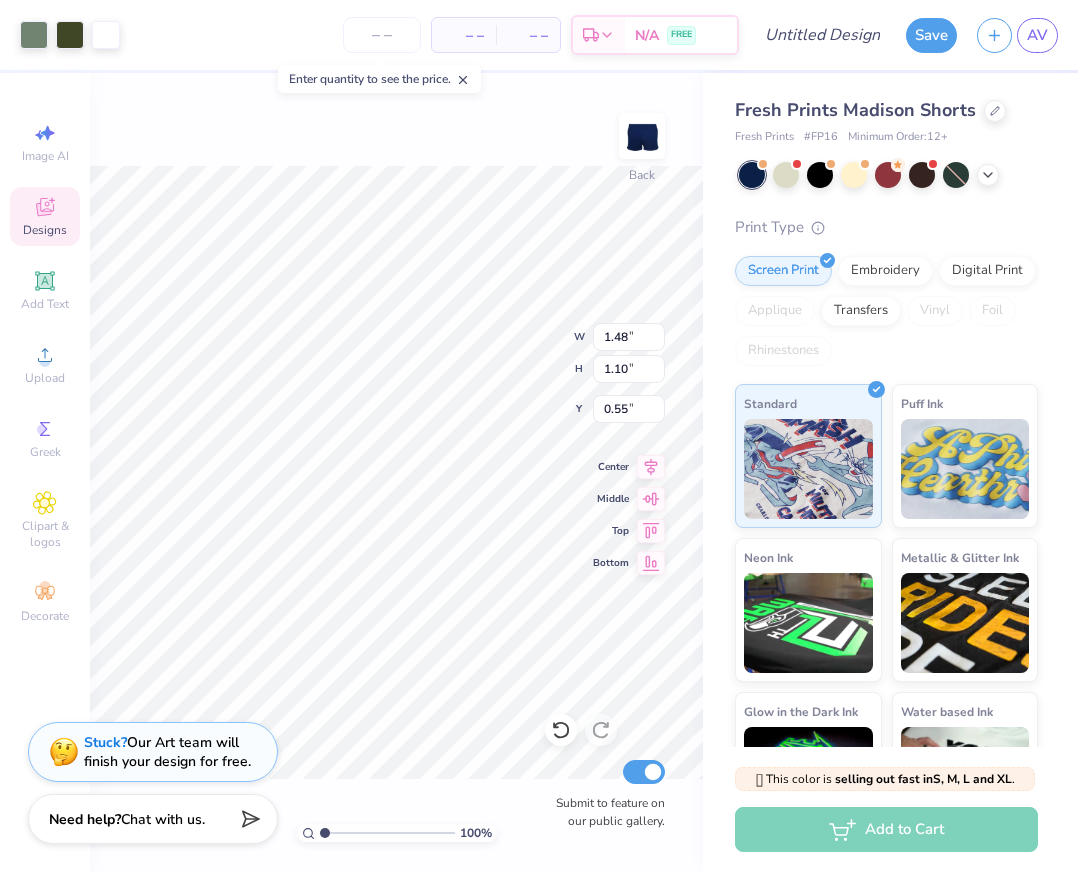 type on "1.22" 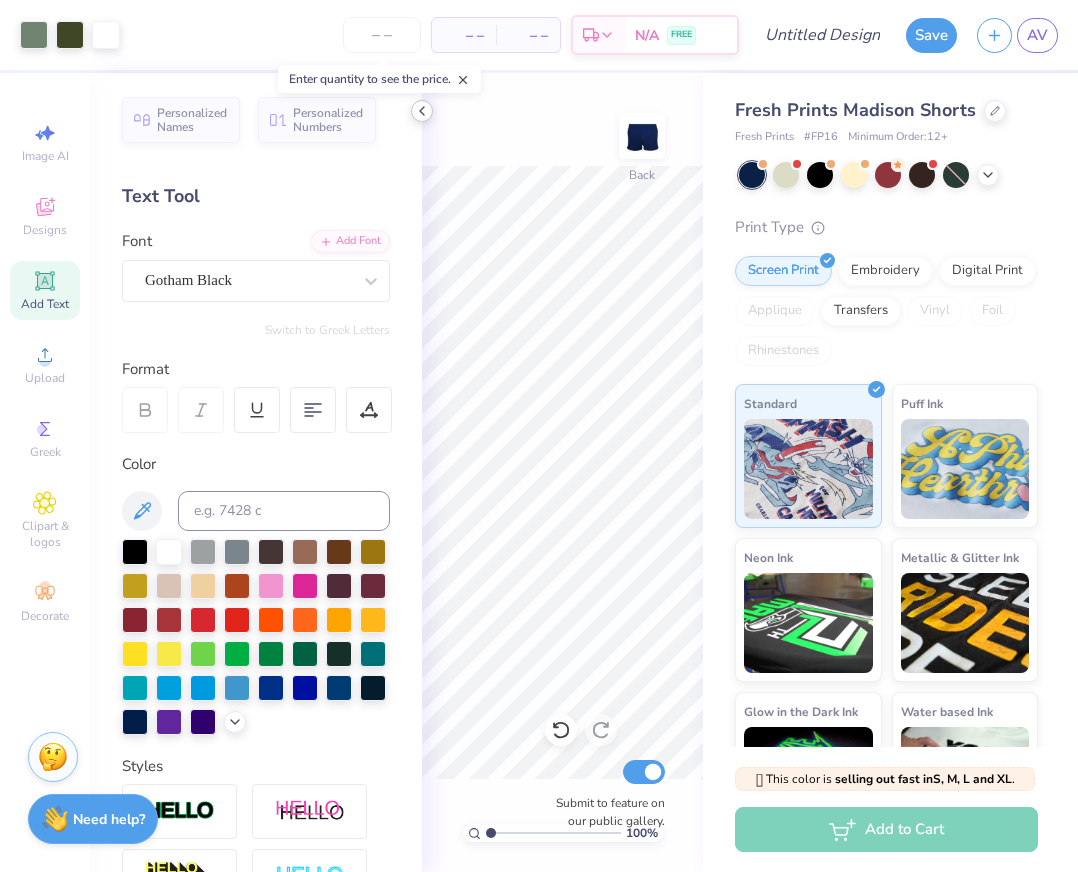 click 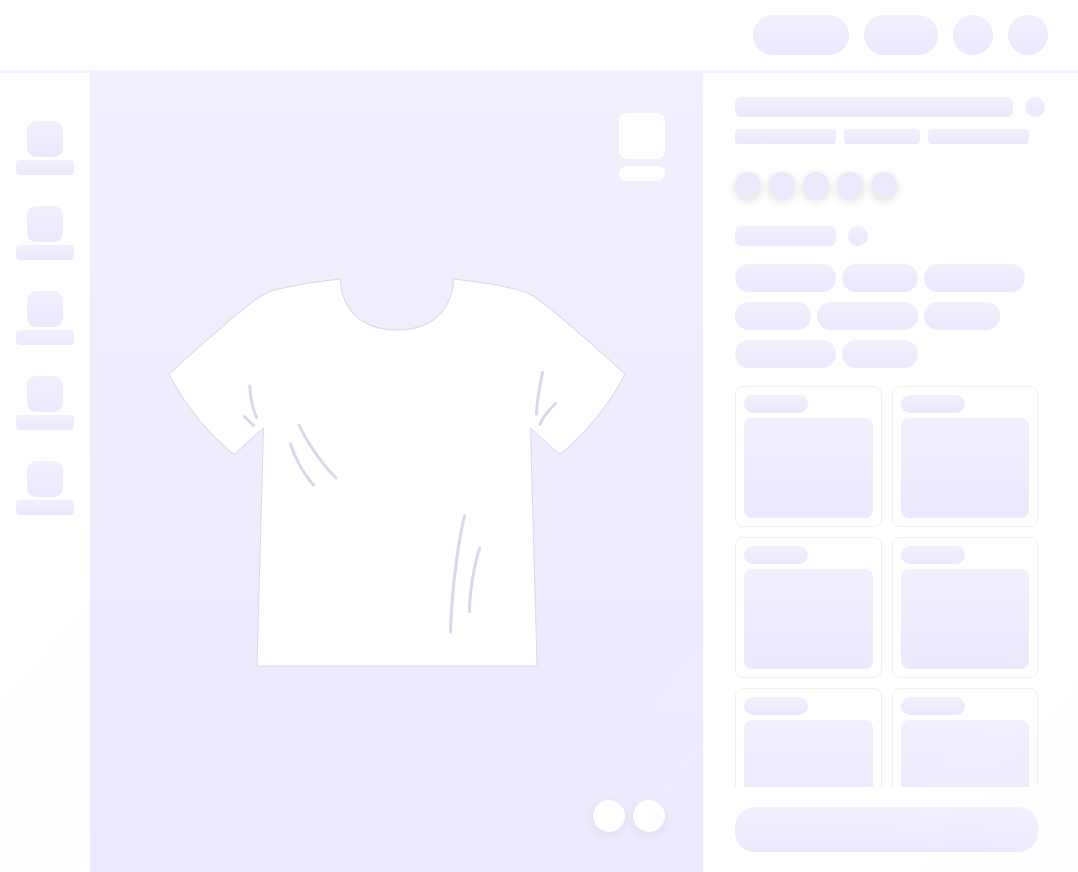 scroll, scrollTop: 0, scrollLeft: 0, axis: both 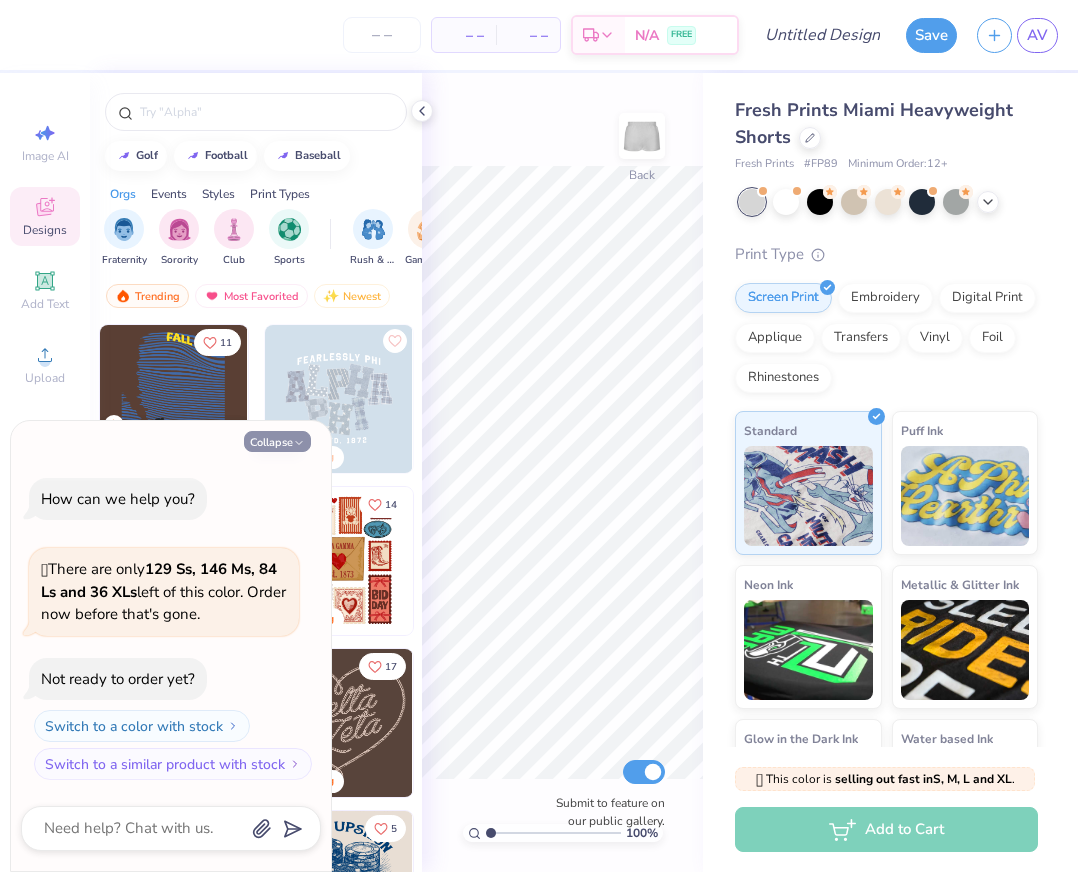 click on "Collapse" at bounding box center [277, 441] 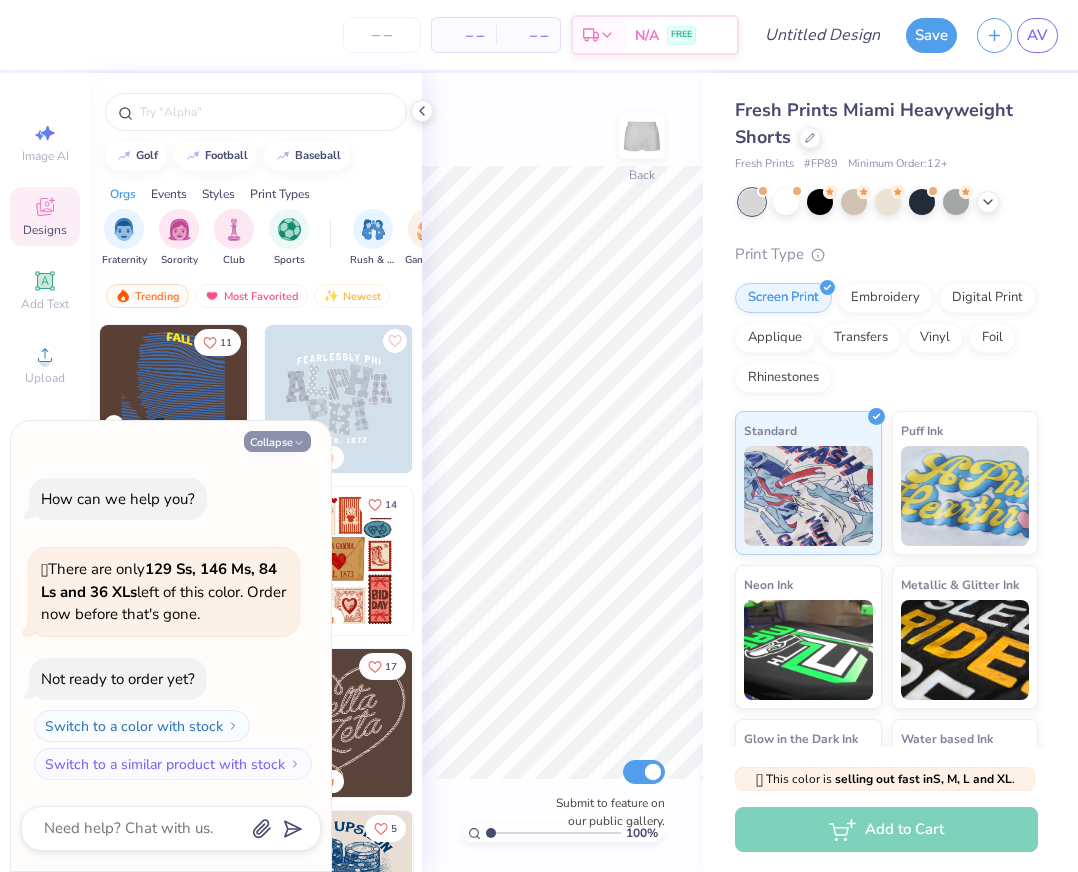 type on "x" 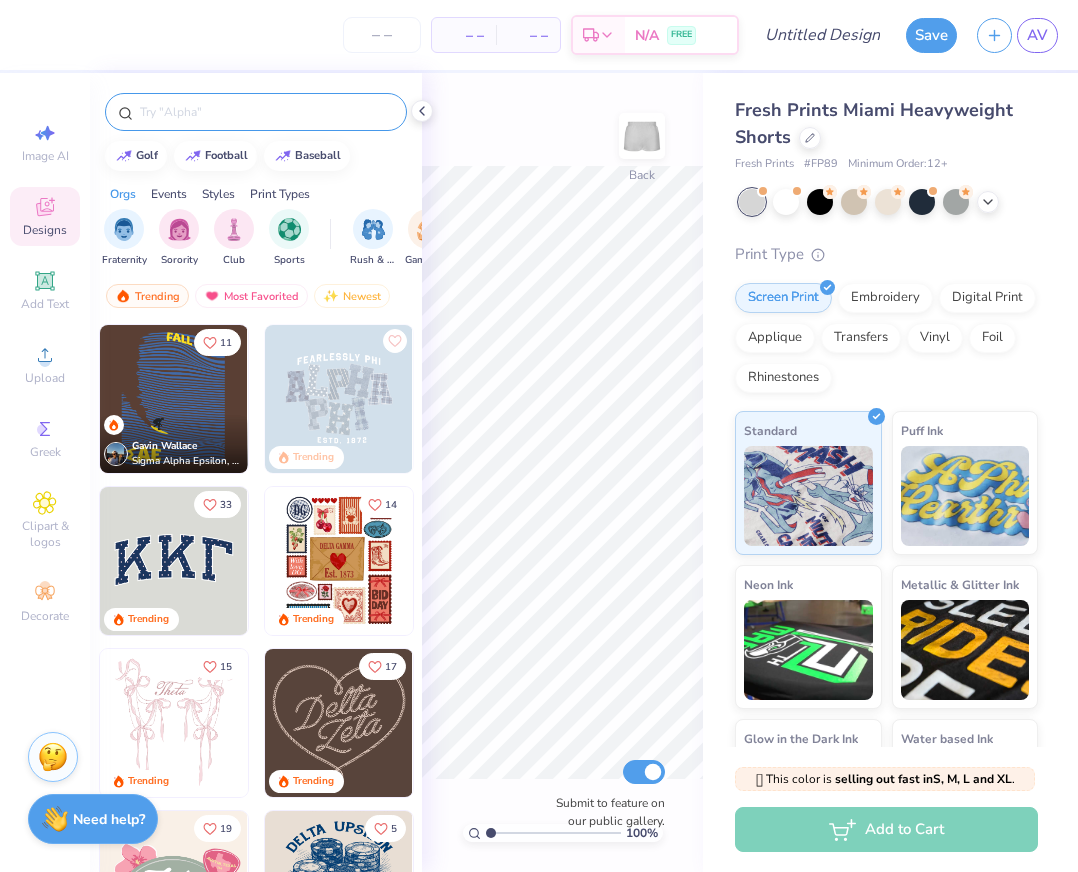 click at bounding box center (266, 112) 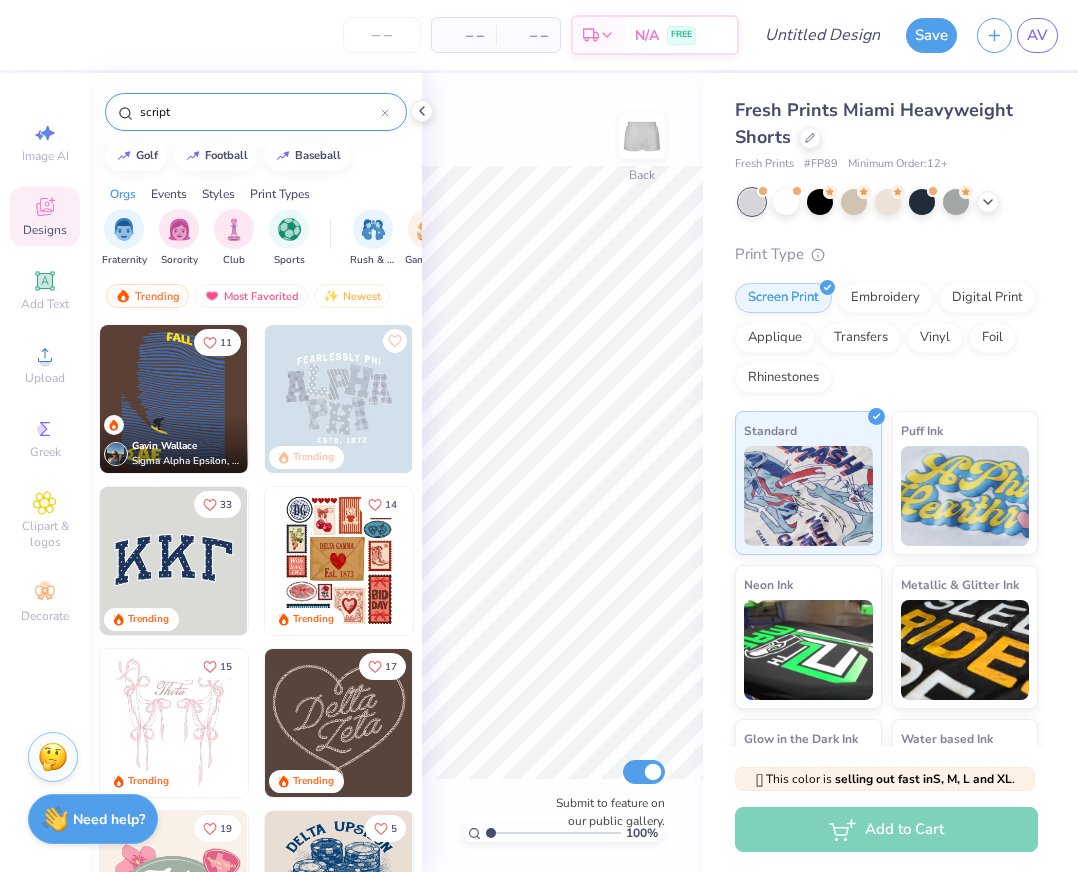 type on "script" 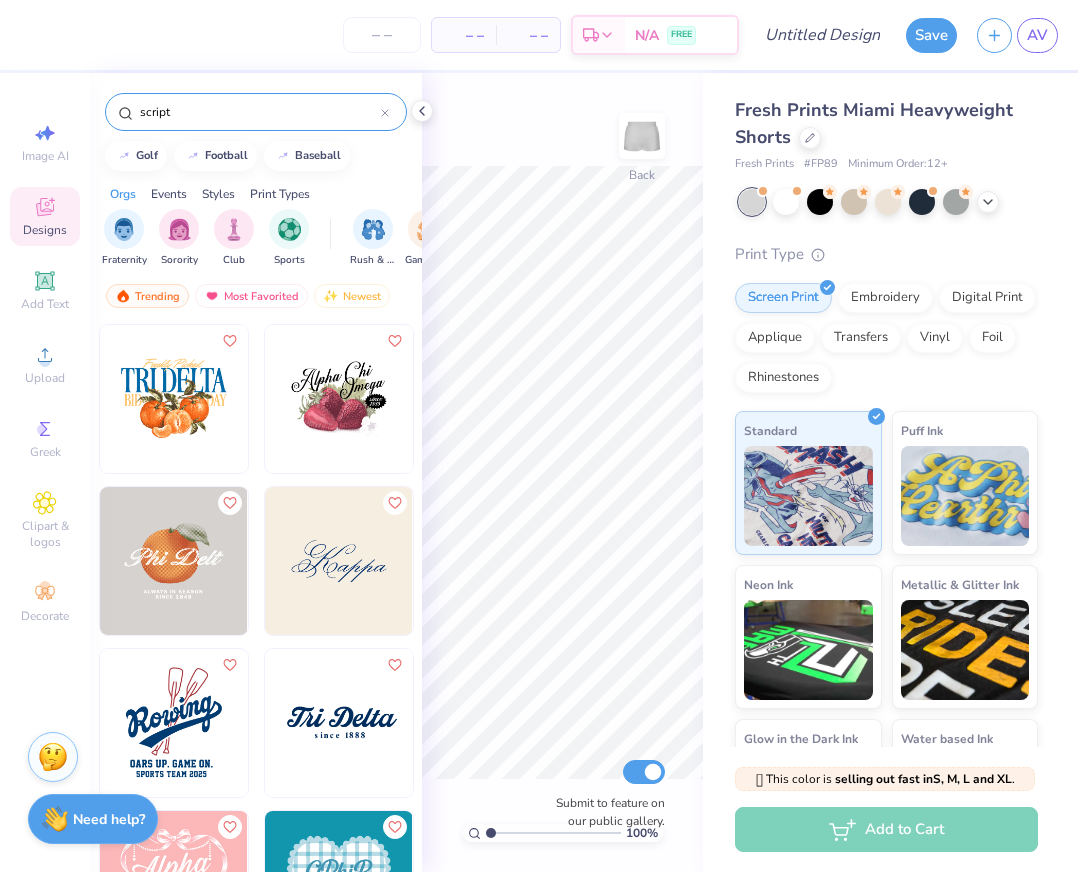 scroll, scrollTop: 3747, scrollLeft: 0, axis: vertical 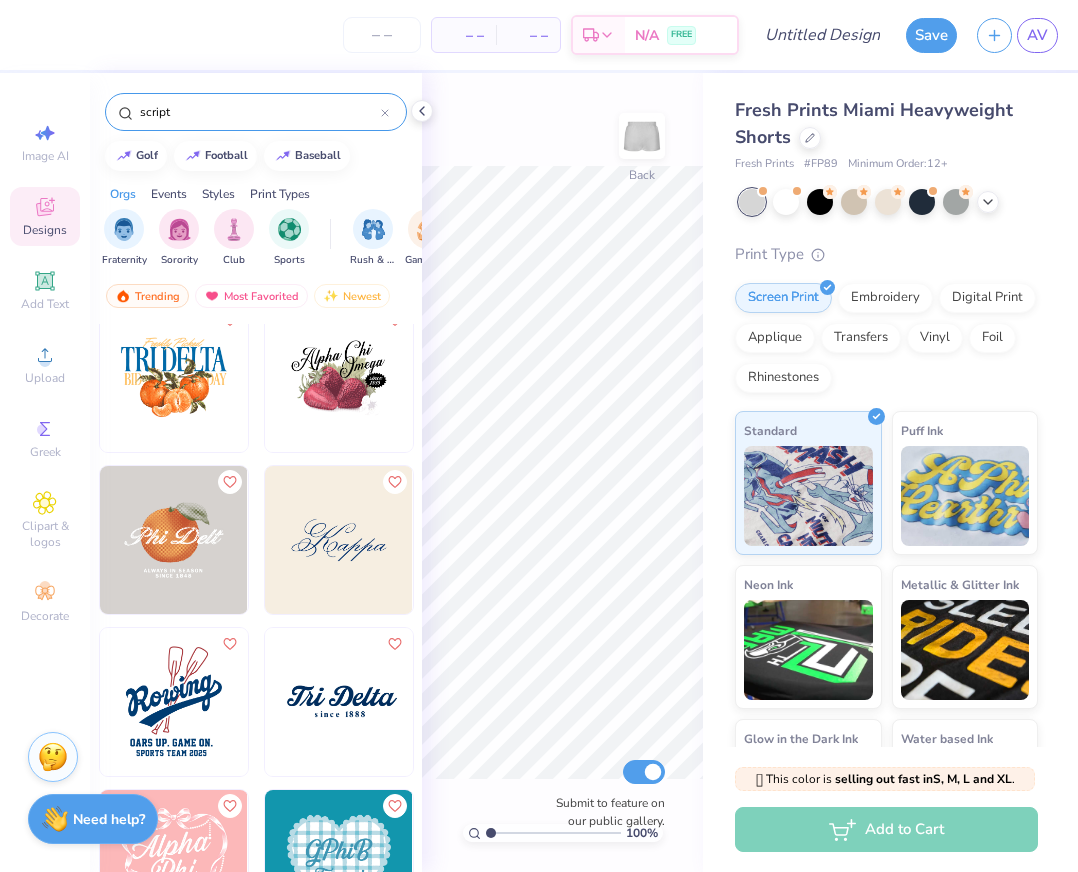 click at bounding box center [339, 540] 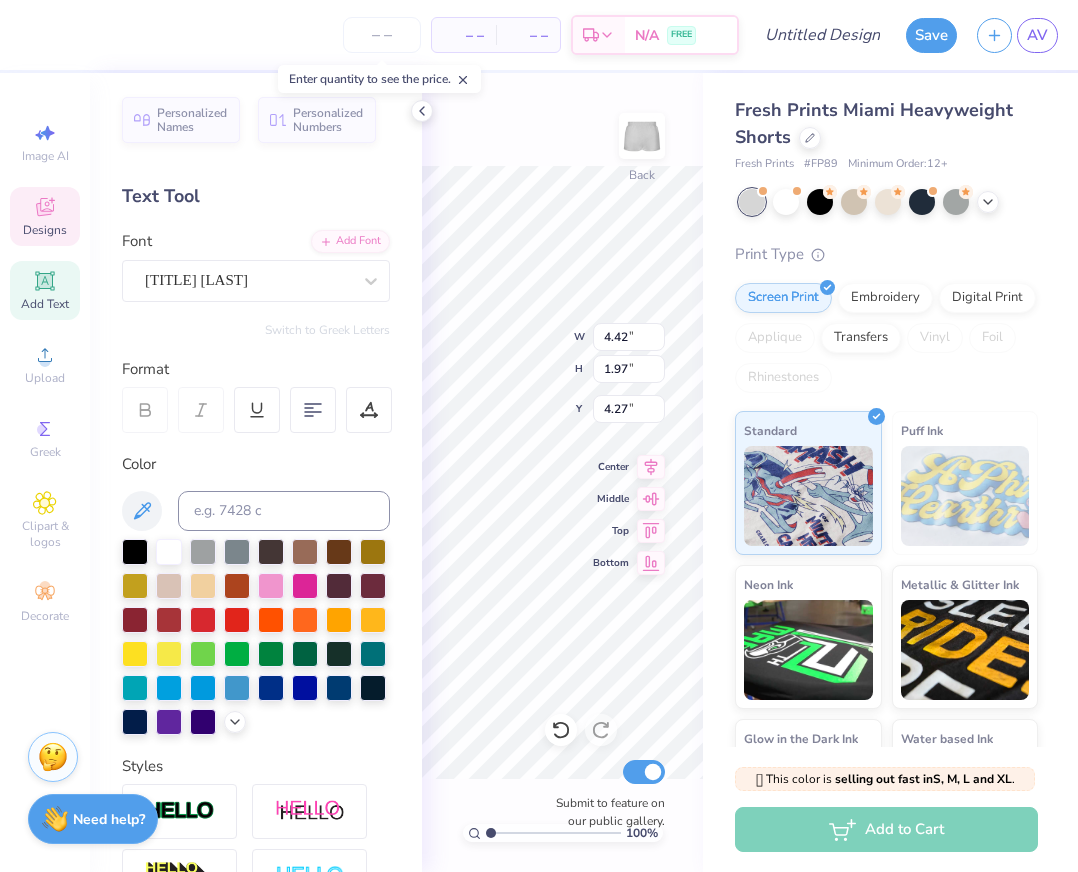 scroll, scrollTop: 0, scrollLeft: 0, axis: both 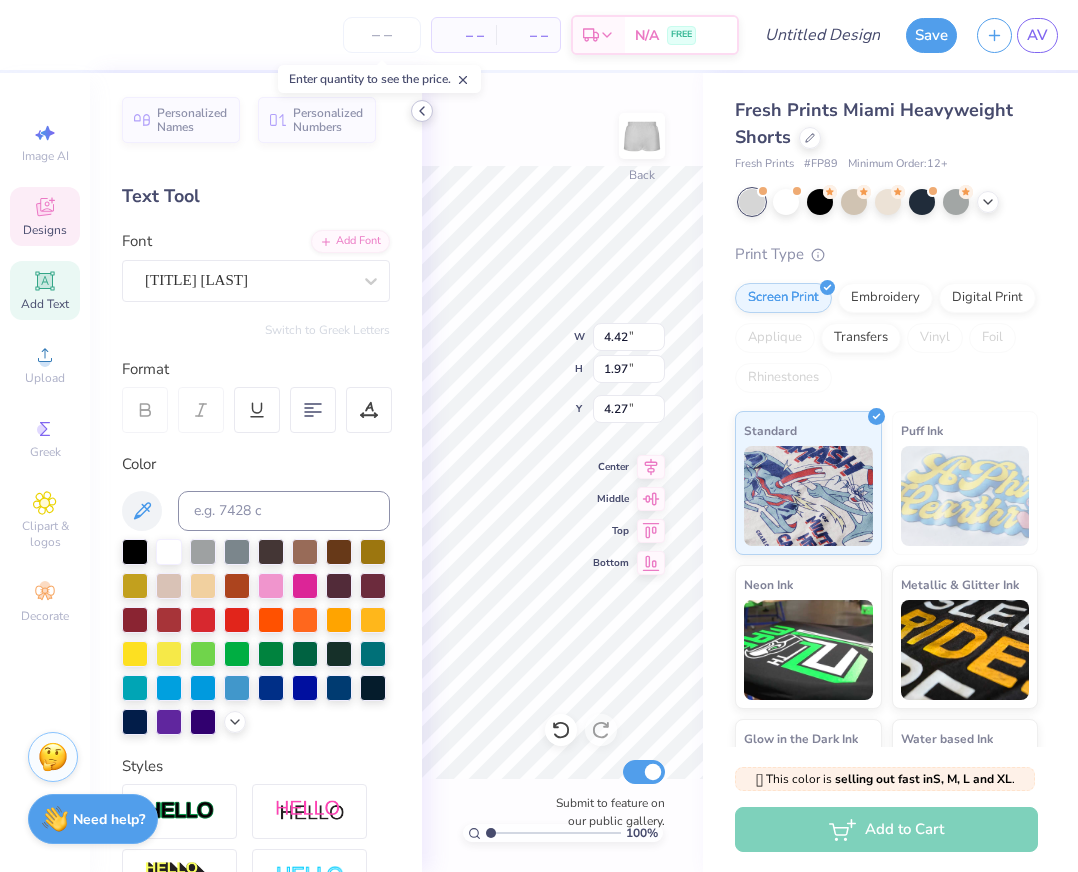 click 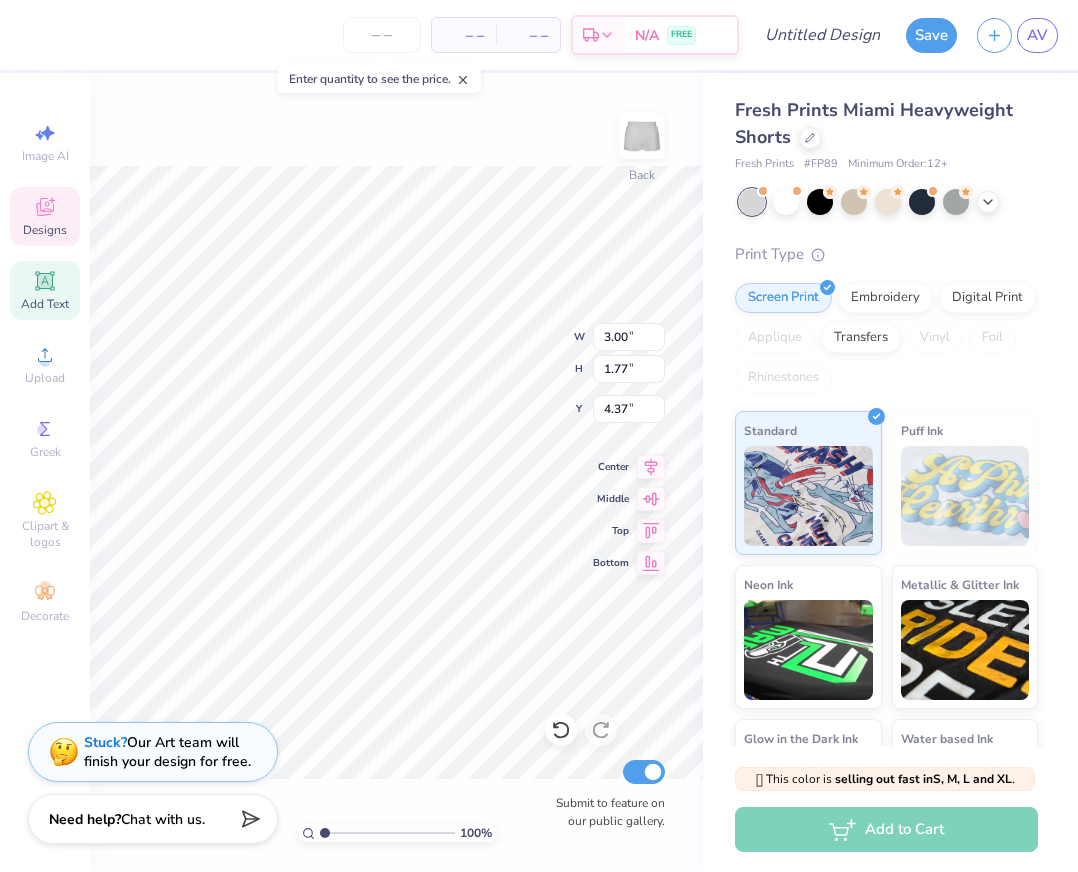 click on "100  % Back W 3.00 3.00 " H 1.77 1.77 " Y 4.37 4.37 " Center Middle Top Bottom Submit to feature on our public gallery." at bounding box center [396, 472] 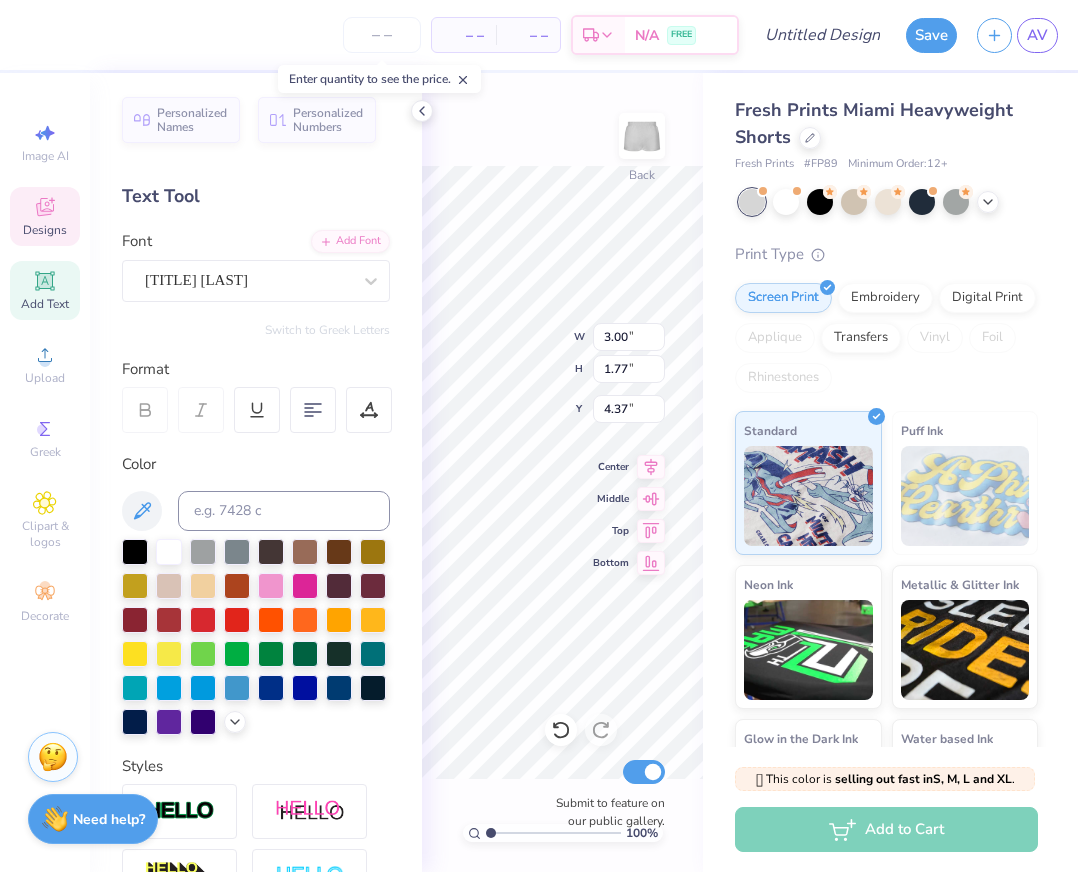 type on "7.10" 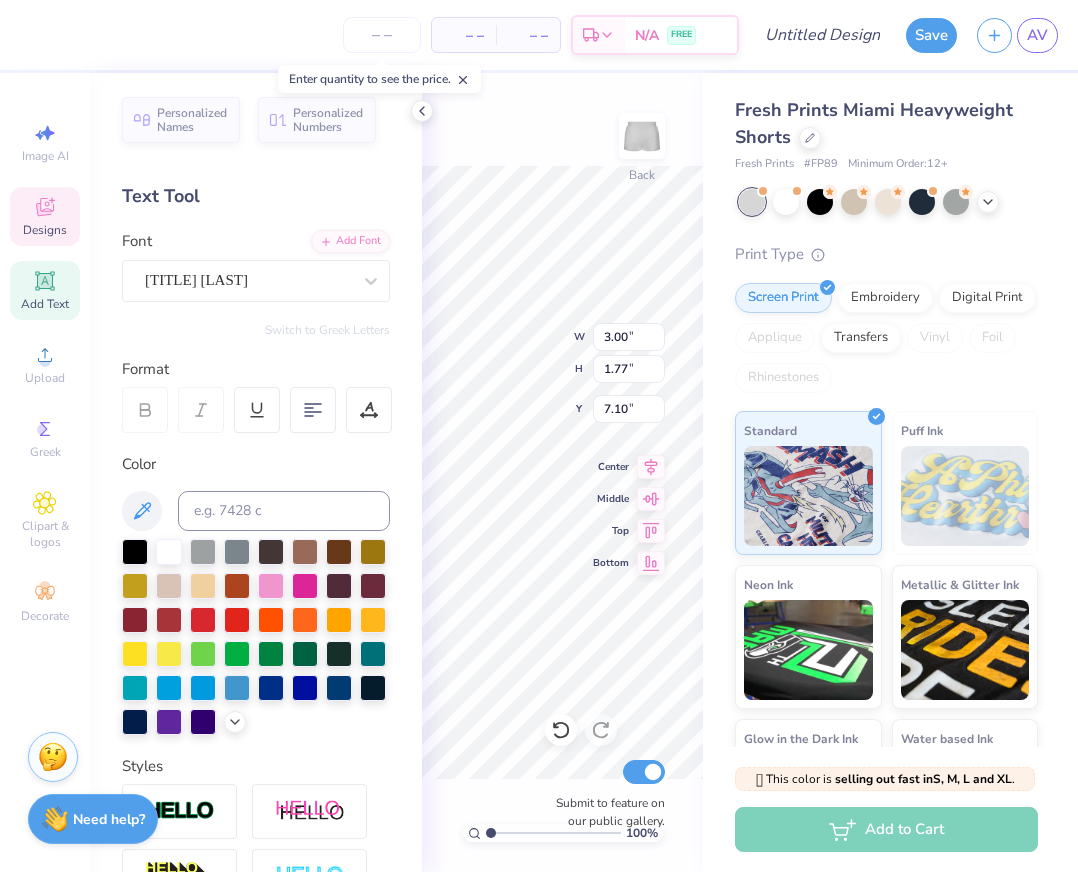 click on "100  % Back W 3.00 3.00 " H 1.77 1.77 " Y 7.10 7.10 " Center Middle Top Bottom Submit to feature on our public gallery." at bounding box center (562, 472) 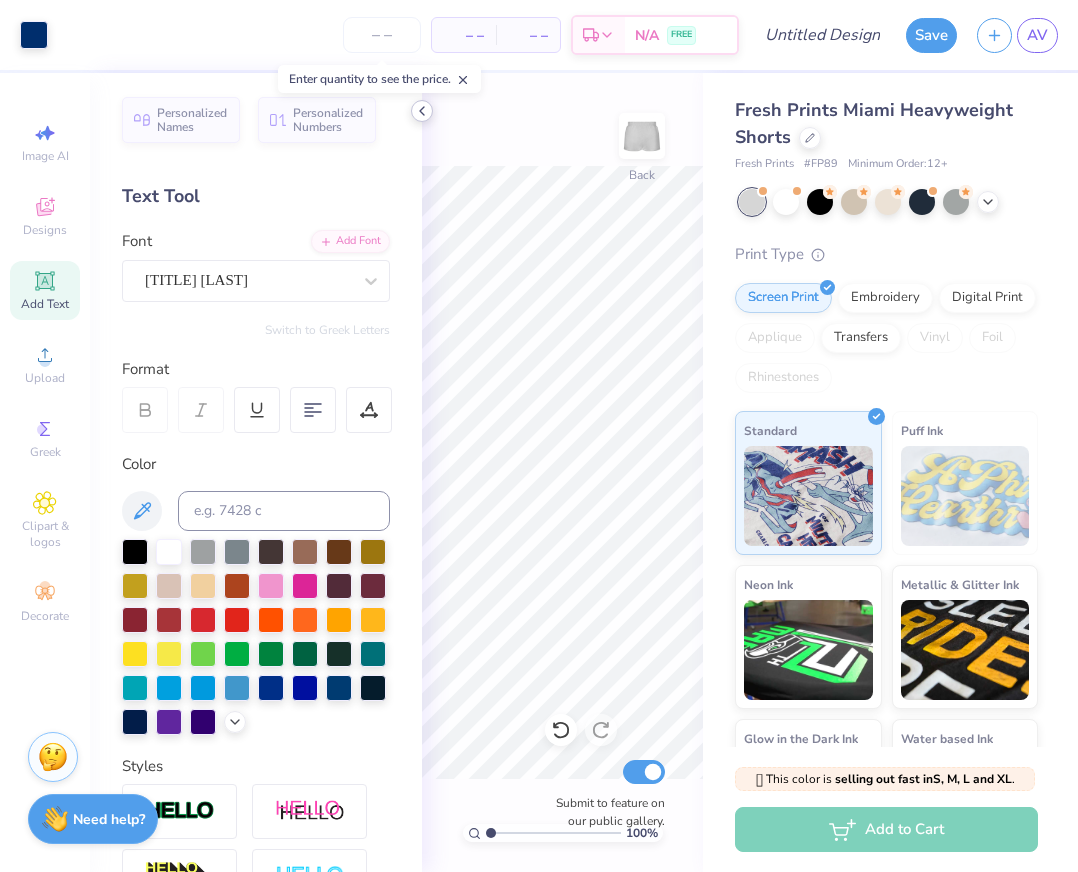 click 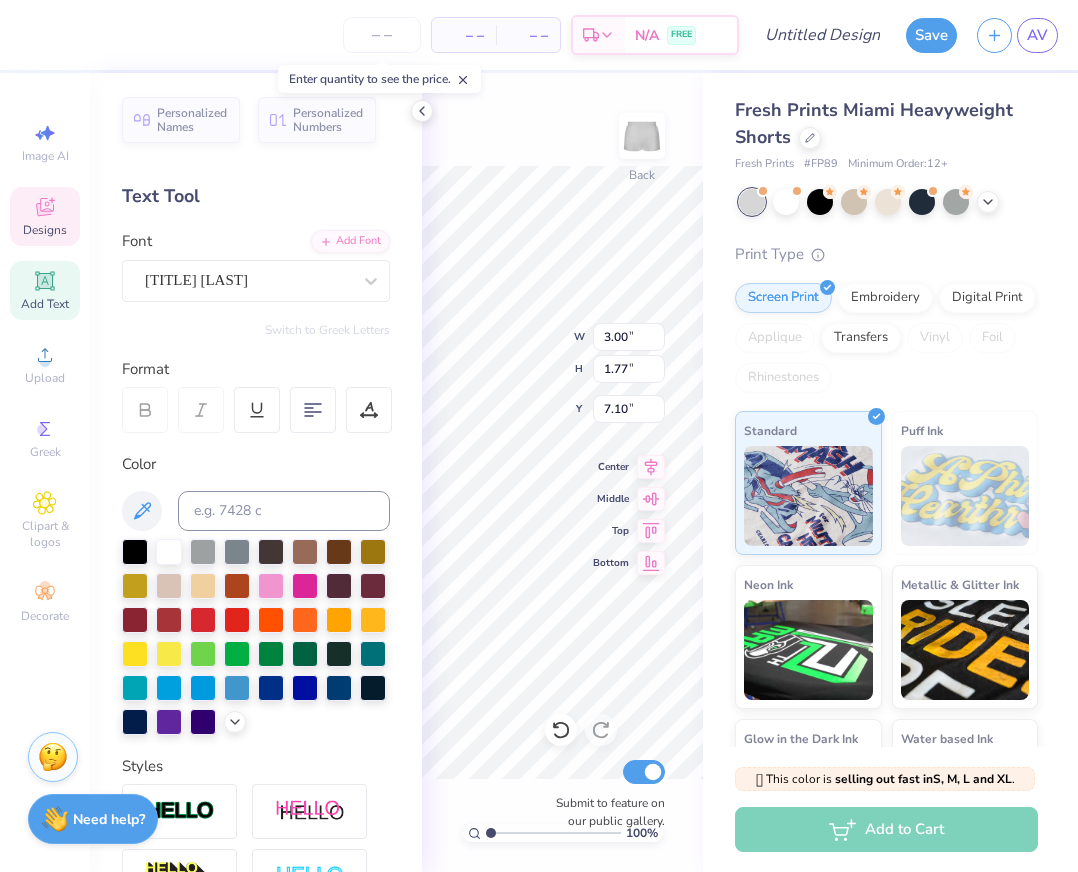 type on "8.23" 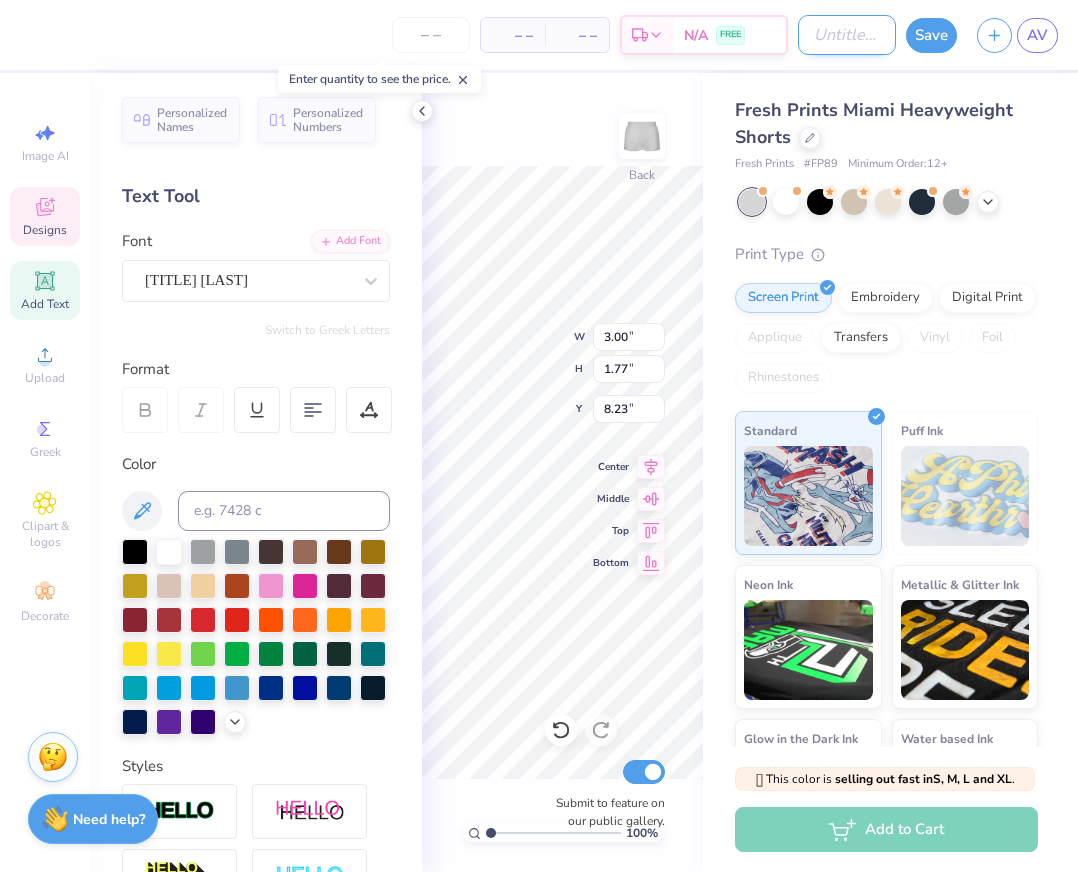 click on "Design Title" at bounding box center [847, 35] 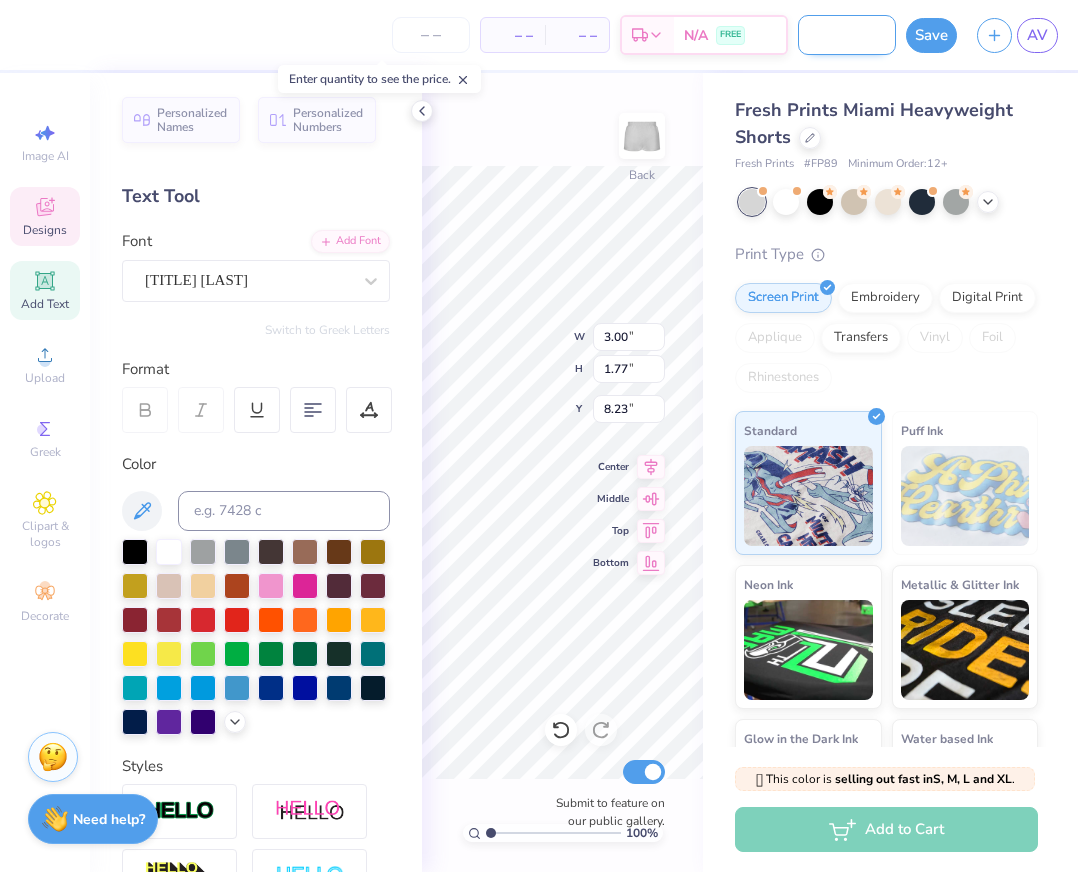 scroll, scrollTop: 0, scrollLeft: 153, axis: horizontal 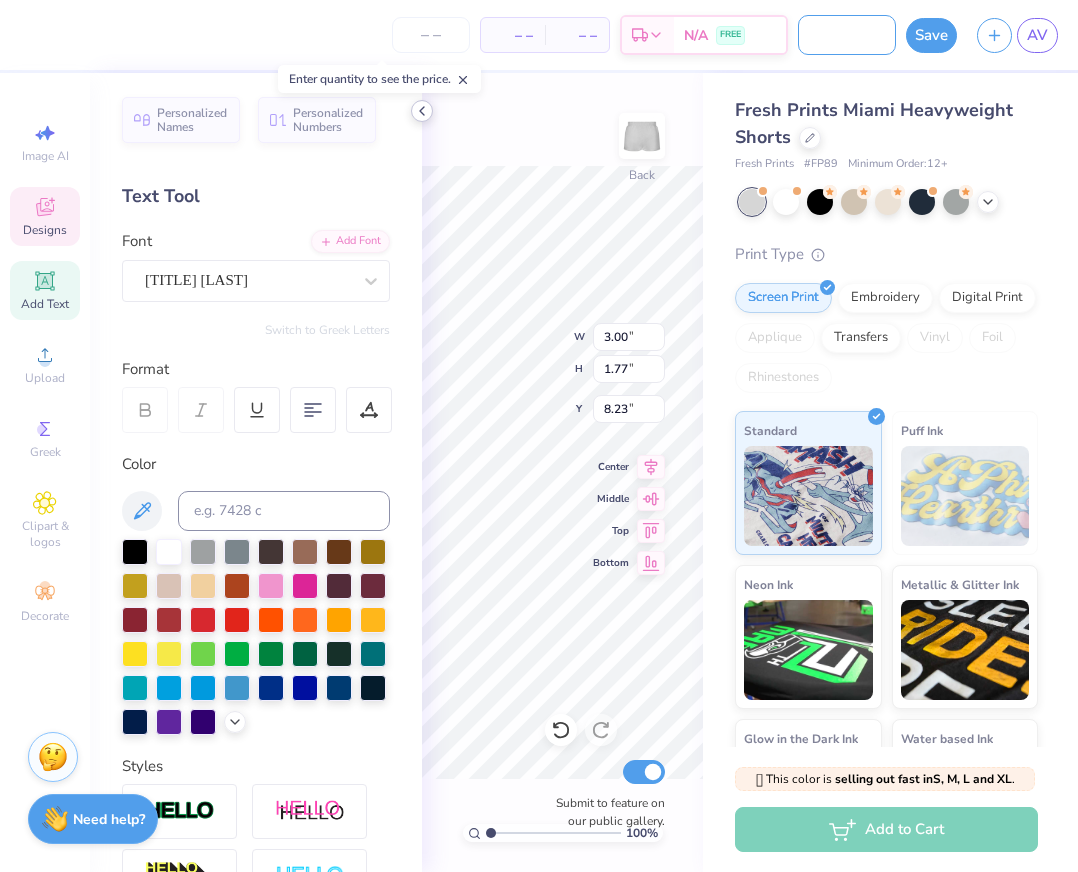 type on "Matching Shorts to Mockneck" 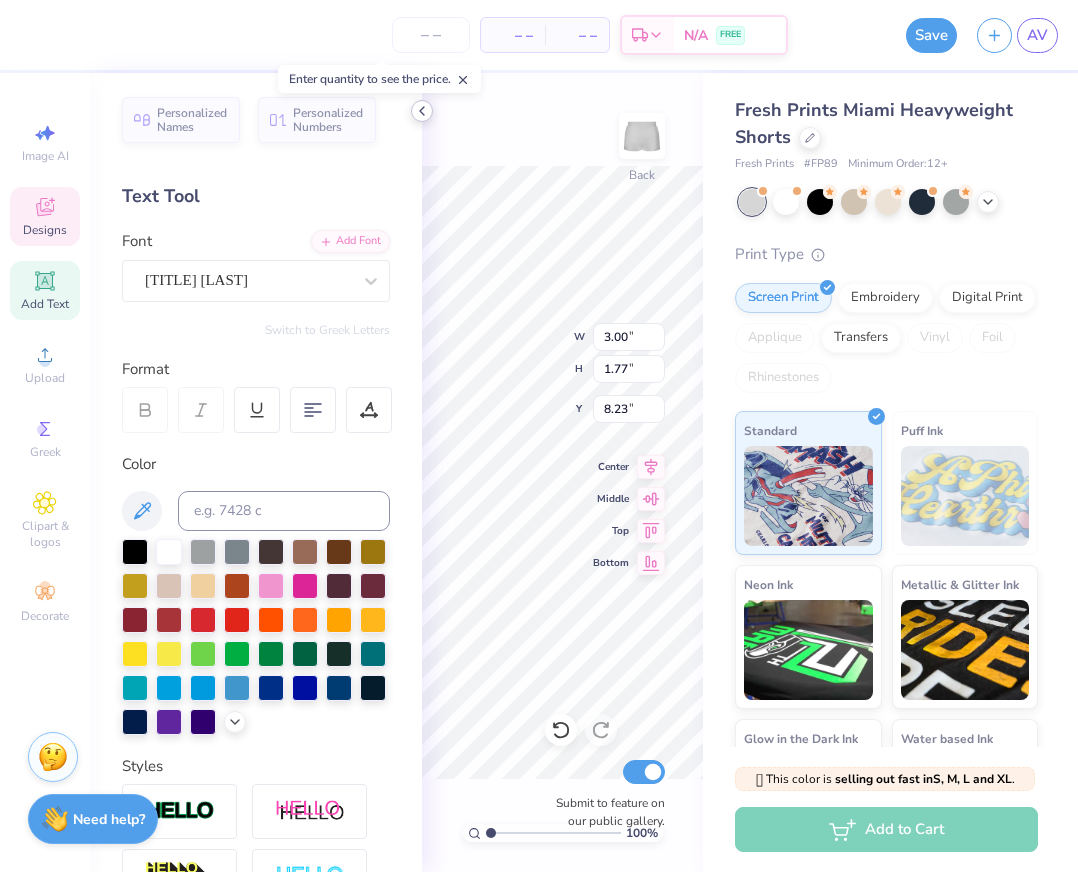 click 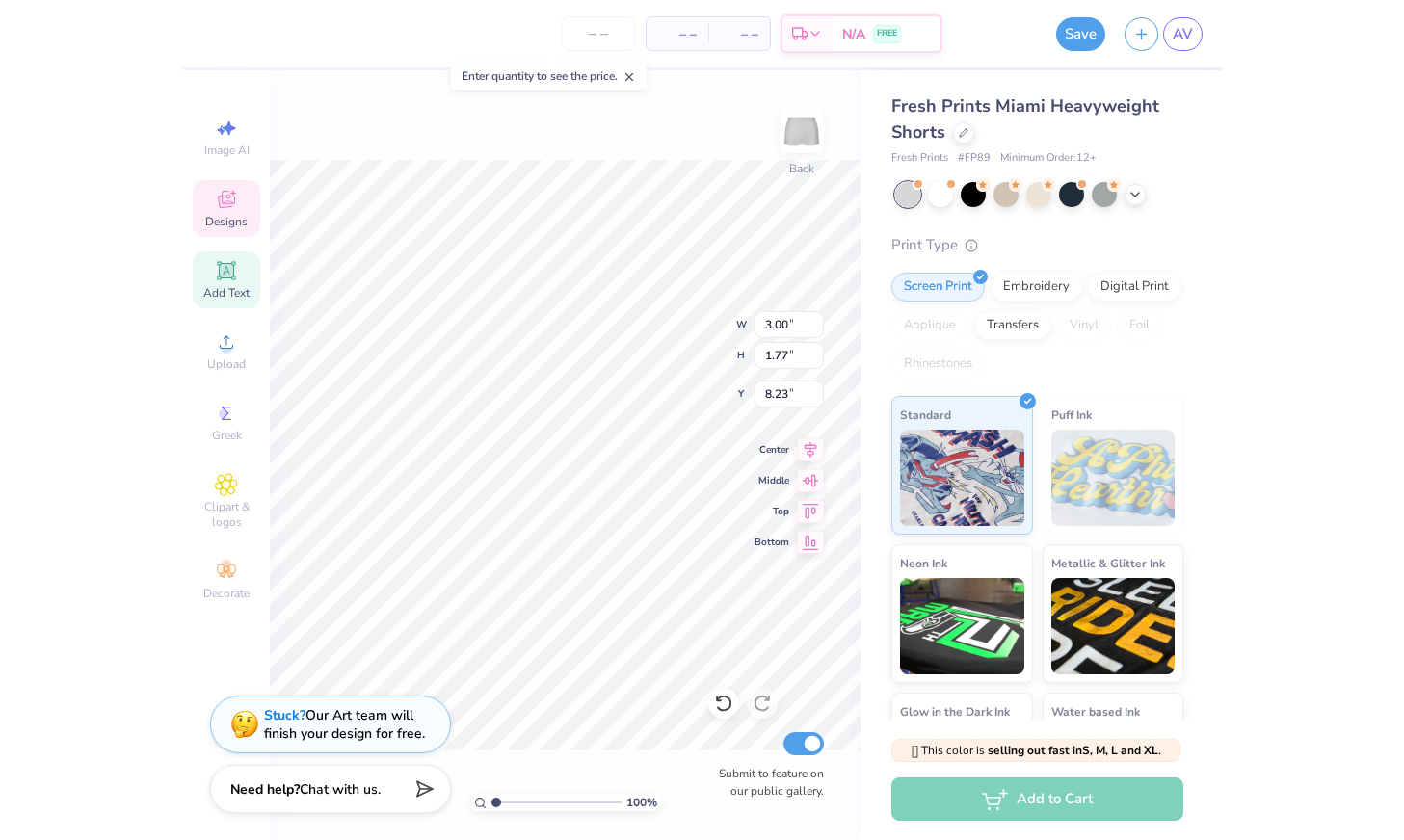 scroll, scrollTop: 0, scrollLeft: 0, axis: both 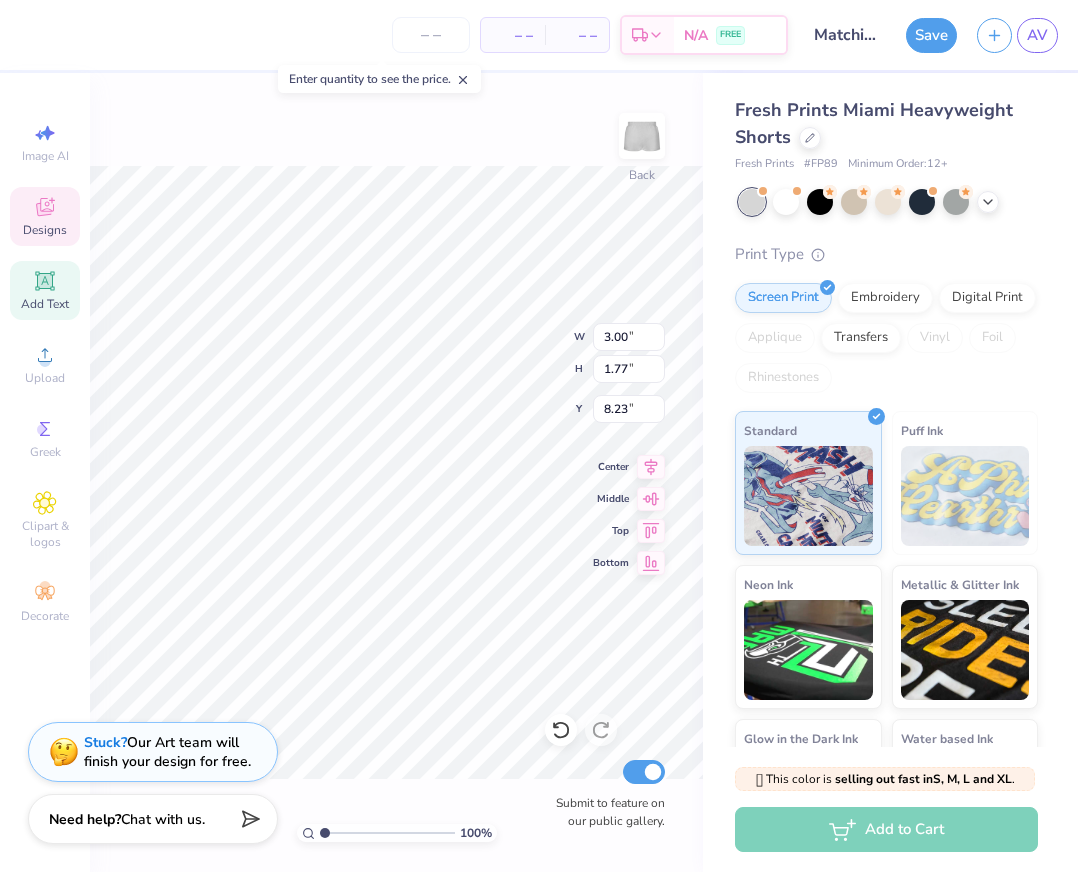 type on "8.09" 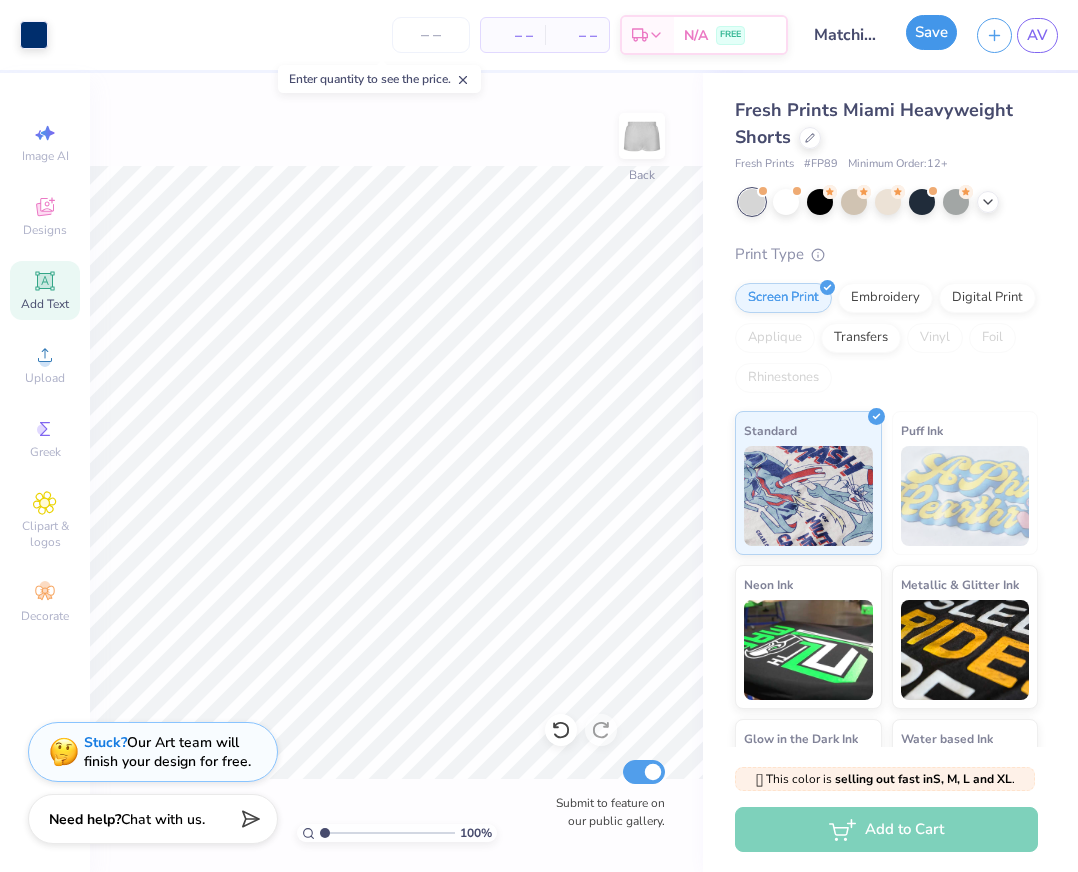 click on "Save" at bounding box center (931, 32) 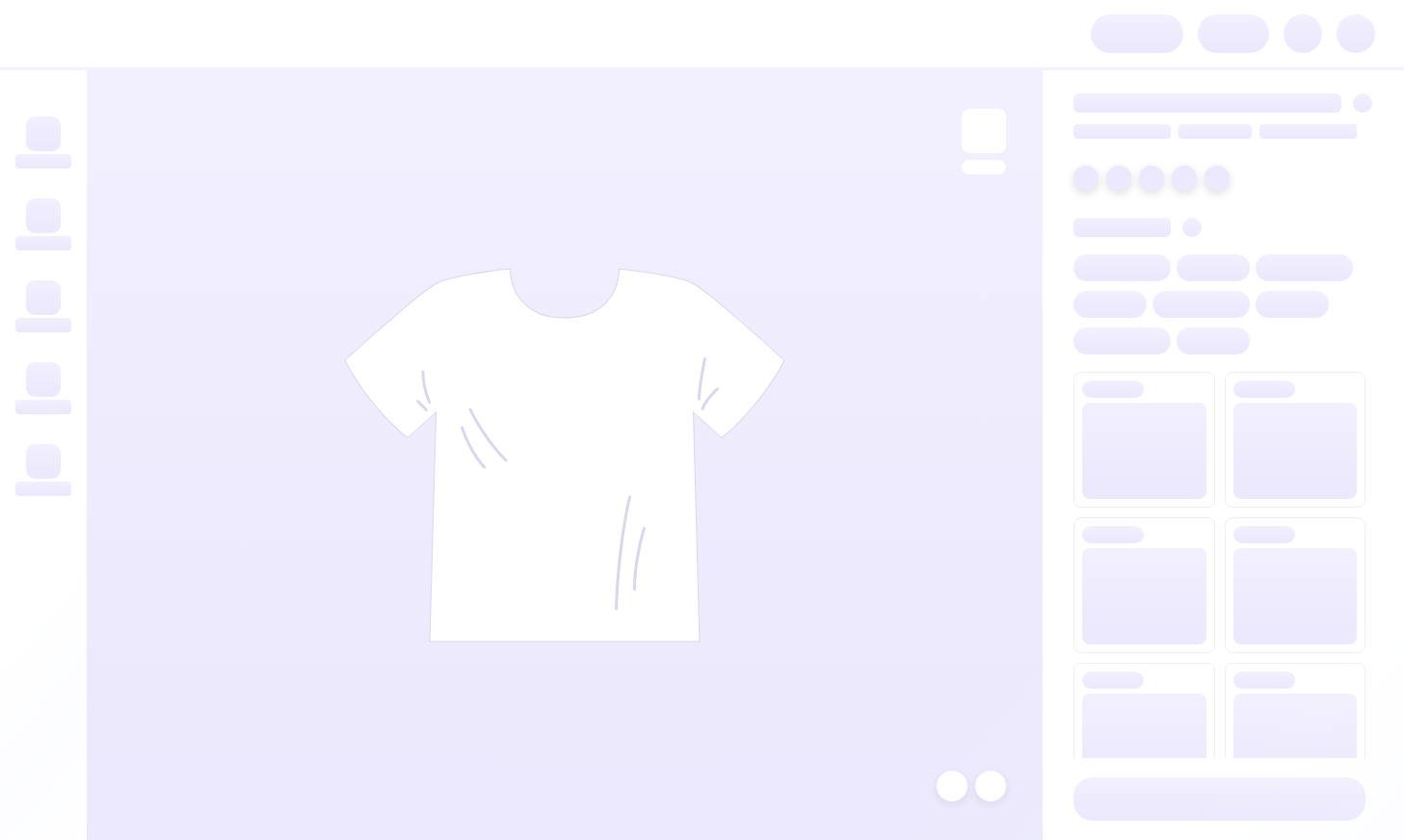scroll, scrollTop: 0, scrollLeft: 0, axis: both 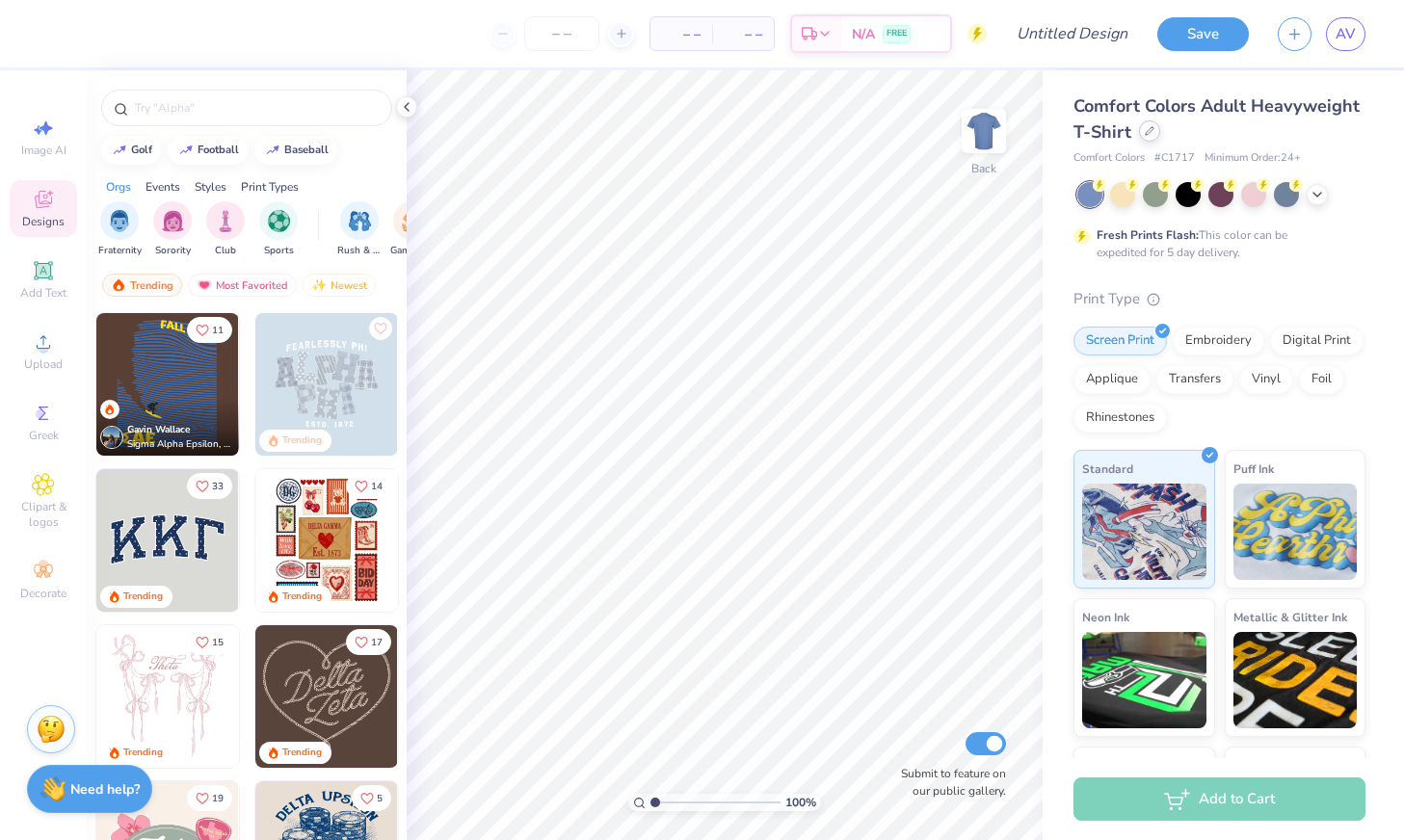 click at bounding box center (1150, 131) 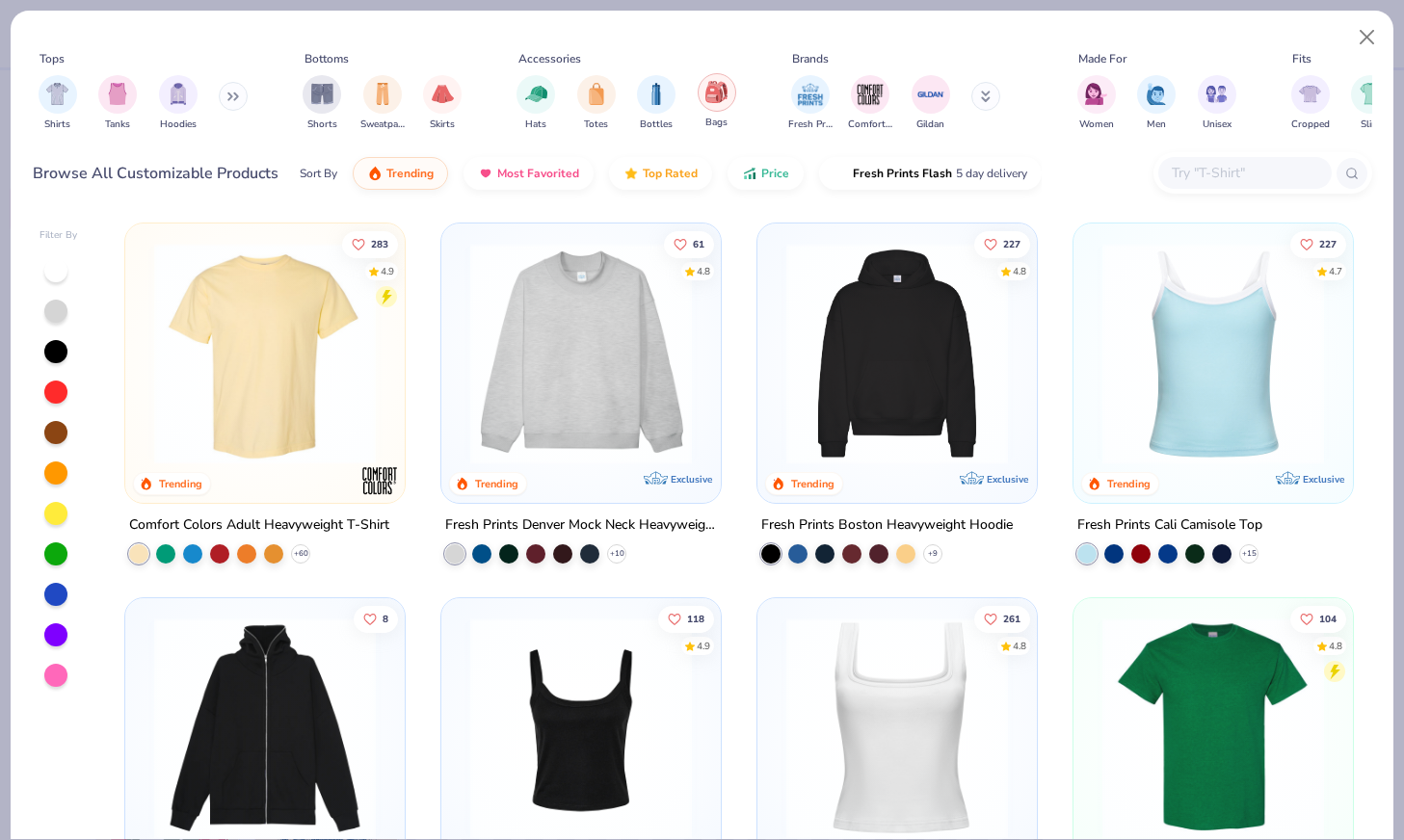 click at bounding box center (717, 92) 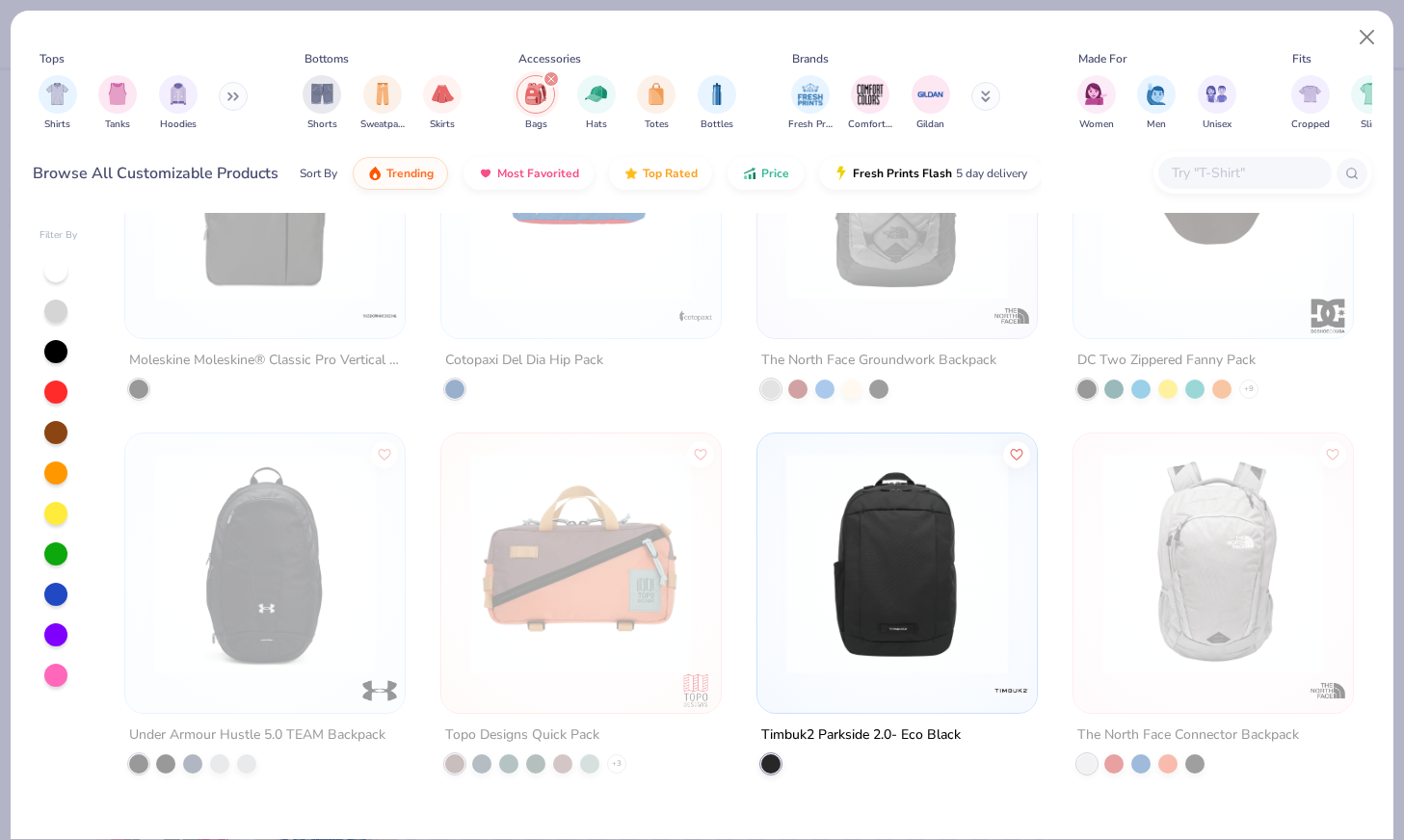 scroll, scrollTop: 0, scrollLeft: 0, axis: both 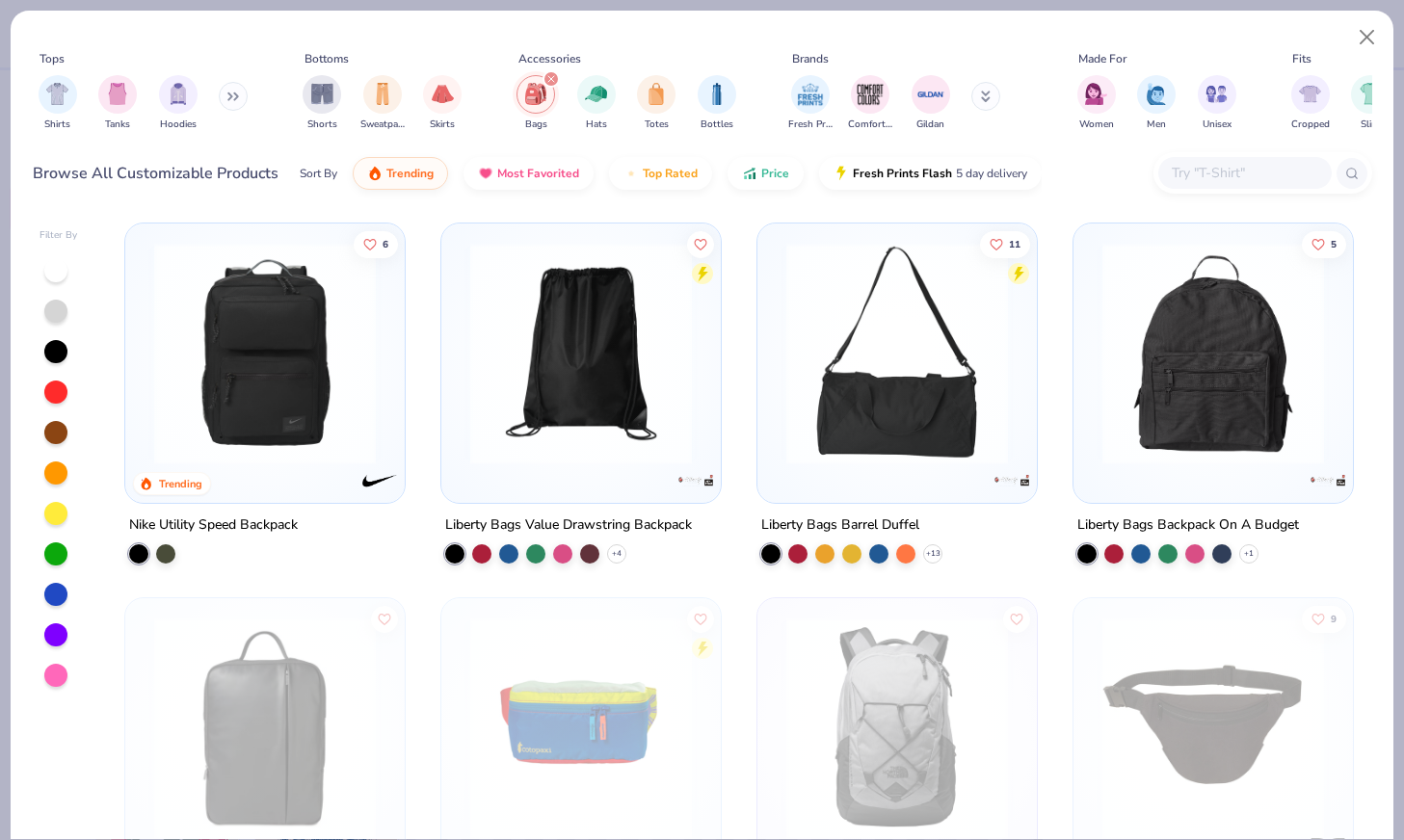 click 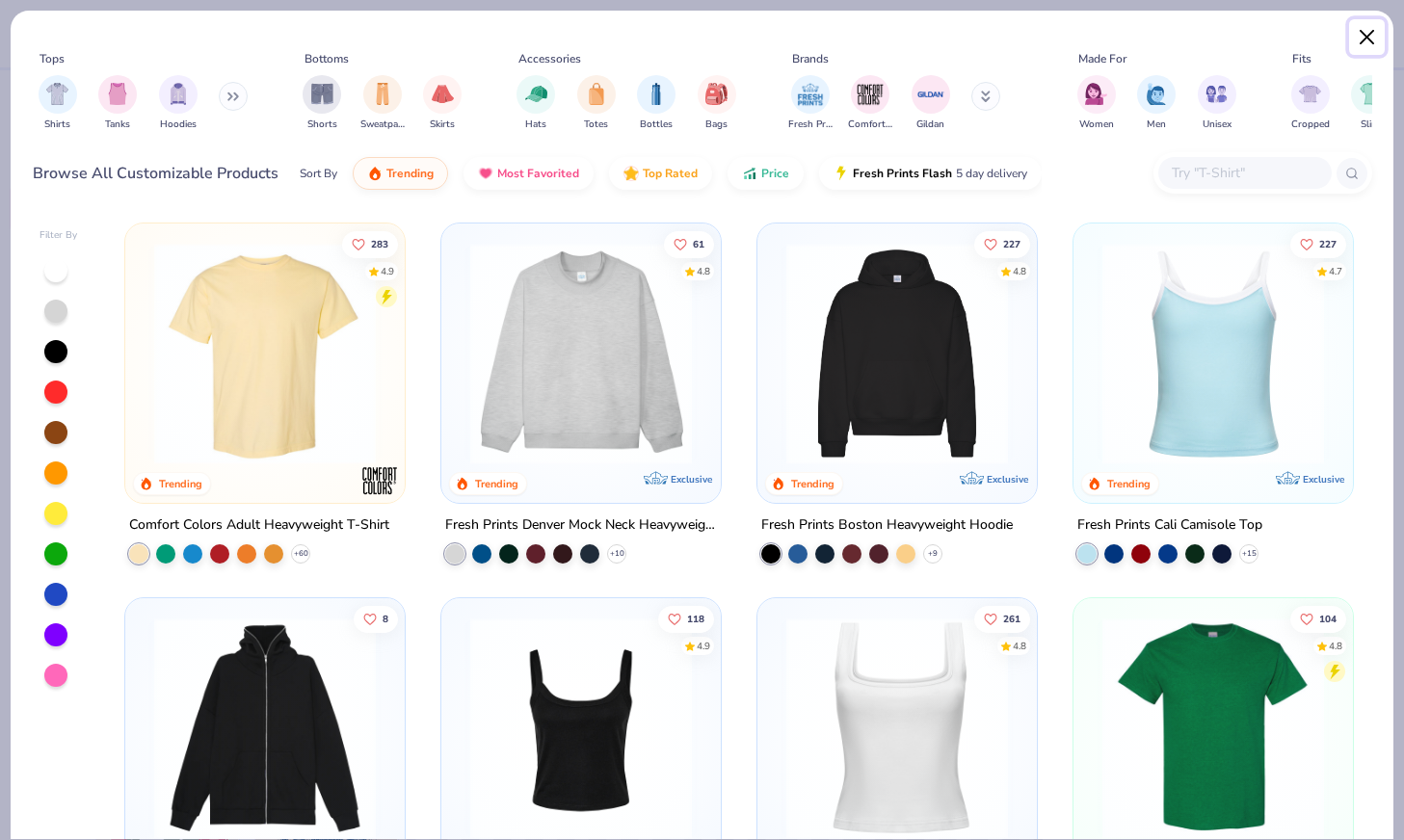 click at bounding box center (1367, 38) 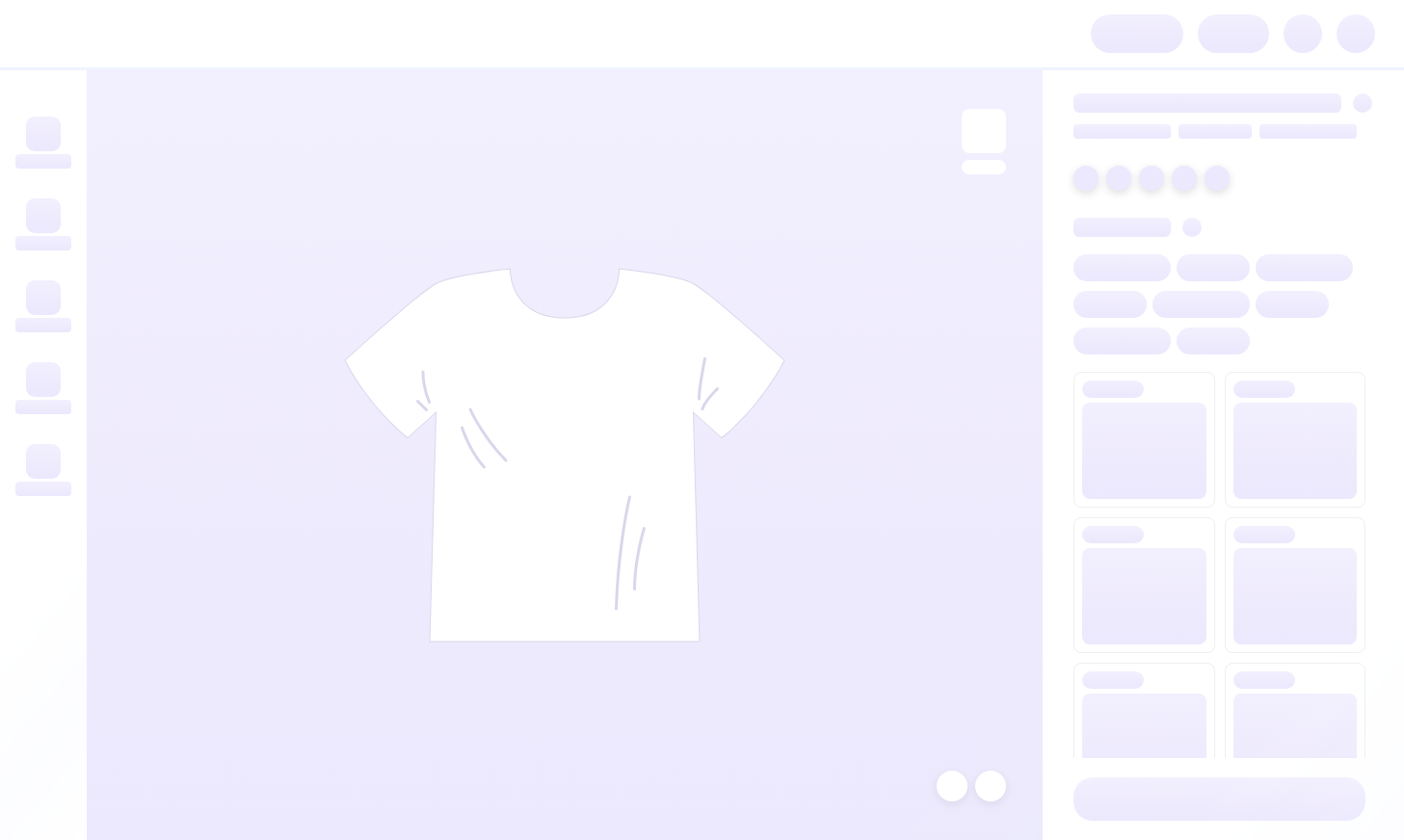 scroll, scrollTop: 0, scrollLeft: 0, axis: both 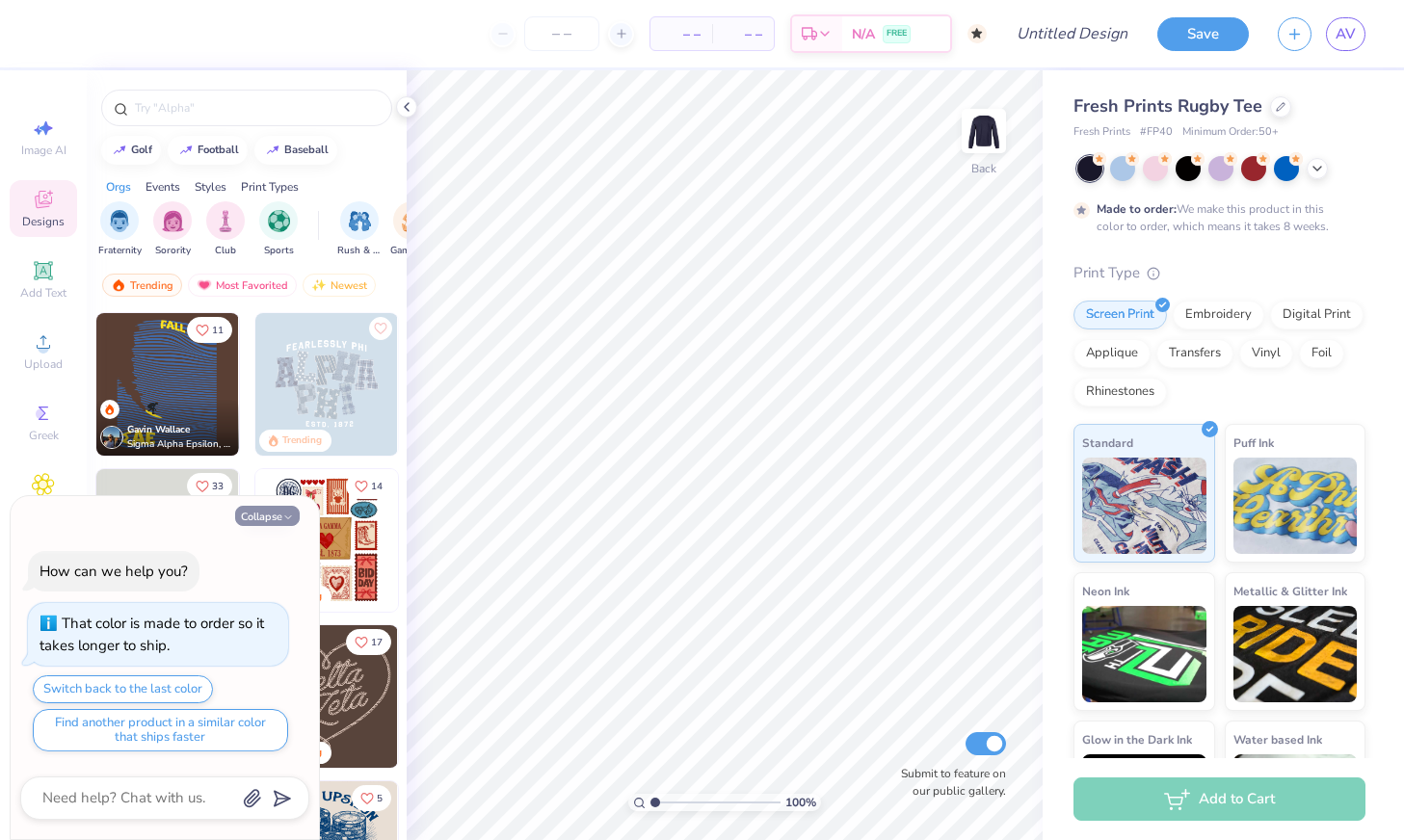 click on "Collapse" at bounding box center (267, 515) 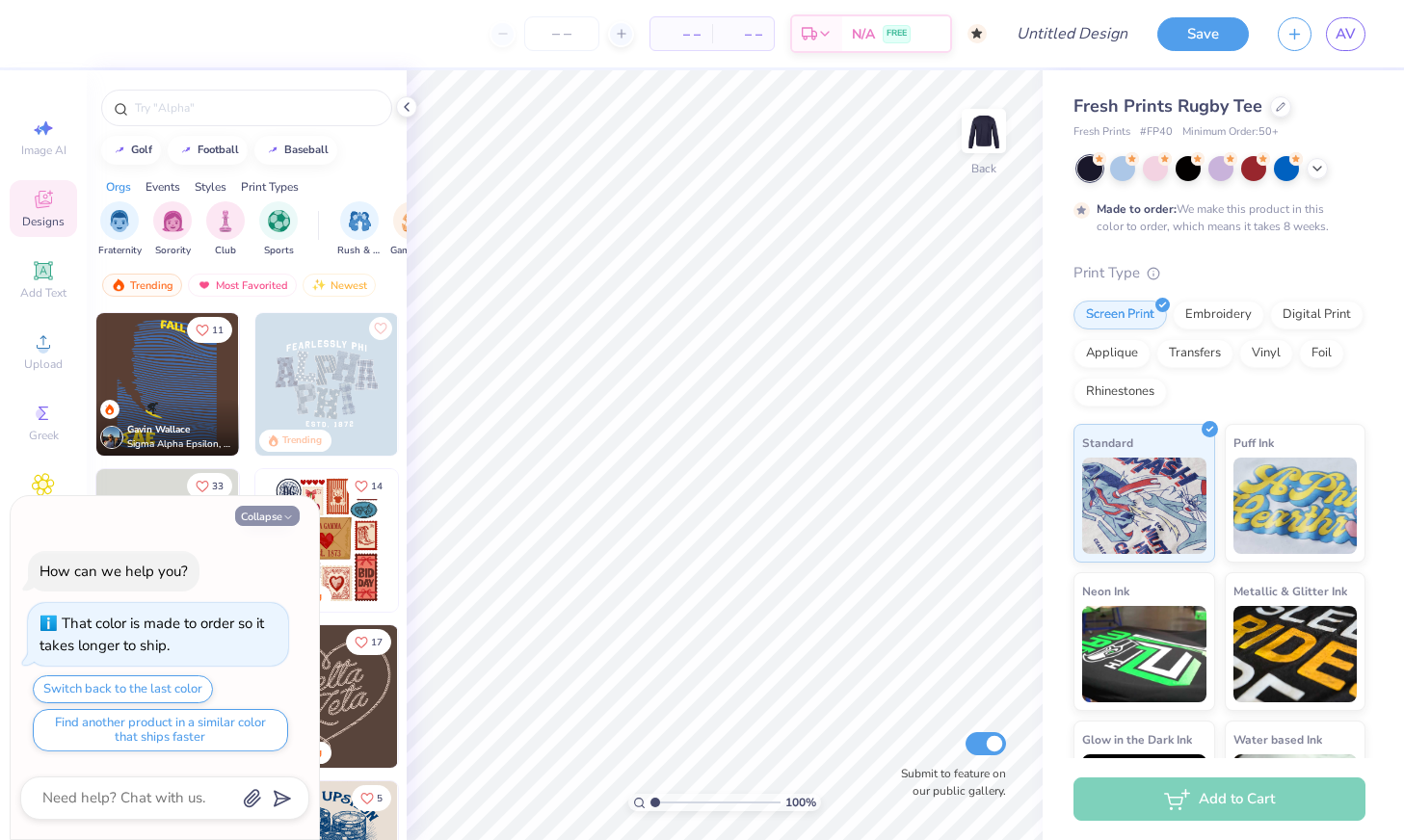 type on "x" 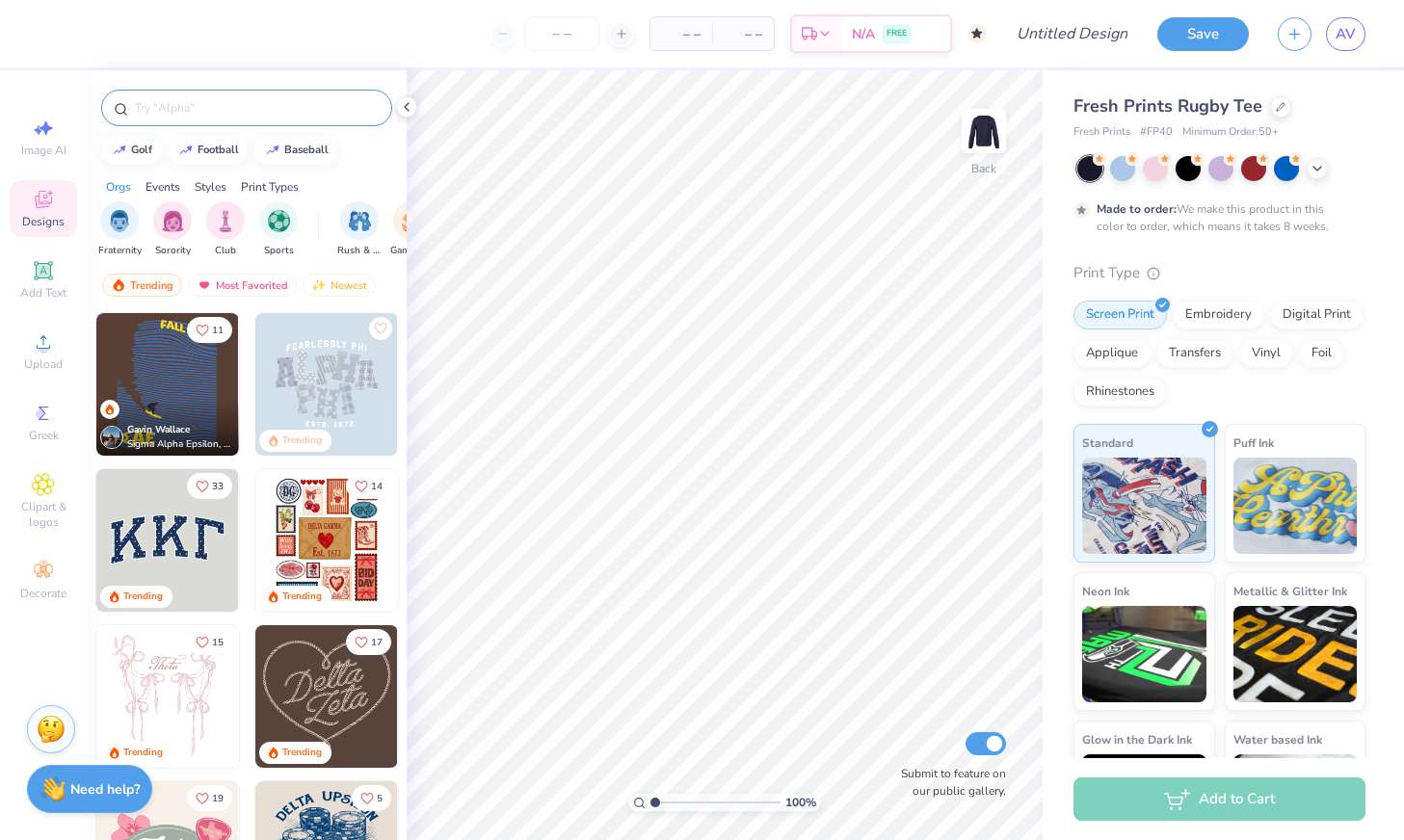 click at bounding box center (256, 108) 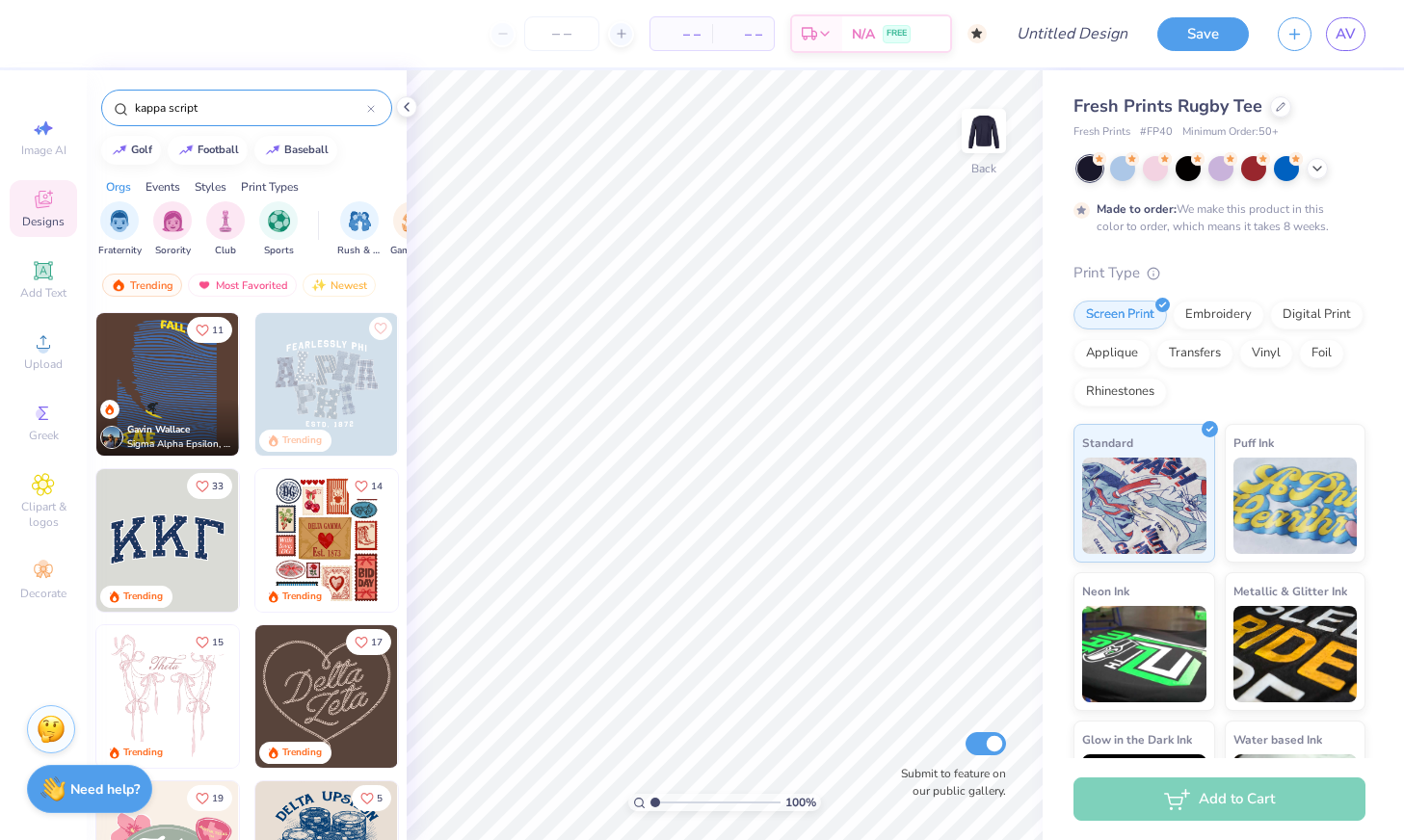 type on "kappa script" 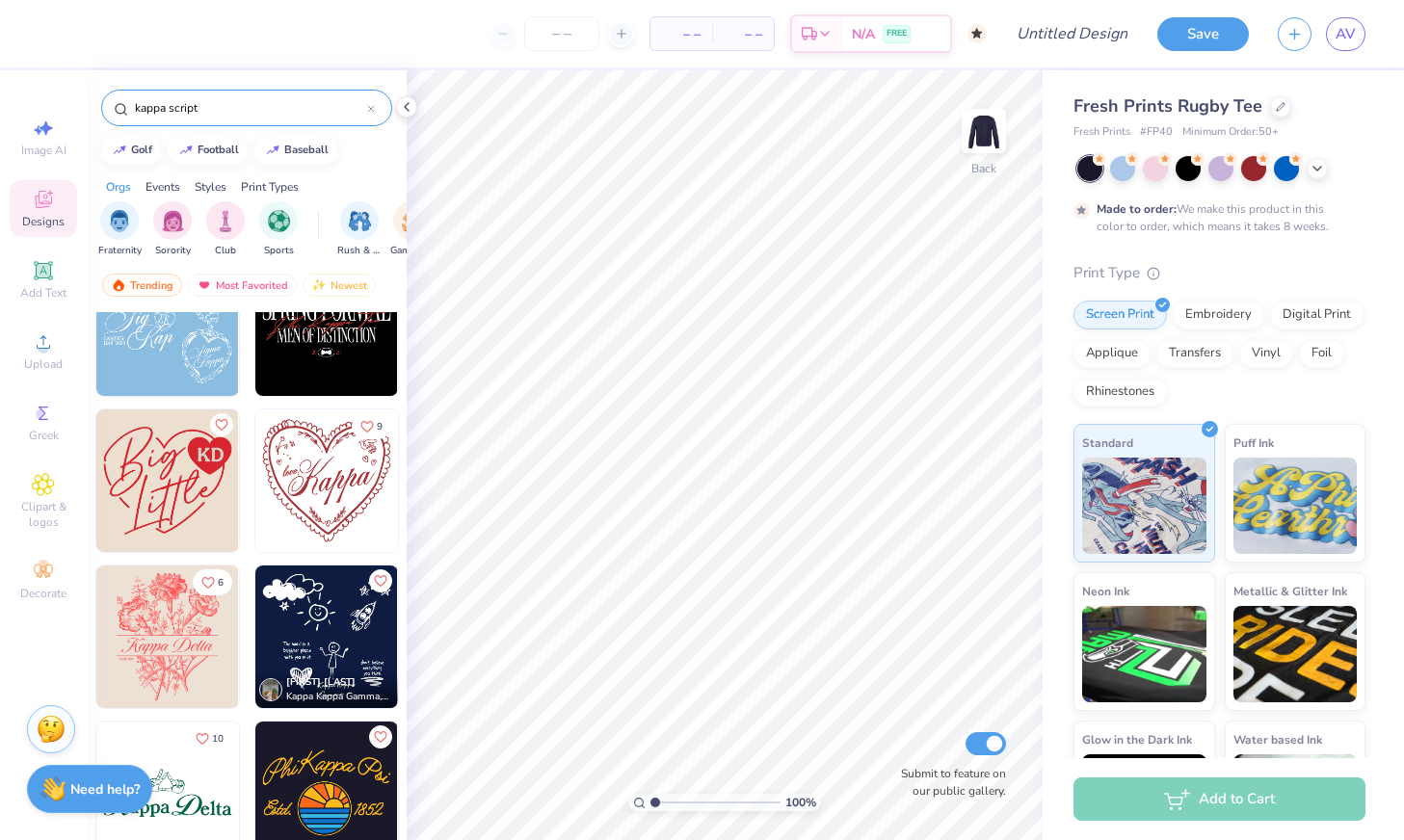 scroll, scrollTop: 1015, scrollLeft: 0, axis: vertical 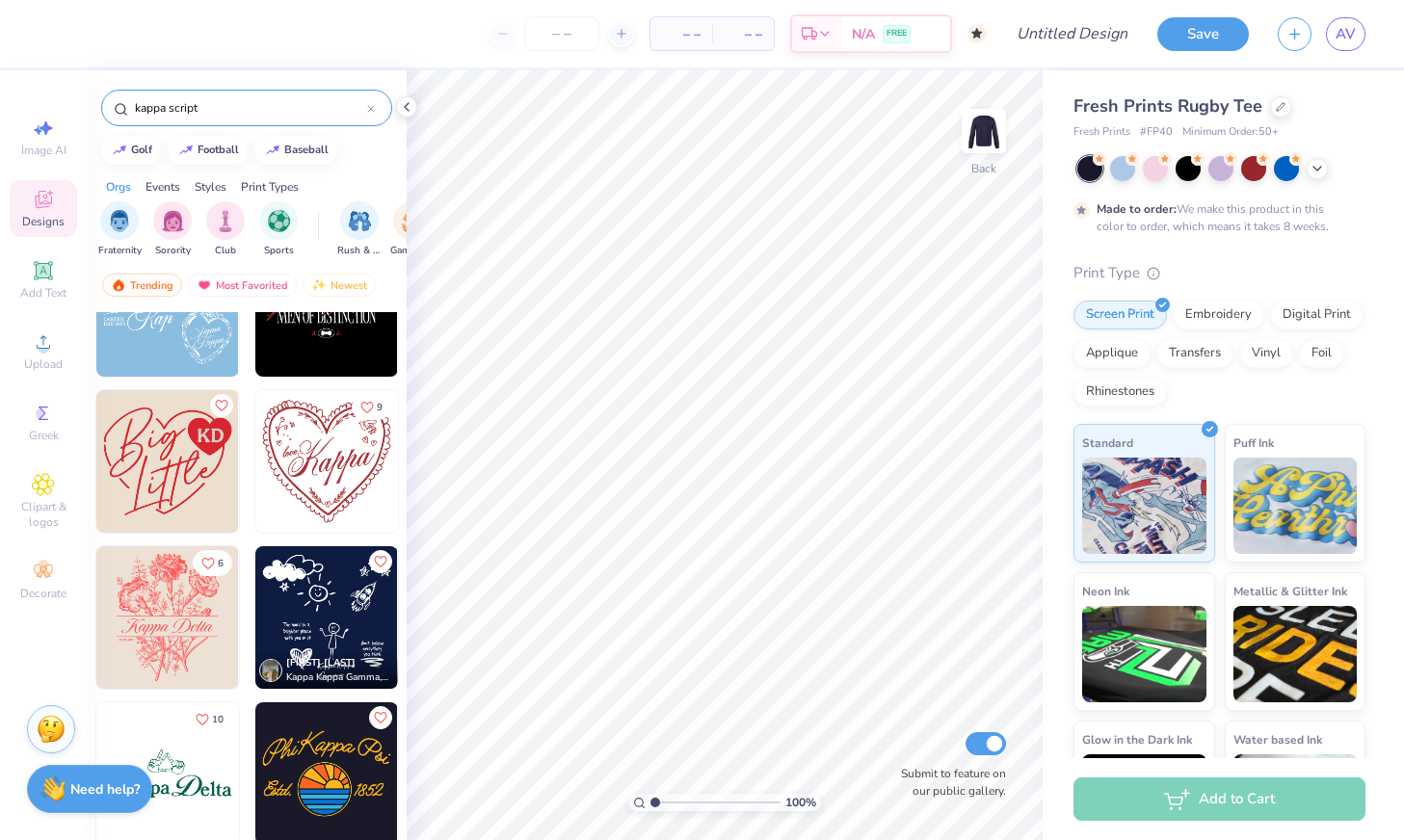 click at bounding box center (327, 461) 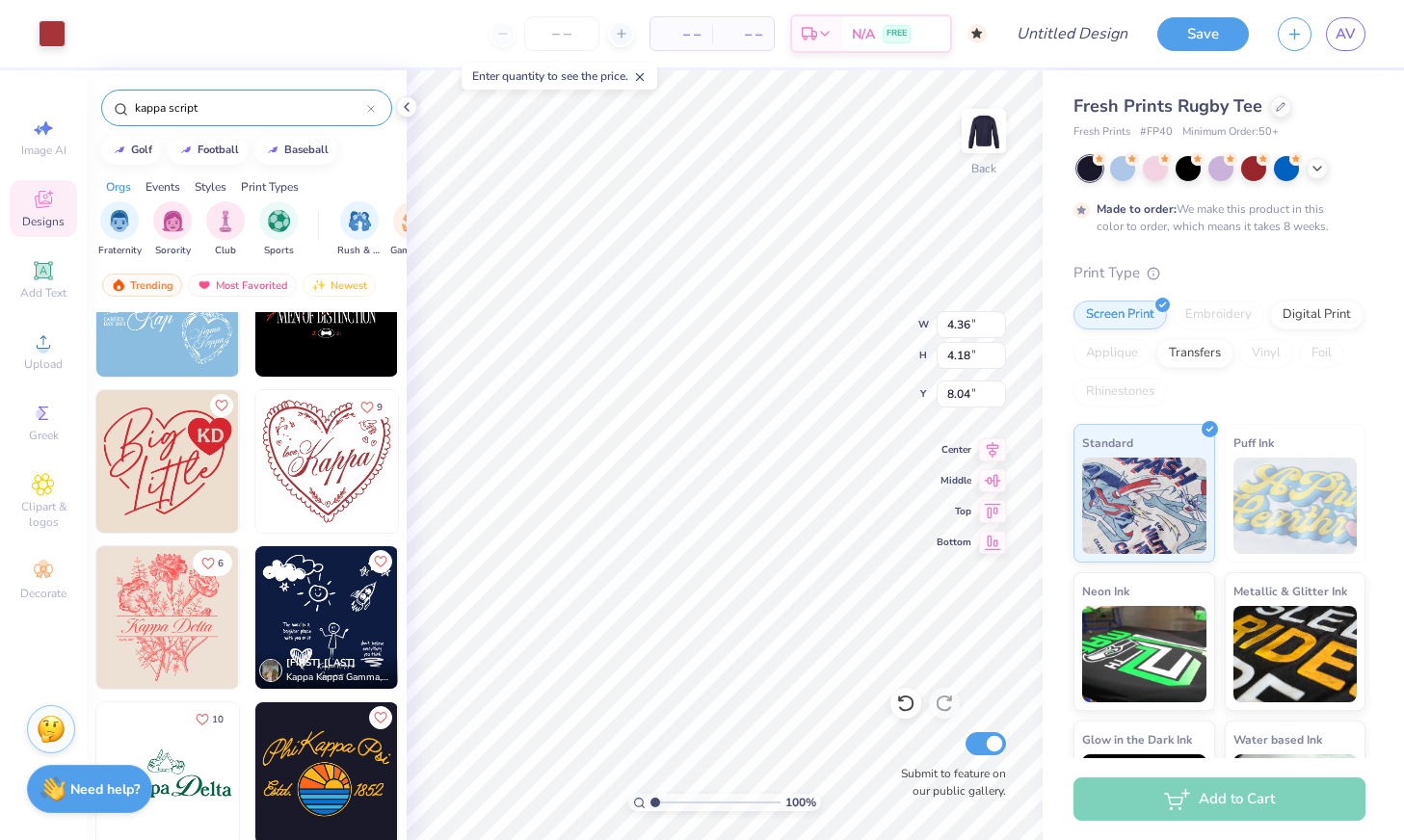 type on "4.36" 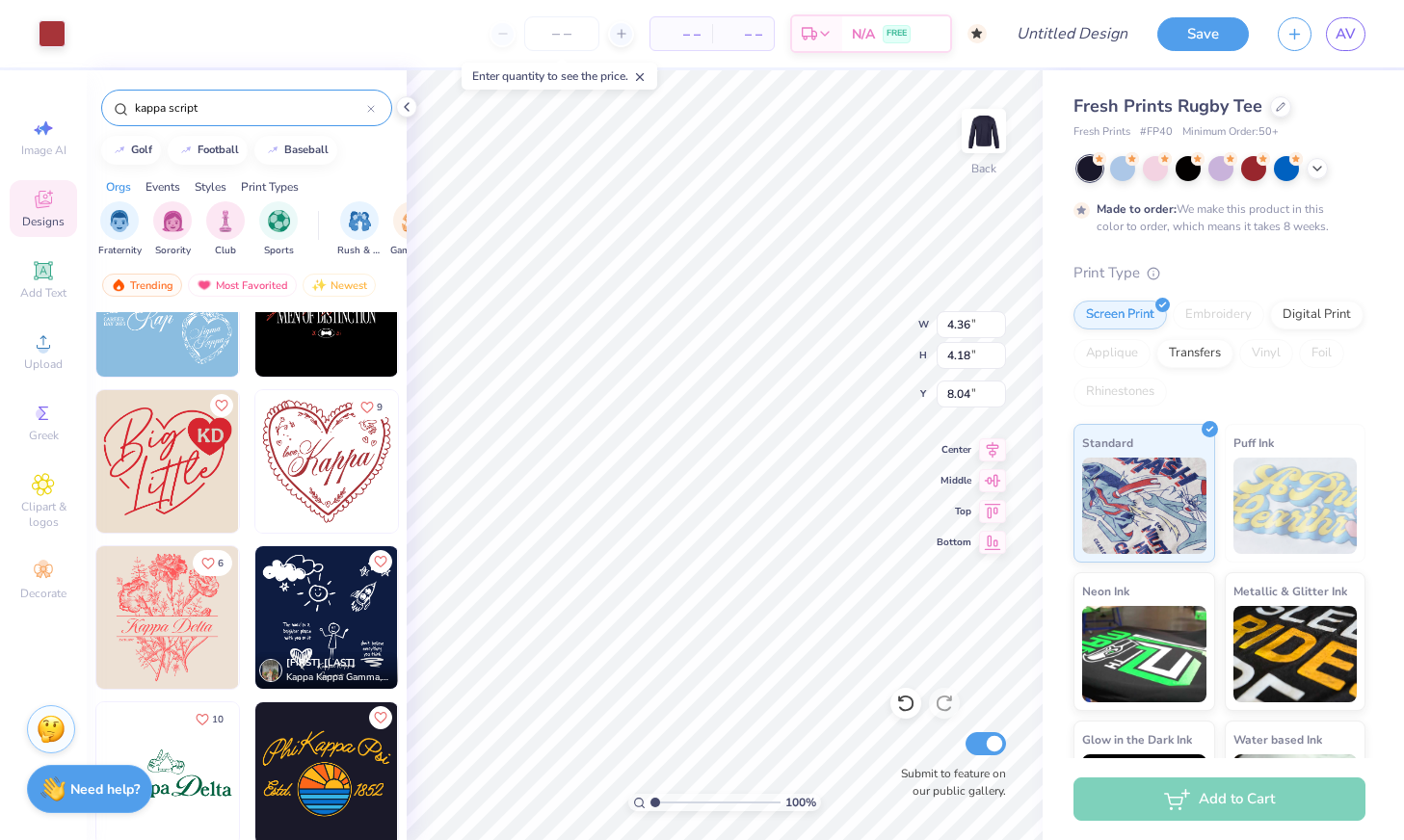 type on "4.18" 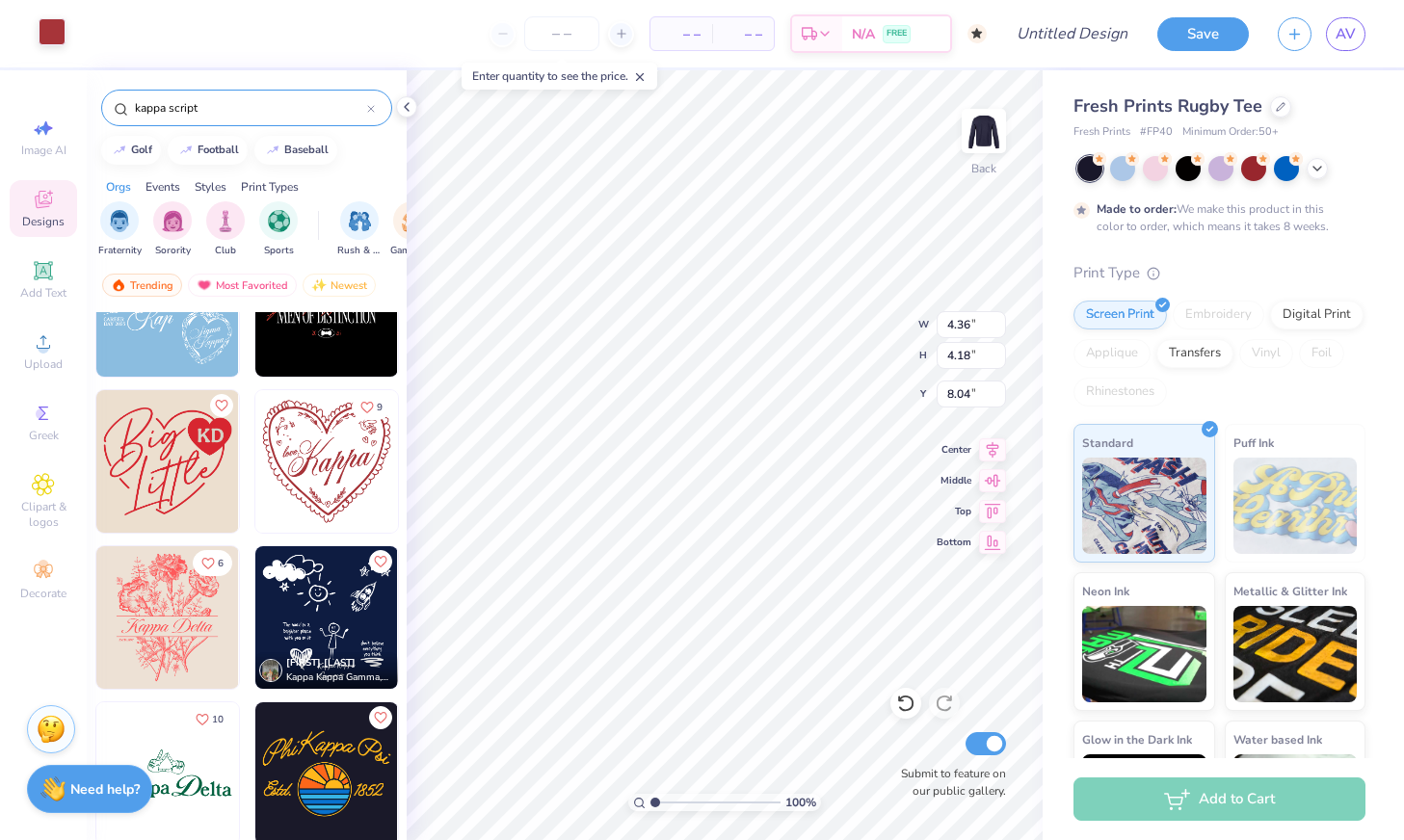 click at bounding box center (52, 32) 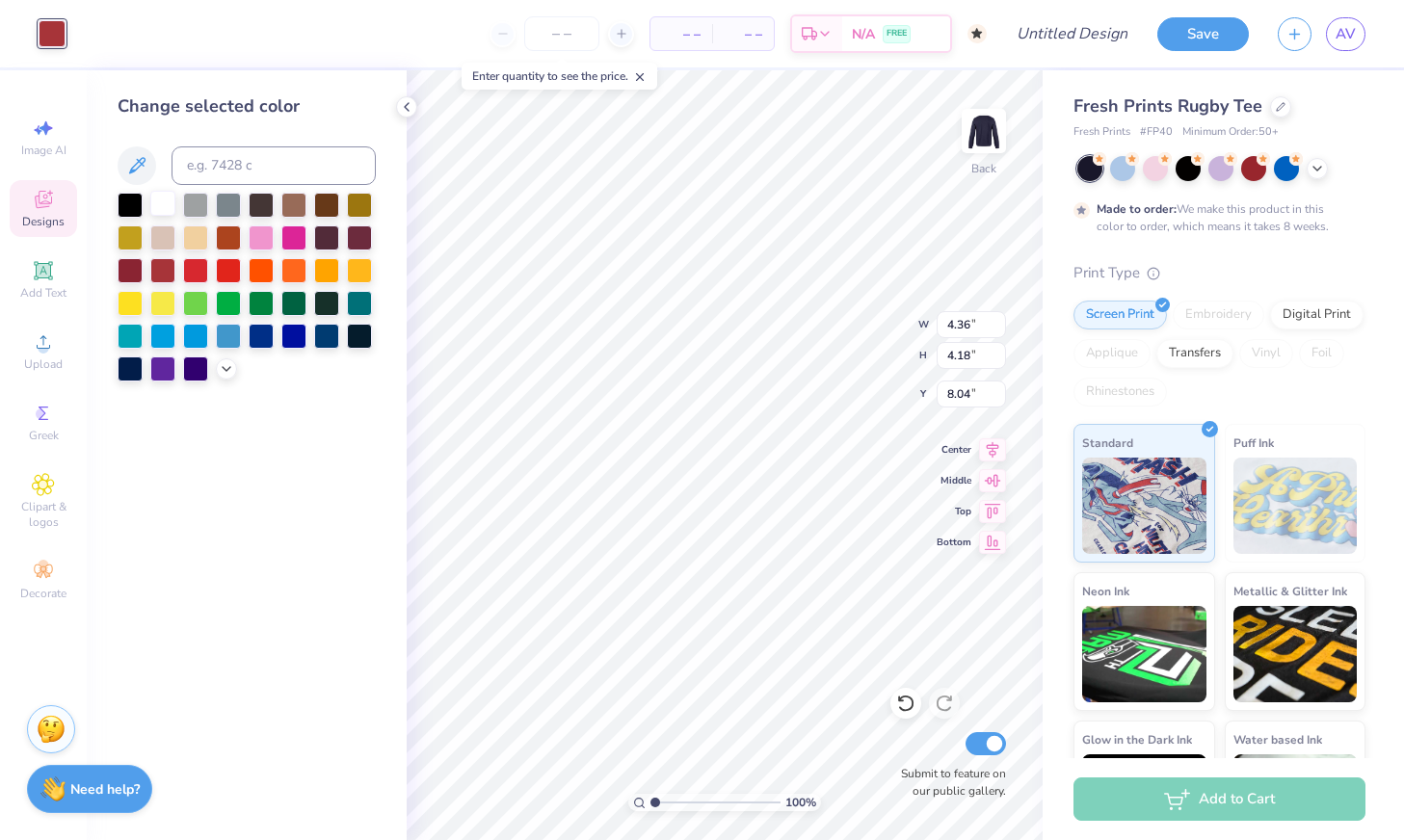 click at bounding box center (163, 203) 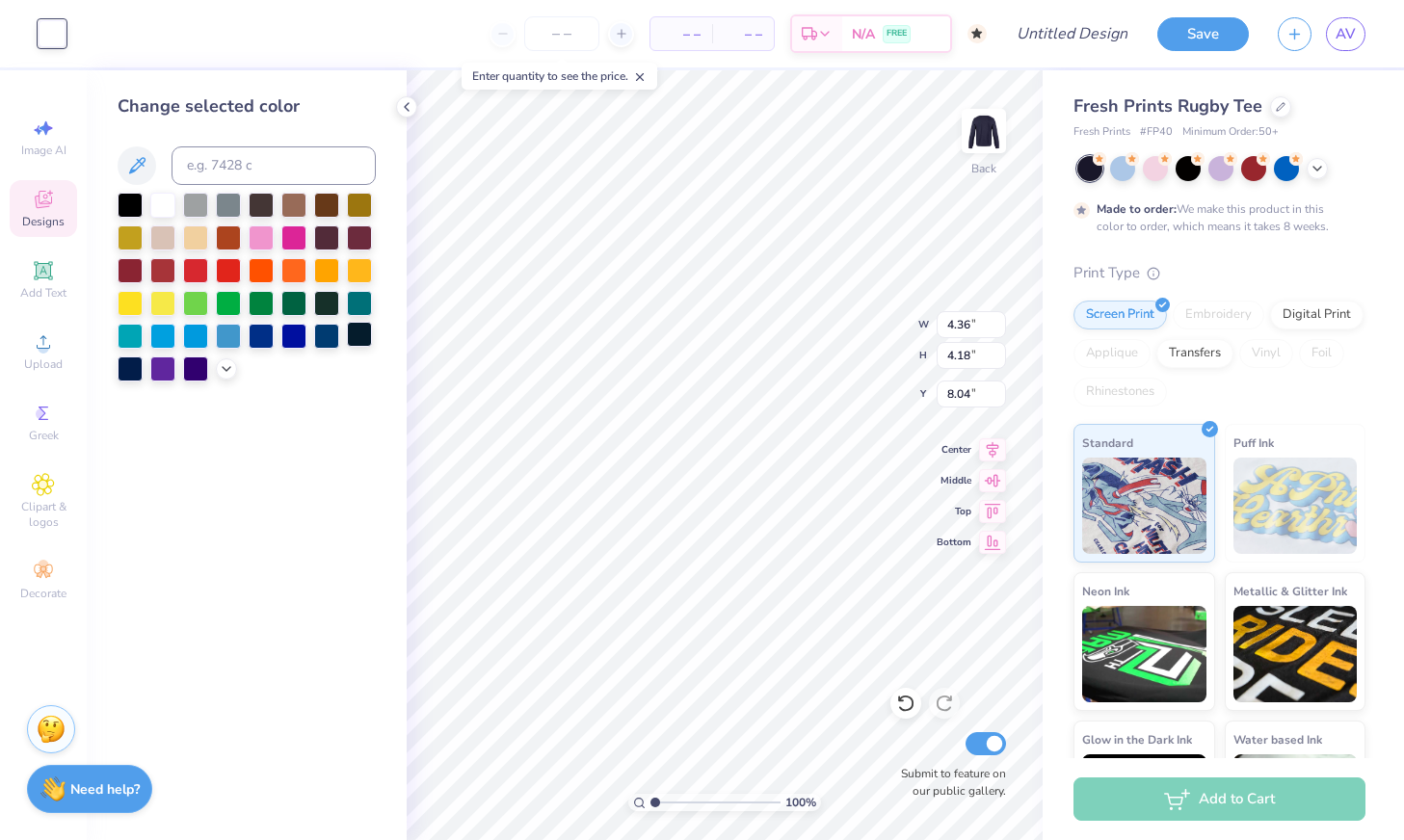 type on "8.05" 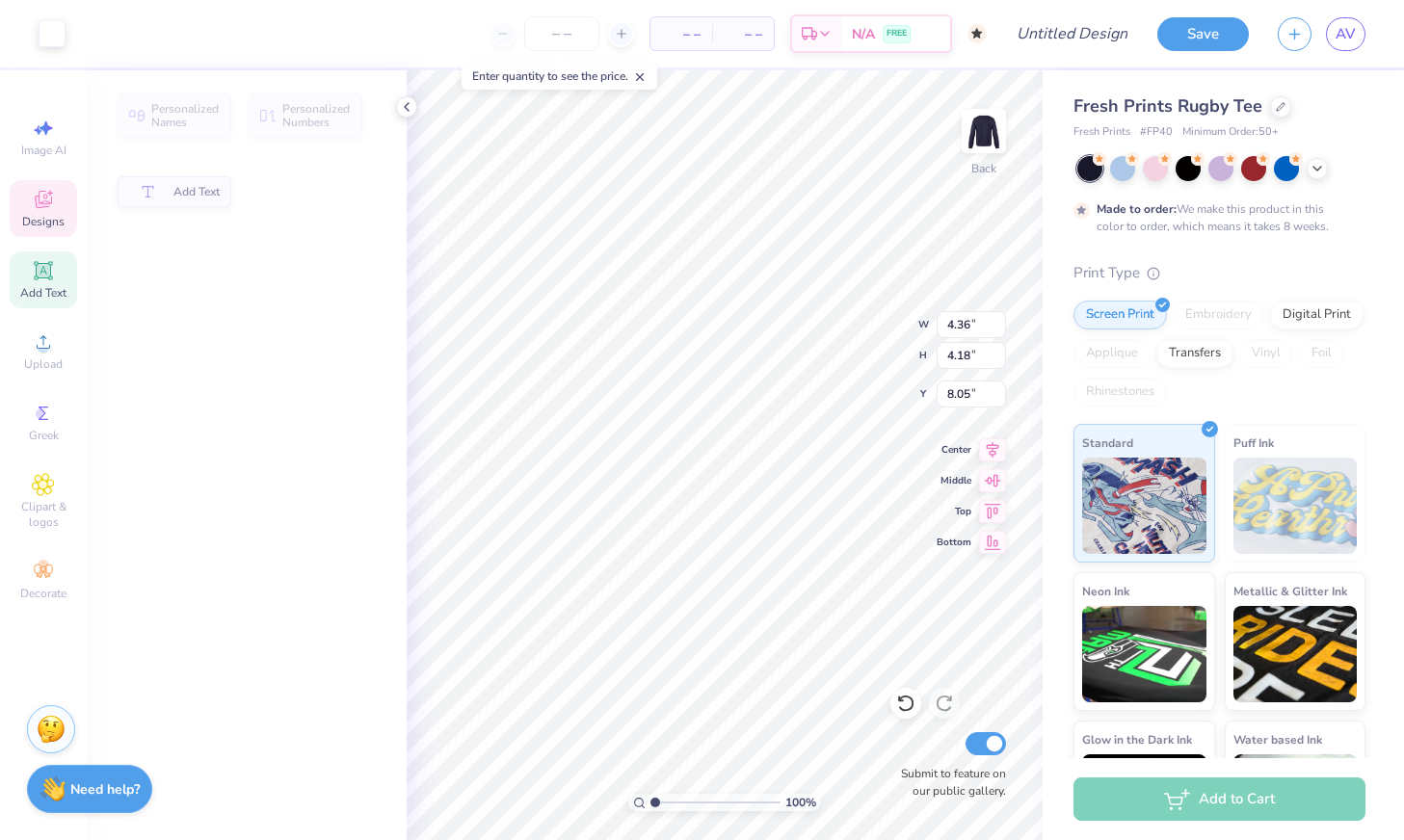 type on "2.96" 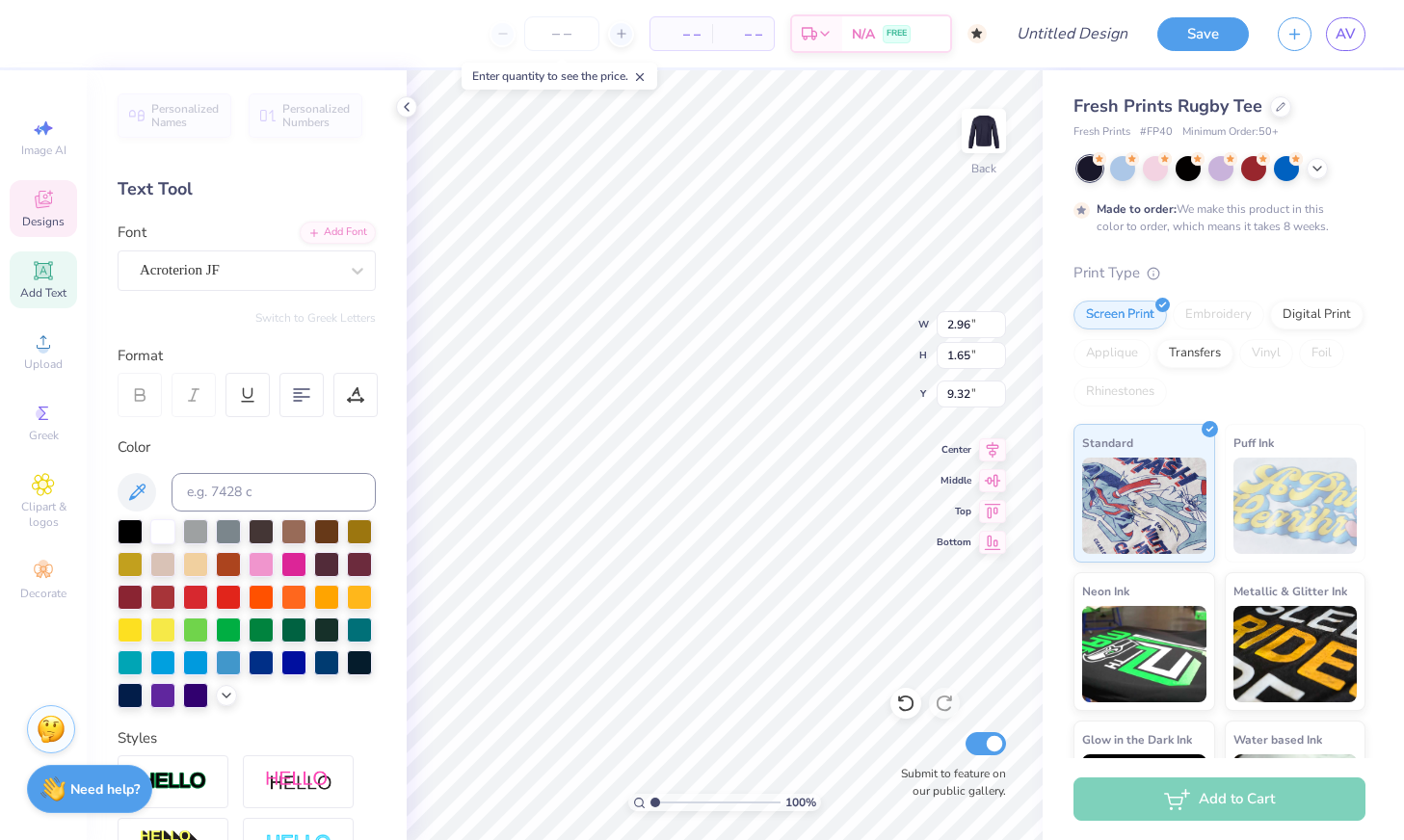 type on "Theta" 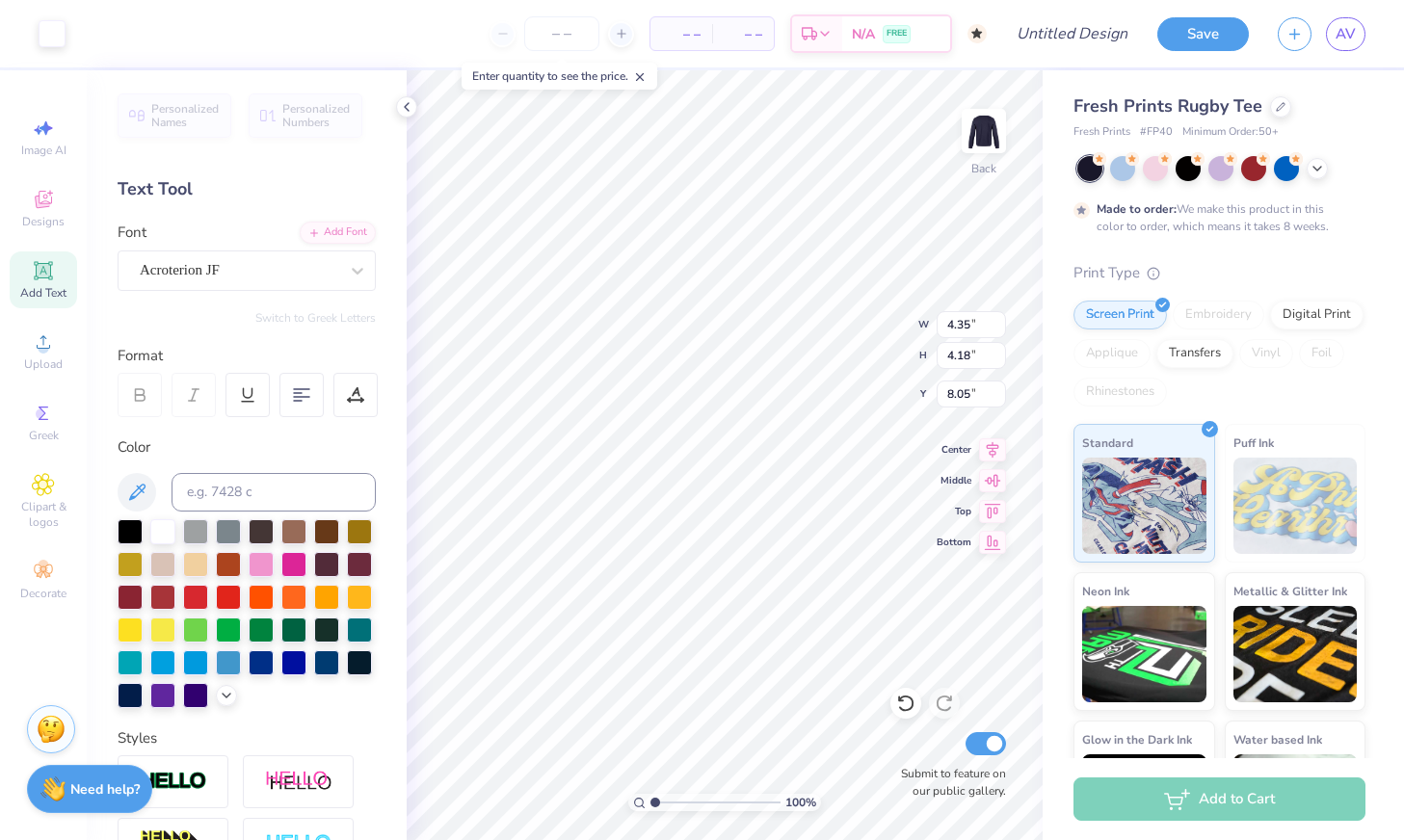 type on "2.26" 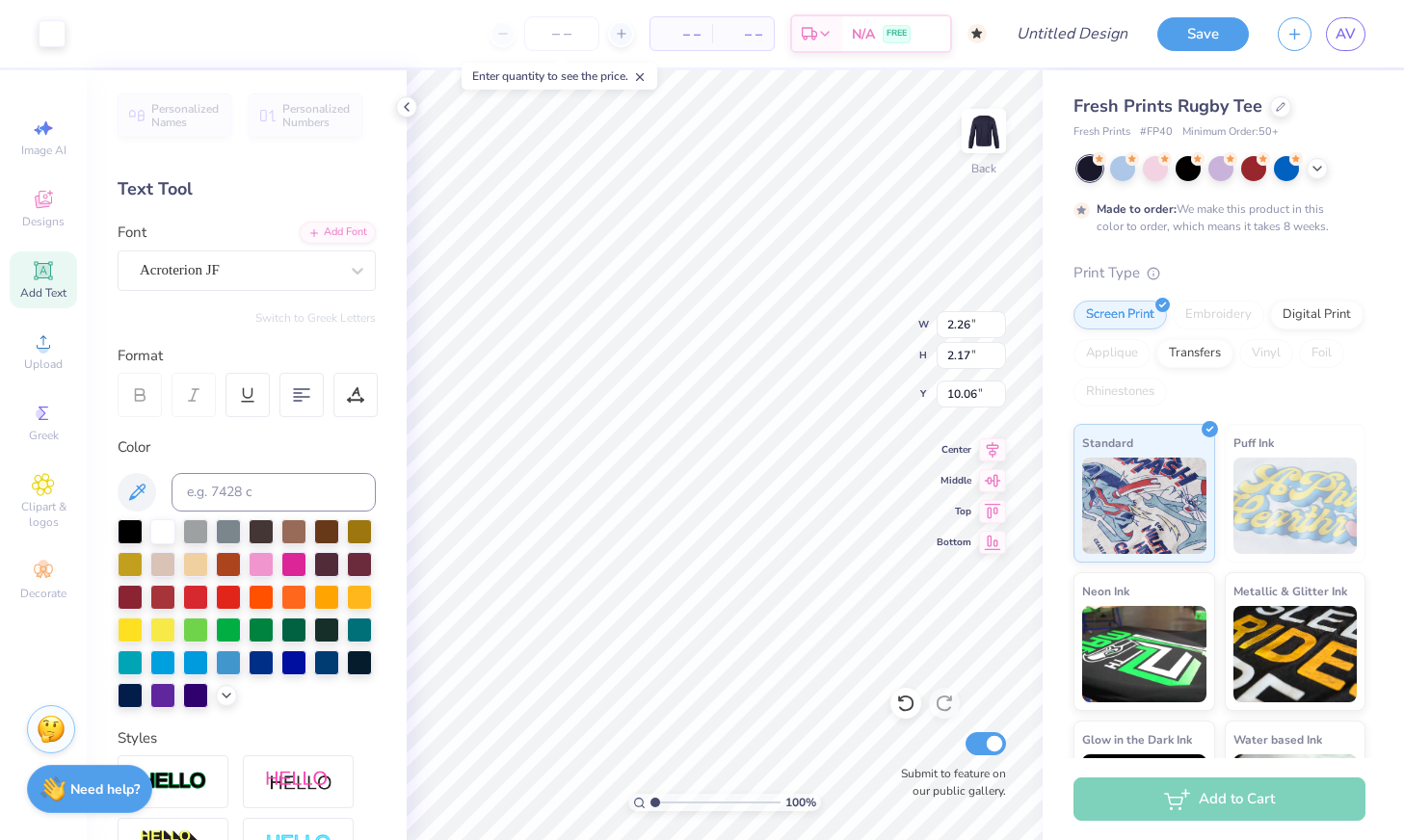 type on "4.55" 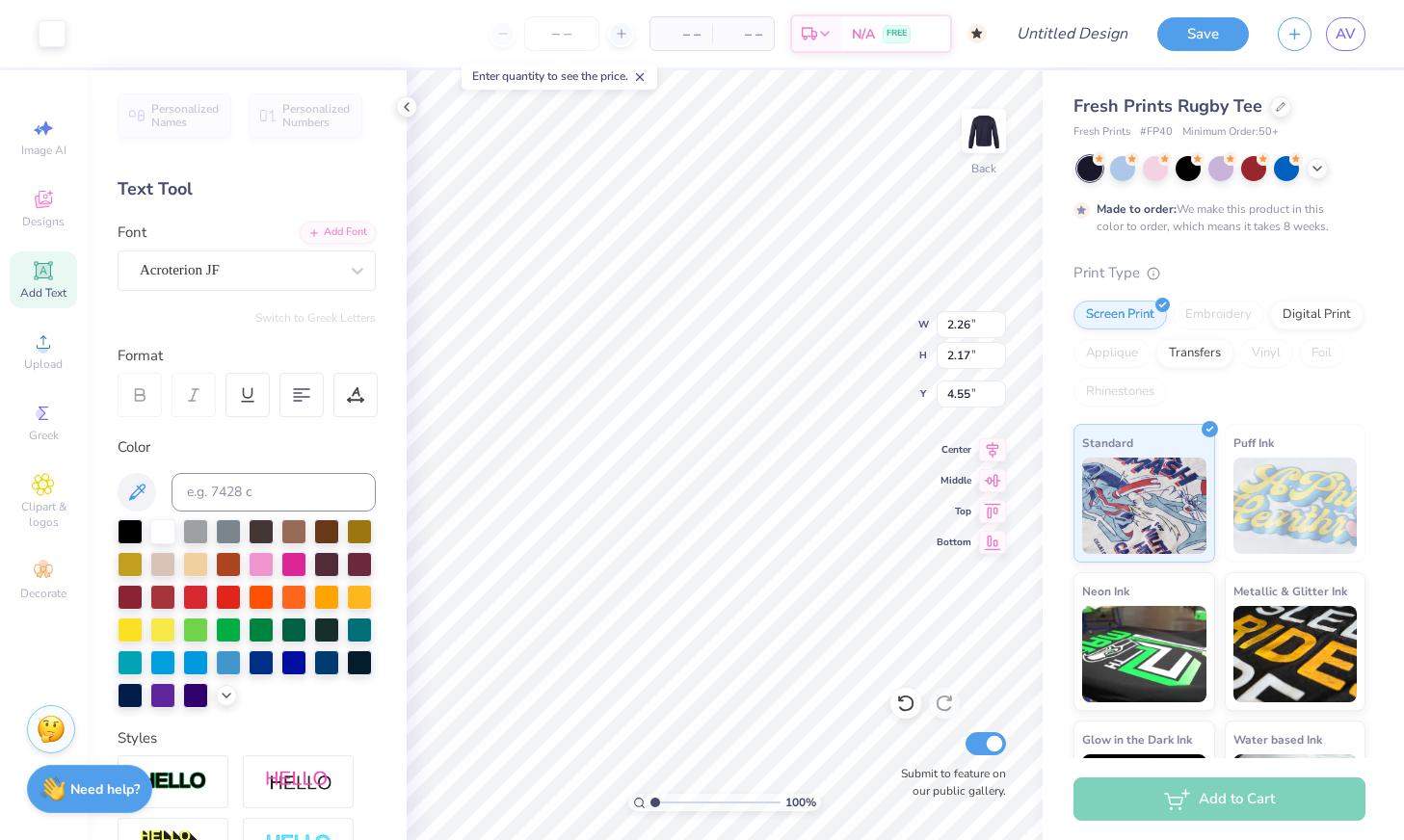 type on "3.33" 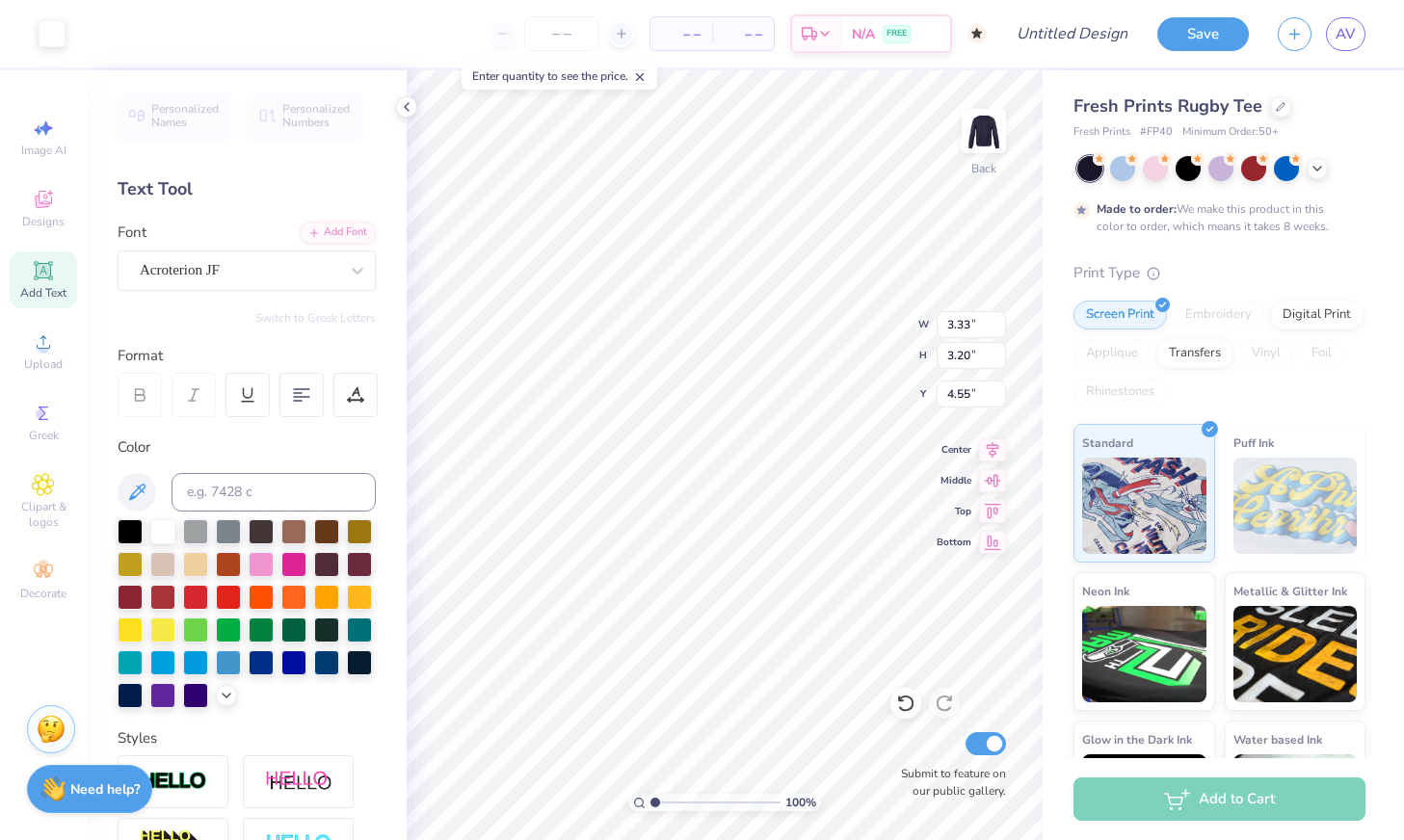 type on "5.23" 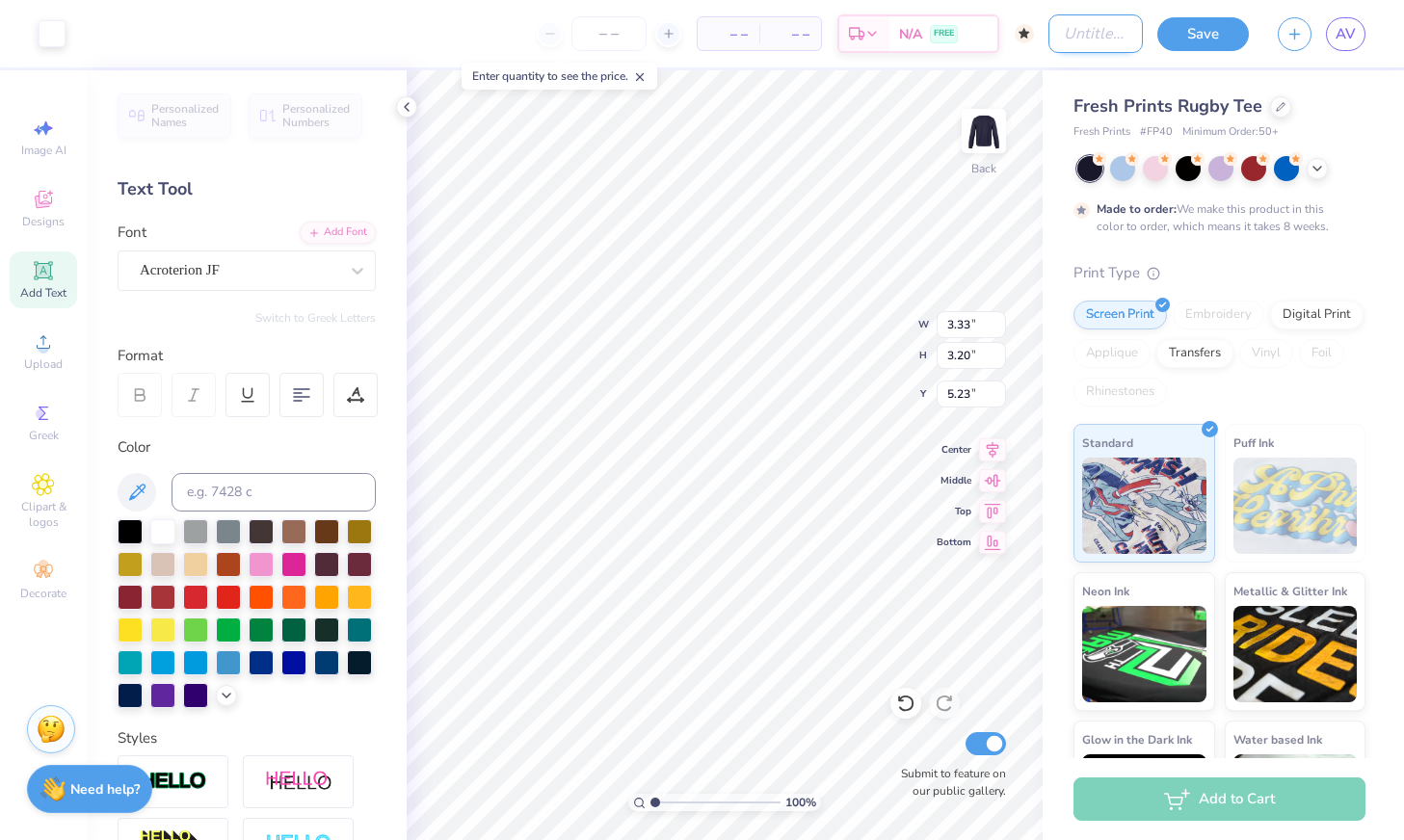 click on "Design Title" at bounding box center [1096, 34] 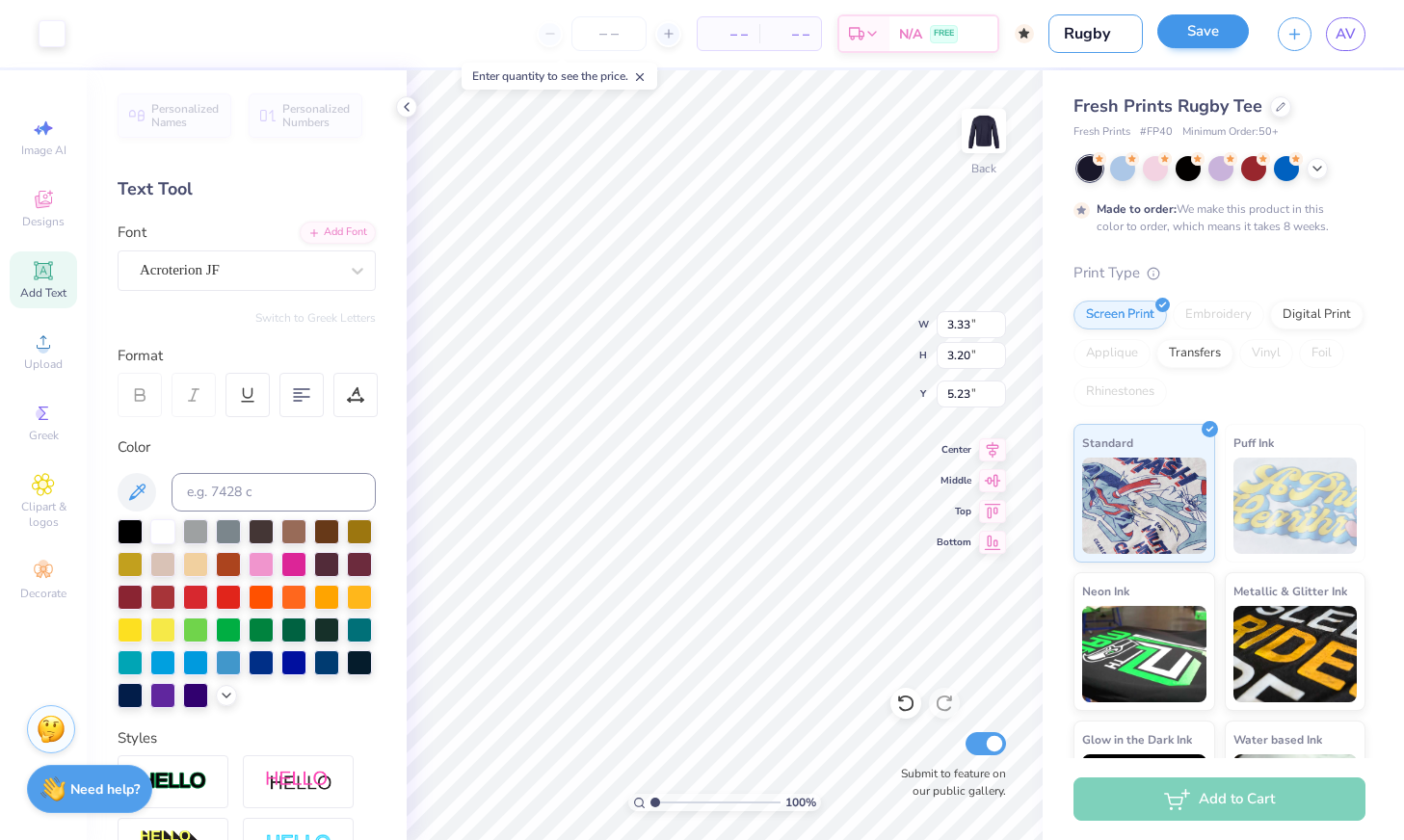 type on "Rugby" 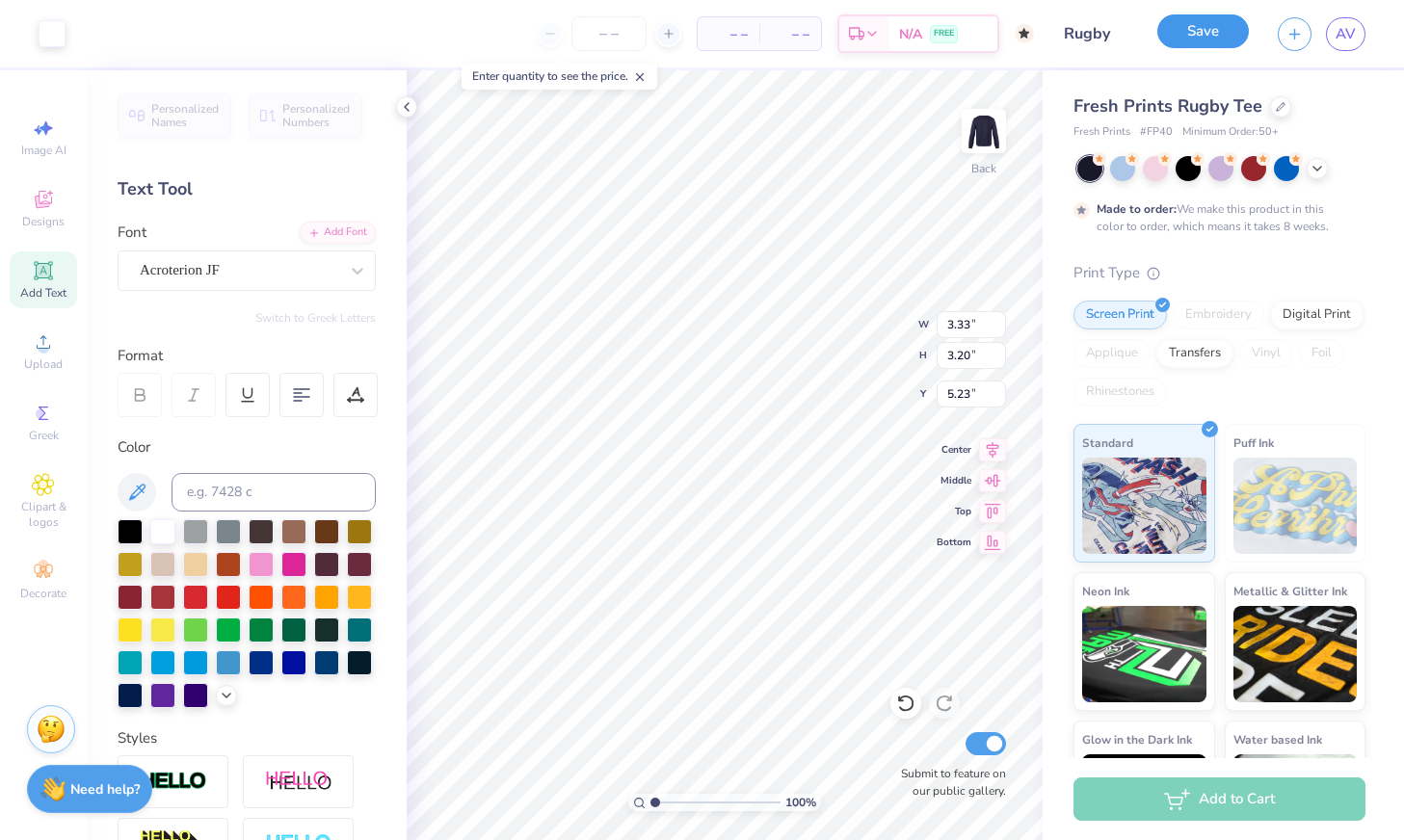 click on "Save" at bounding box center [1203, 31] 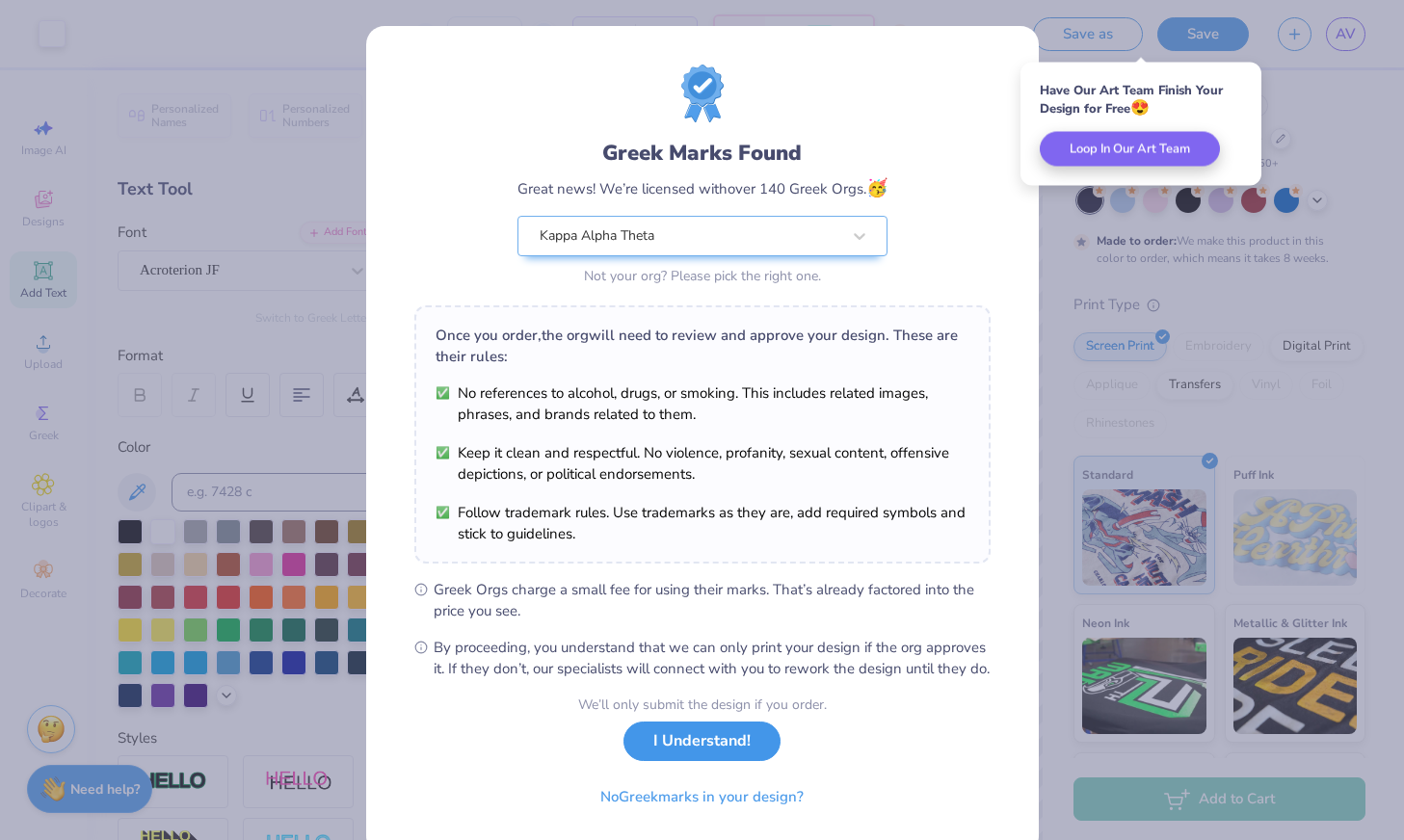 click on "I Understand!" at bounding box center (702, 741) 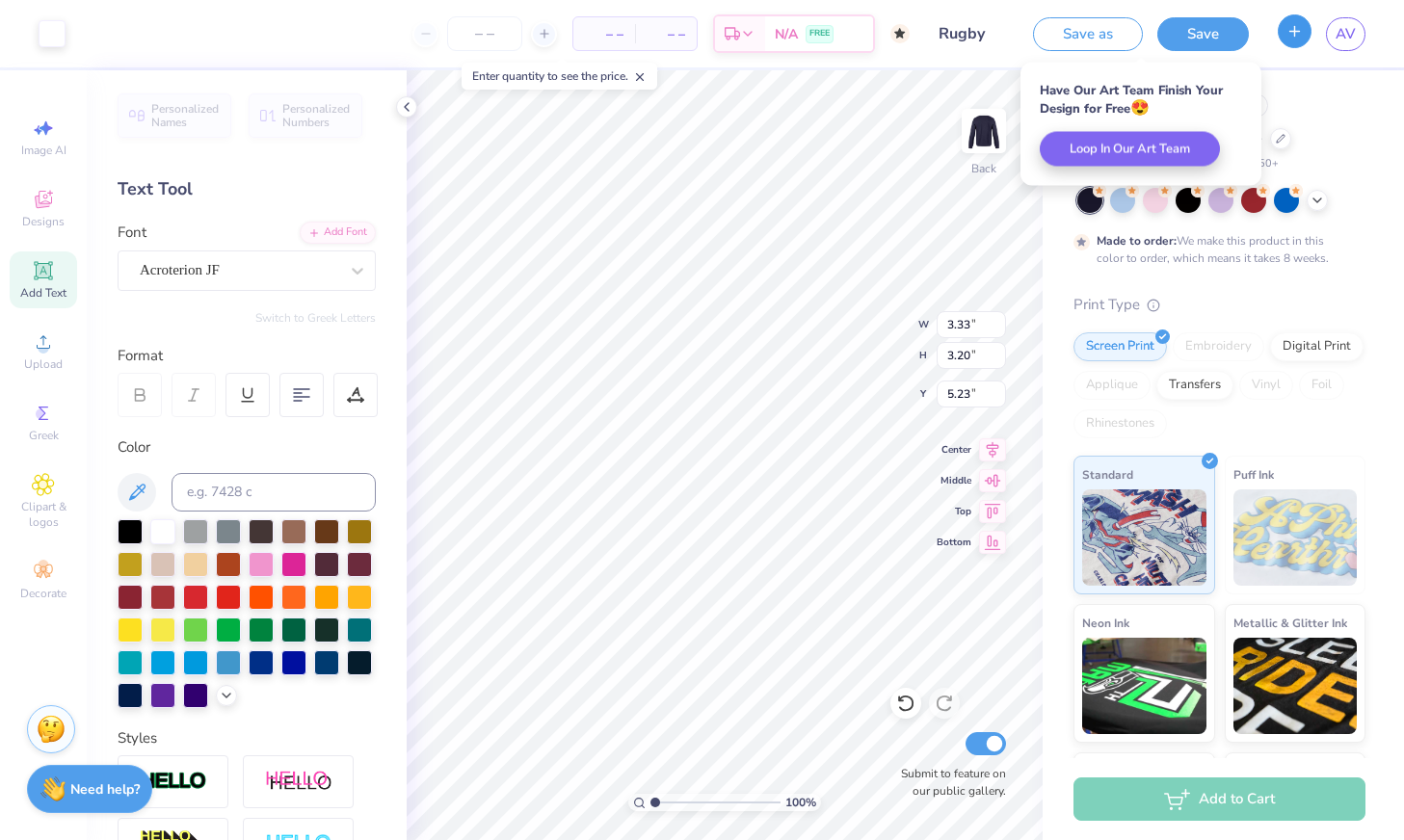 click 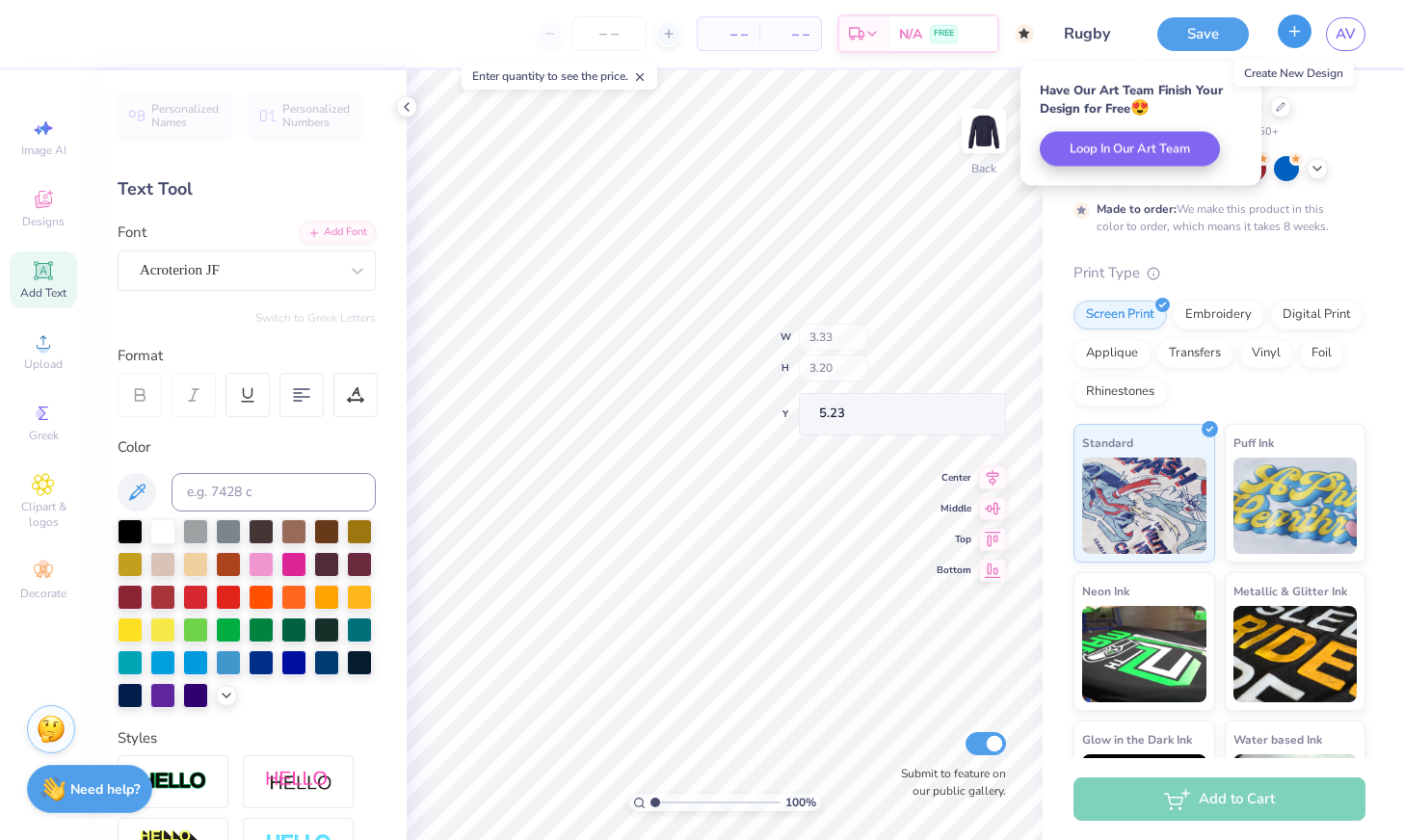 type 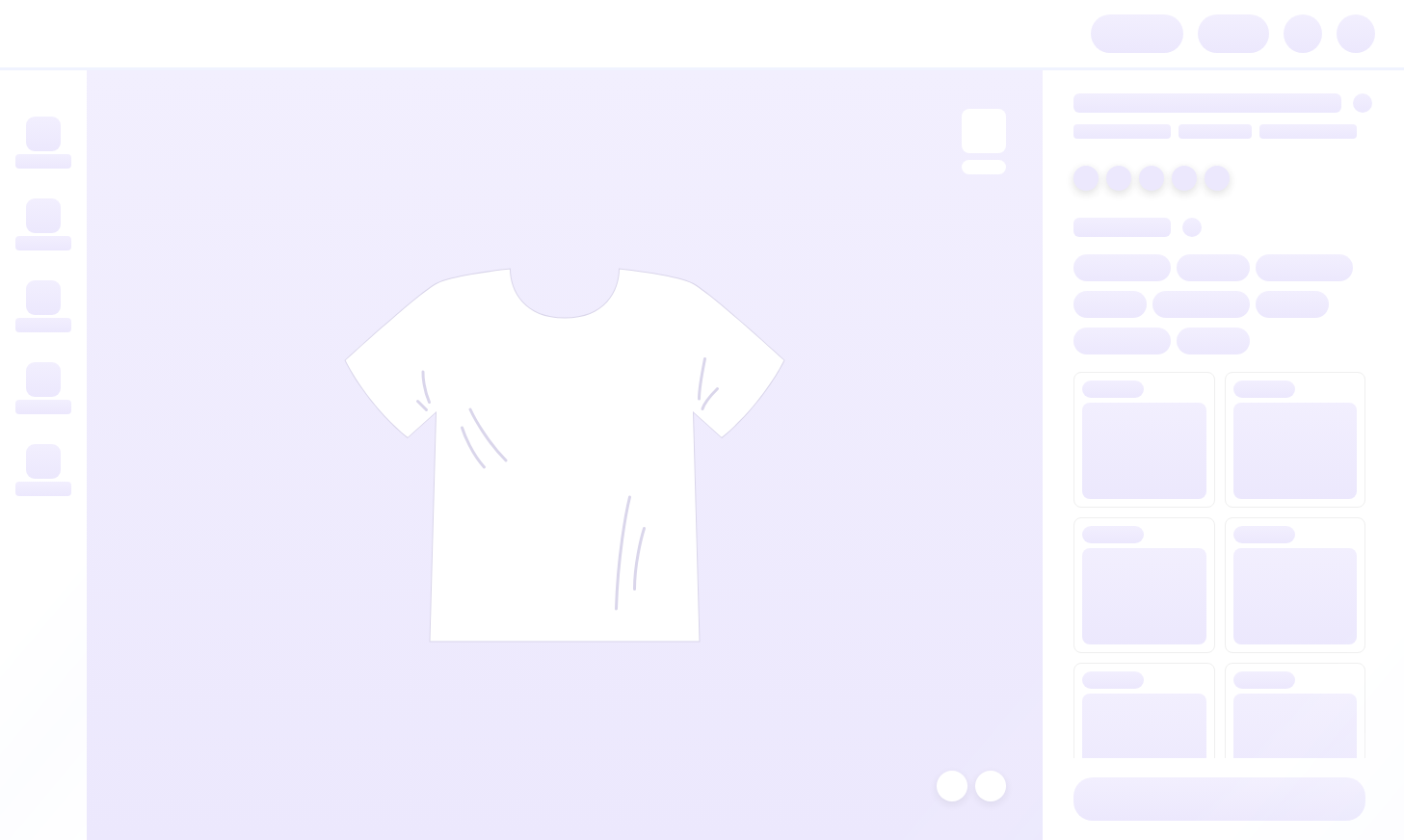 scroll, scrollTop: 0, scrollLeft: 0, axis: both 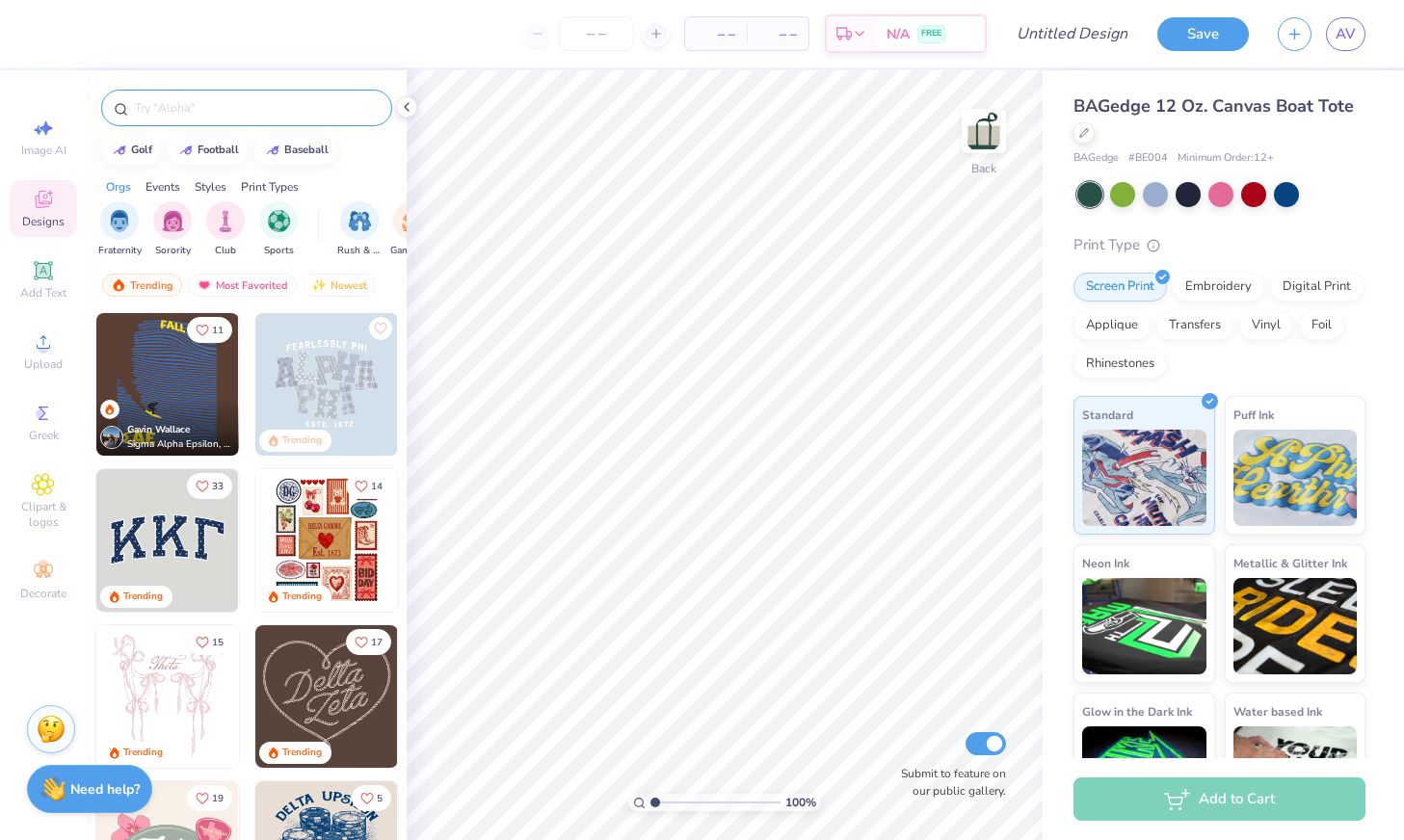 click at bounding box center (247, 108) 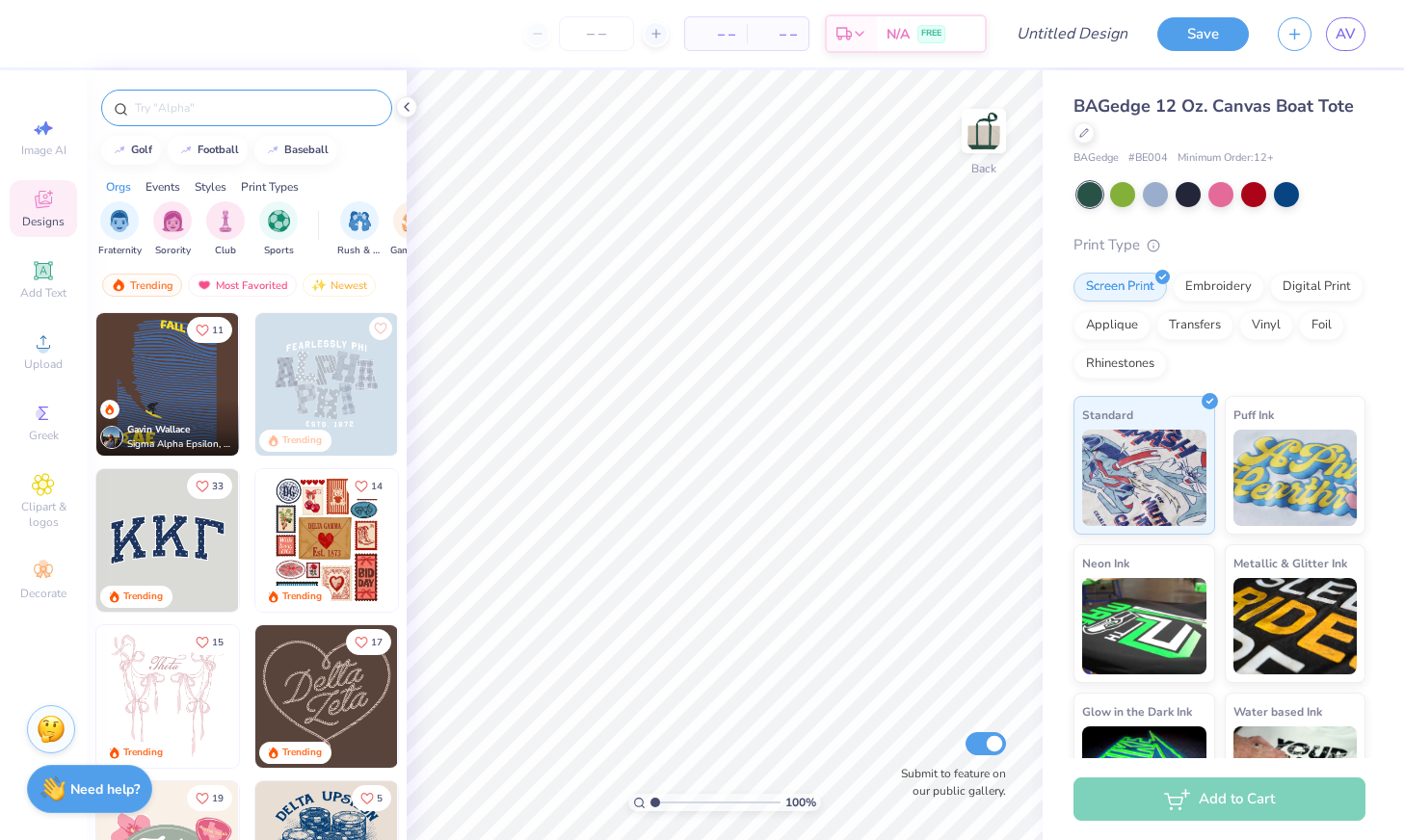 click at bounding box center [247, 108] 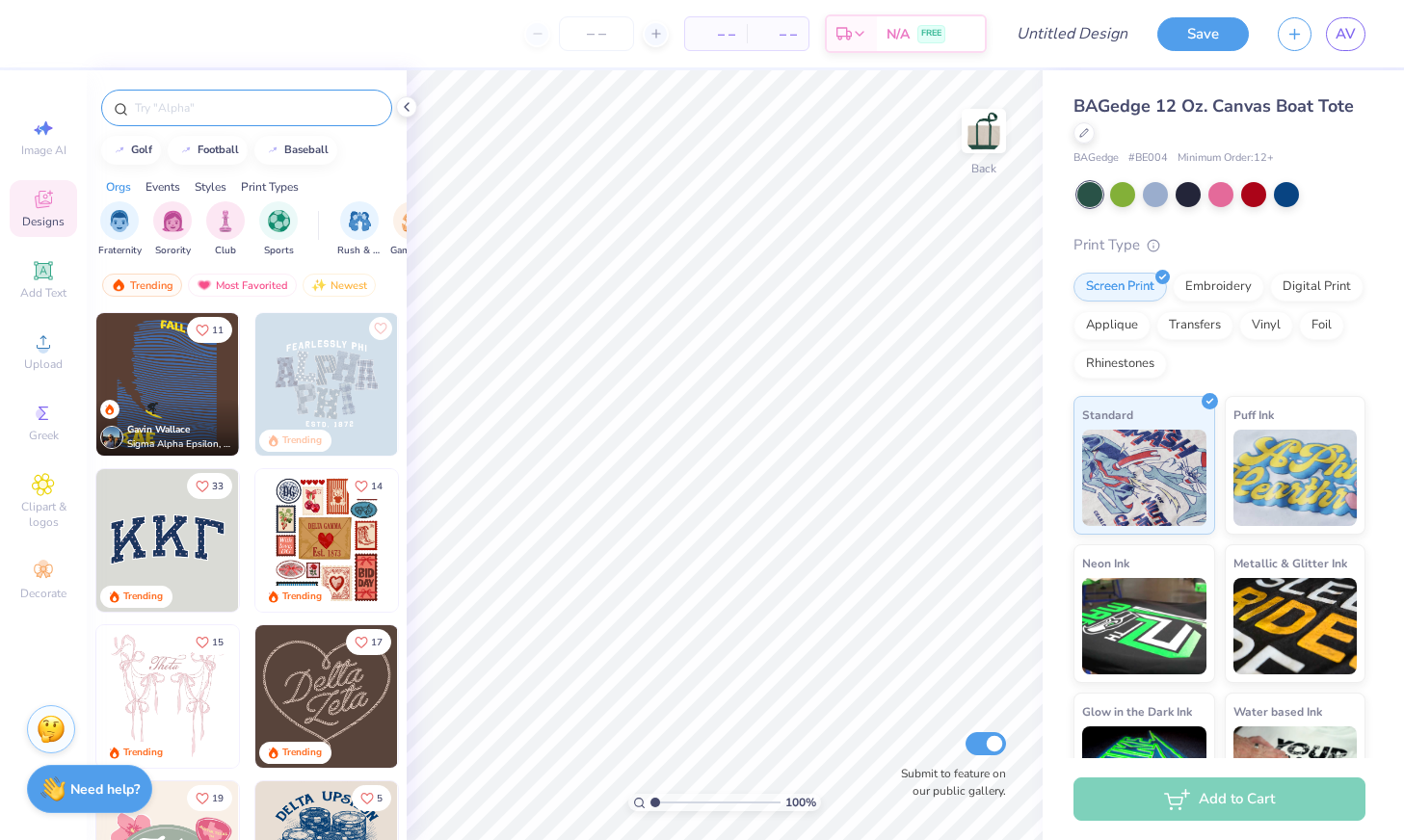 click at bounding box center (256, 108) 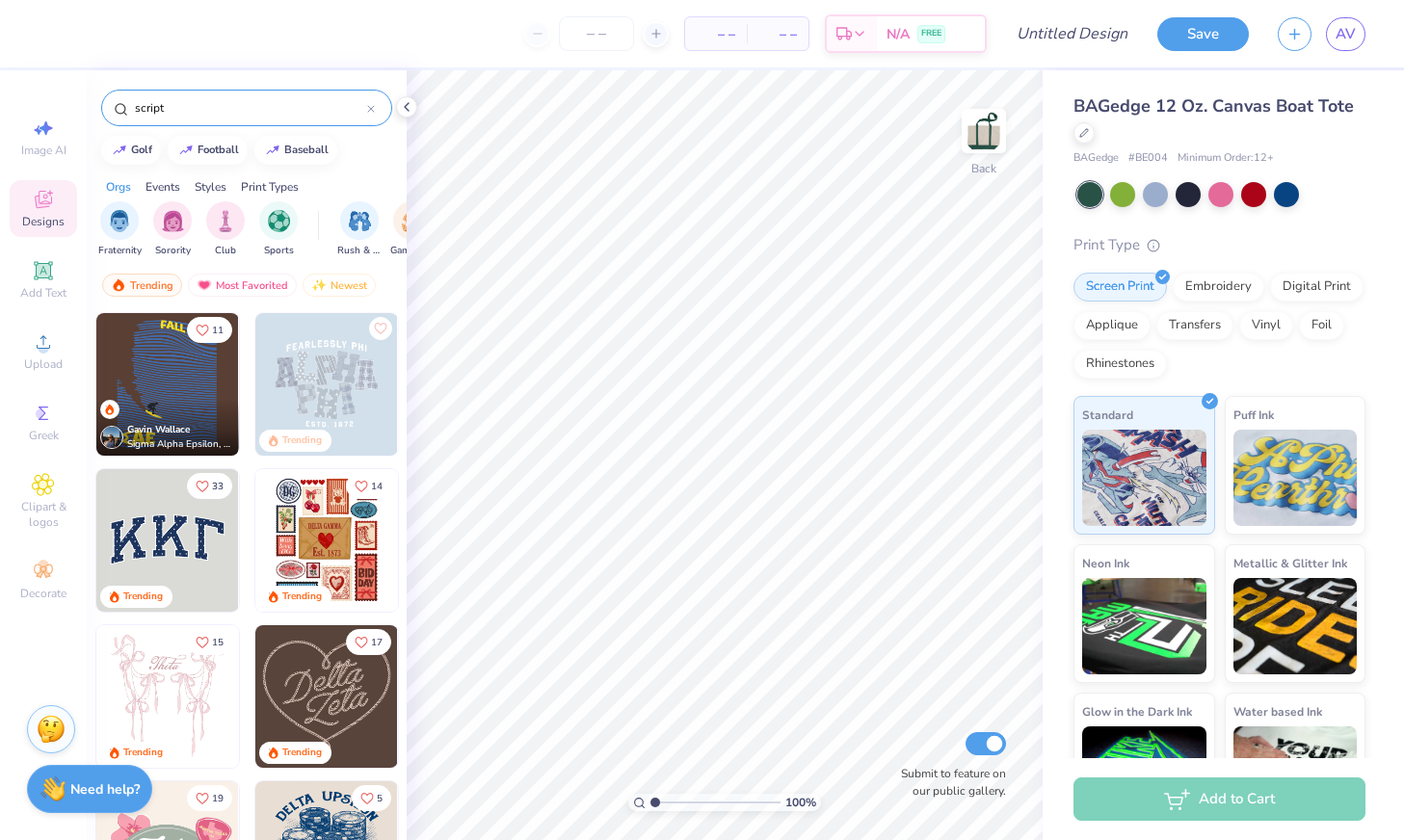 type on "script" 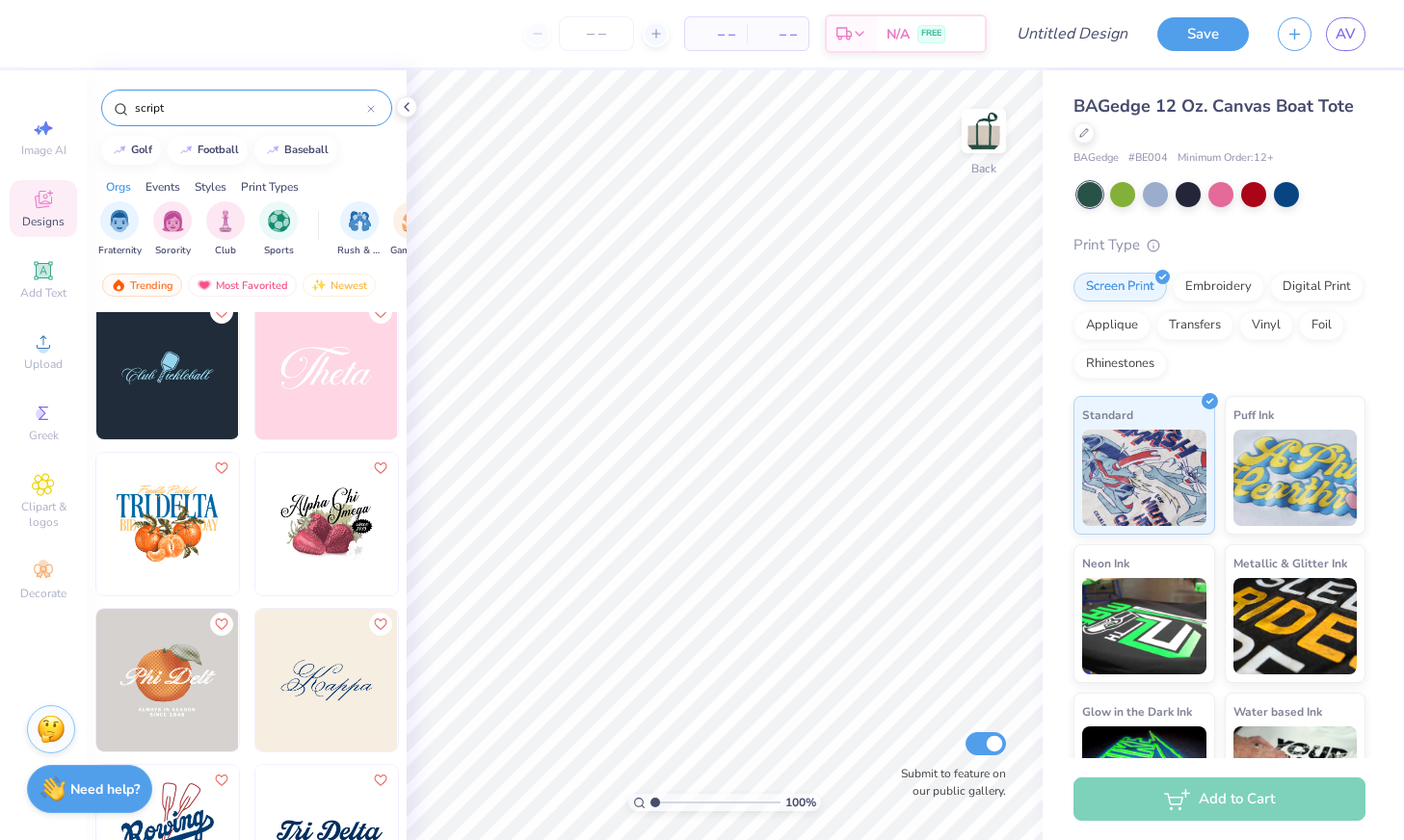 scroll, scrollTop: 3635, scrollLeft: 0, axis: vertical 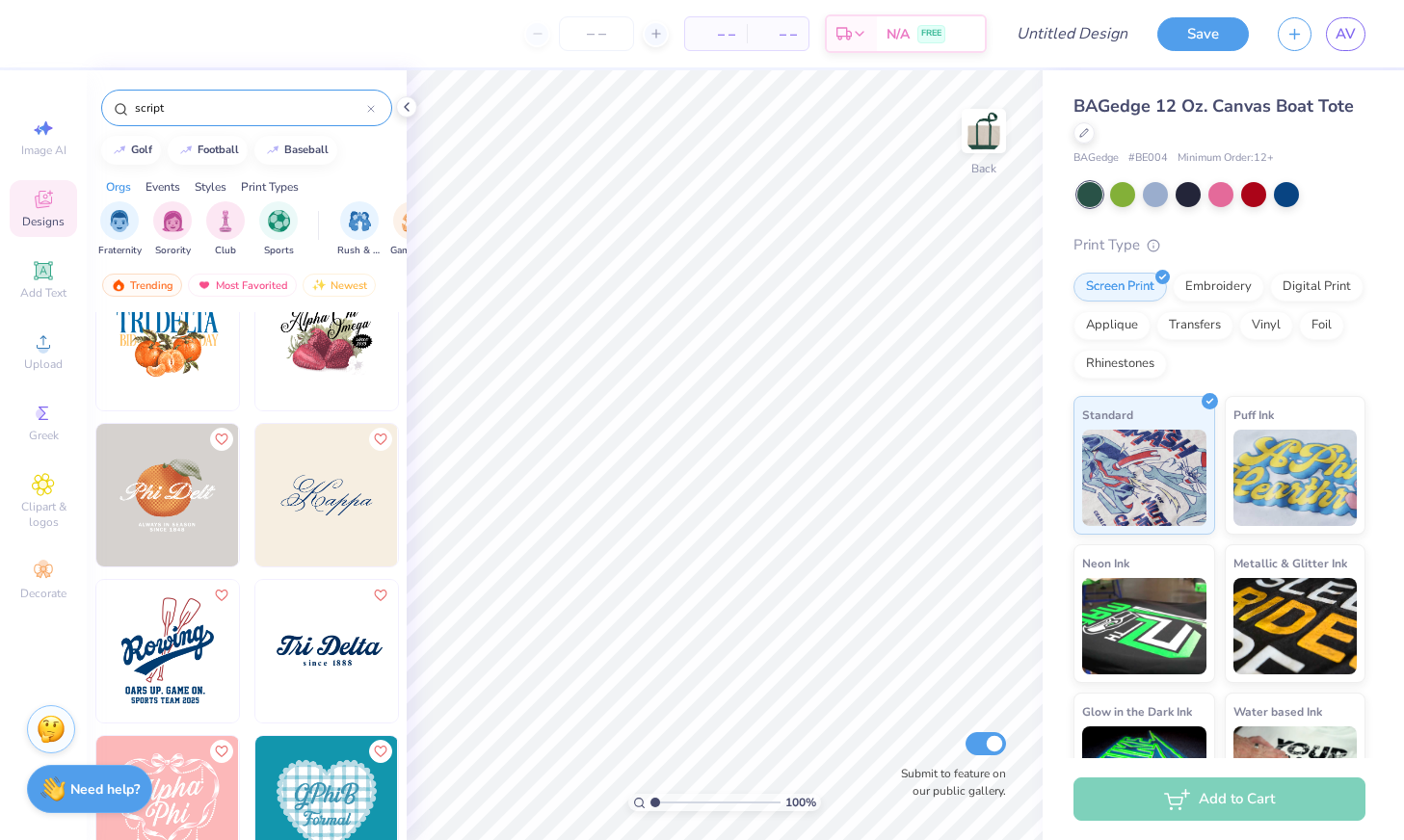 click at bounding box center (327, 495) 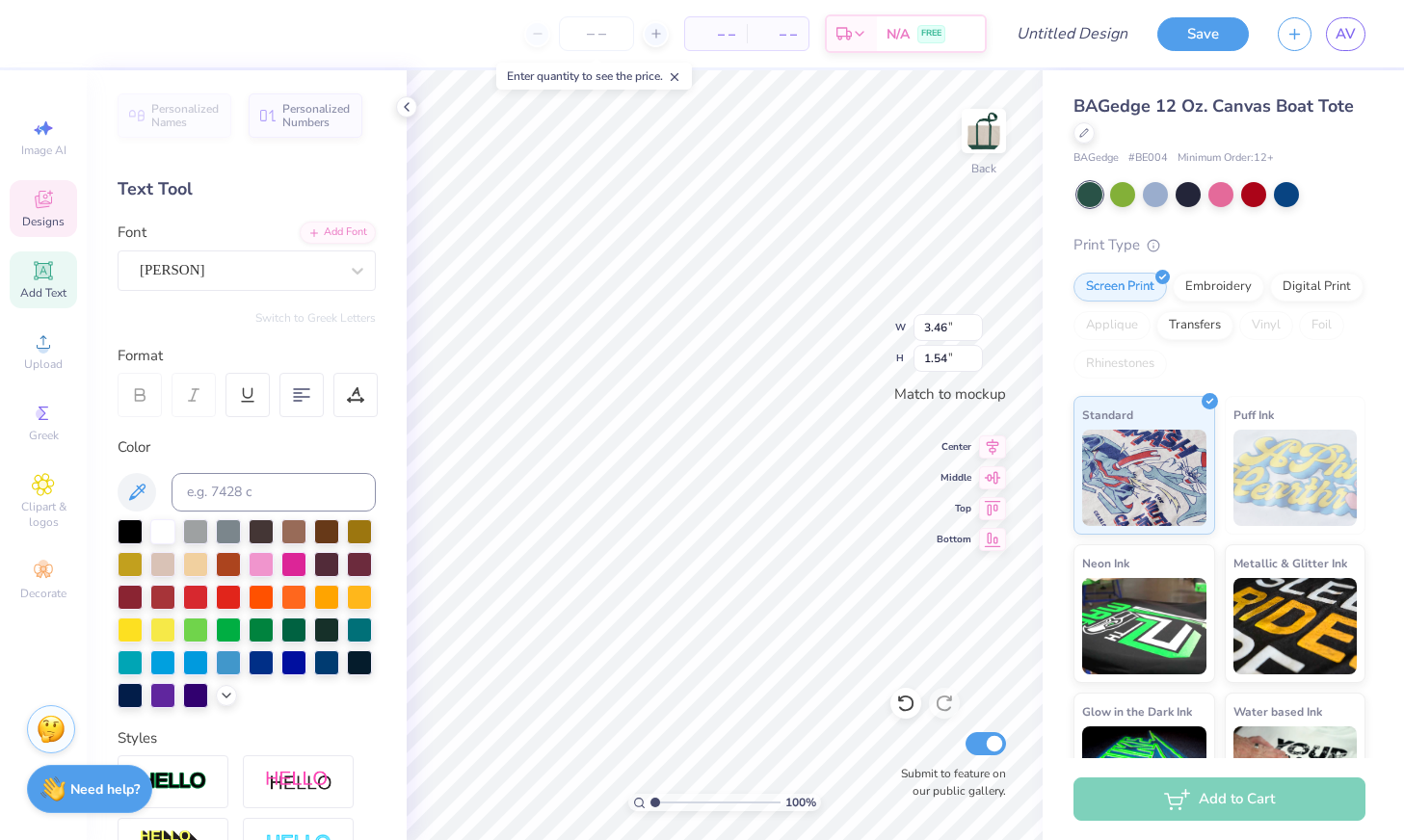 scroll, scrollTop: 0, scrollLeft: 0, axis: both 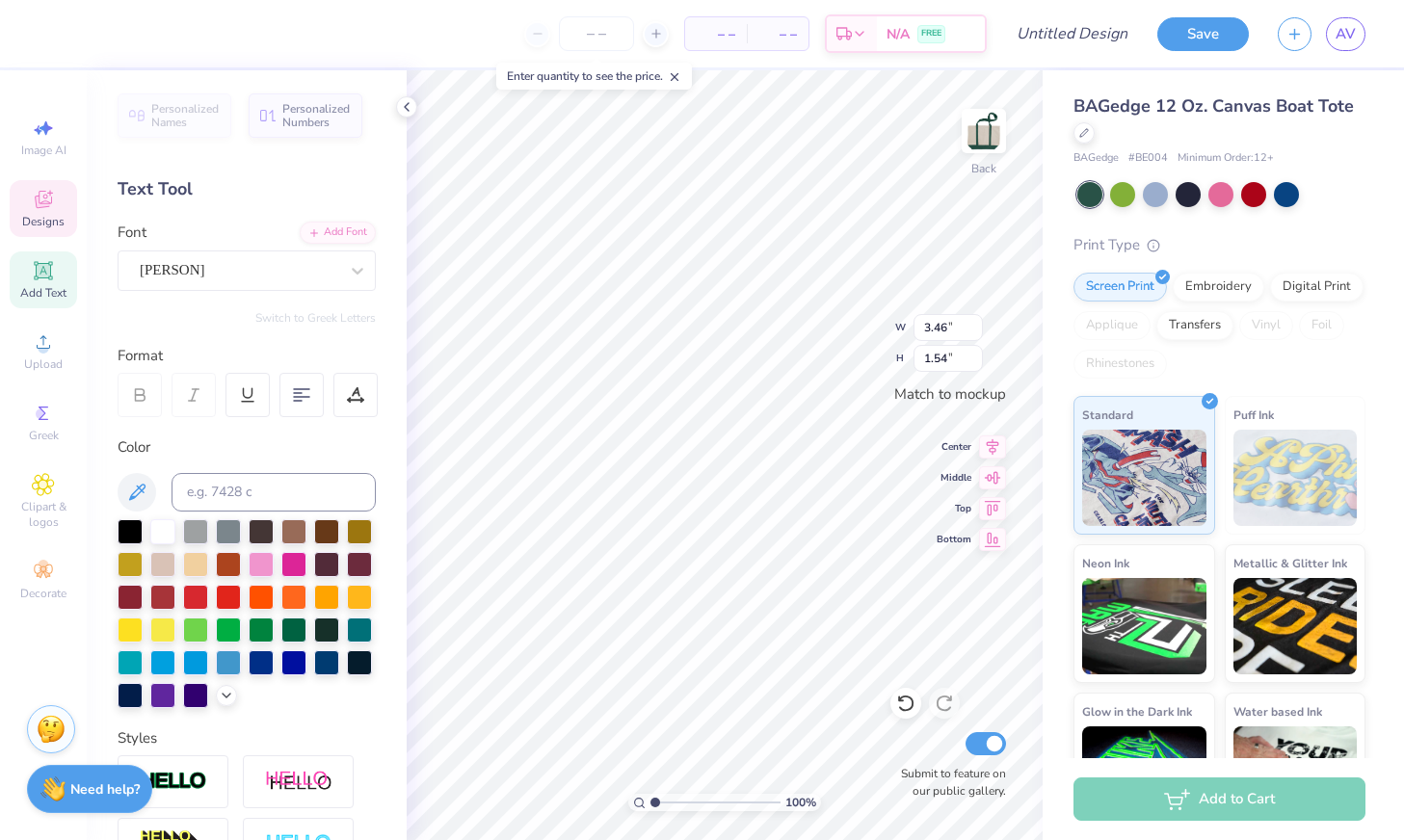 type on "Theta" 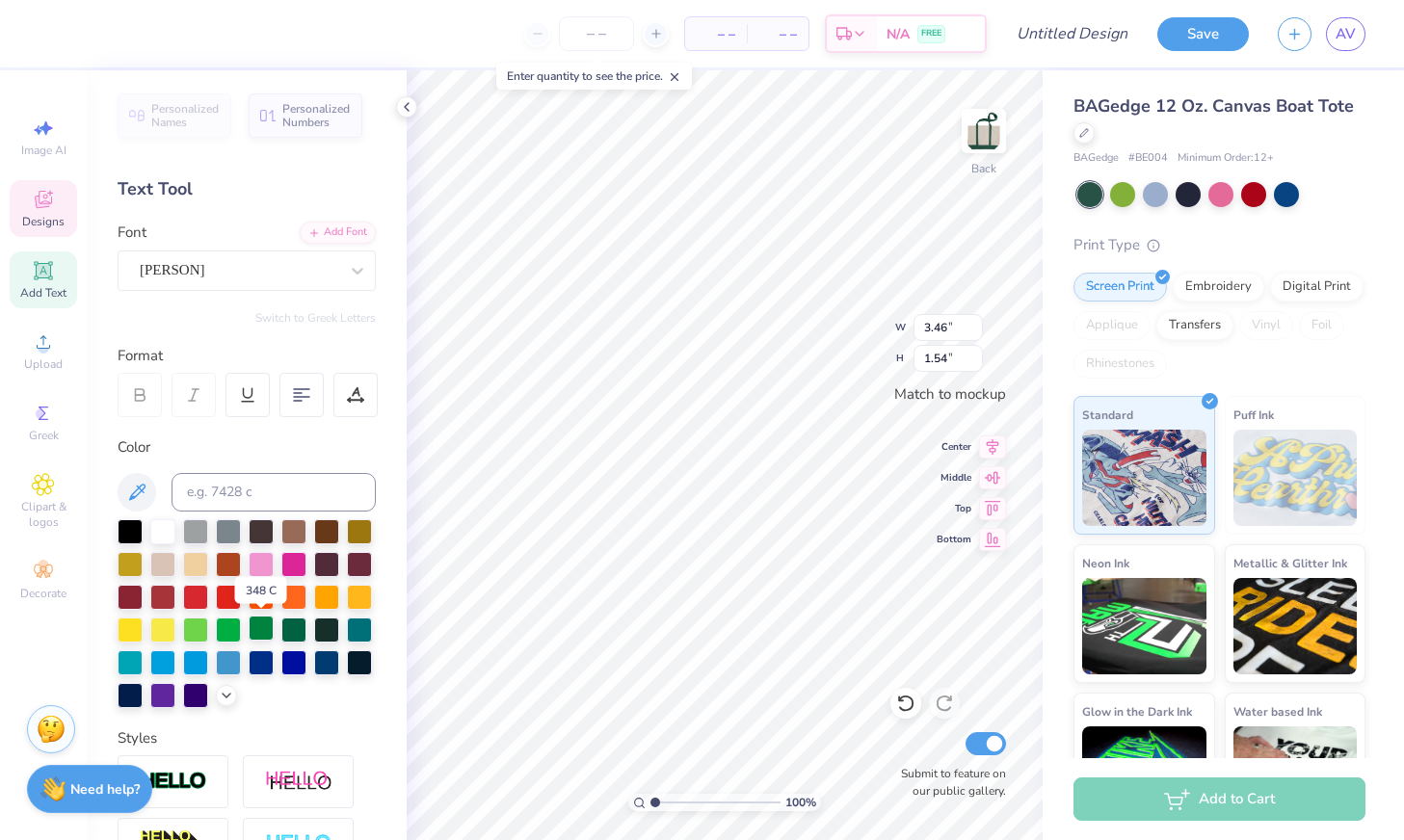click at bounding box center [261, 628] 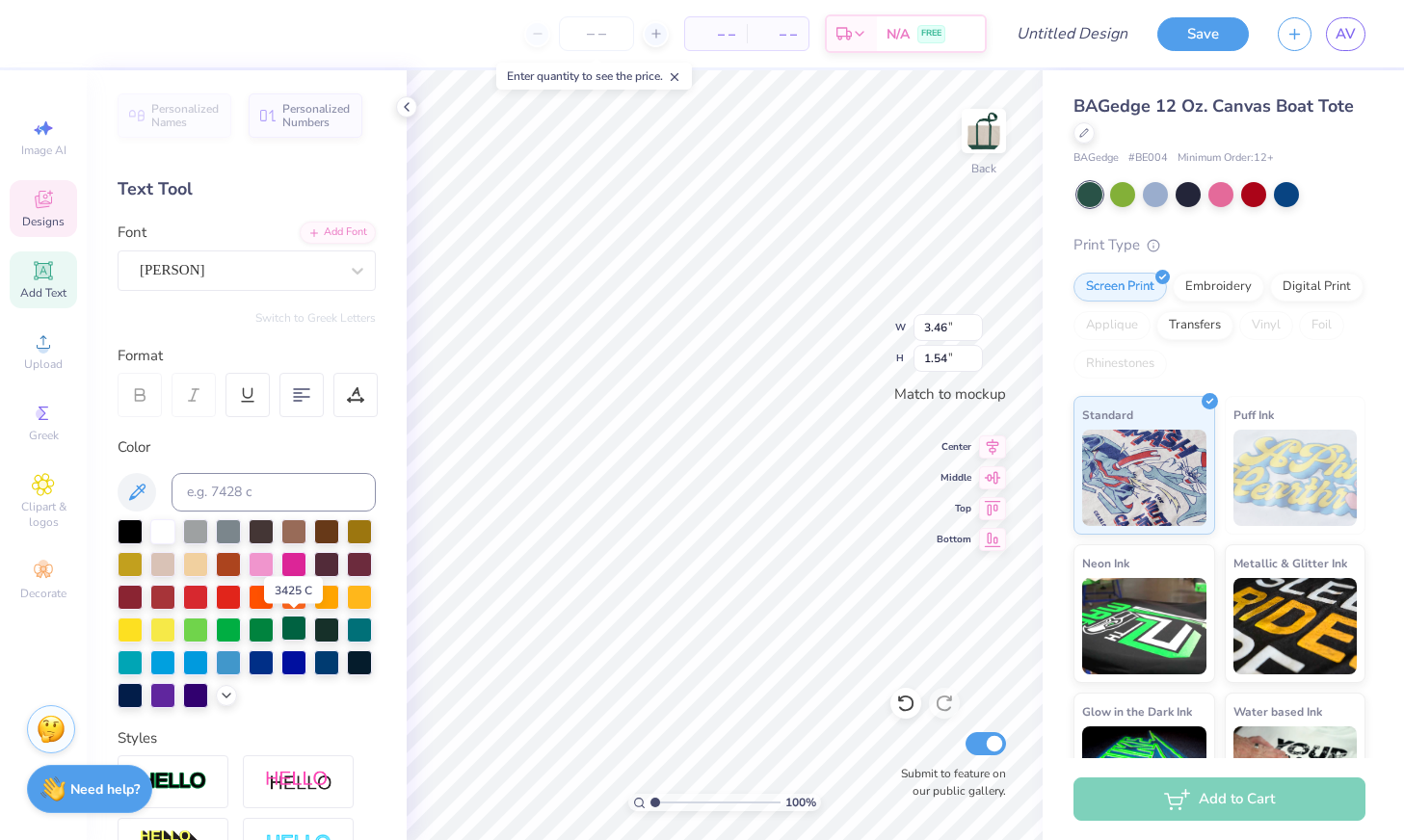 click at bounding box center [294, 628] 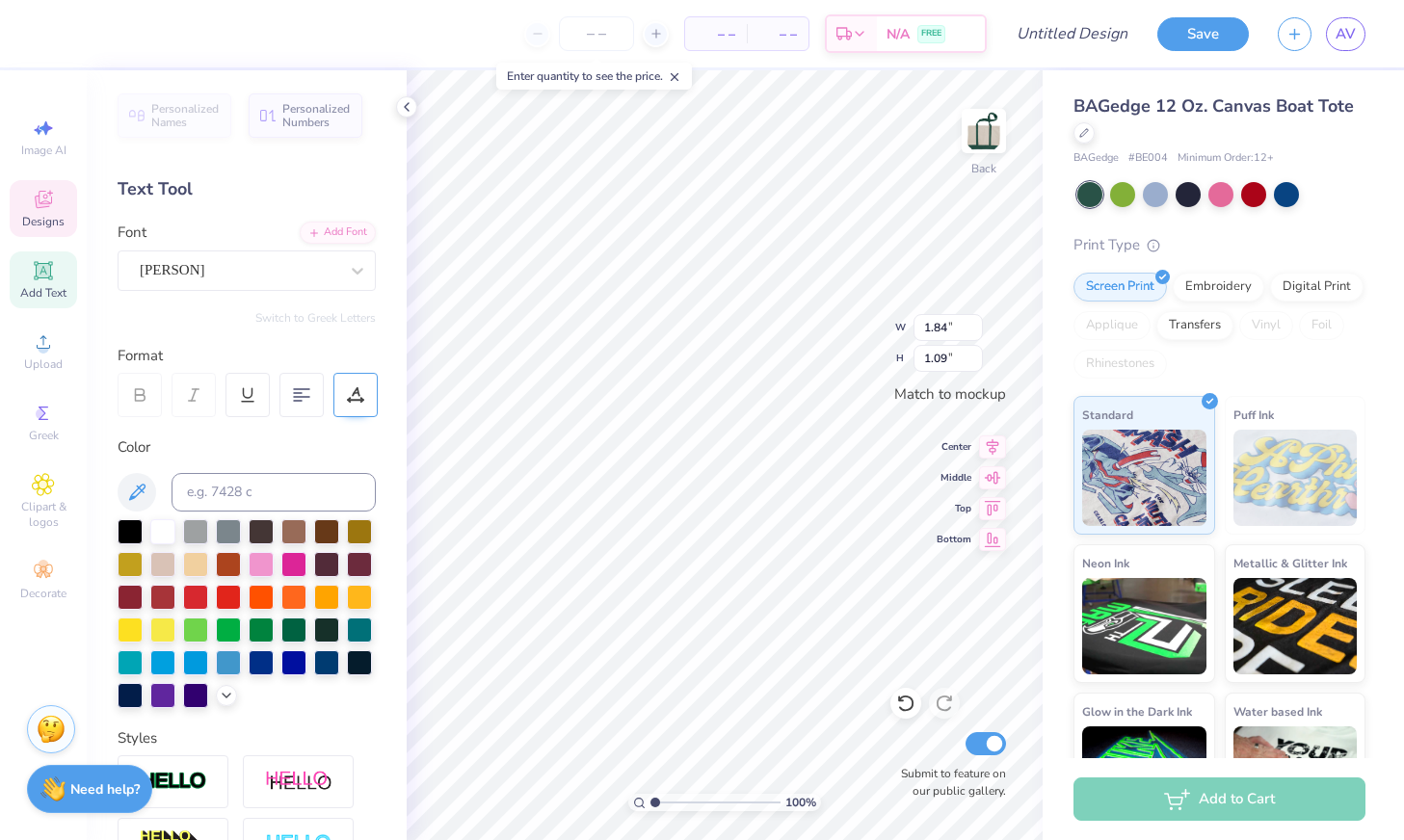 type on "1.84" 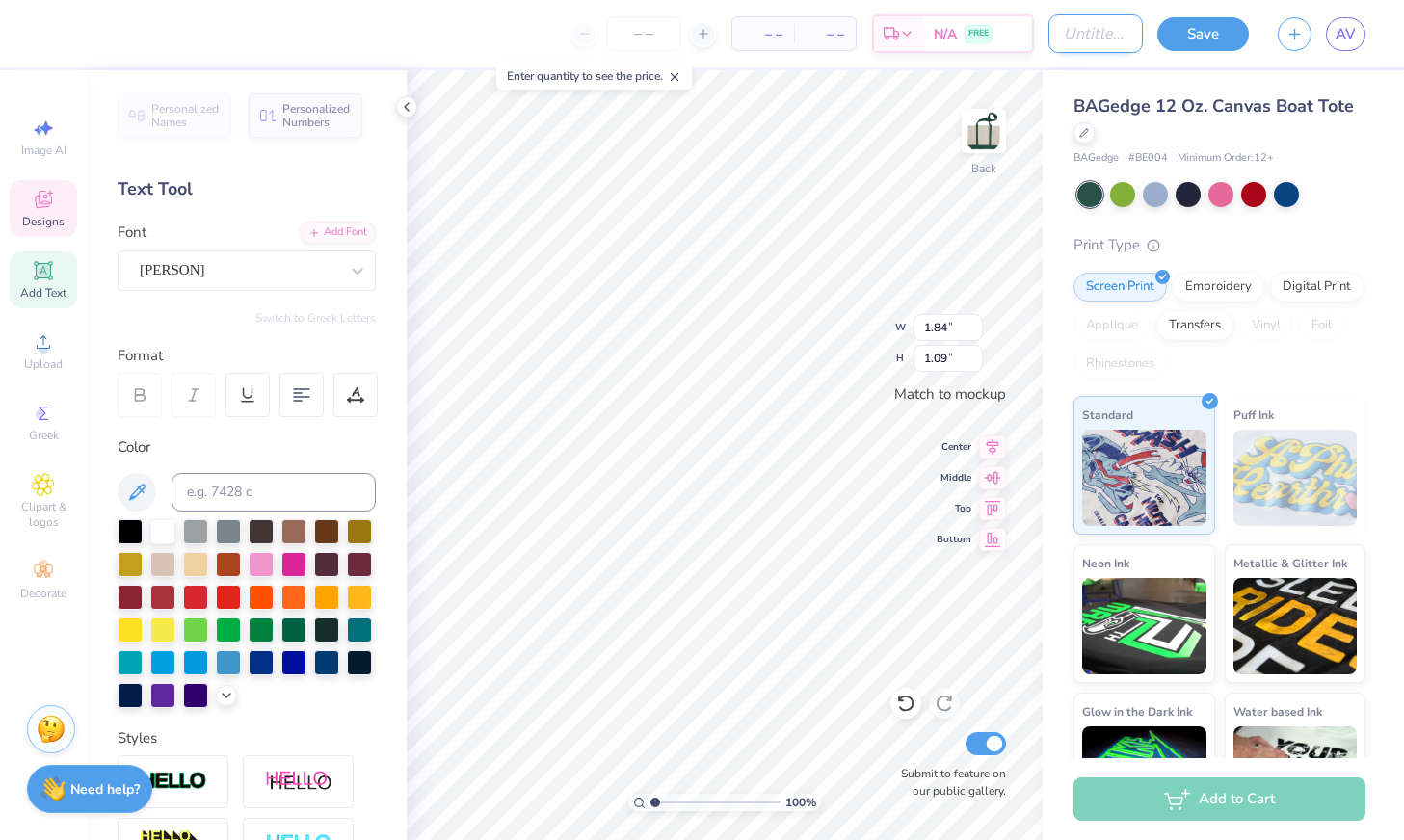 click on "Design Title" at bounding box center [1096, 34] 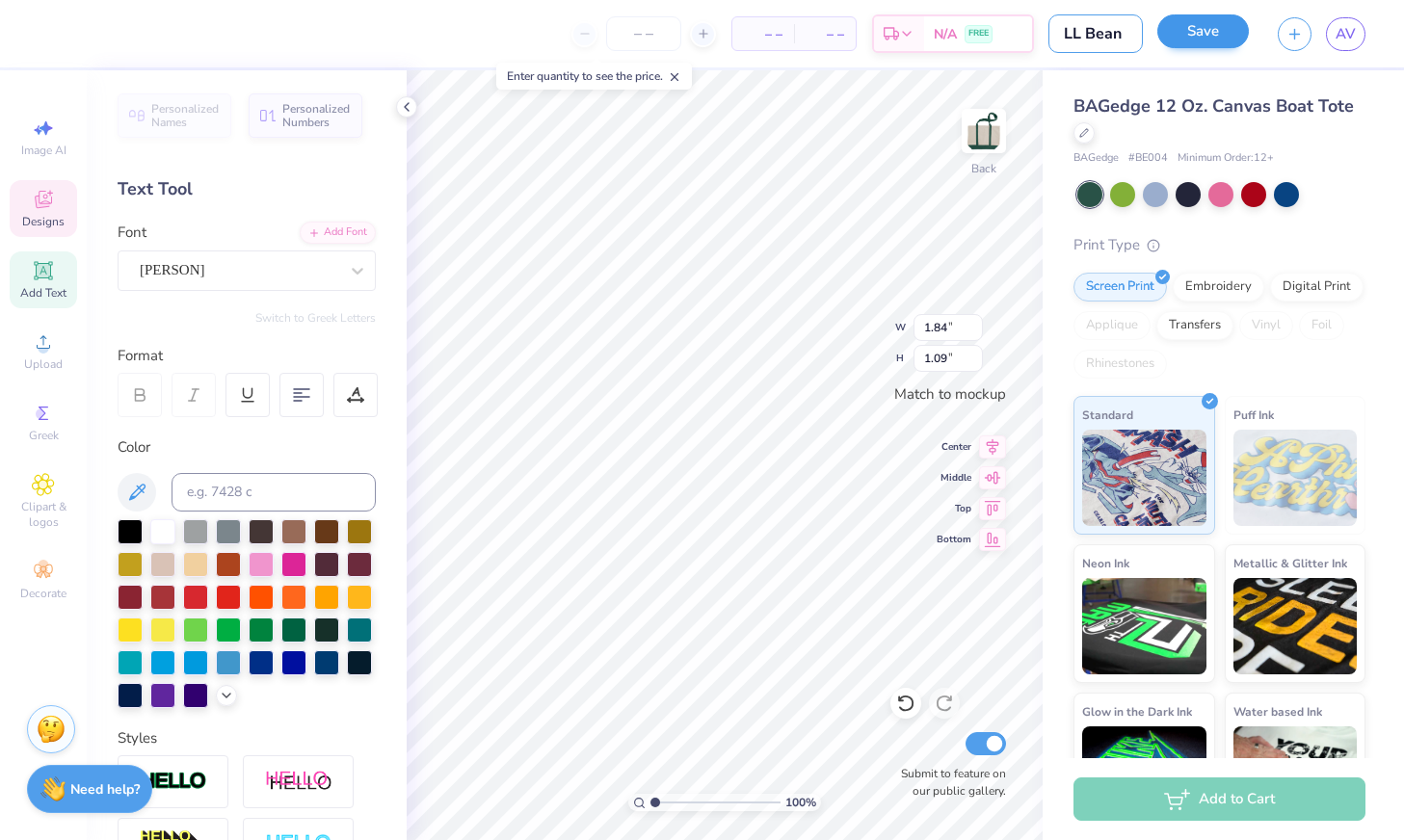 type on "LL Bean" 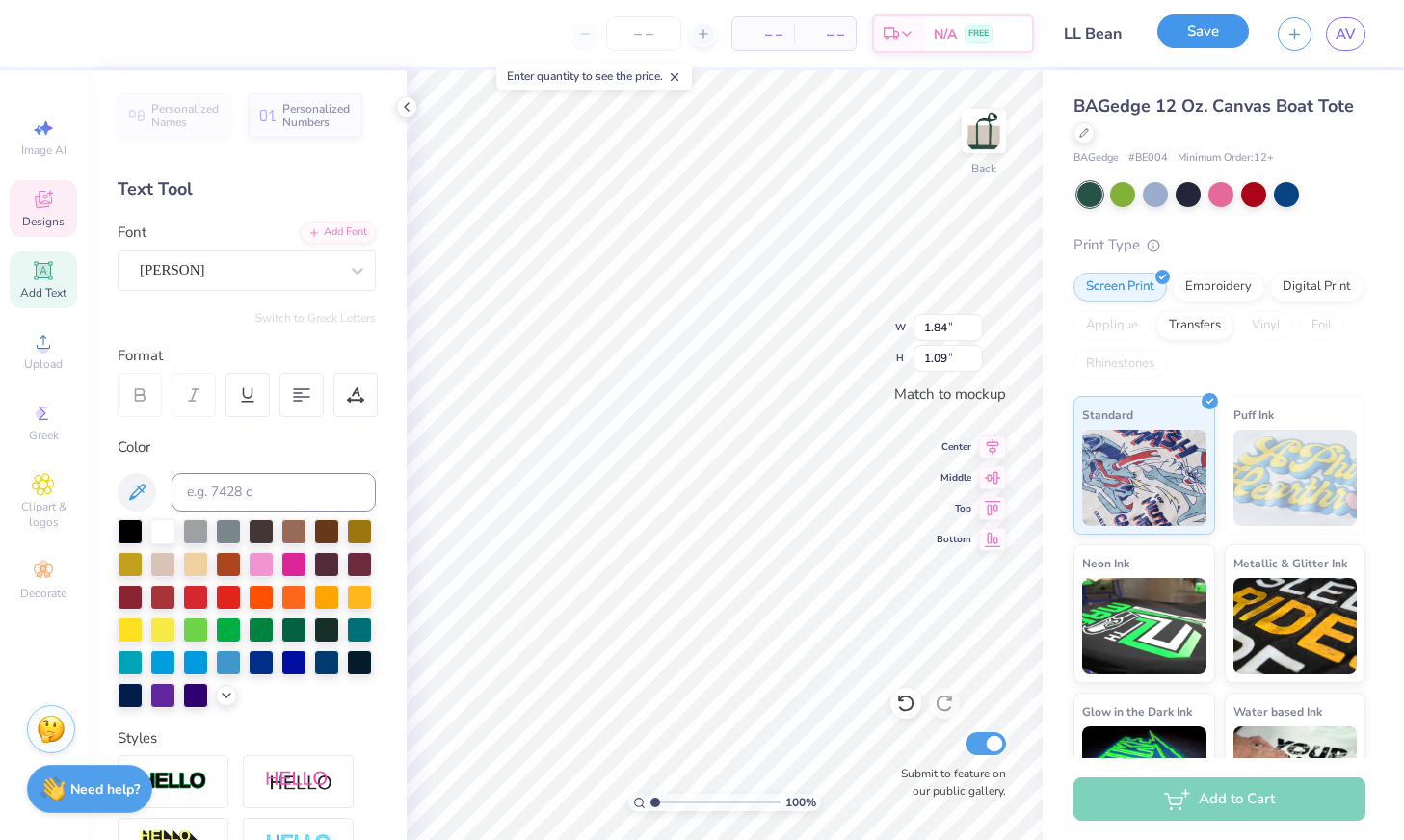 click on "Save" at bounding box center (1203, 31) 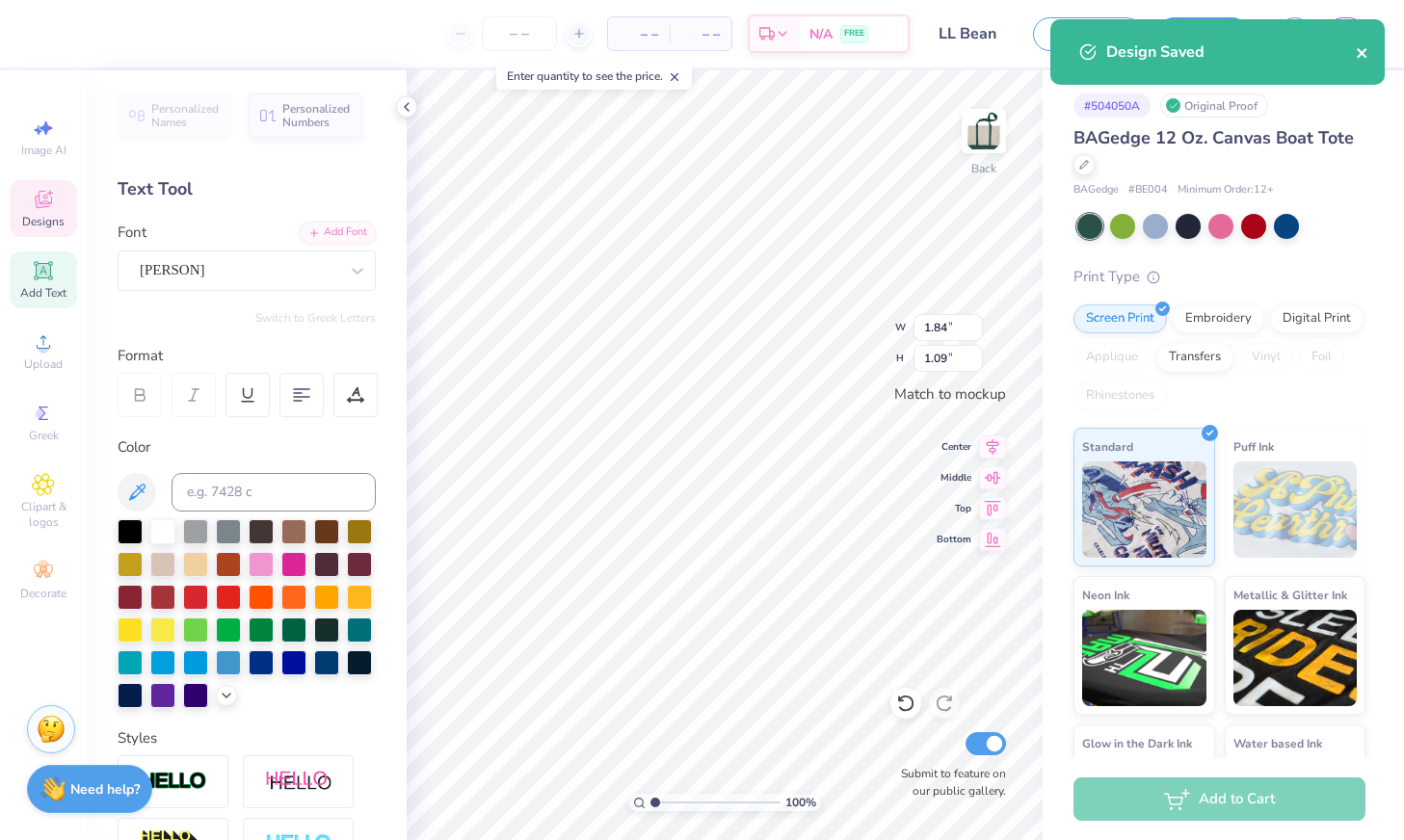 click 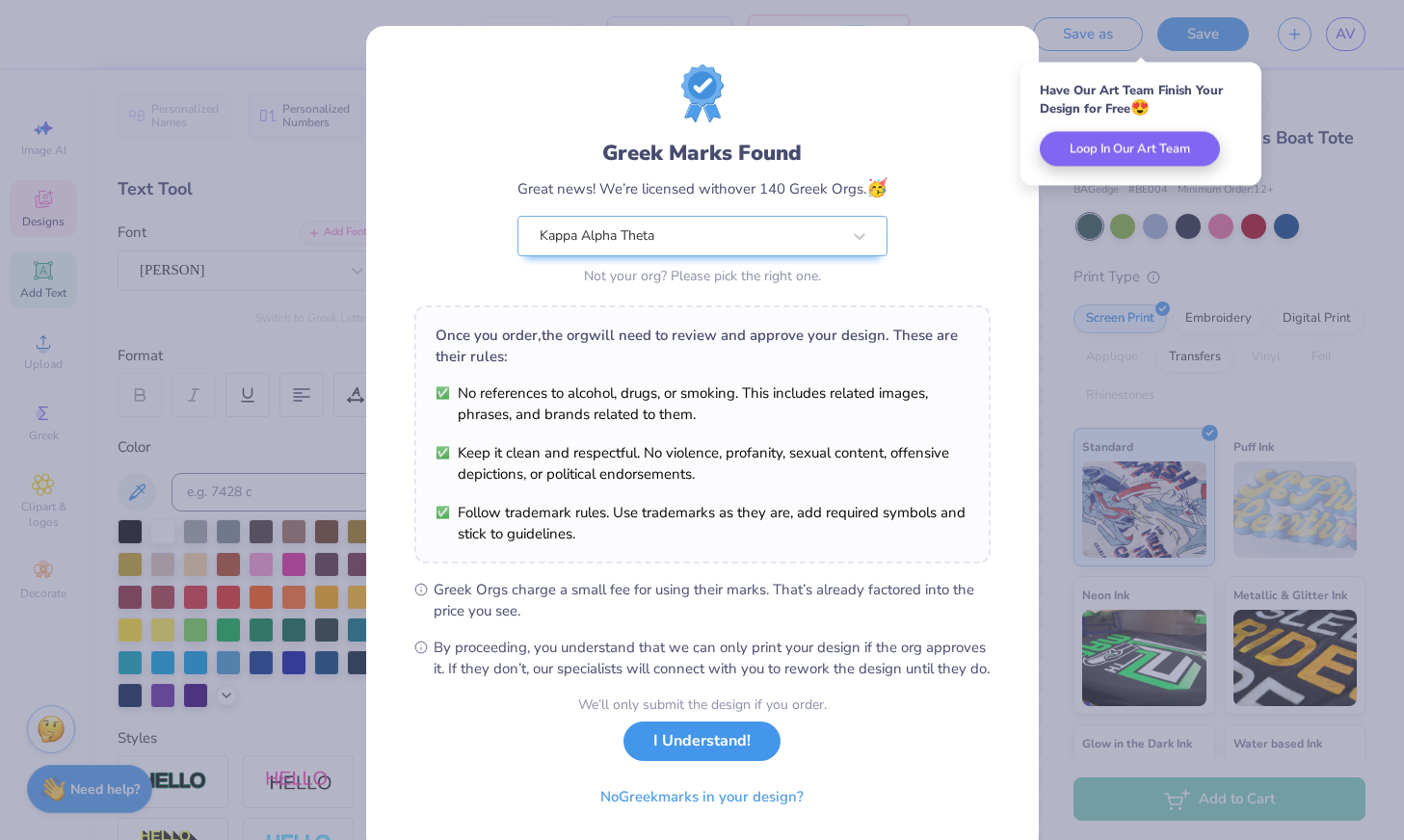 click on "I Understand!" at bounding box center [702, 741] 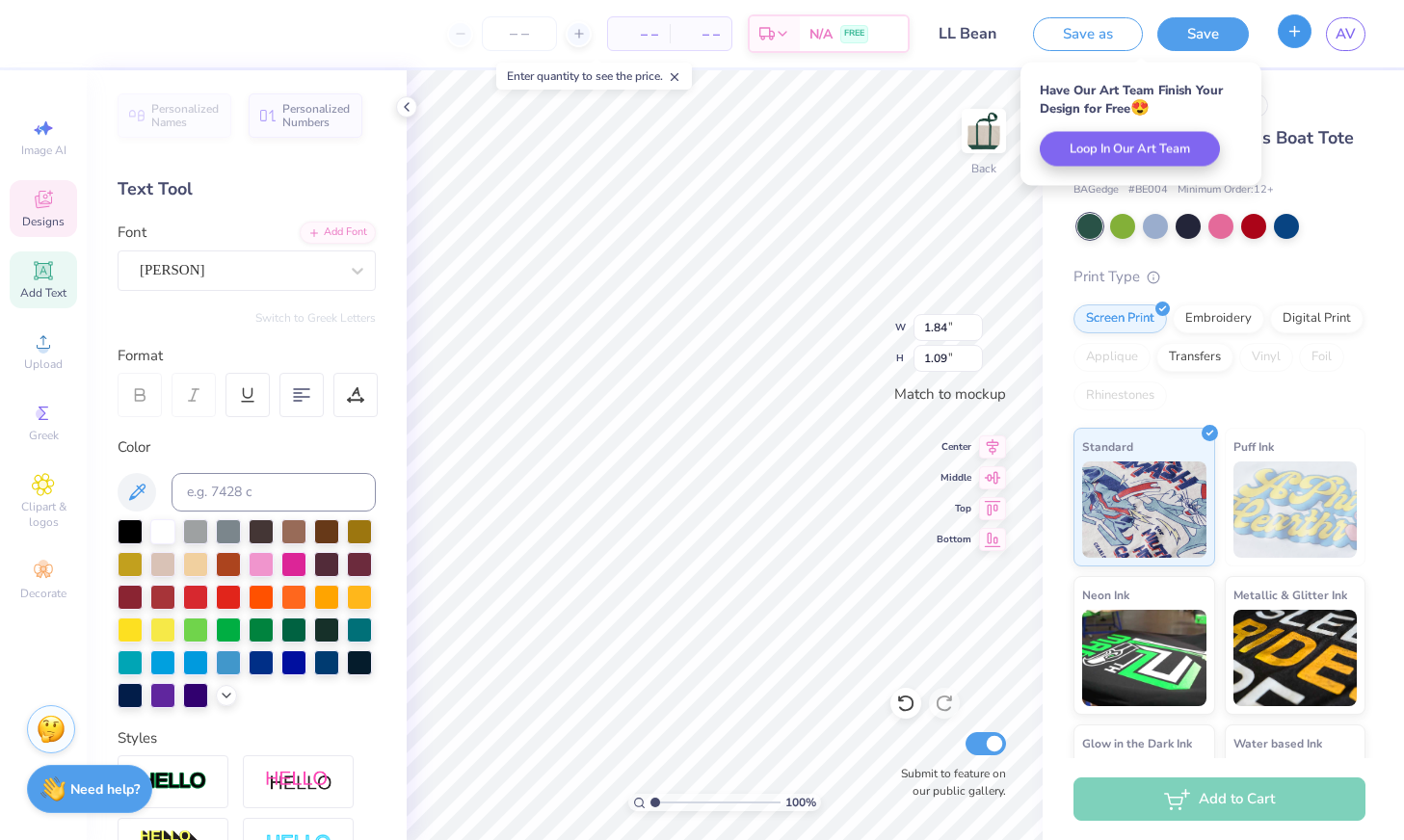 click 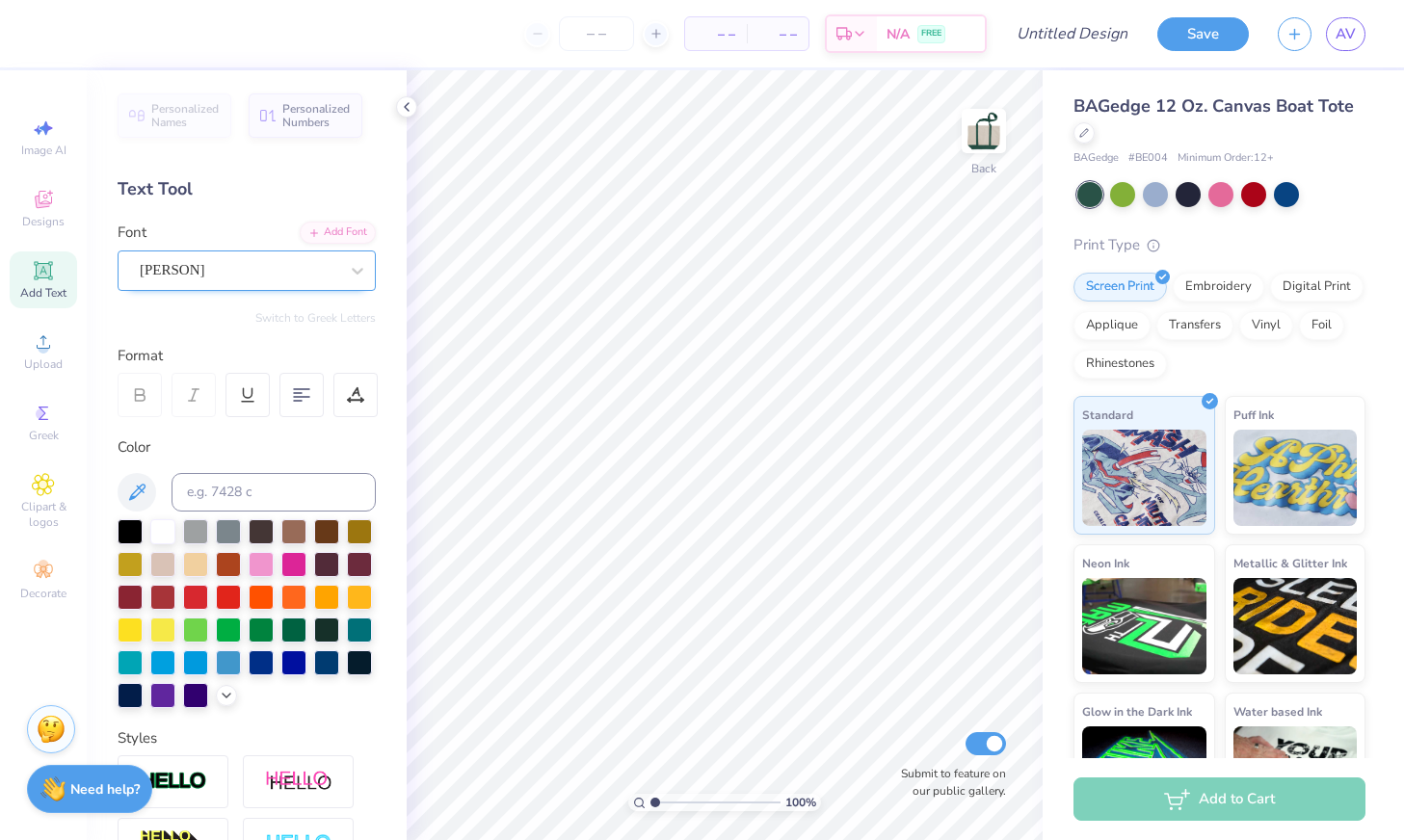 click on "[TITLE] [LAST]" at bounding box center [239, 270] 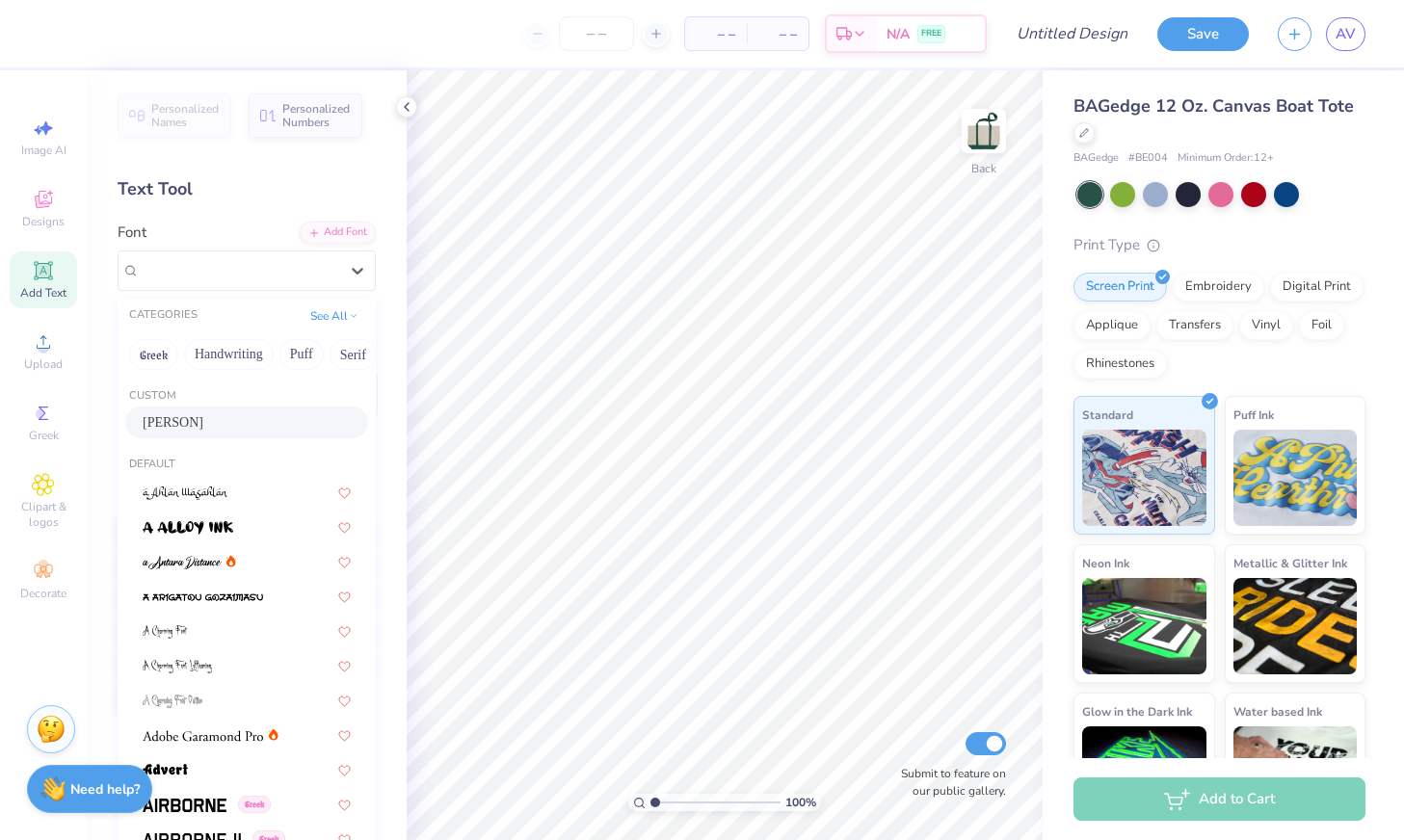 click on "[TITLE] [LAST]" at bounding box center [172, 422] 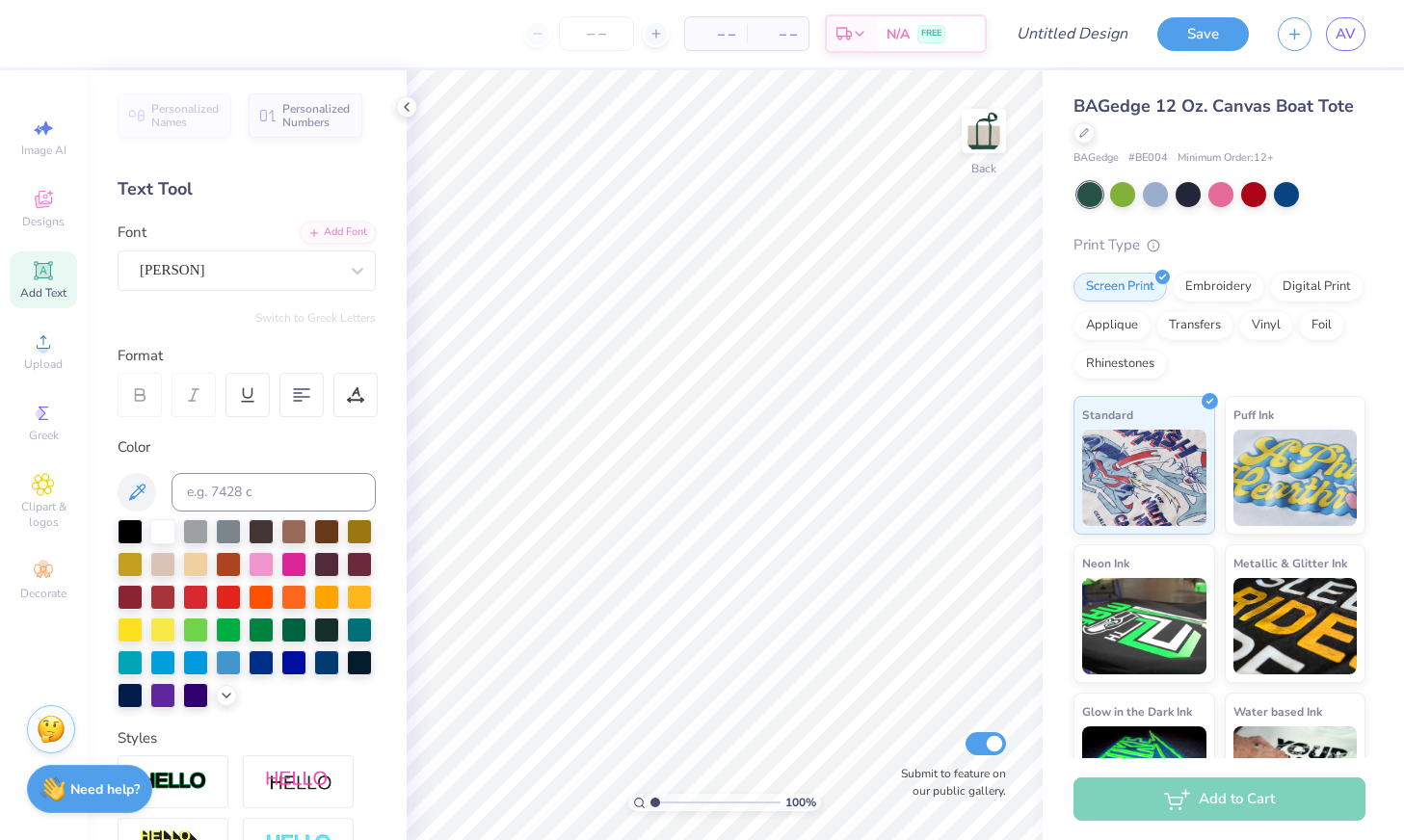 click on "Personalized Names Personalized Numbers Text Tool  Add Font Font Monsieur La Doulaise Switch to Greek Letters Format Color Styles Text Shape" at bounding box center [247, 455] 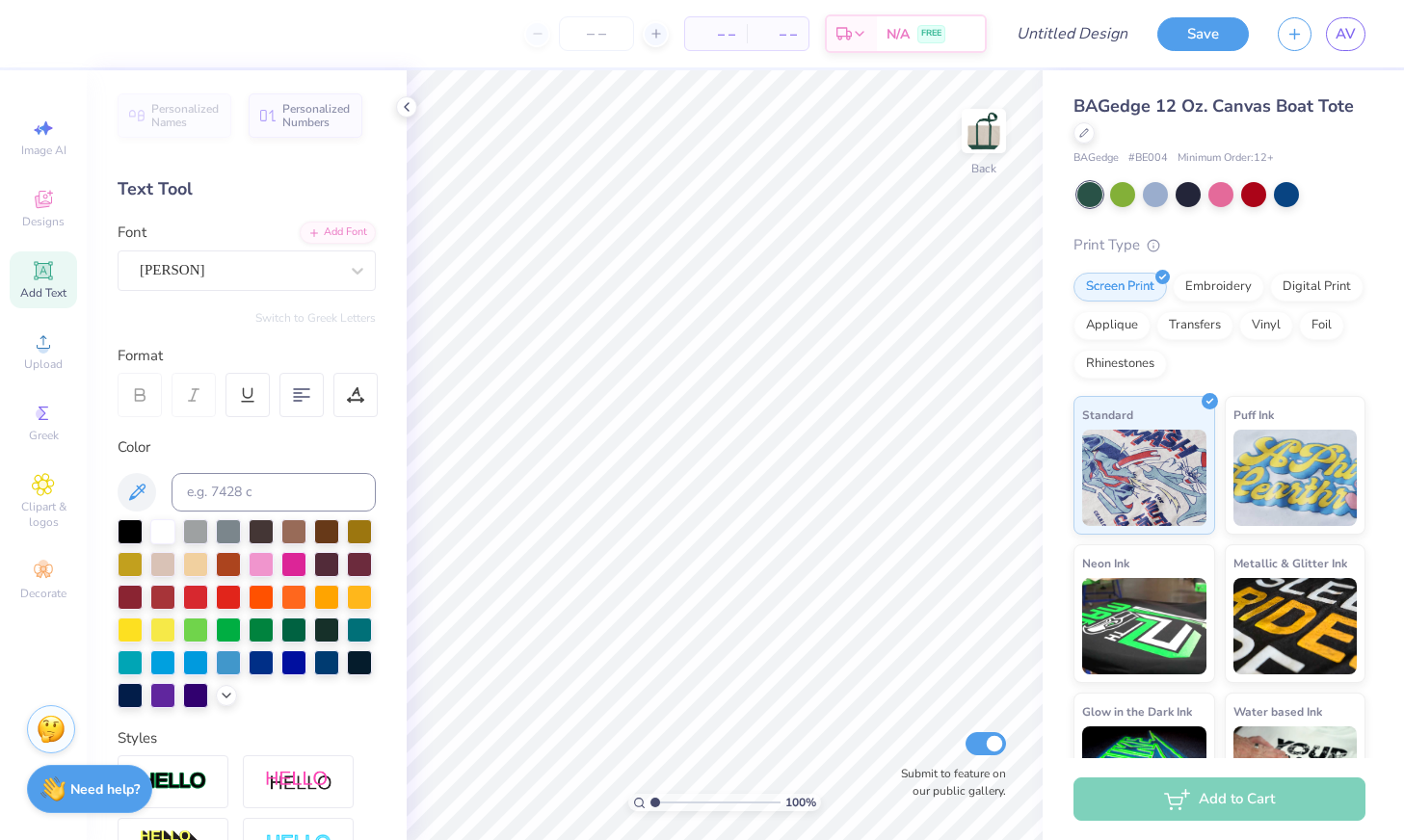 click 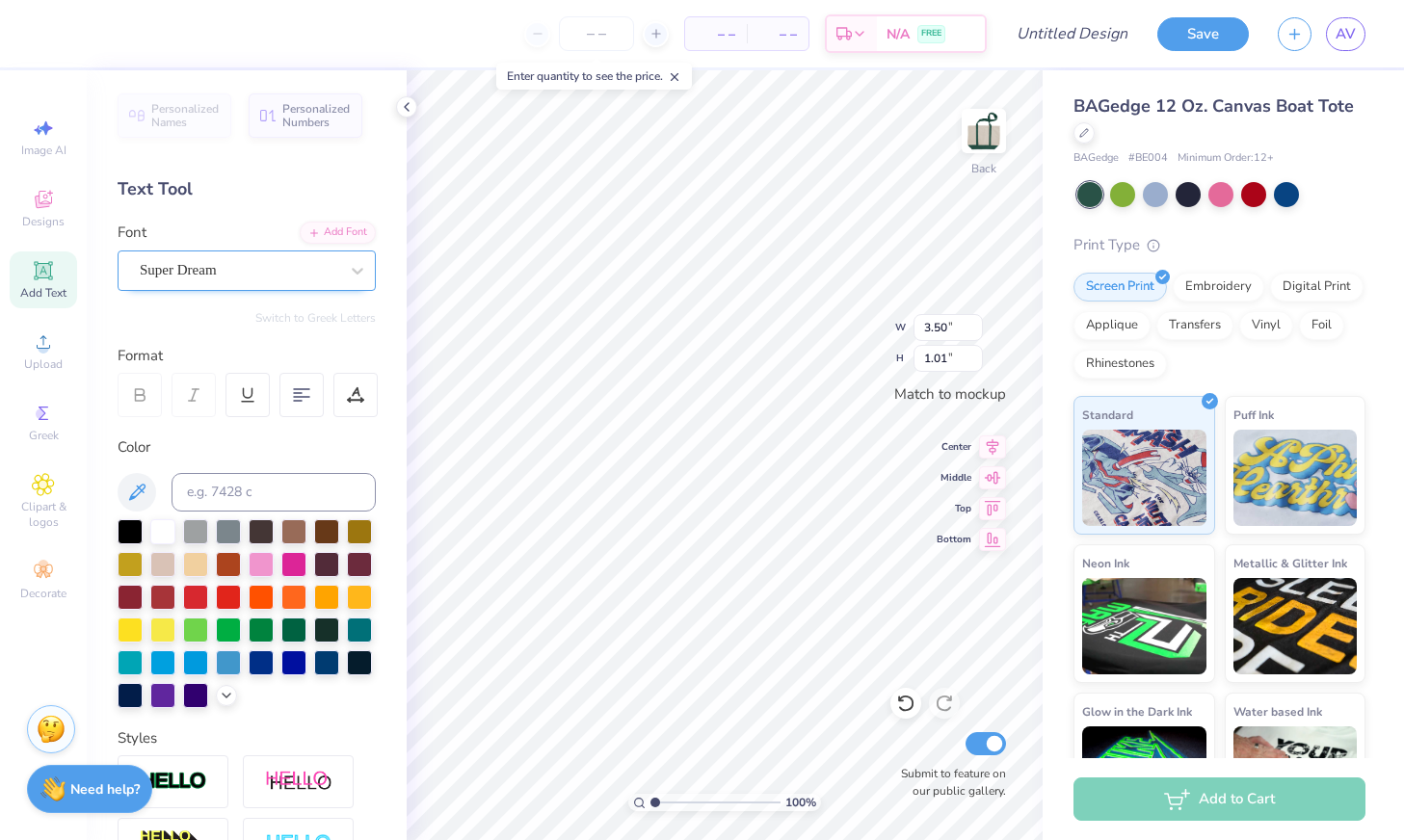 click on "Super Dream" at bounding box center [239, 270] 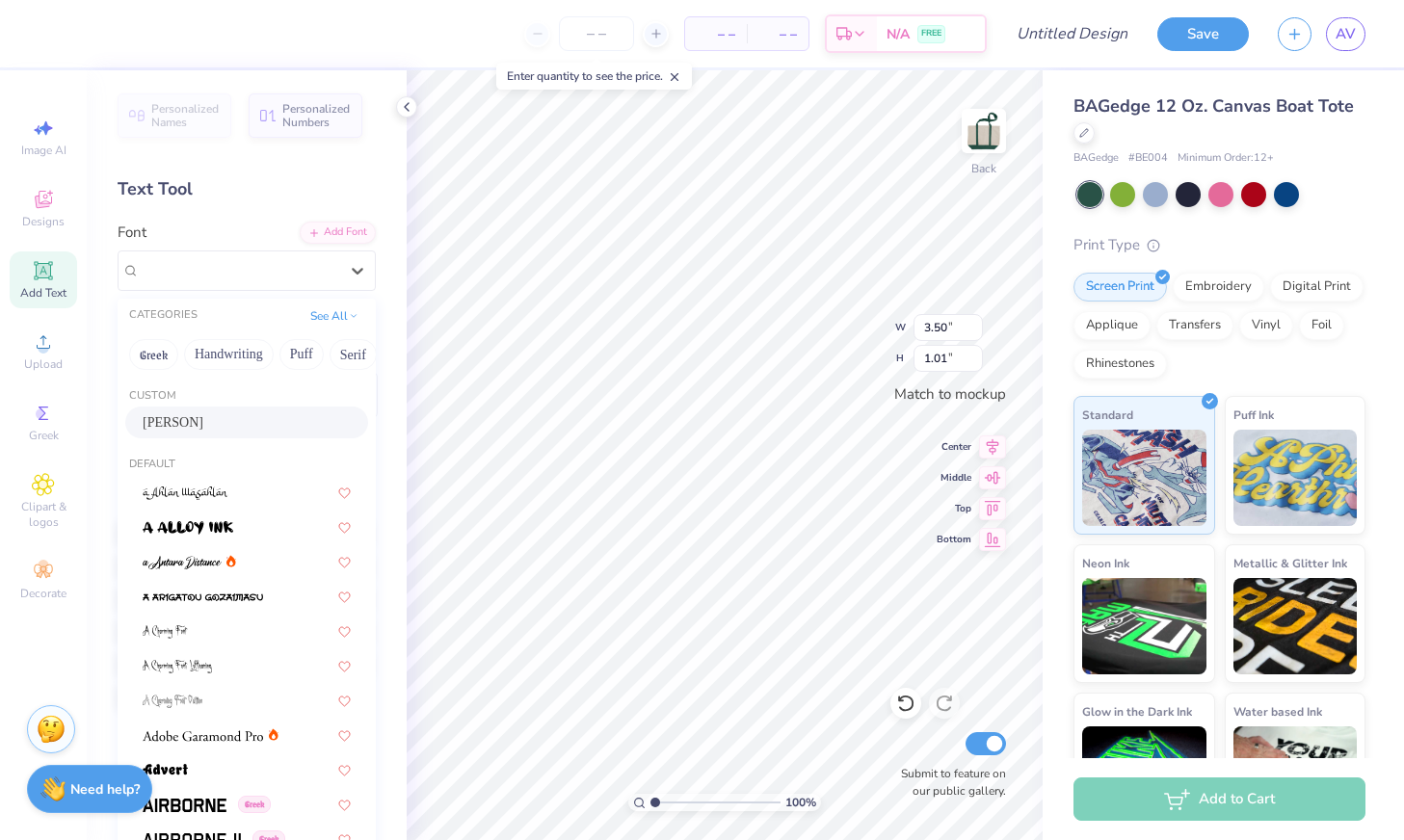 click on "[TITLE] [LAST]" at bounding box center (172, 422) 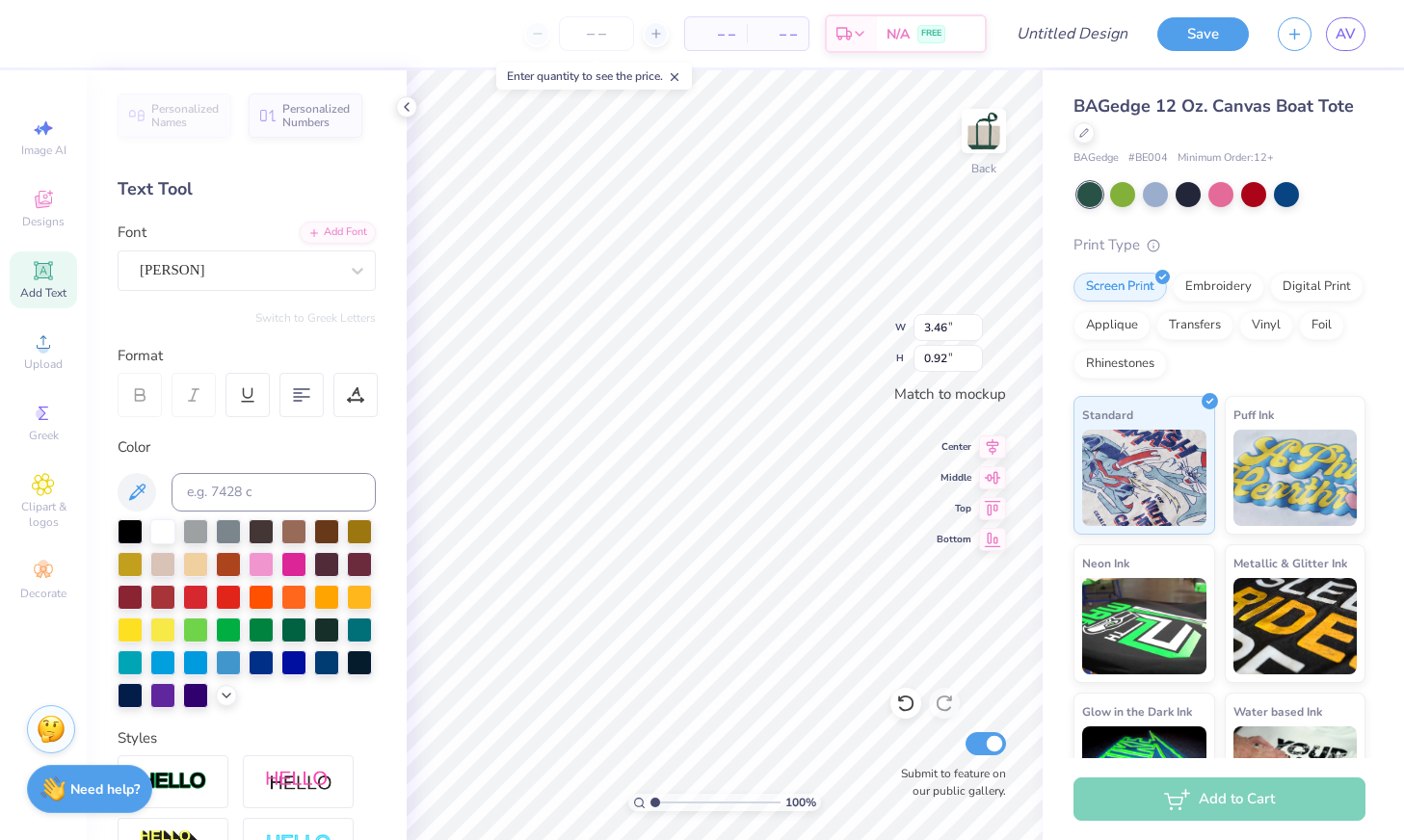 type on "3.46" 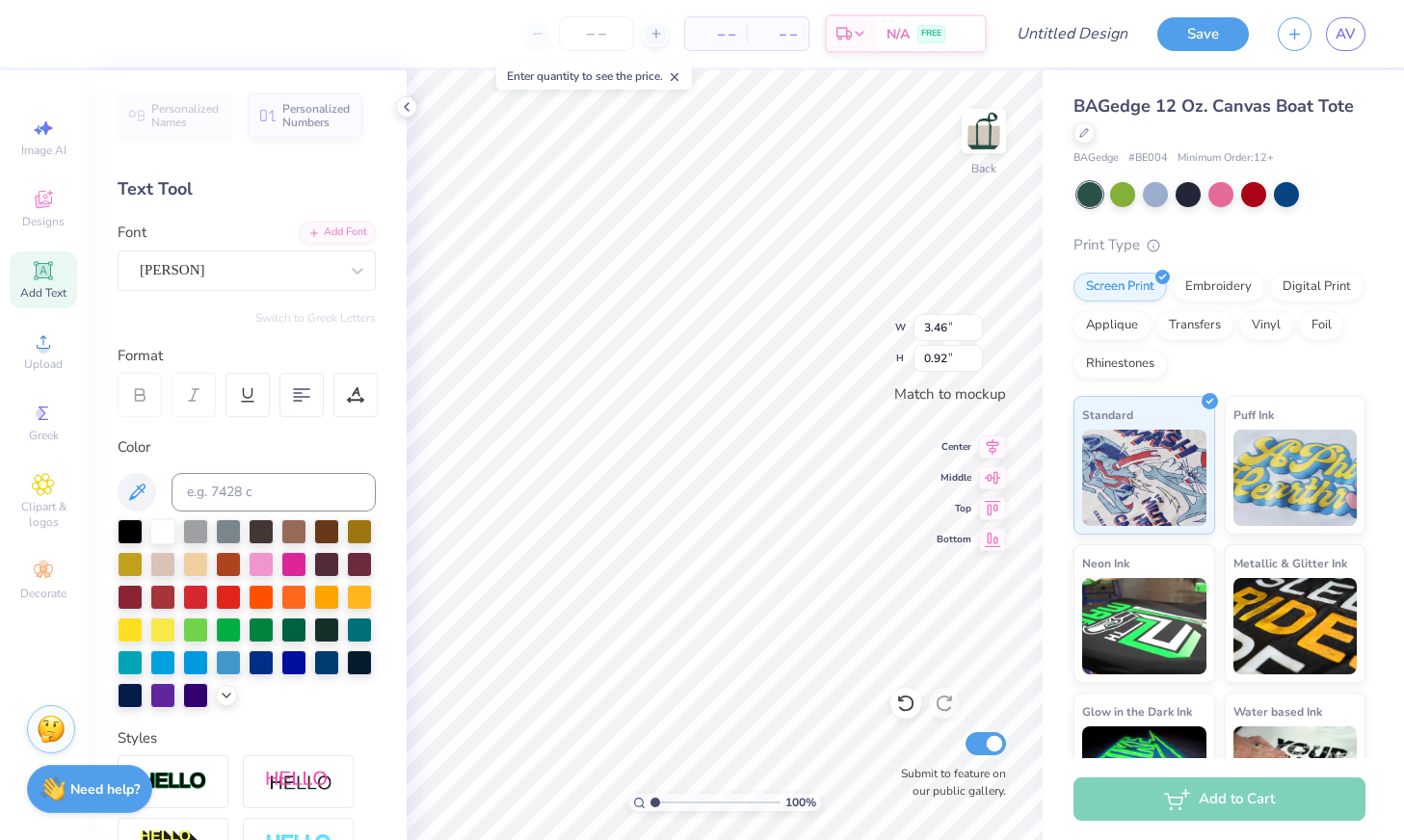 scroll, scrollTop: 1, scrollLeft: 0, axis: vertical 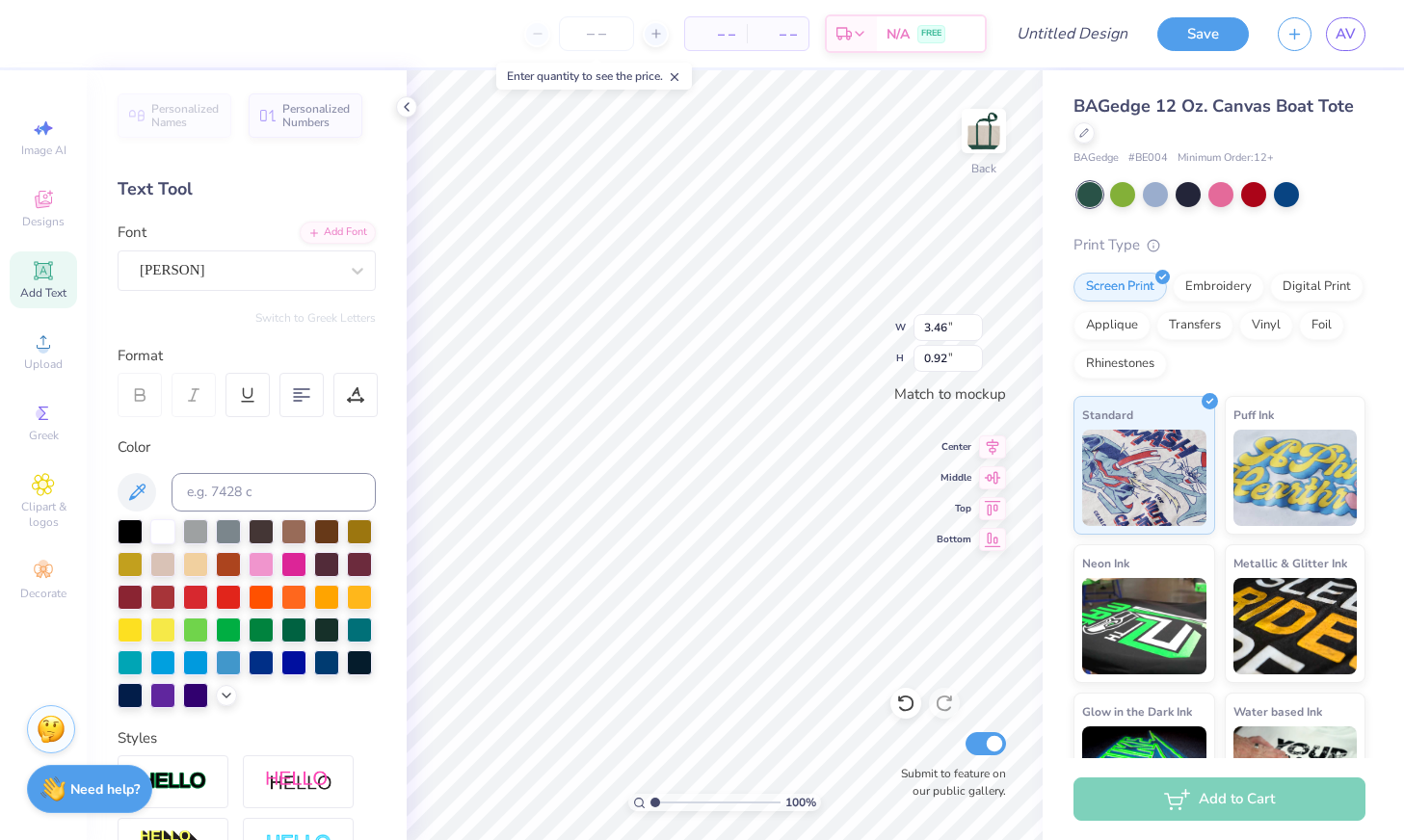 type on "Boom
Boom" 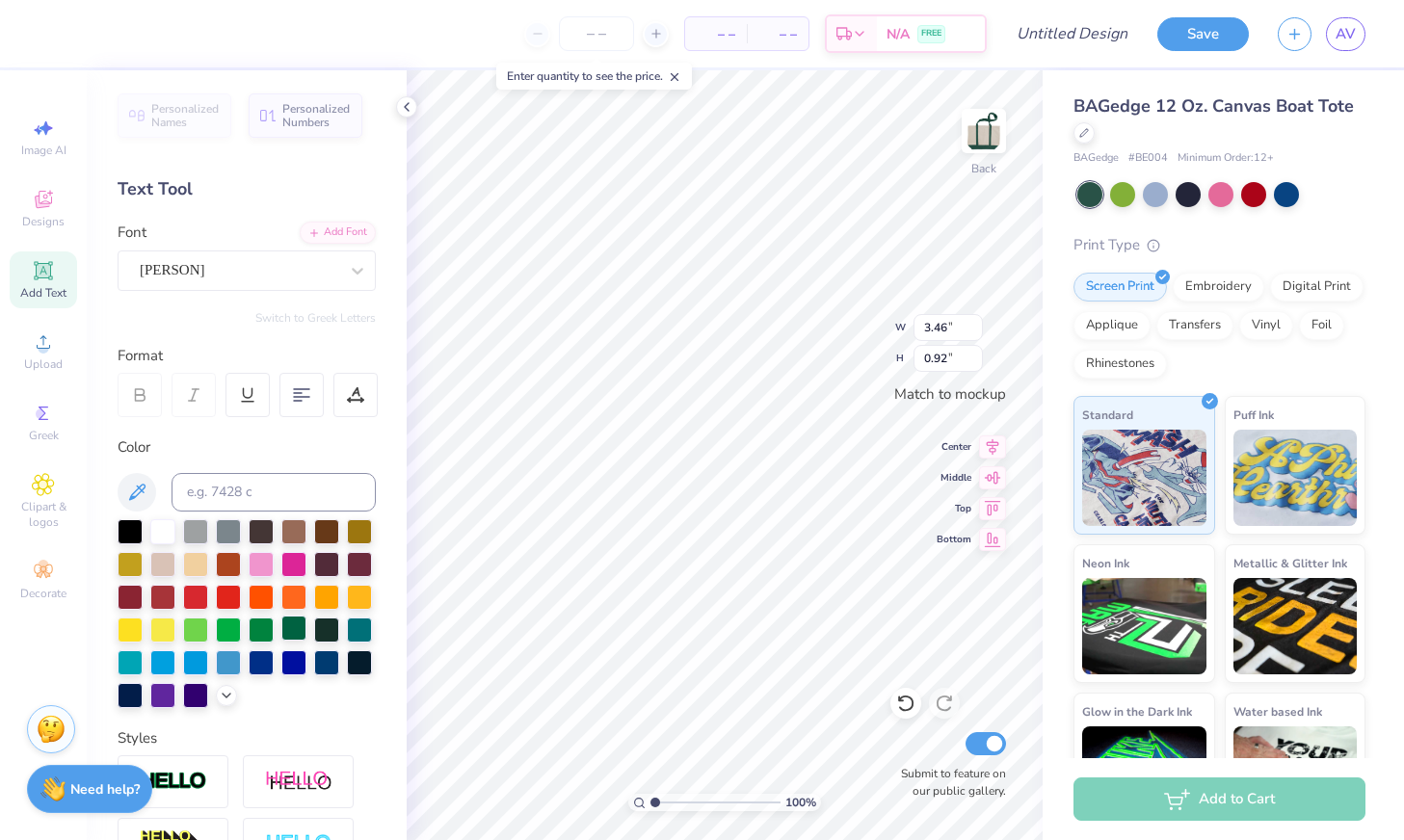 click at bounding box center [294, 628] 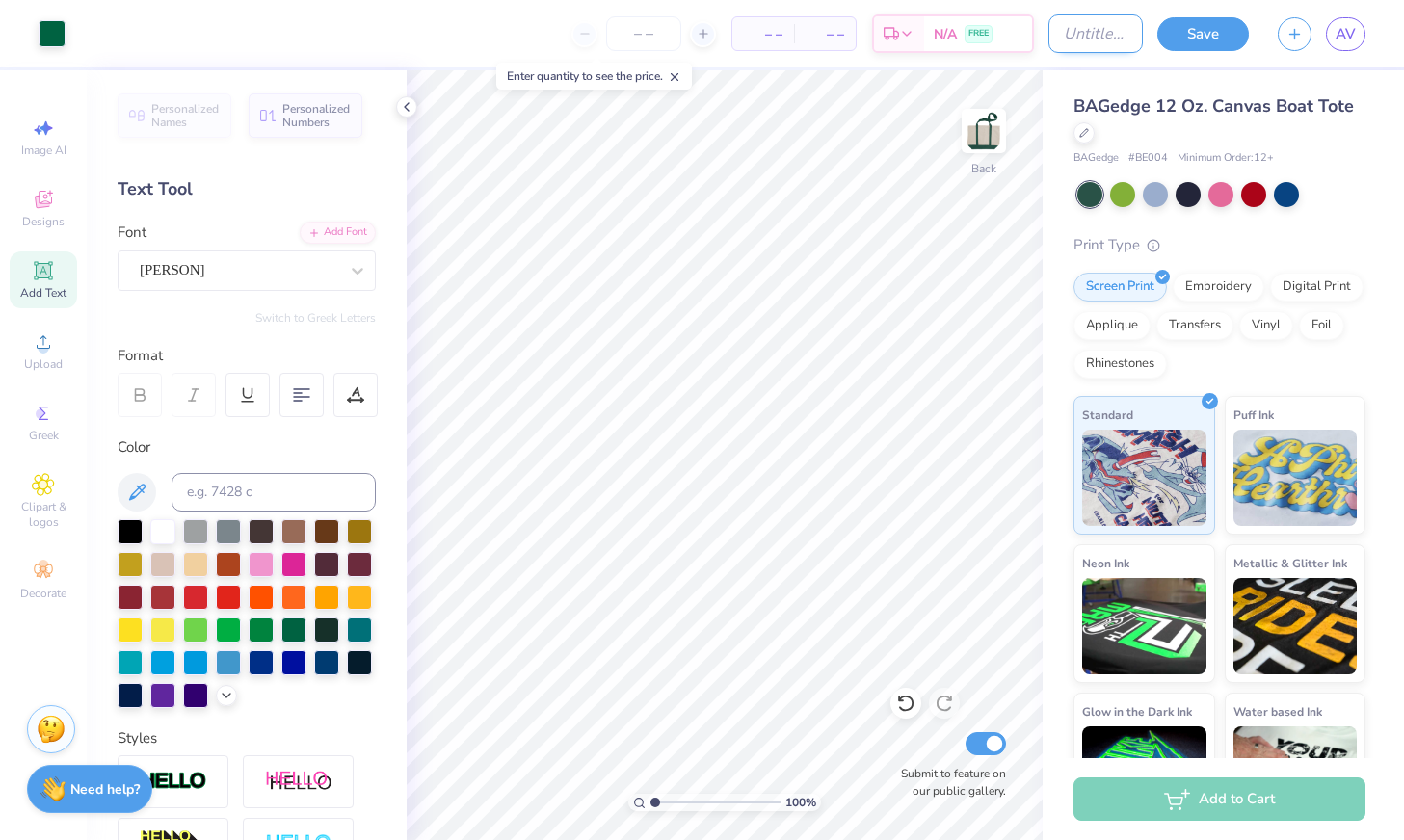 click on "Design Title" at bounding box center (1096, 34) 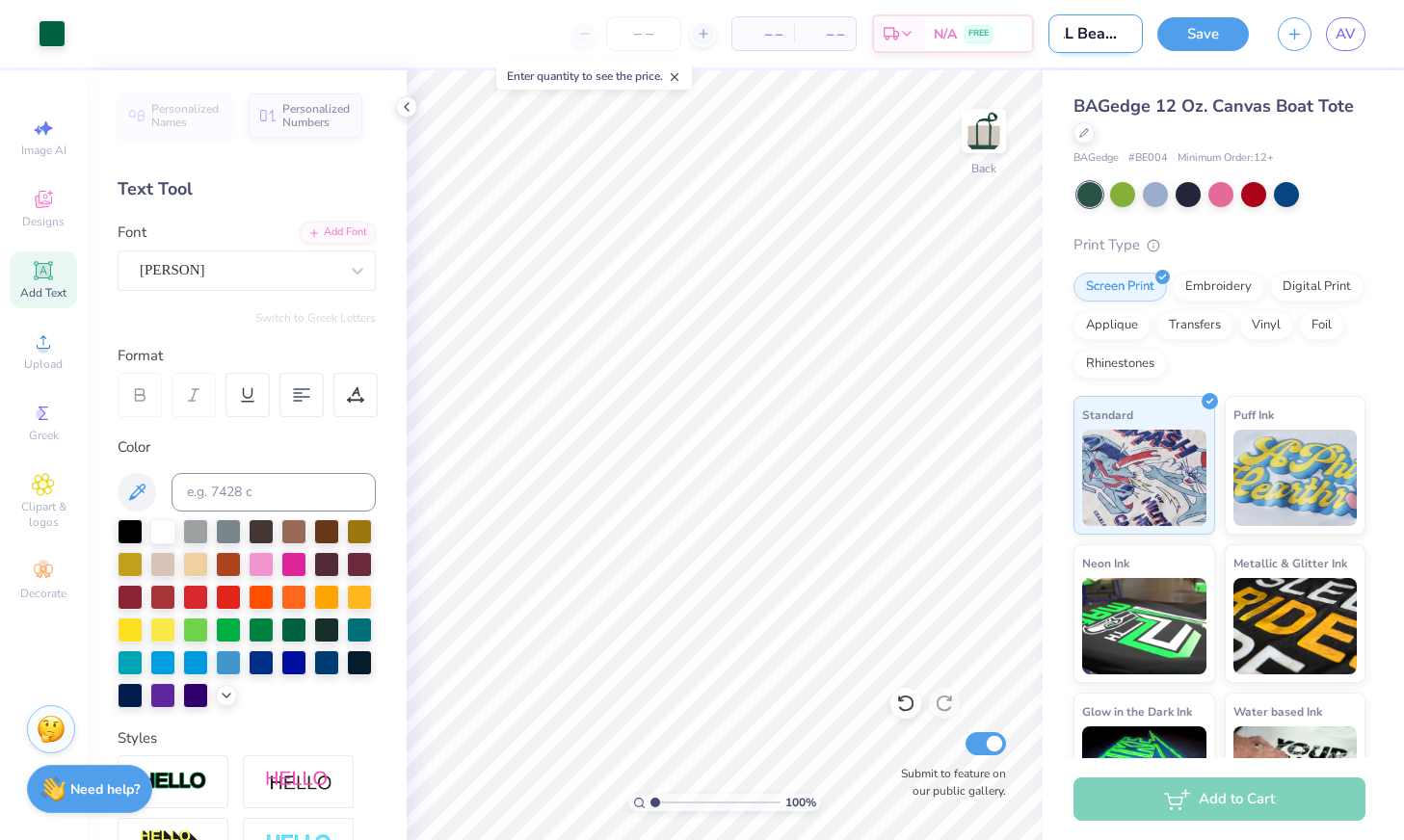 scroll, scrollTop: 0, scrollLeft: 16, axis: horizontal 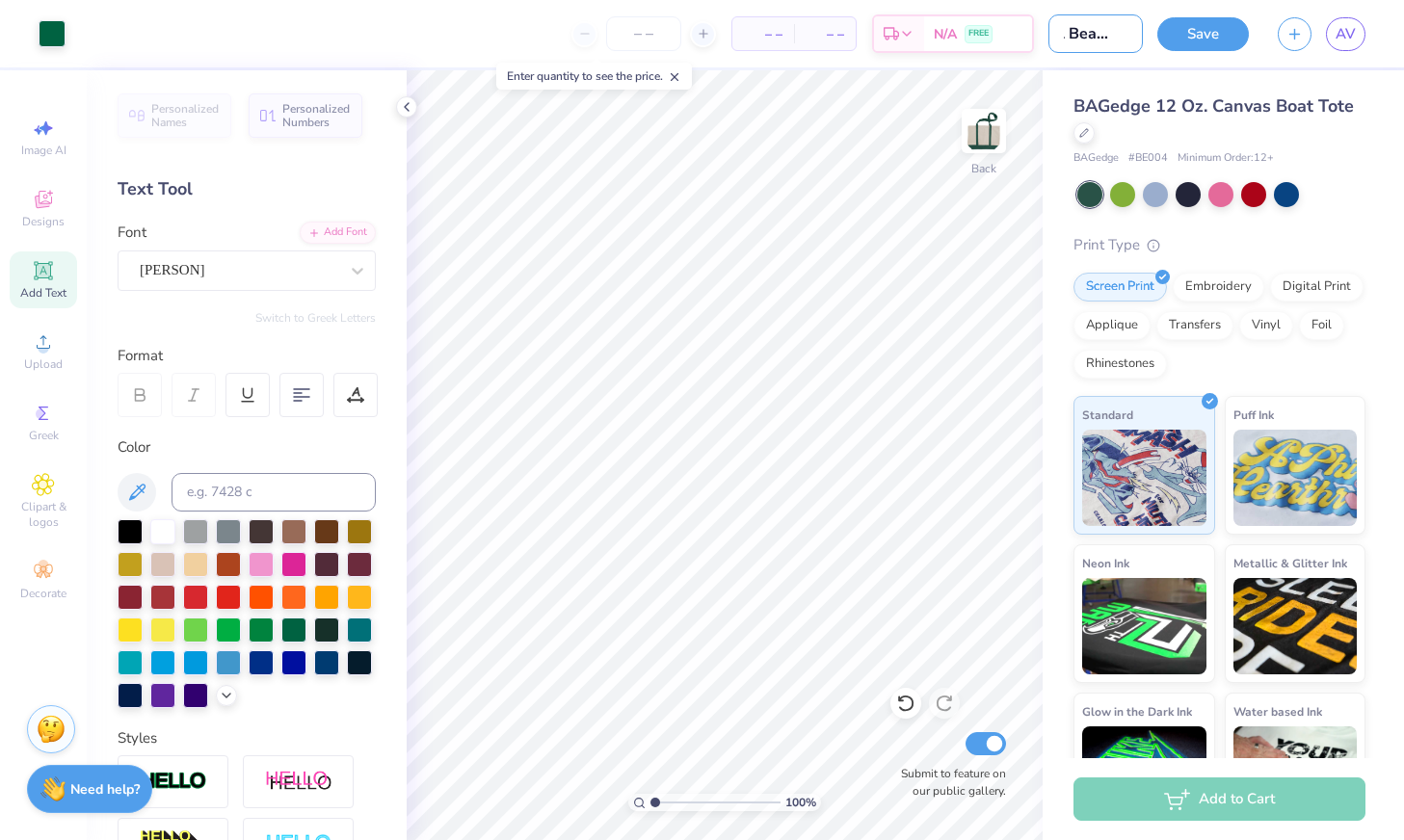 type on "LL Bean #2" 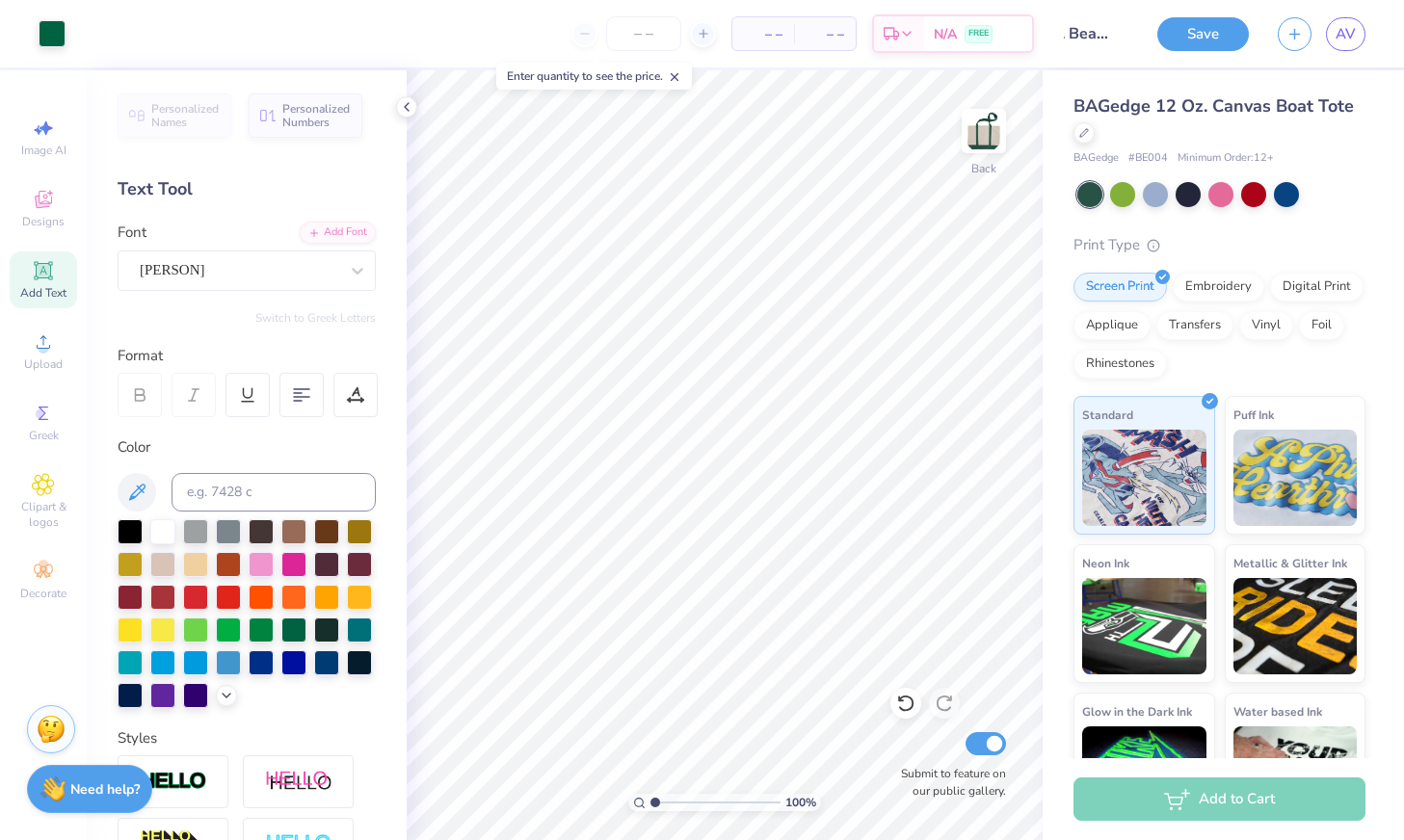 scroll, scrollTop: 0, scrollLeft: 0, axis: both 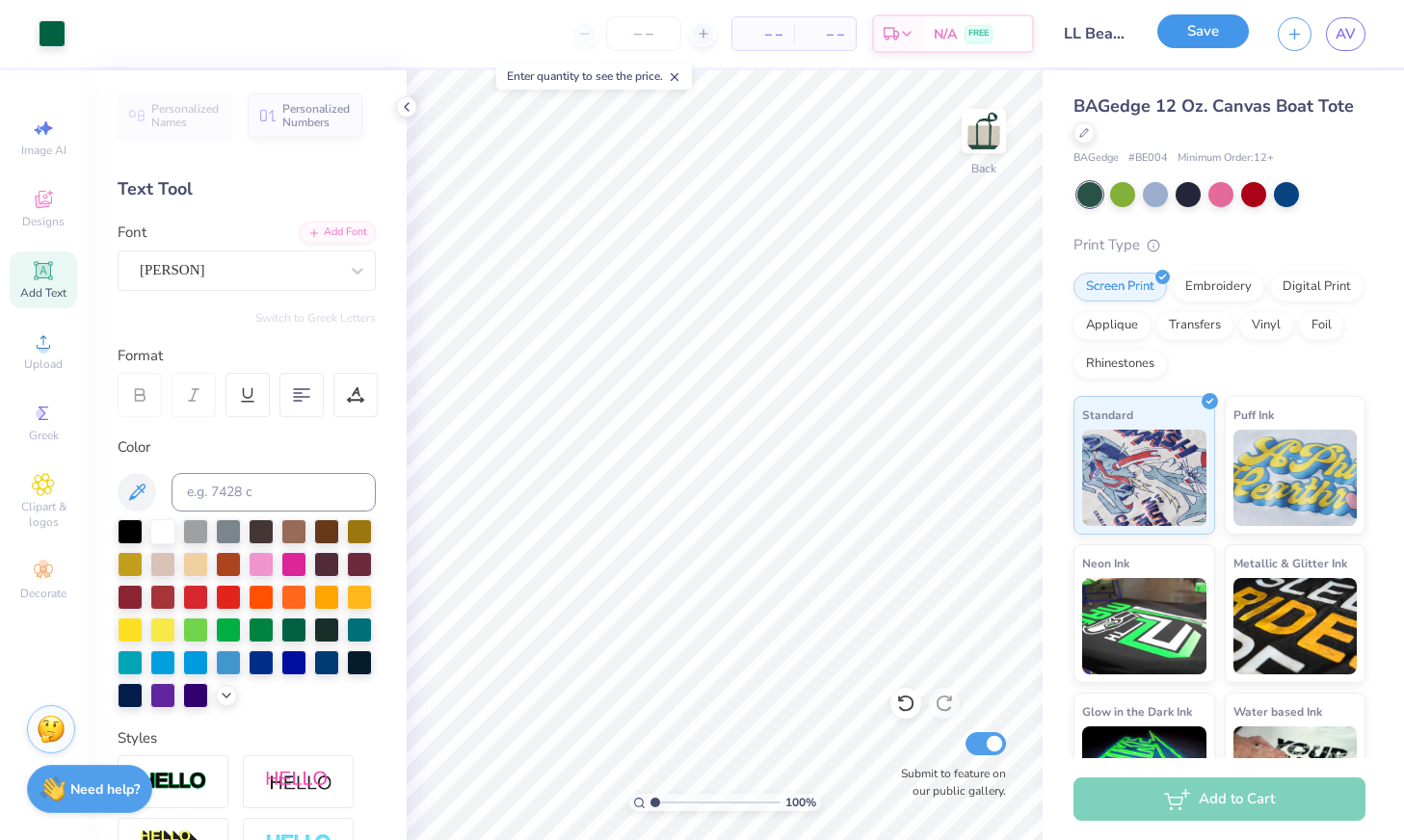 click on "Save" at bounding box center (1203, 31) 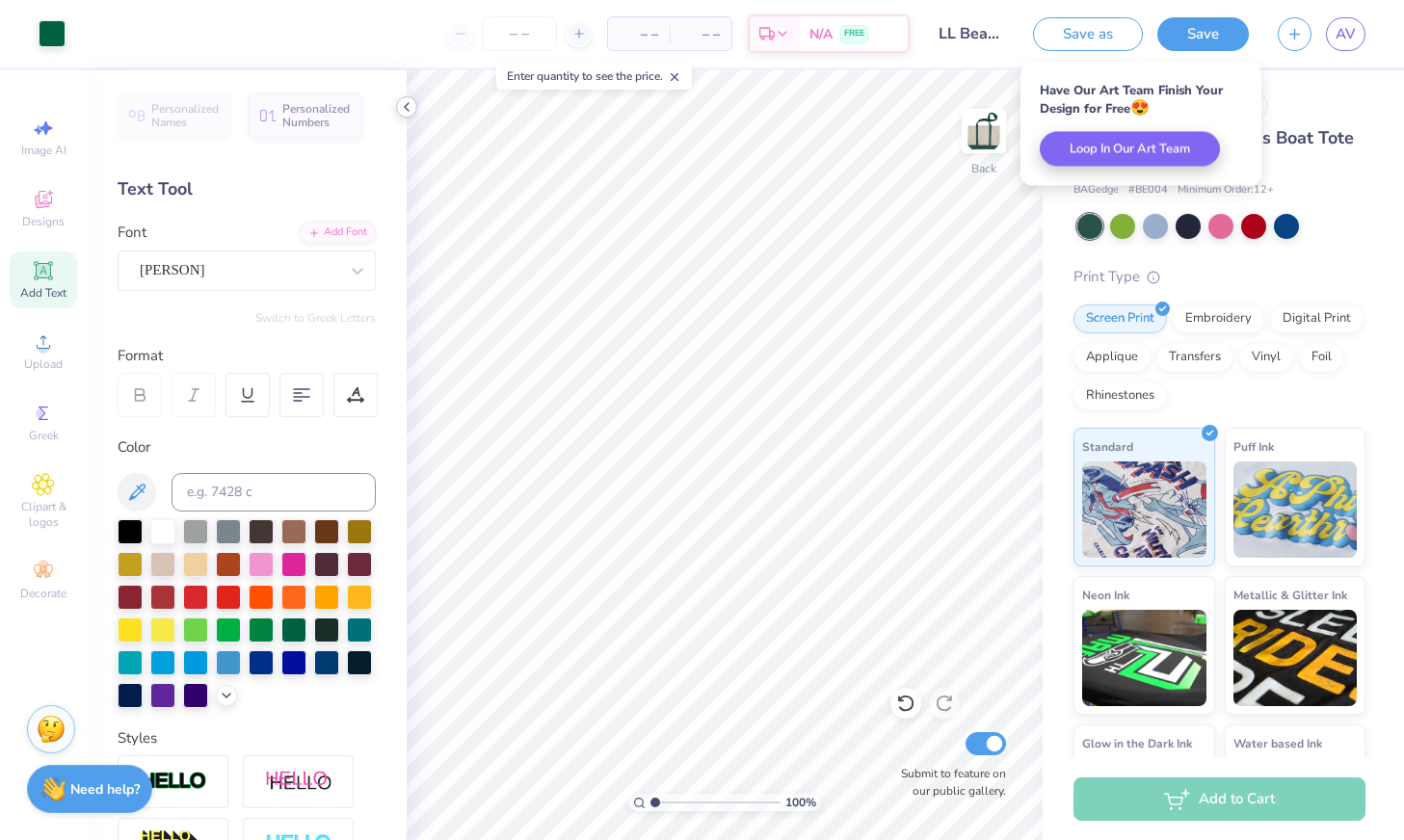 click 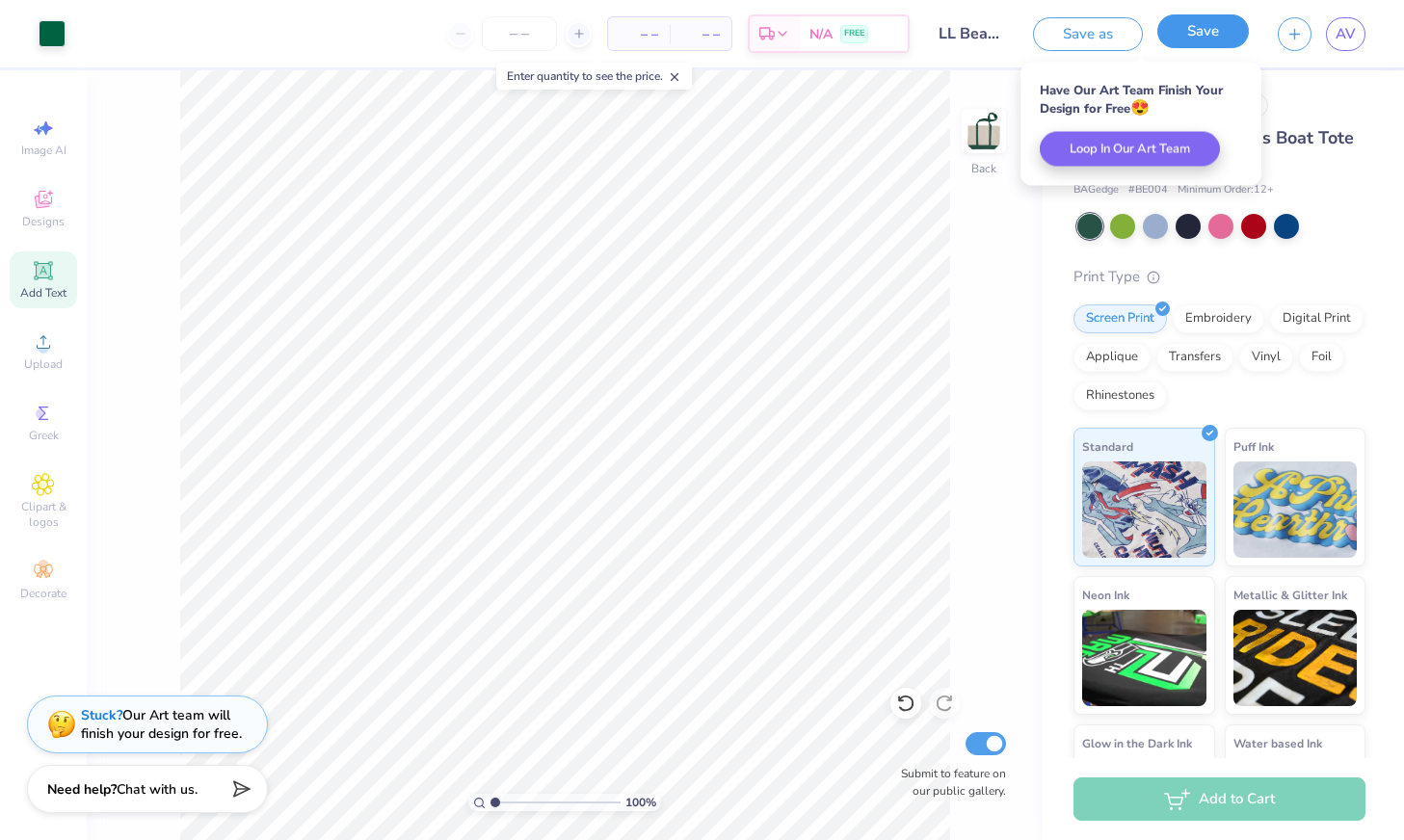 click on "Save" at bounding box center [1203, 31] 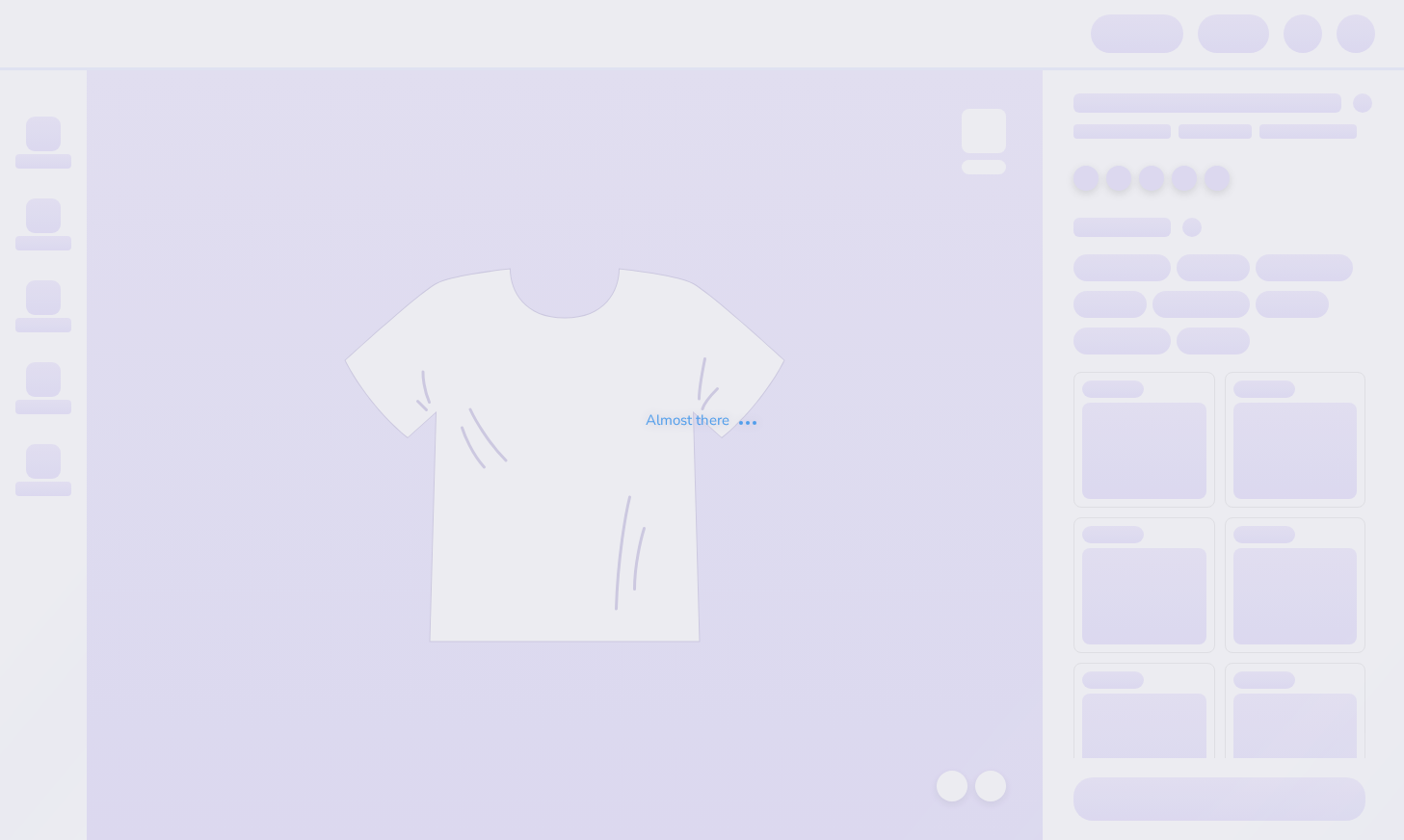 scroll, scrollTop: 0, scrollLeft: 0, axis: both 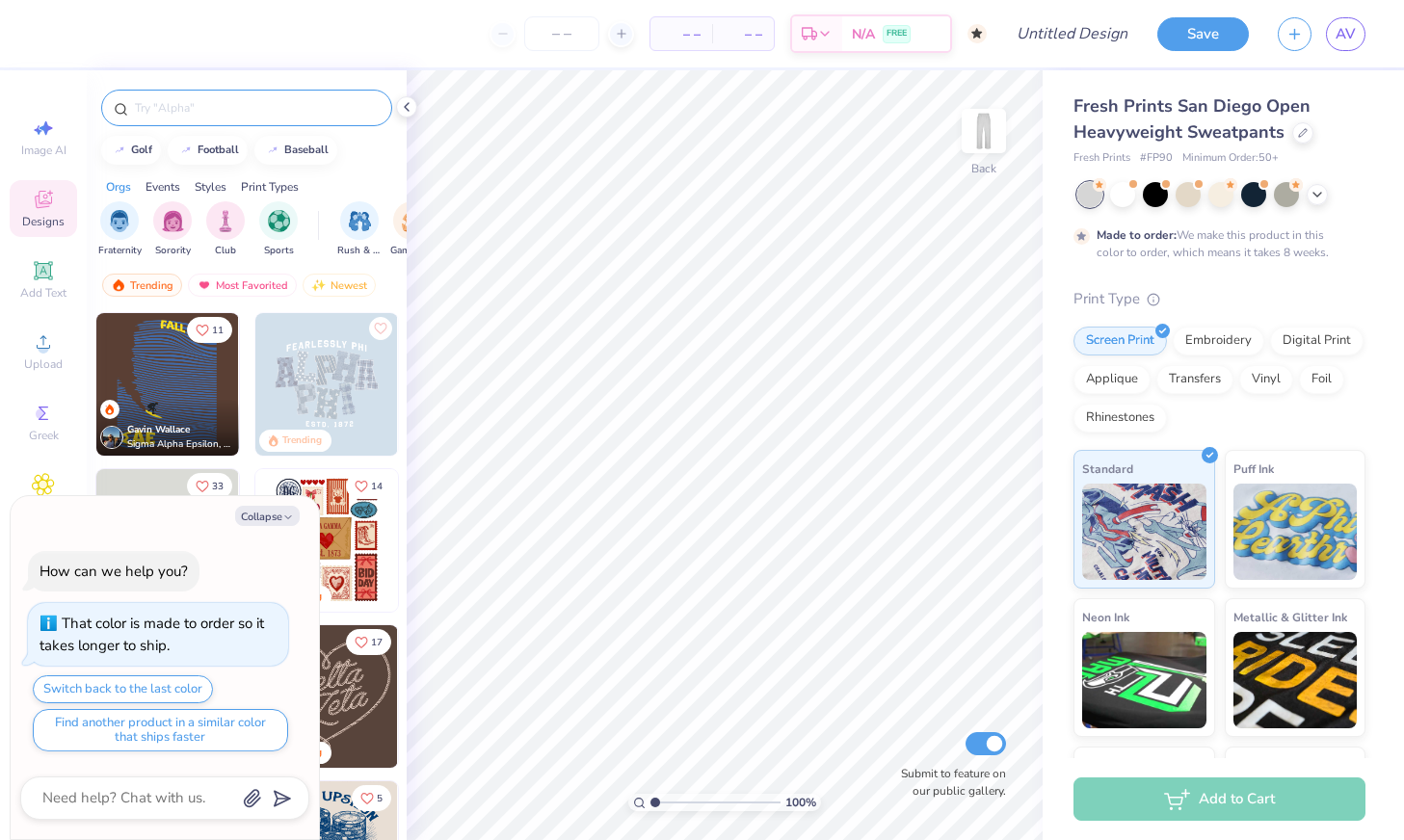 click at bounding box center [247, 108] 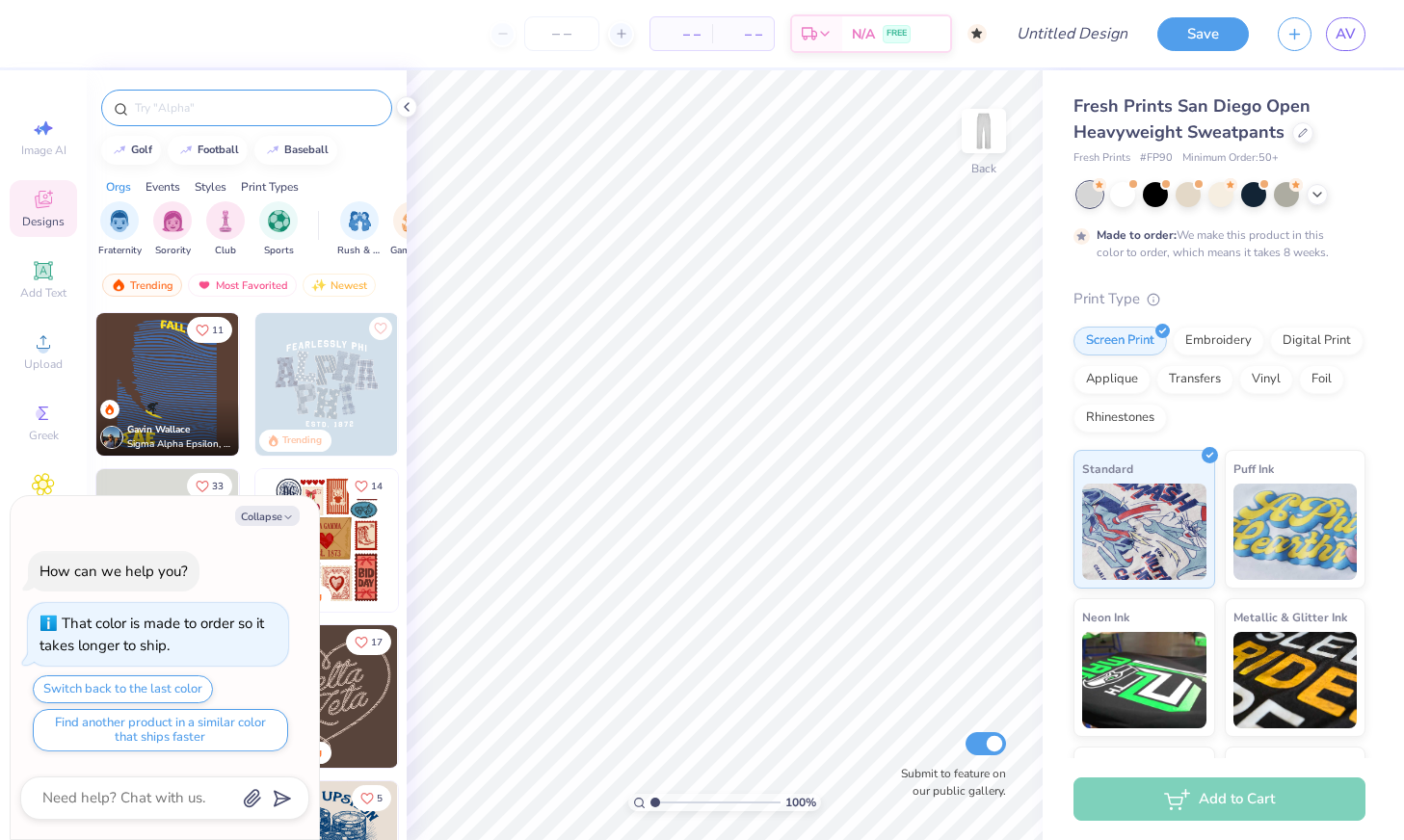 type on "x" 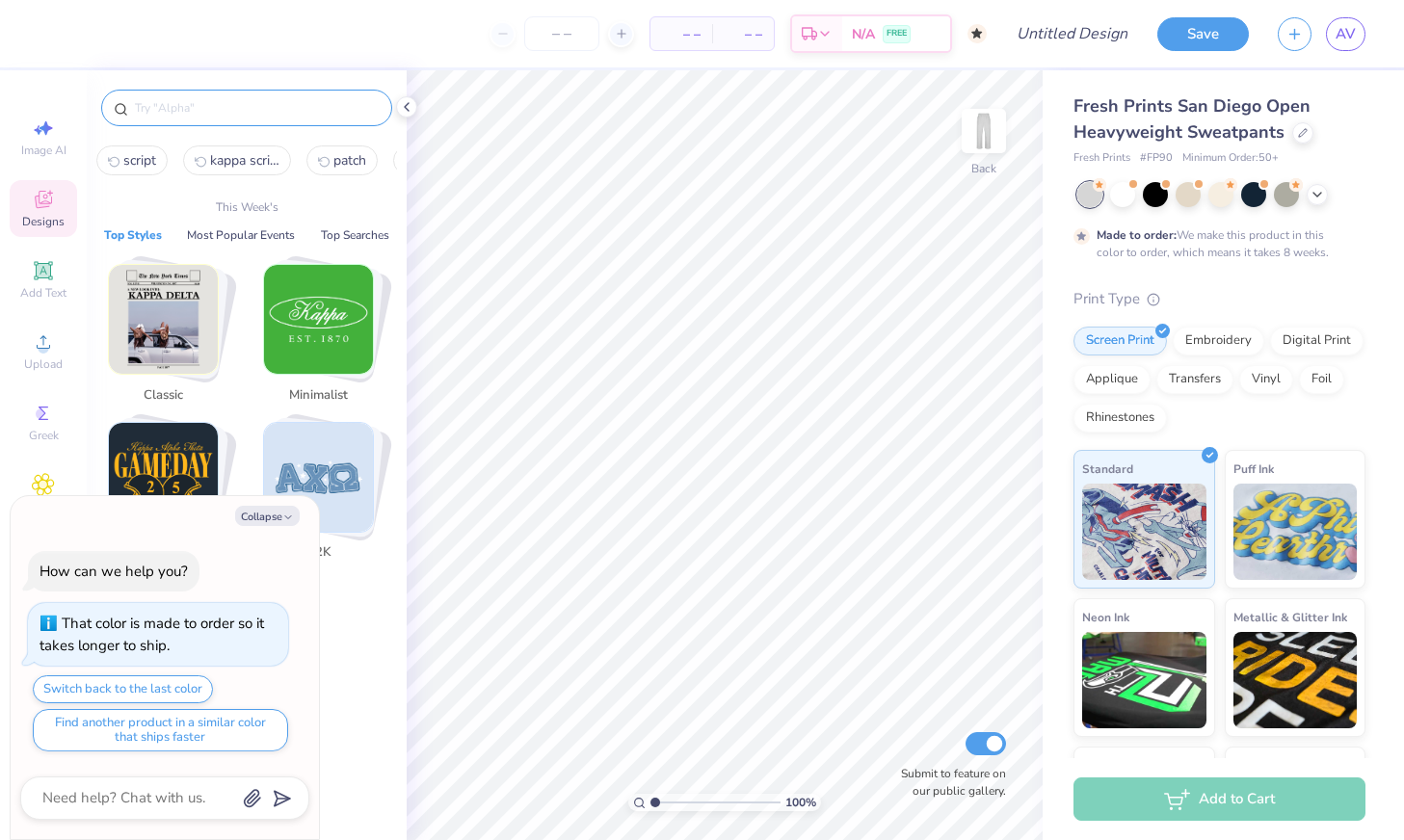 click at bounding box center (256, 108) 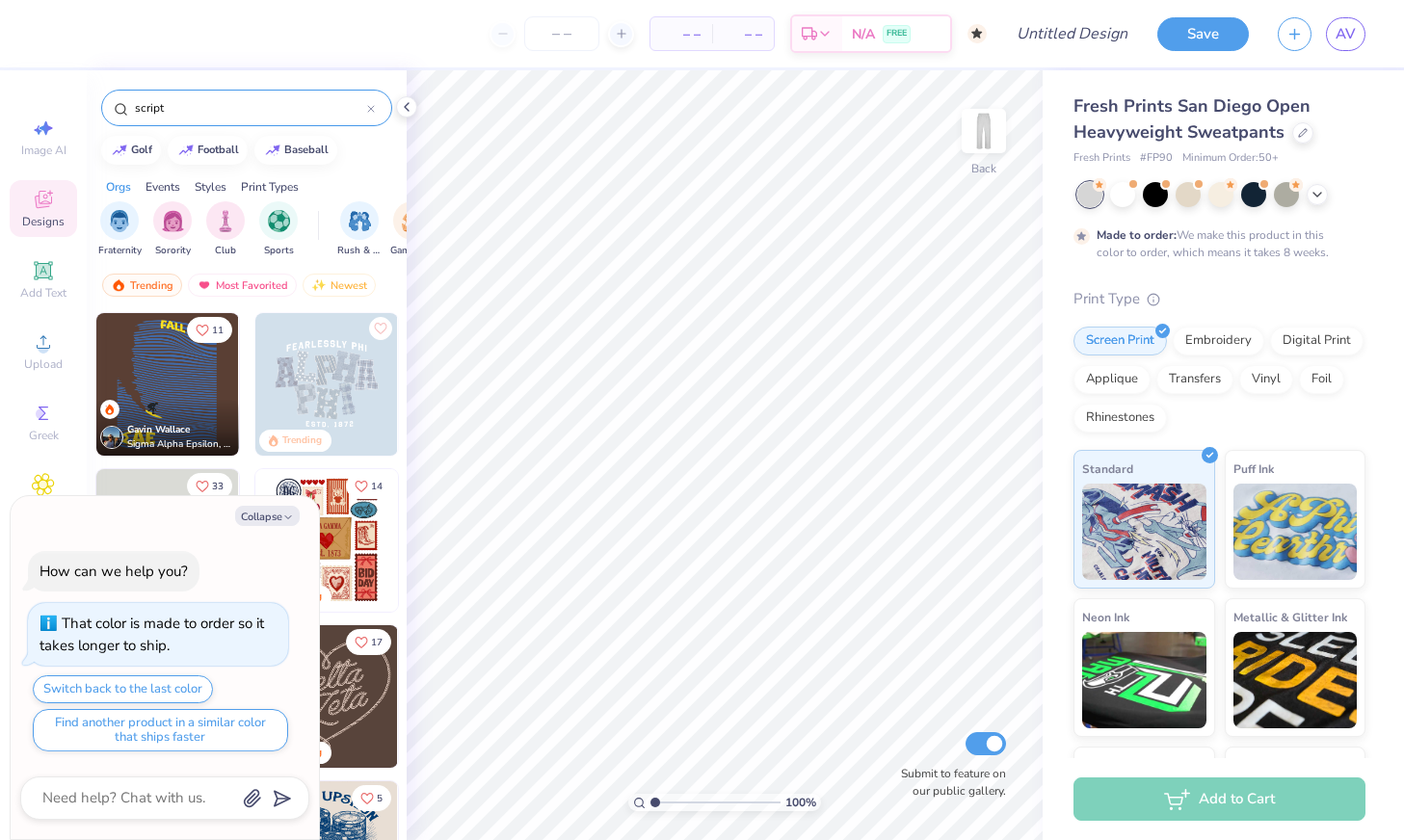 type on "script" 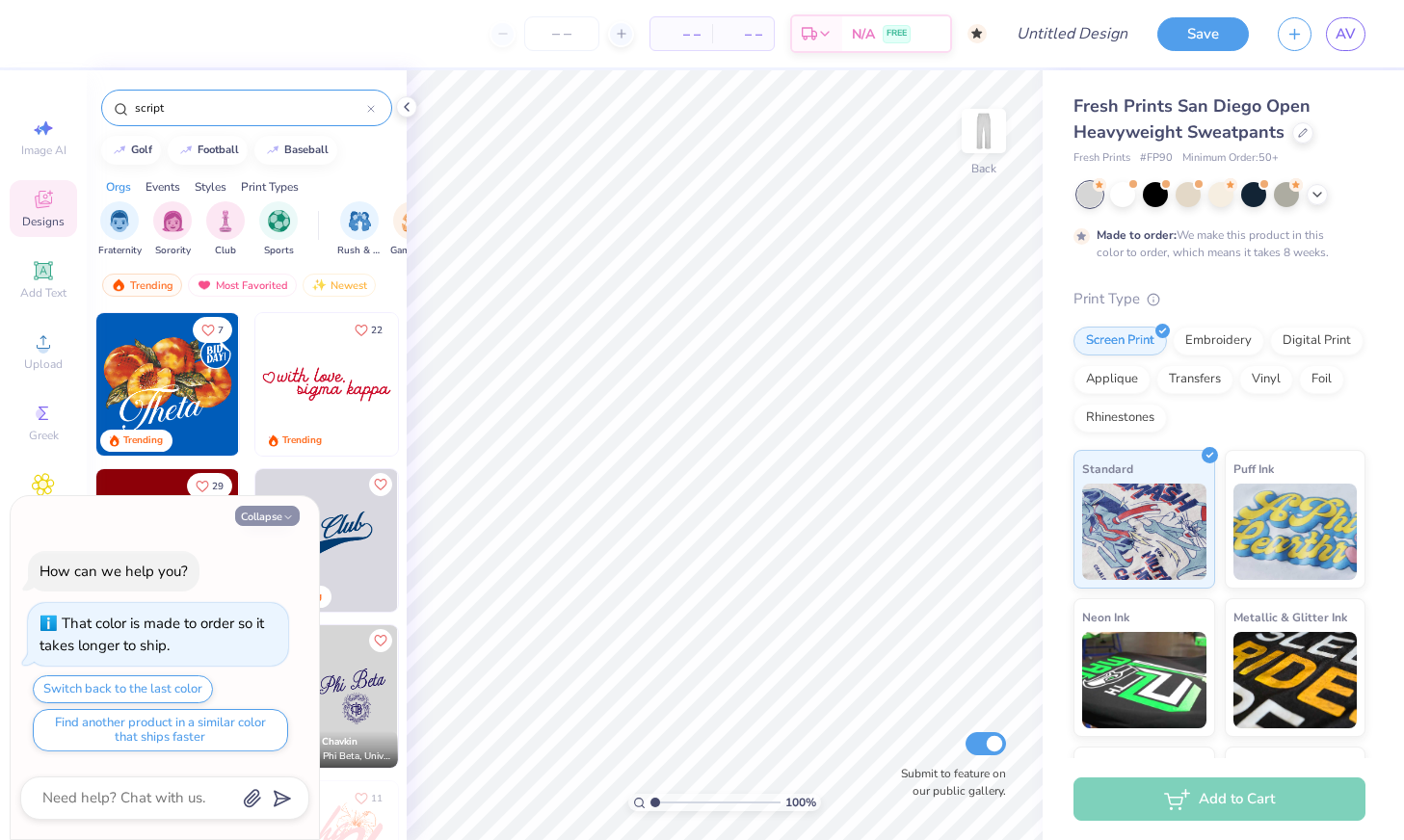 click on "Collapse" at bounding box center (267, 515) 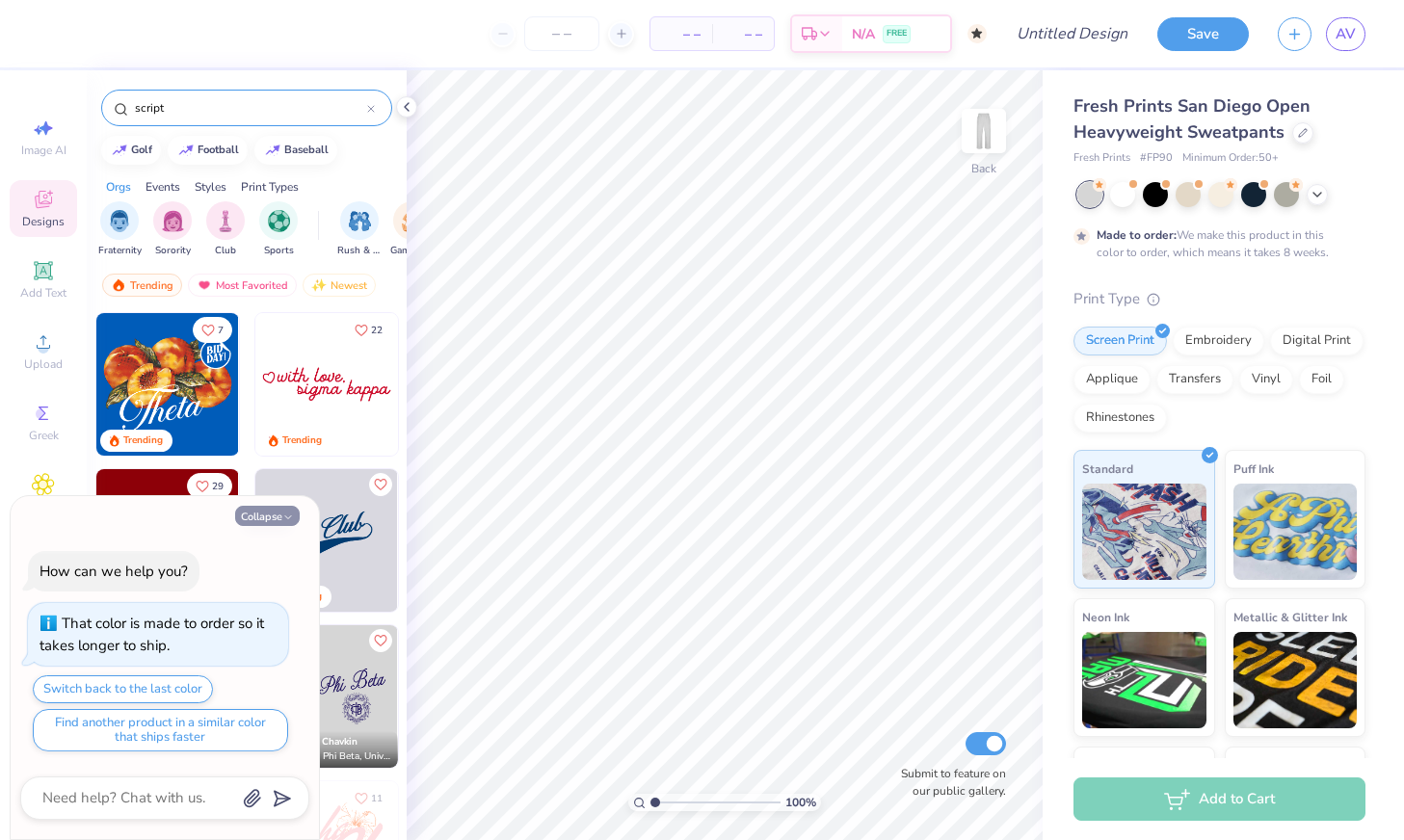 type on "x" 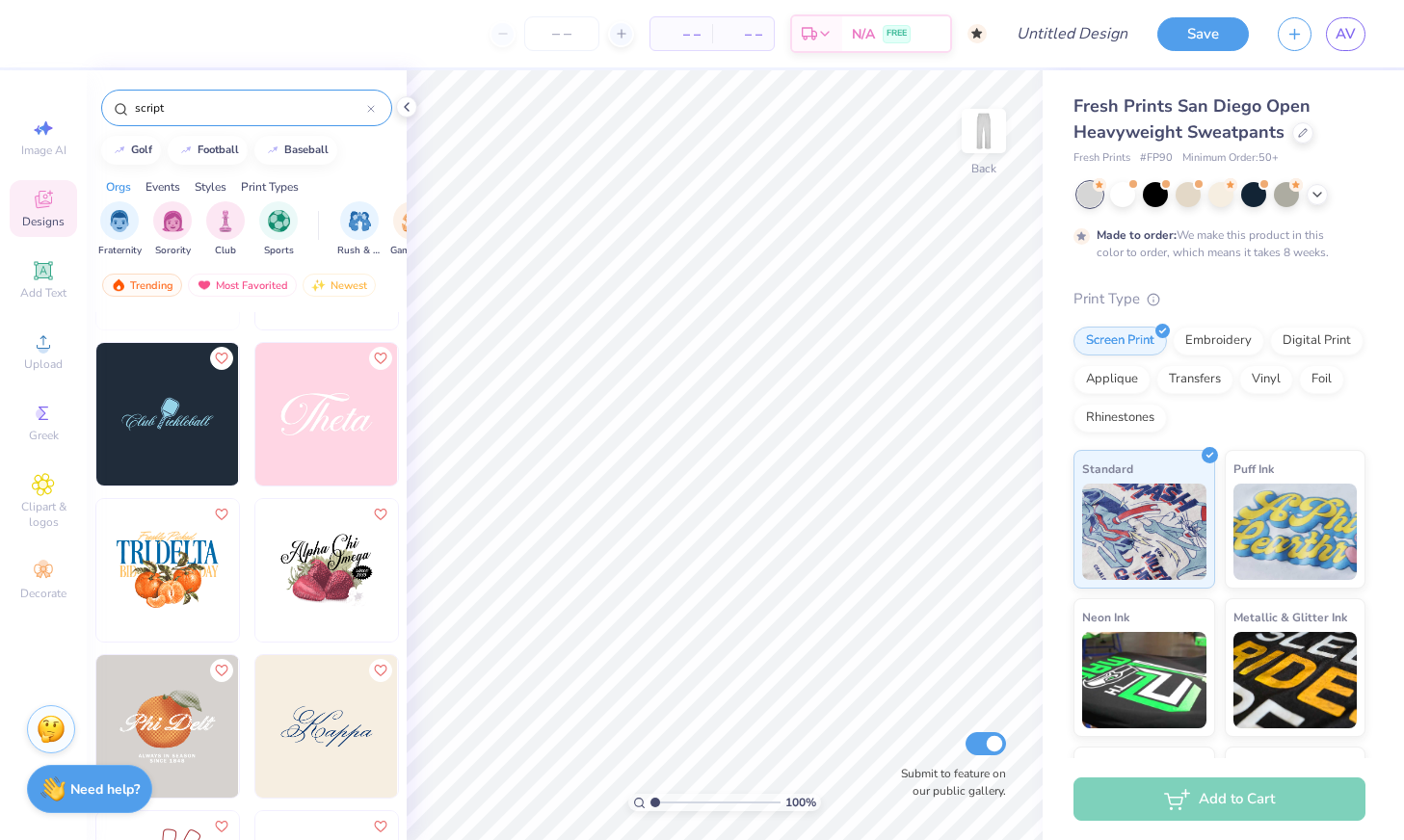 scroll, scrollTop: 3639, scrollLeft: 0, axis: vertical 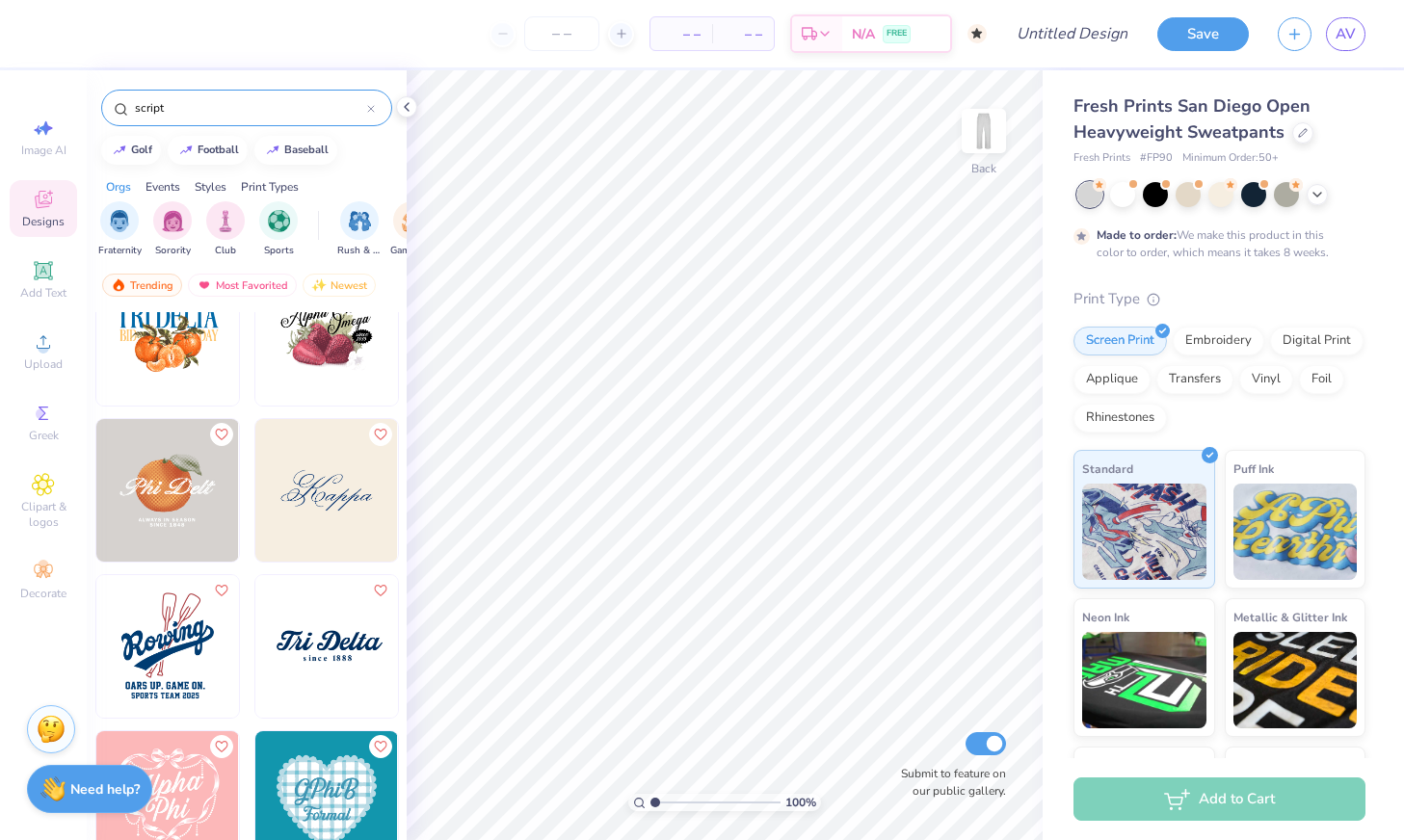 click at bounding box center [327, 490] 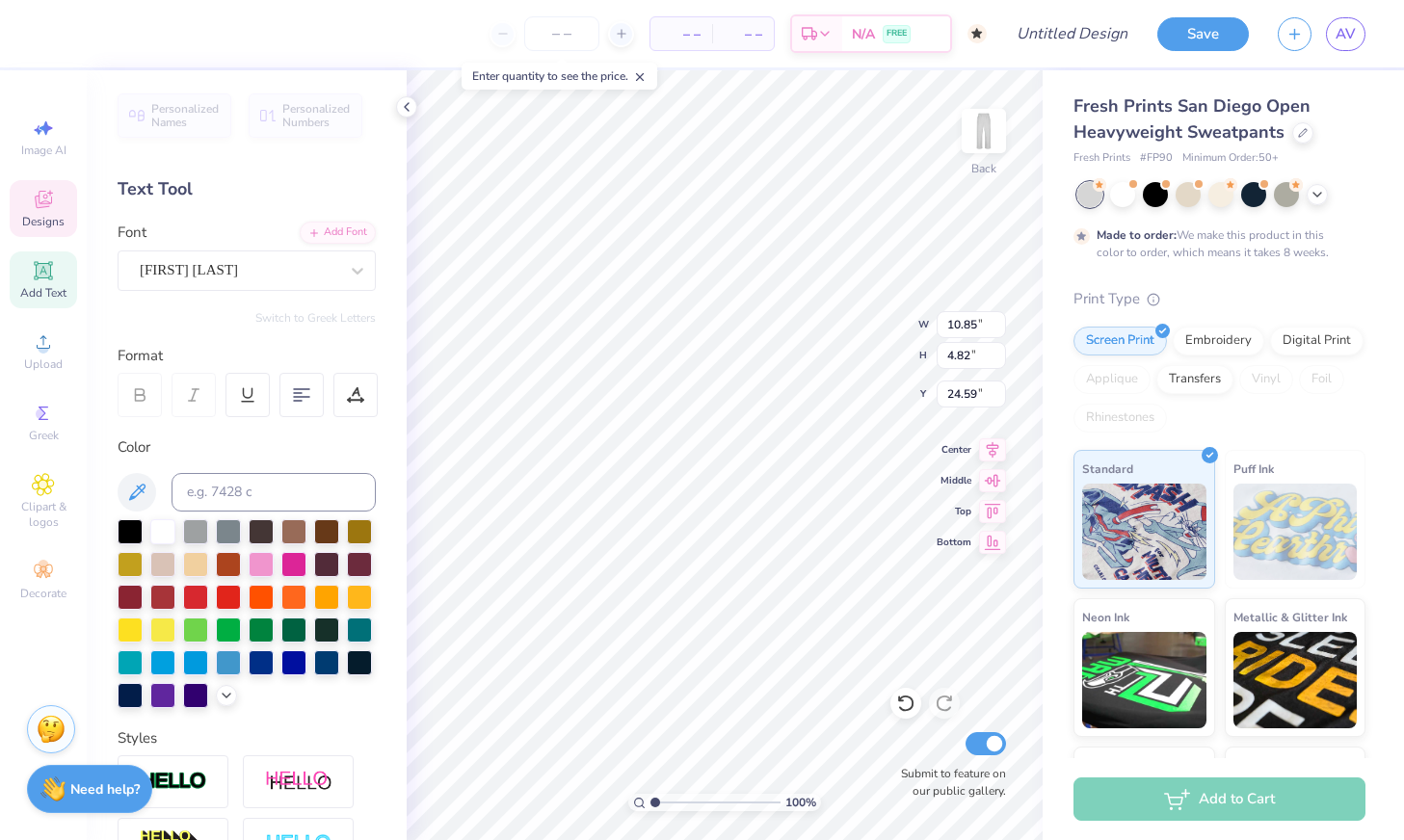 type on "Theta" 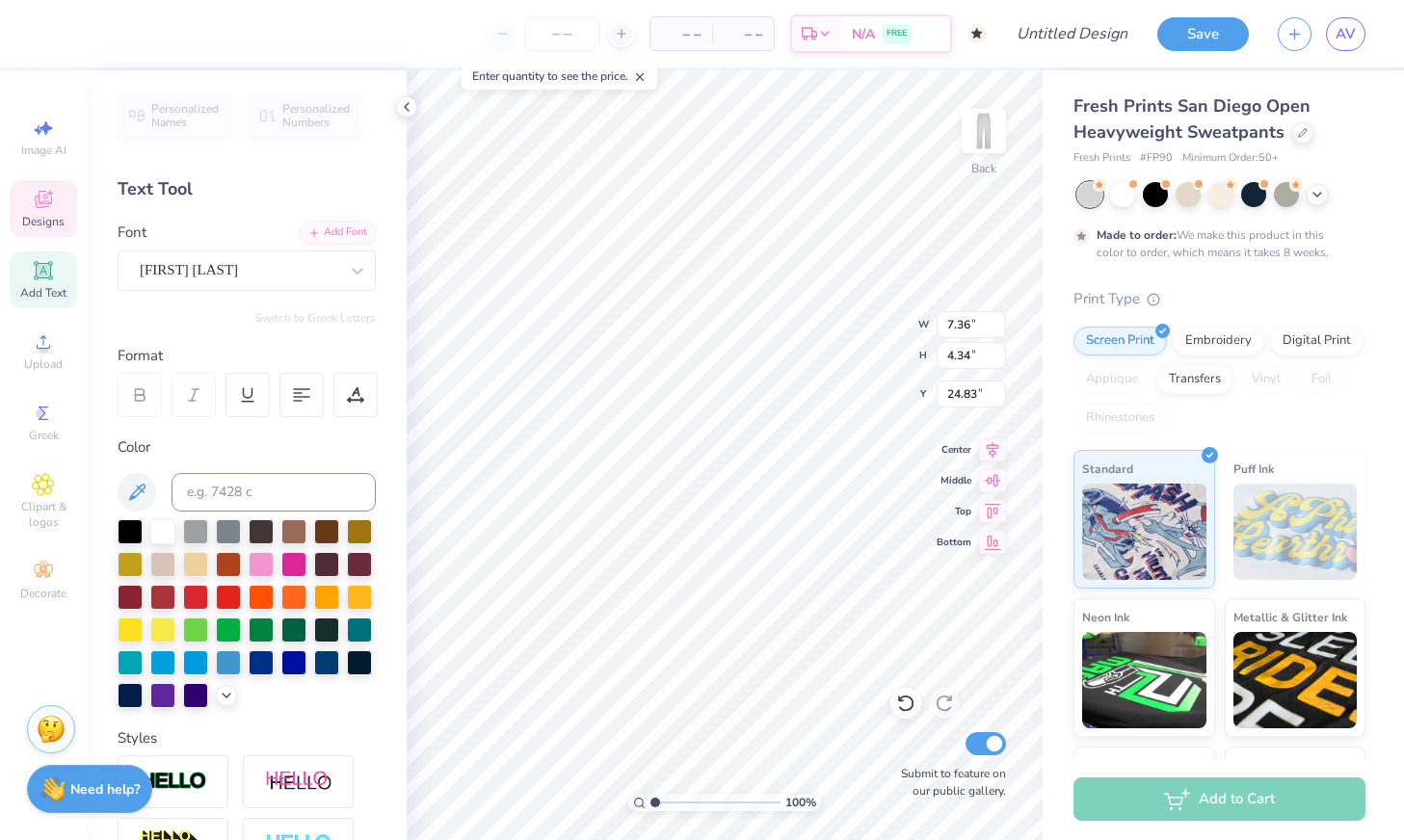 type on "5.03" 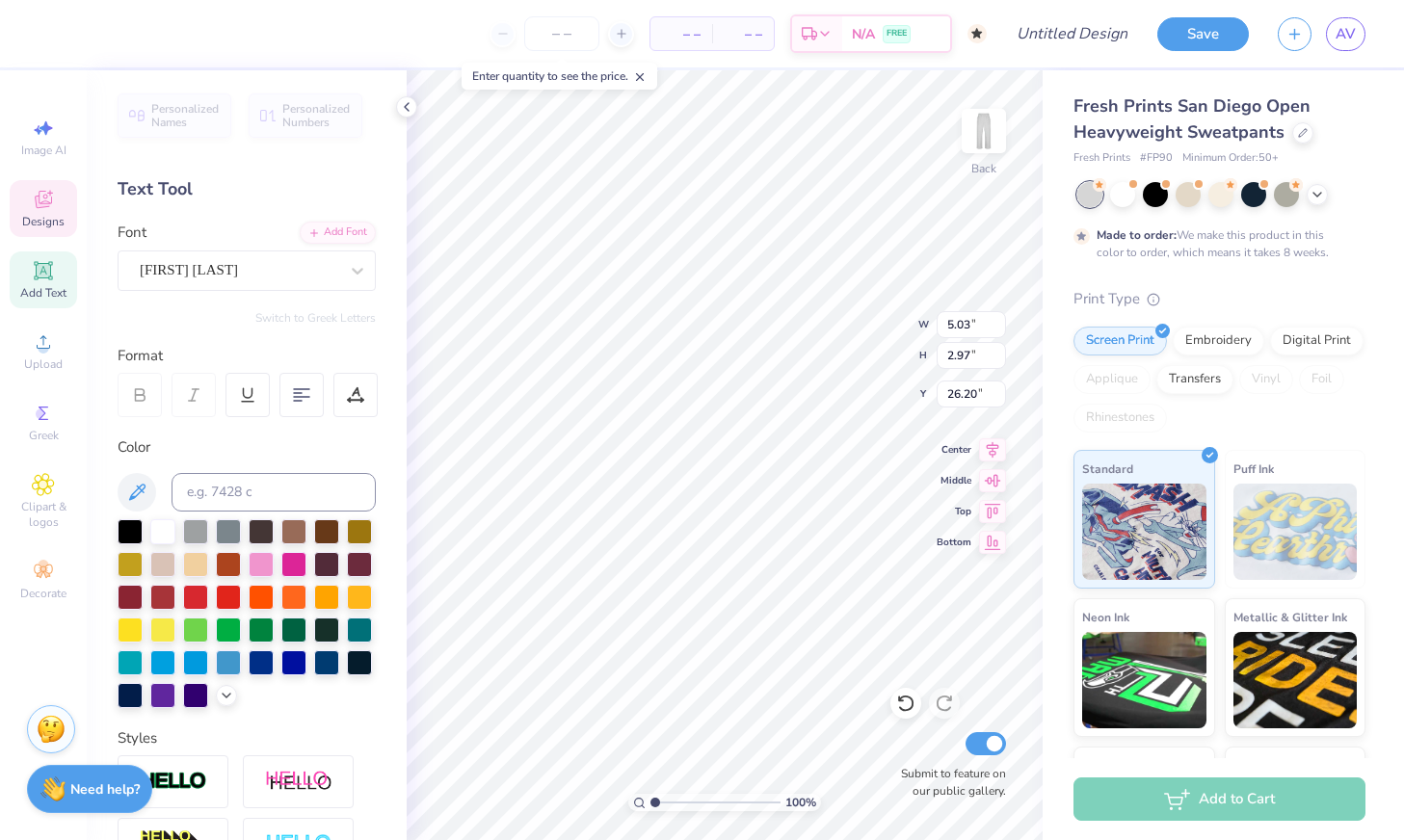 type on "1.51" 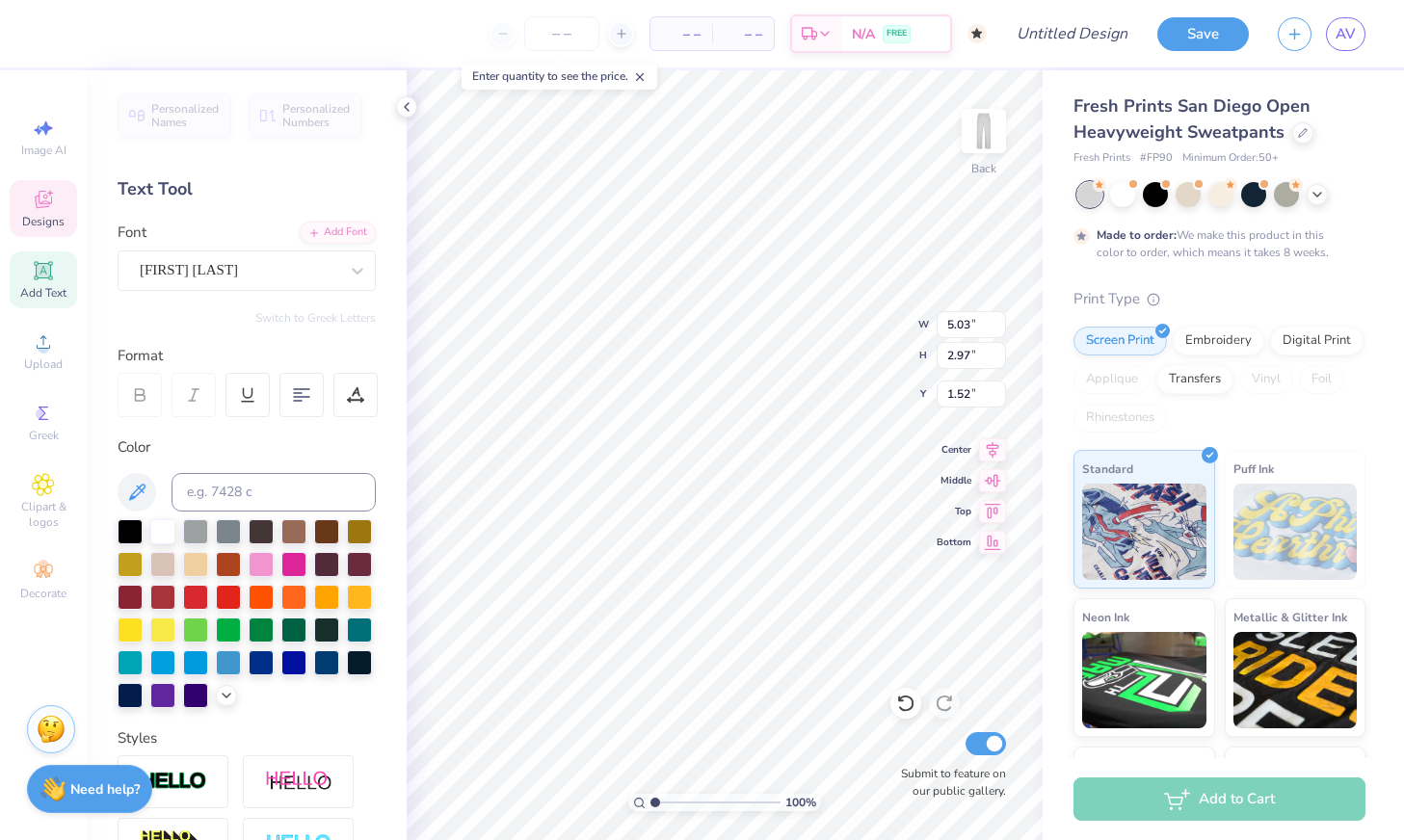 type on "1.03" 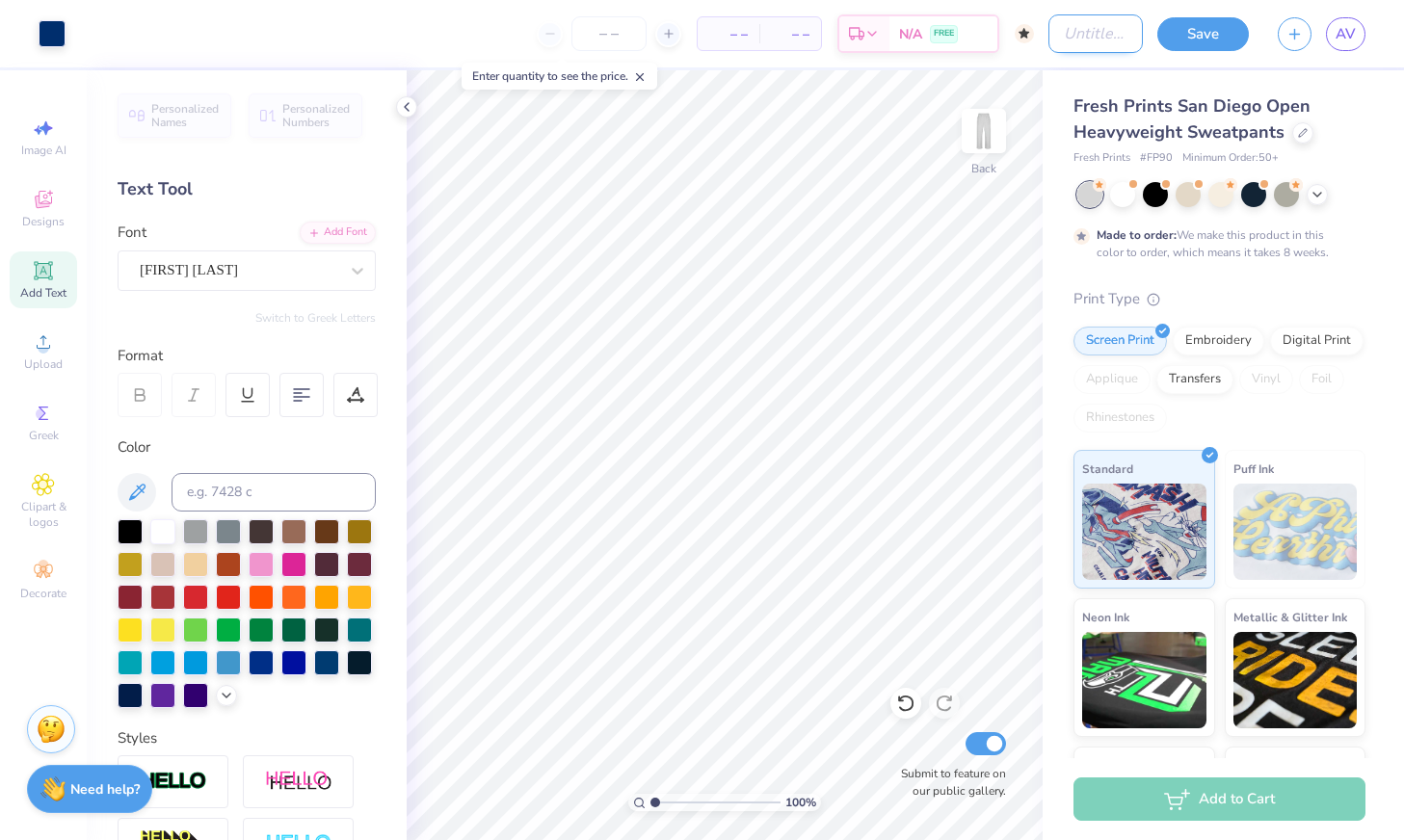 click on "Design Title" at bounding box center [1096, 34] 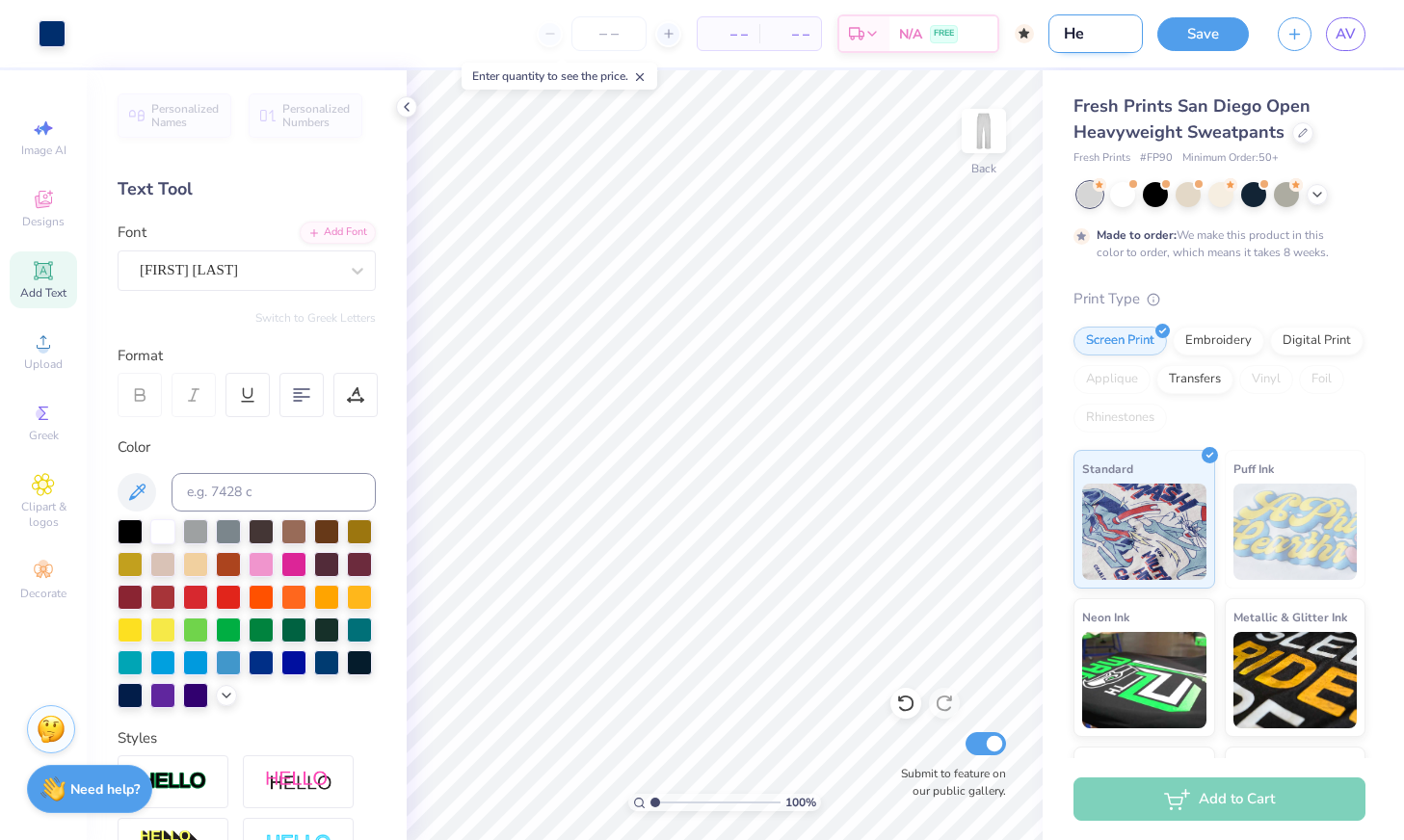 type on "H" 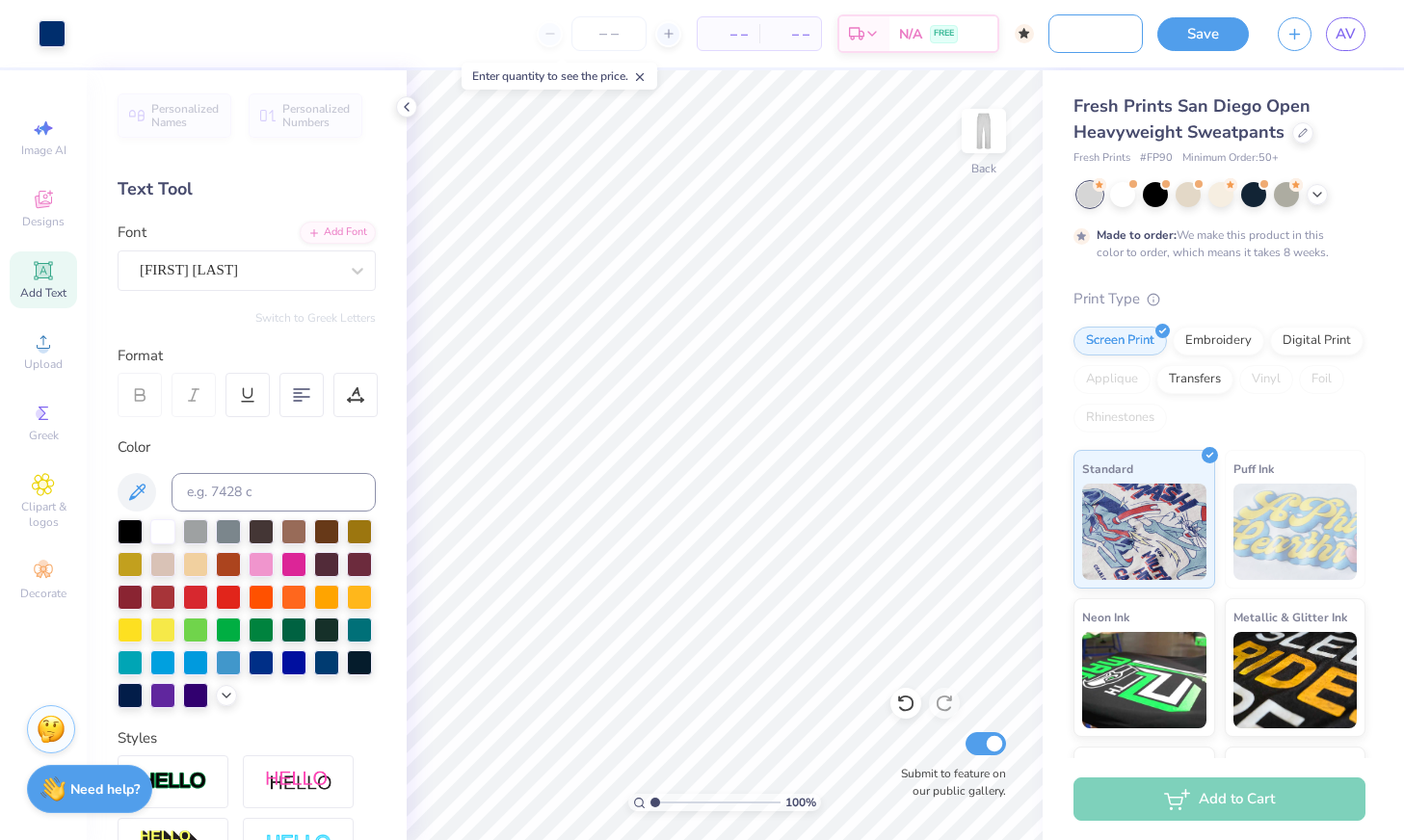 scroll, scrollTop: 0, scrollLeft: 92, axis: horizontal 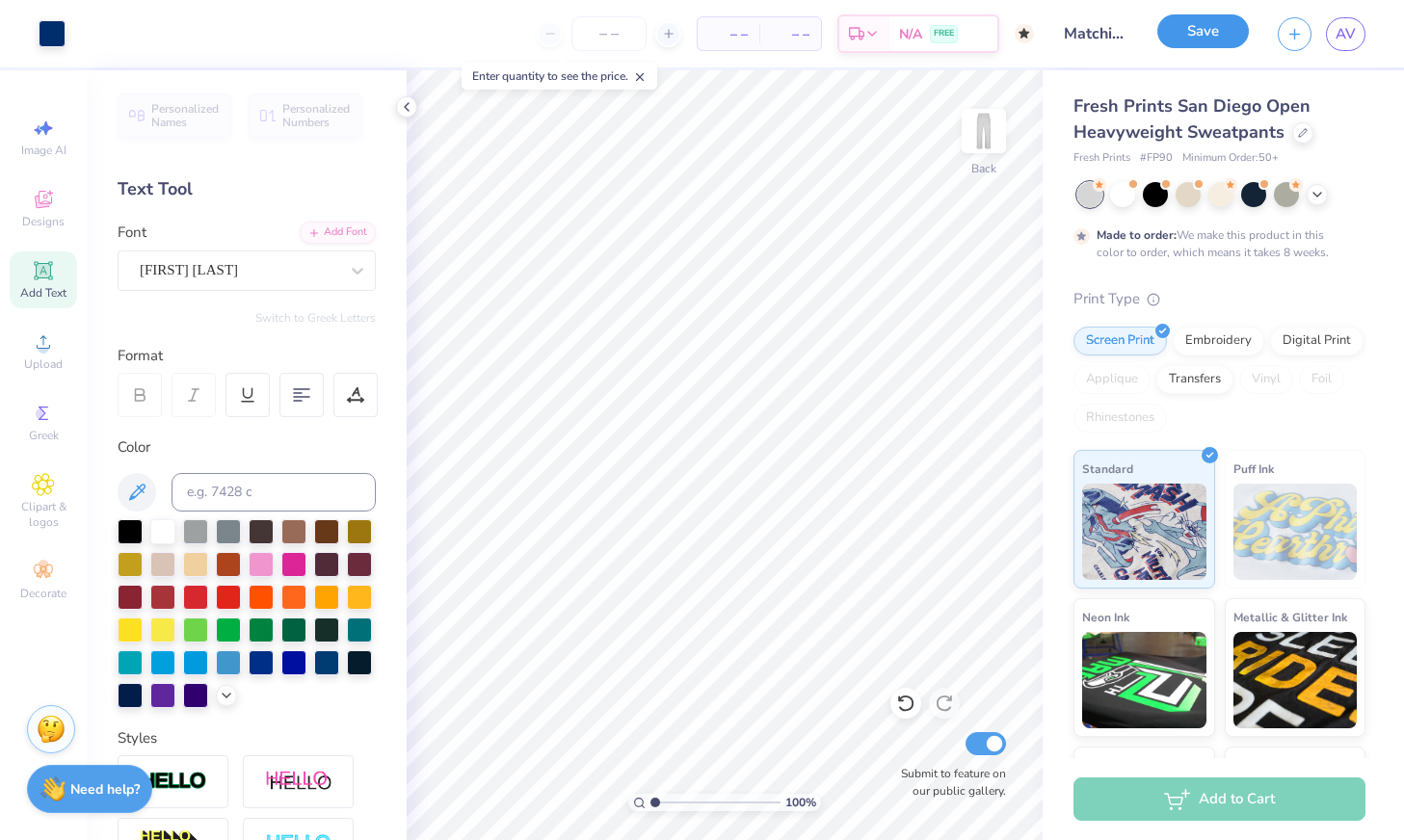 click on "Save" at bounding box center (1203, 31) 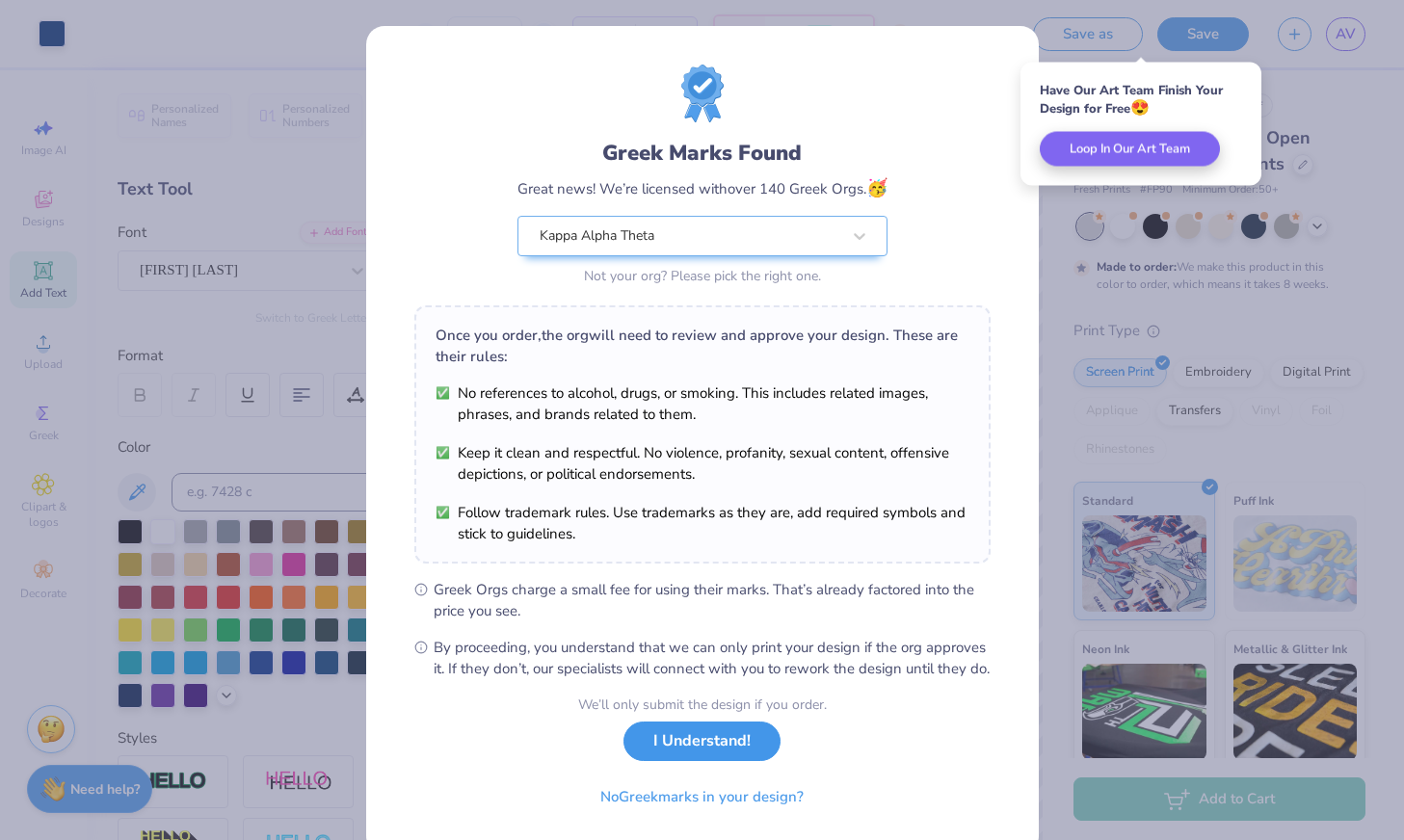 click on "I Understand!" at bounding box center [702, 741] 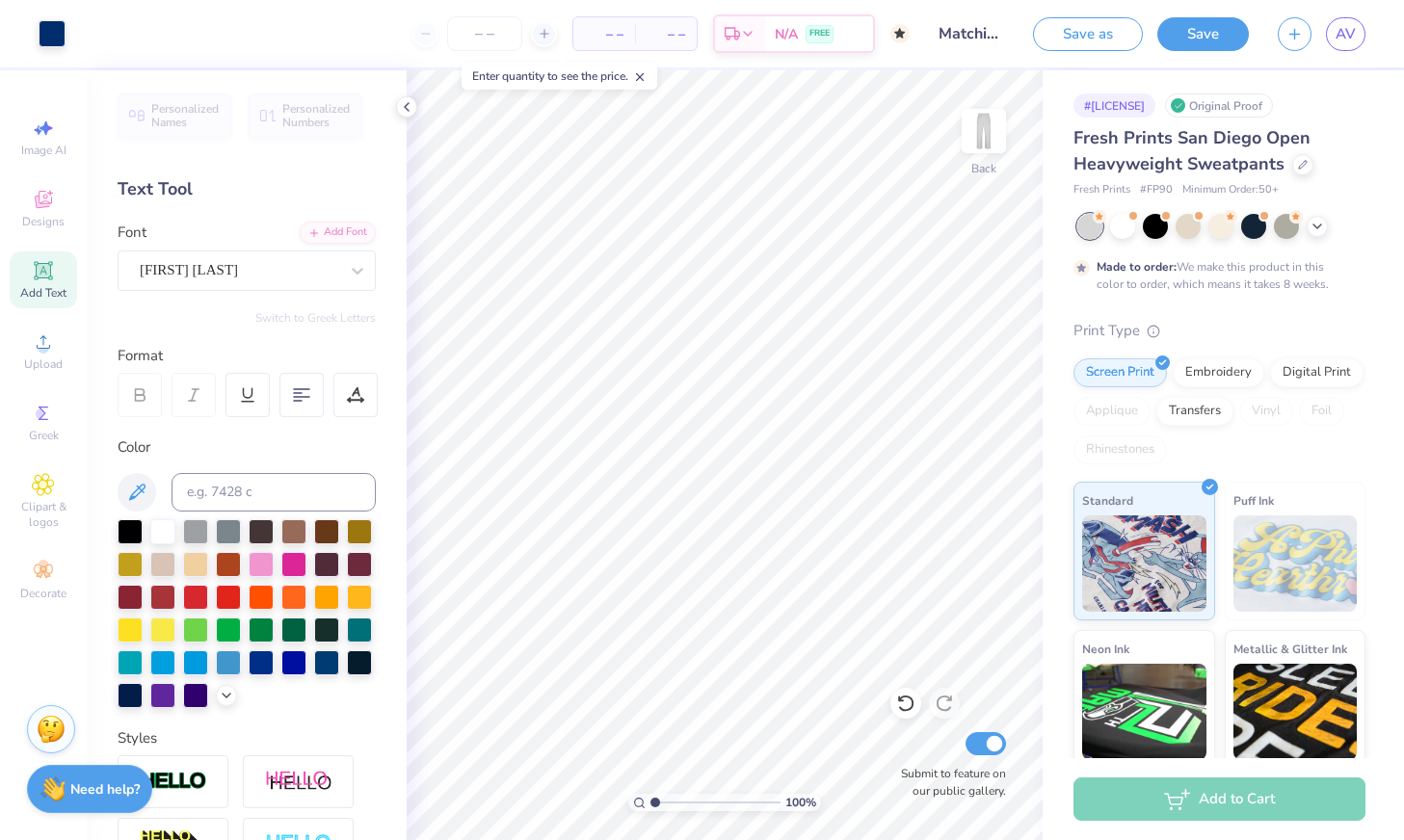 drag, startPoint x: 653, startPoint y: 802, endPoint x: 617, endPoint y: 802, distance: 36 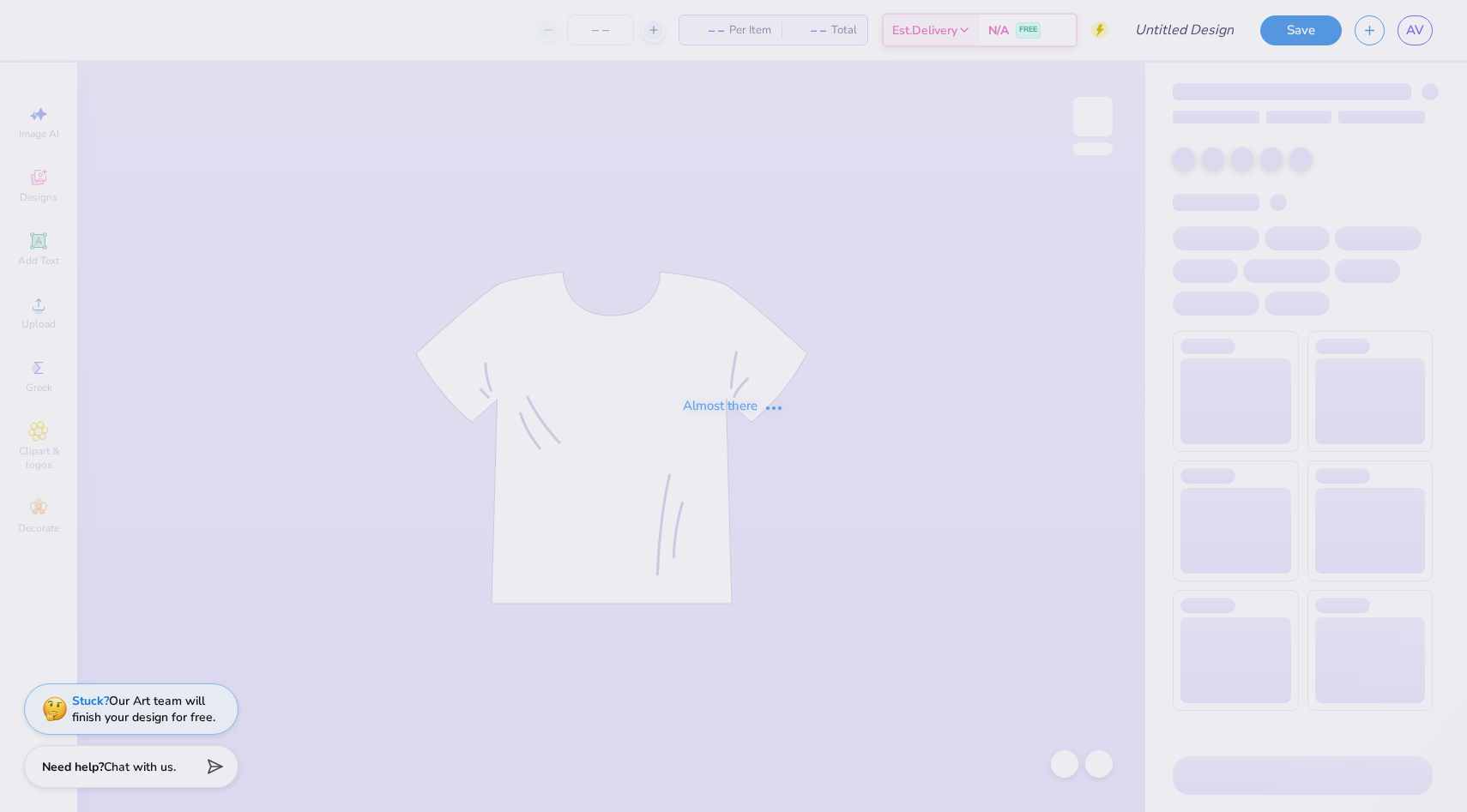 scroll, scrollTop: 0, scrollLeft: 0, axis: both 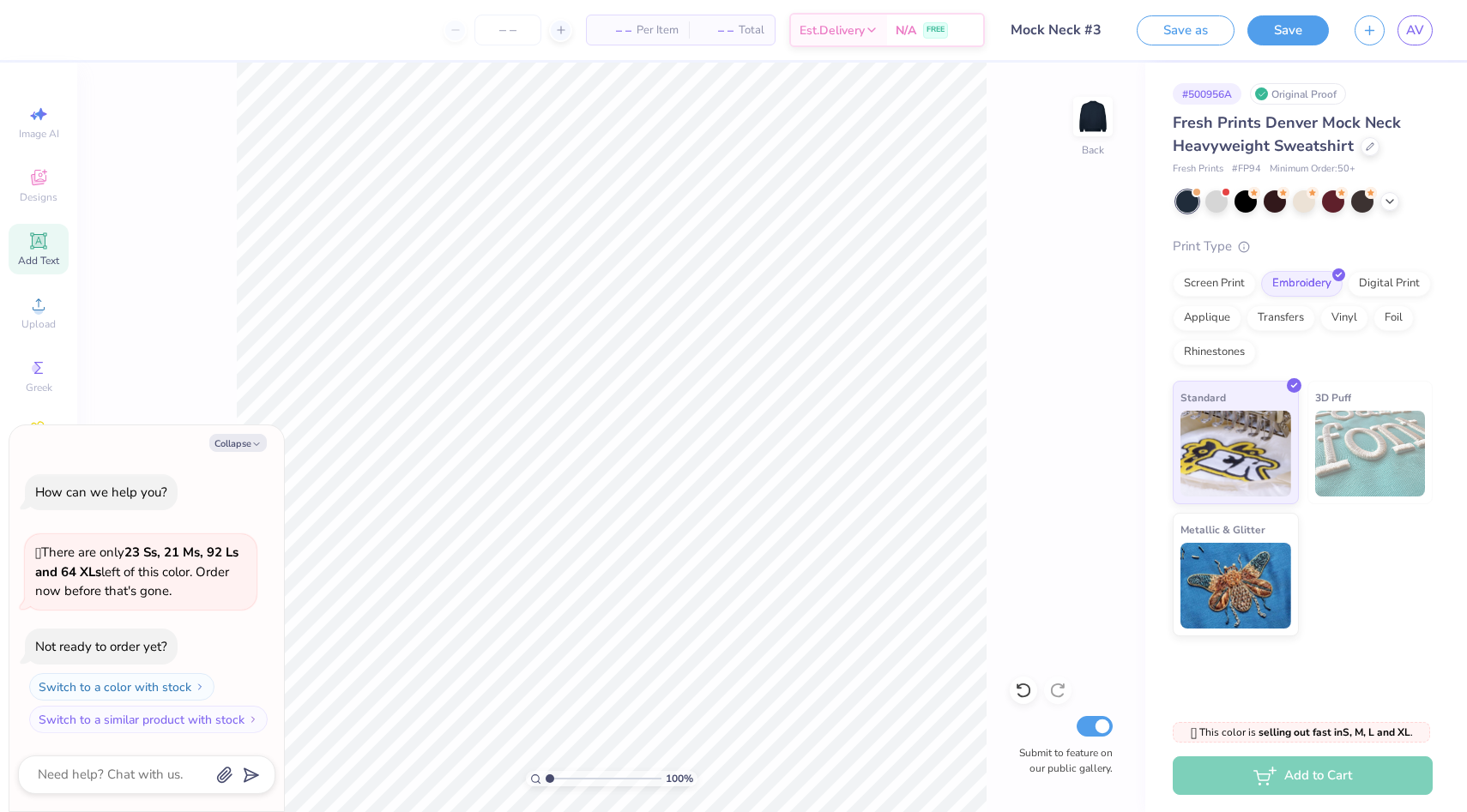 click 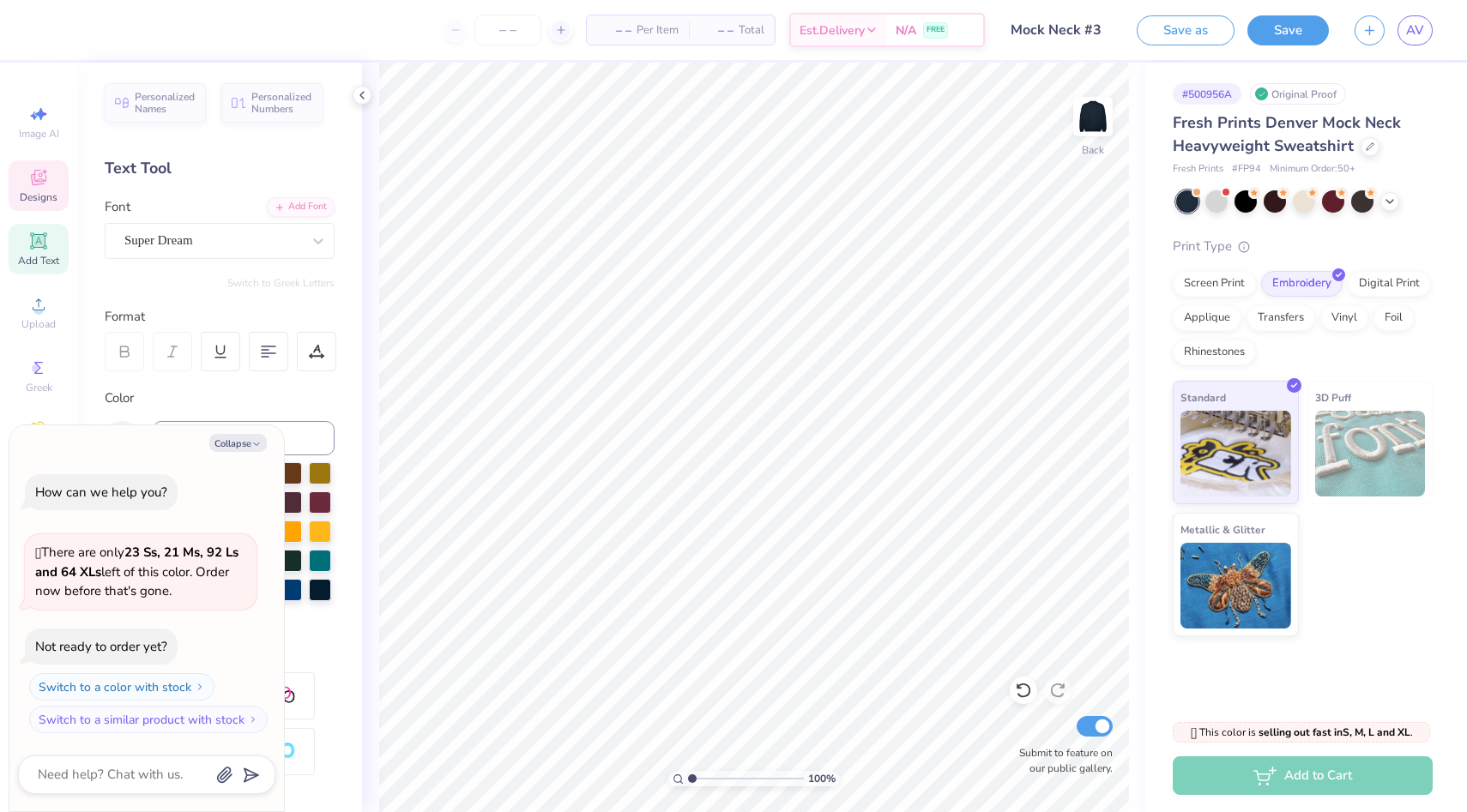 click 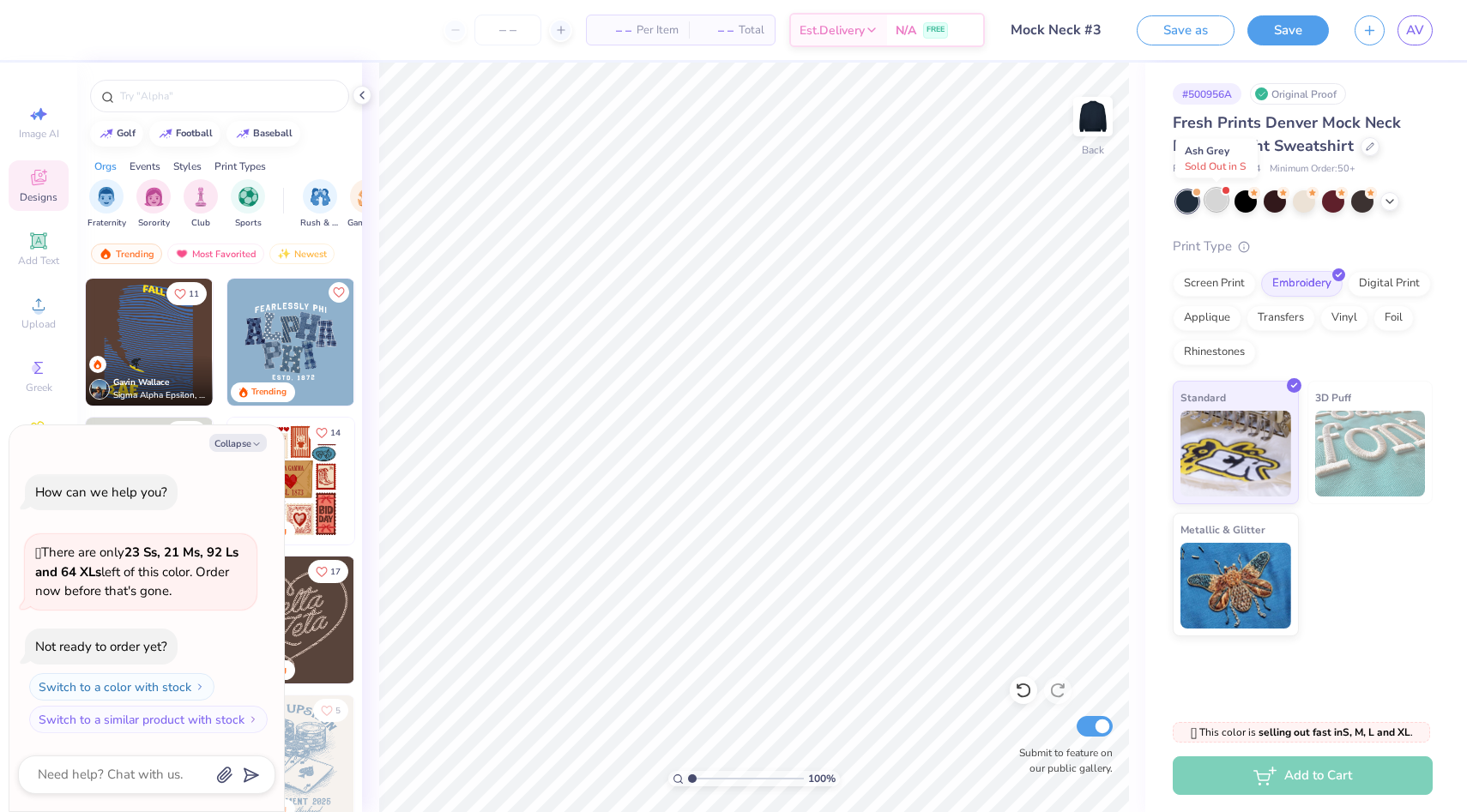 click at bounding box center (1216, 200) 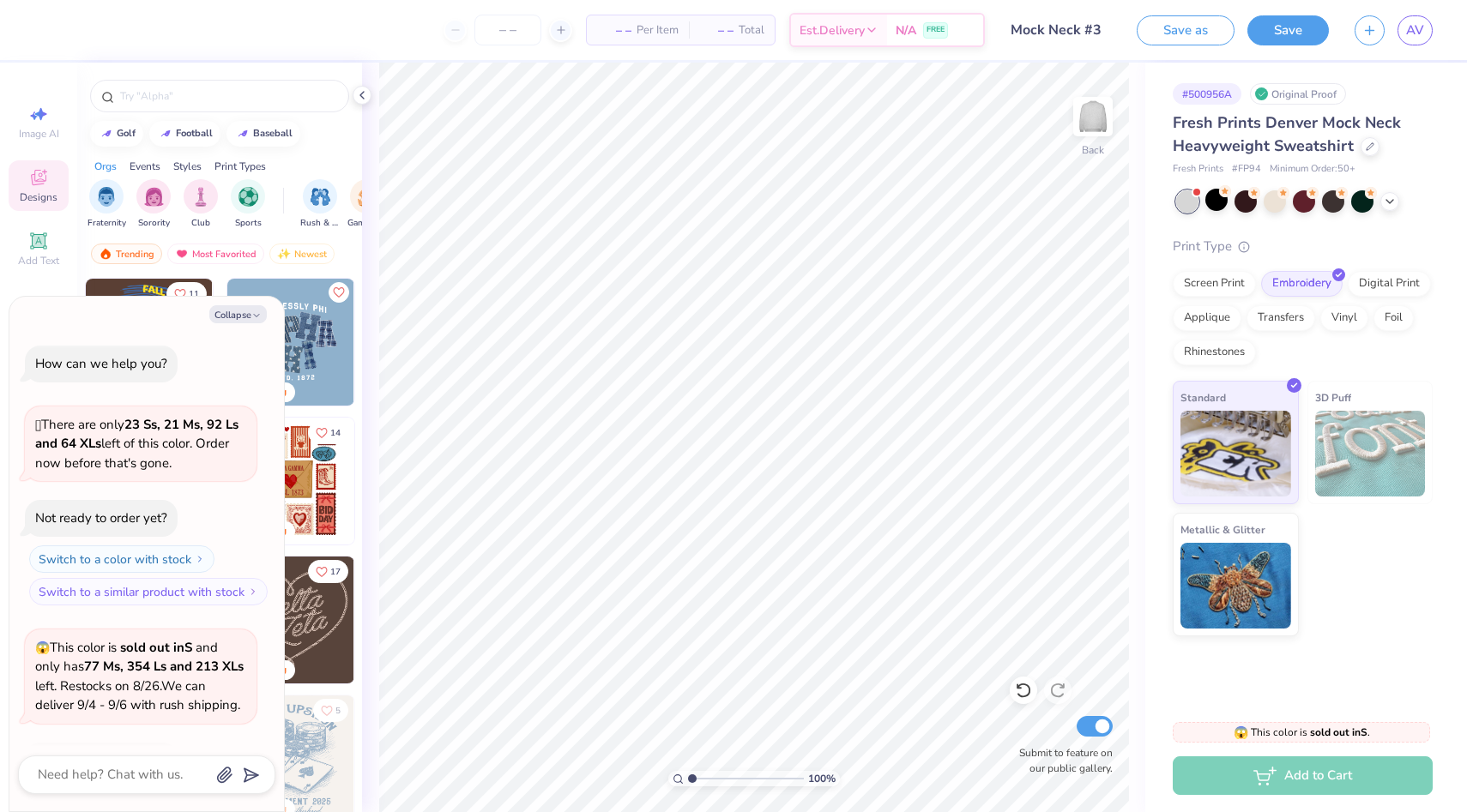 scroll, scrollTop: 114, scrollLeft: 0, axis: vertical 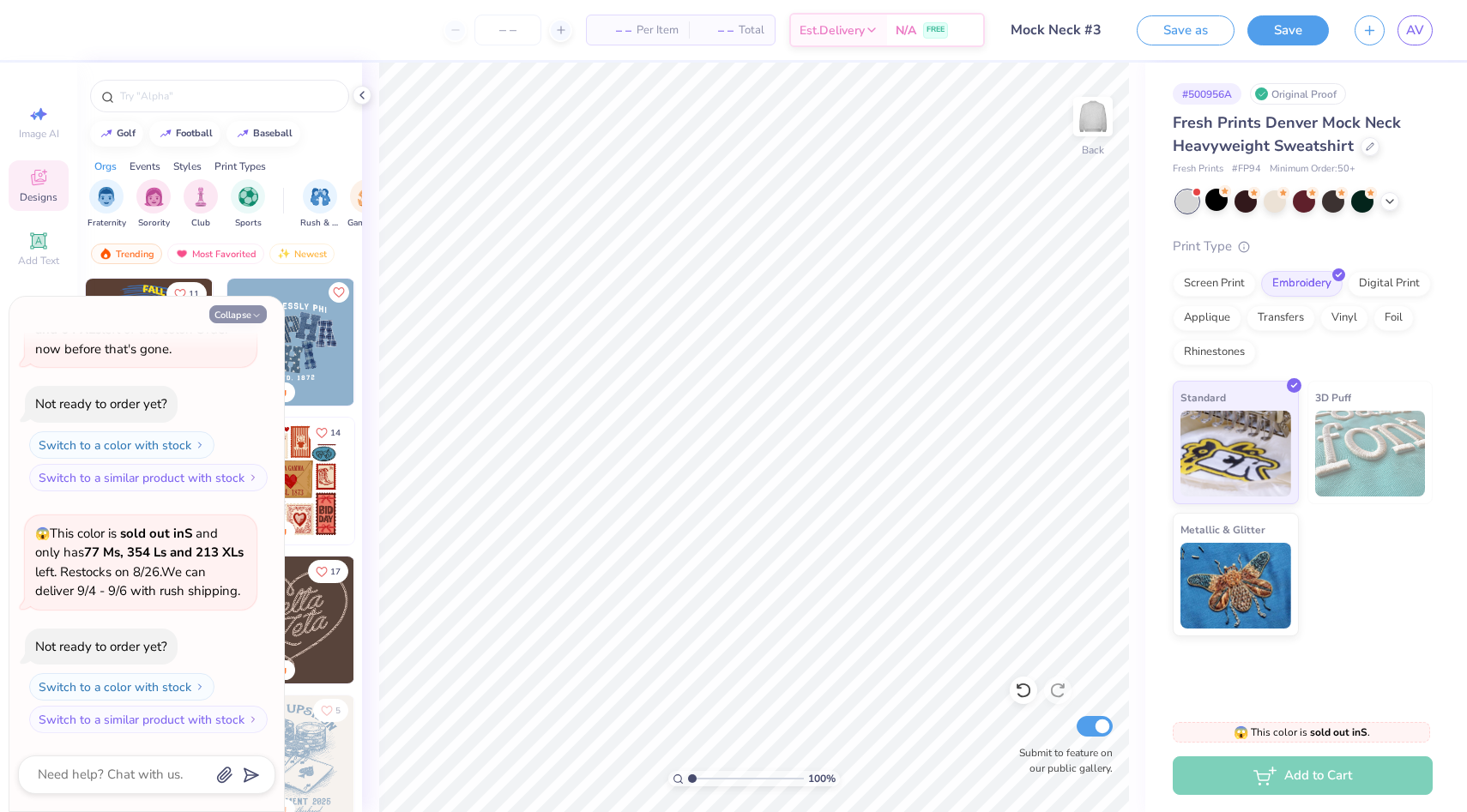 click on "Collapse" at bounding box center [238, 314] 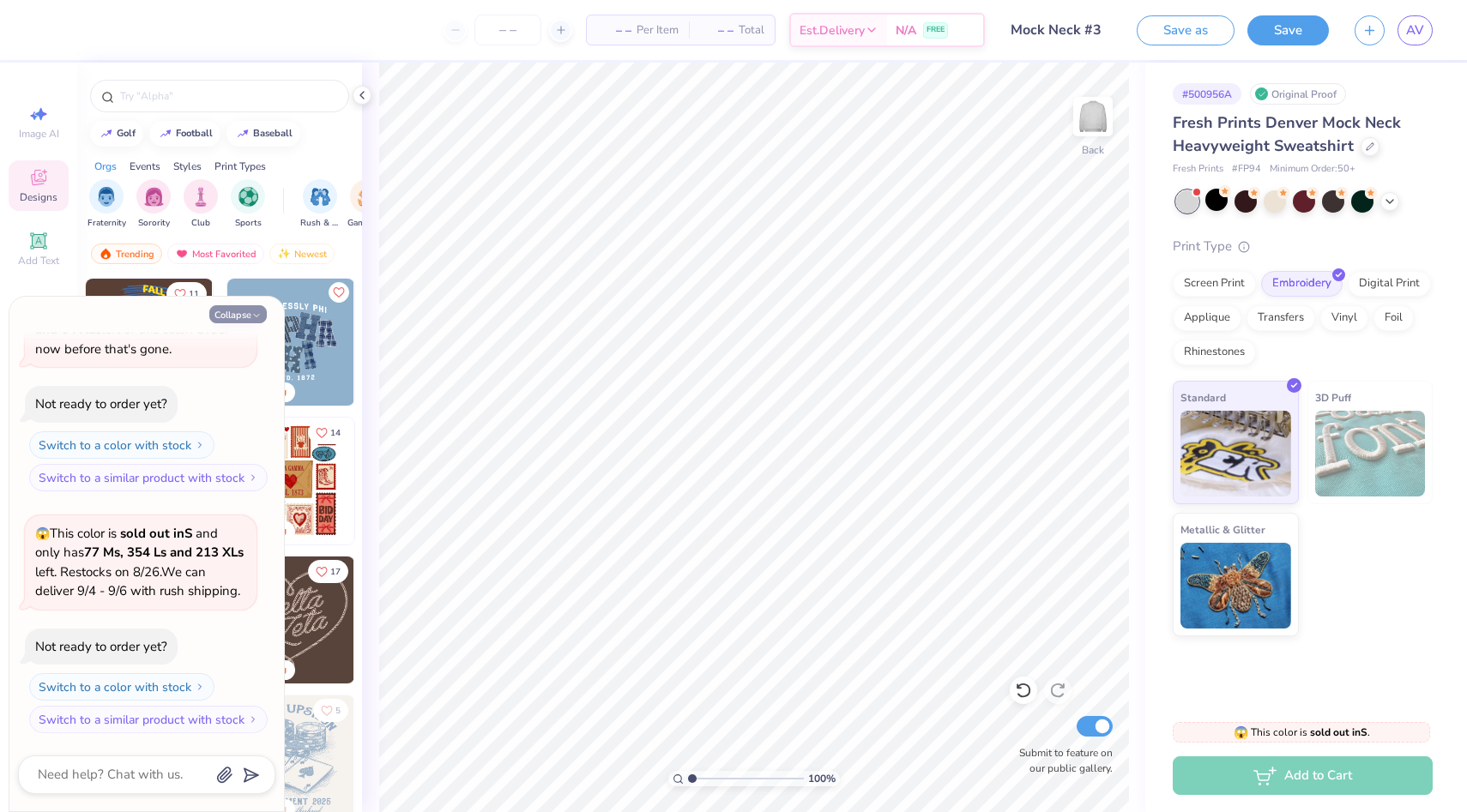 type on "x" 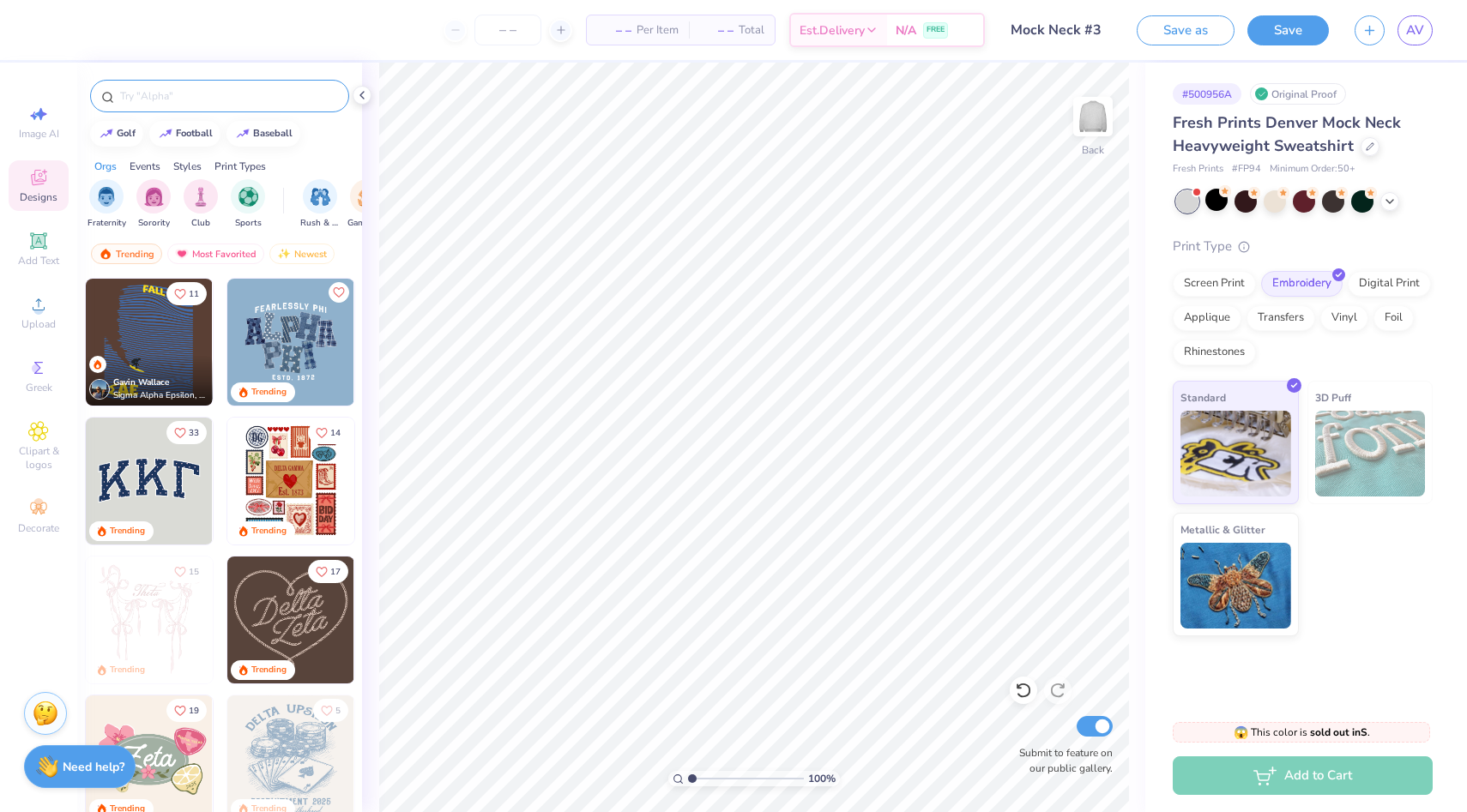 click at bounding box center [228, 96] 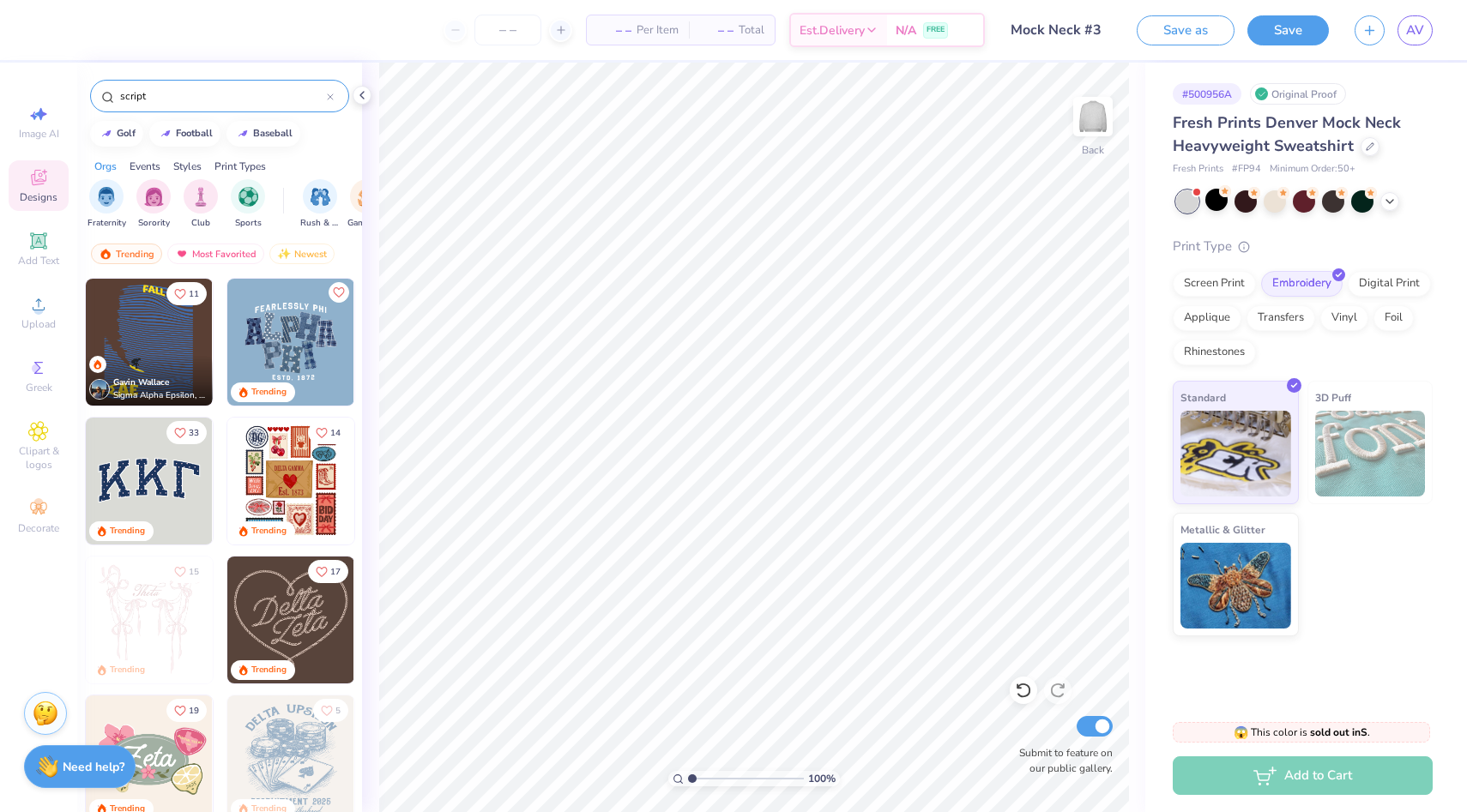 type on "script" 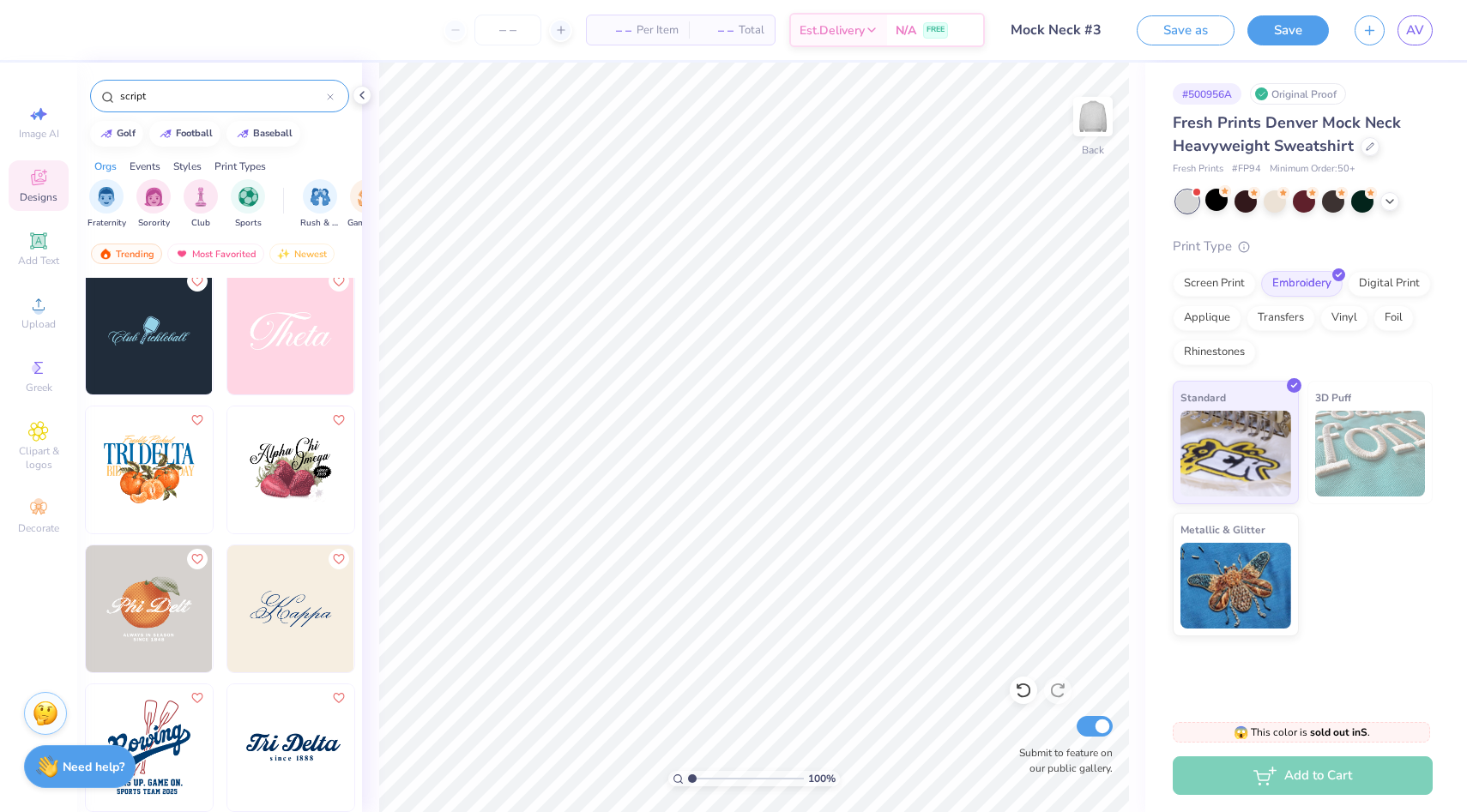 scroll, scrollTop: 3269, scrollLeft: 0, axis: vertical 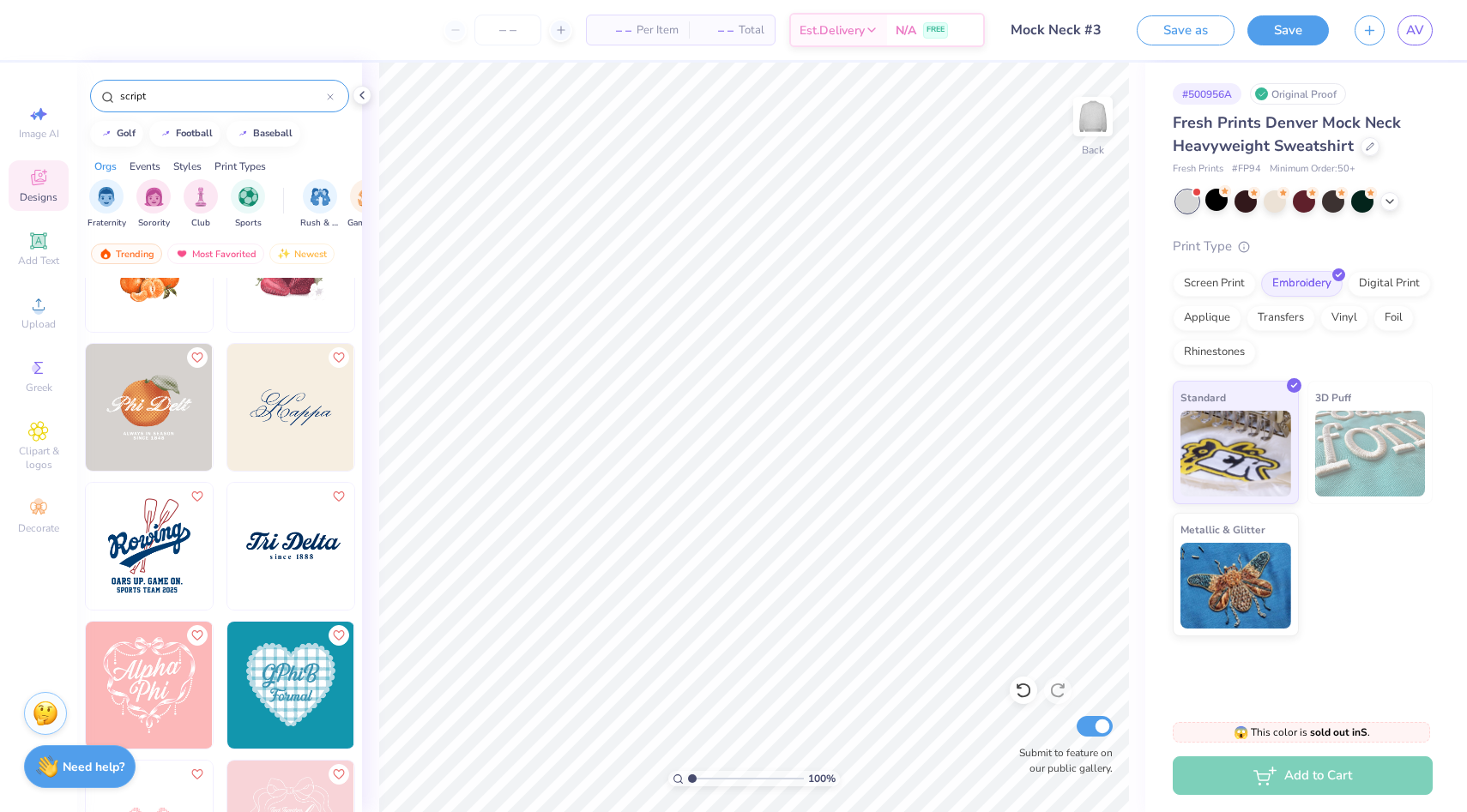 click at bounding box center [291, 407] 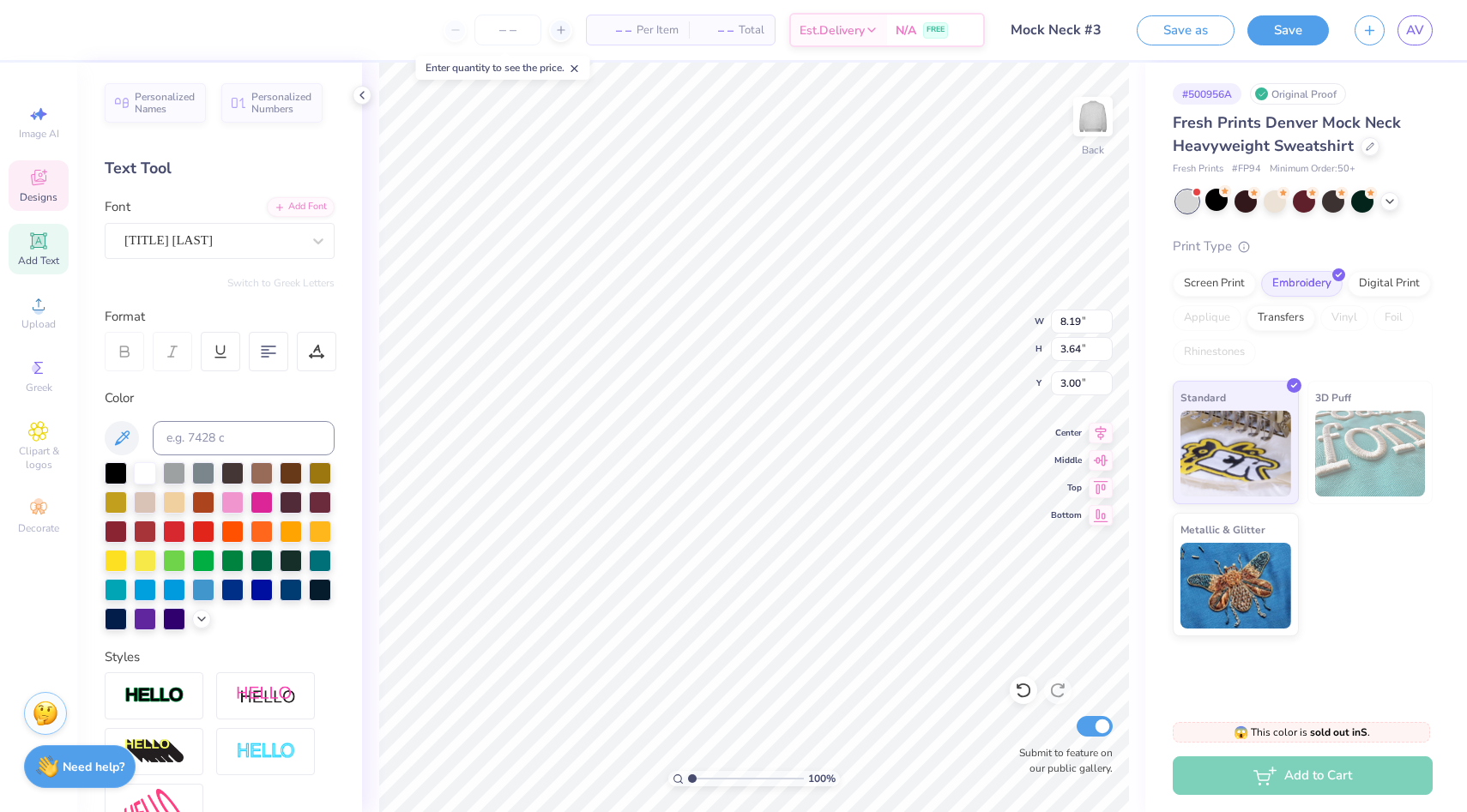 type on "Theta" 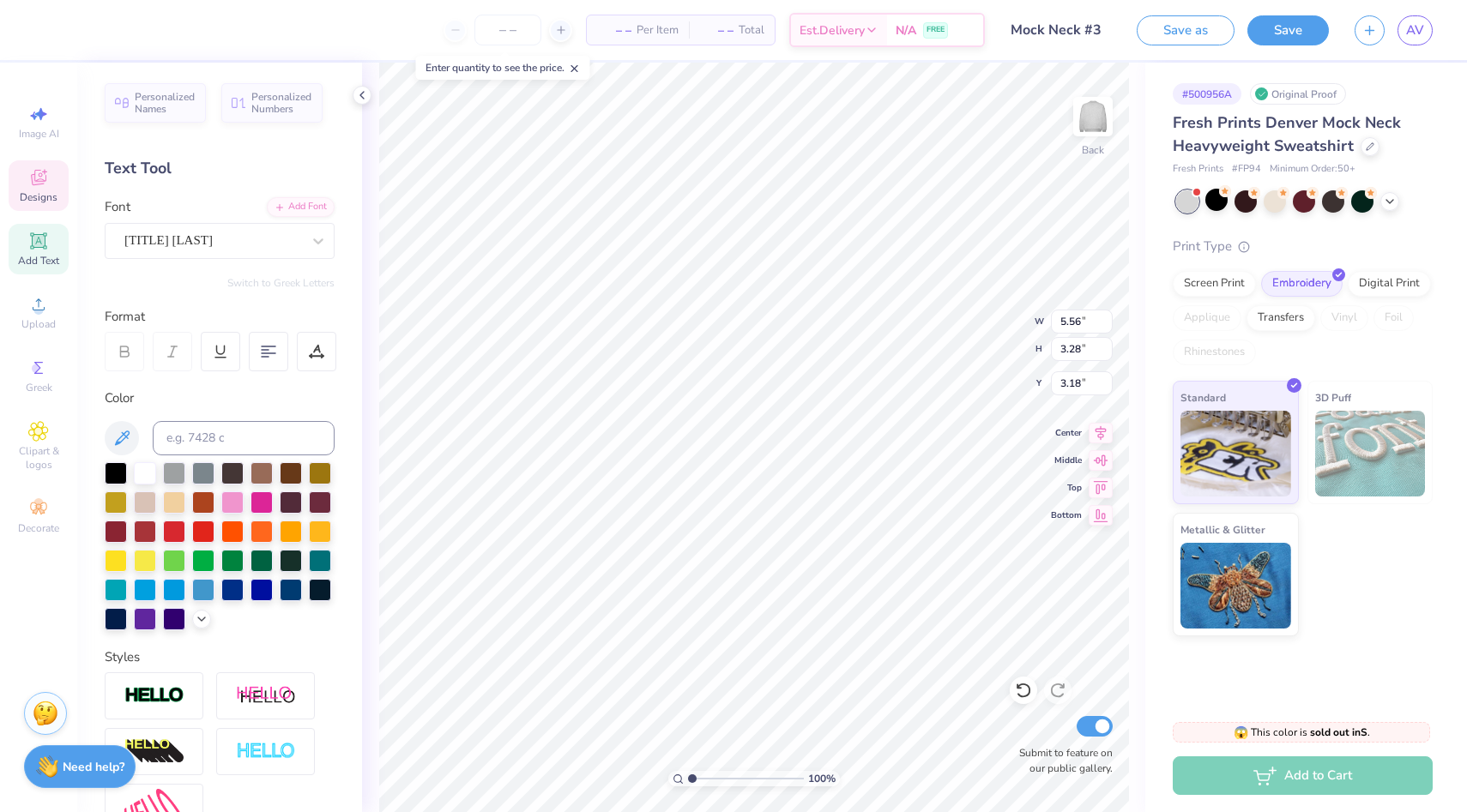 type on "3.48" 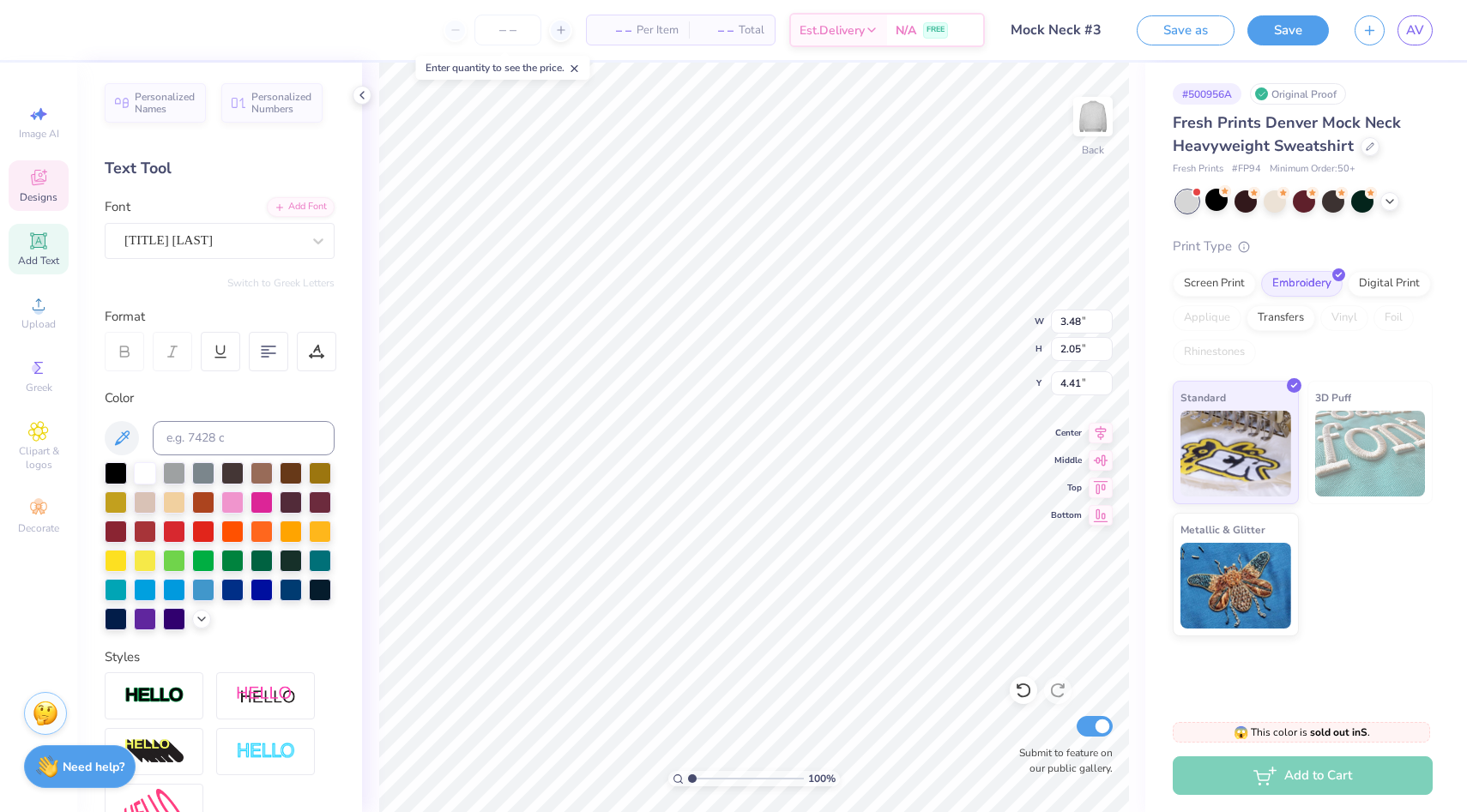 type on "1.68" 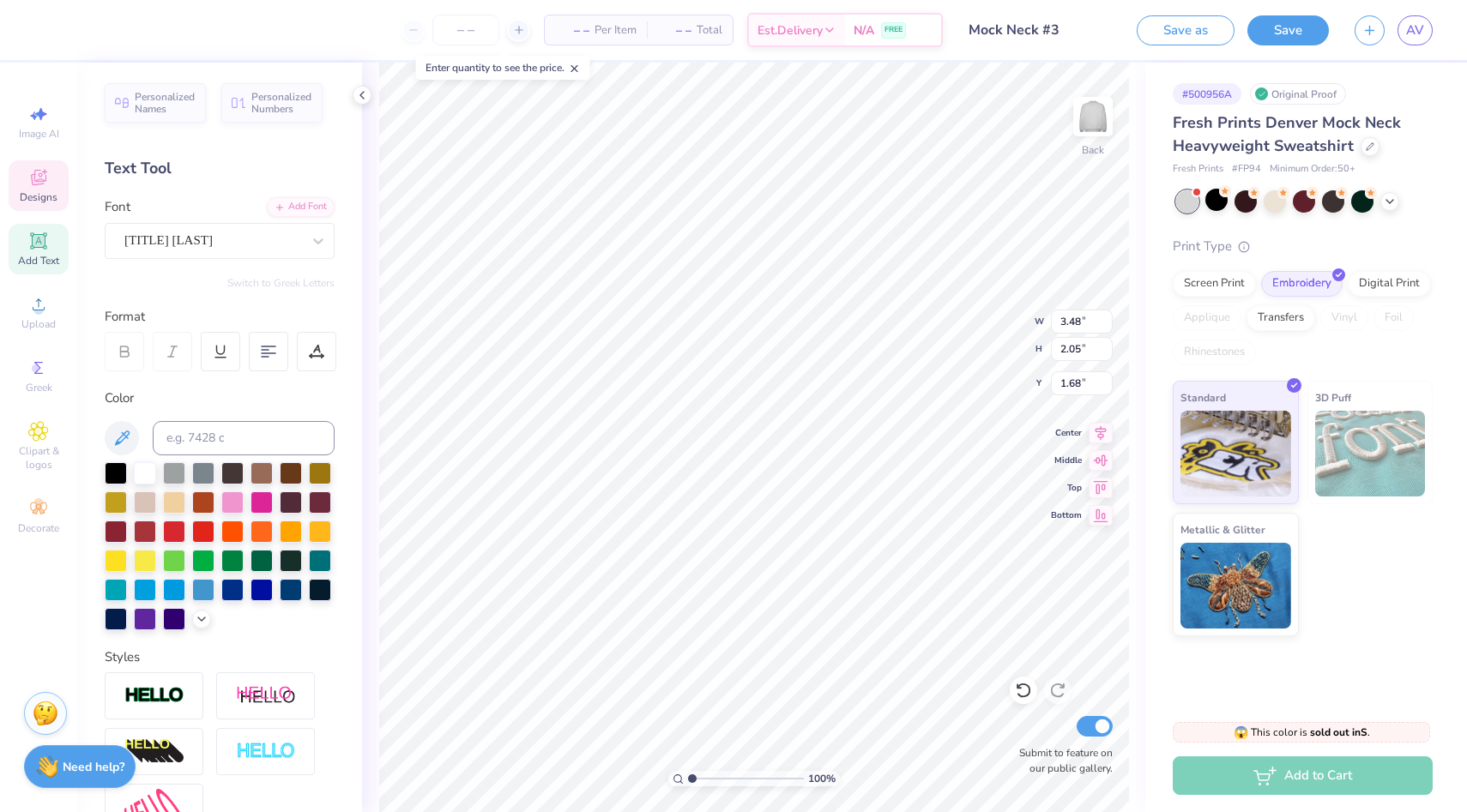 click on "Mock Neck #3" at bounding box center [1040, 30] 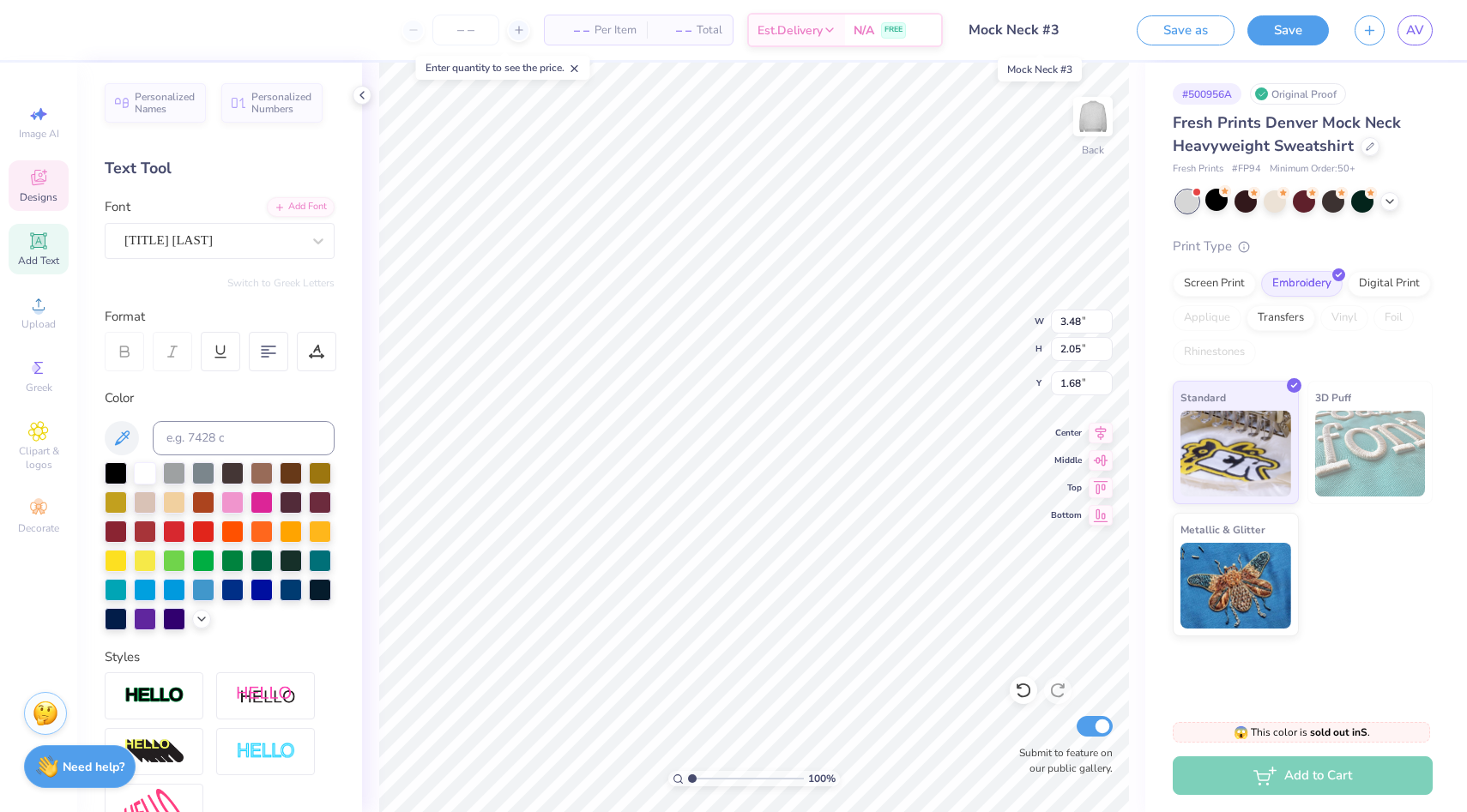 click on "Mock Neck #3" at bounding box center (1040, 30) 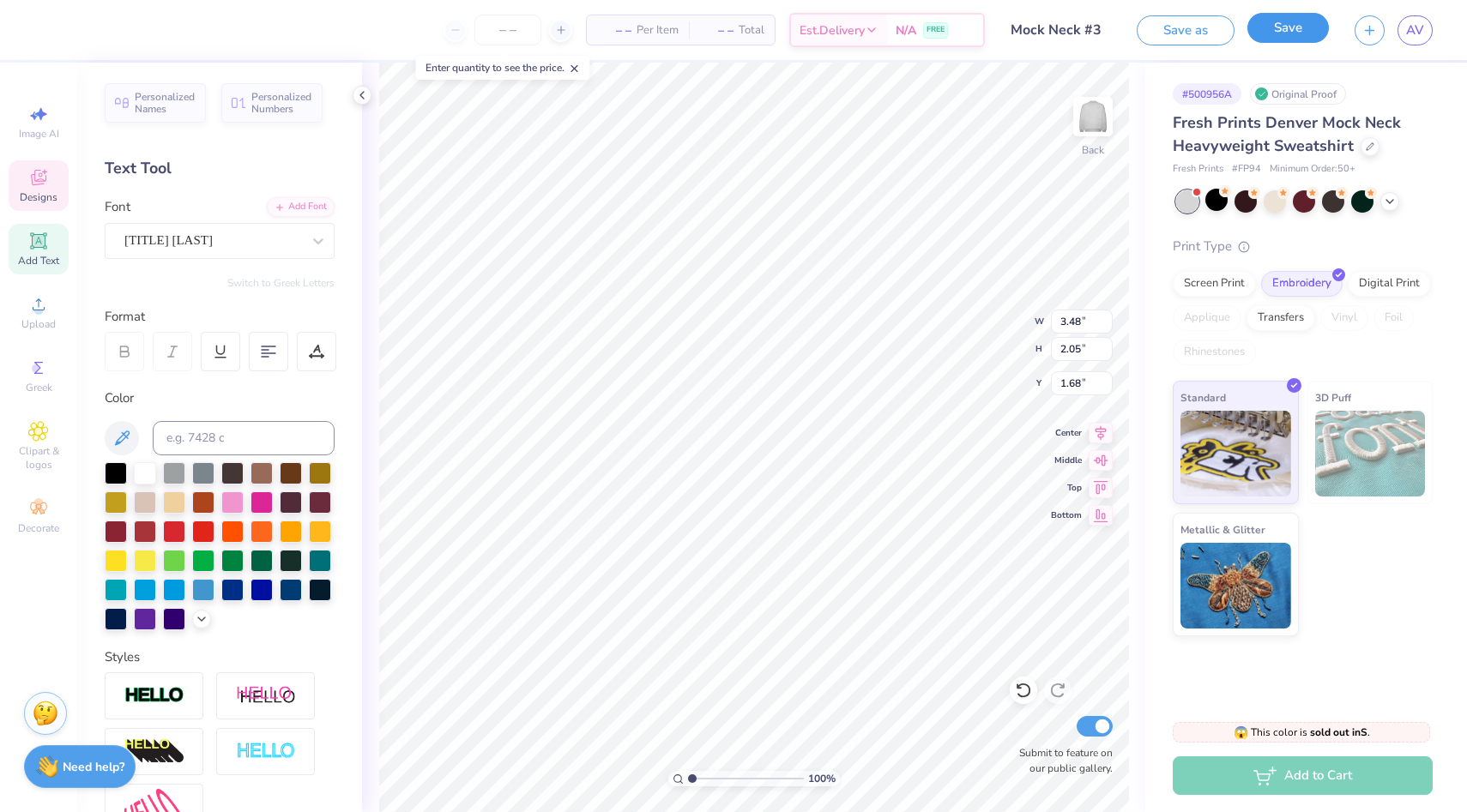 click on "Save" at bounding box center [1288, 27] 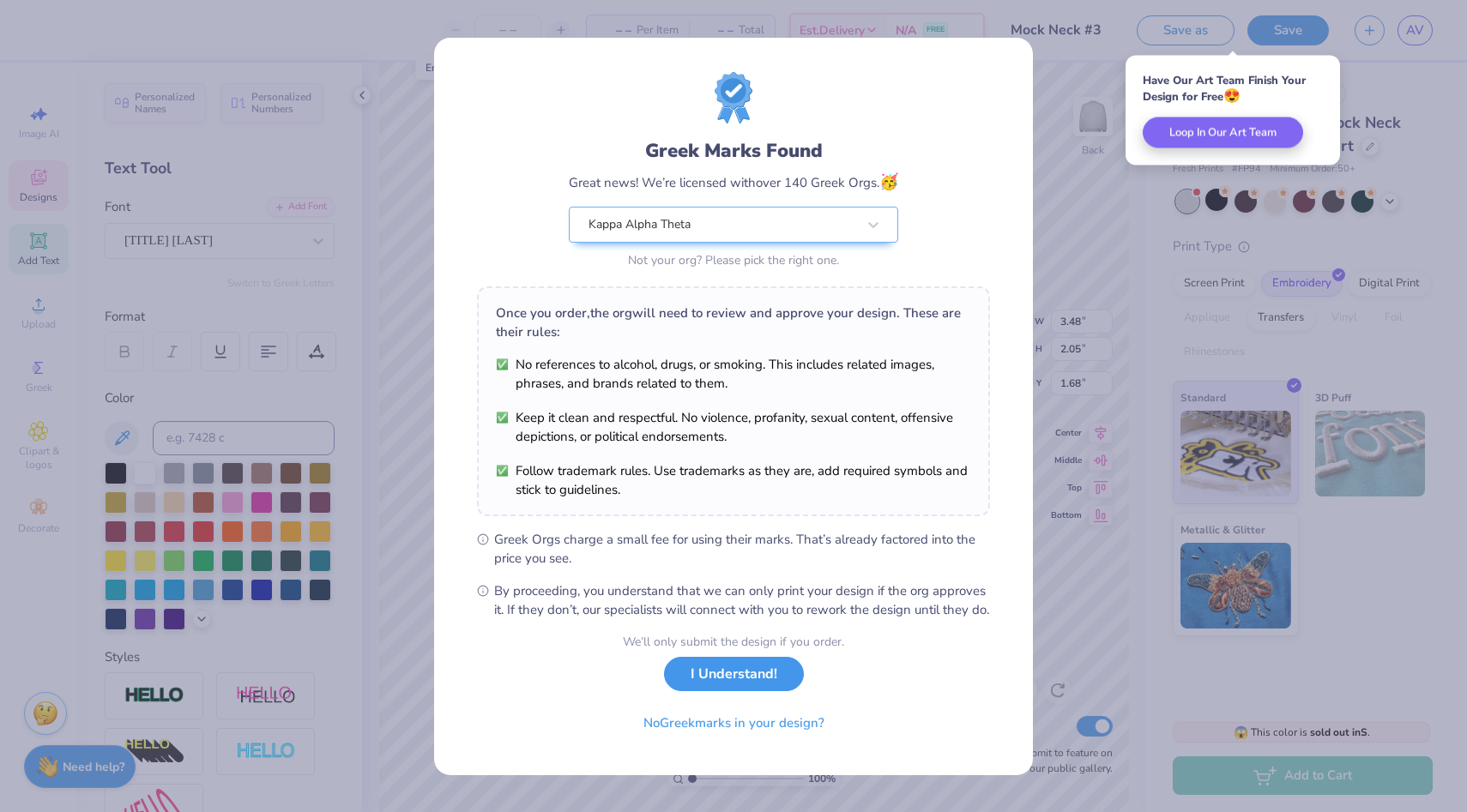 click on "I Understand!" at bounding box center (734, 674) 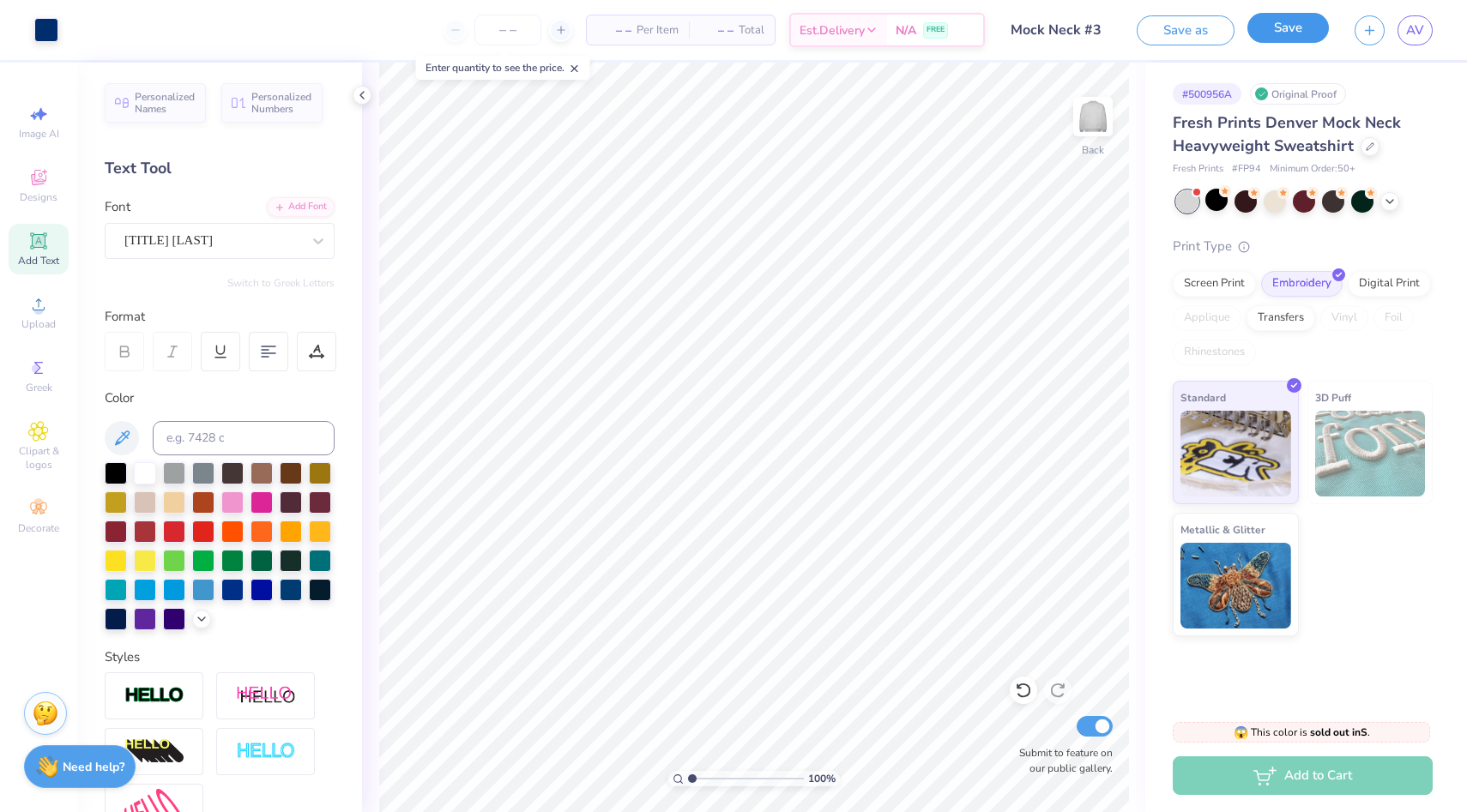 click on "Save" at bounding box center (1288, 27) 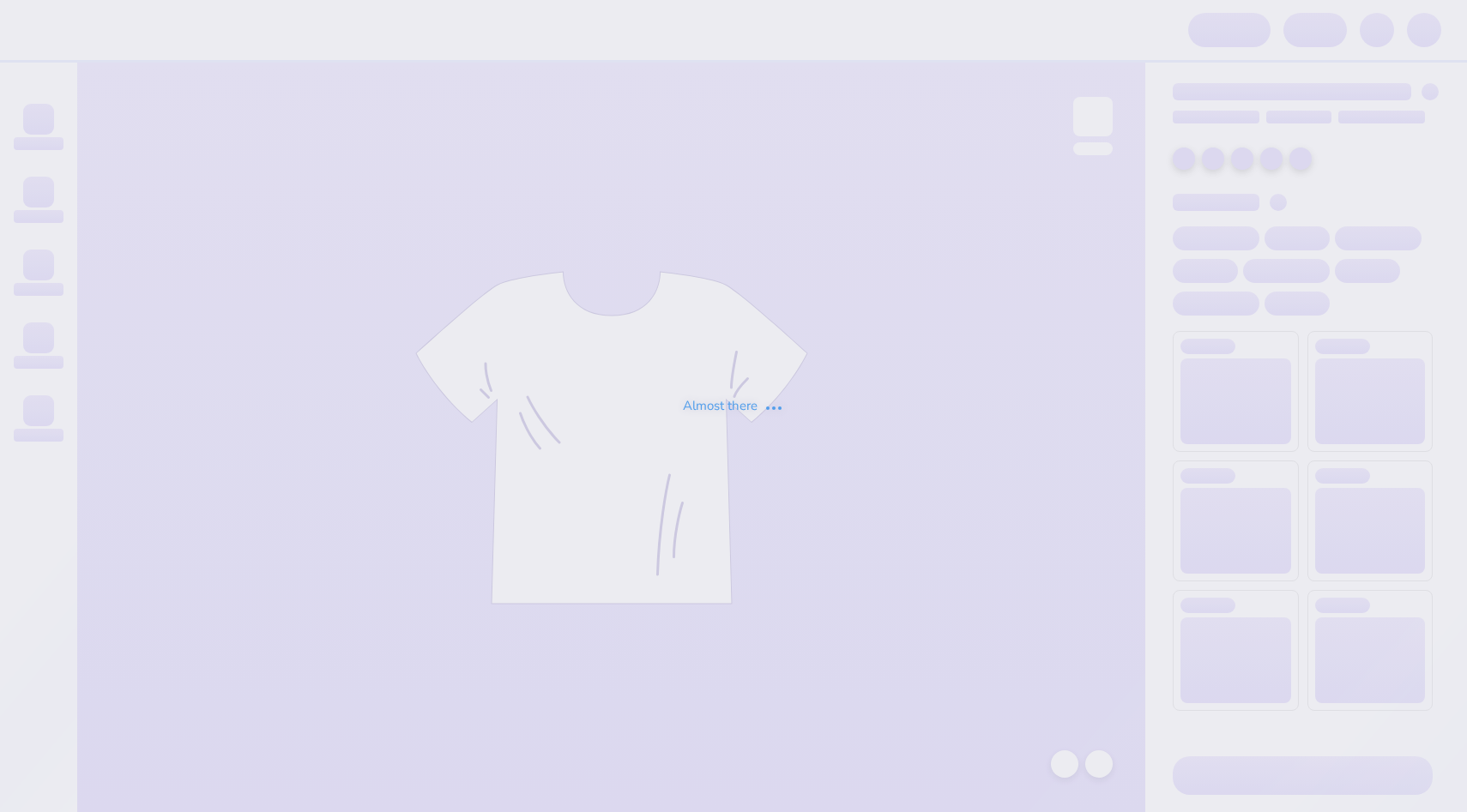 scroll, scrollTop: 0, scrollLeft: 0, axis: both 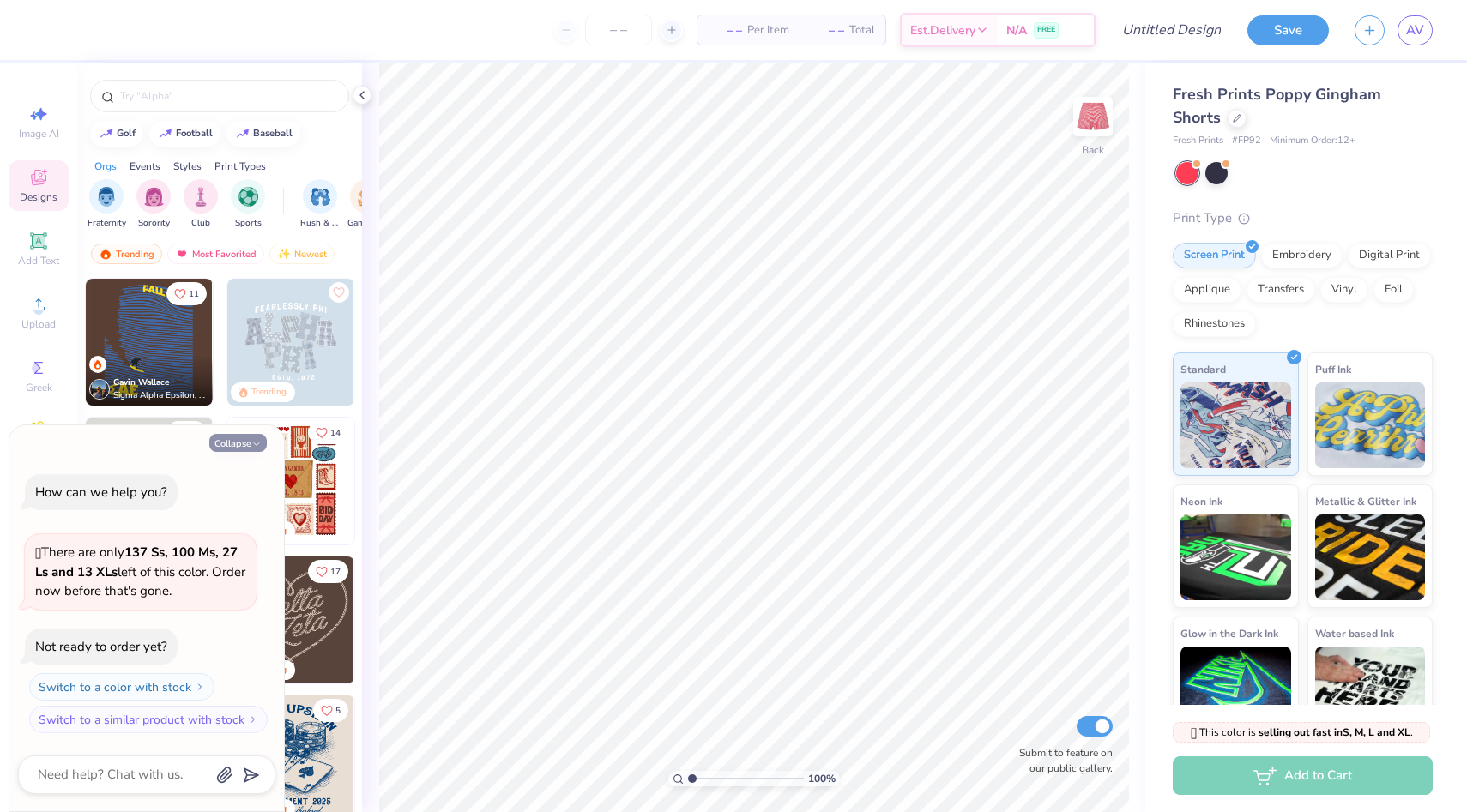 click on "Collapse" at bounding box center (238, 442) 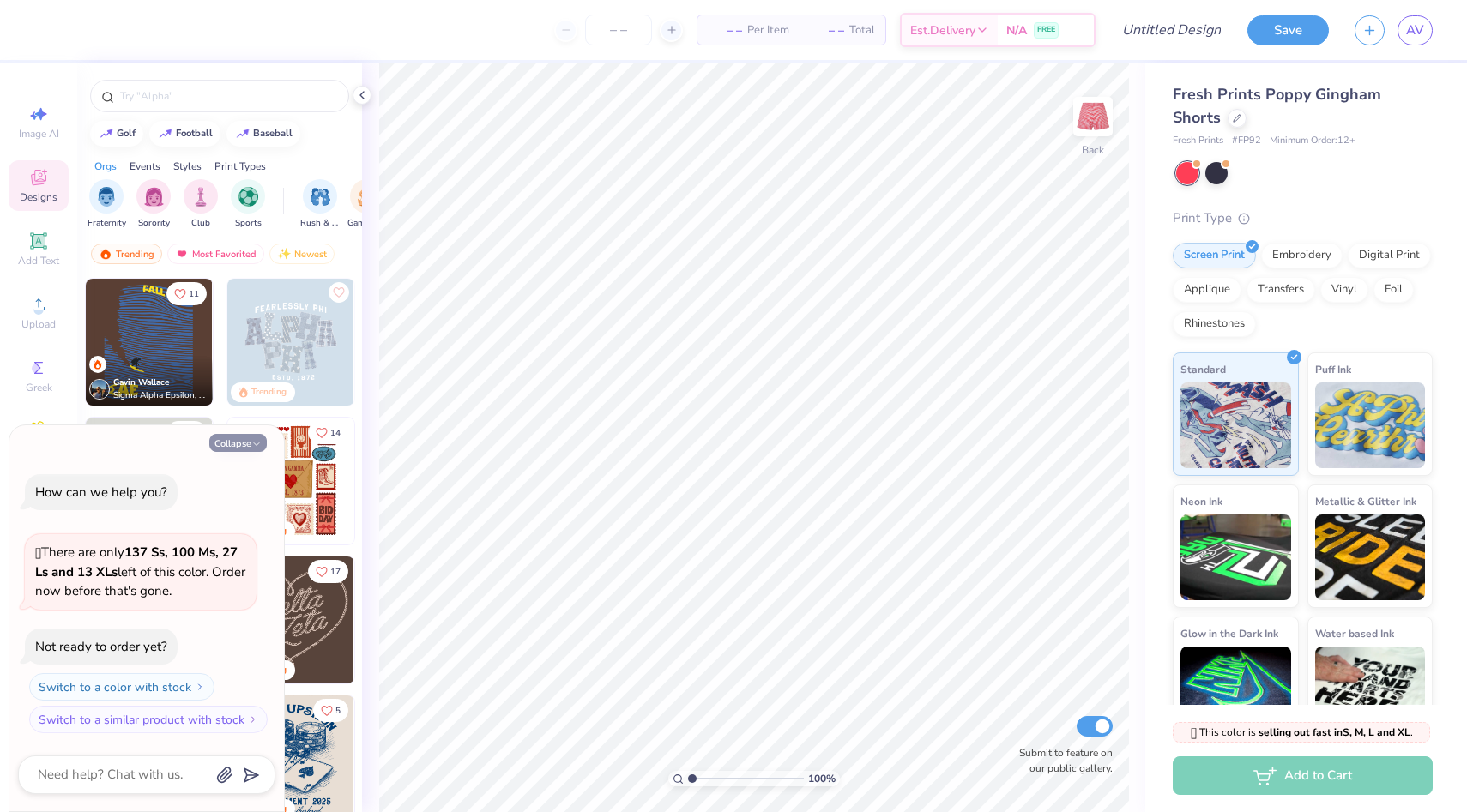 type on "x" 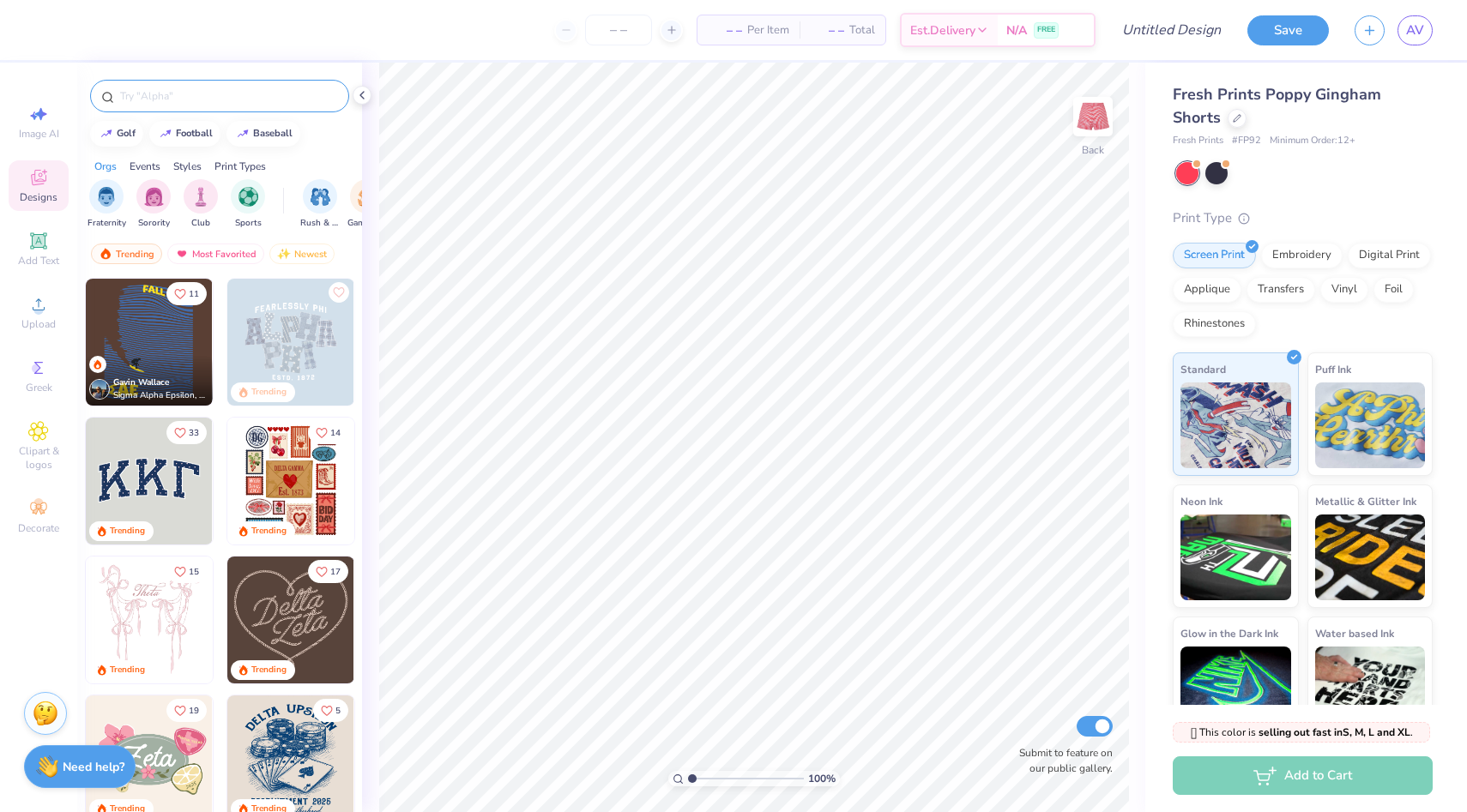 click at bounding box center (220, 96) 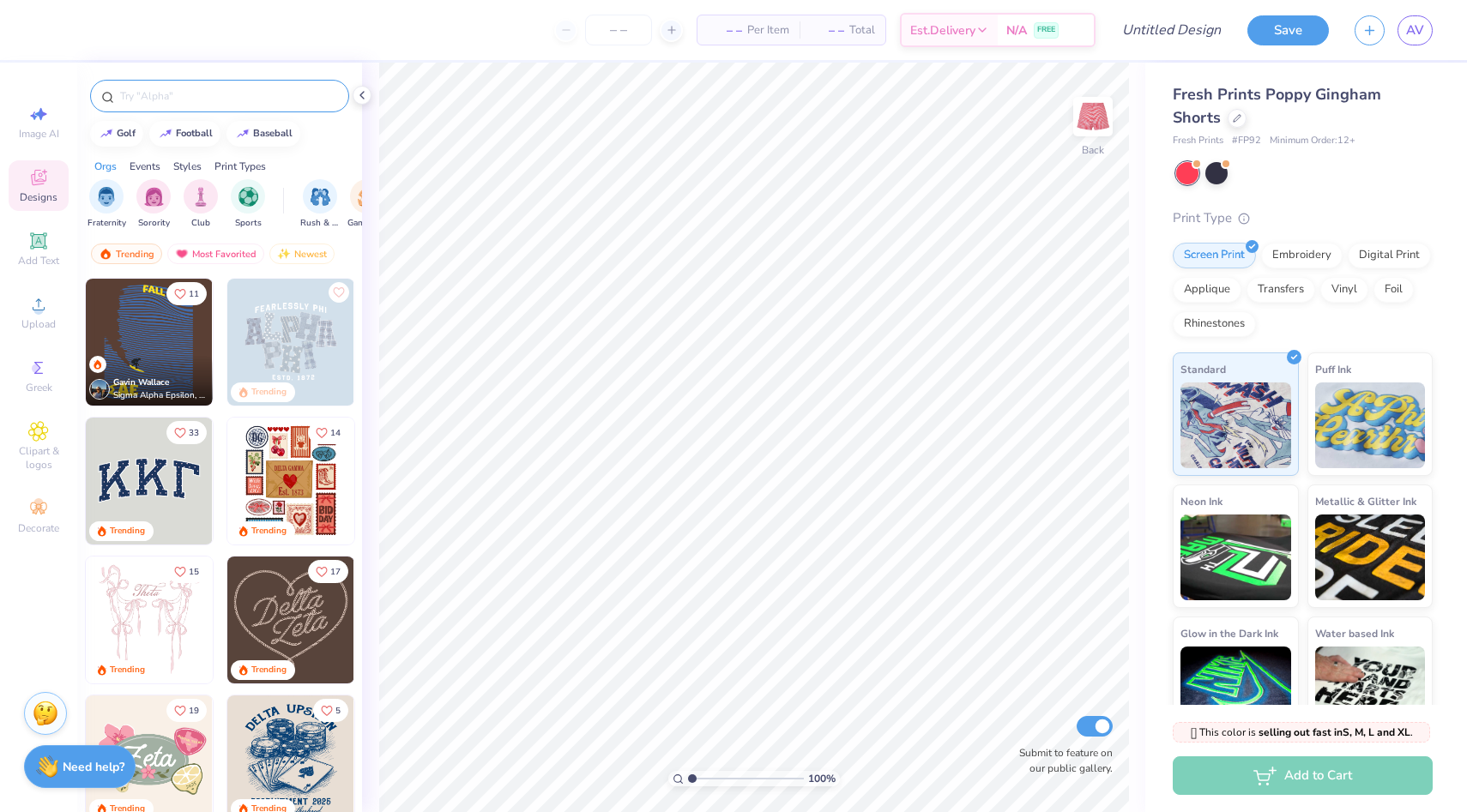 click at bounding box center [228, 96] 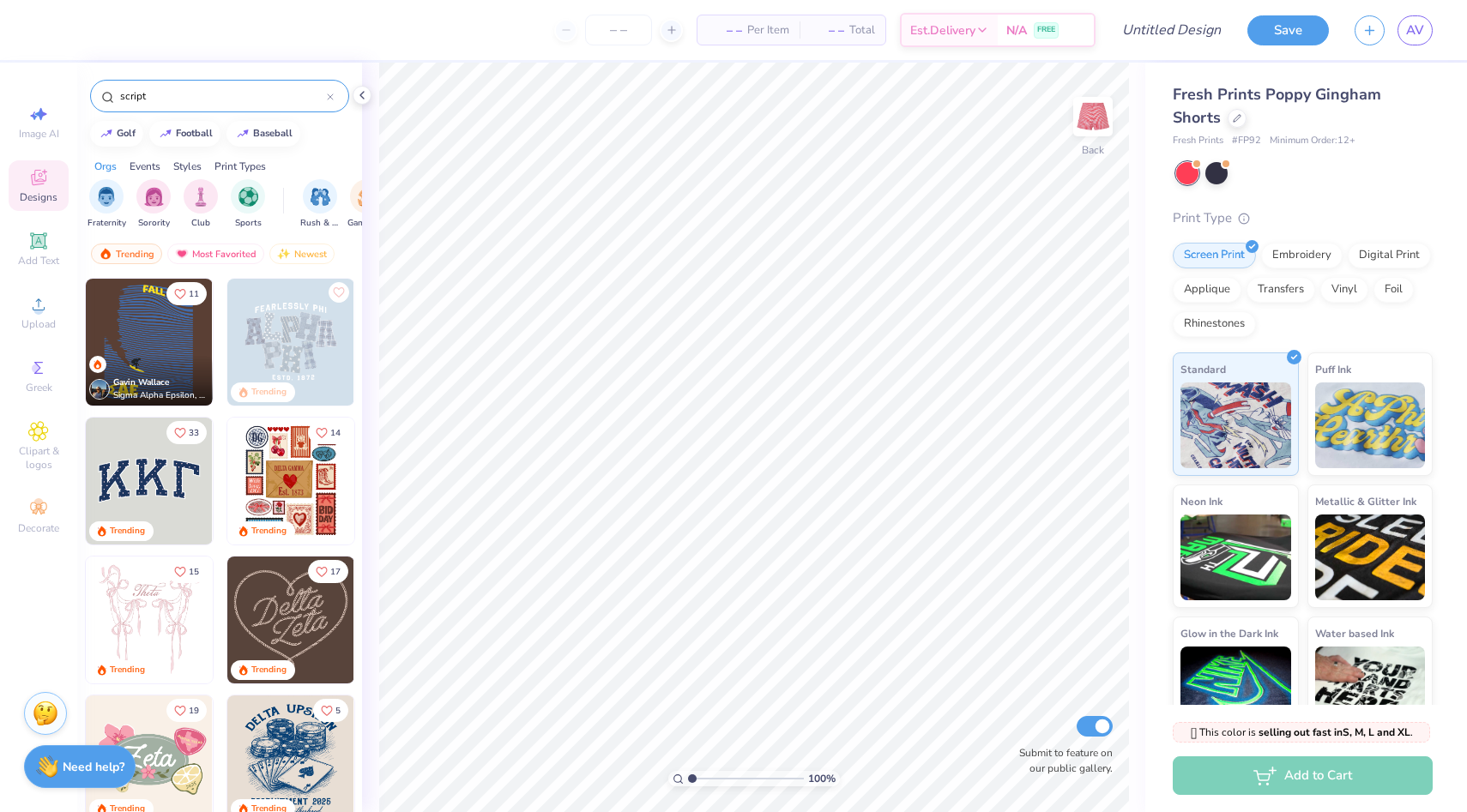 type on "script" 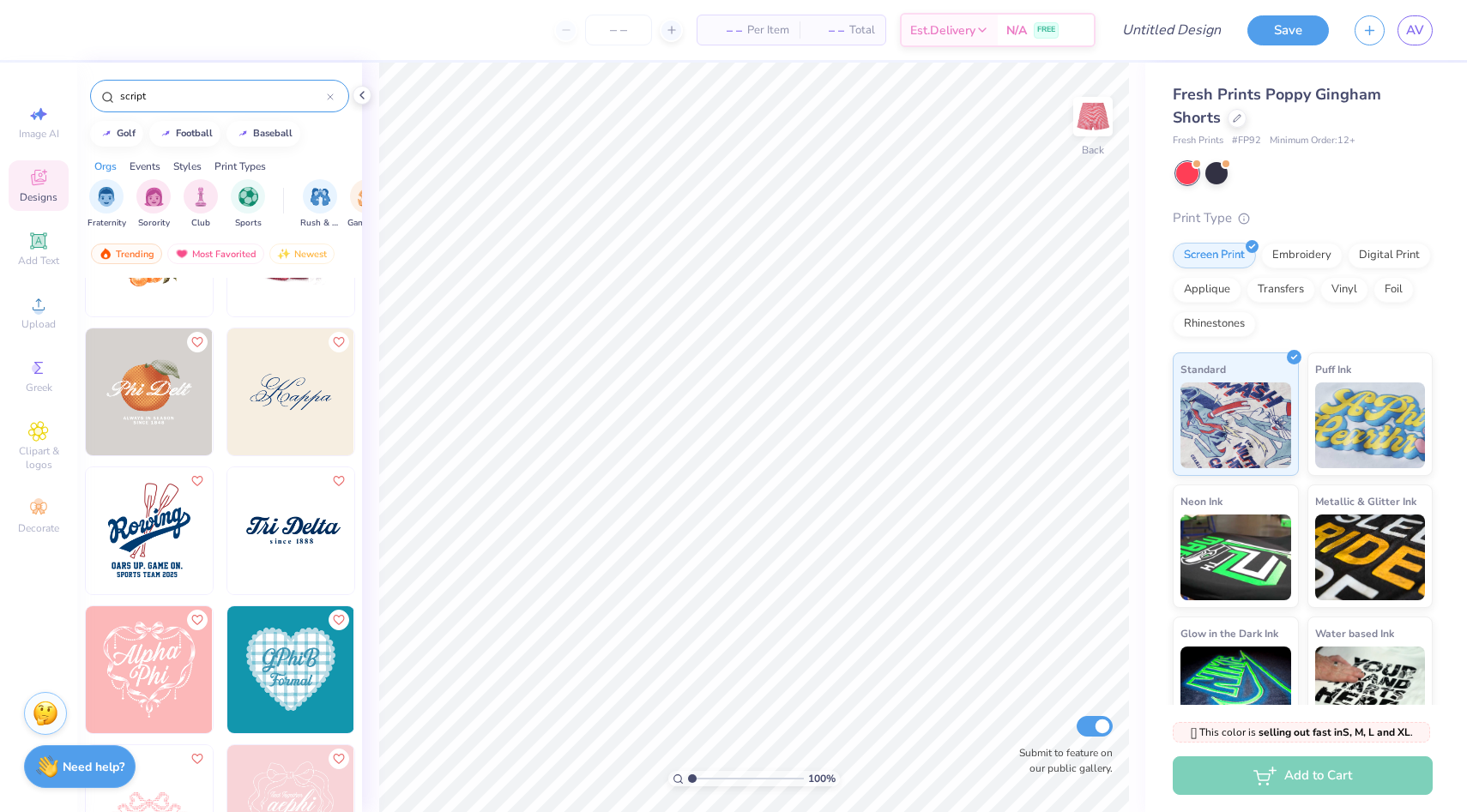scroll, scrollTop: 3297, scrollLeft: 0, axis: vertical 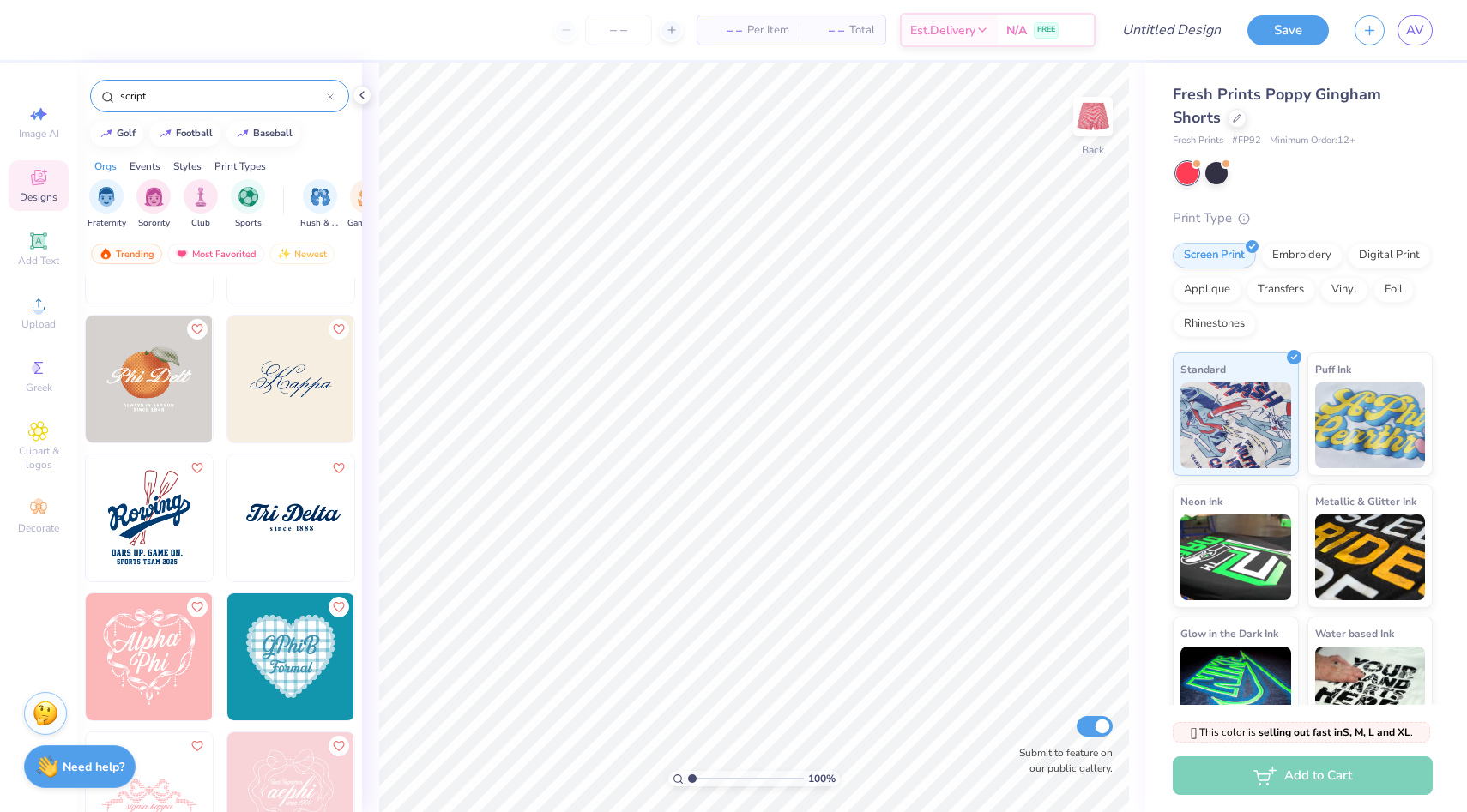 click at bounding box center (291, 379) 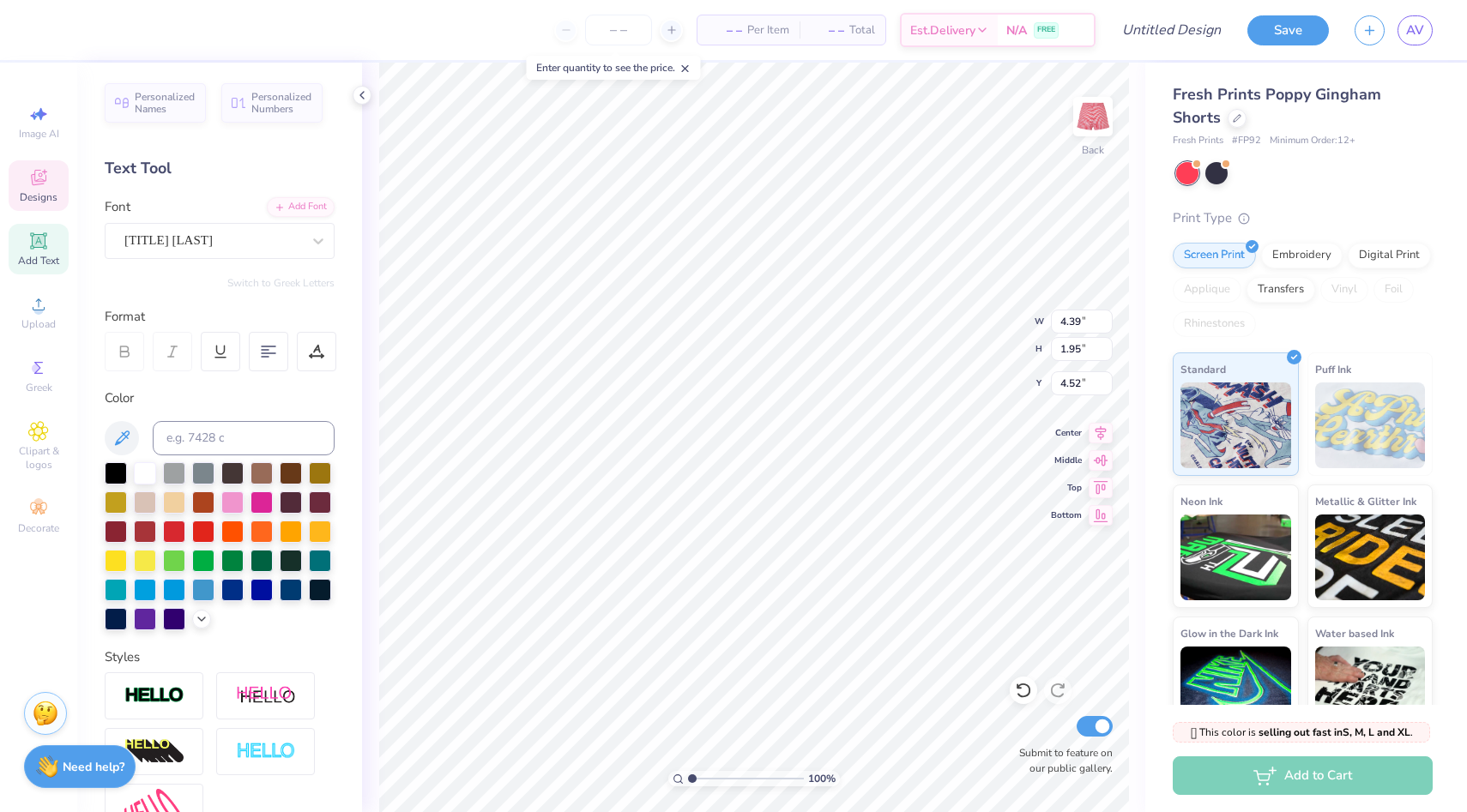 type on "kao" 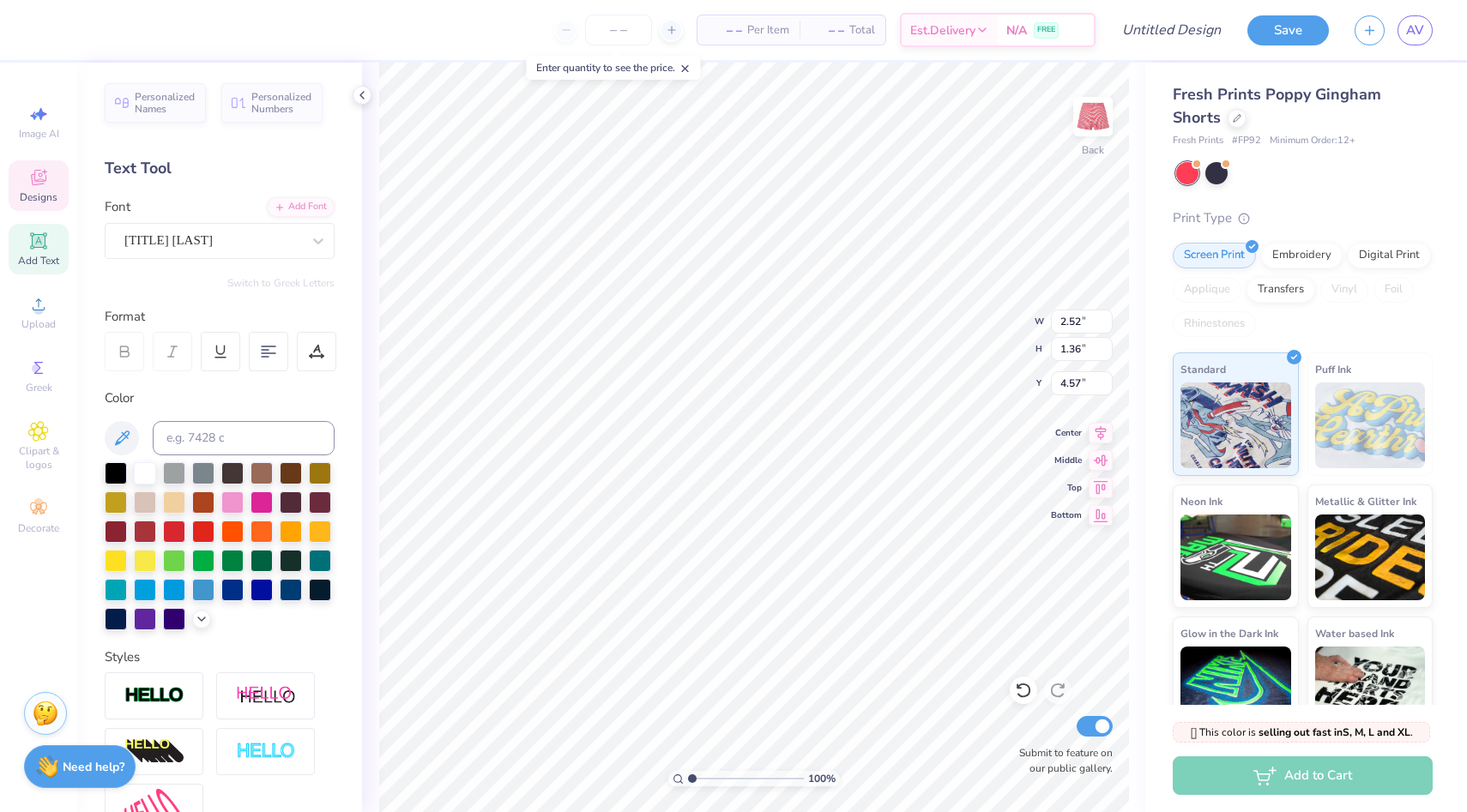 type on "2.52" 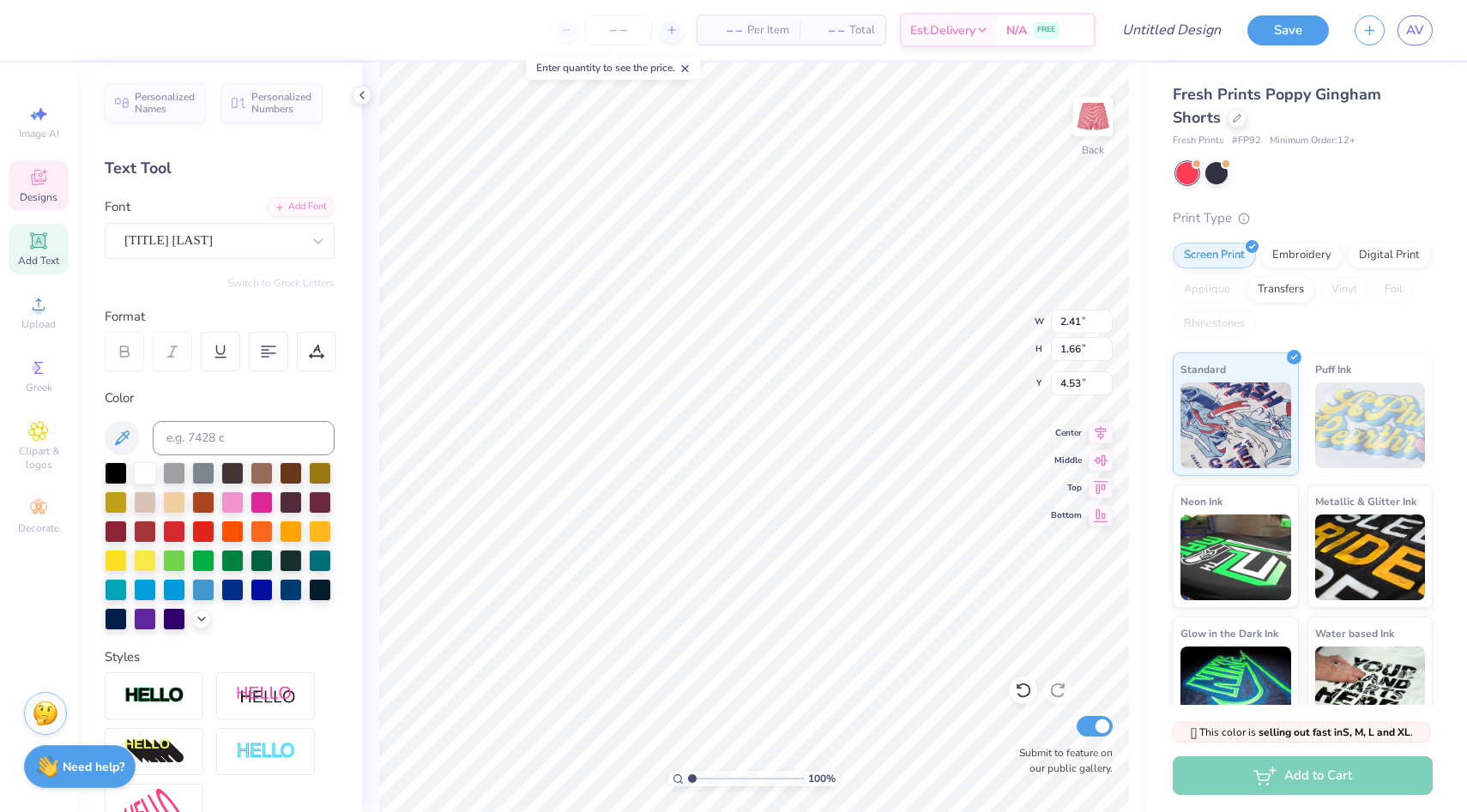type on "8.09" 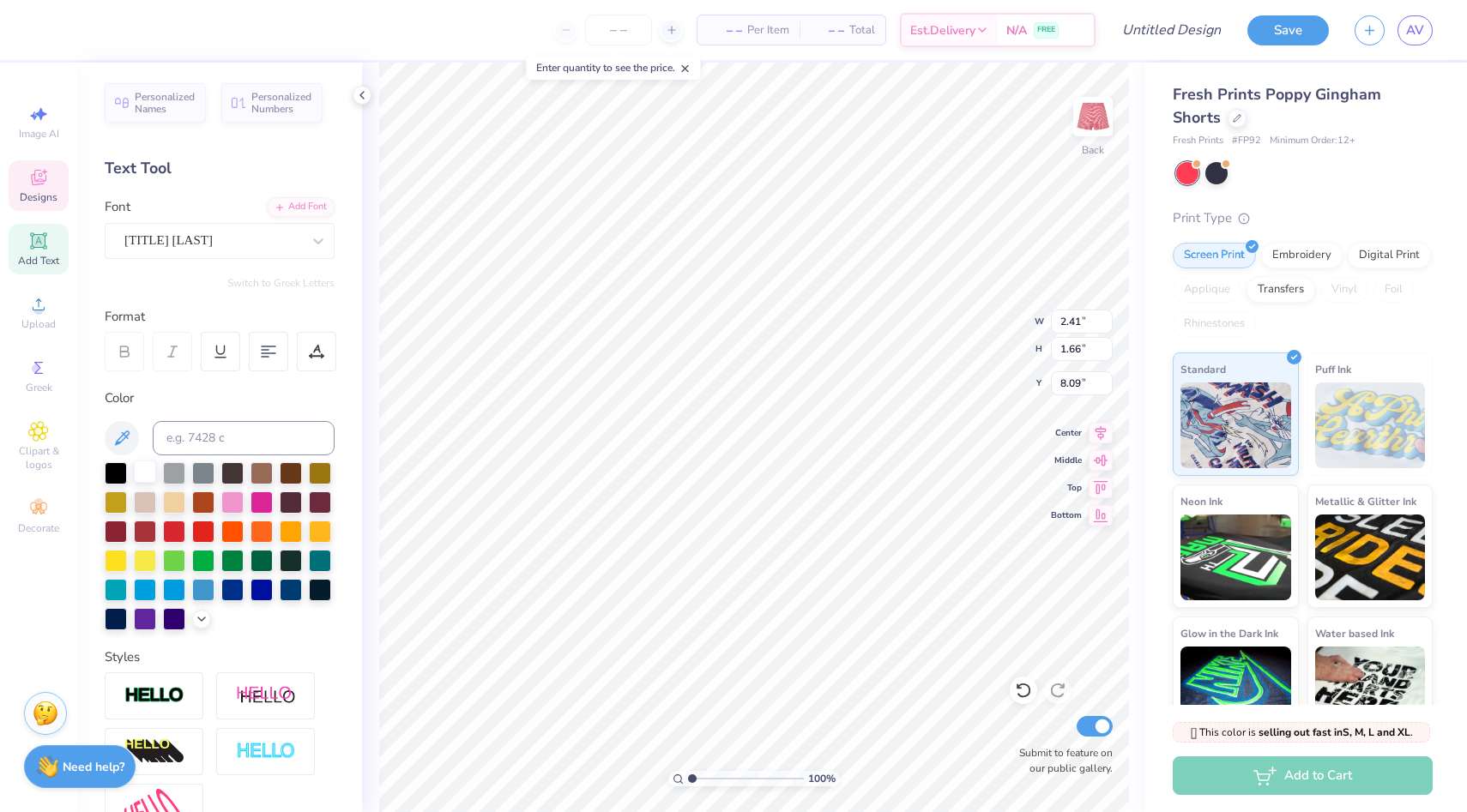 click at bounding box center [145, 472] 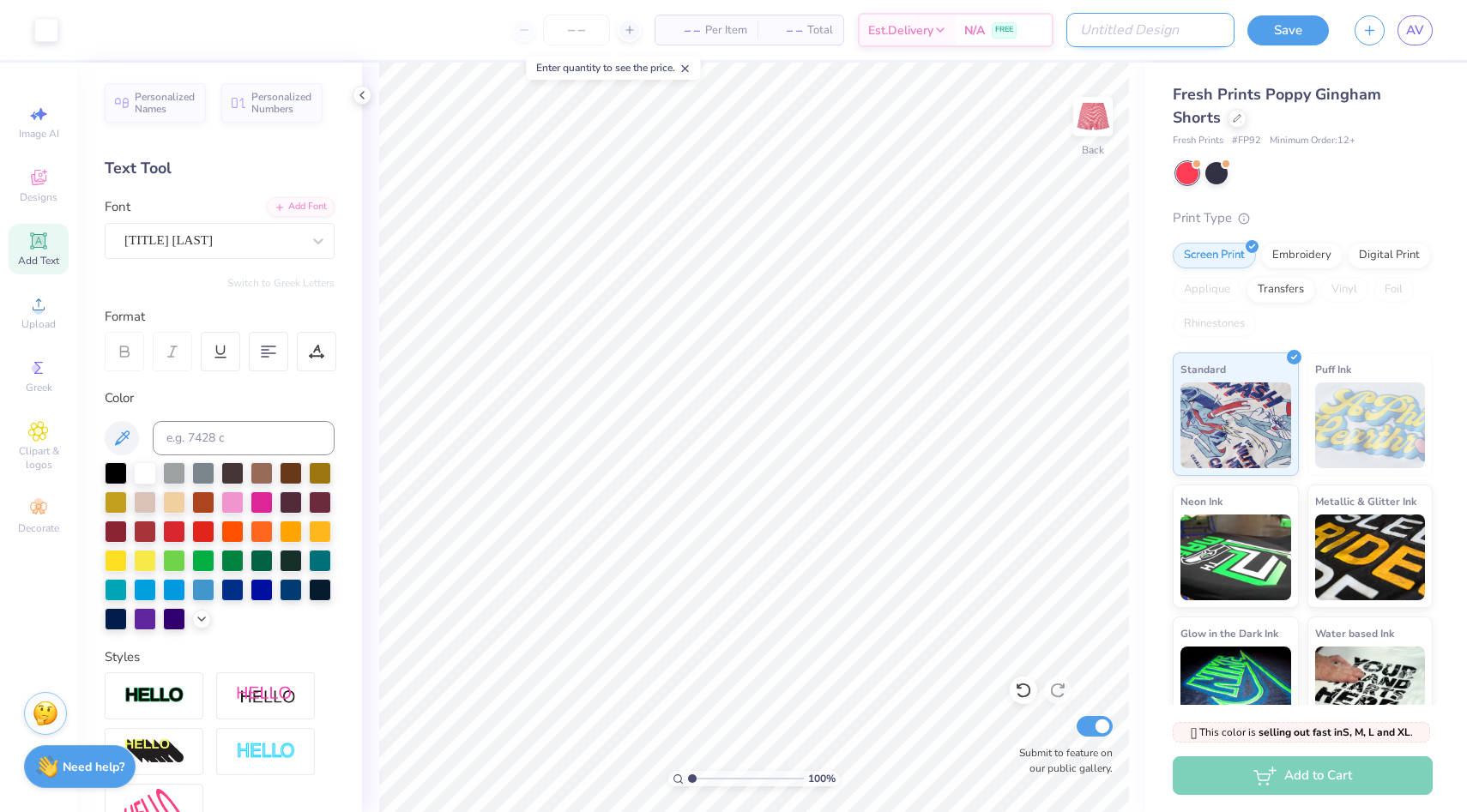 click on "Design Title" at bounding box center (1150, 30) 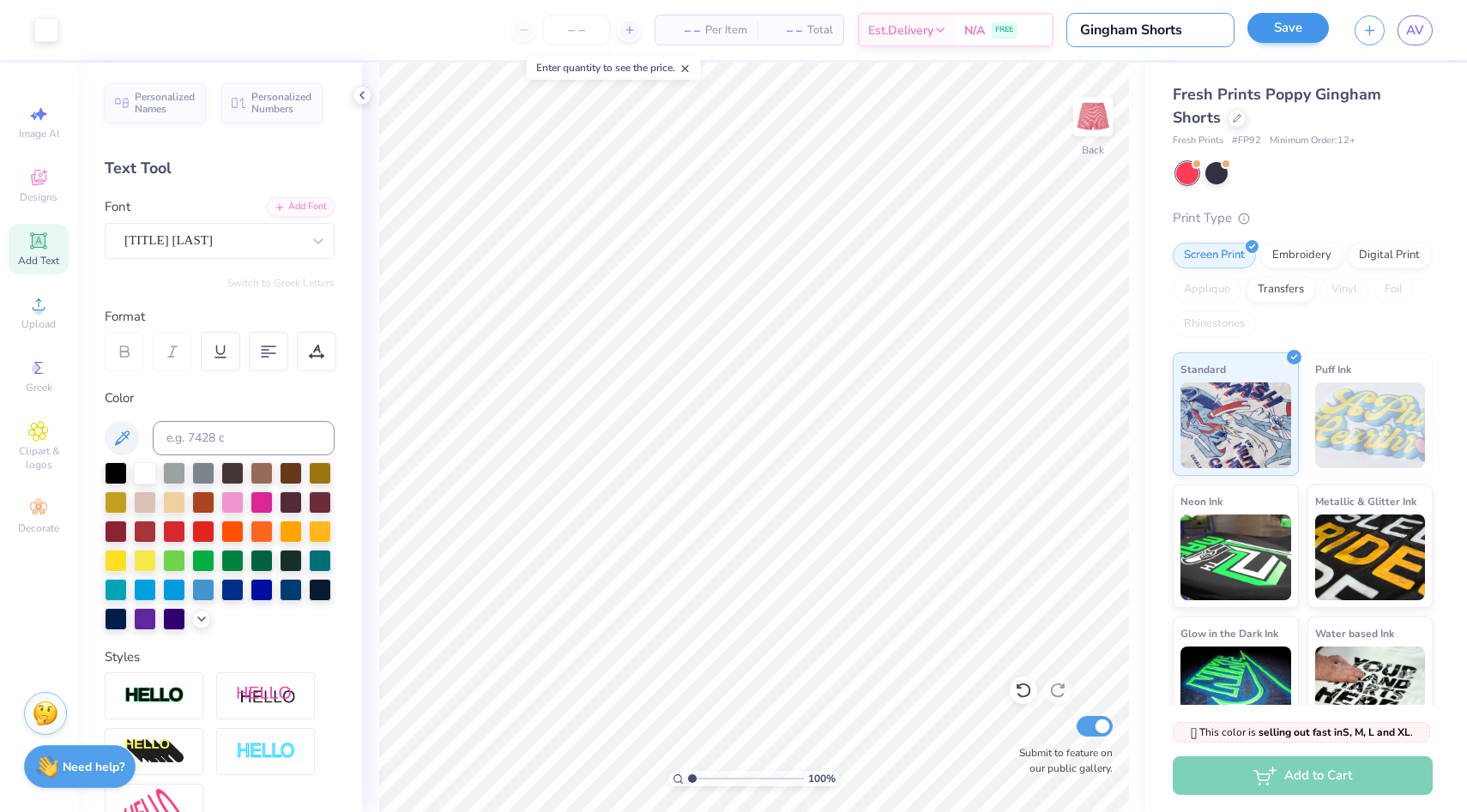 type on "Gingham Shorts" 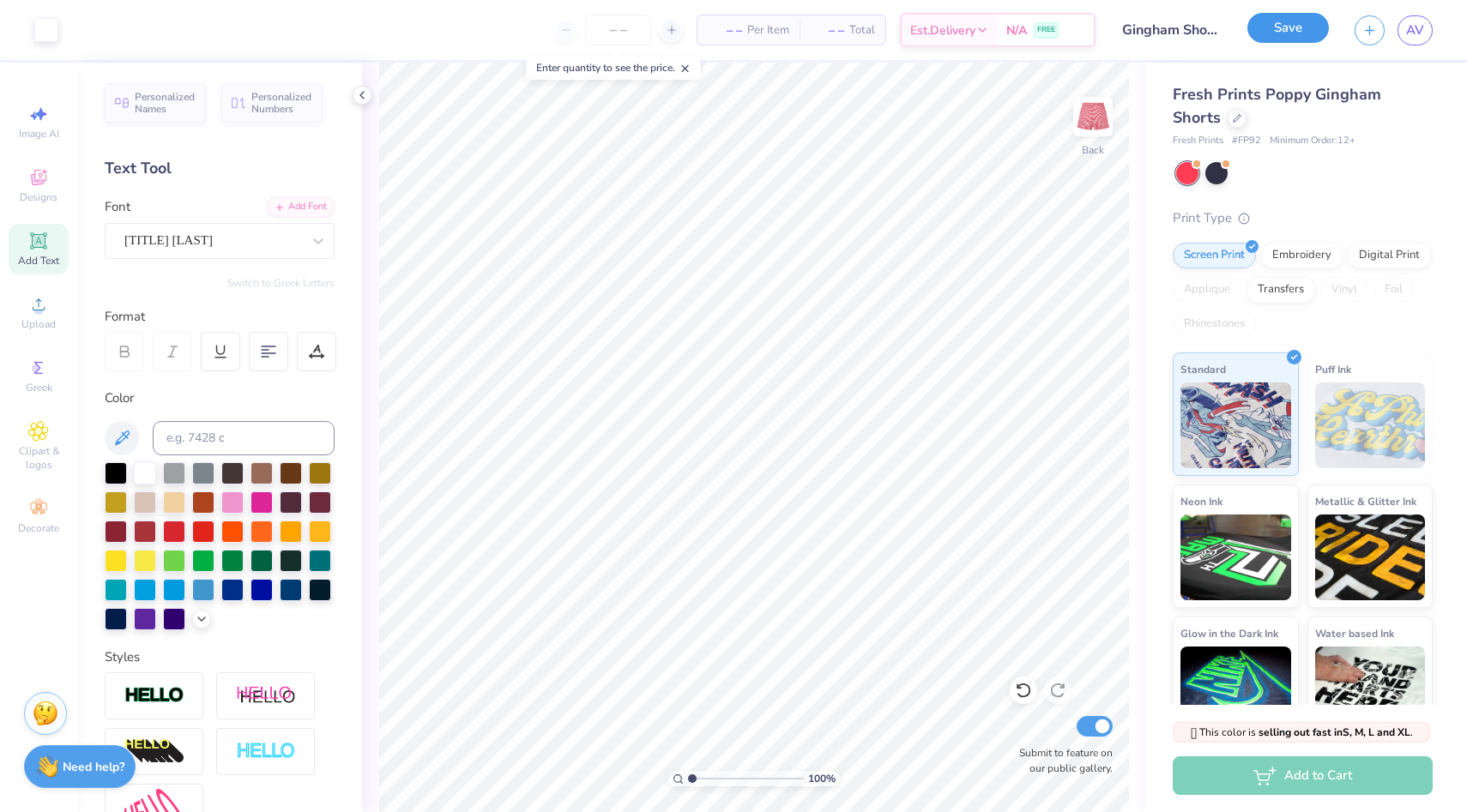 click on "Save" at bounding box center [1288, 27] 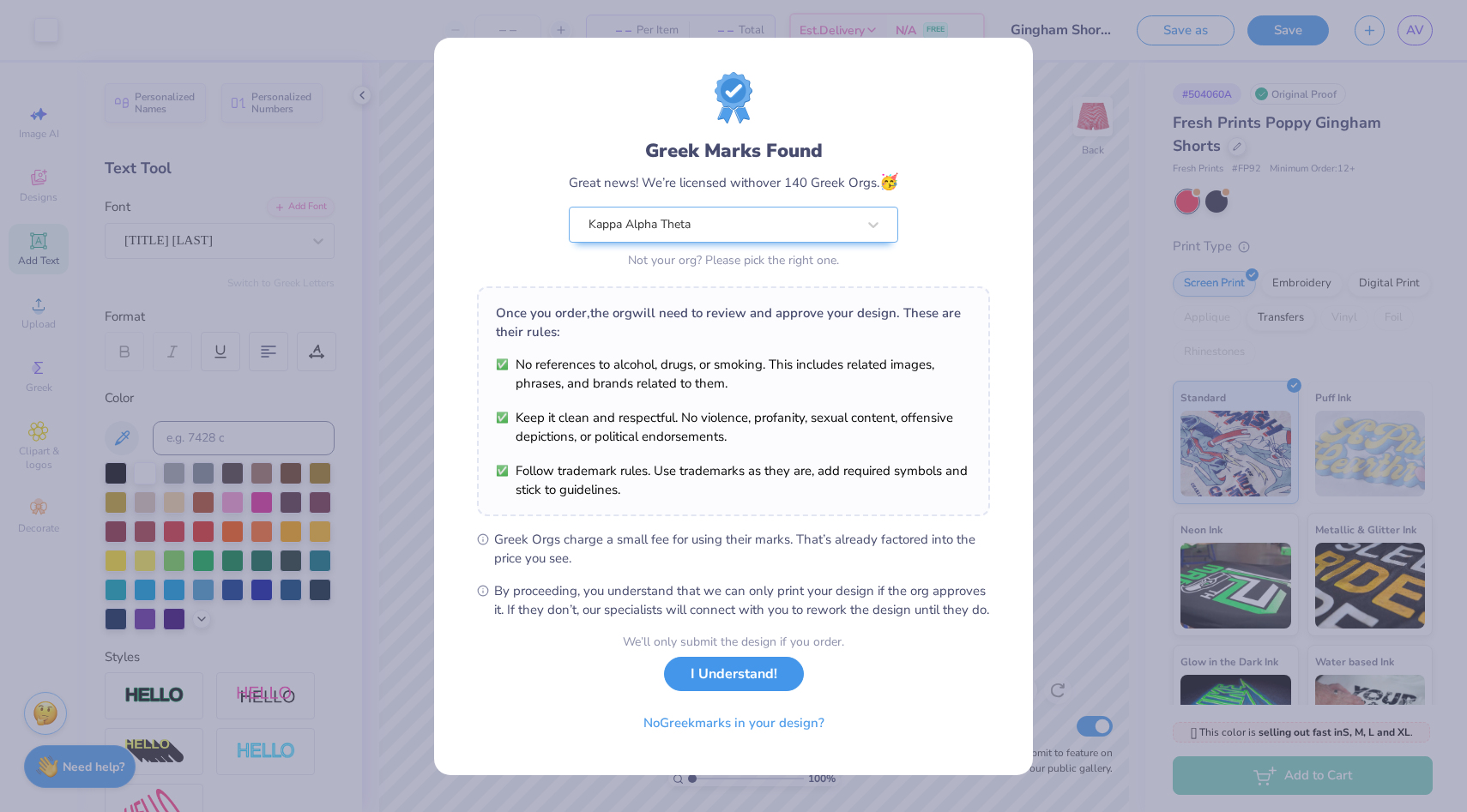 click on "I Understand!" at bounding box center [734, 674] 